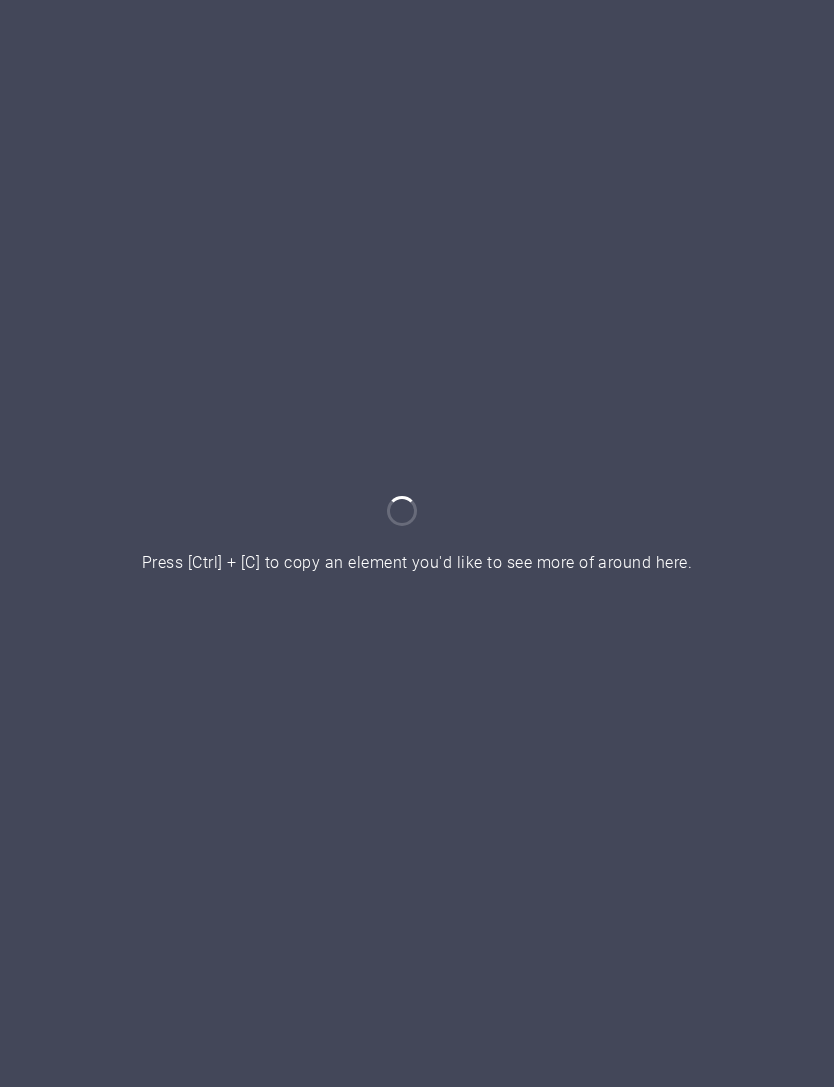 scroll, scrollTop: 0, scrollLeft: 0, axis: both 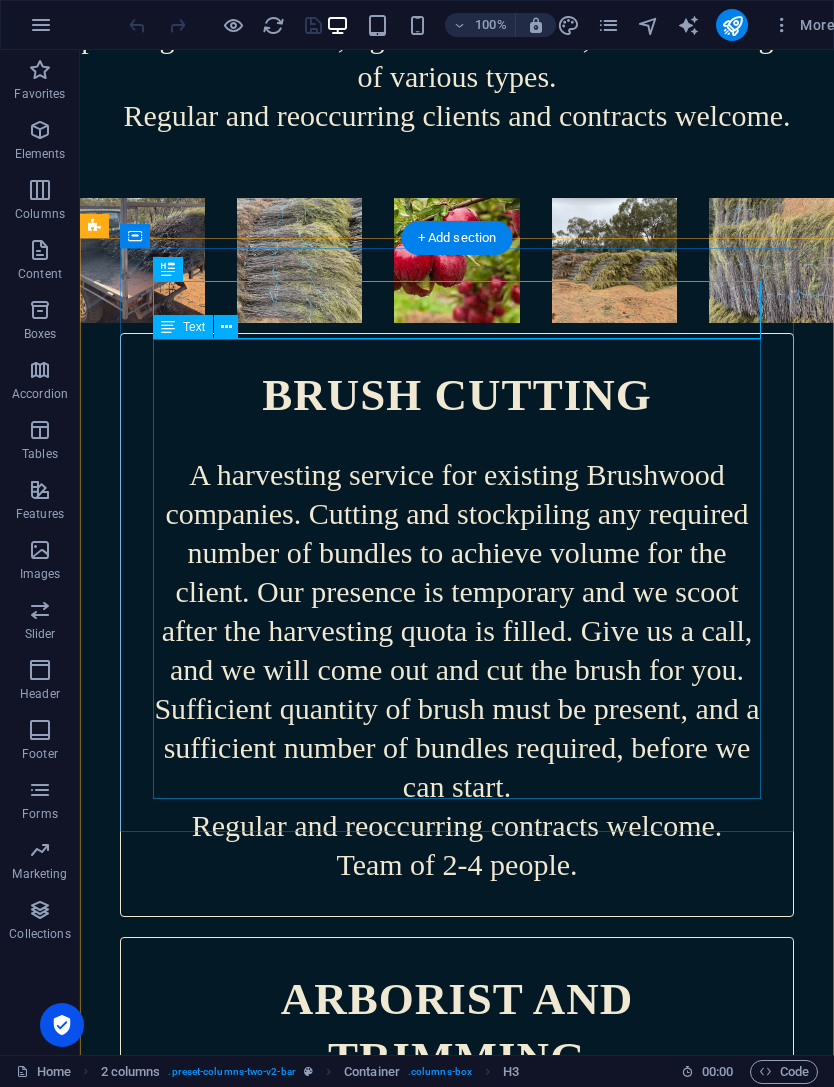 click on "A harvesting service for existing Brushwood companies. Cutting and stockpiling any required number of bundles to achieve volume for the client. Our presence is temporary and we scoot after the harvesting quota is filled. Give us a call, and we will come out and cut the brush for you.  Sufficient quantity of brush must be present, and a sufficient number of bundles required, before we can start. Regular and reoccurring contracts welcome. Team of 2-4 people." at bounding box center [457, 654] 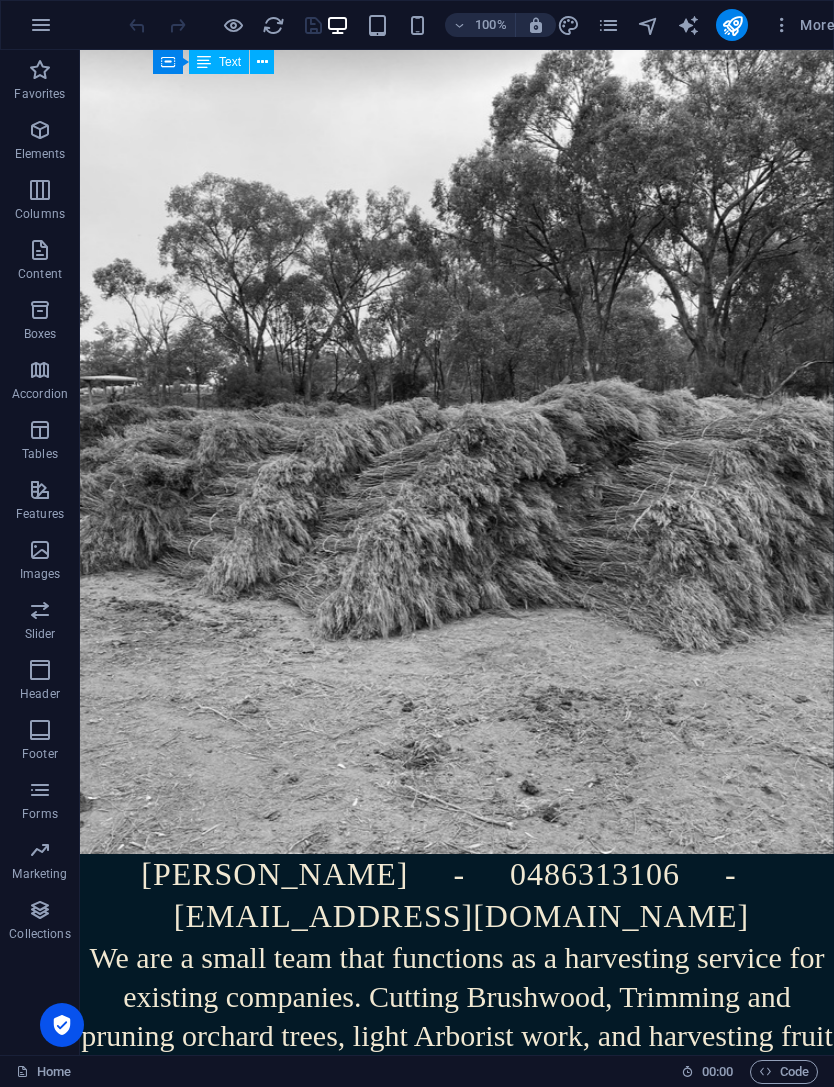 scroll, scrollTop: 0, scrollLeft: 0, axis: both 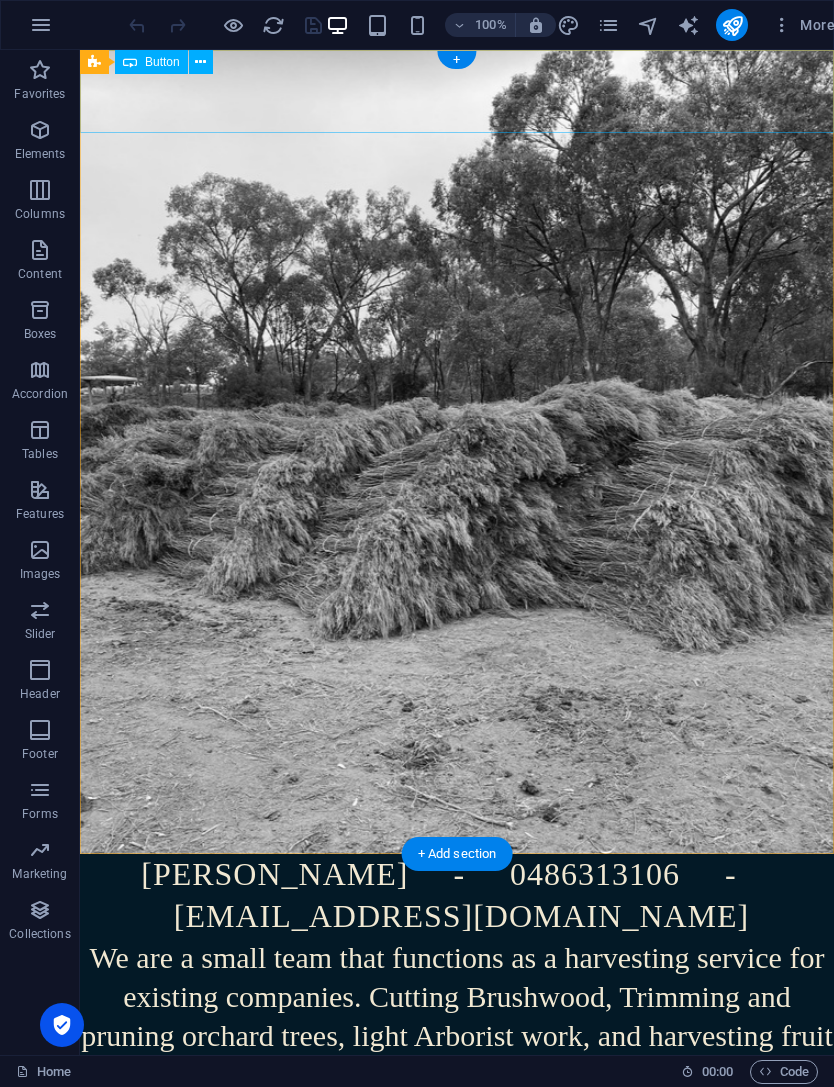 click on "bo murray     -     0486313106     -      bellamesa@gmx.com" at bounding box center [457, 896] 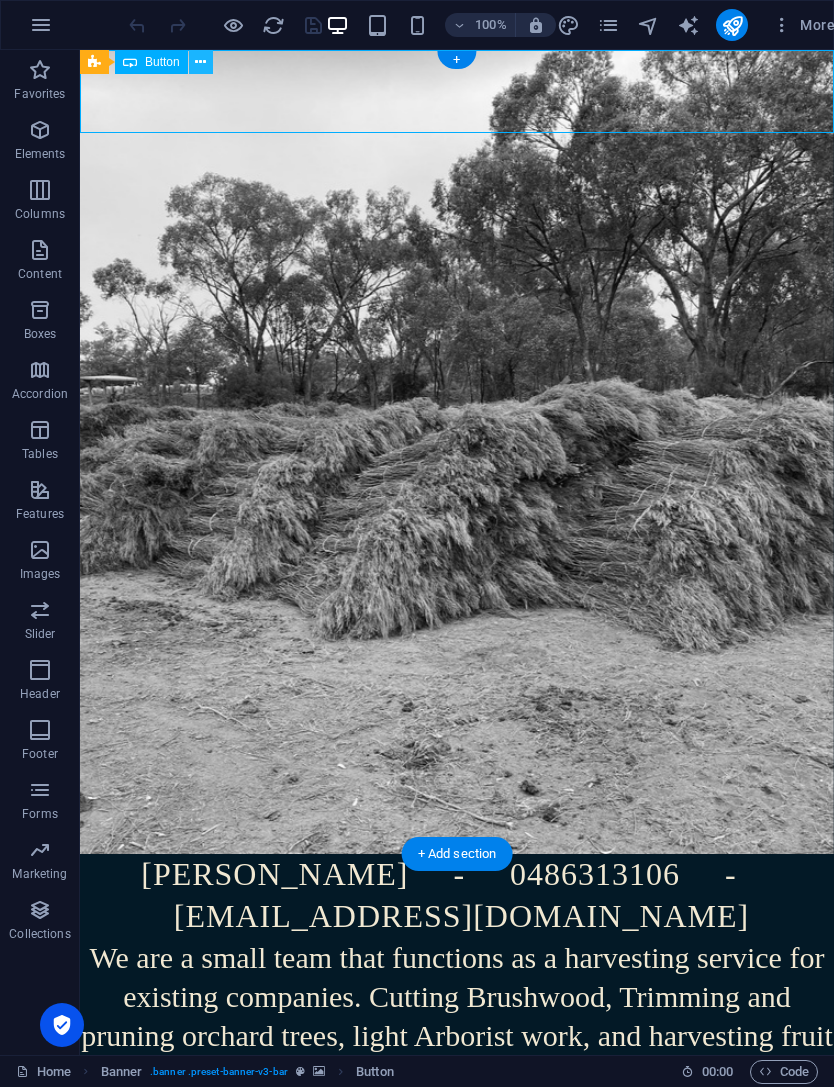 click at bounding box center (201, 62) 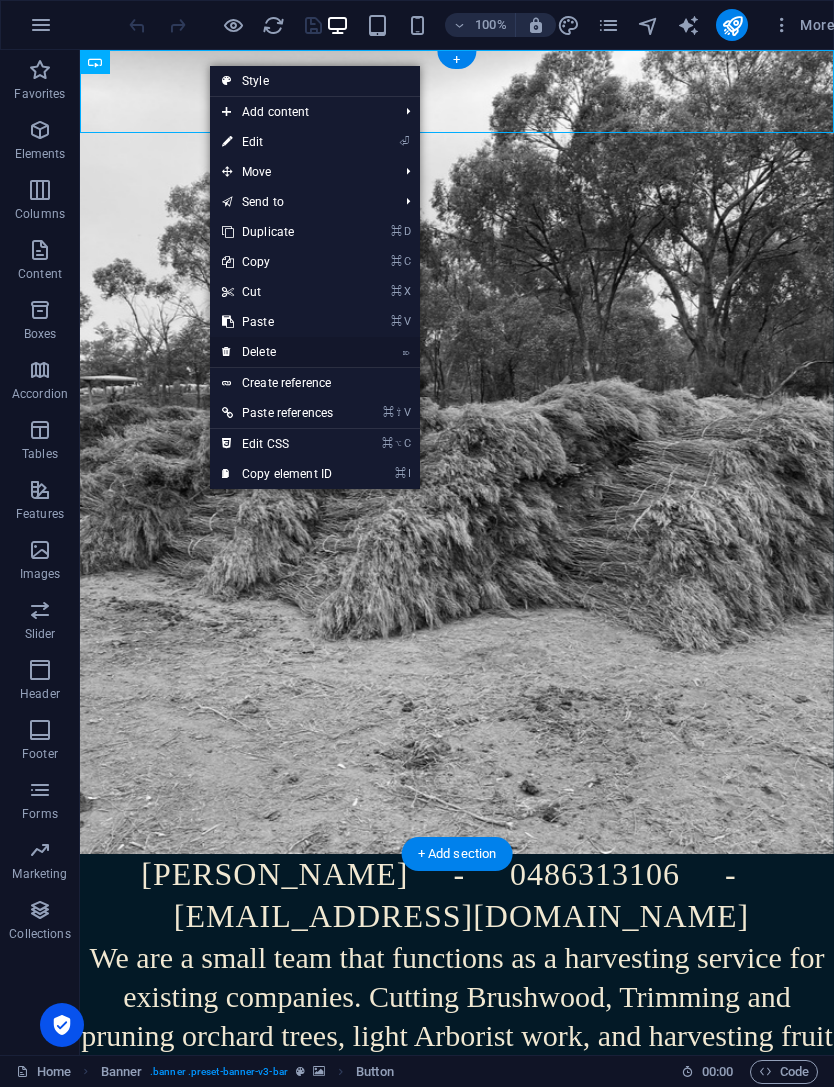 click on "⌦  Delete" at bounding box center [277, 352] 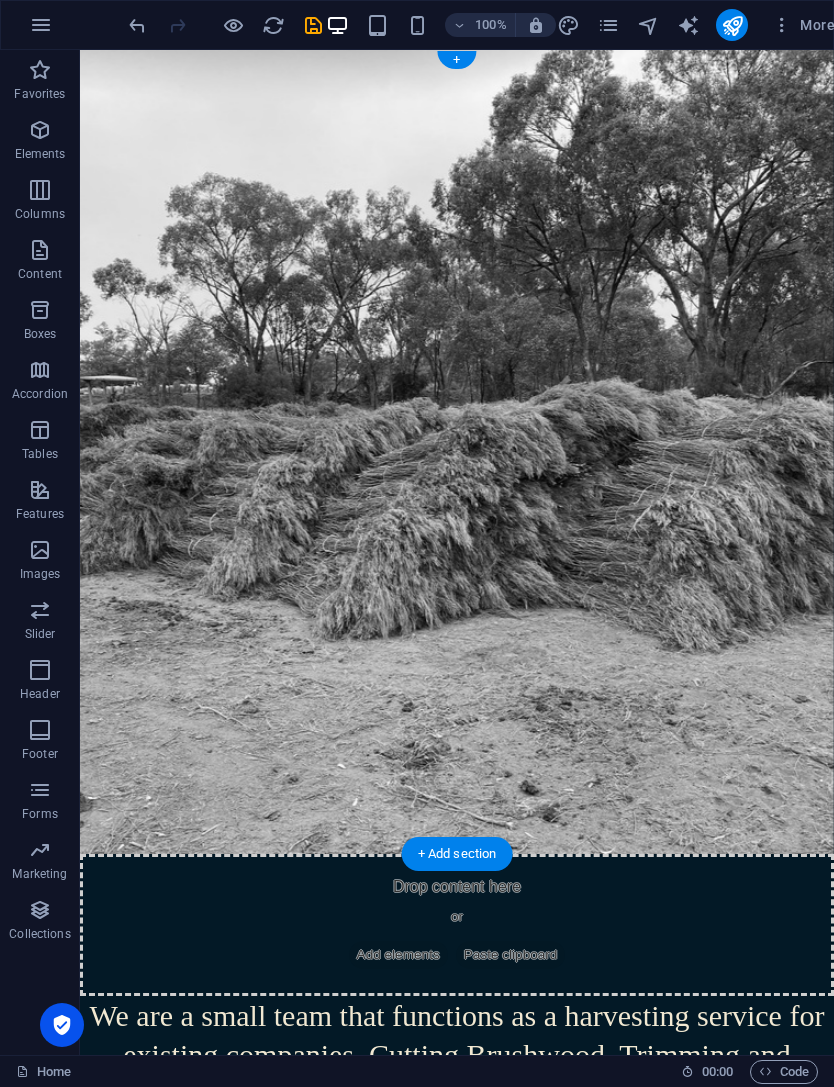 click at bounding box center (457, 452) 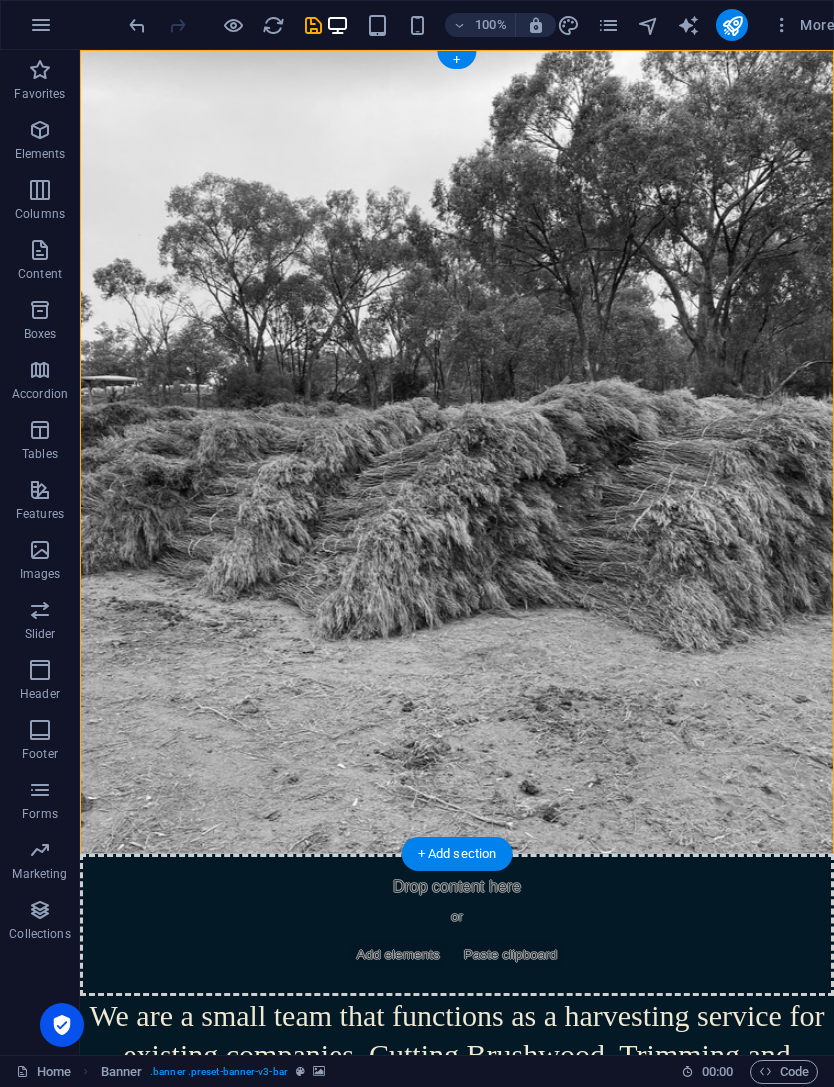 click at bounding box center [457, 452] 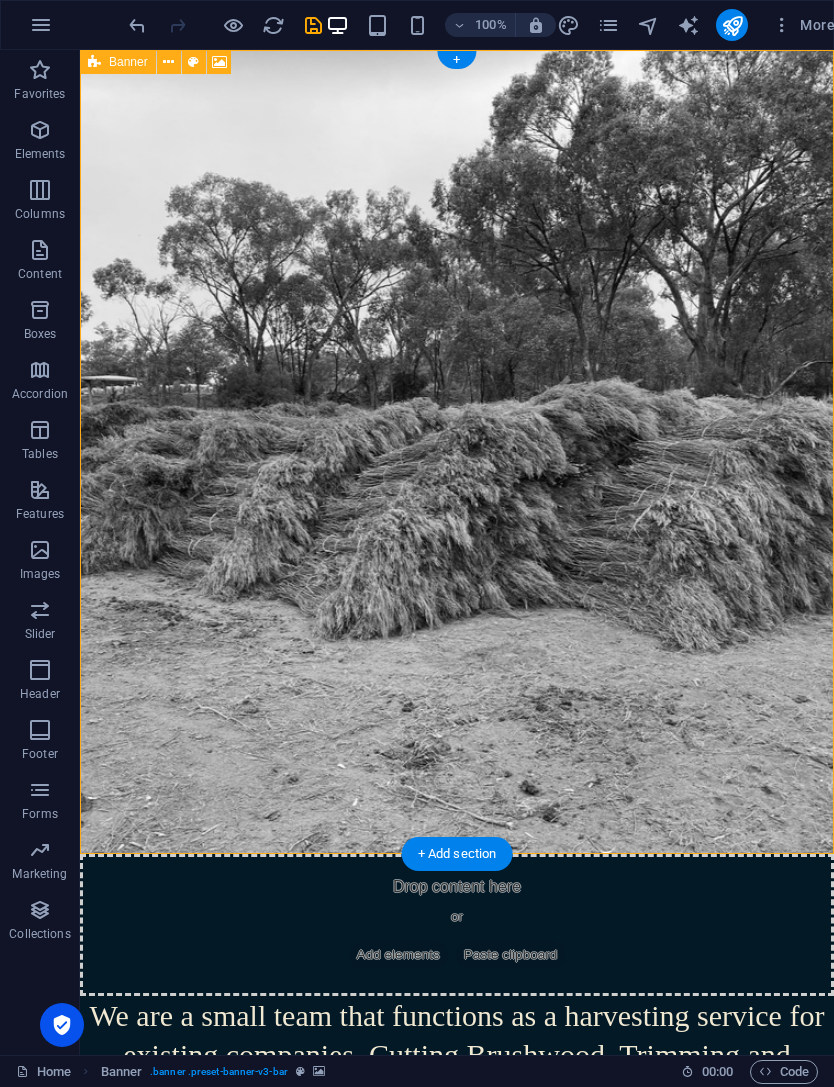 click on "Drop content here or  Add elements  Paste clipboard" at bounding box center [457, 925] 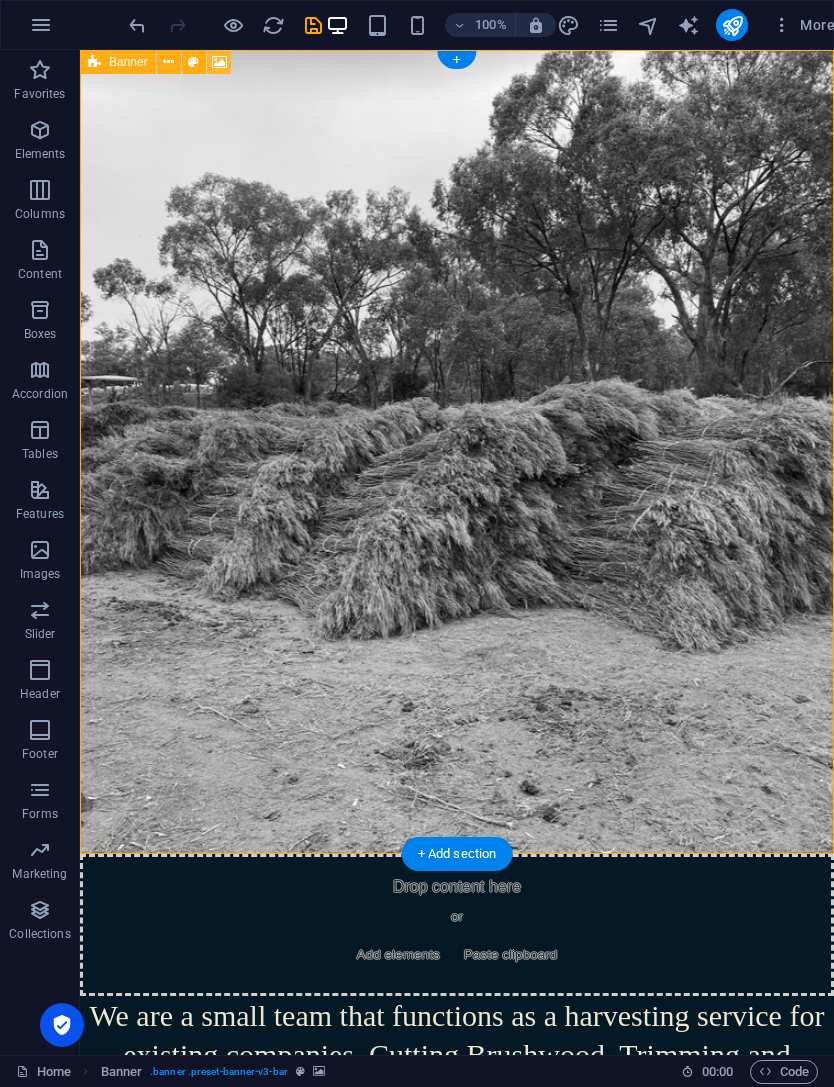 click at bounding box center (219, 62) 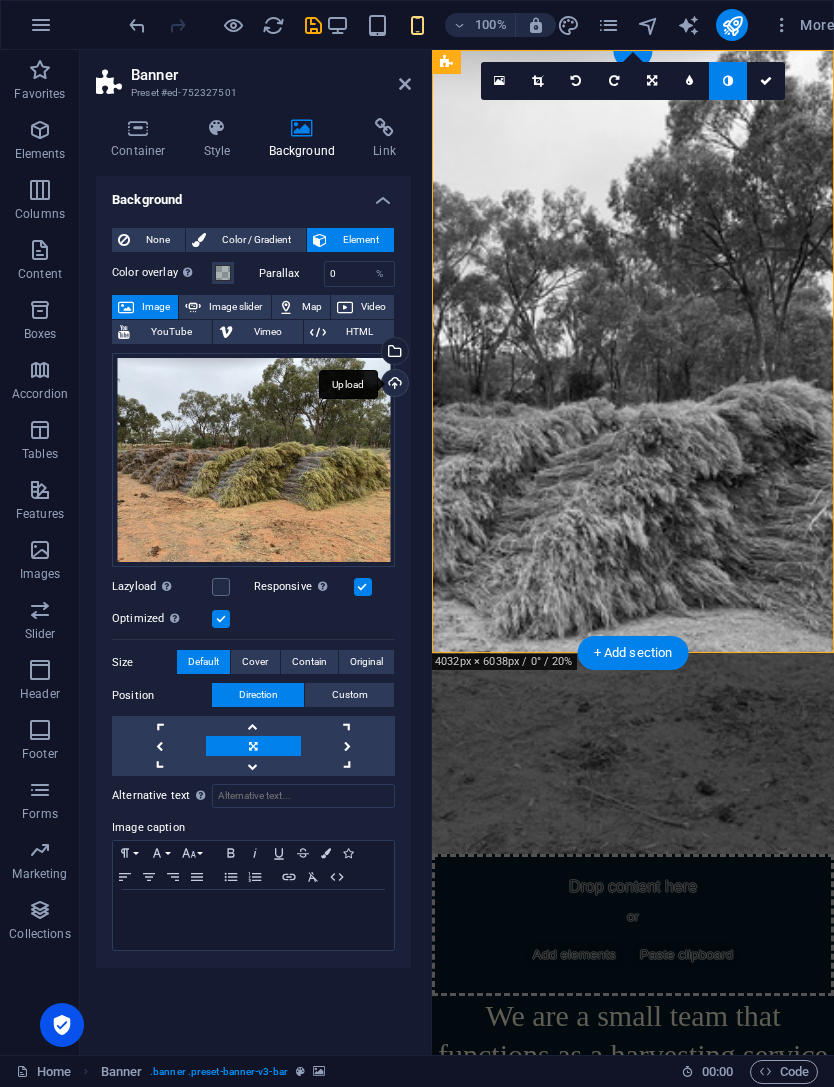 click on "Upload" at bounding box center [393, 385] 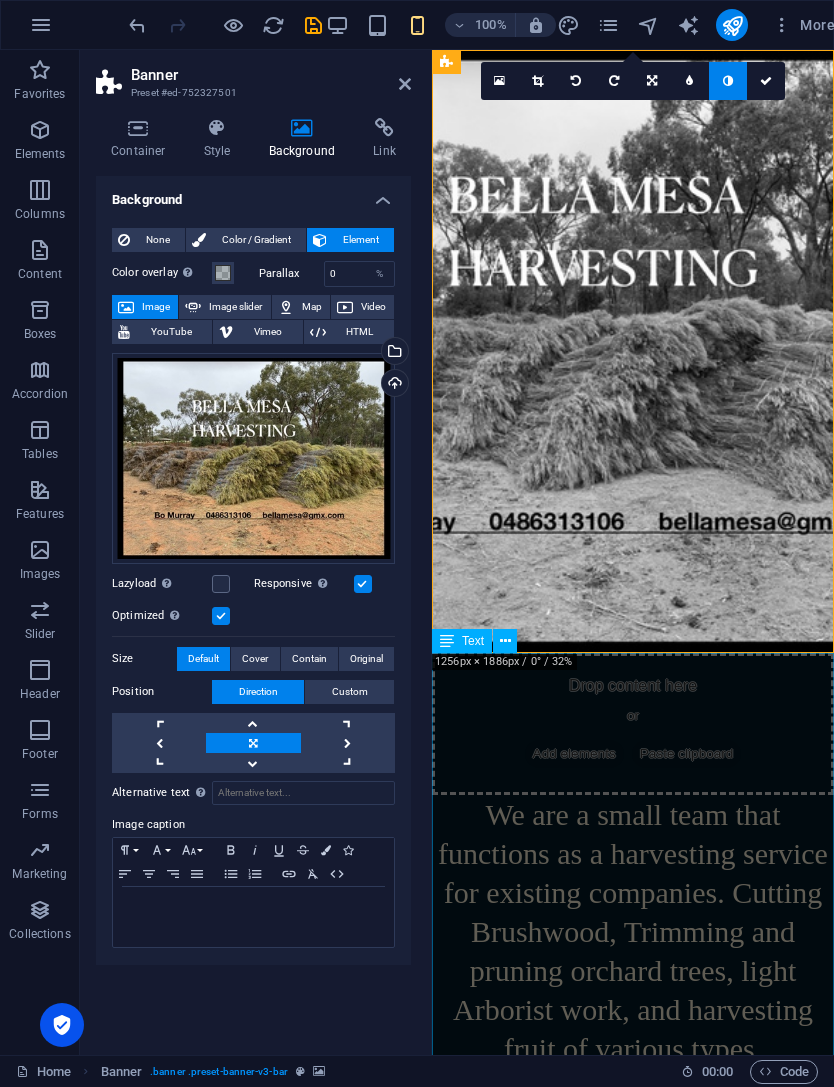 click on "We are a small team that functions as a harvesting service for existing companies. Cutting Brushwood, Trimming and pruning orchard trees, light Arborist work, and harvesting fruit of various types.  Regular and reoccurring clients and contracts welcome." at bounding box center [633, 1001] 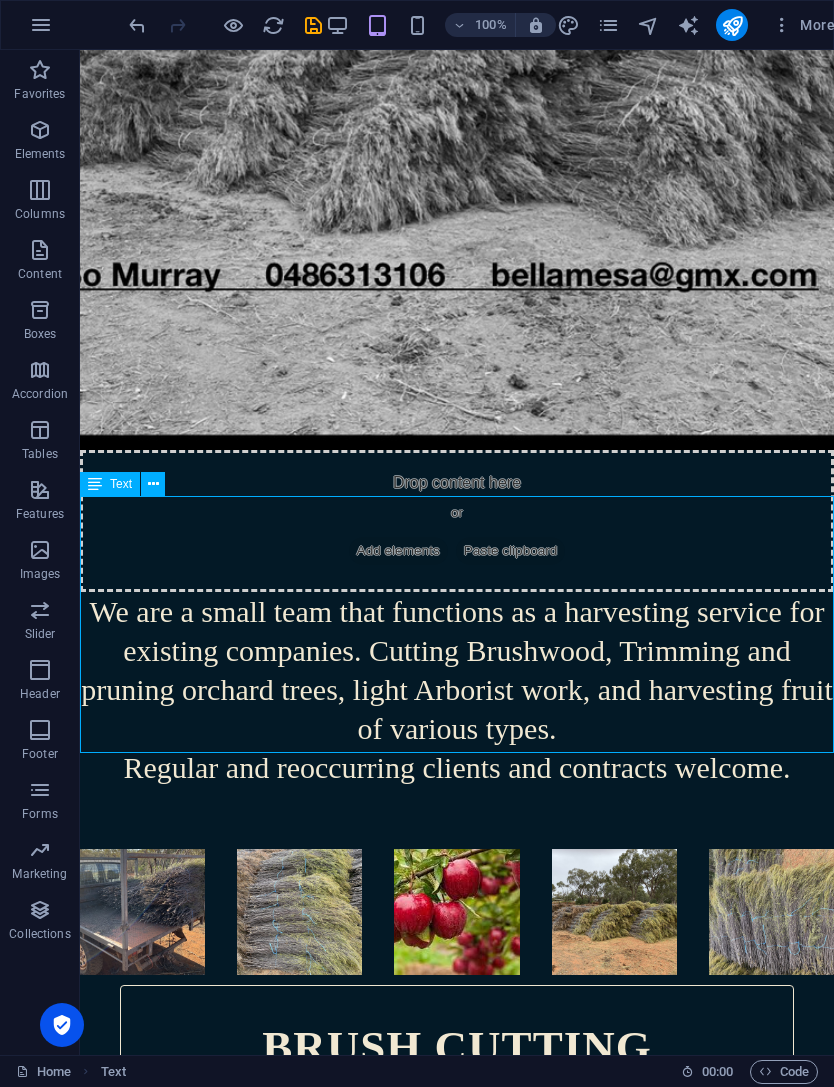 scroll, scrollTop: 447, scrollLeft: 0, axis: vertical 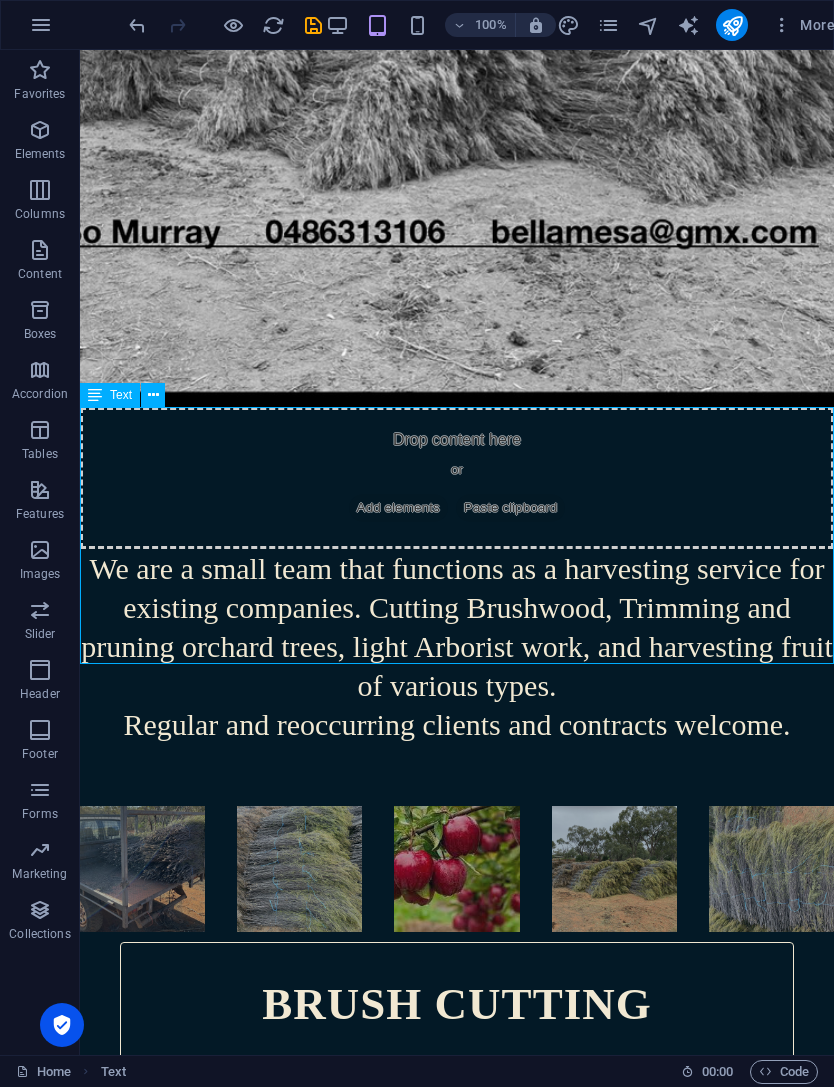 click at bounding box center [142, 868] 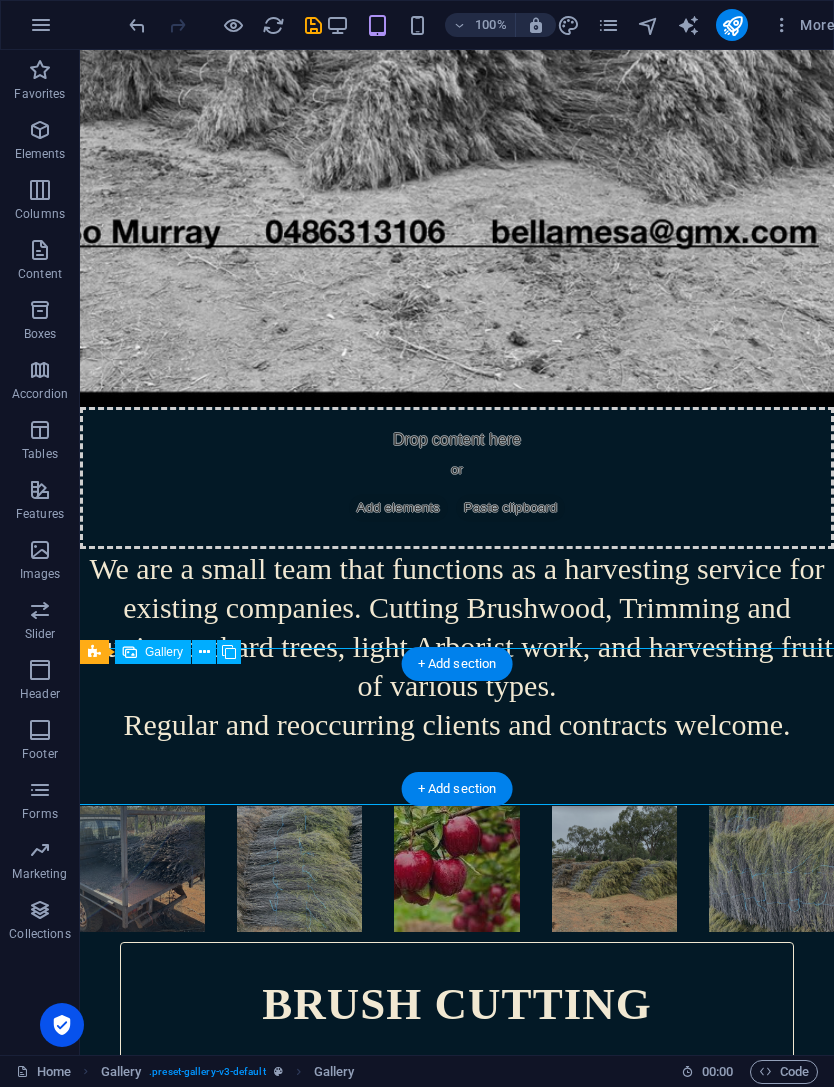 click at bounding box center (142, 868) 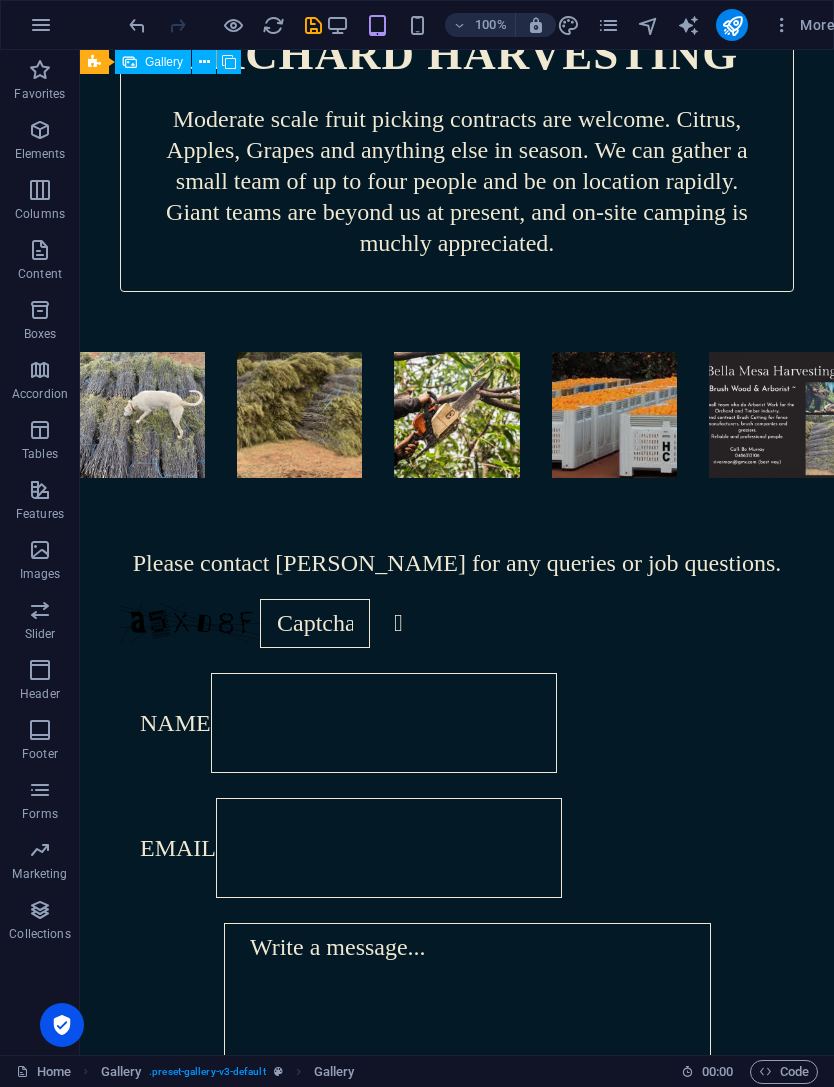 scroll, scrollTop: 2354, scrollLeft: 0, axis: vertical 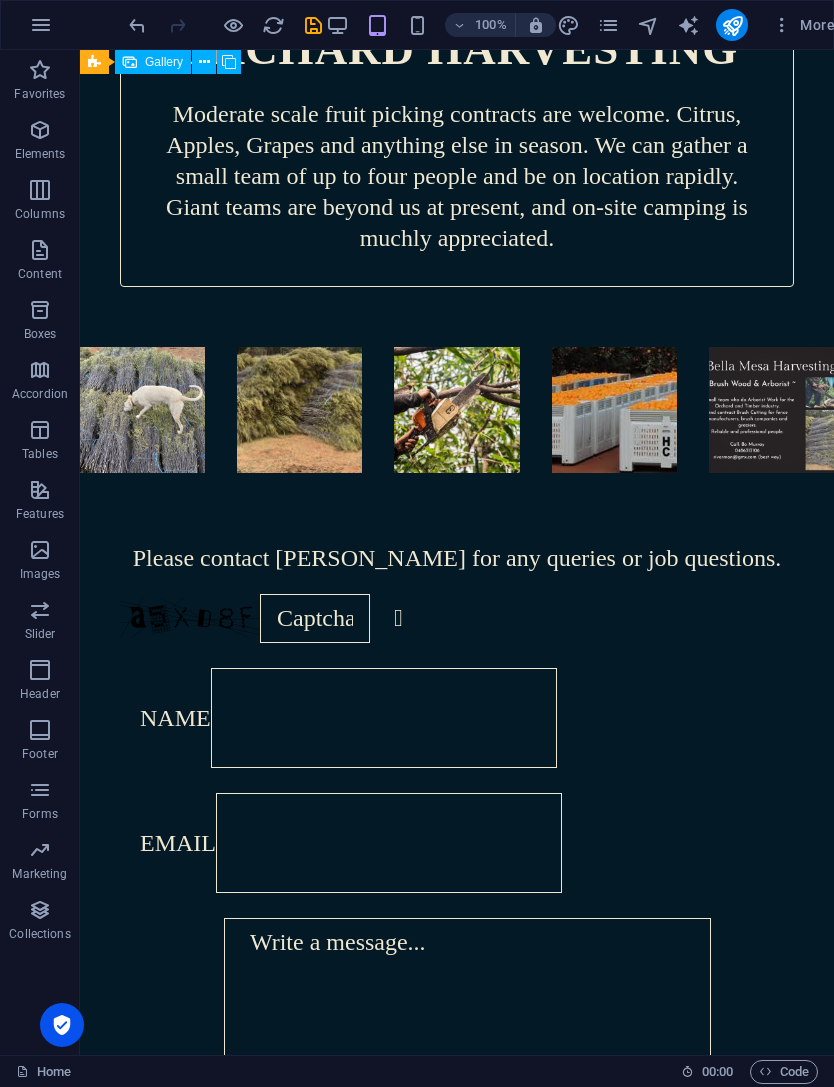 click at bounding box center (456, 409) 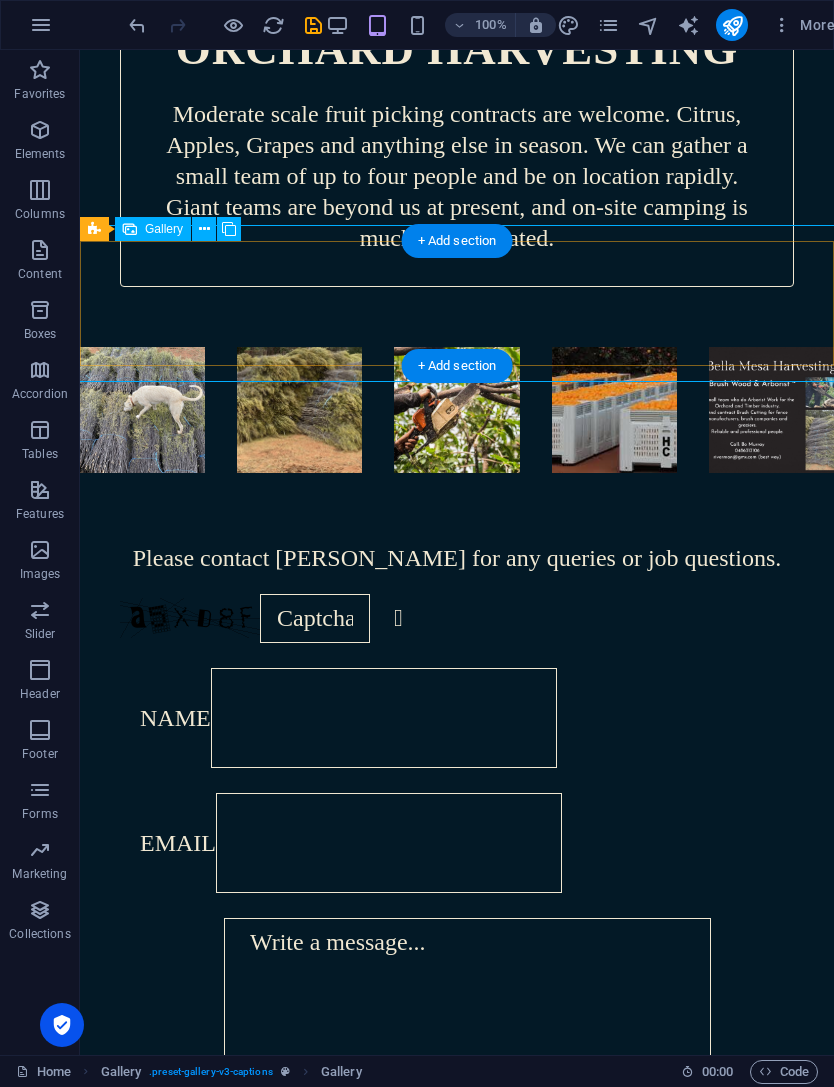 click at bounding box center [142, 409] 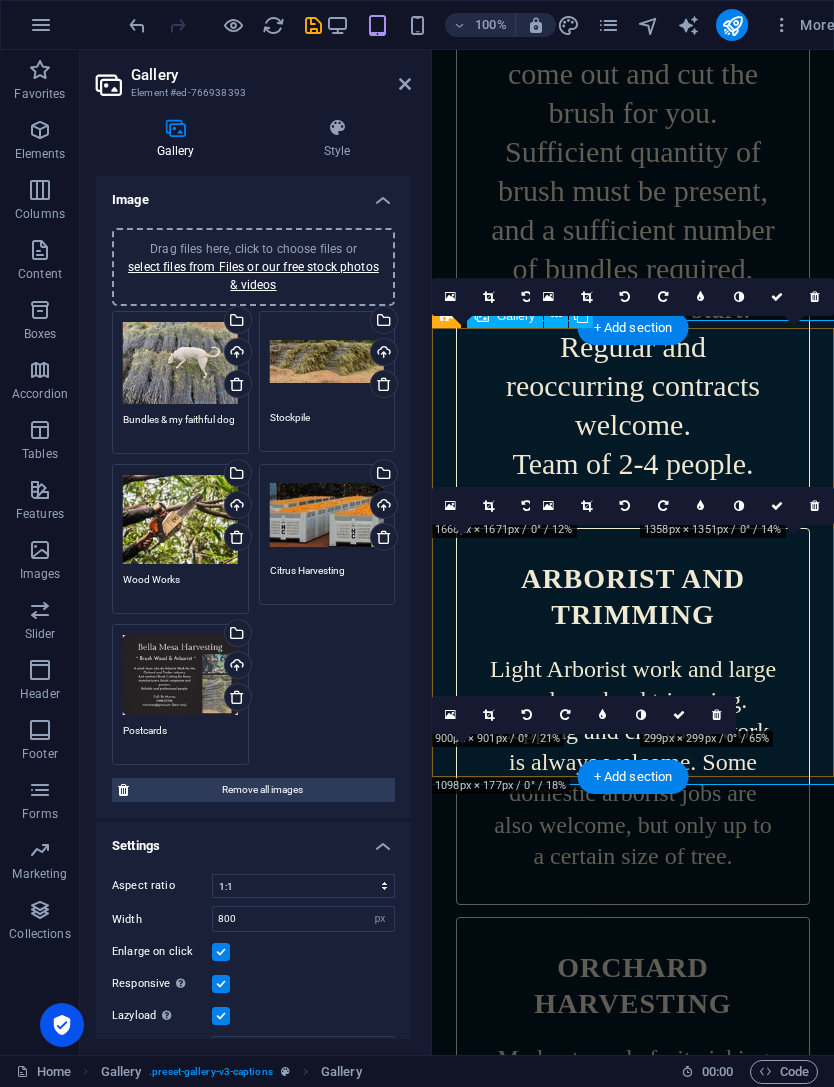 scroll, scrollTop: 3330, scrollLeft: 0, axis: vertical 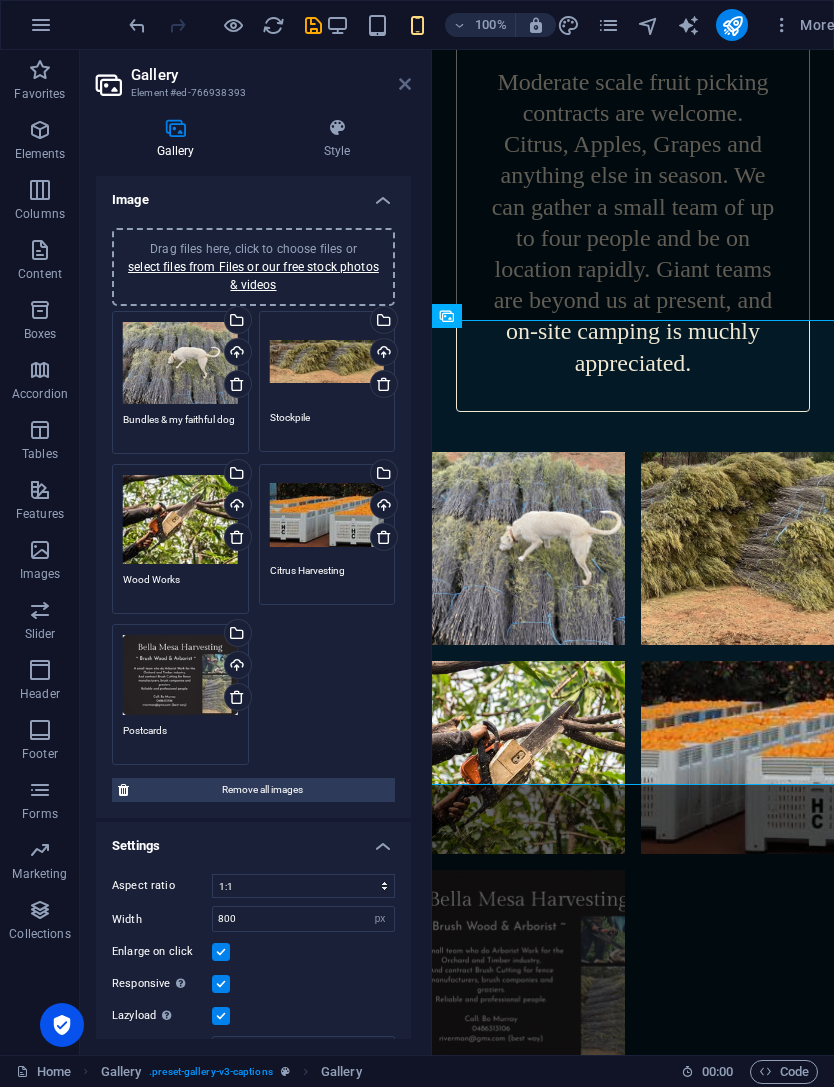 click at bounding box center (405, 84) 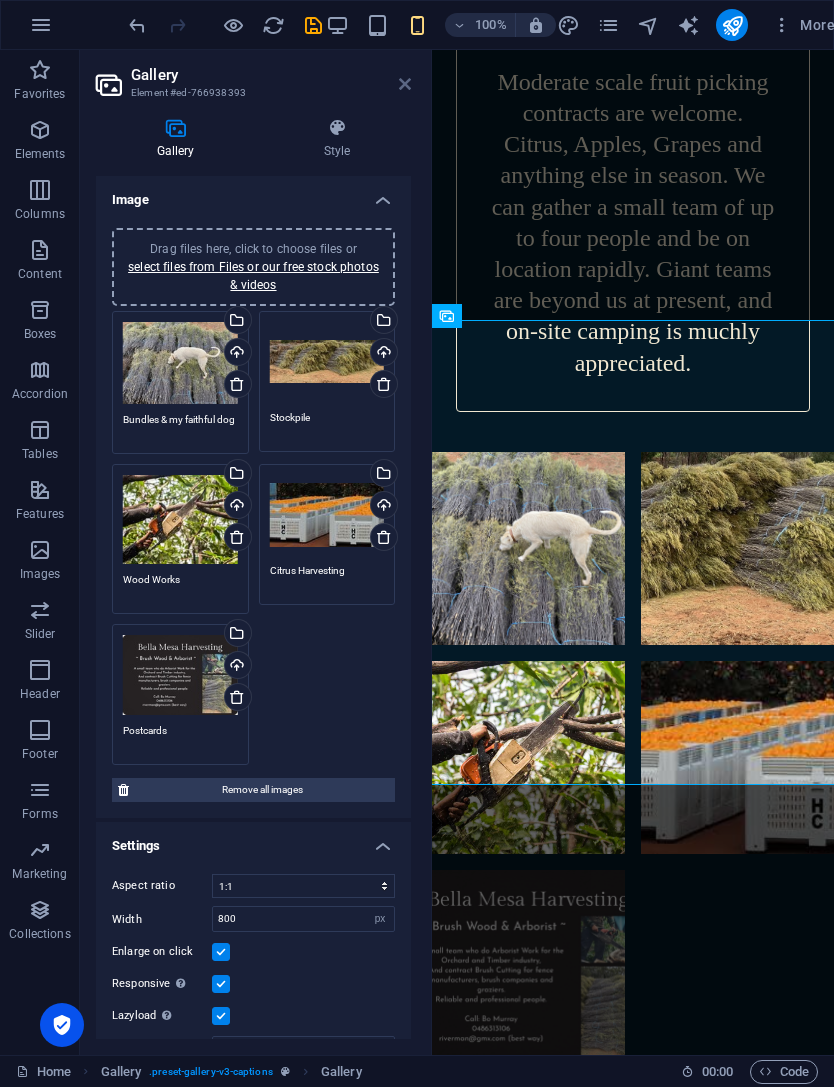 scroll, scrollTop: 2105, scrollLeft: 0, axis: vertical 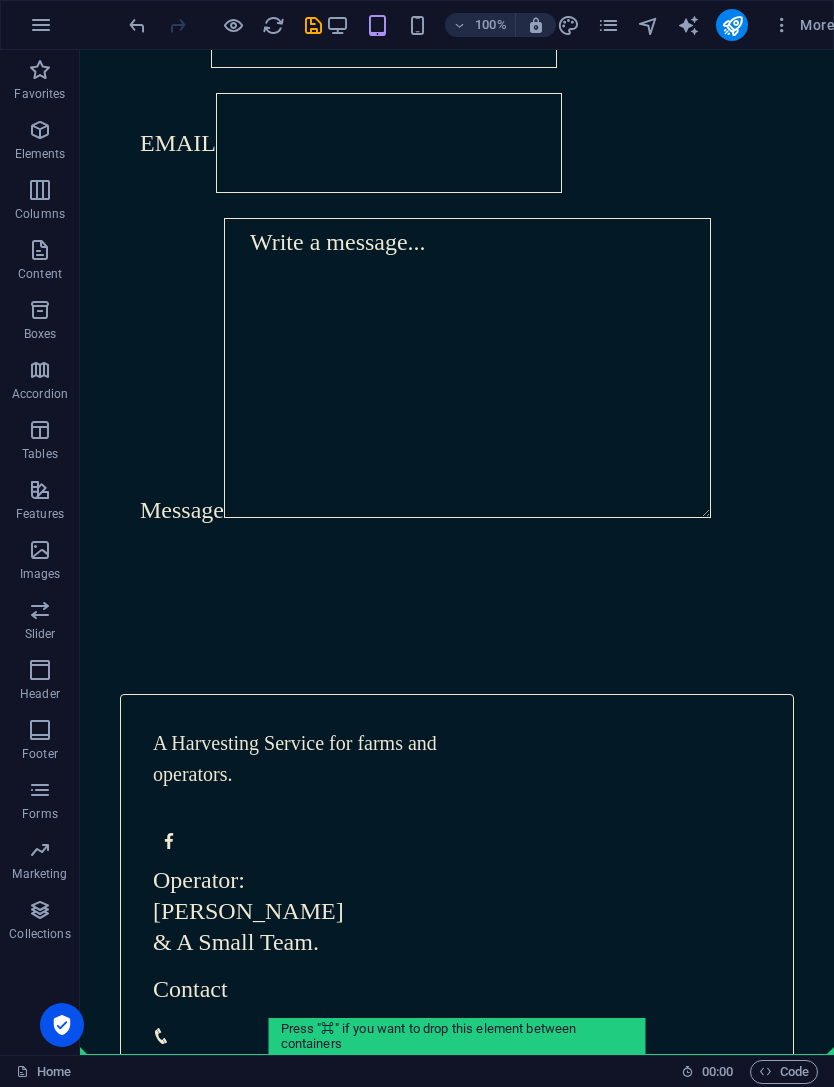 drag, startPoint x: 829, startPoint y: 654, endPoint x: 833, endPoint y: 918, distance: 264.0303 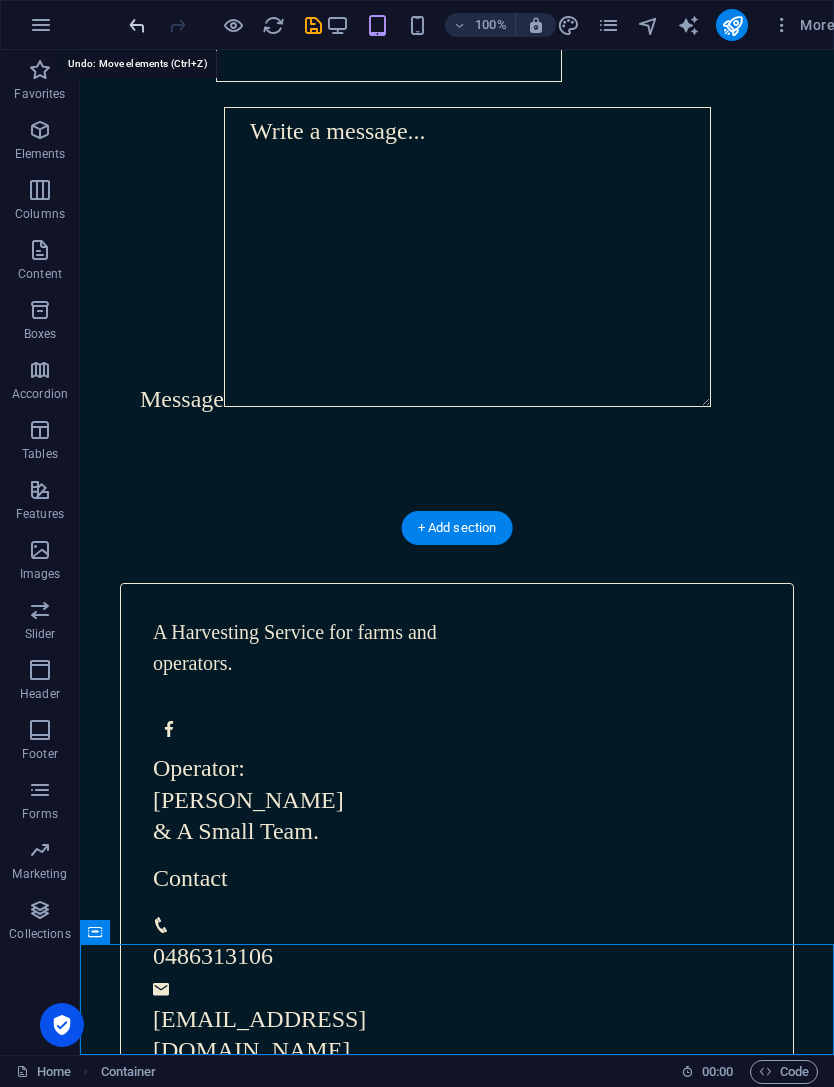 click at bounding box center (137, 25) 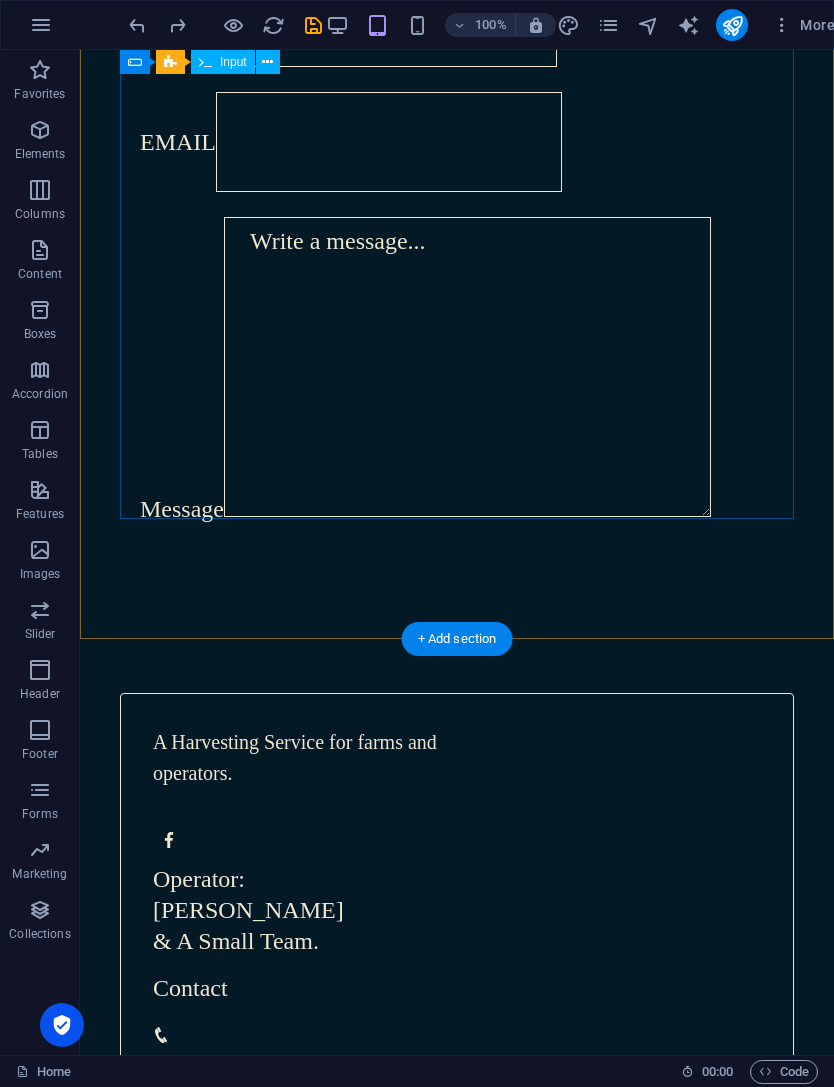 scroll, scrollTop: 3054, scrollLeft: 0, axis: vertical 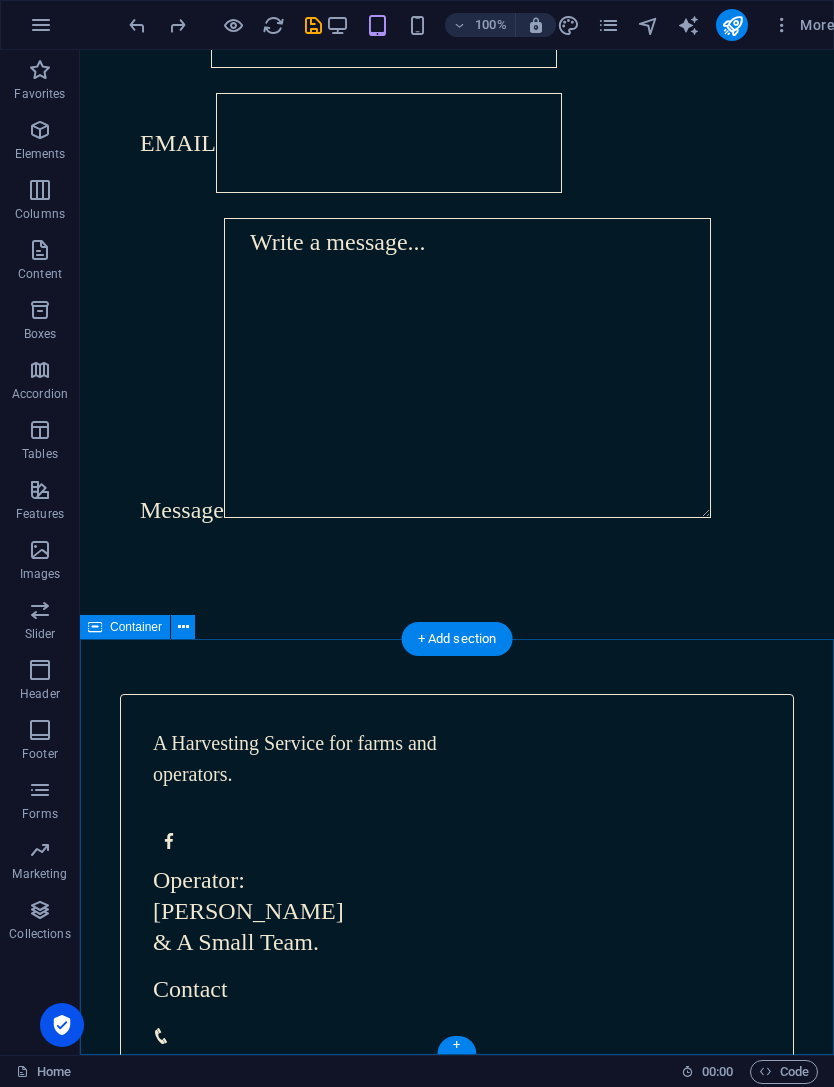 click on "A Harvesting Service for farms and operators. Operator: Bo Murray & A Small Team. Contact 0486313106 bellamesa@gmx.com" at bounding box center (457, 952) 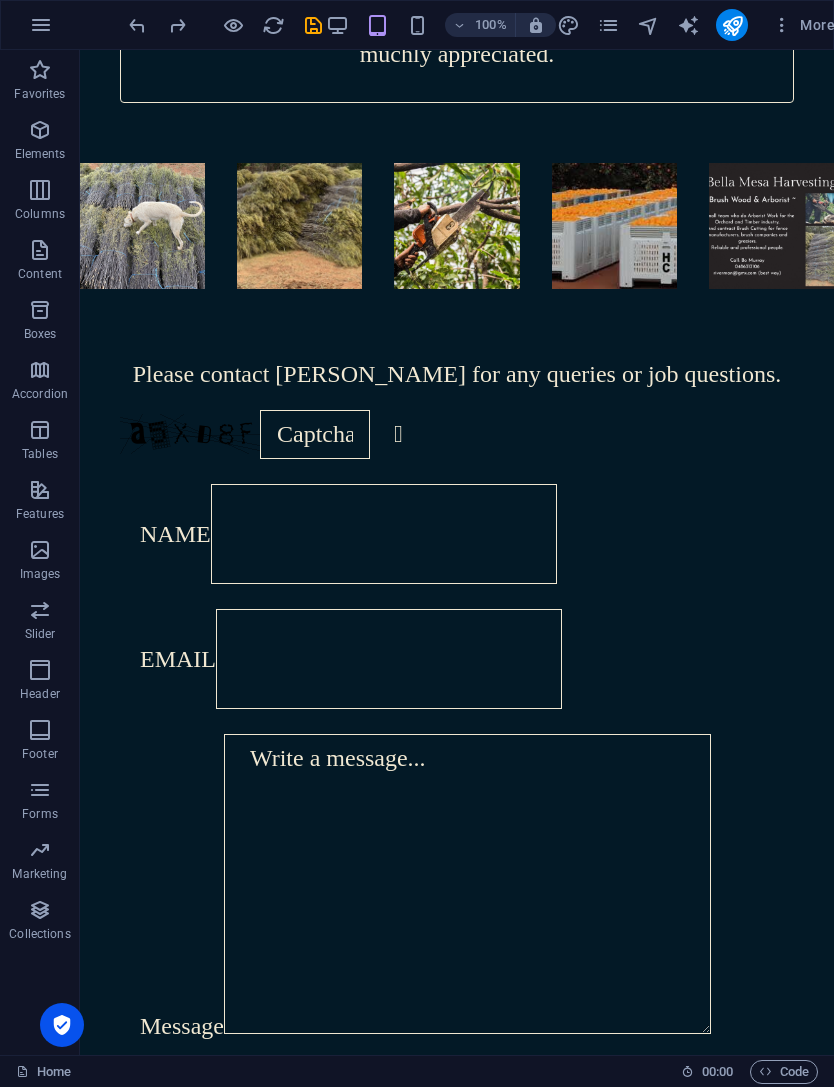 scroll, scrollTop: 2532, scrollLeft: 0, axis: vertical 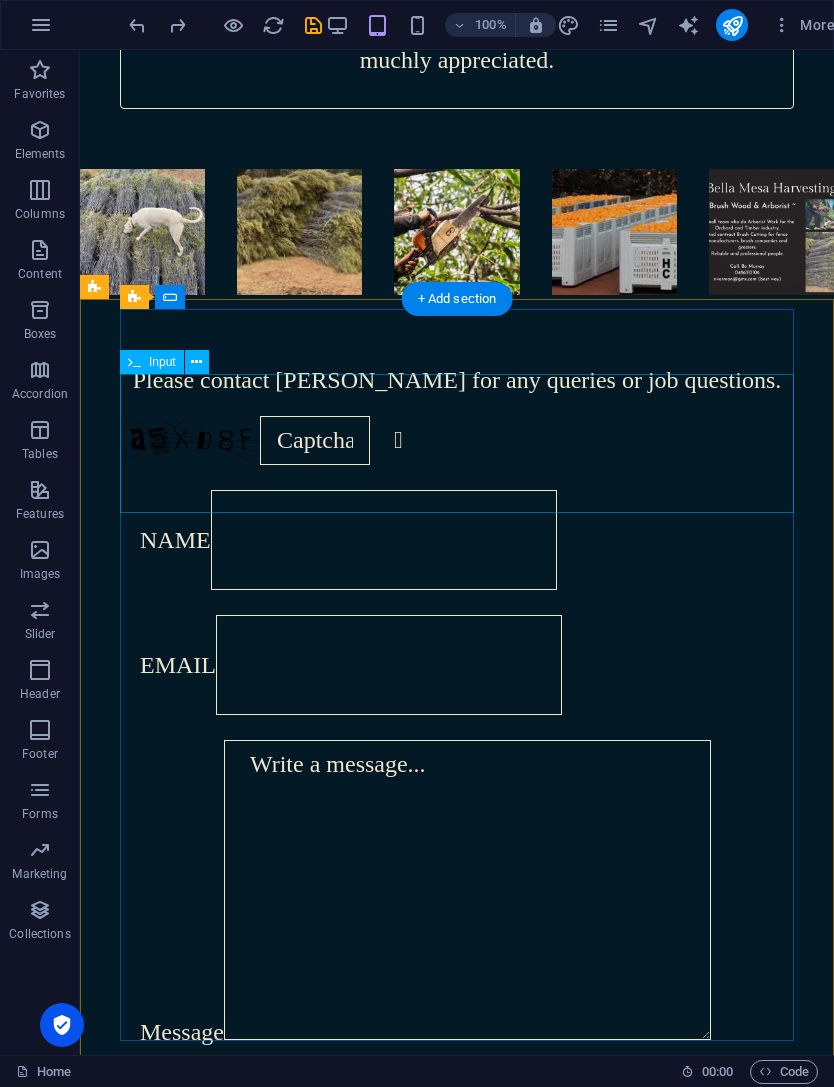 click on "NAME" at bounding box center [457, 540] 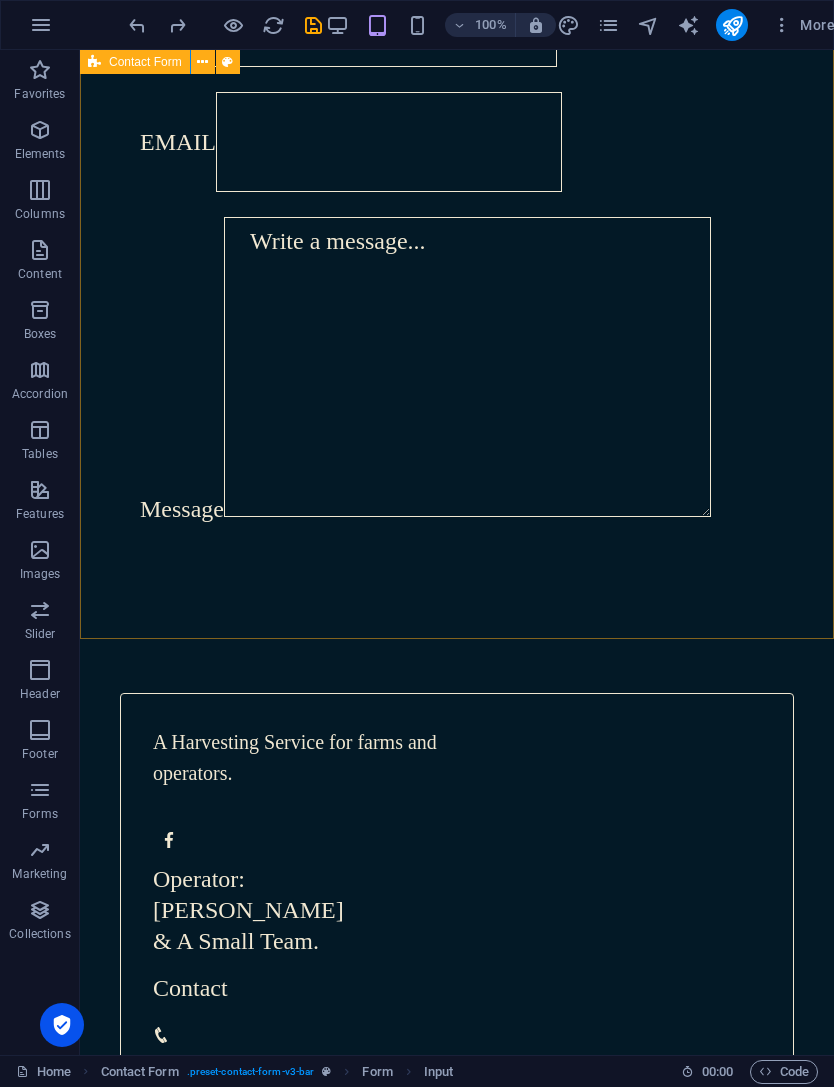 scroll, scrollTop: 3054, scrollLeft: 0, axis: vertical 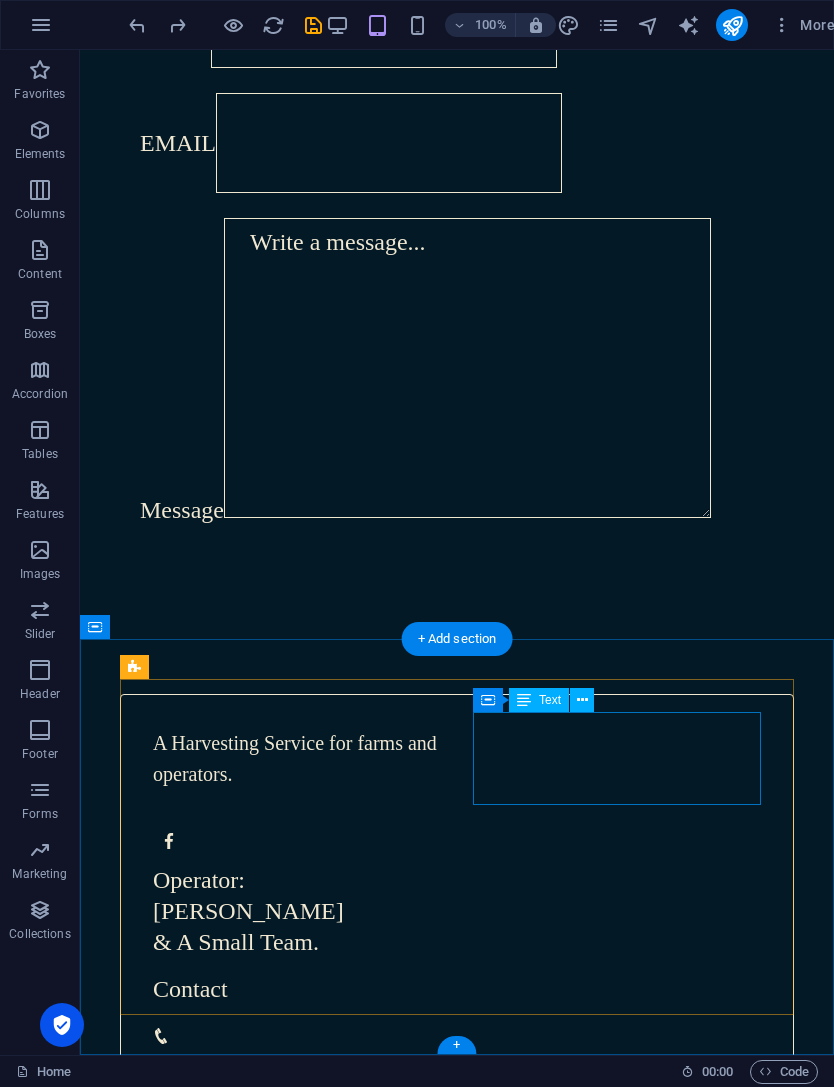 click on "Operator: Bo Murray & A Small Team." at bounding box center (297, 912) 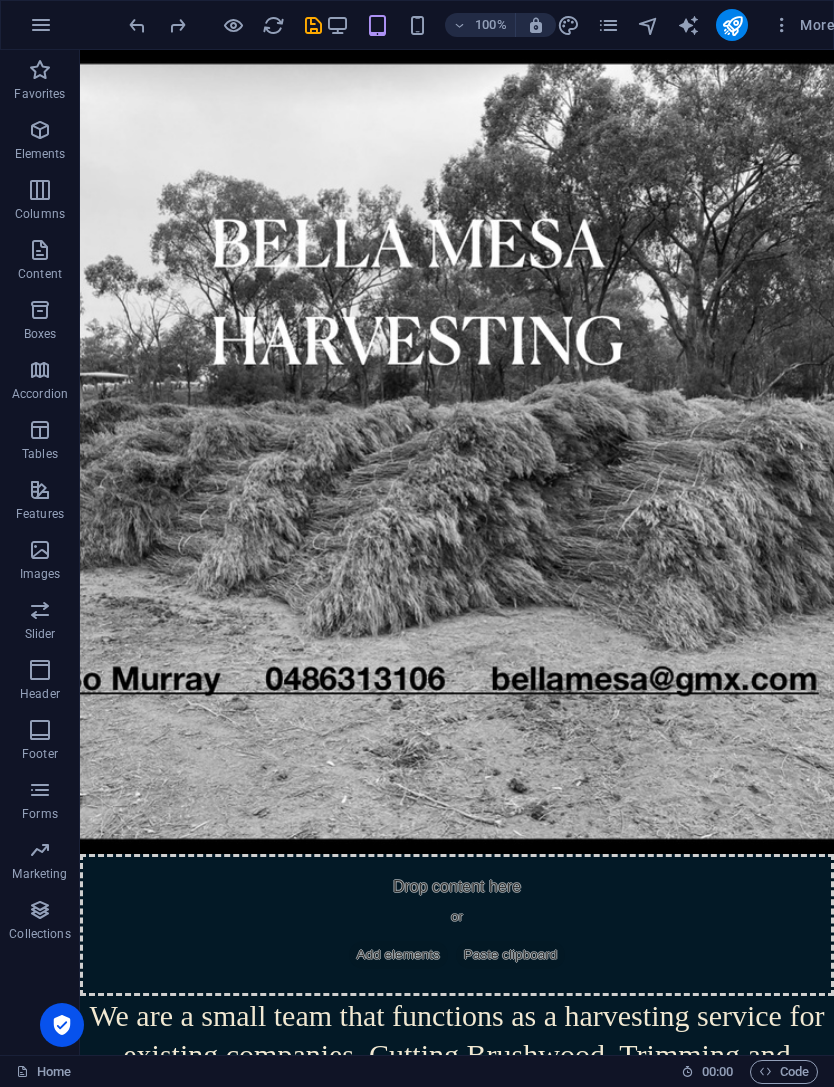 scroll, scrollTop: 0, scrollLeft: 0, axis: both 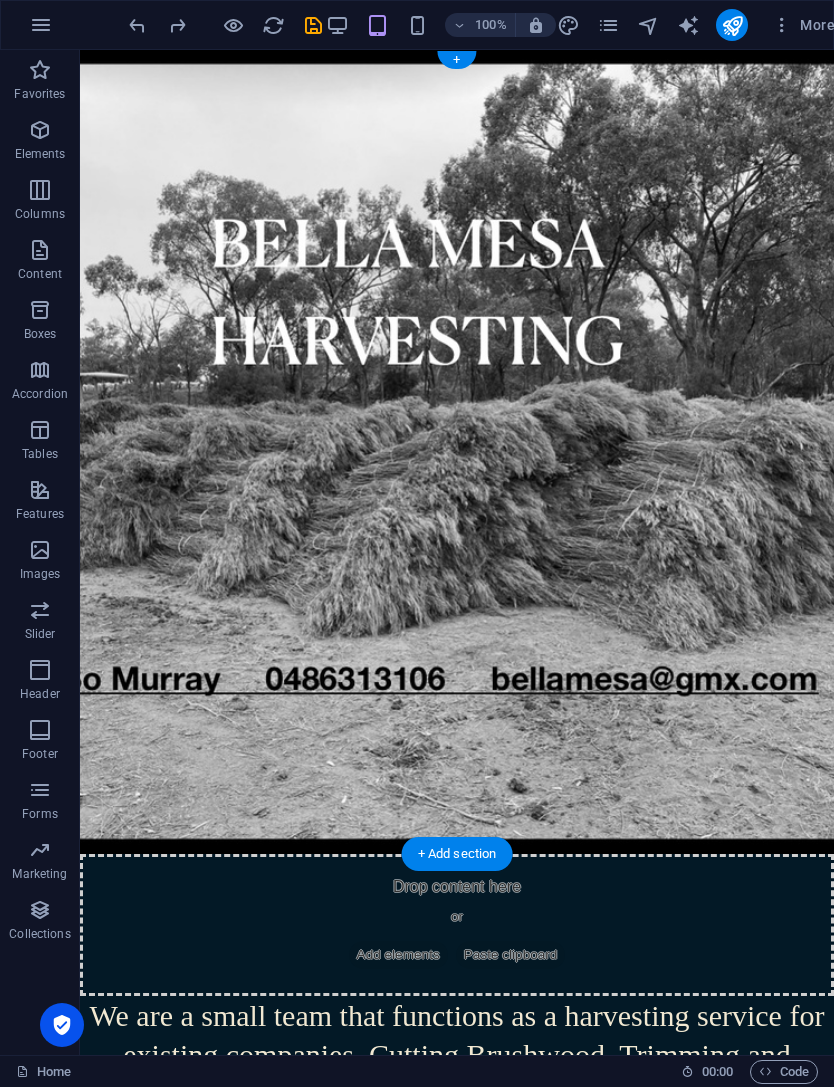 click at bounding box center (457, 452) 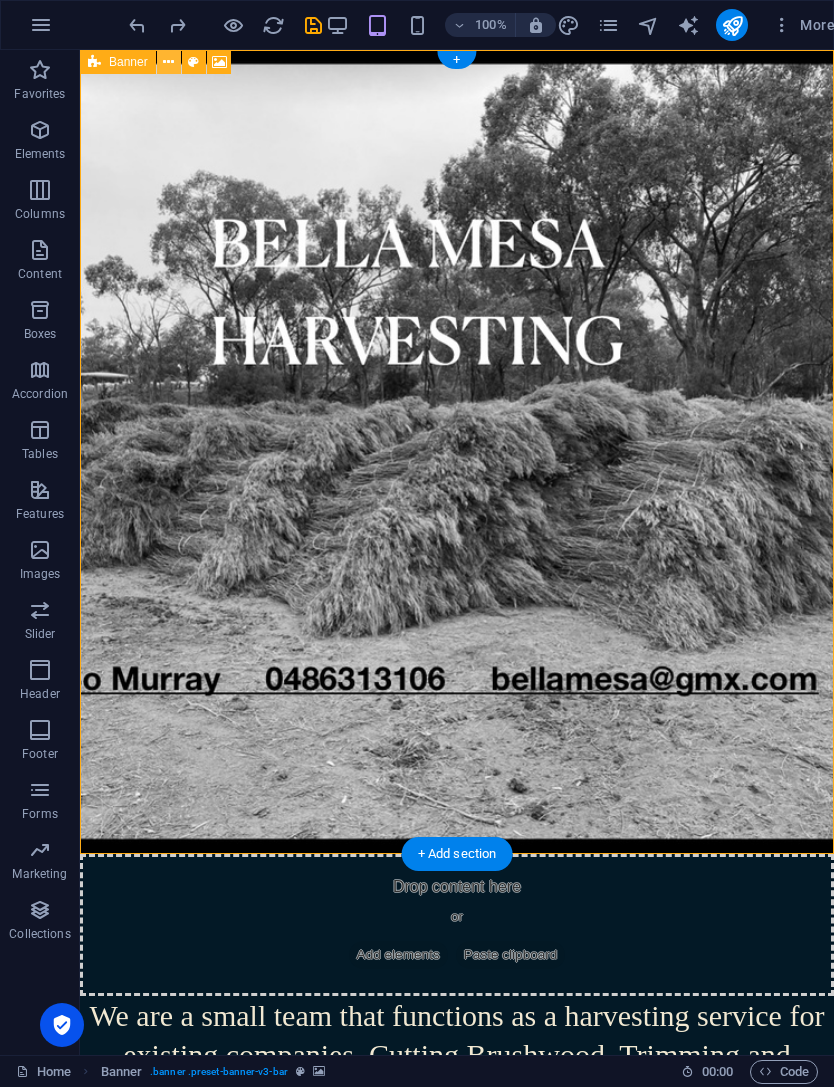click at bounding box center [168, 62] 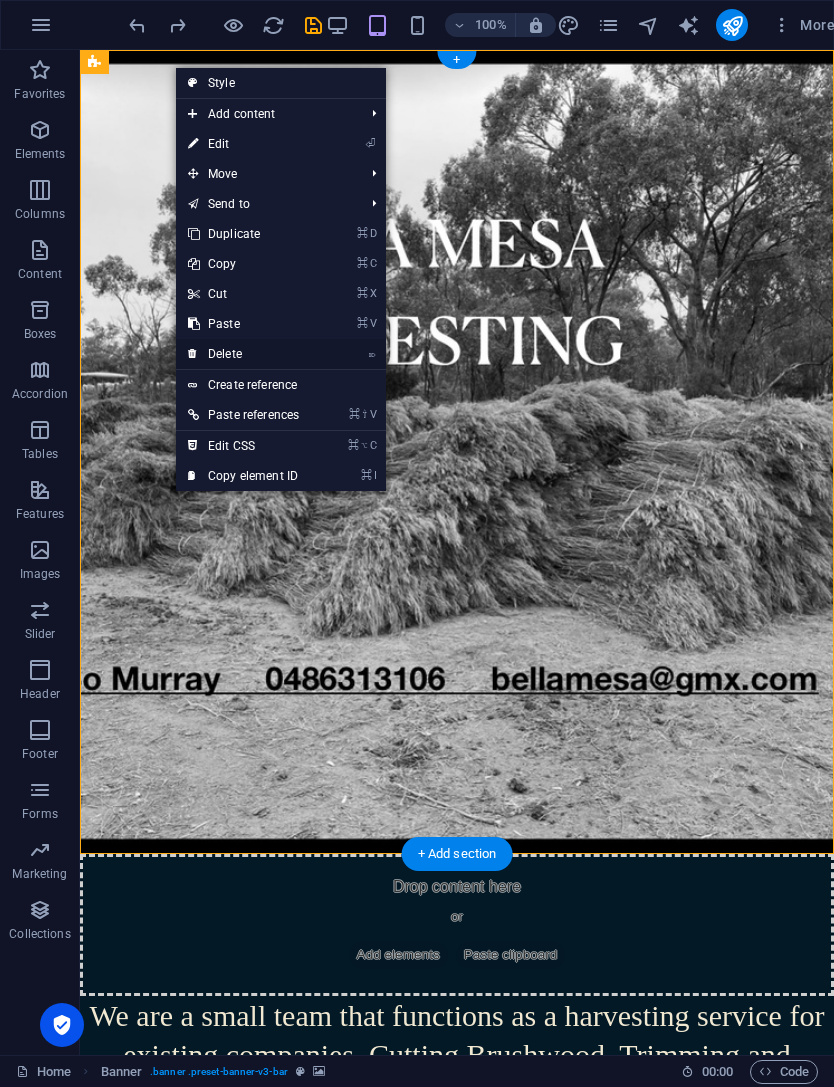 click on "⌦  Delete" at bounding box center (243, 354) 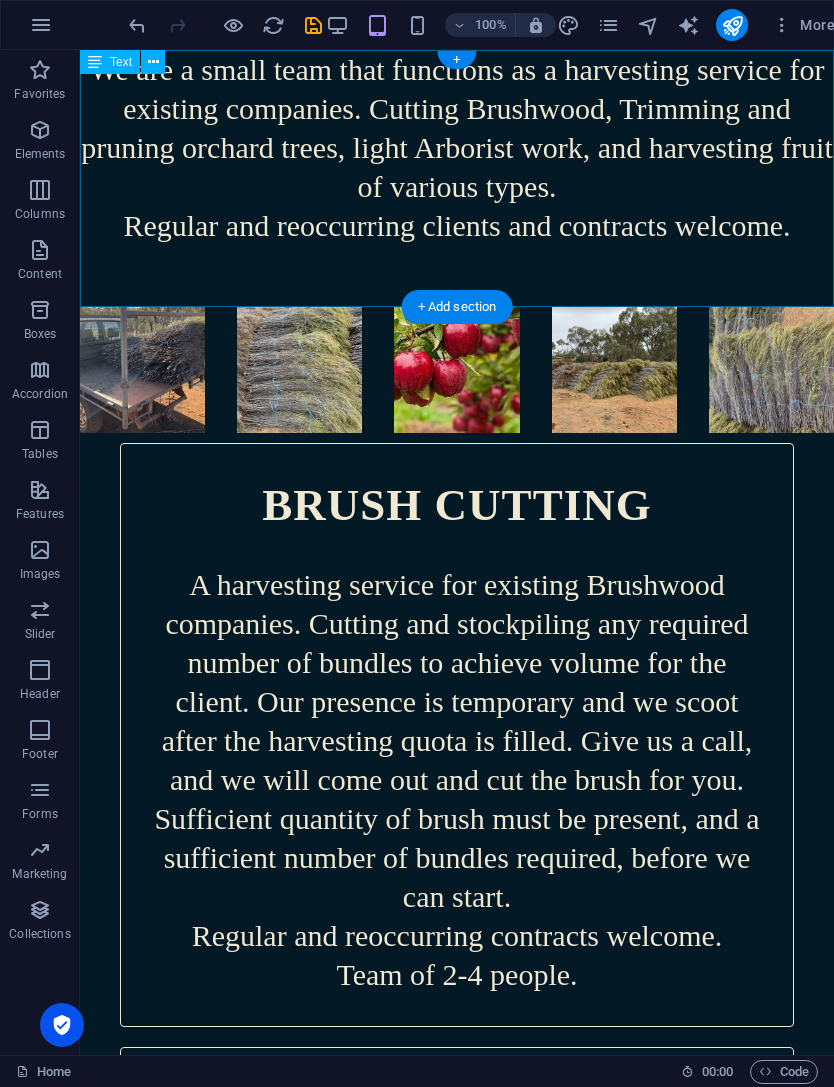 click on "Text" at bounding box center [129, 62] 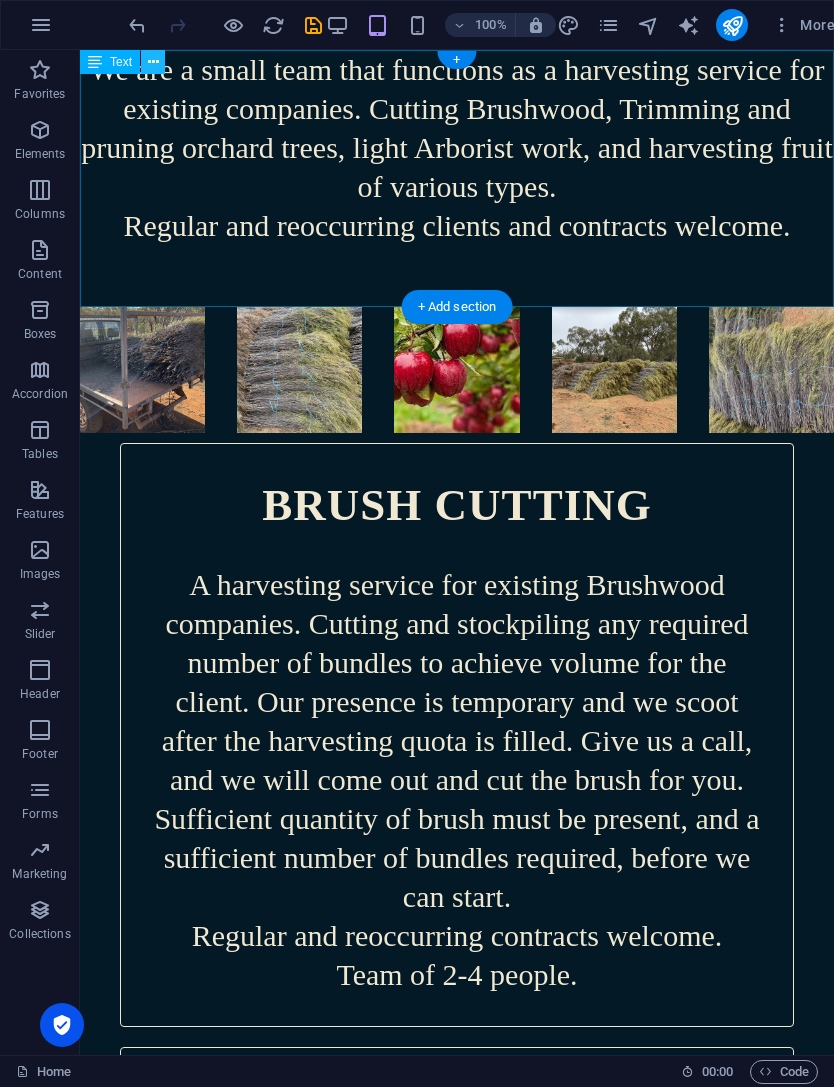 click at bounding box center (153, 62) 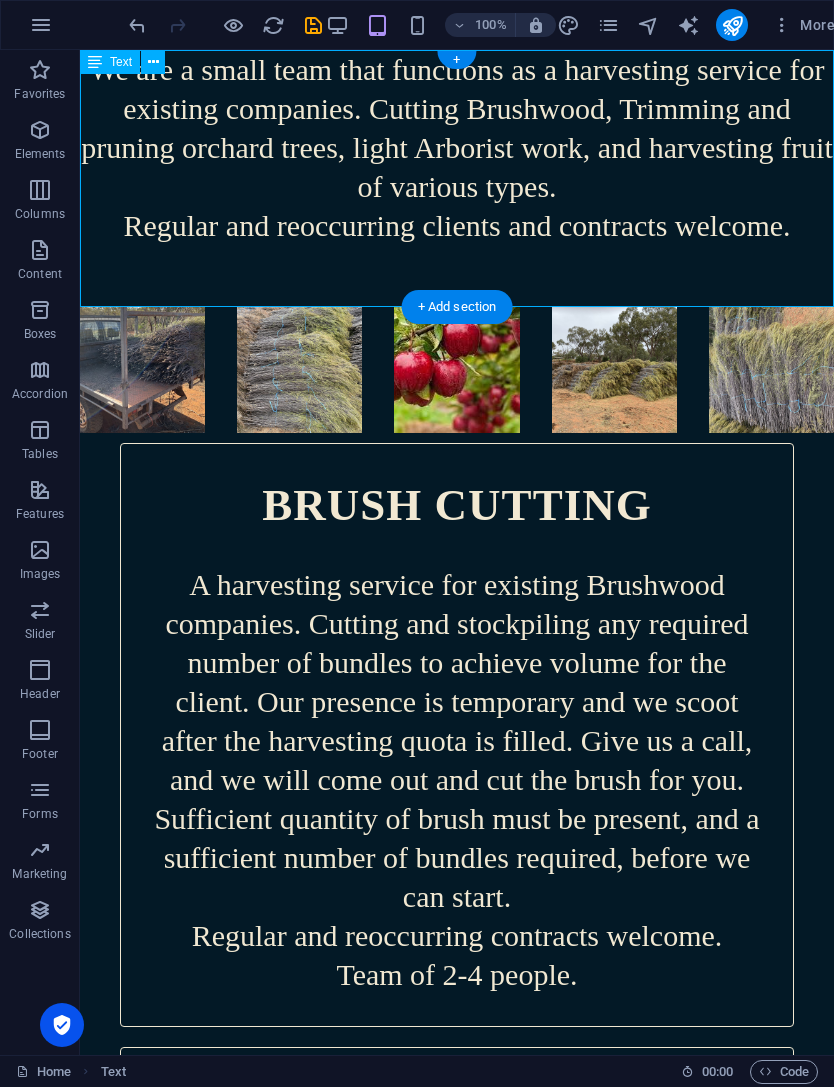 click on "Text" at bounding box center (129, 62) 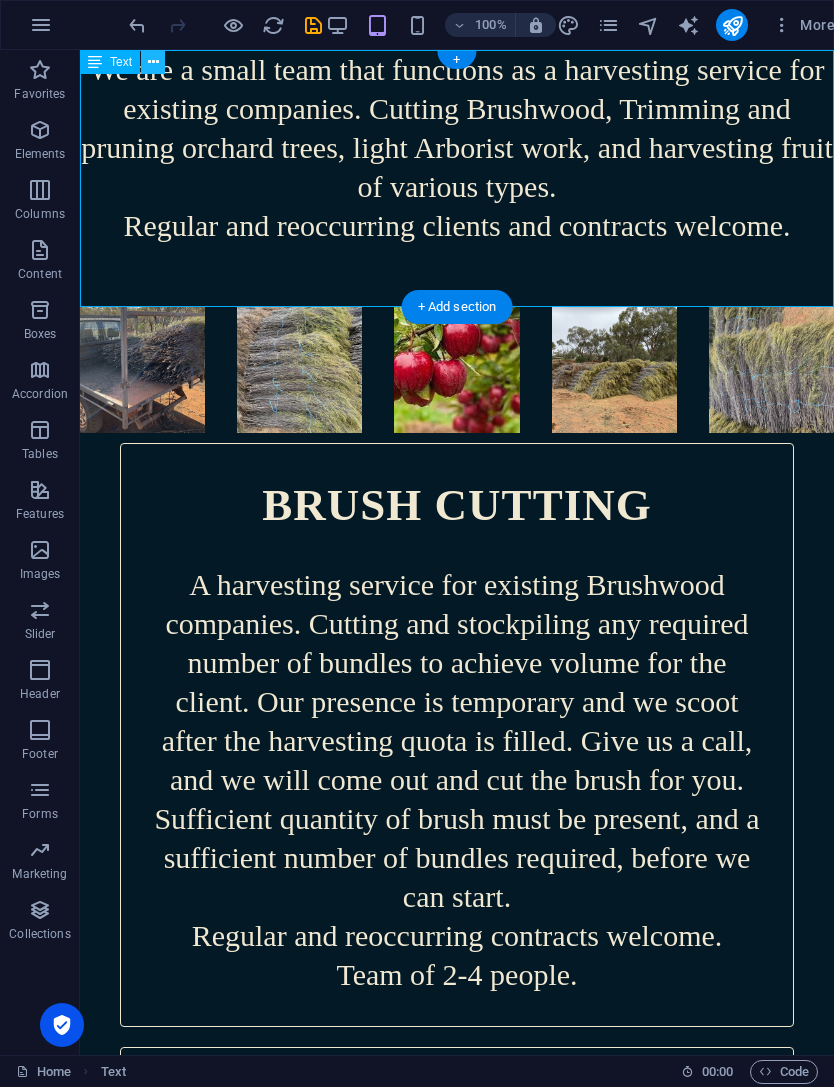 click at bounding box center [153, 62] 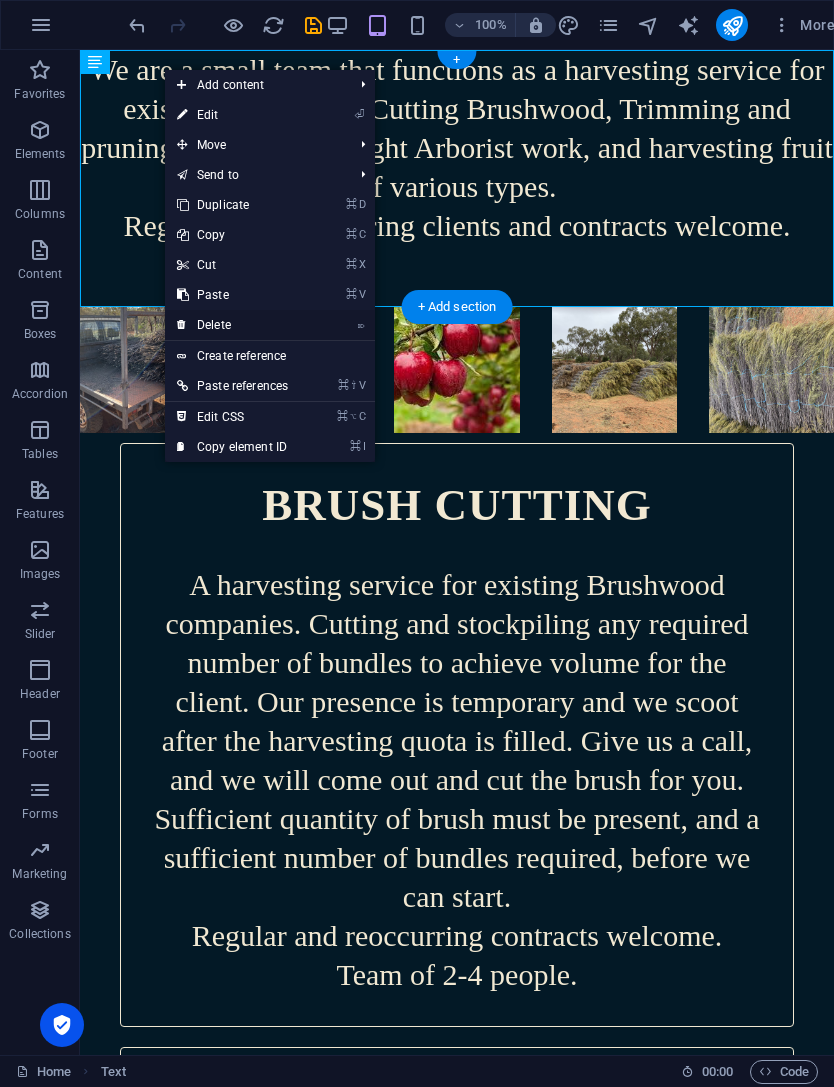 click on "⌦  Delete" at bounding box center (232, 325) 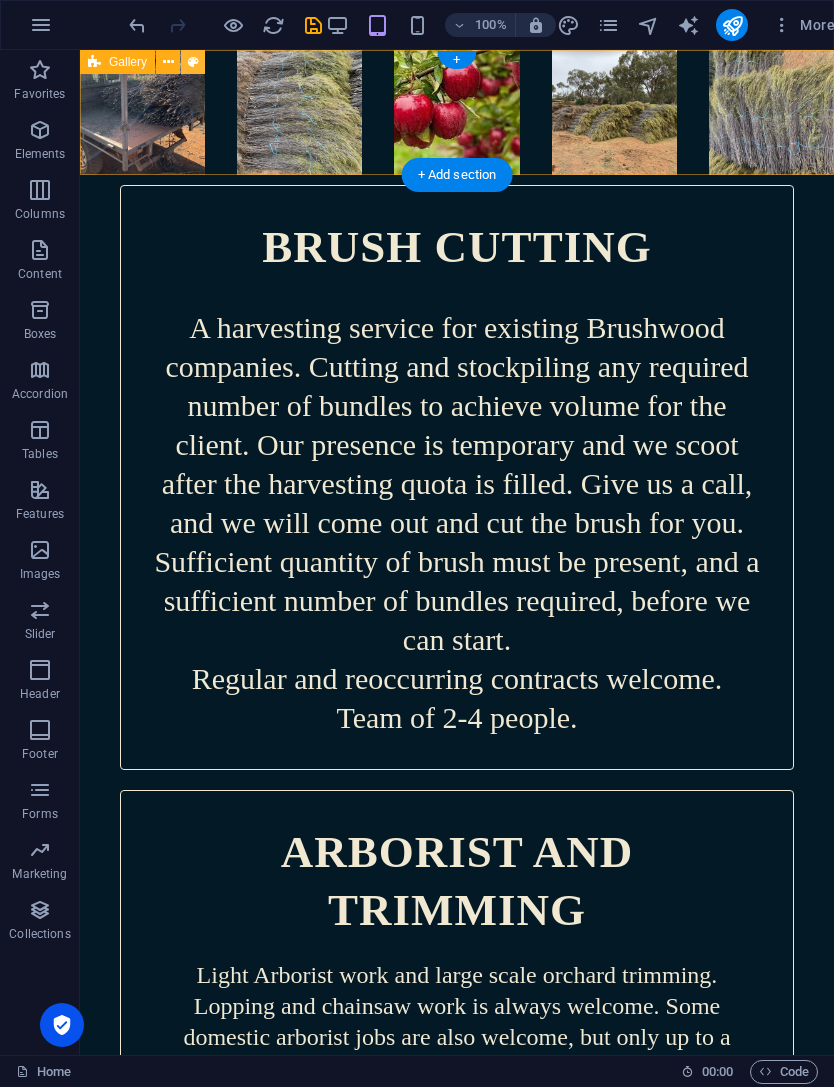 click on "Gallery" at bounding box center (149, 62) 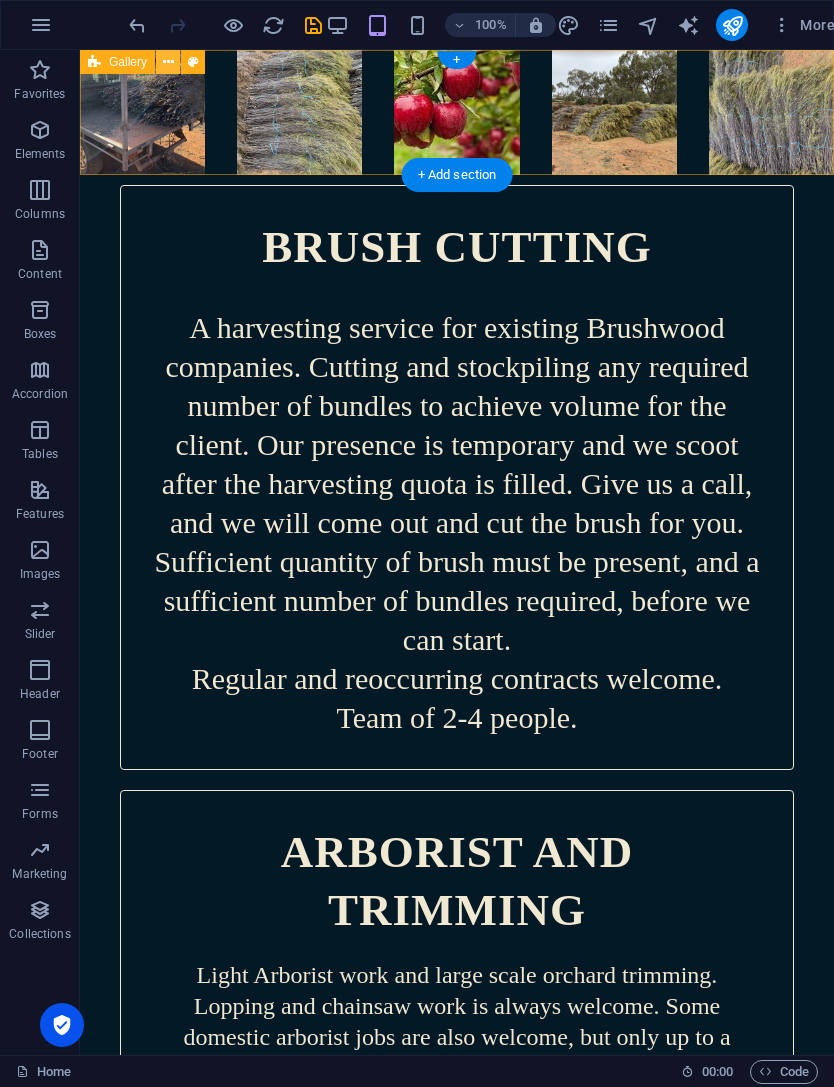 click at bounding box center [168, 62] 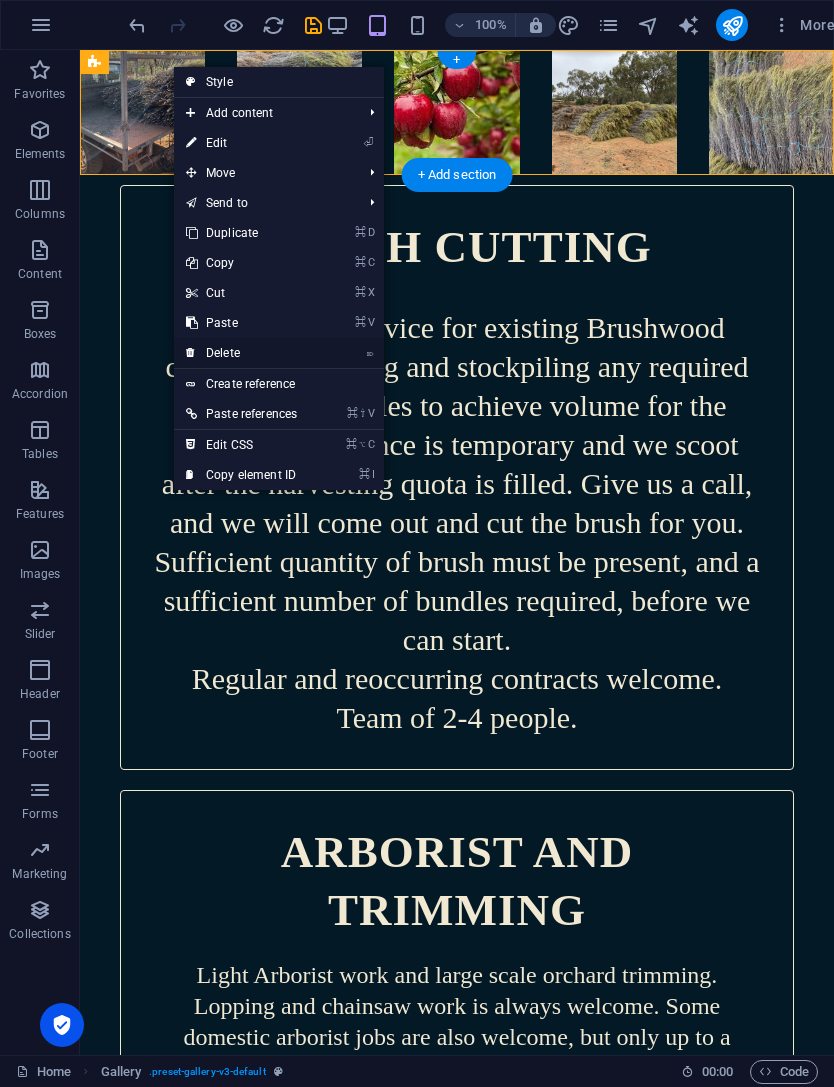 click on "⌦  Delete" at bounding box center [241, 353] 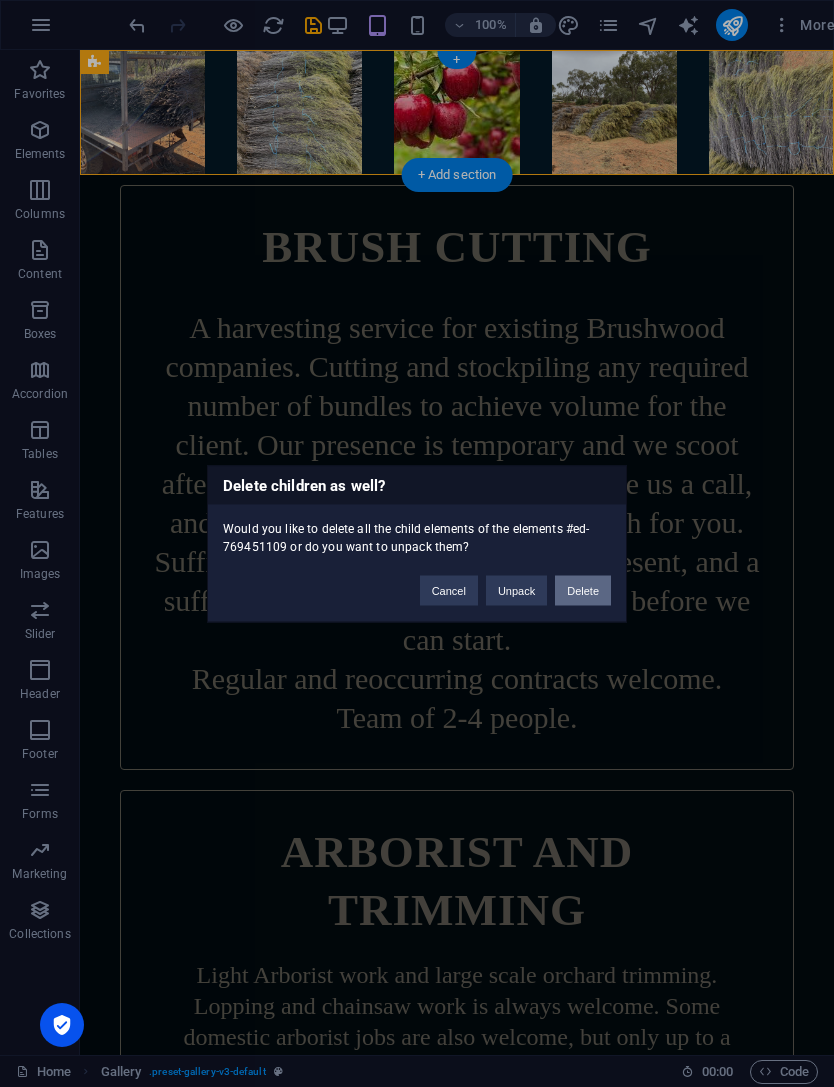 click on "Delete" at bounding box center [583, 590] 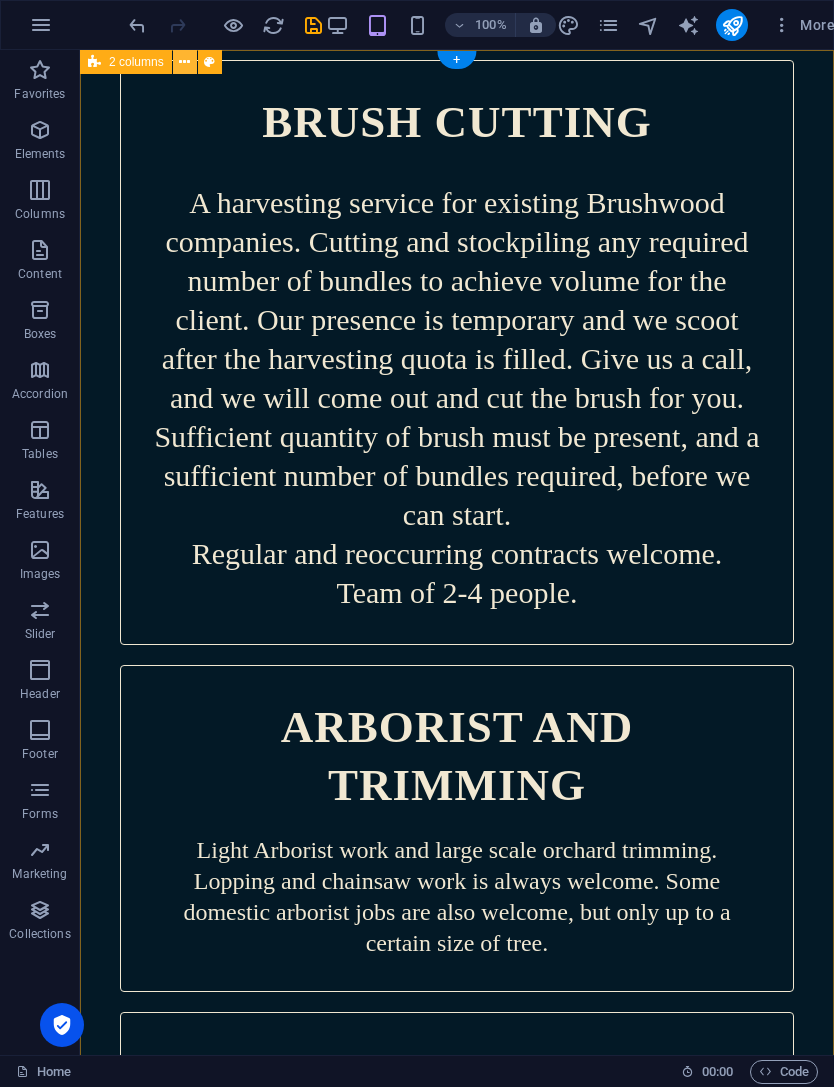 click at bounding box center (184, 62) 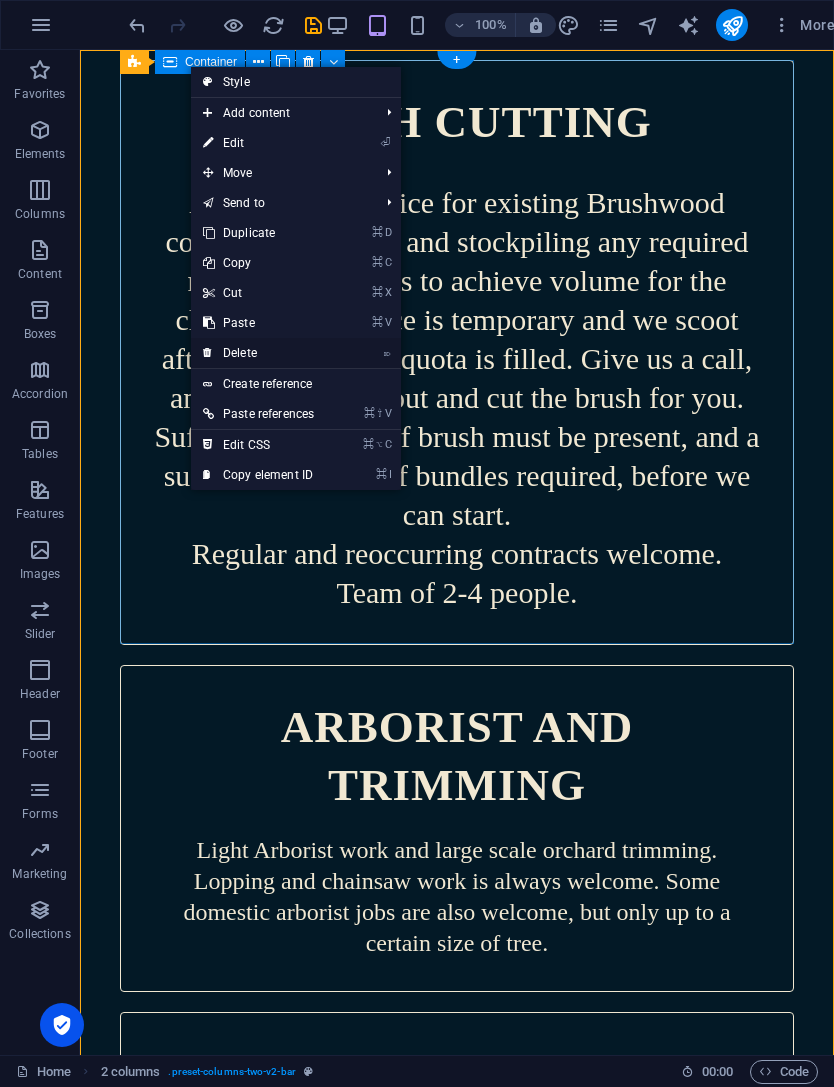 click on "⌦  Delete" at bounding box center (258, 353) 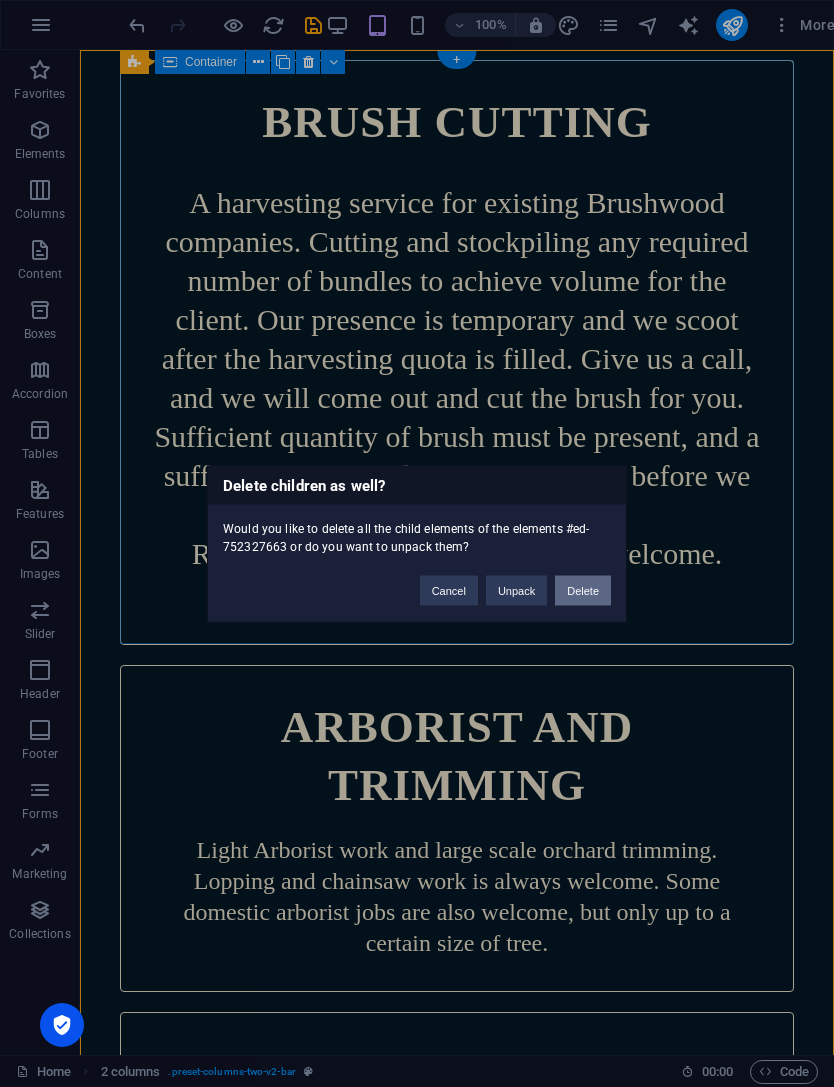 drag, startPoint x: 585, startPoint y: 598, endPoint x: 504, endPoint y: 547, distance: 95.71834 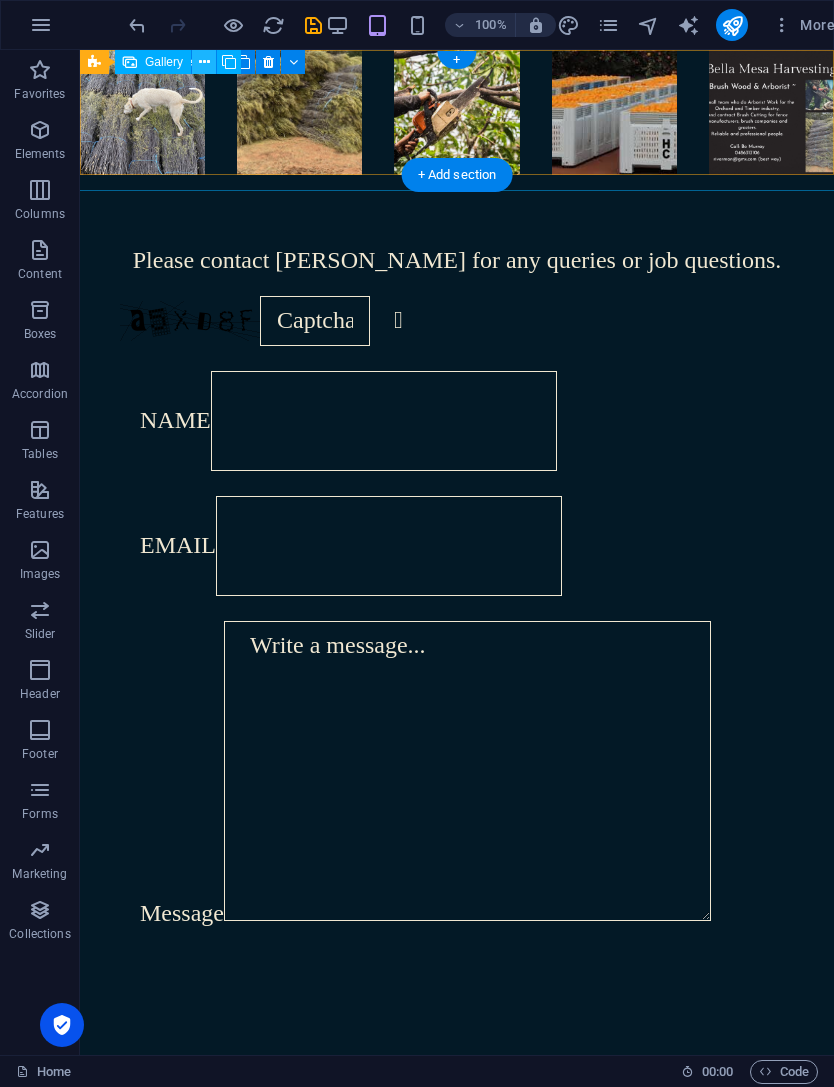 click at bounding box center (204, 62) 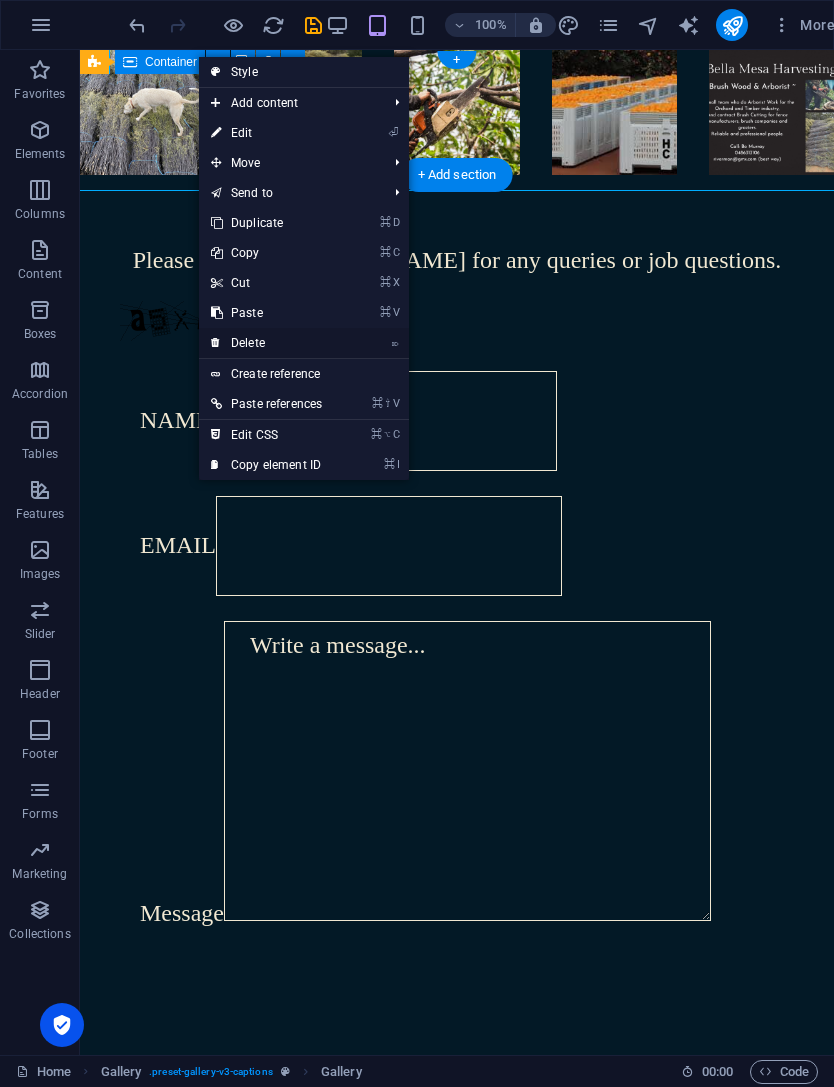 click on "⌦  Delete" at bounding box center (266, 343) 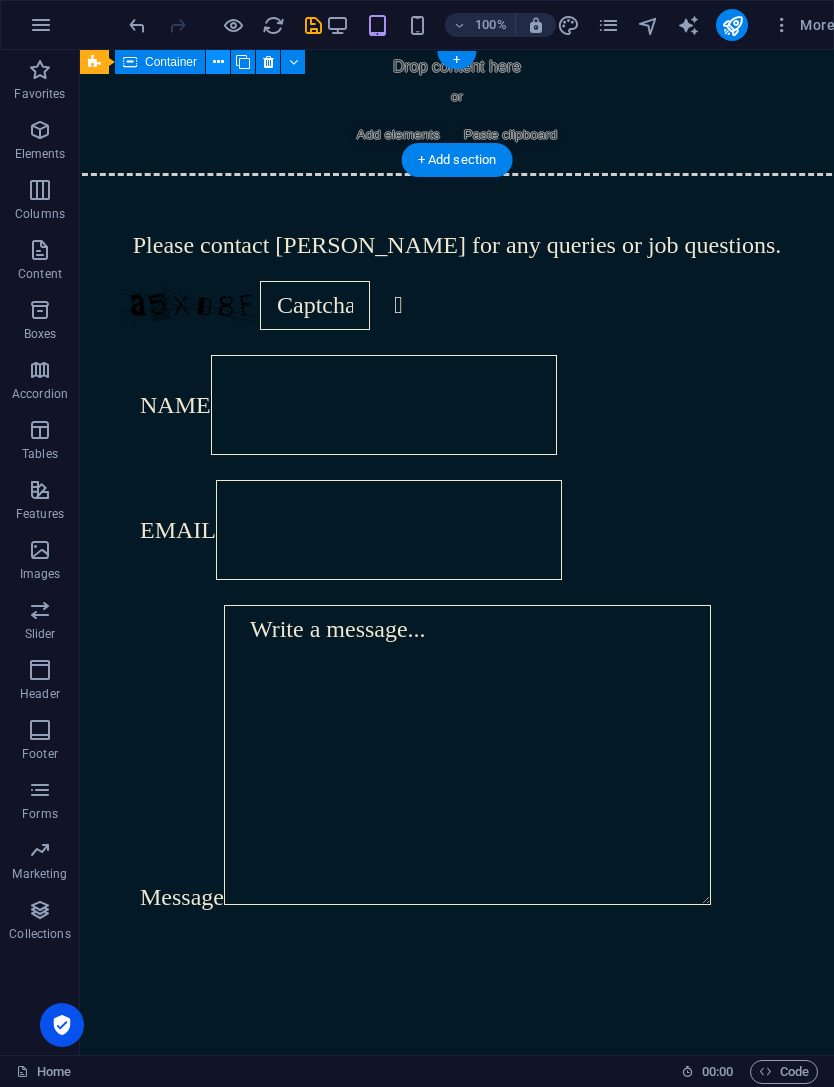 click at bounding box center (218, 62) 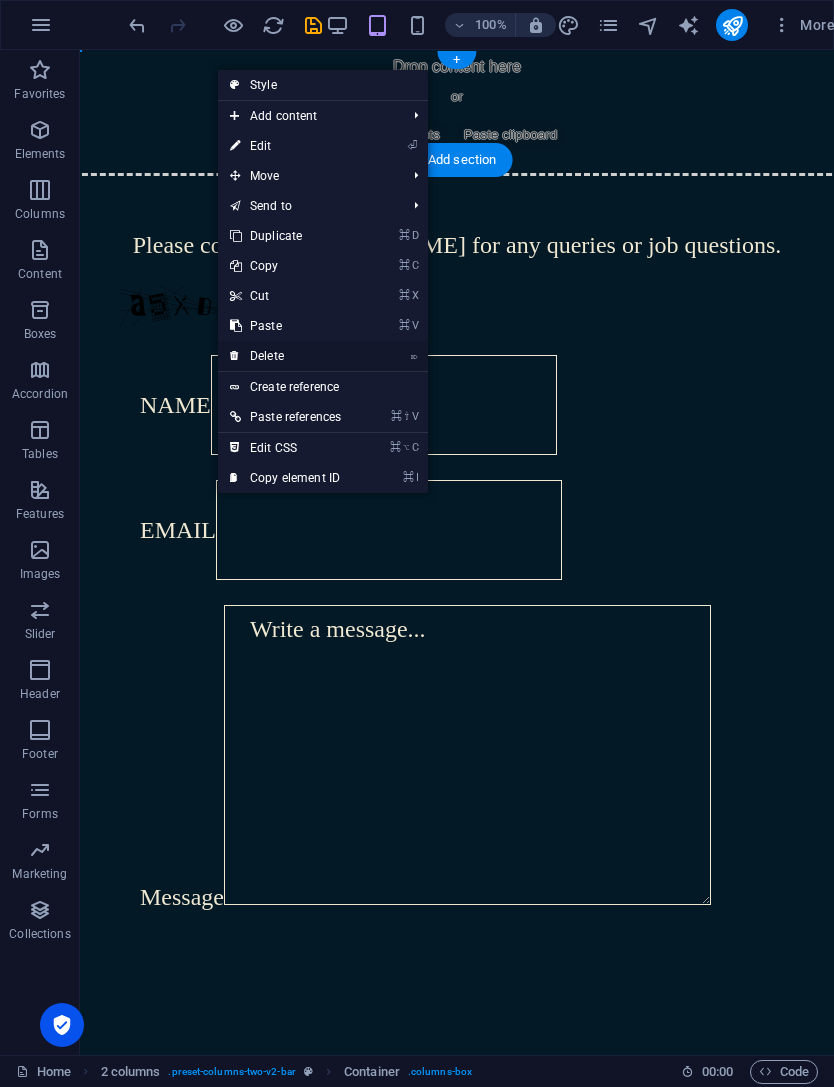 click on "⌦  Delete" at bounding box center (285, 356) 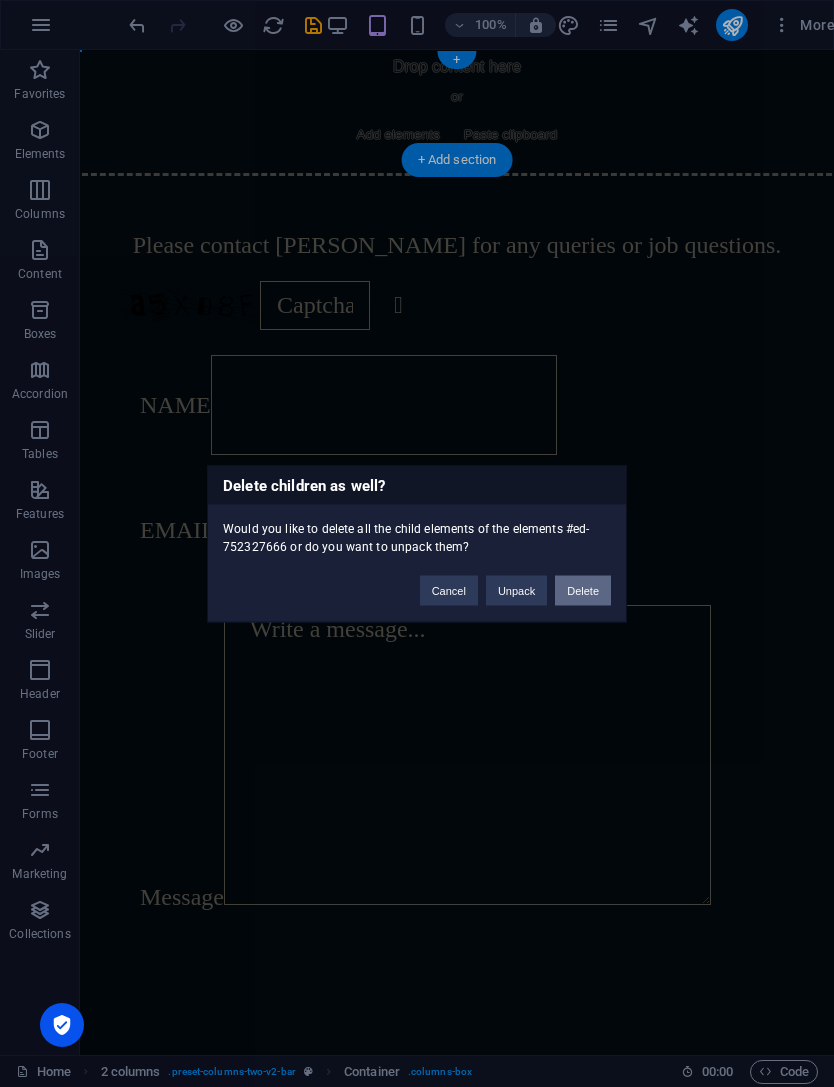 drag, startPoint x: 593, startPoint y: 597, endPoint x: 515, endPoint y: 547, distance: 92.64988 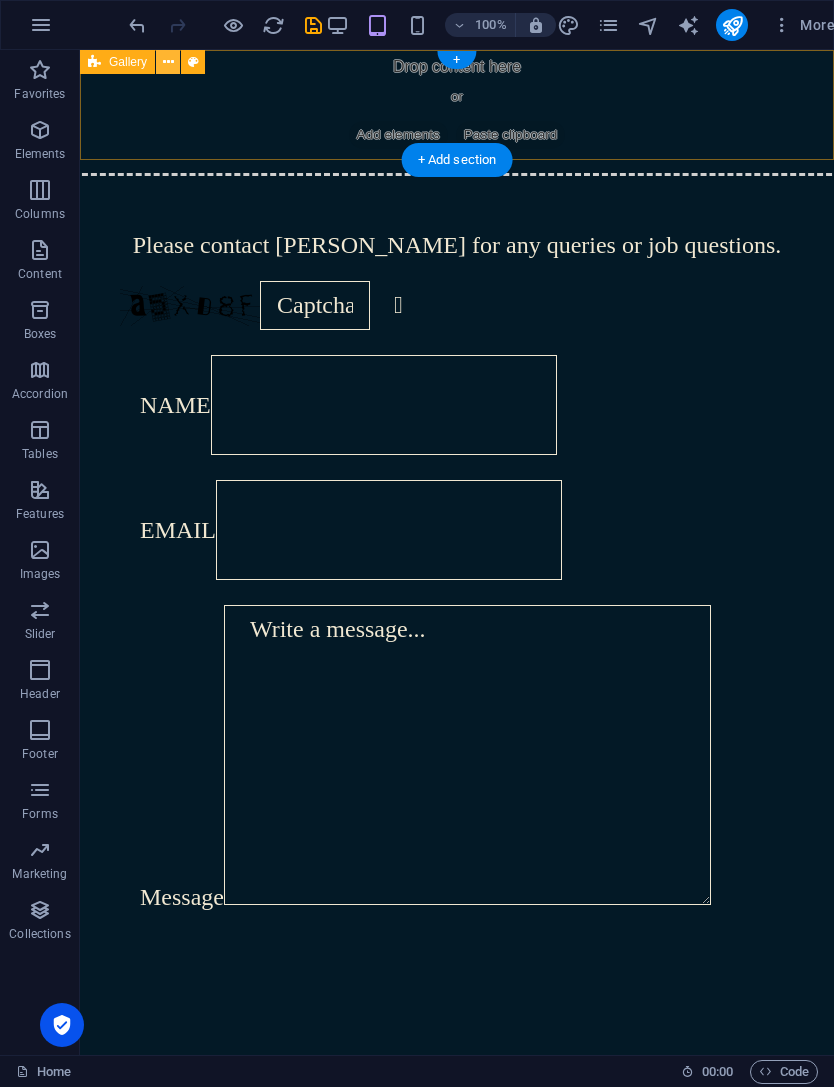 click at bounding box center [168, 62] 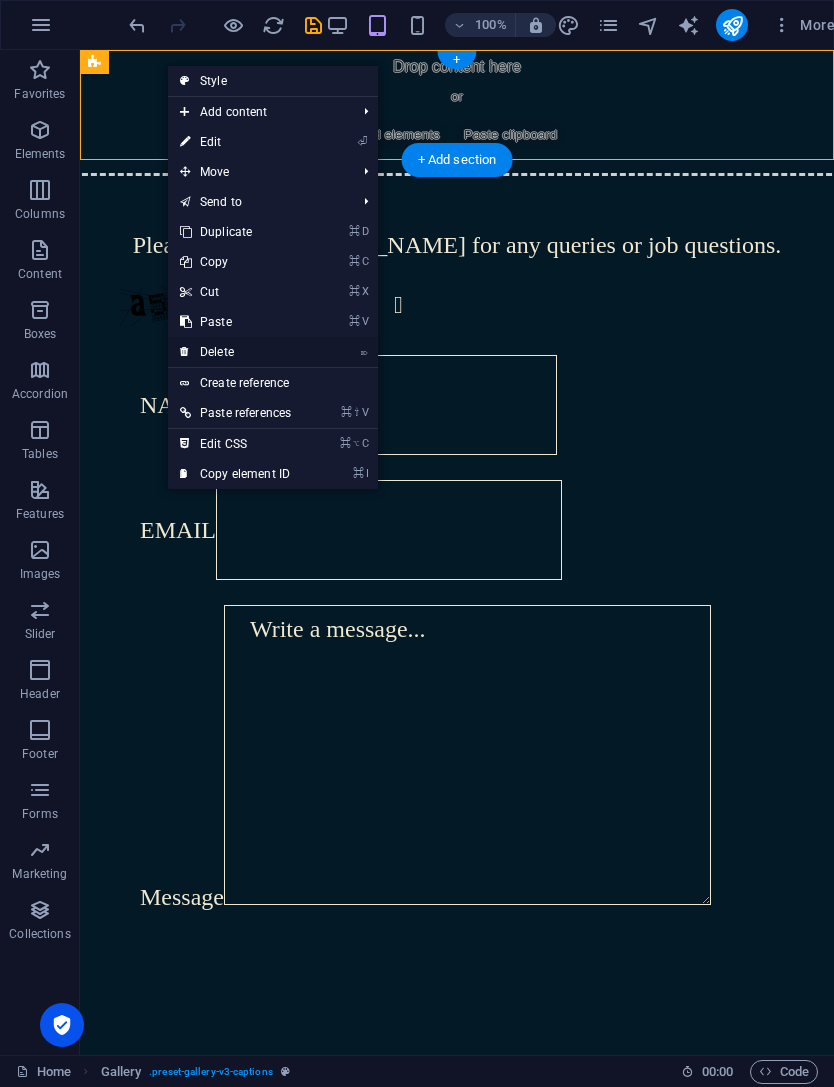 click on "⌦  Delete" at bounding box center [235, 352] 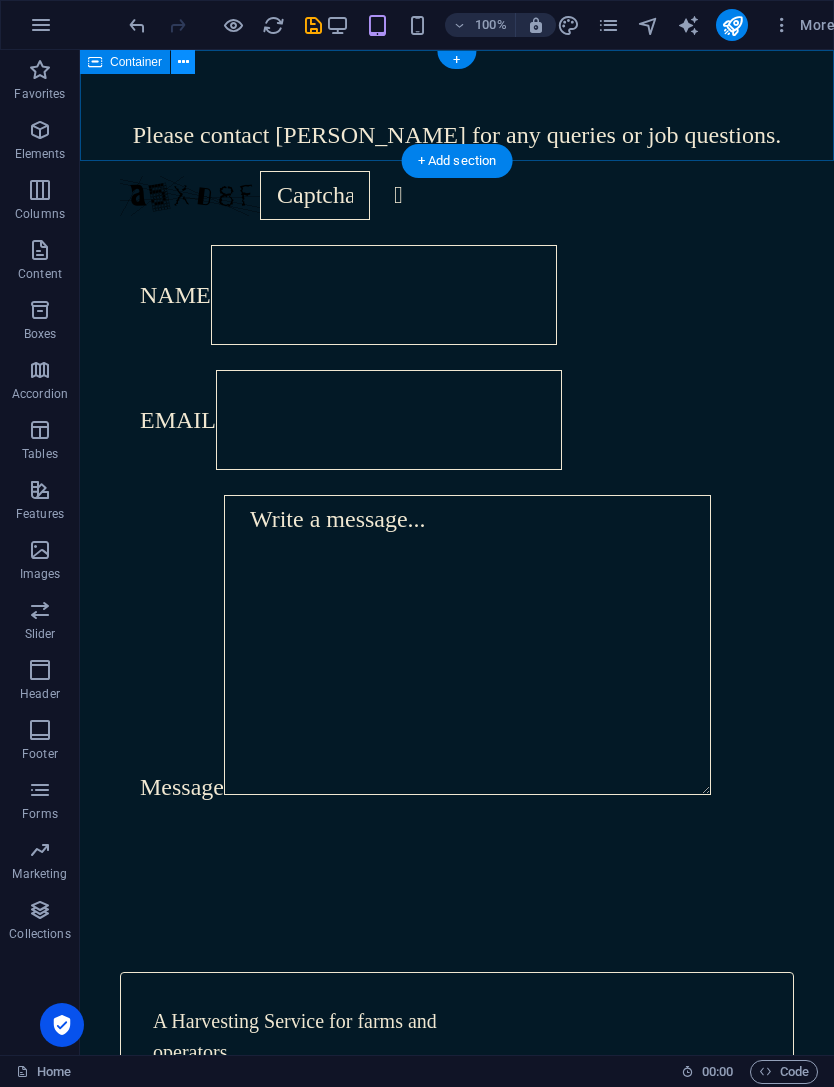 click at bounding box center [183, 62] 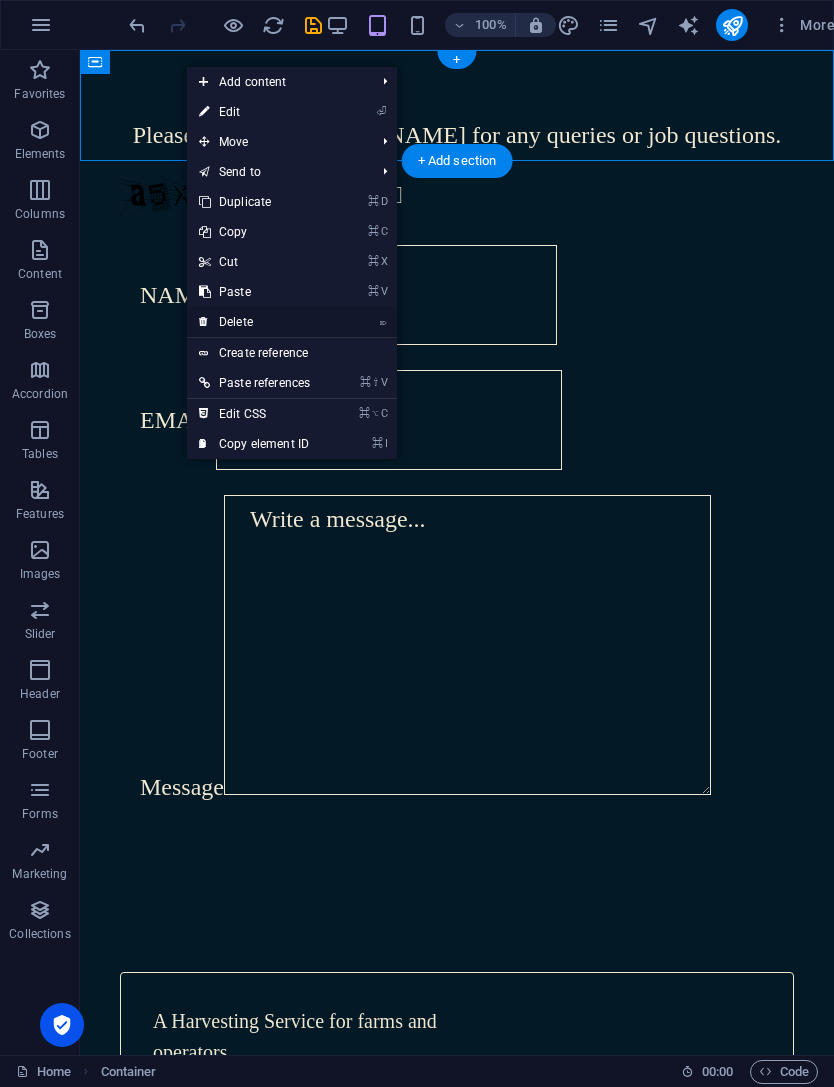 click on "⌦  Delete" at bounding box center [254, 322] 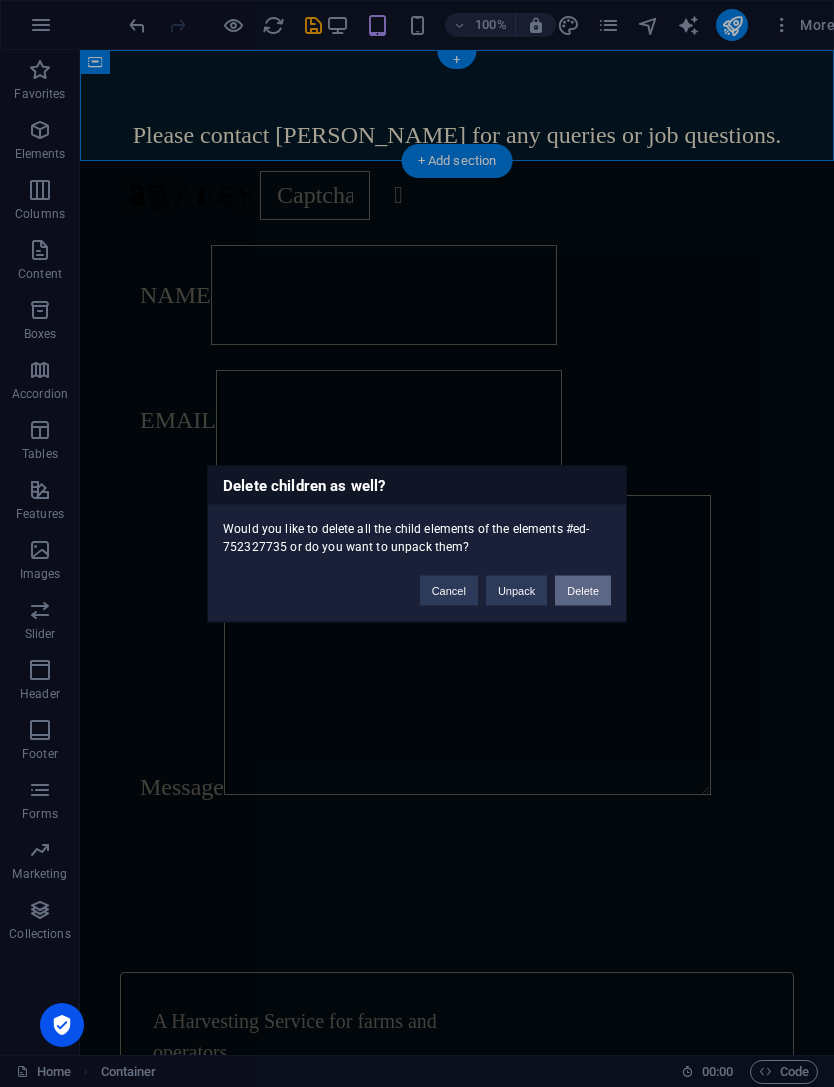 click on "Delete" at bounding box center [583, 590] 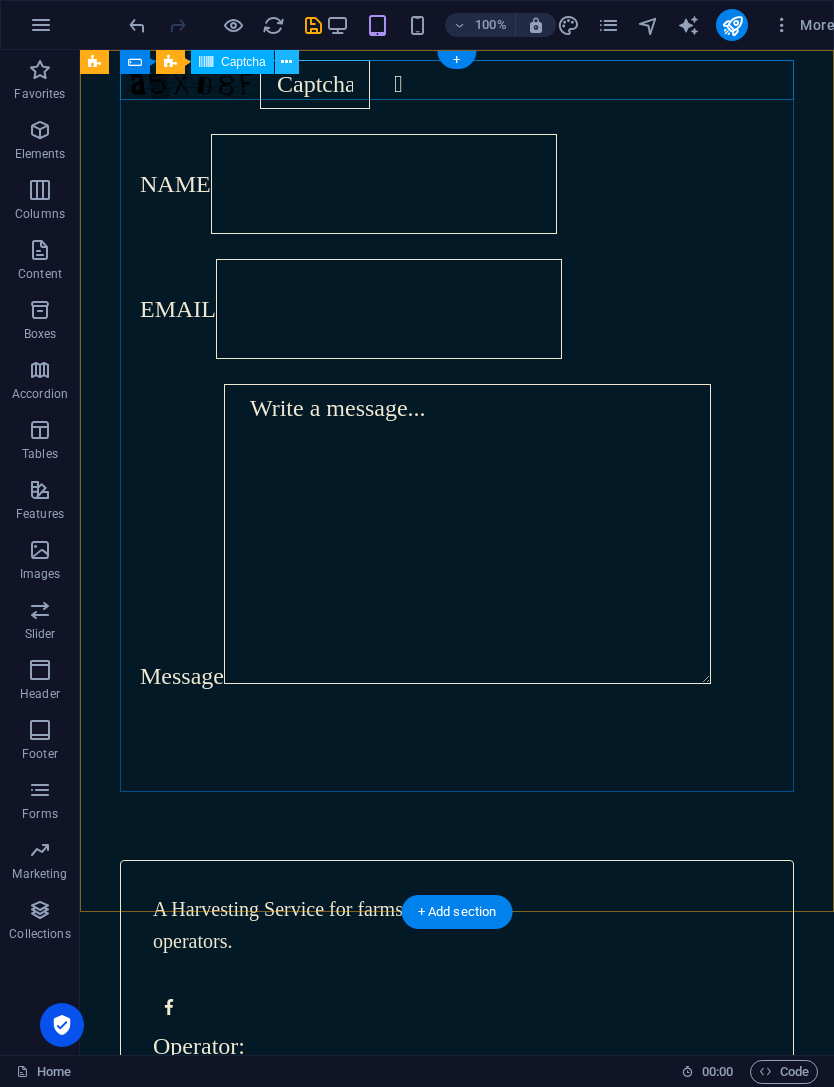 click at bounding box center (286, 62) 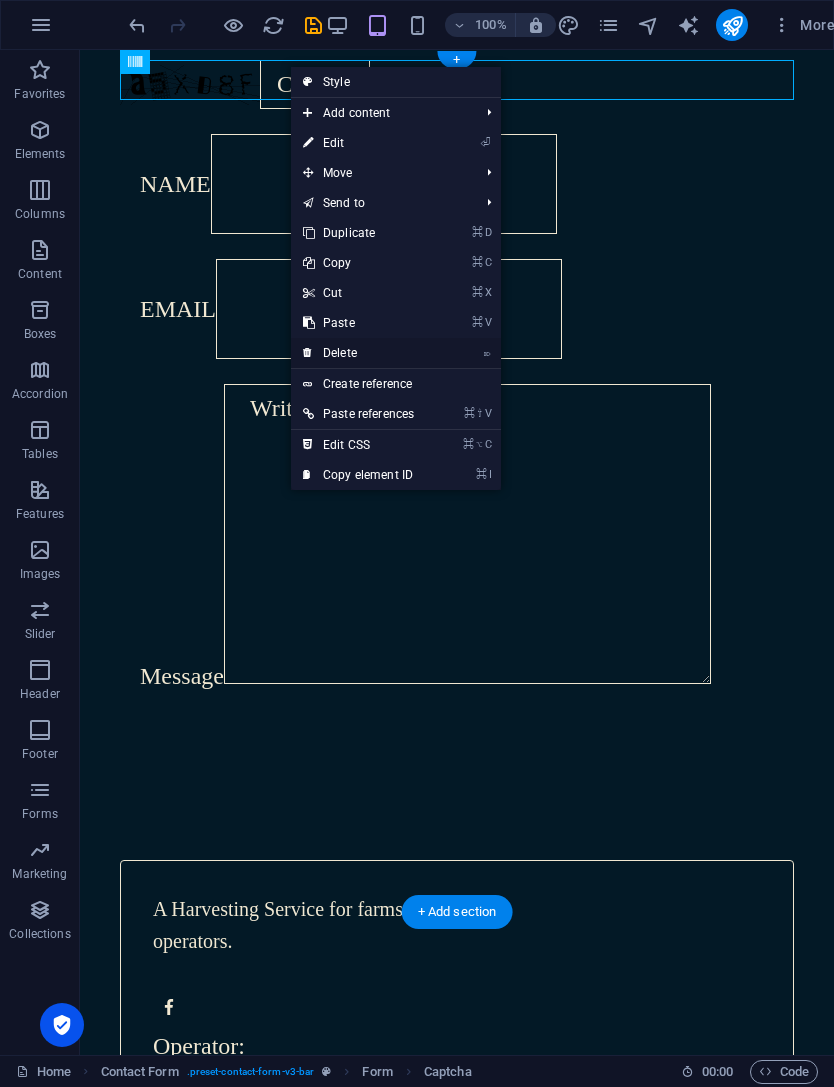click on "⌦  Delete" at bounding box center [358, 353] 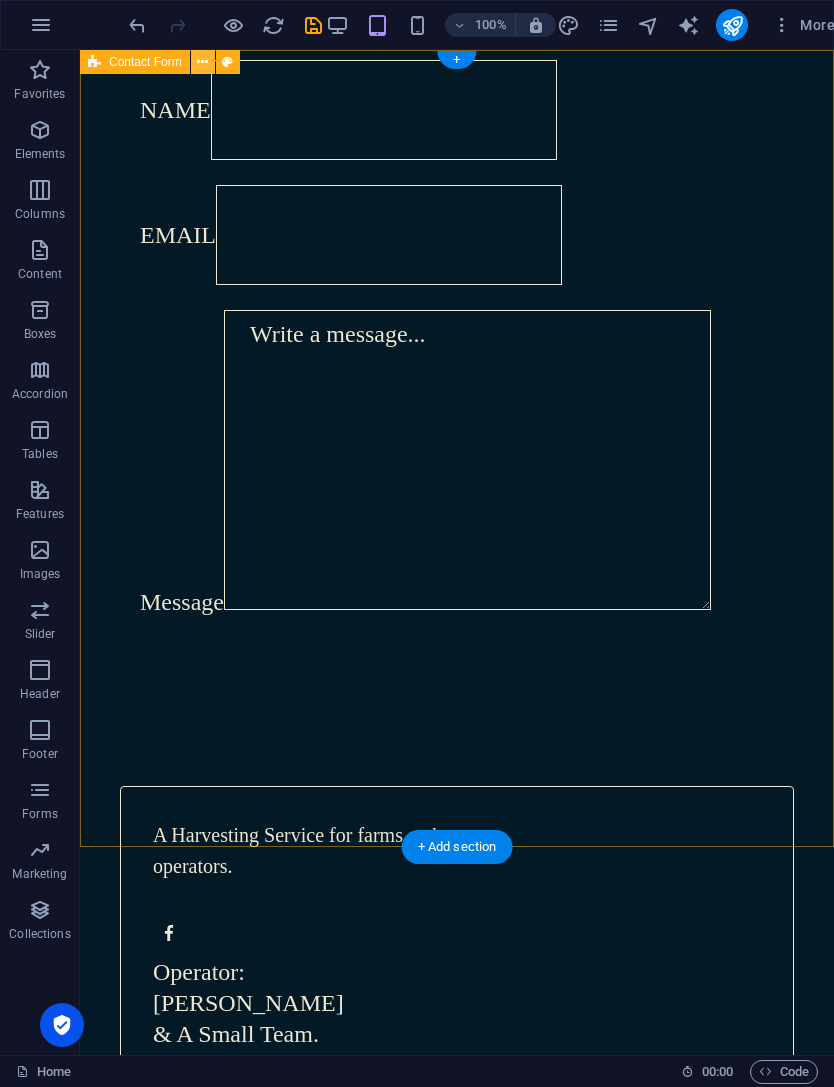 click at bounding box center (202, 62) 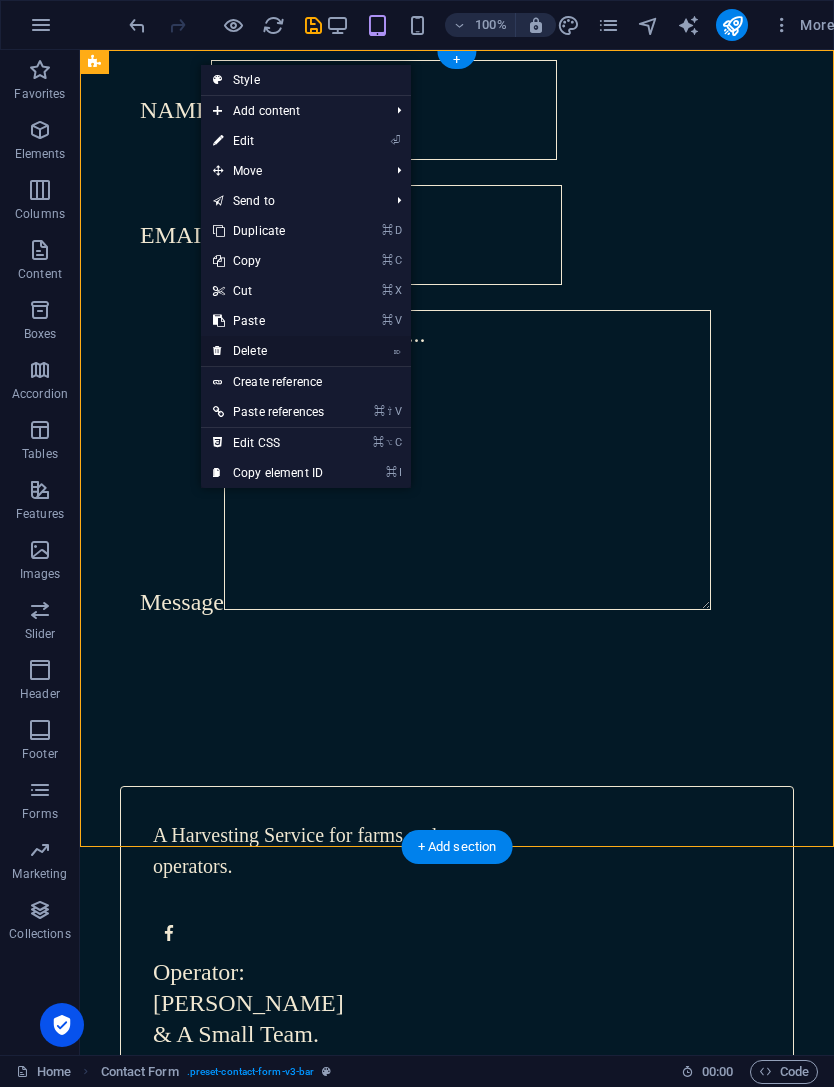 click on "⌦  Delete" at bounding box center [268, 351] 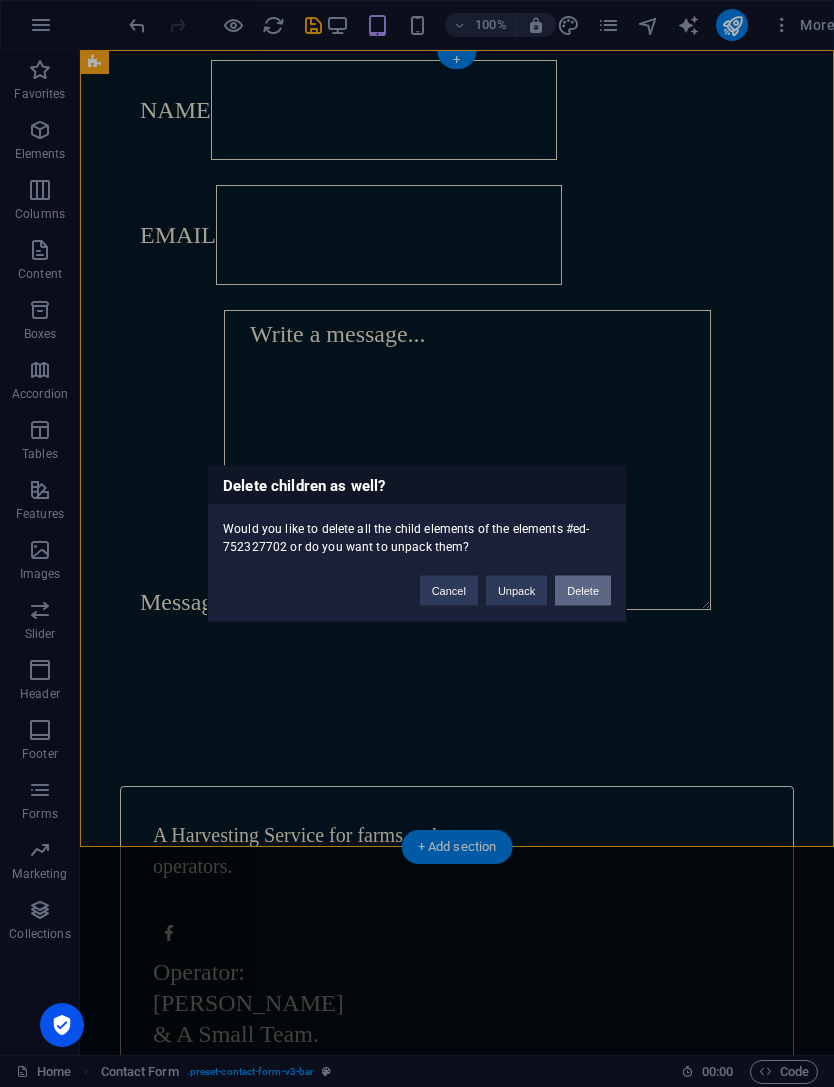 click on "Delete" at bounding box center (583, 590) 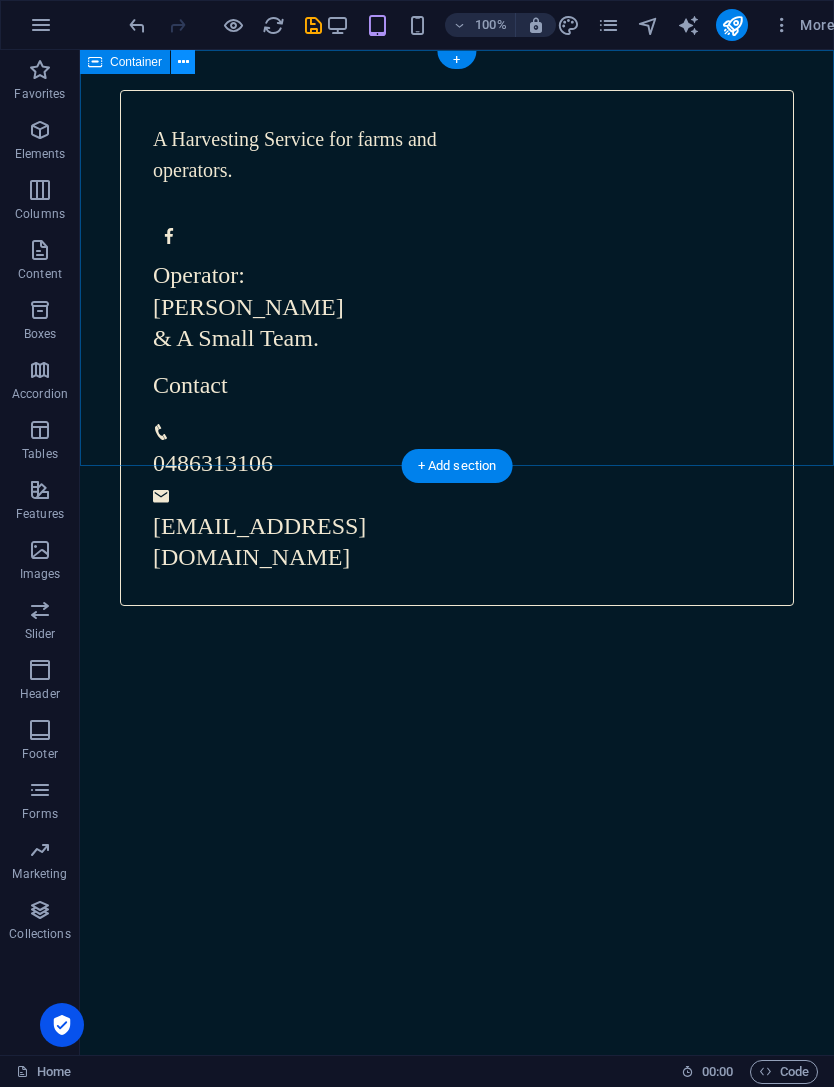 click at bounding box center [183, 62] 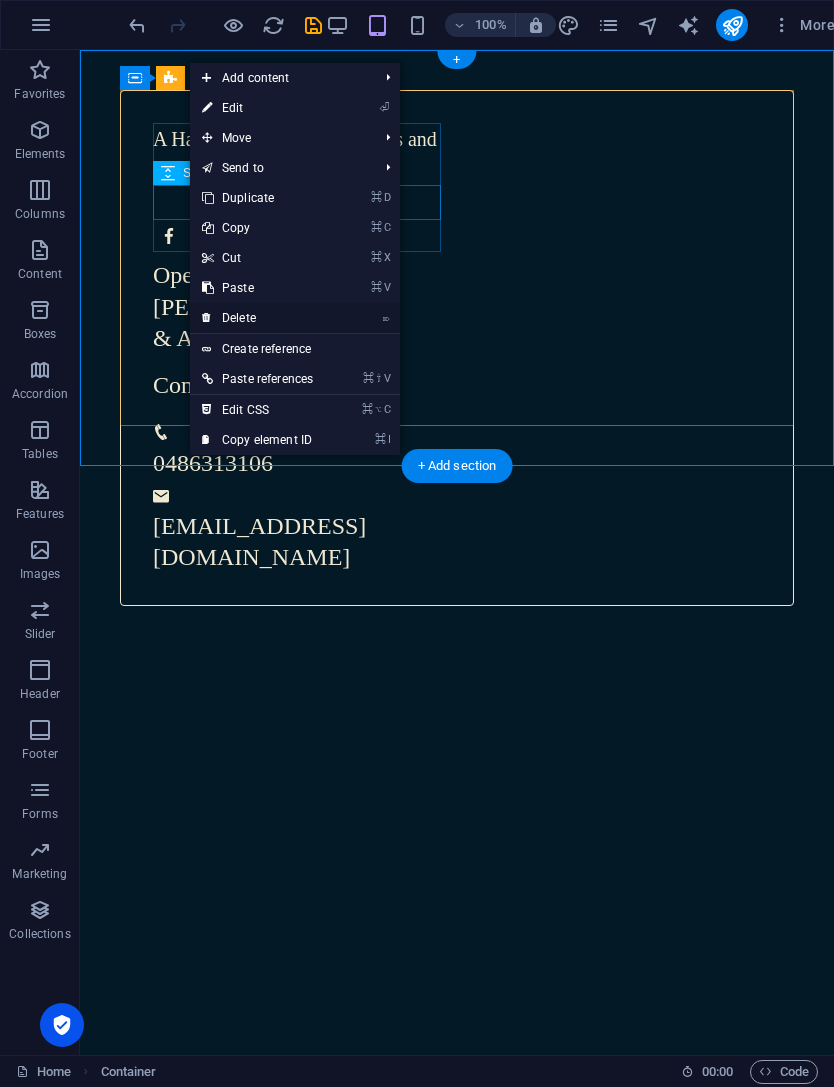 click on "⌦  Delete" at bounding box center (257, 318) 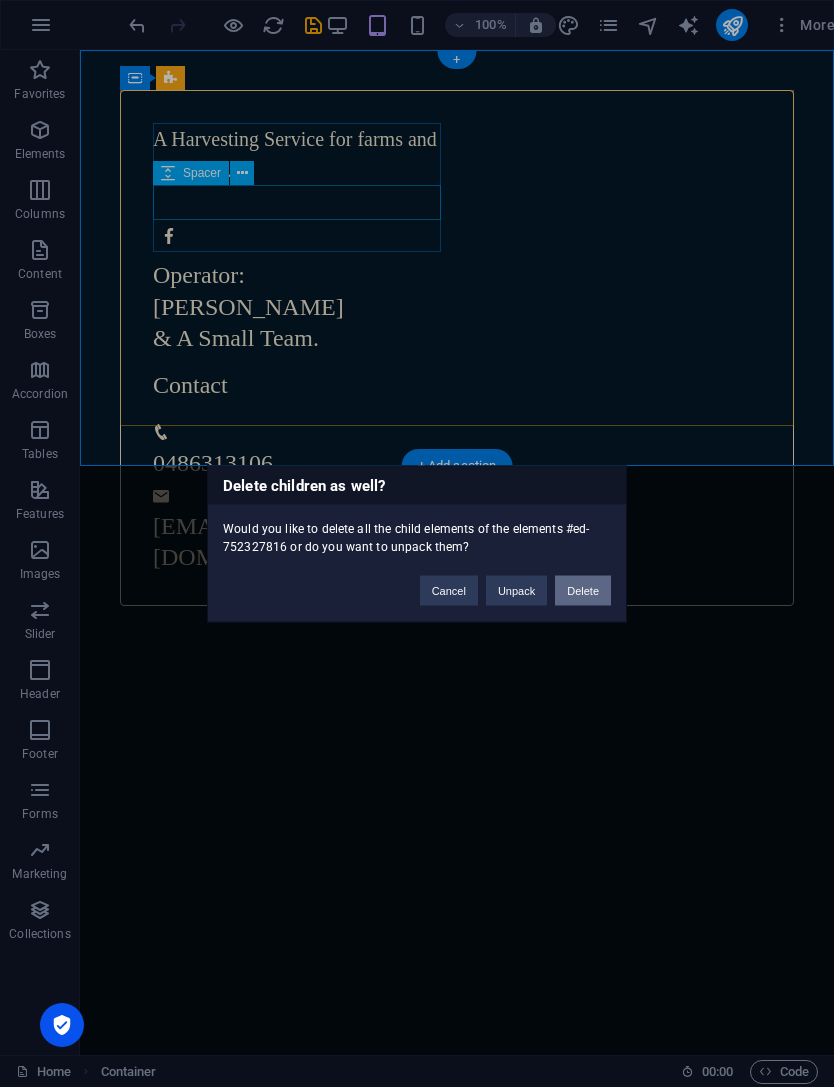 click on "Delete" at bounding box center [583, 590] 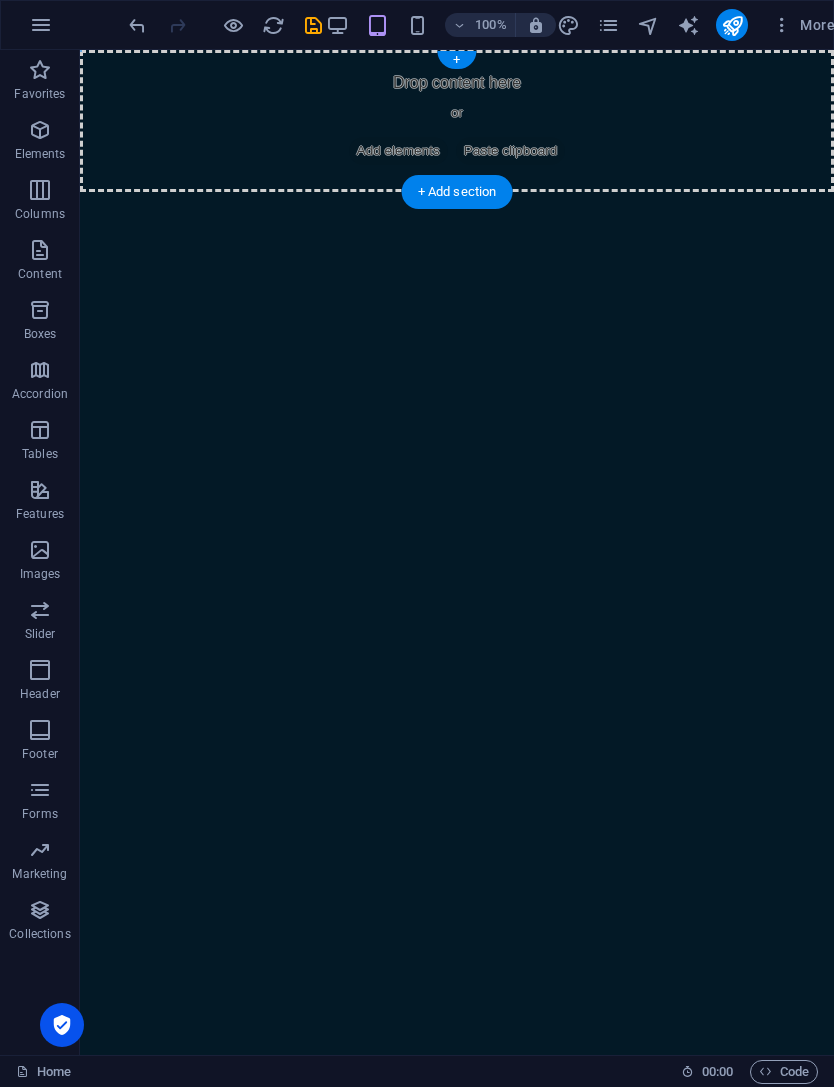 click on "Drop content here or  Add elements  Paste clipboard" at bounding box center [457, 121] 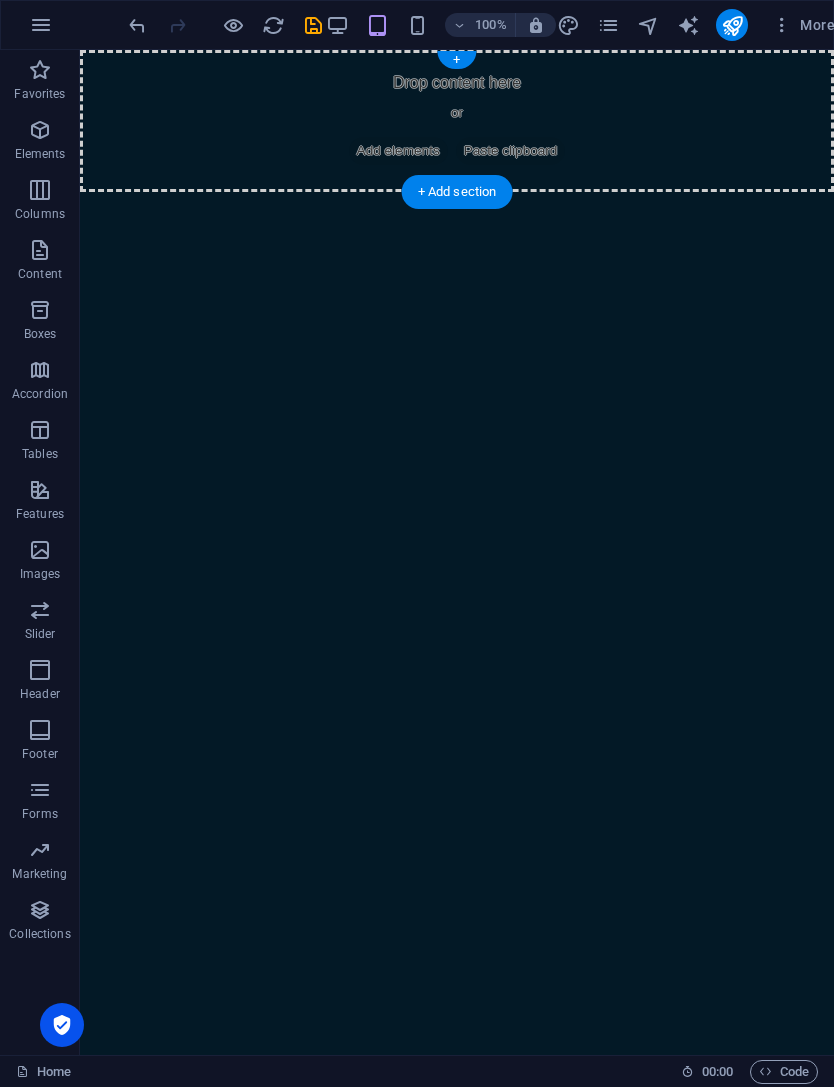 click on "Drop content here or  Add elements  Paste clipboard" at bounding box center [457, 121] 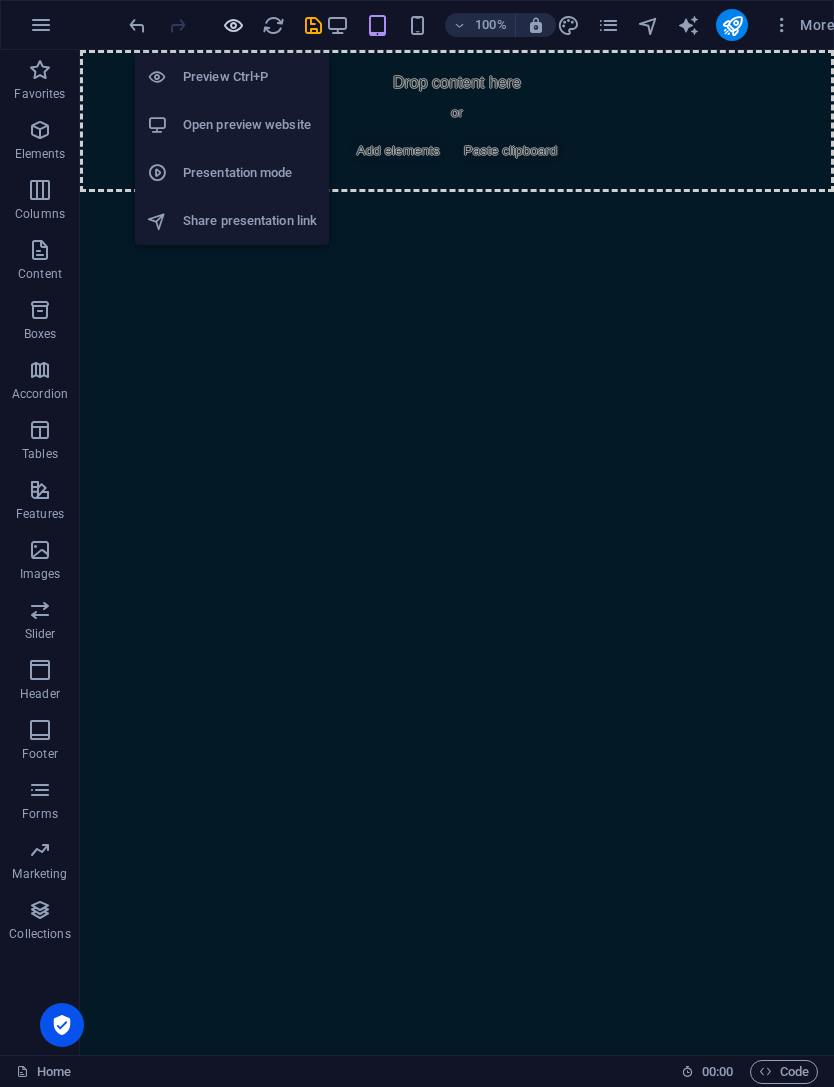 click at bounding box center (233, 25) 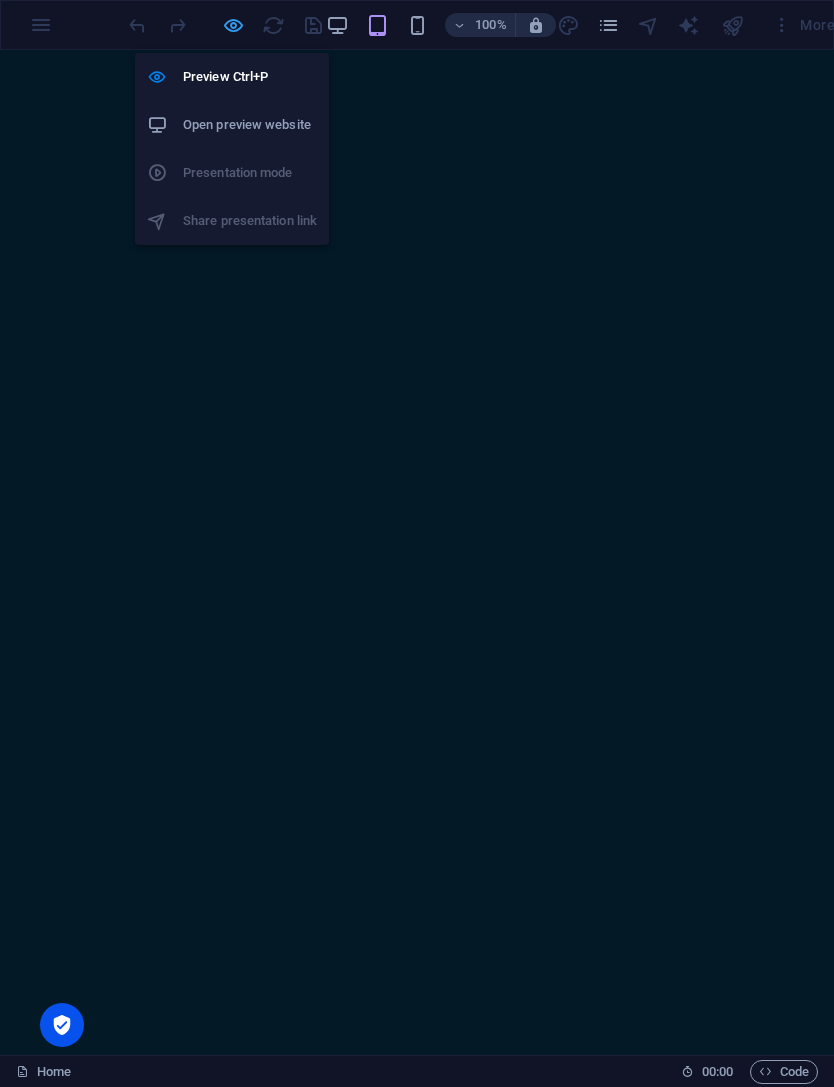 click at bounding box center (233, 25) 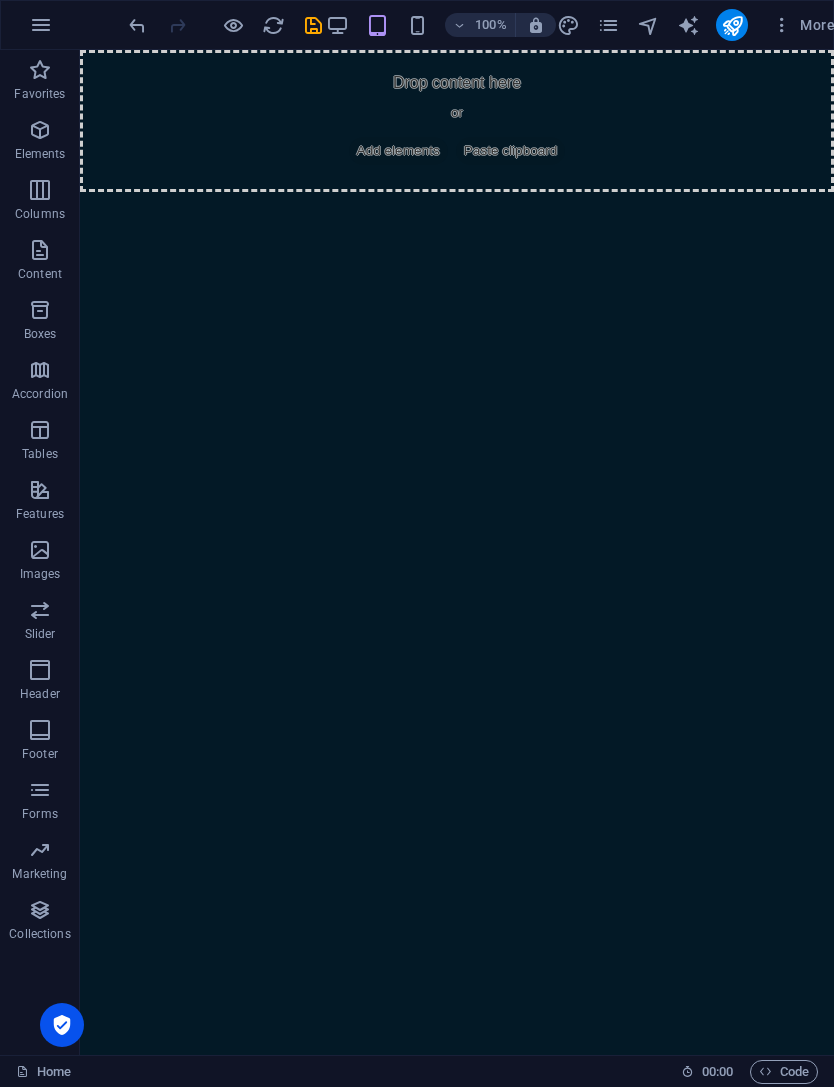 click on "Drop content here or  Add elements  Paste clipboard" at bounding box center [457, 121] 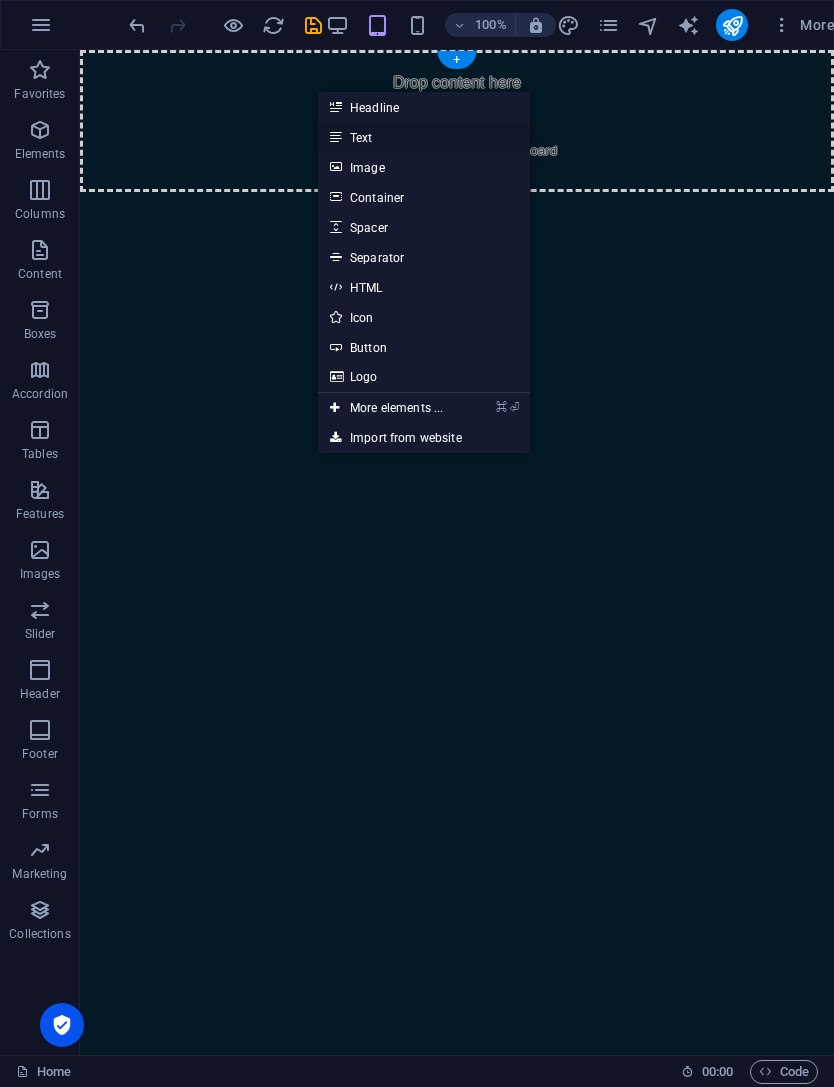 click on "Text" at bounding box center [424, 137] 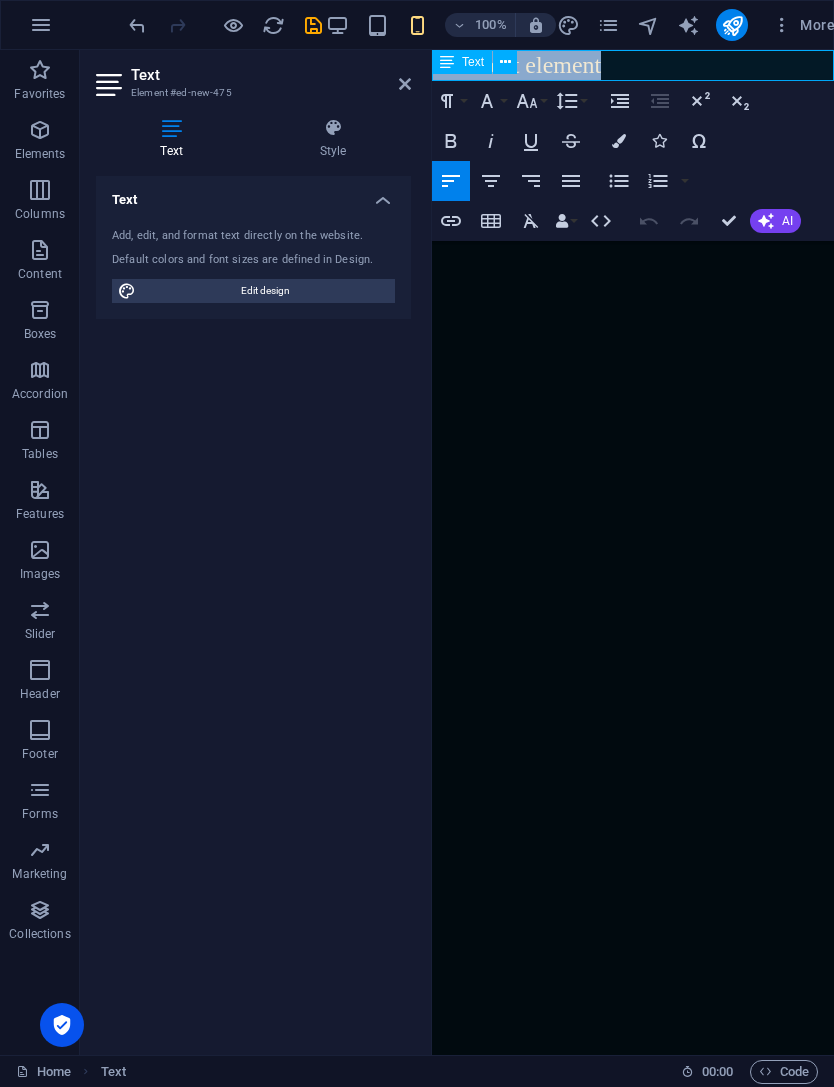 click on "New text element" at bounding box center [633, 65] 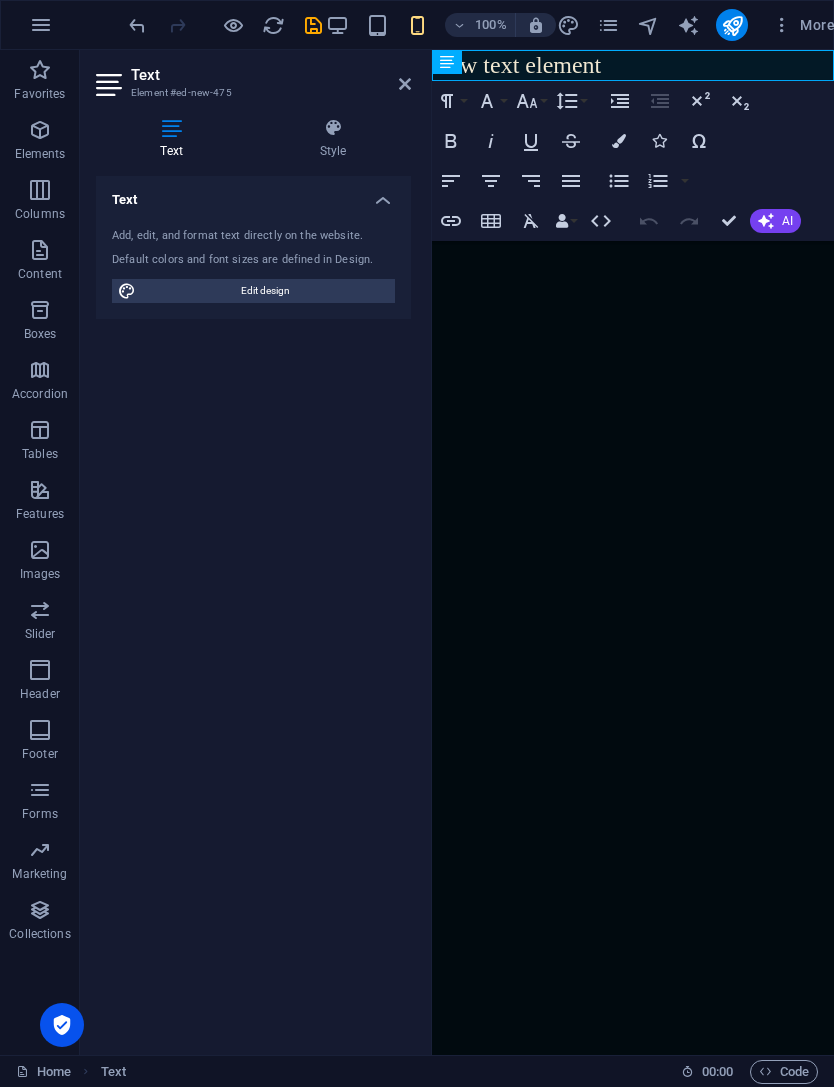 click on "Skip to main content
New text element" at bounding box center [633, 65] 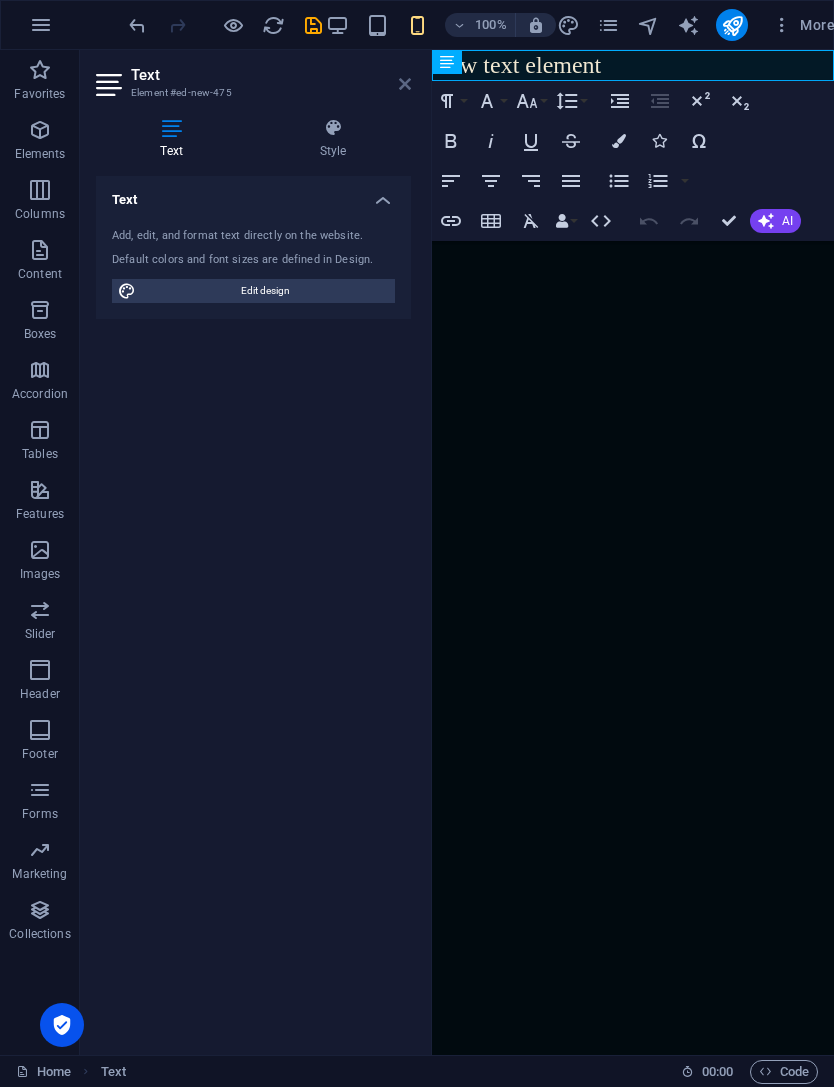click at bounding box center [405, 84] 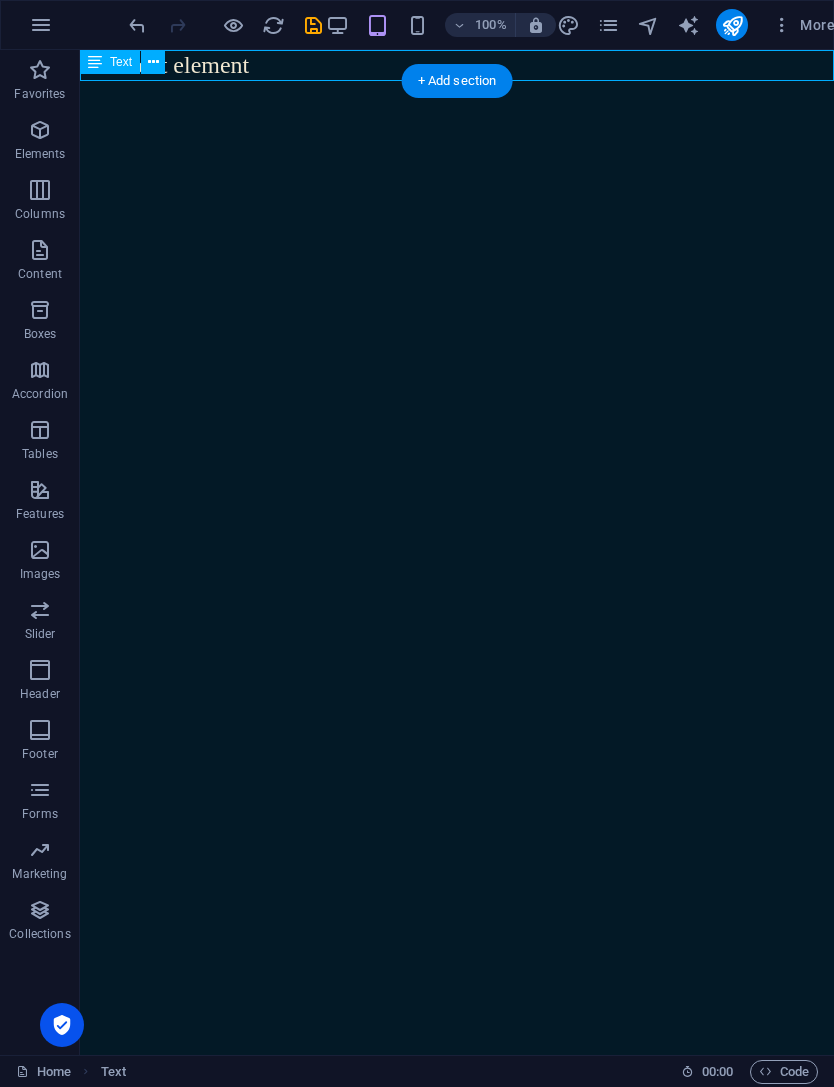 click on "New text element" at bounding box center (457, 65) 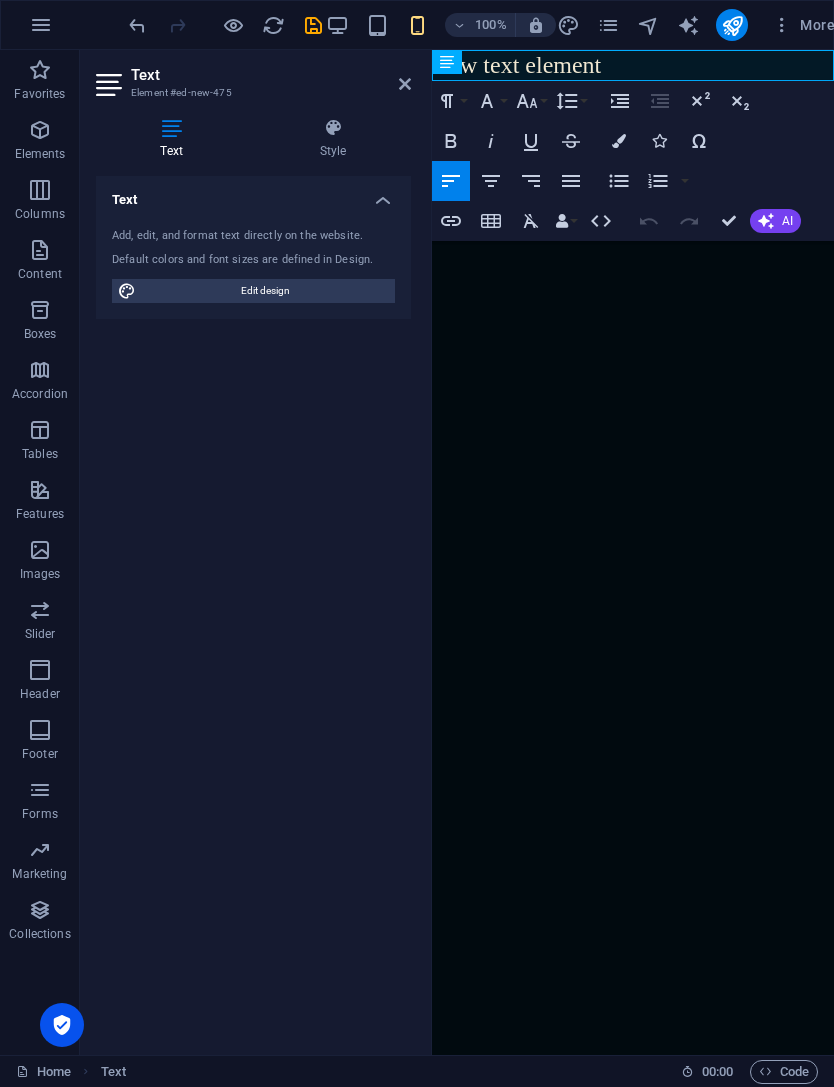 click on "Skip to main content
New text element" at bounding box center (633, 65) 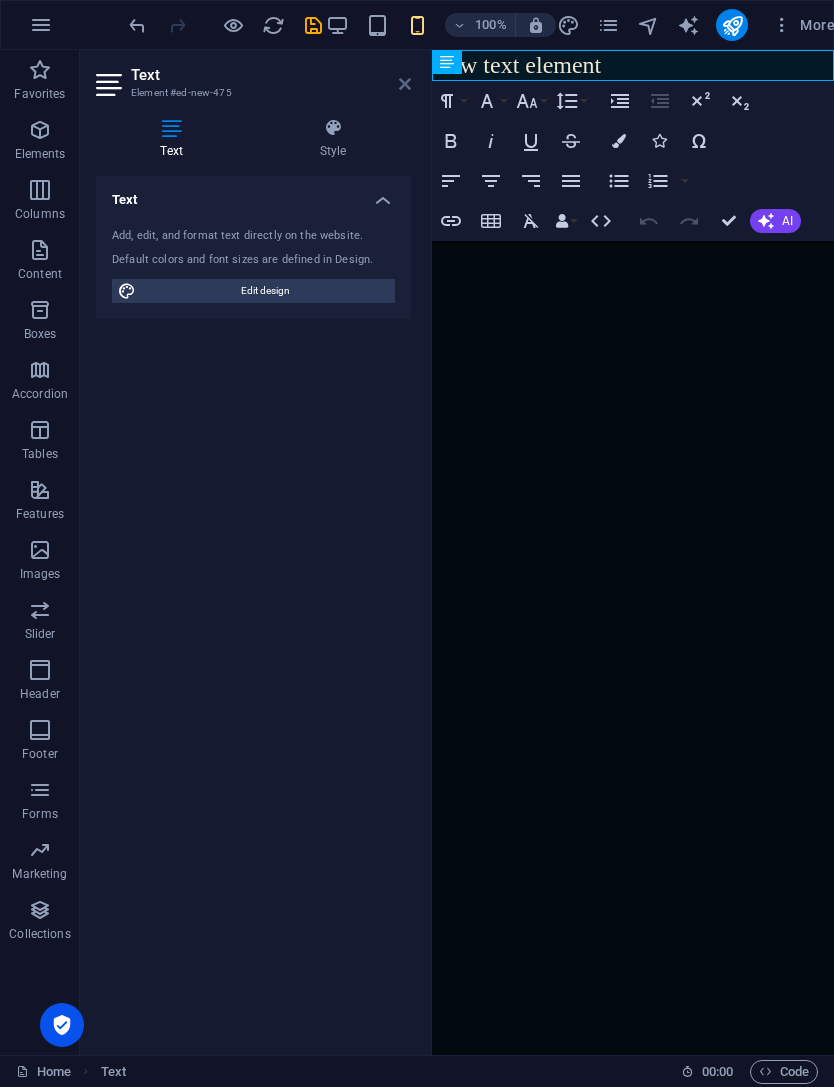 click at bounding box center (405, 84) 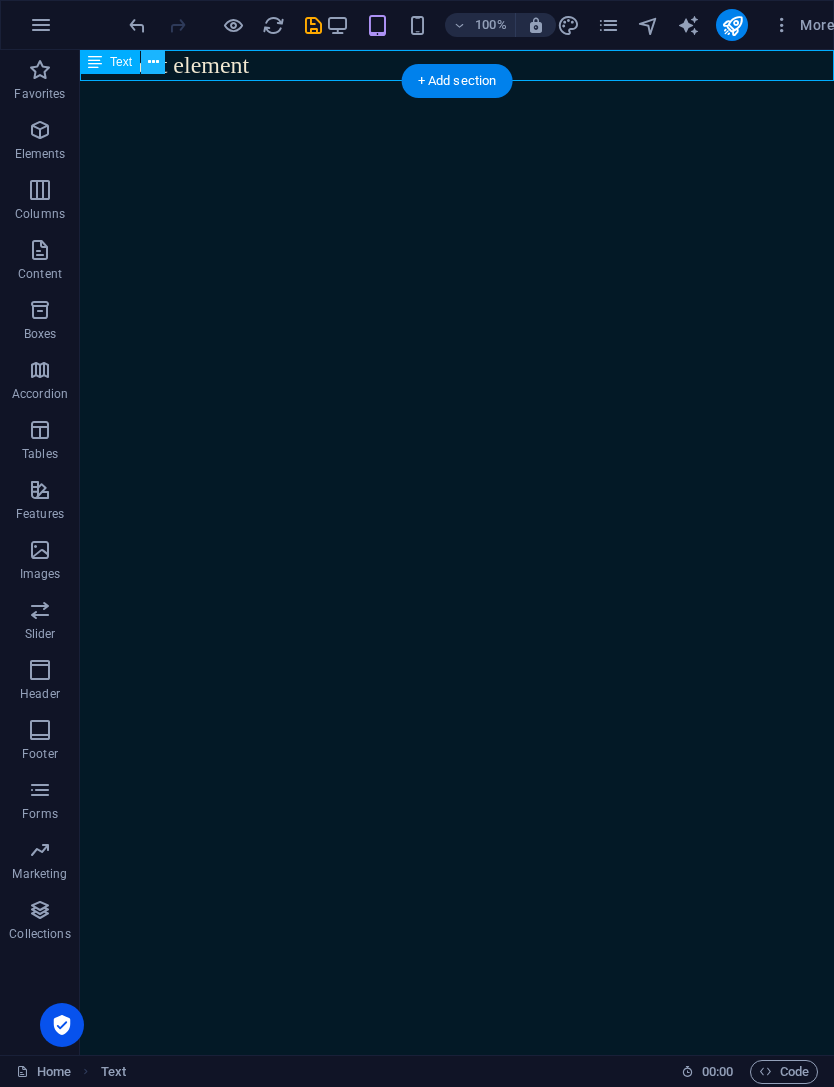 click at bounding box center [153, 62] 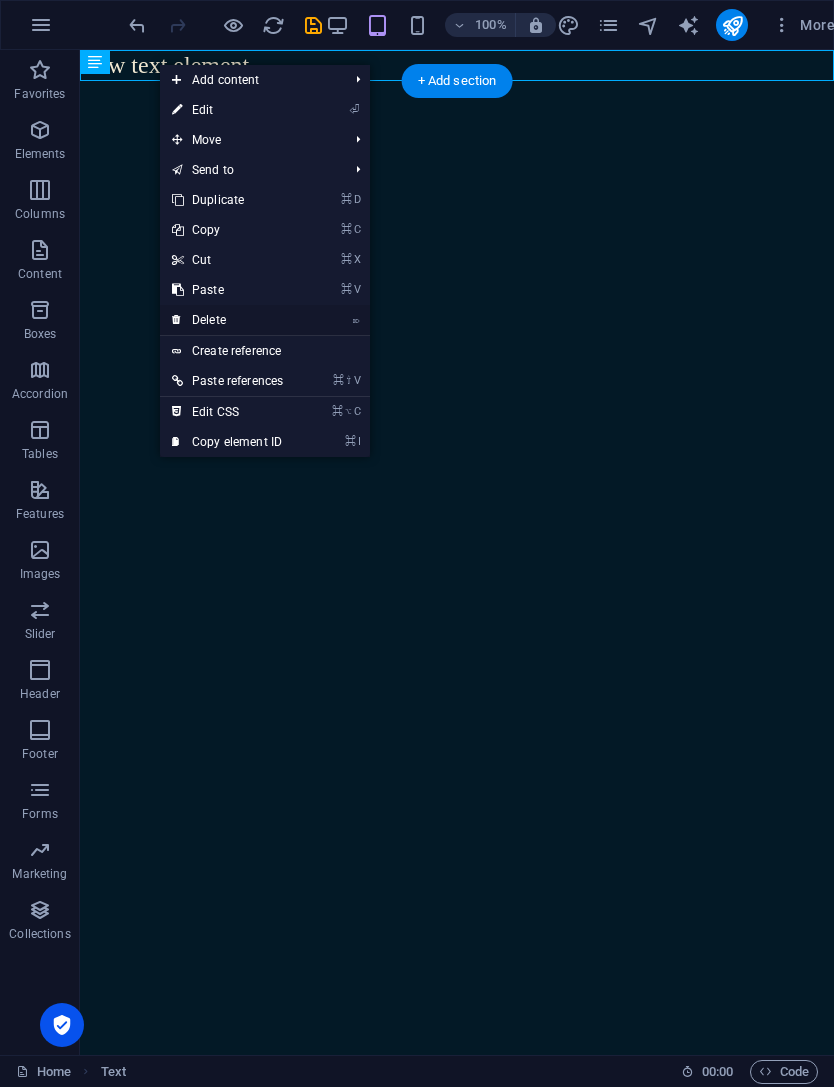click on "⌦  Delete" at bounding box center (227, 320) 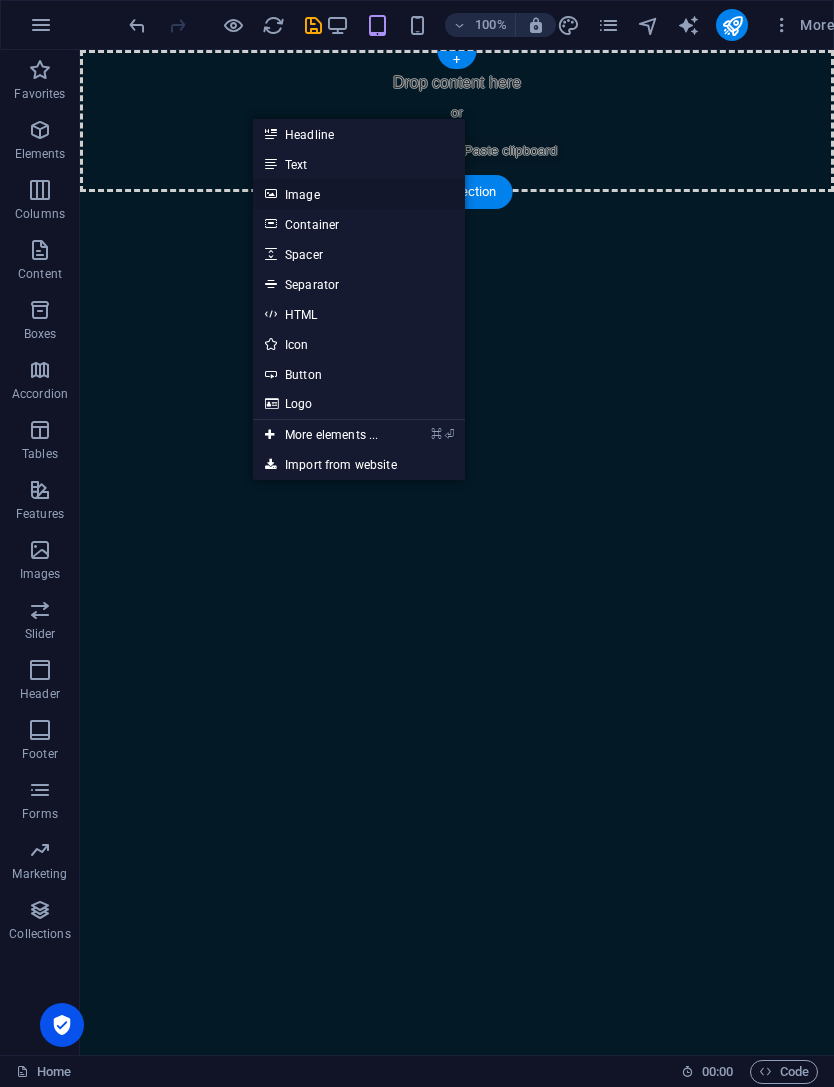 click on "Image" at bounding box center [359, 194] 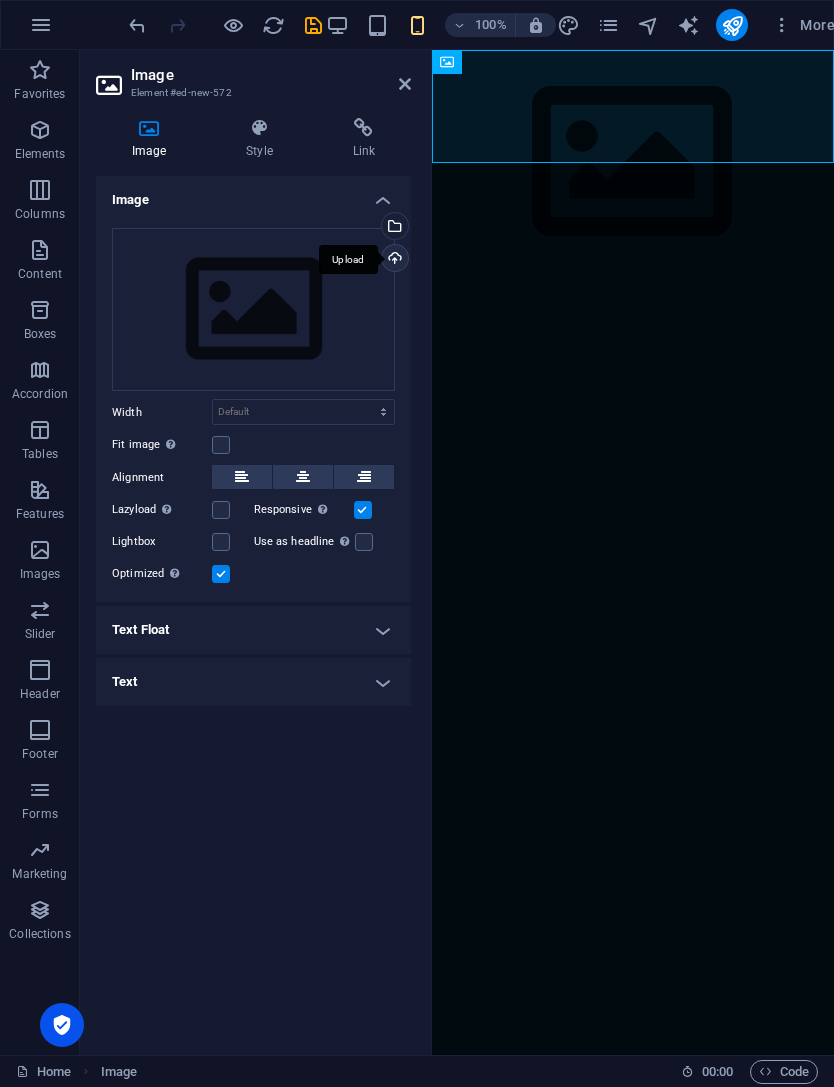 click on "Upload" at bounding box center (393, 260) 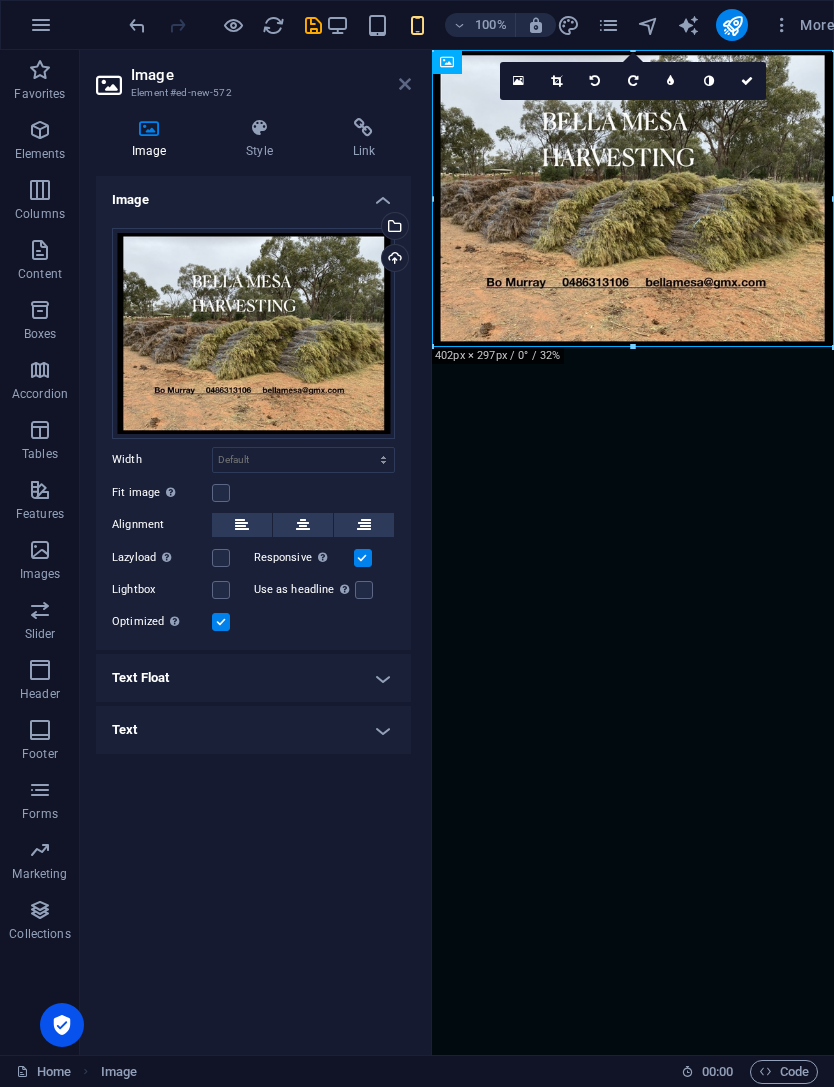 click at bounding box center [405, 84] 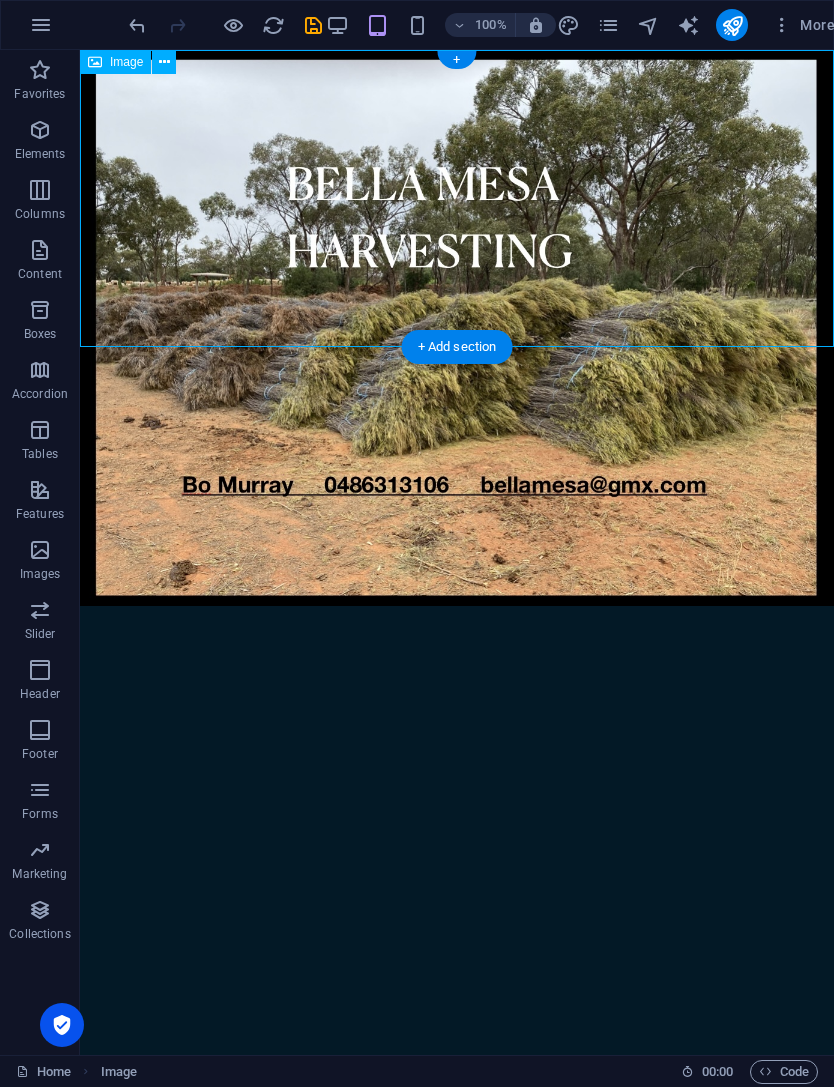 click at bounding box center (457, 328) 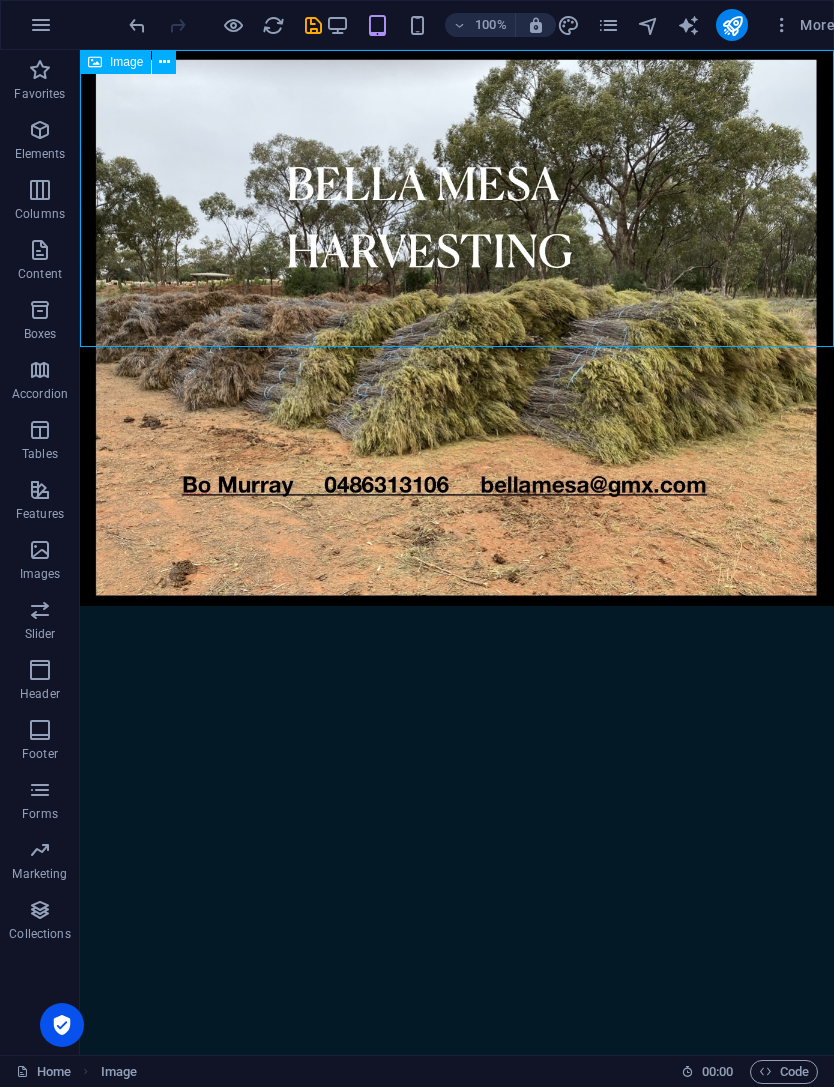 click at bounding box center (457, 328) 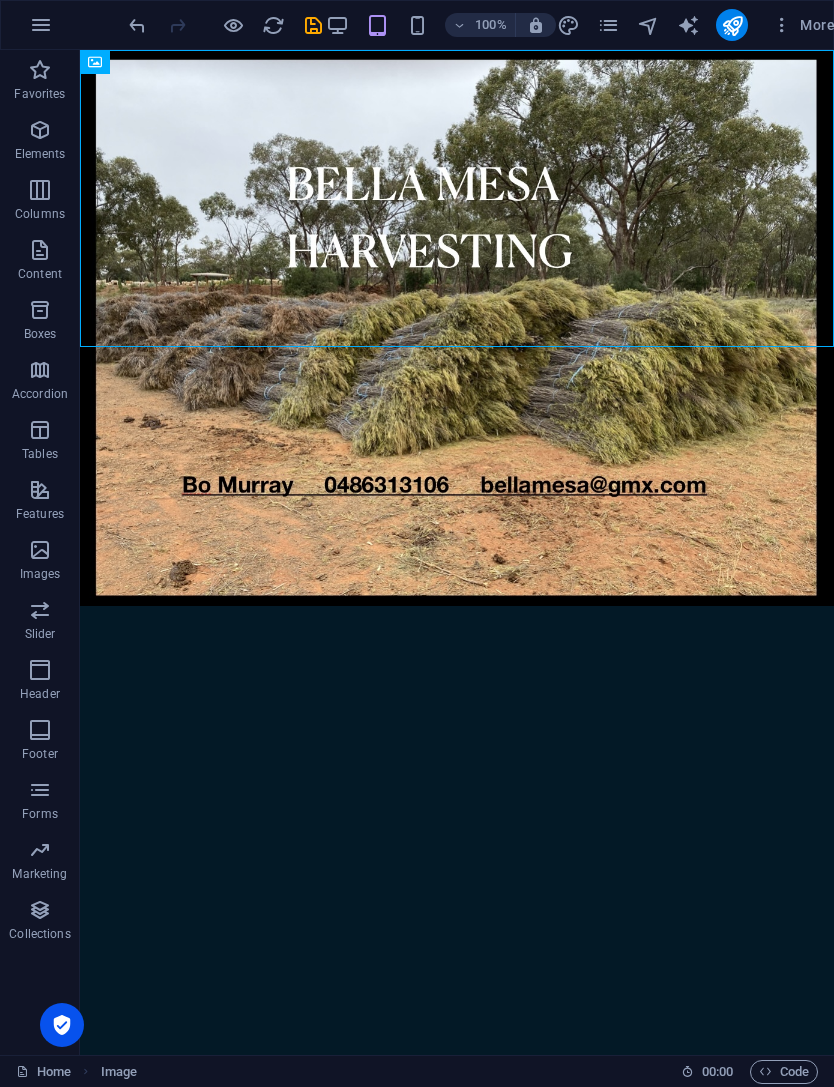 drag, startPoint x: 475, startPoint y: 339, endPoint x: 620, endPoint y: 354, distance: 145.7738 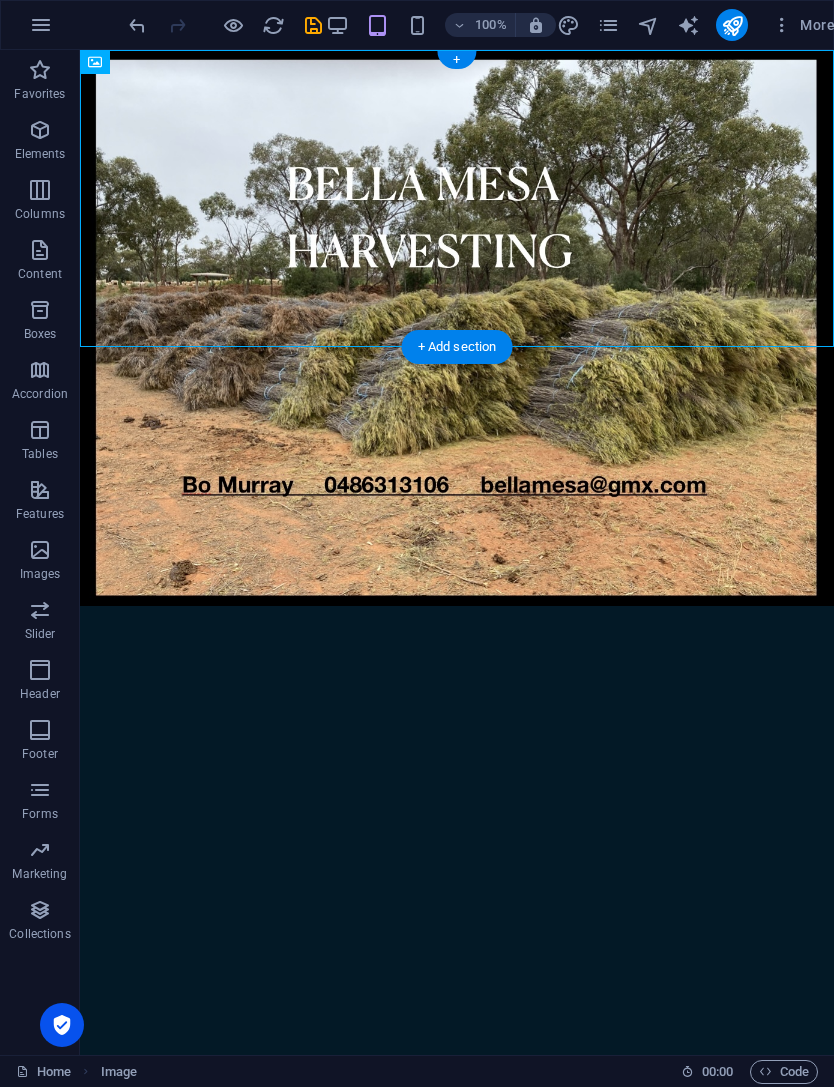 click at bounding box center (95, 62) 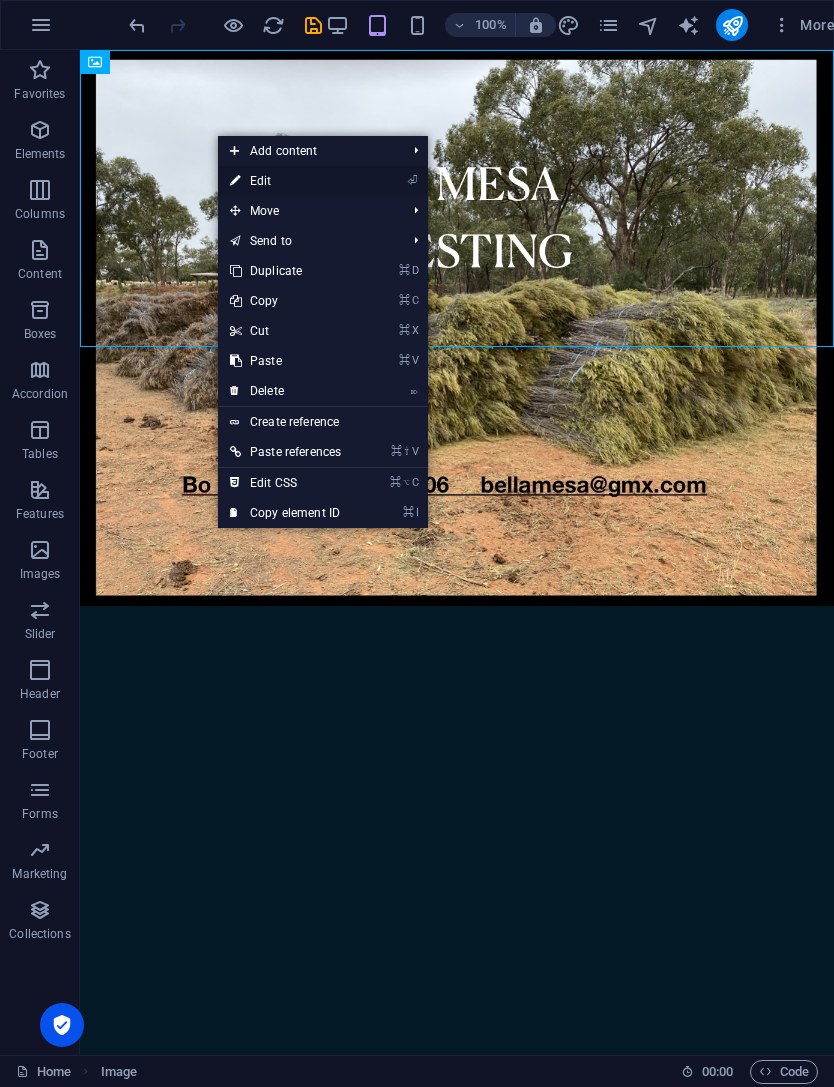 click on "⏎  Edit" at bounding box center [285, 181] 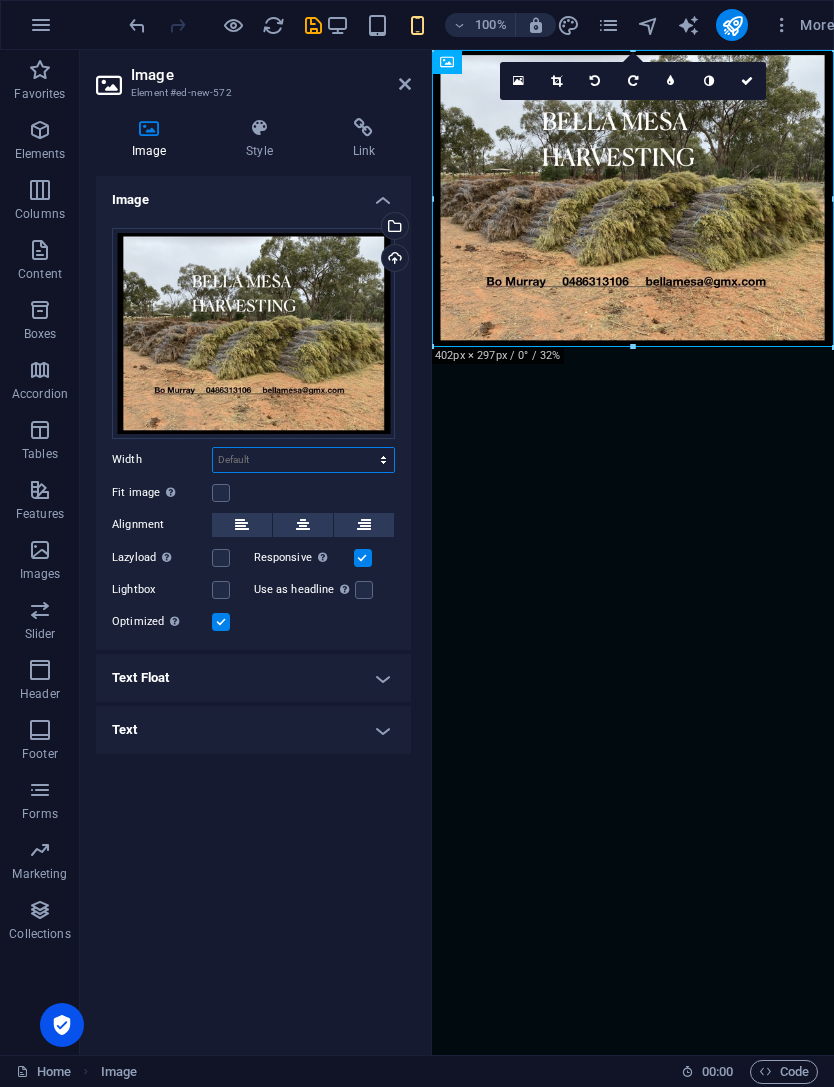 select on "%" 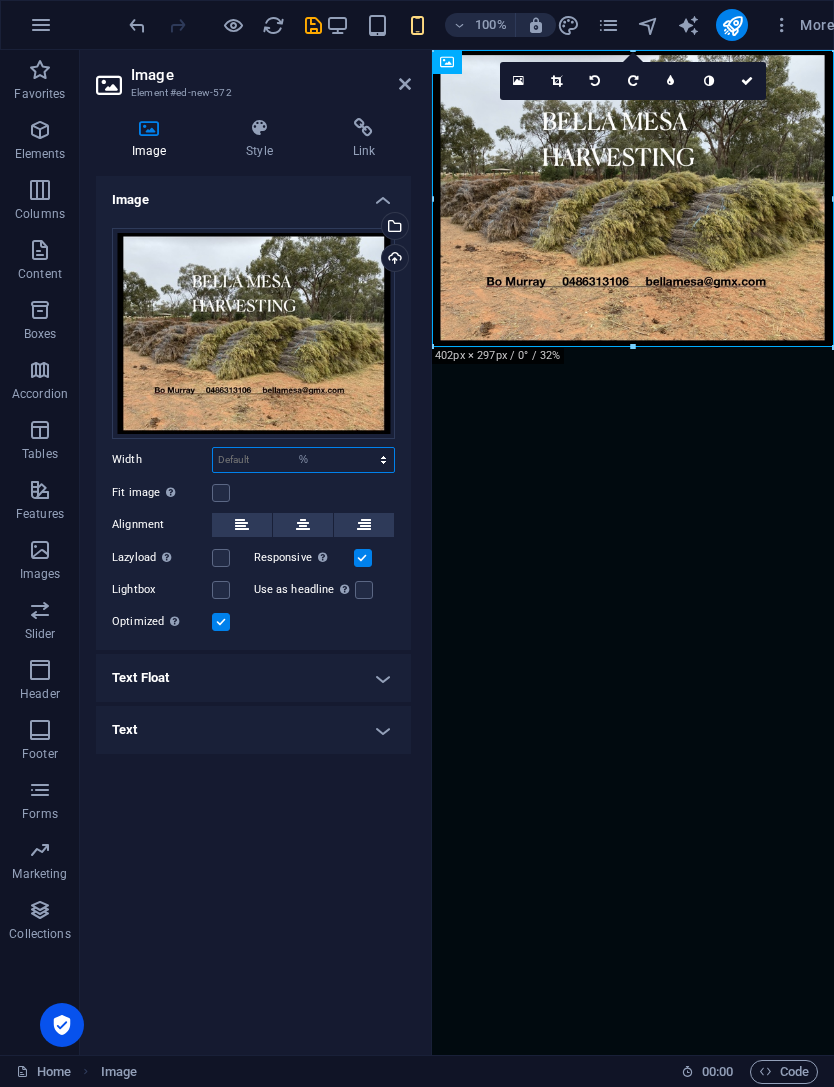 type on "100" 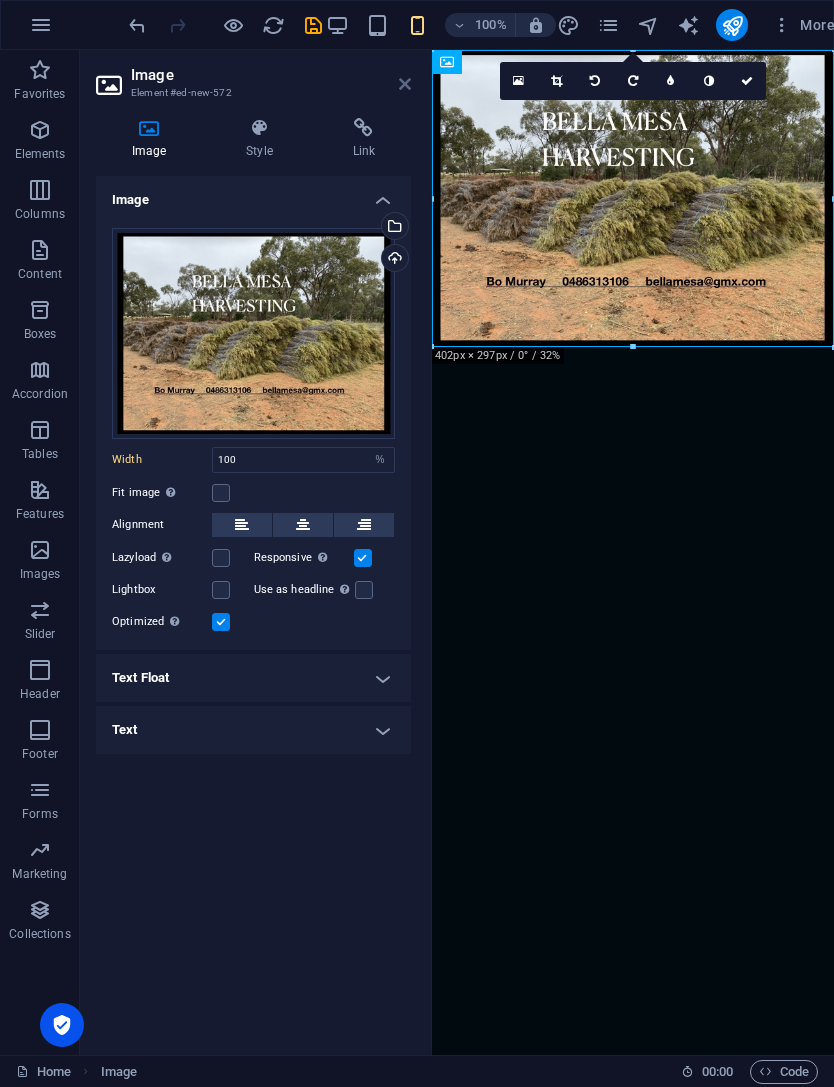 click at bounding box center [405, 84] 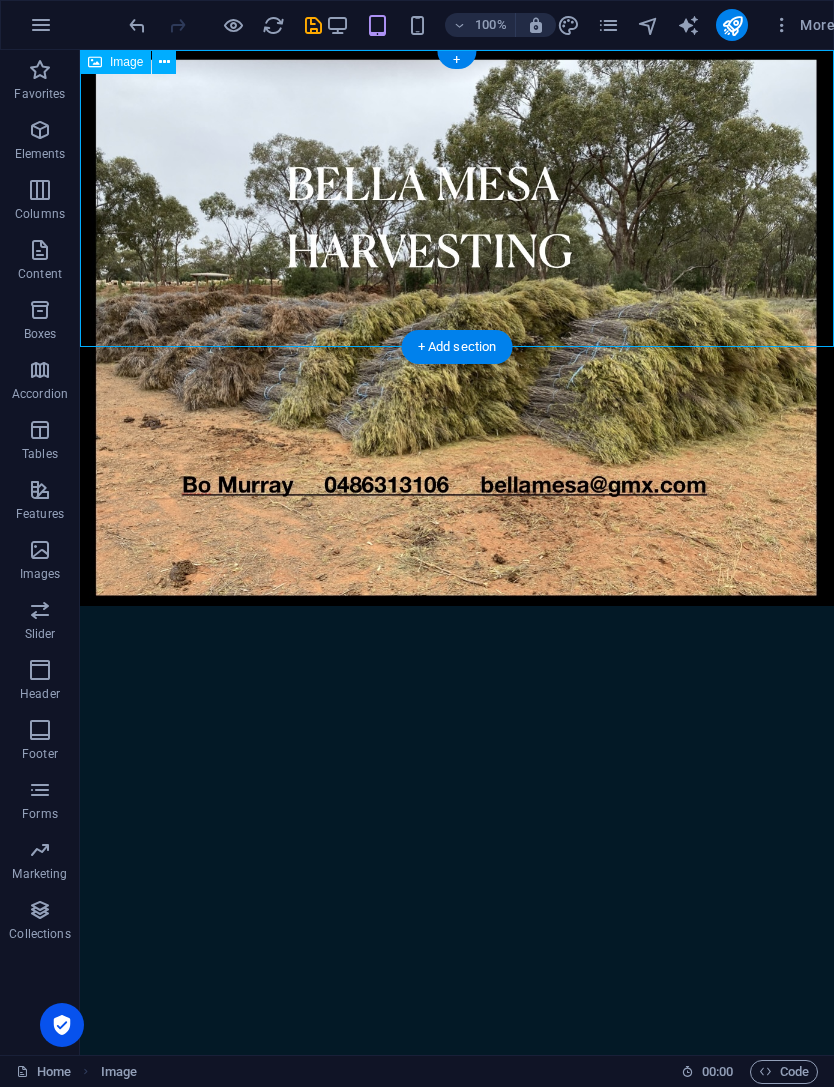 drag, startPoint x: 833, startPoint y: 287, endPoint x: 712, endPoint y: 307, distance: 122.641754 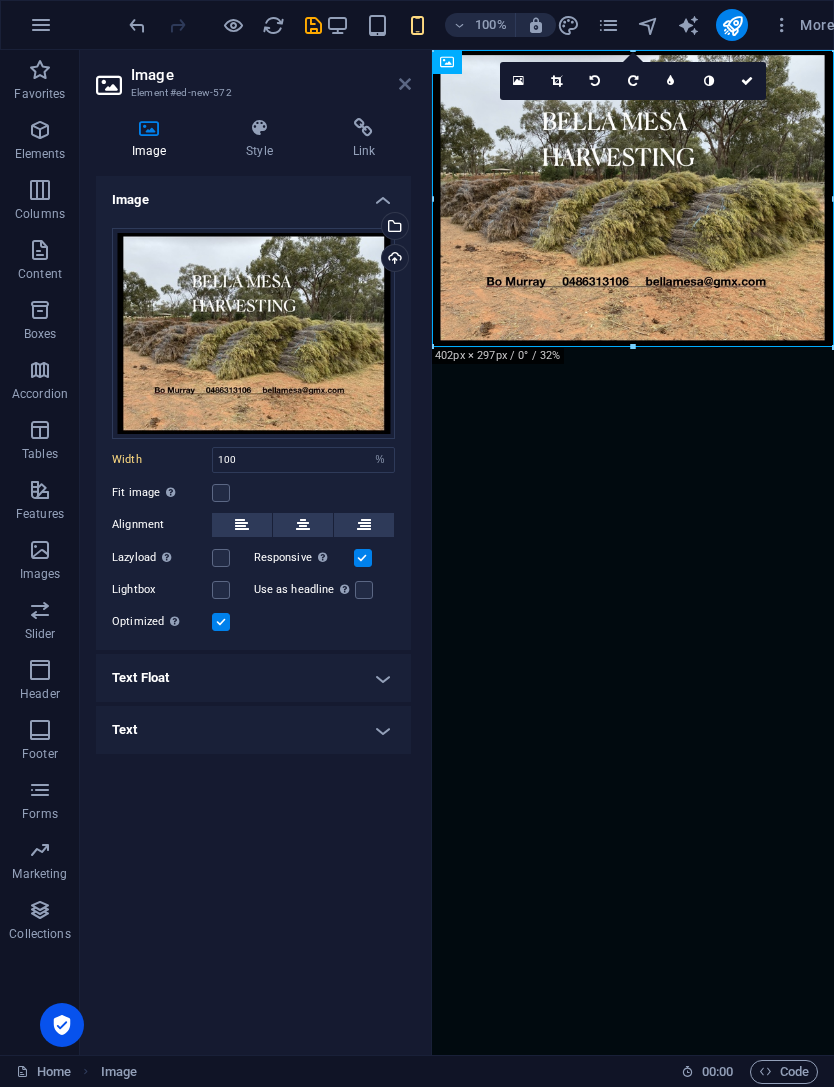 click at bounding box center [405, 84] 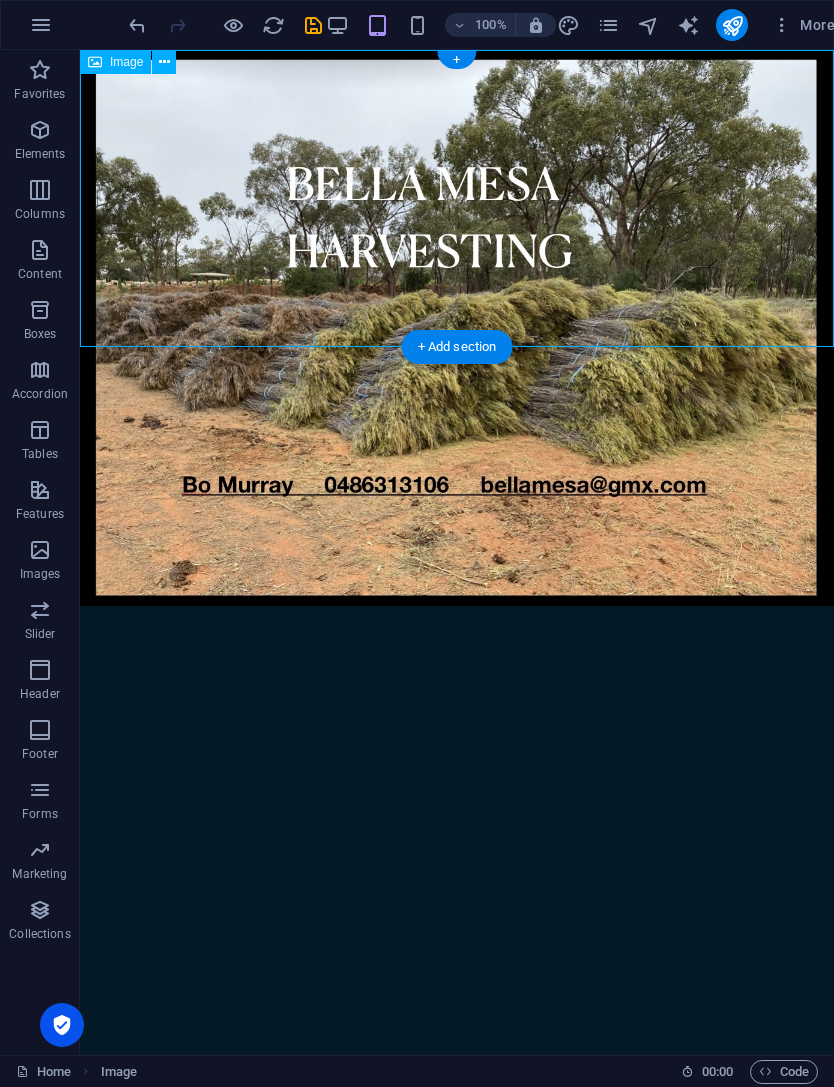 click at bounding box center [457, 328] 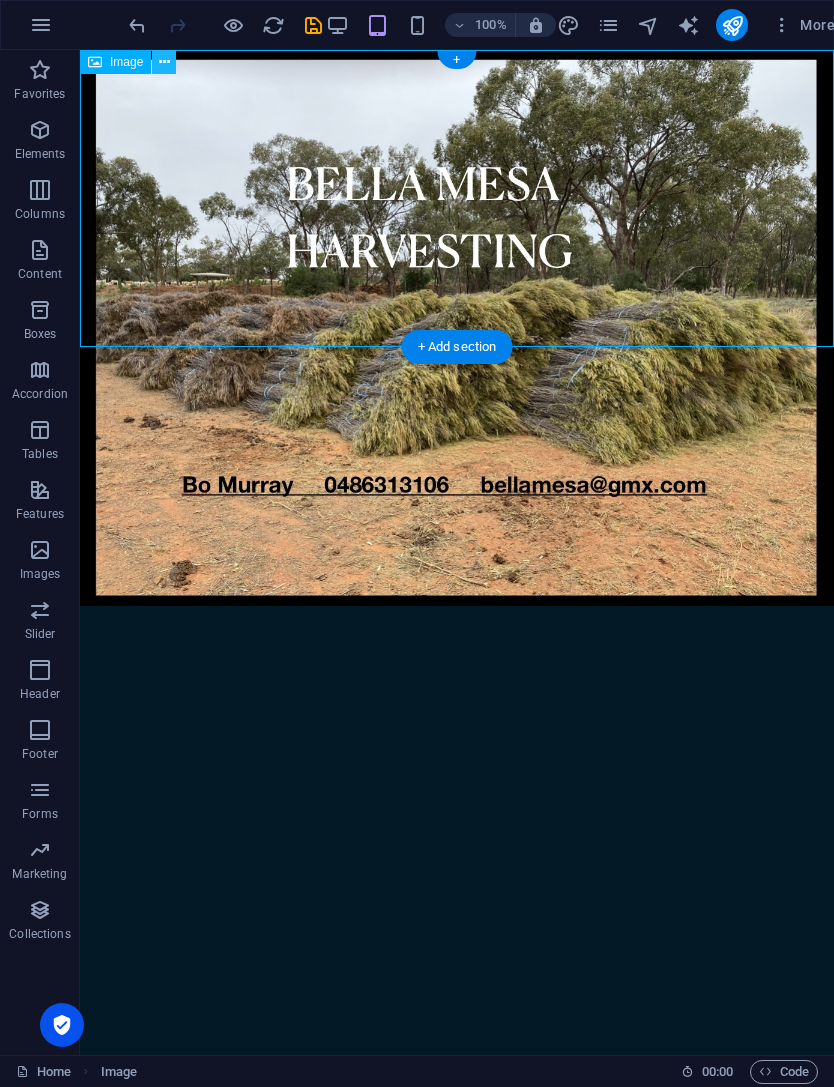 click at bounding box center [164, 62] 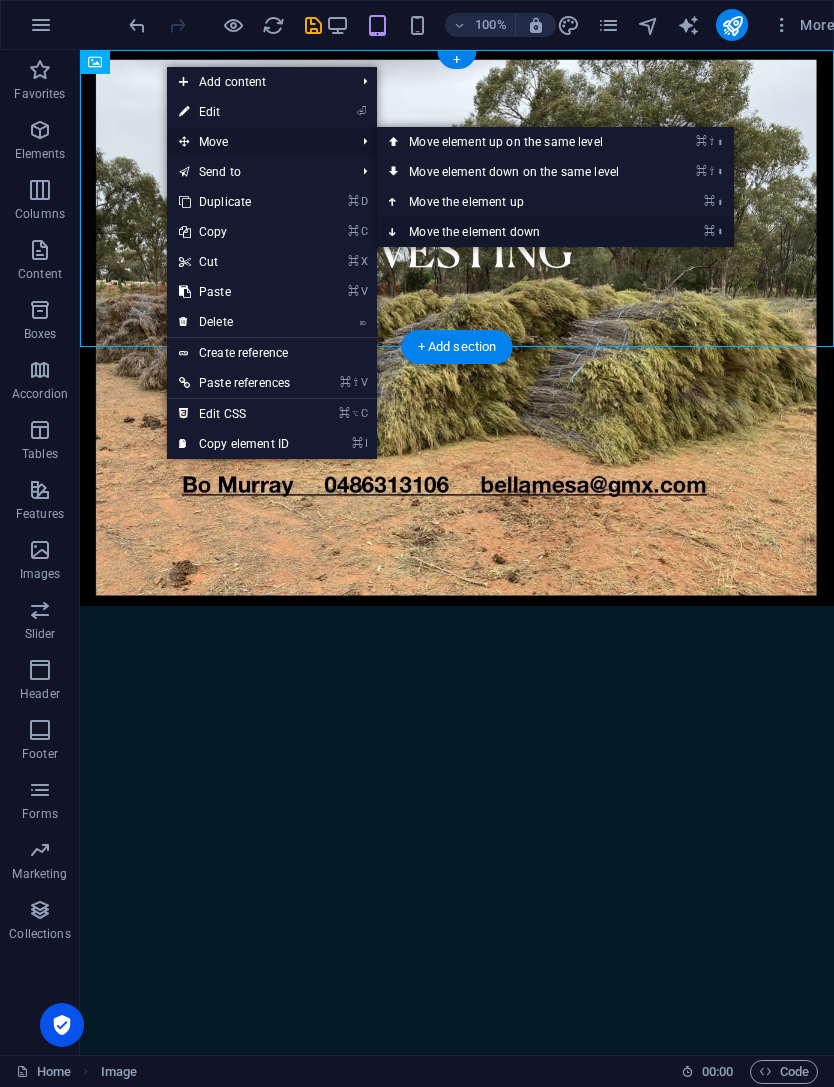 click on "⌘ ⬇  Move the element down" at bounding box center [518, 232] 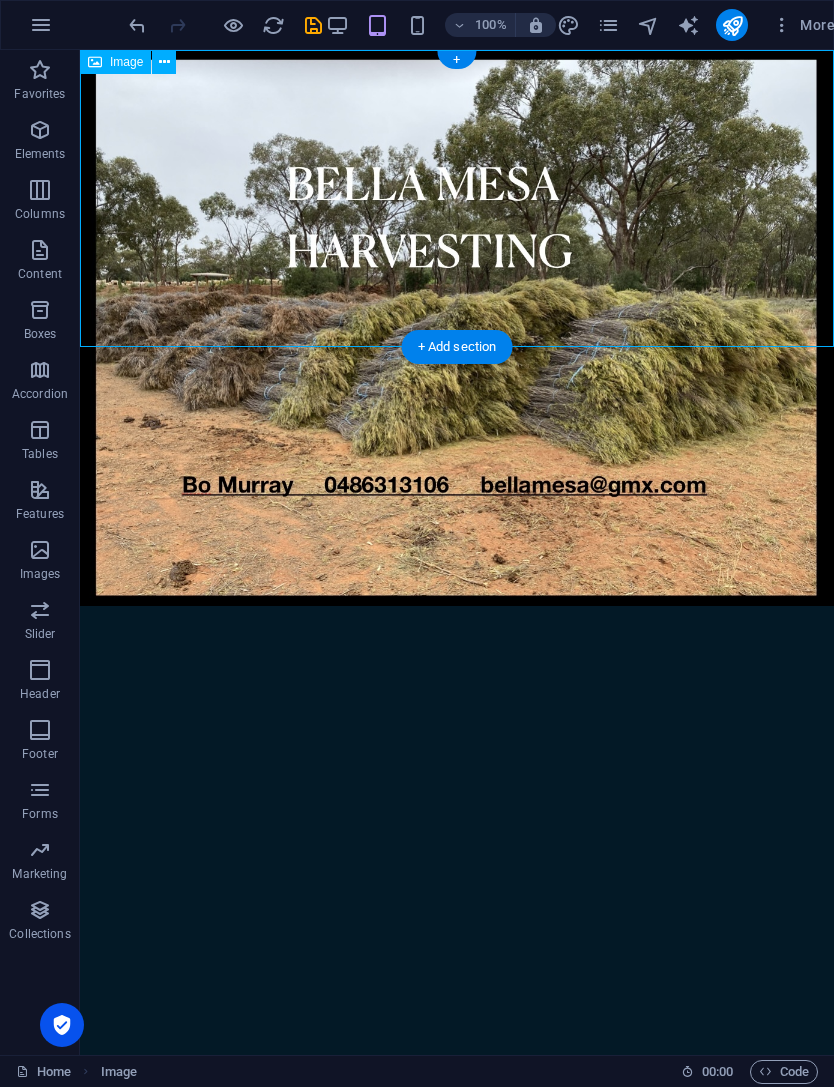 drag, startPoint x: 273, startPoint y: 148, endPoint x: 306, endPoint y: 221, distance: 80.11242 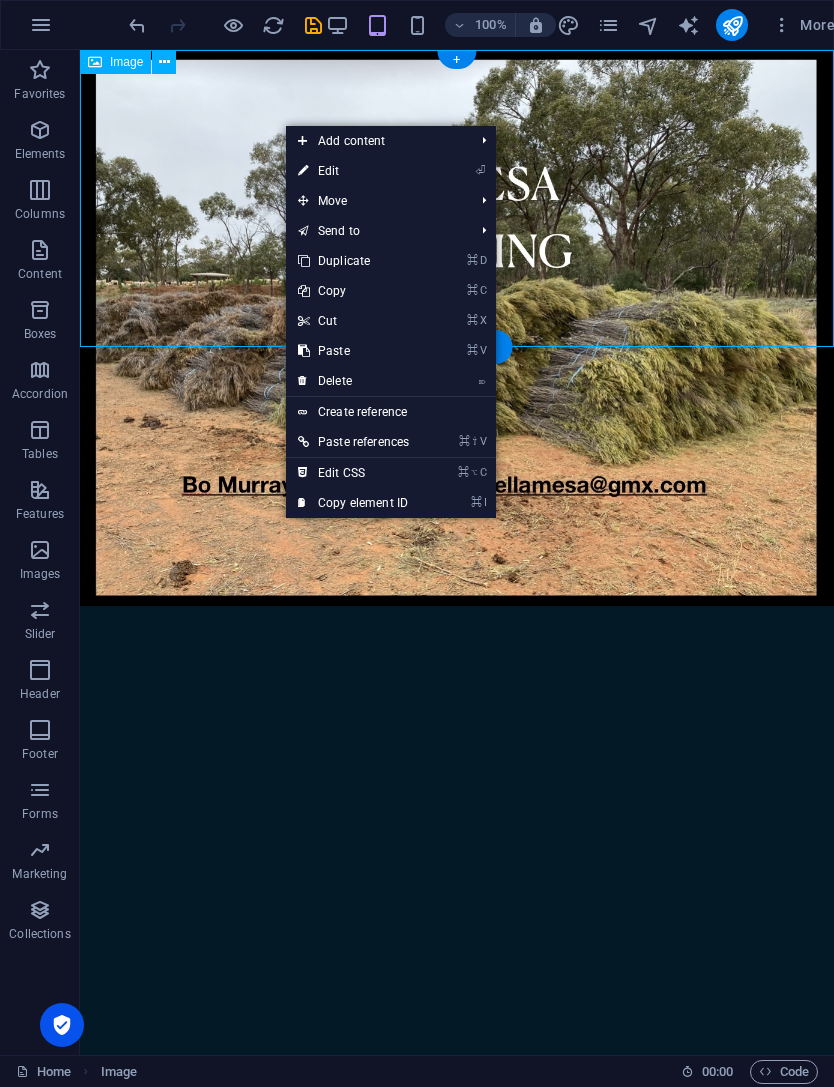 drag, startPoint x: 285, startPoint y: 124, endPoint x: 245, endPoint y: 169, distance: 60.207973 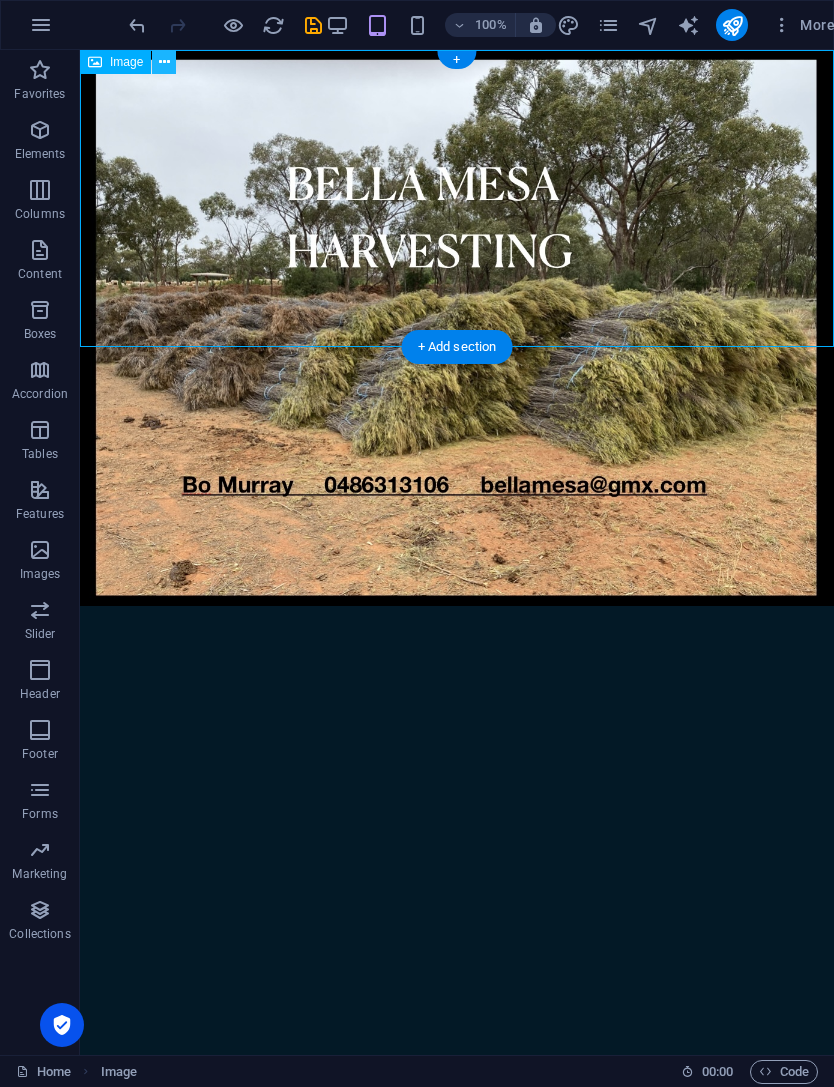 click at bounding box center [164, 62] 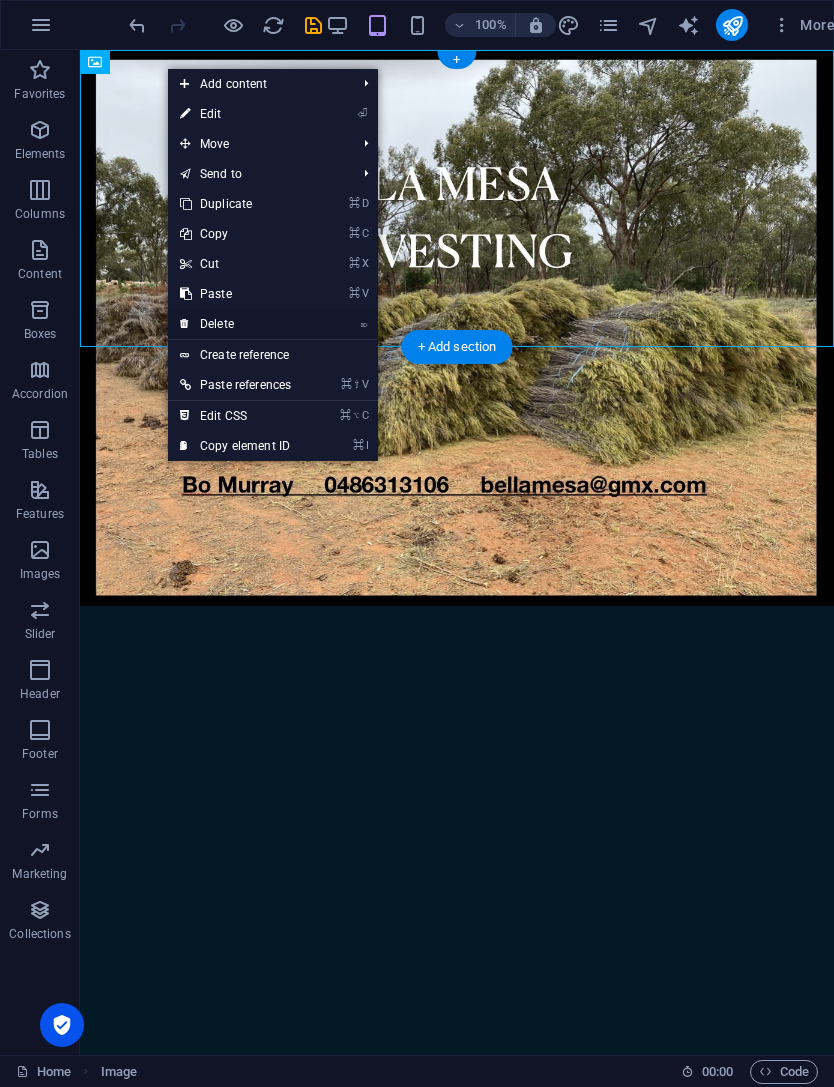 click on "⌦  Delete" at bounding box center [235, 324] 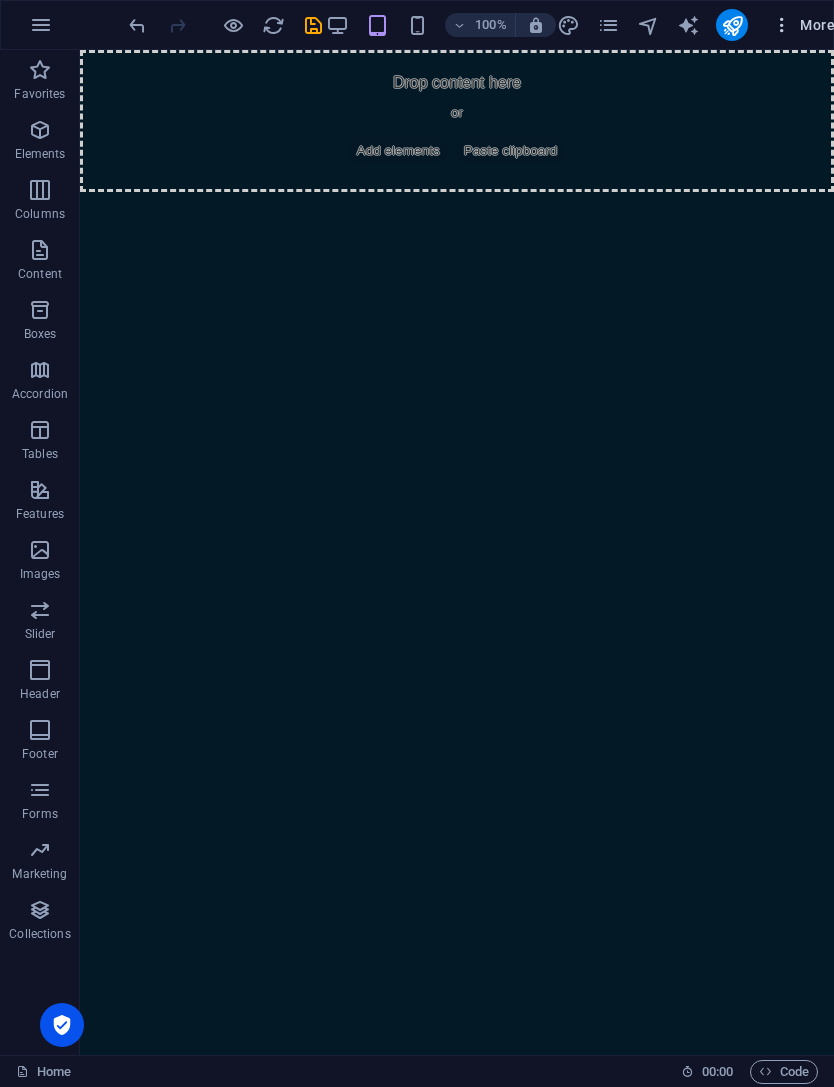 click on "More" at bounding box center [803, 25] 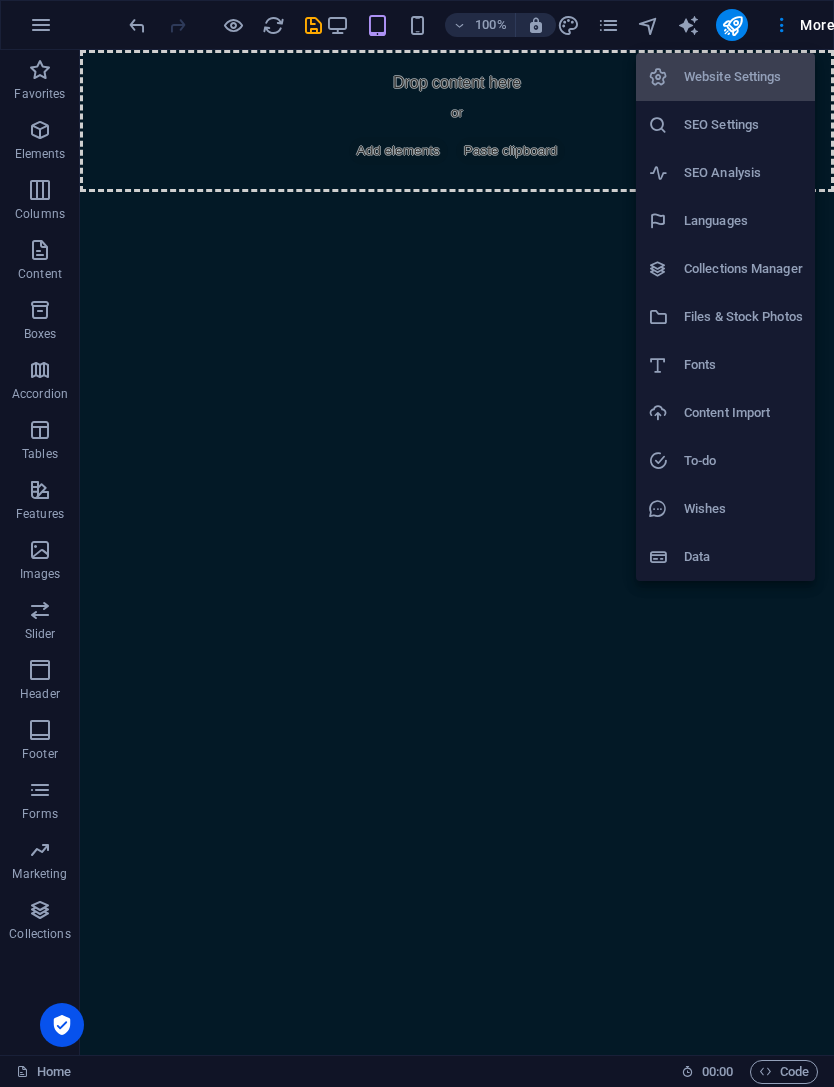 click at bounding box center (417, 543) 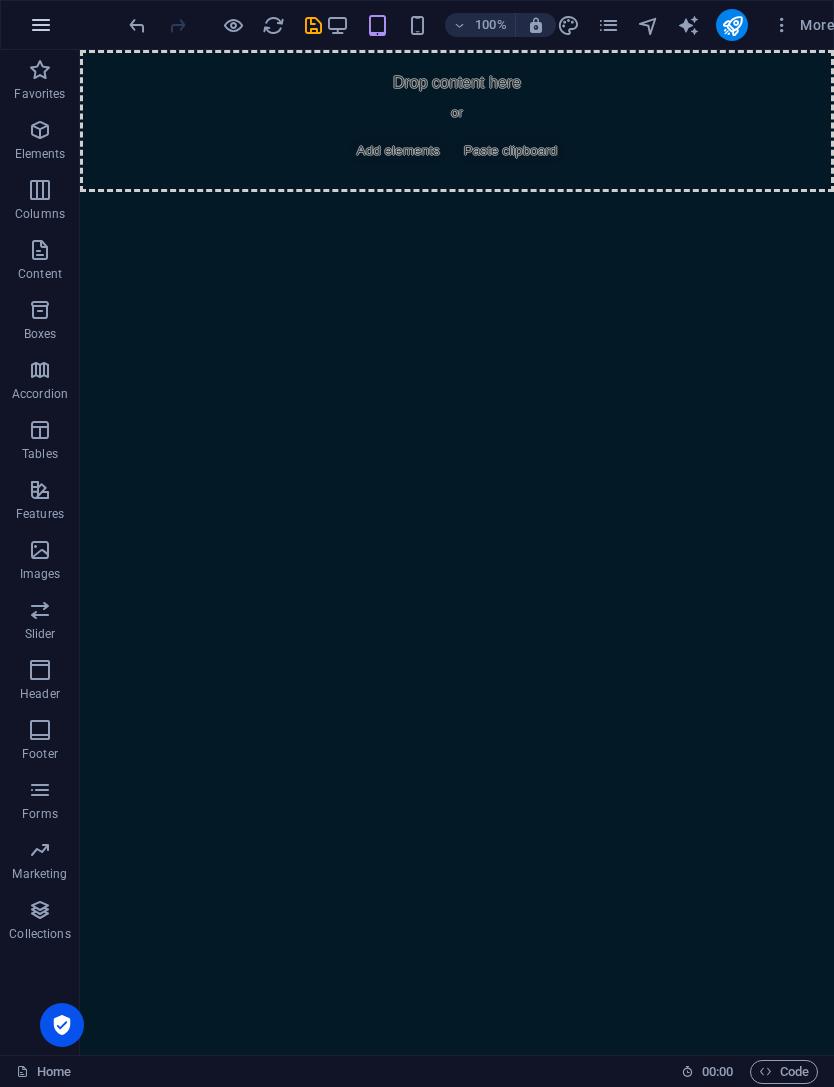 click at bounding box center [41, 25] 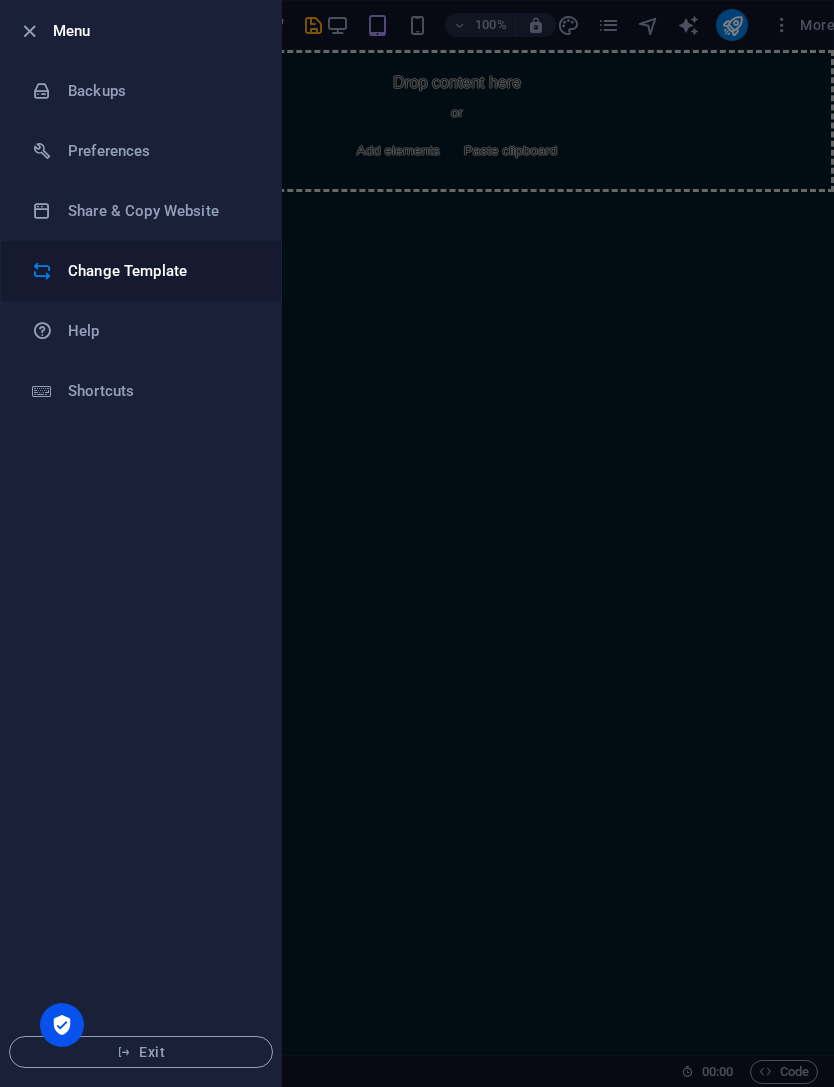 click on "Change Template" at bounding box center [160, 271] 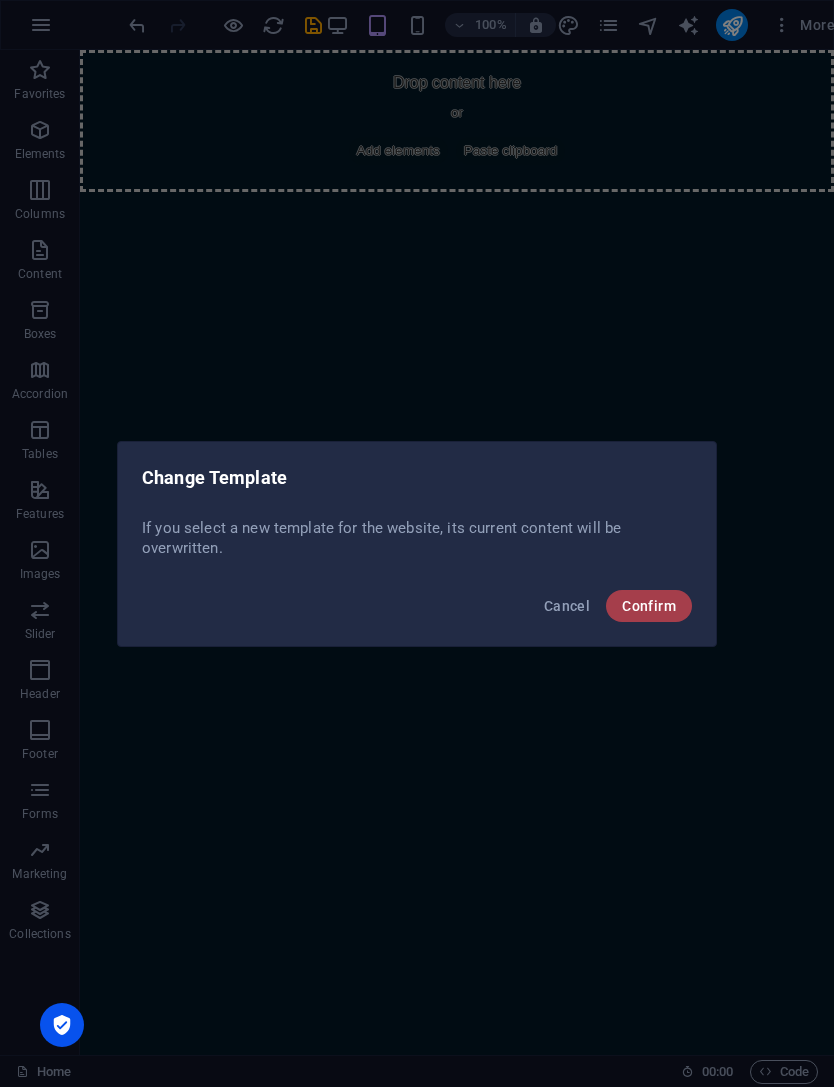 click on "Confirm" at bounding box center (649, 606) 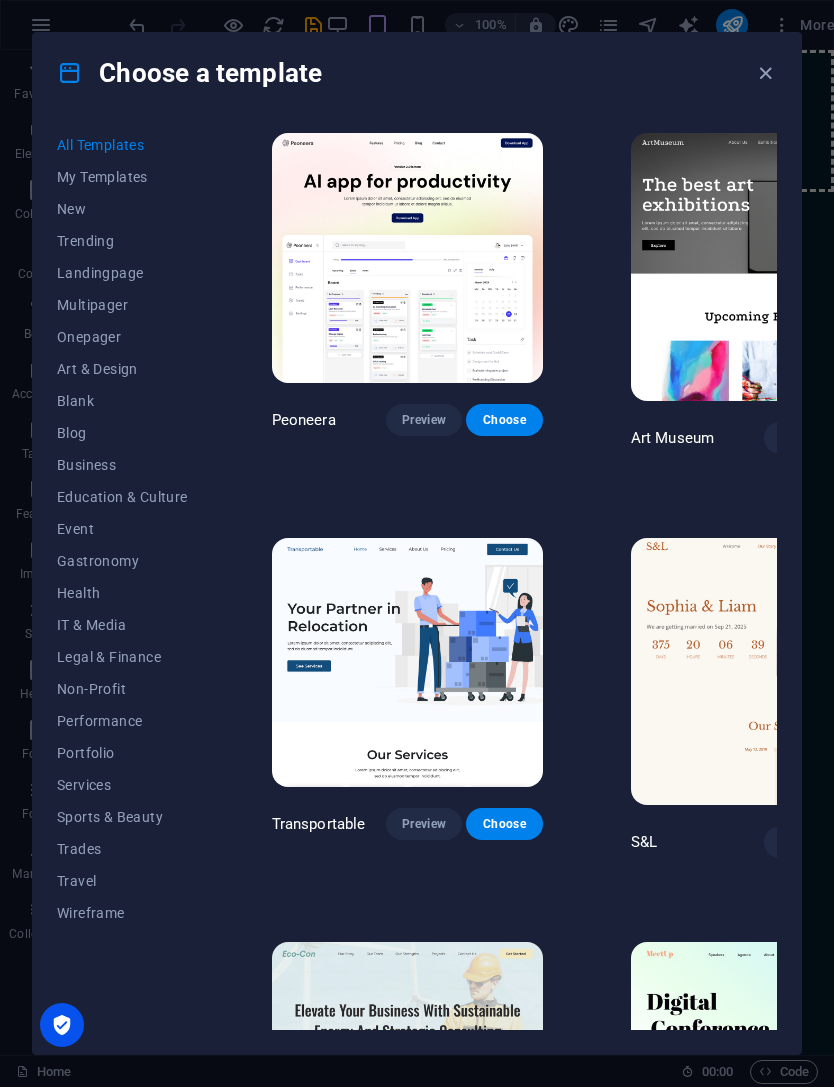 scroll, scrollTop: 0, scrollLeft: 4, axis: horizontal 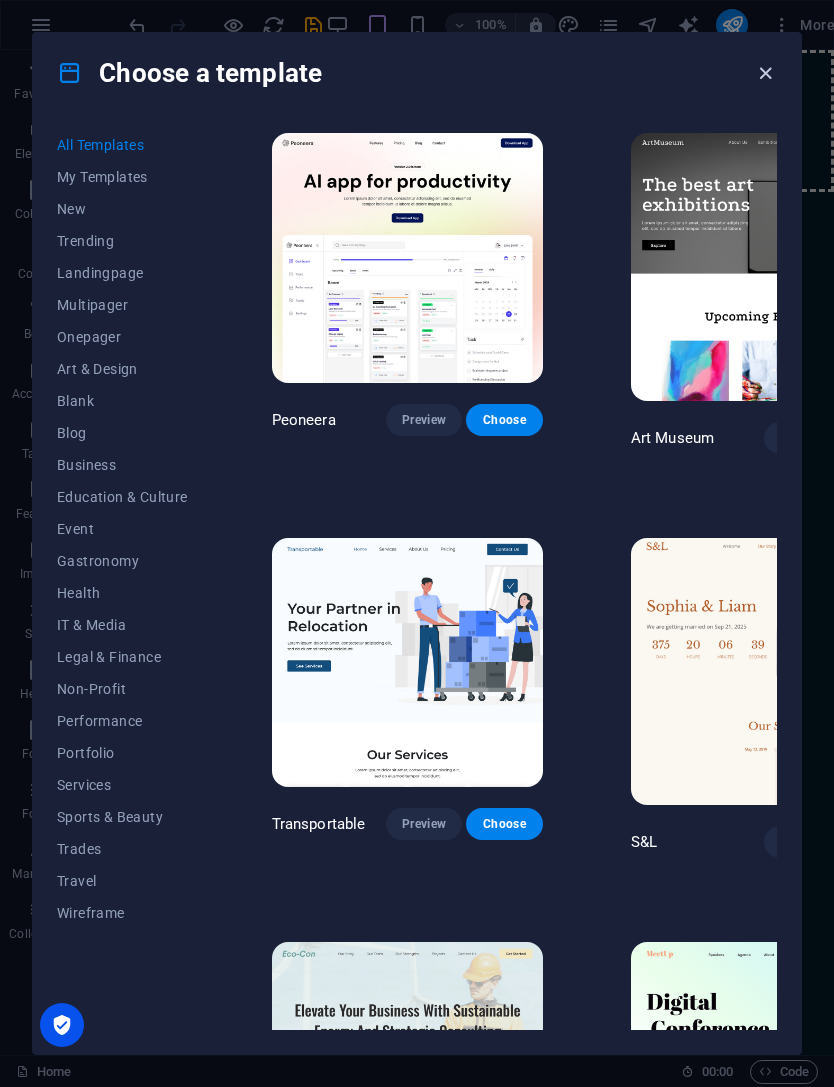 click at bounding box center [765, 73] 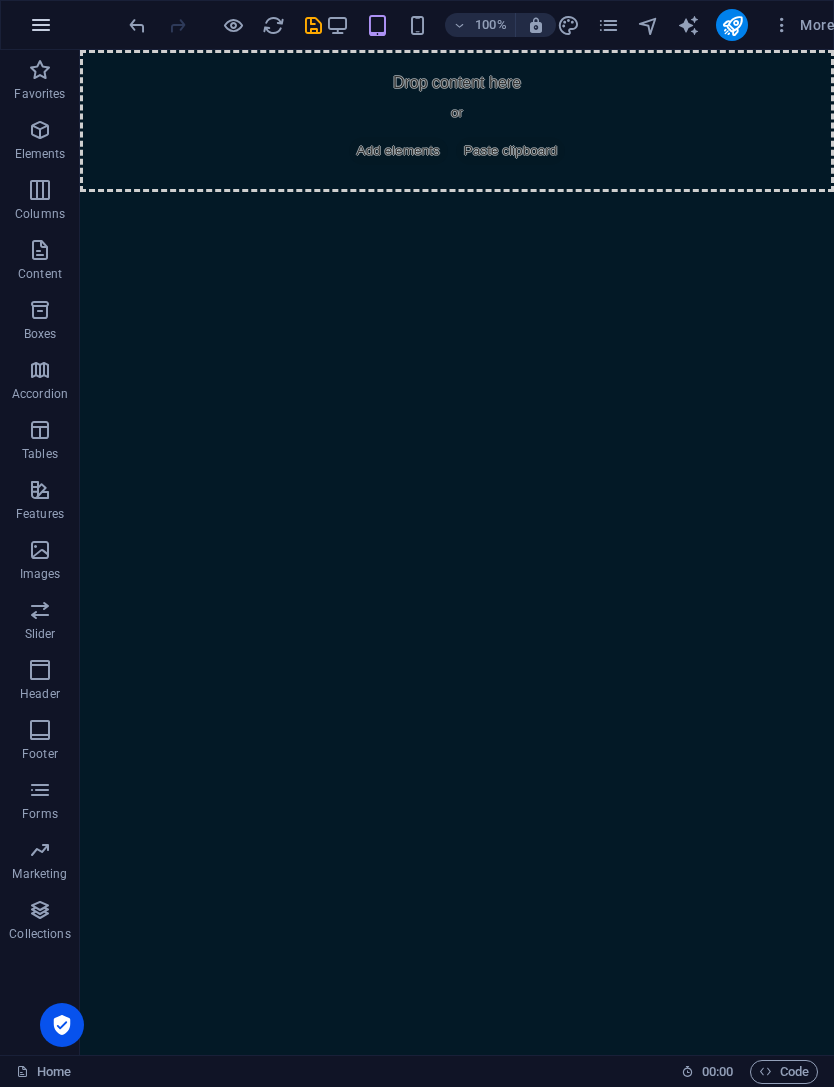 click at bounding box center [41, 25] 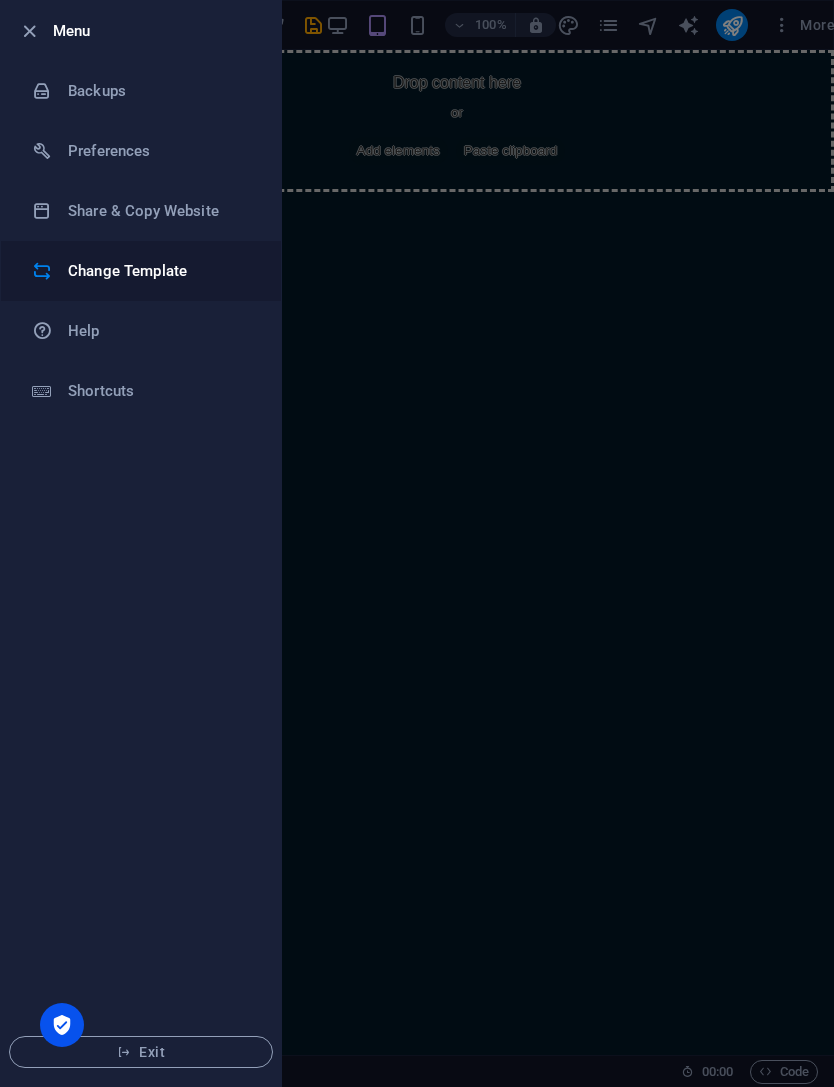 click on "Change Template" at bounding box center [160, 271] 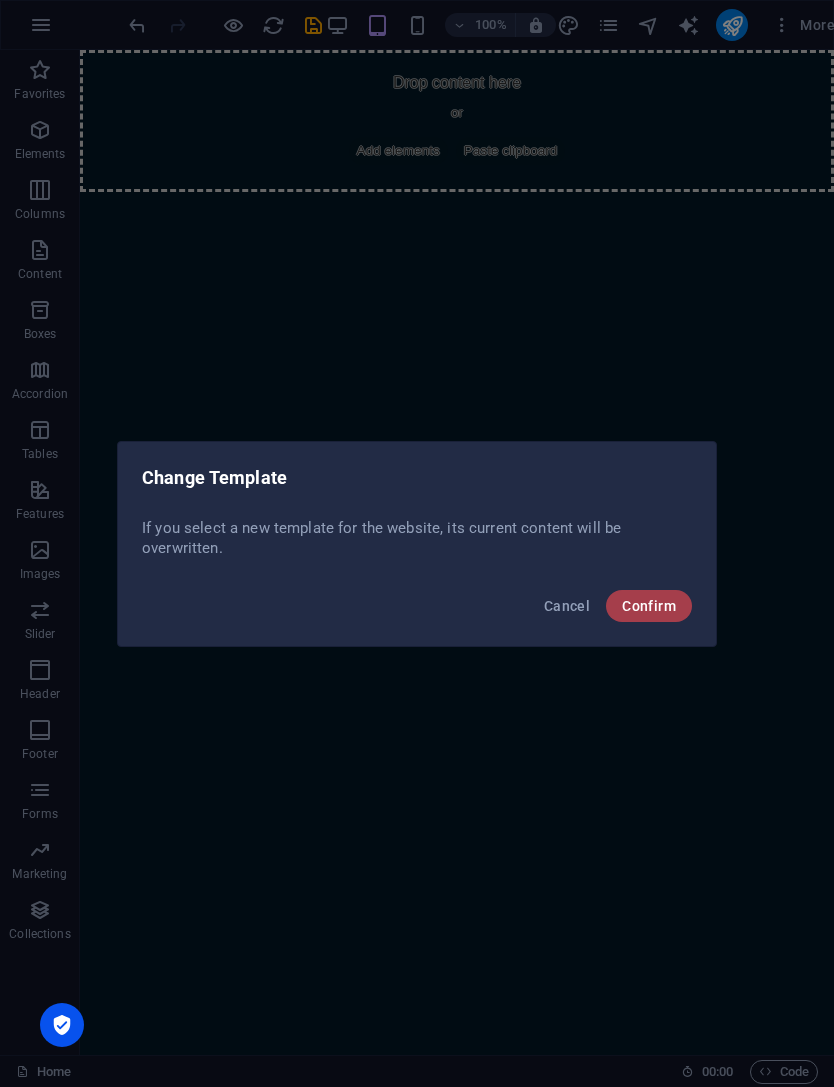 click on "Confirm" at bounding box center (649, 606) 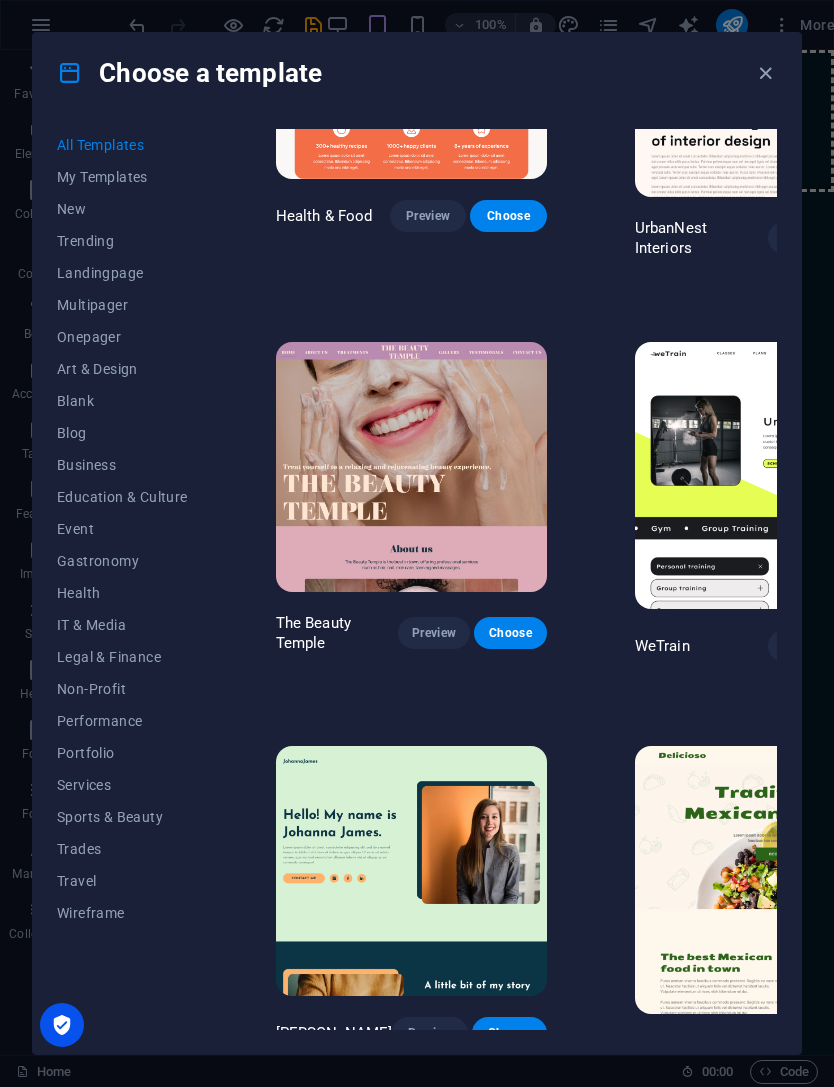 scroll, scrollTop: 1818, scrollLeft: 0, axis: vertical 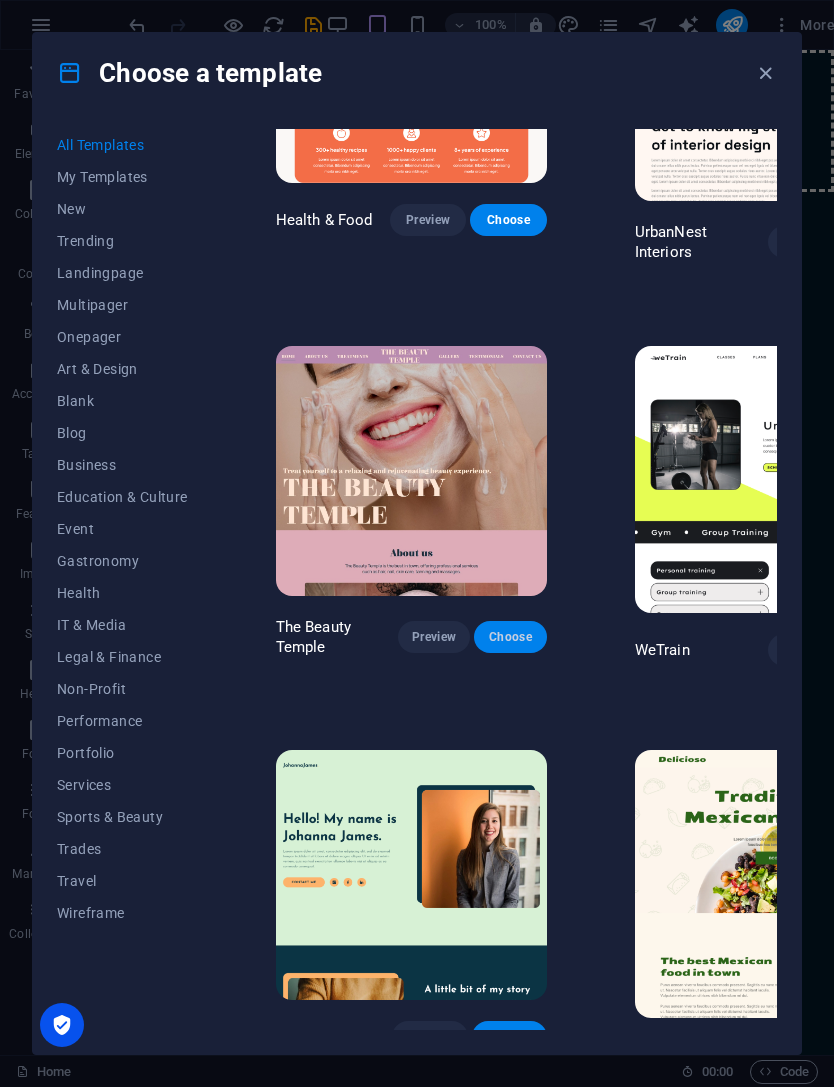 click on "Choose" at bounding box center (510, 637) 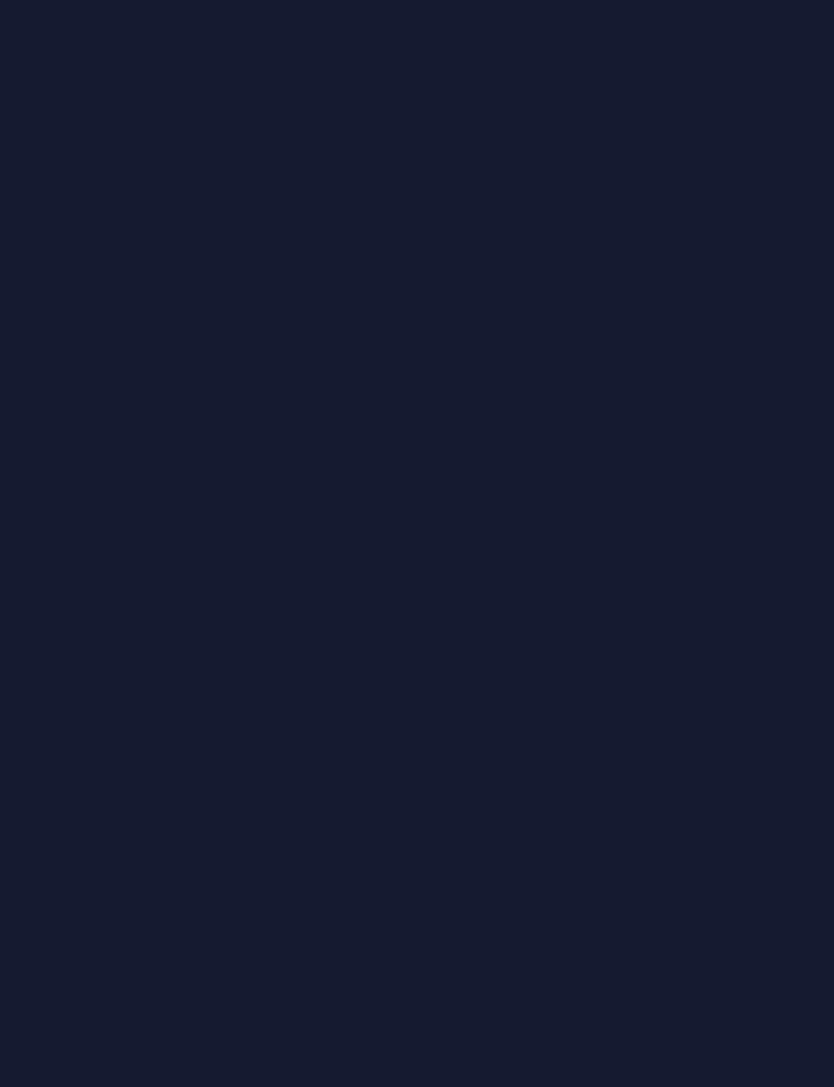 scroll, scrollTop: 0, scrollLeft: 0, axis: both 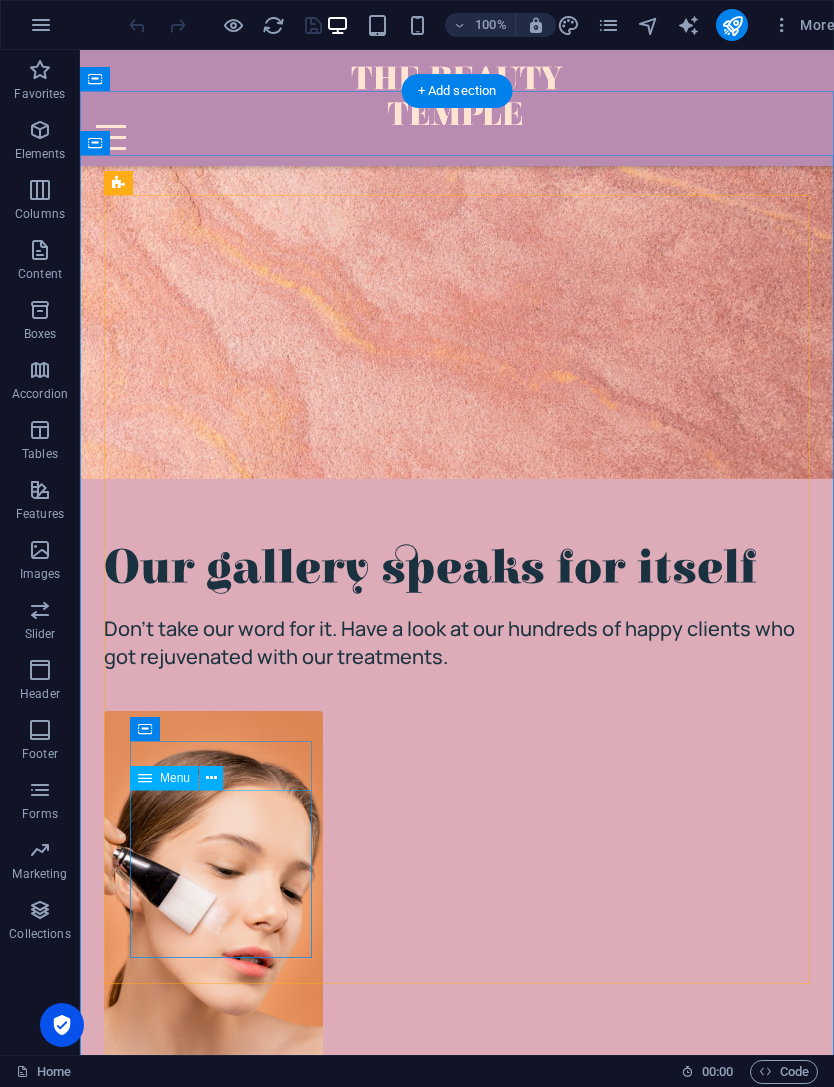 click on "Home About Us Treatments Gallery Testimonials Contact Us" at bounding box center (457, 10615) 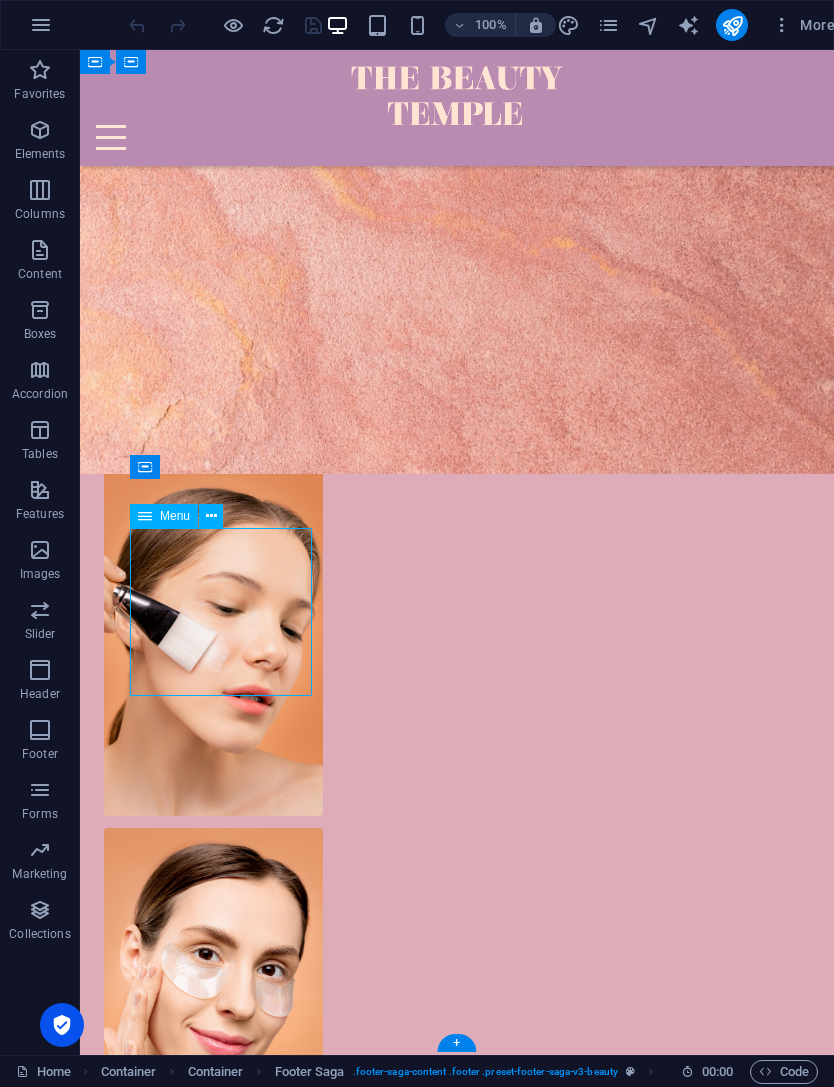 scroll, scrollTop: 5194, scrollLeft: 0, axis: vertical 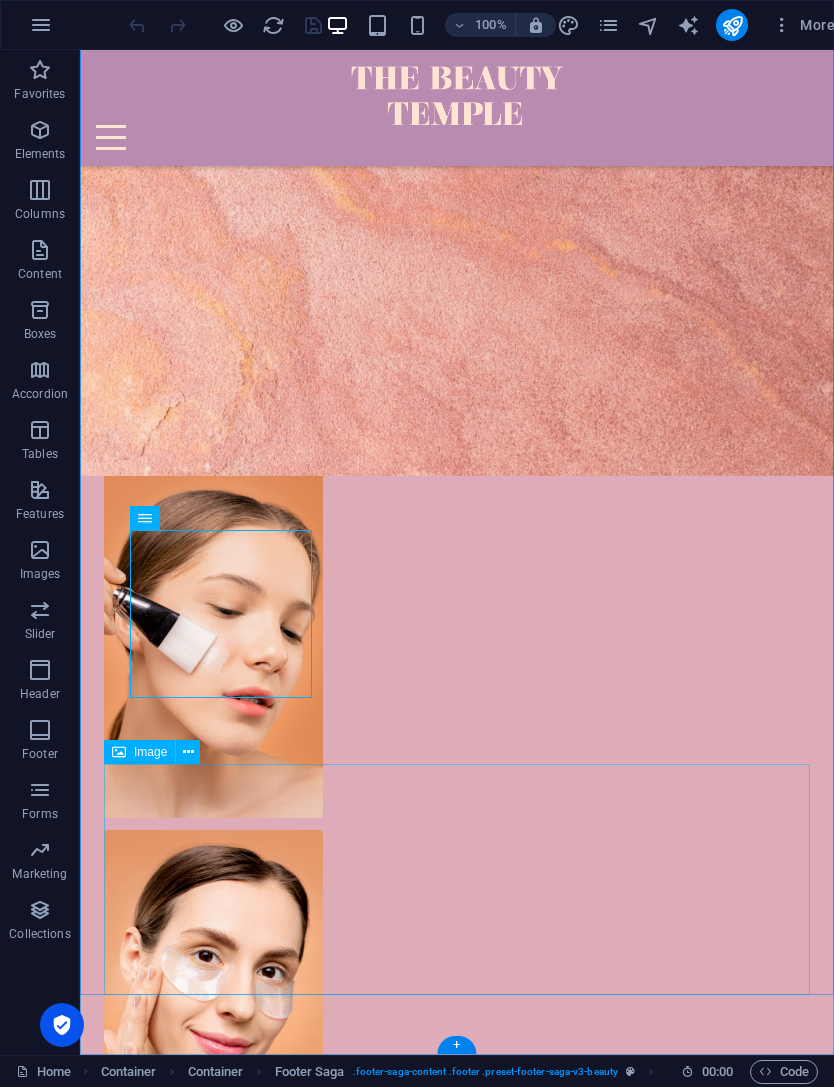 click at bounding box center [457, 10933] 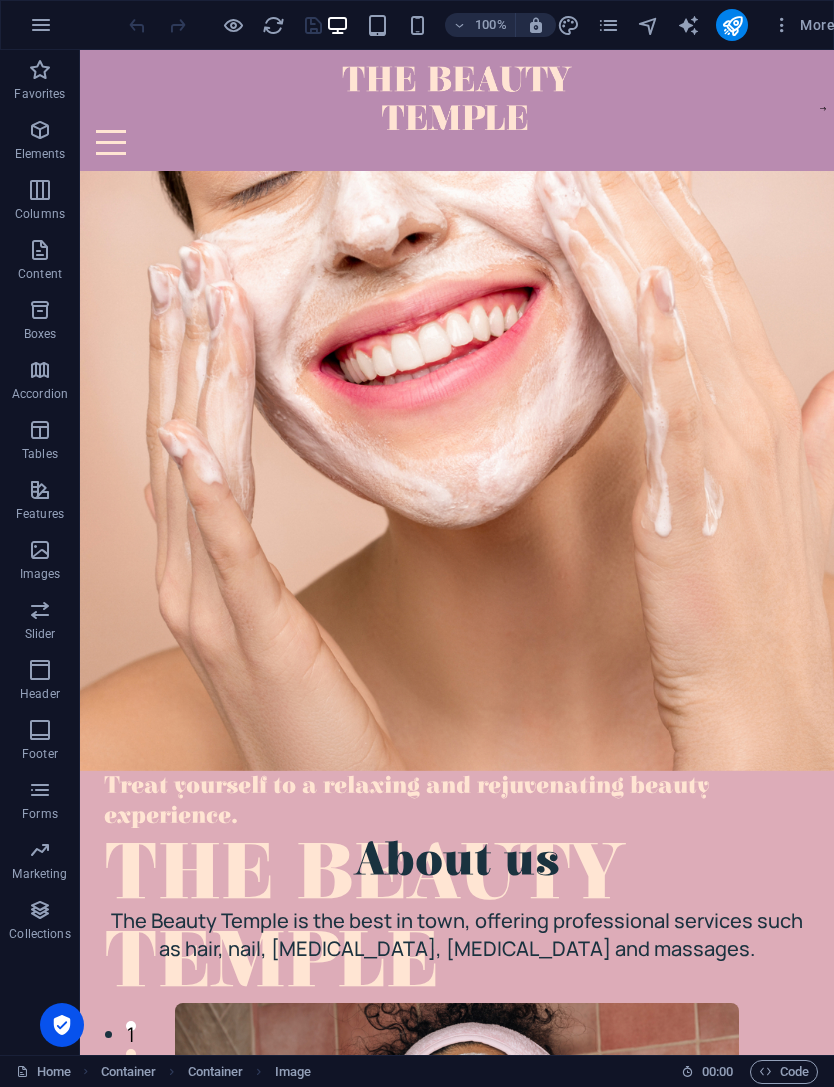scroll, scrollTop: 0, scrollLeft: 0, axis: both 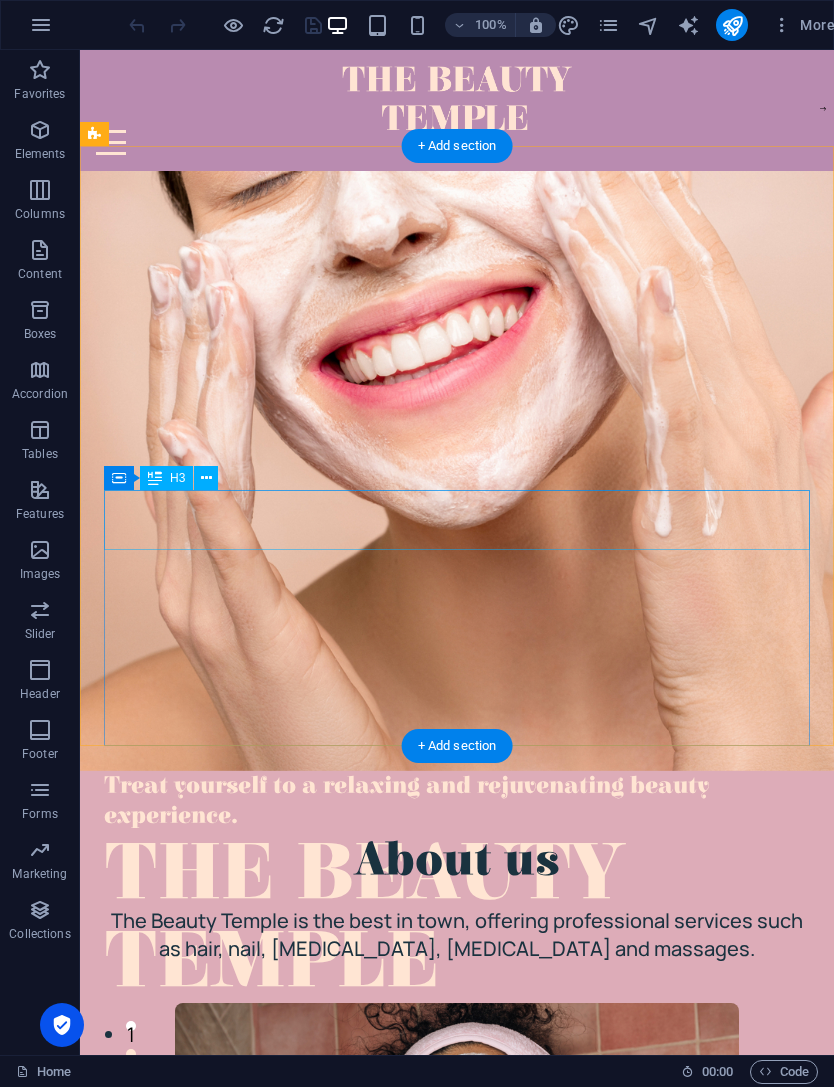 click on "Treat yourself to a relaxing and rejuvenating beauty experience." at bounding box center (457, 801) 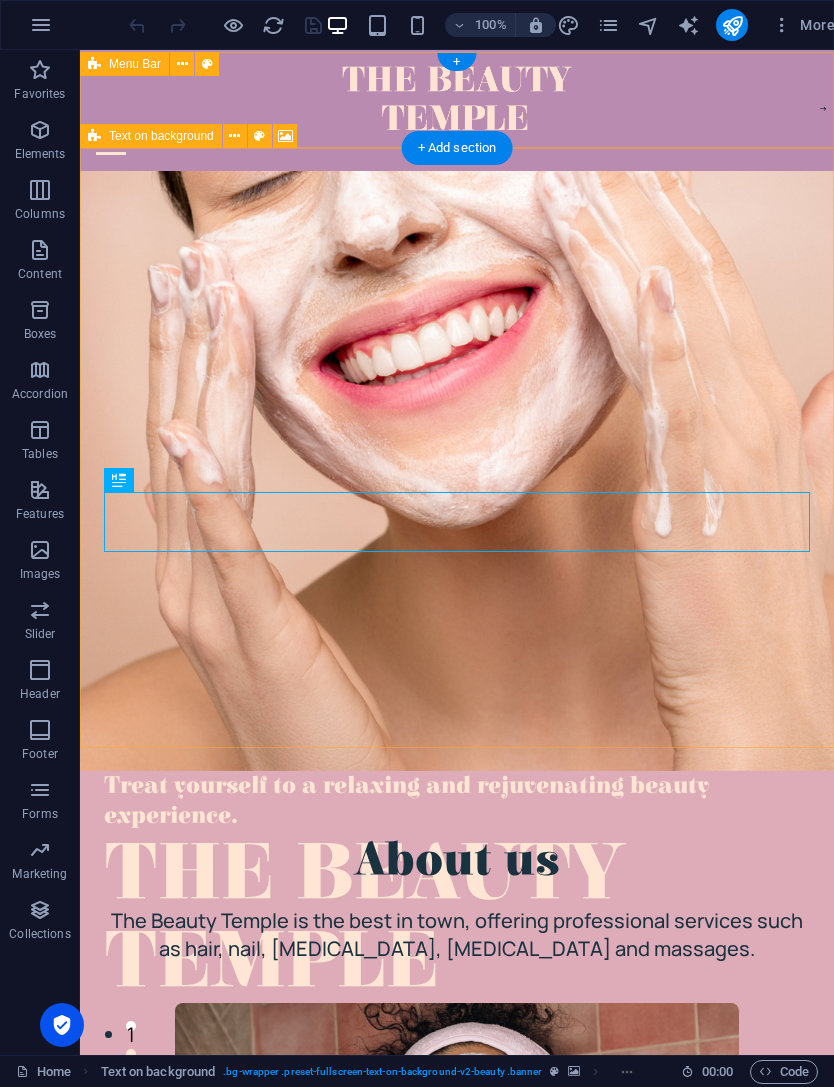 scroll, scrollTop: 0, scrollLeft: 0, axis: both 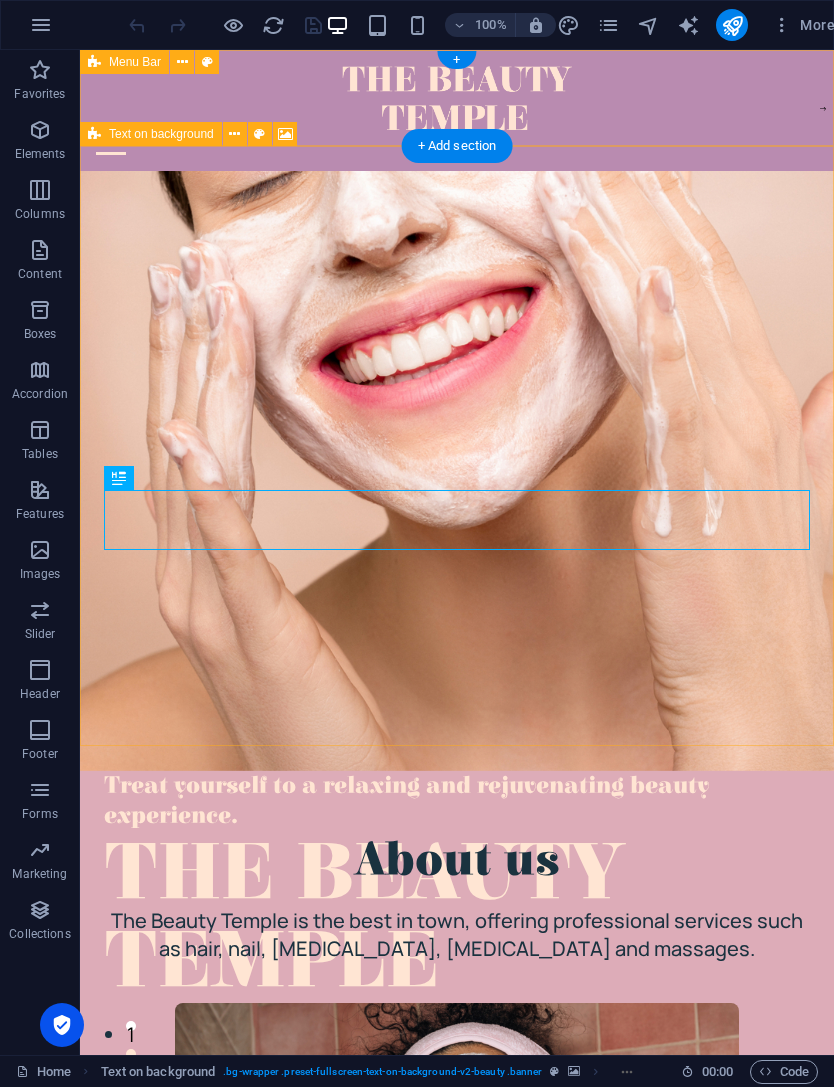 click at bounding box center [457, 142] 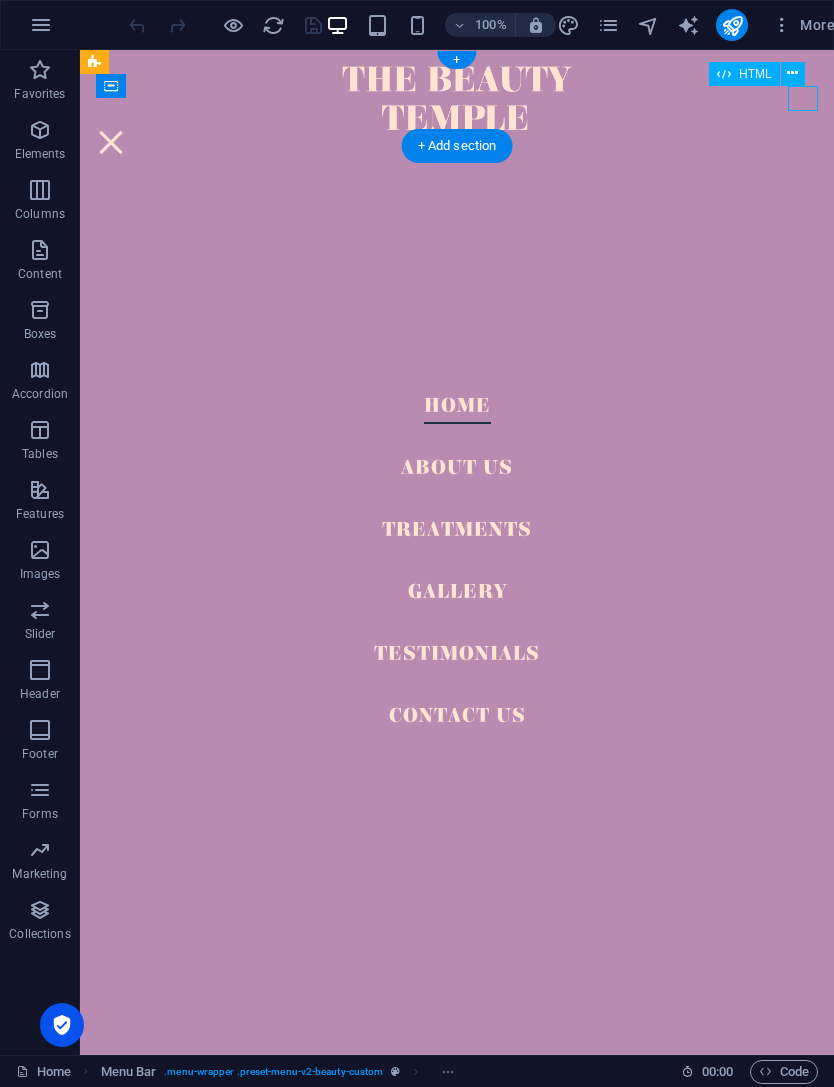 click at bounding box center (111, 142) 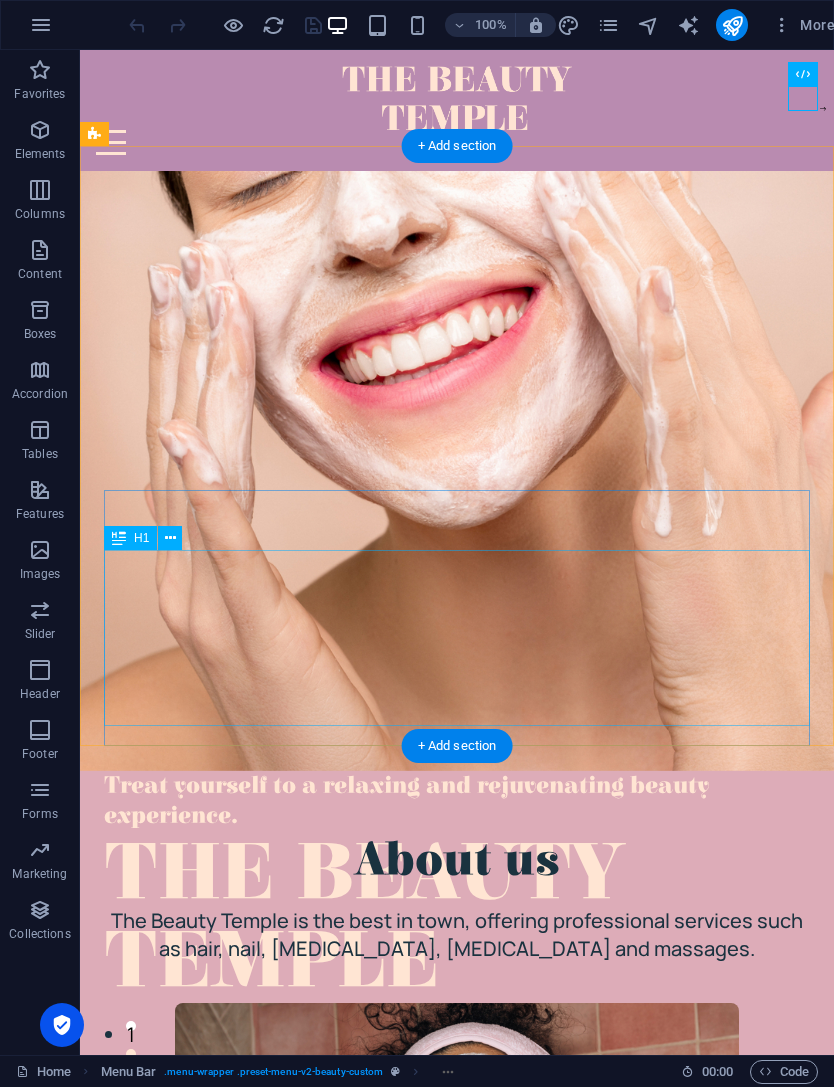 click on "The Beauty Temple" at bounding box center (457, 919) 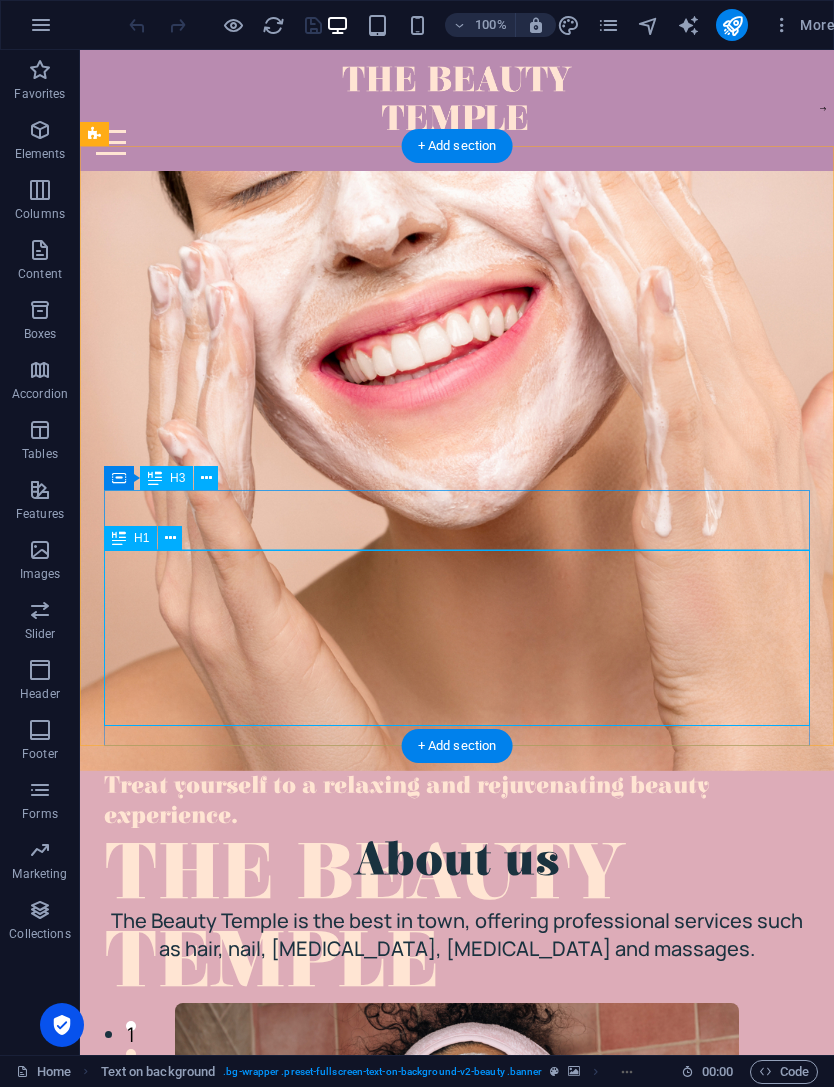 click at bounding box center [457, 471] 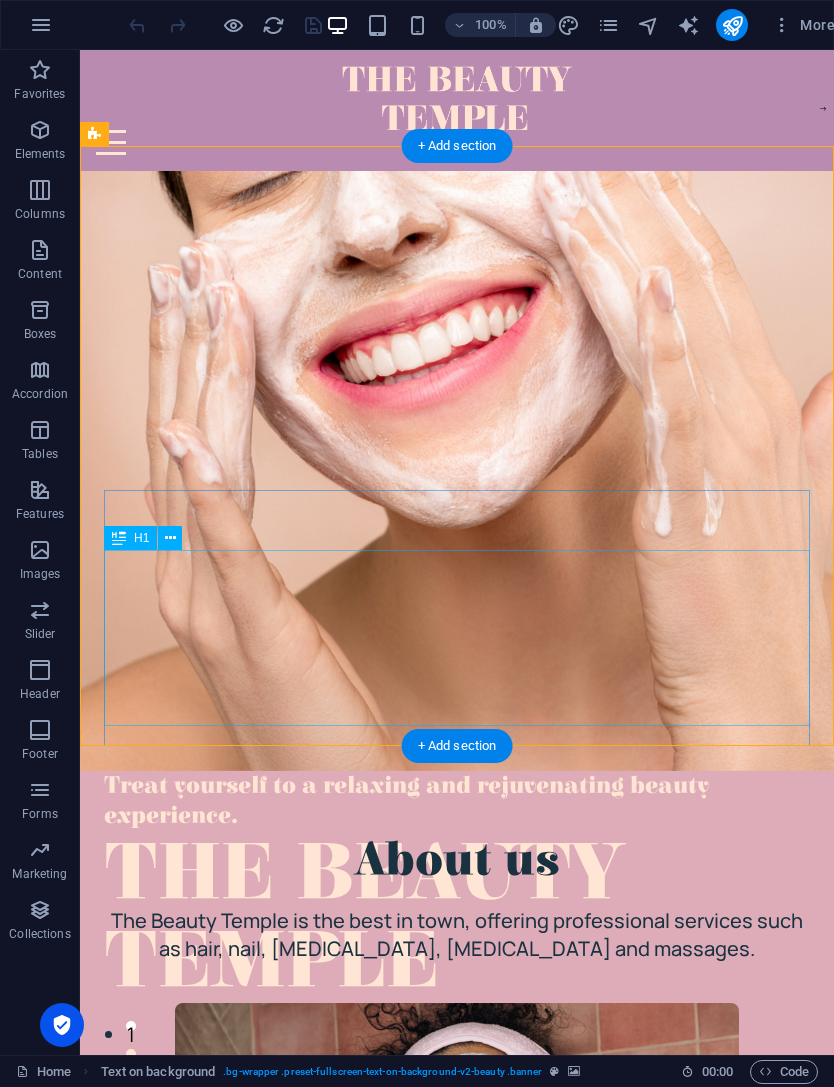 click on "The Beauty Temple" at bounding box center [457, 919] 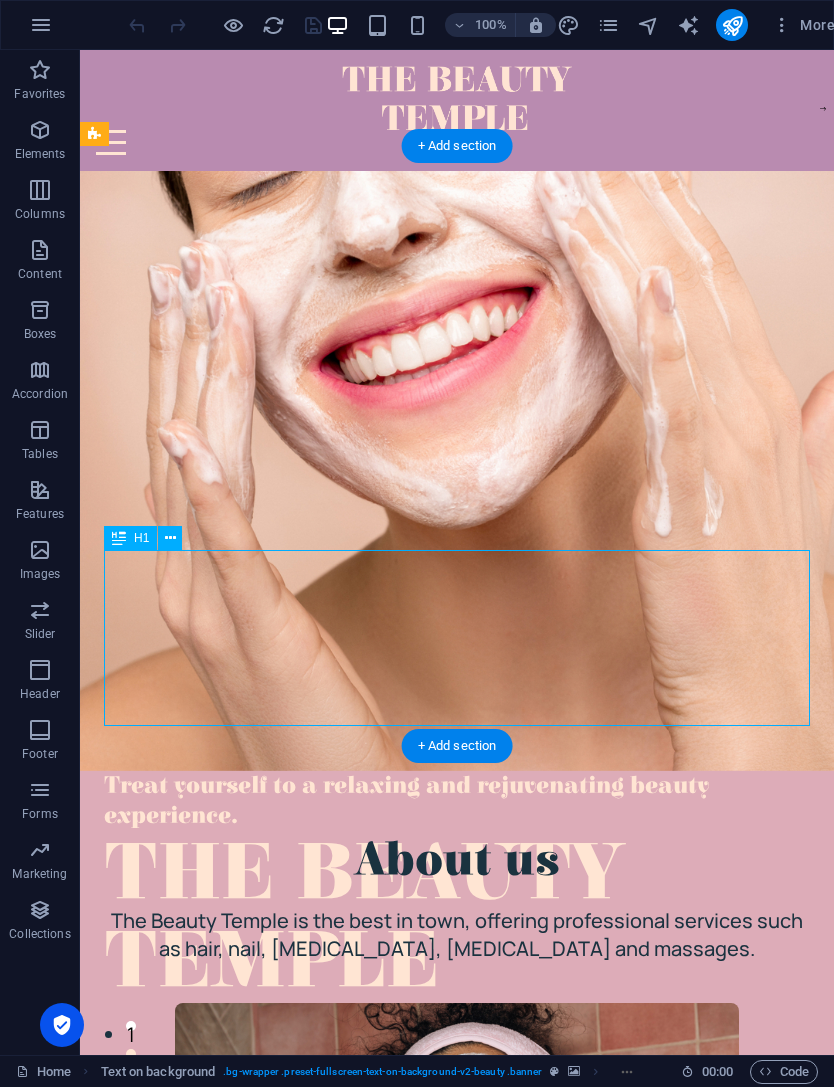 click on "The Beauty Temple" at bounding box center (457, 919) 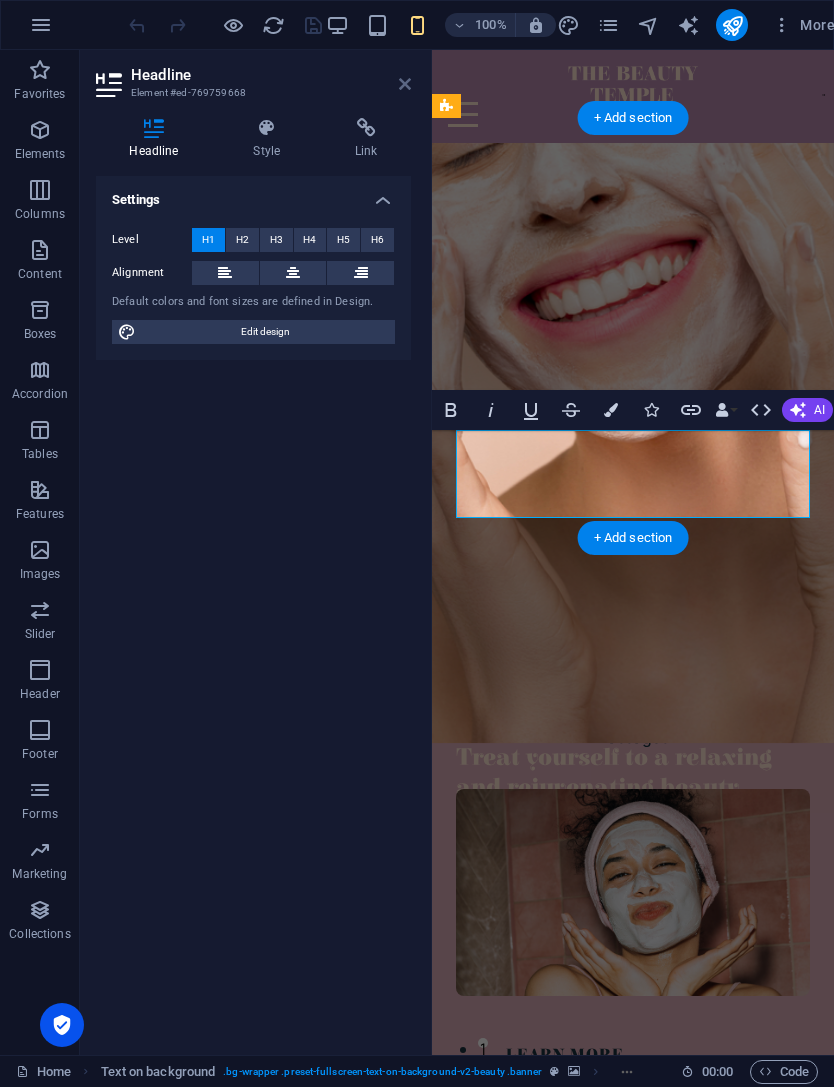 click at bounding box center (405, 84) 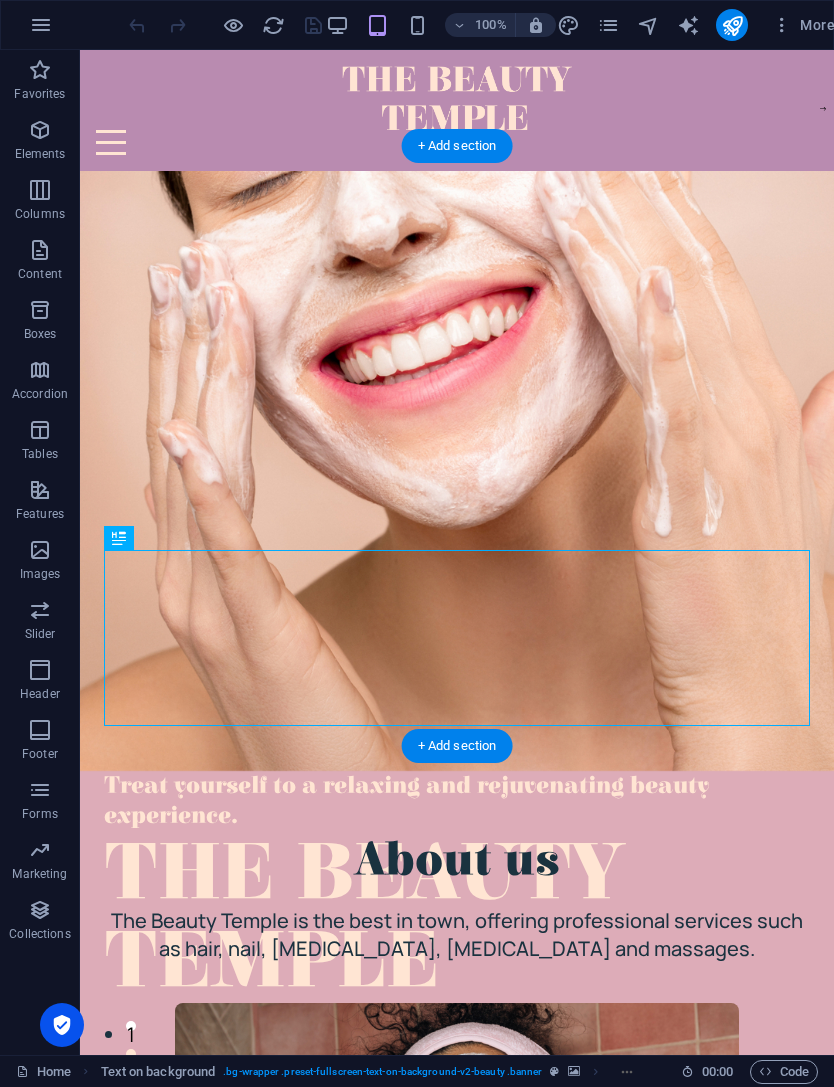 click at bounding box center [457, 471] 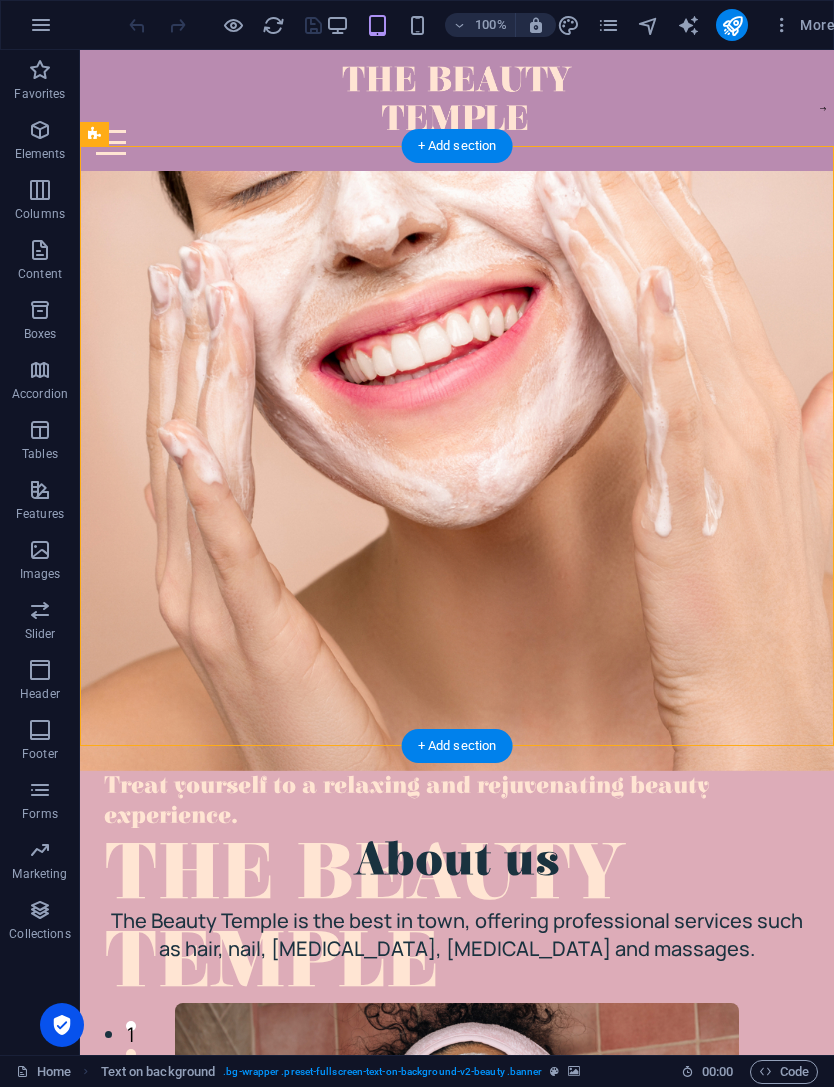 click at bounding box center (457, 471) 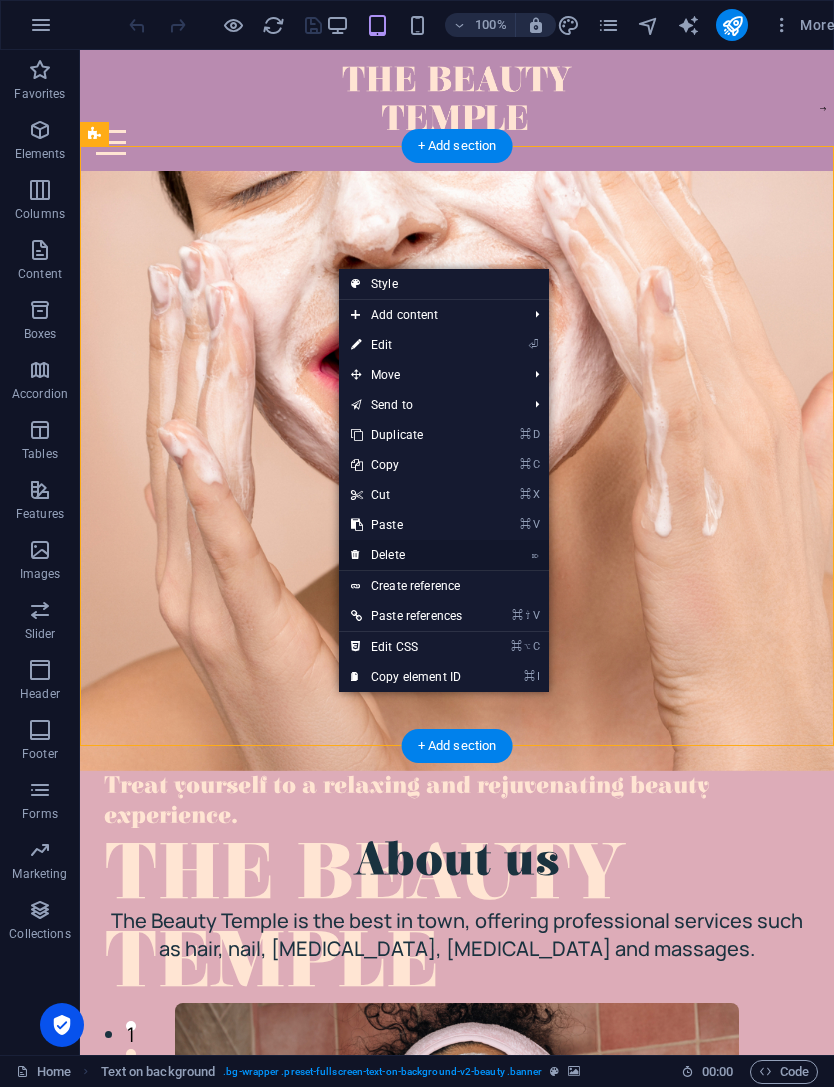 click on "⌦  Delete" at bounding box center (406, 555) 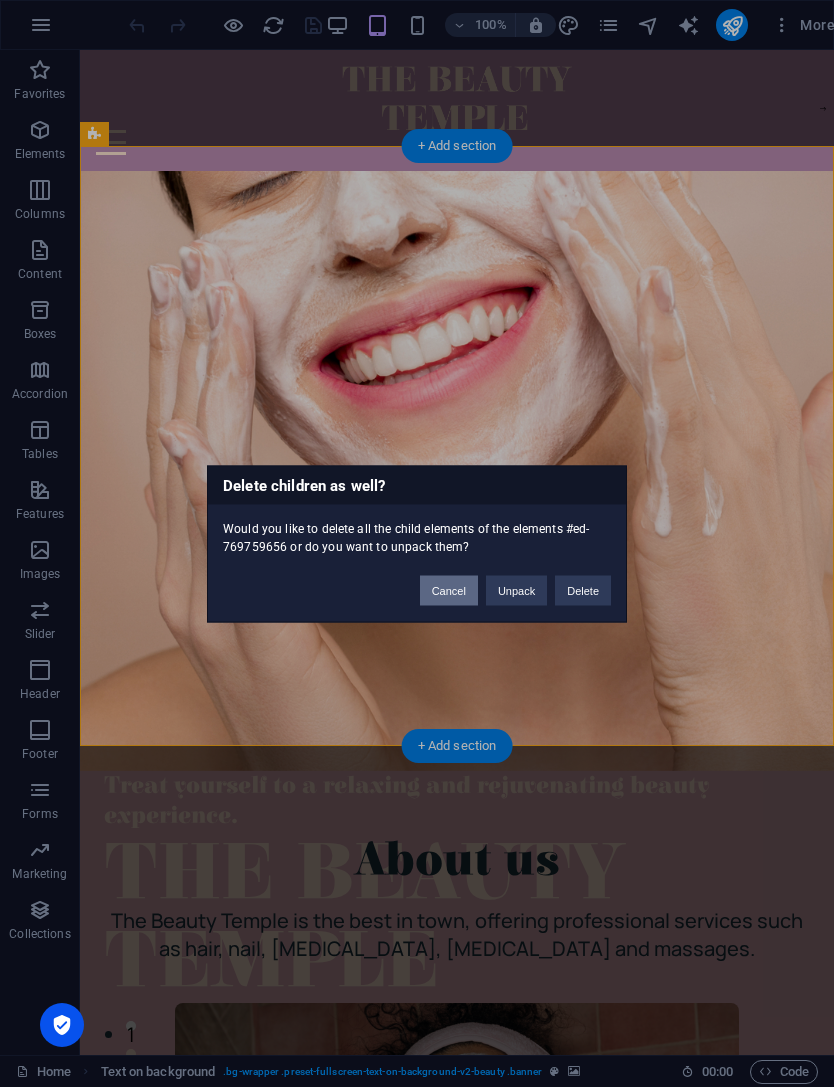 click on "Cancel" at bounding box center (449, 590) 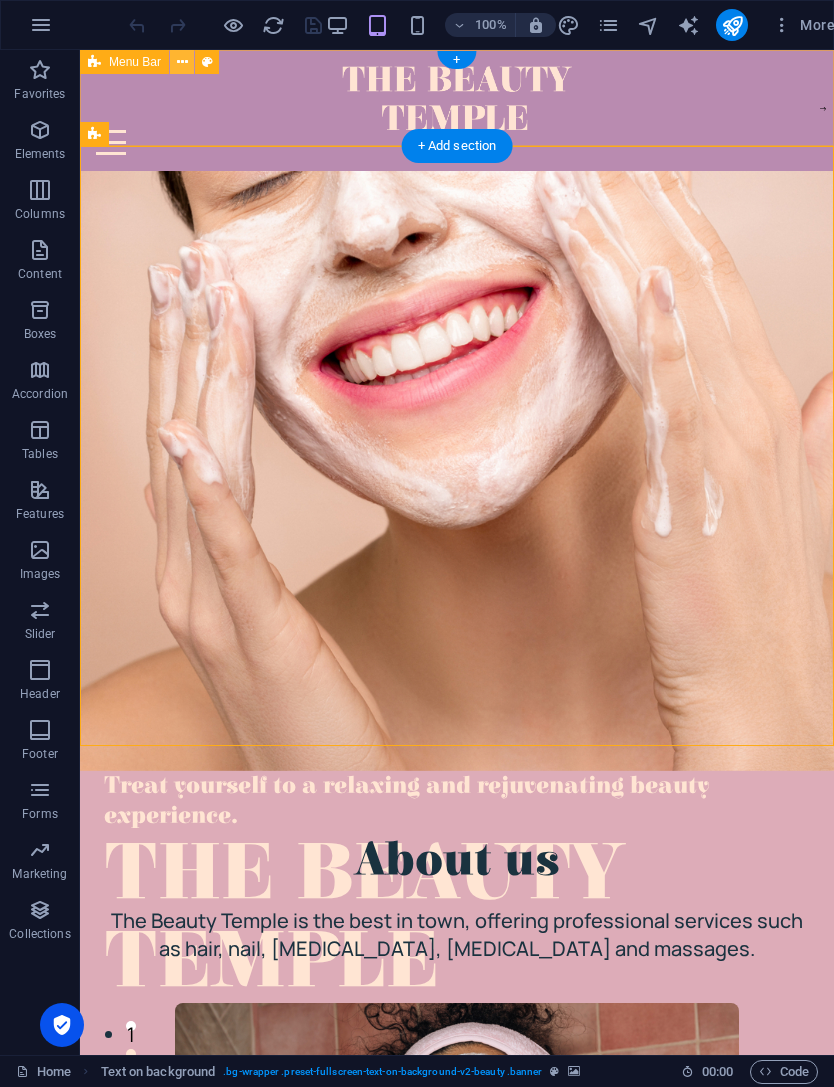 click at bounding box center [182, 62] 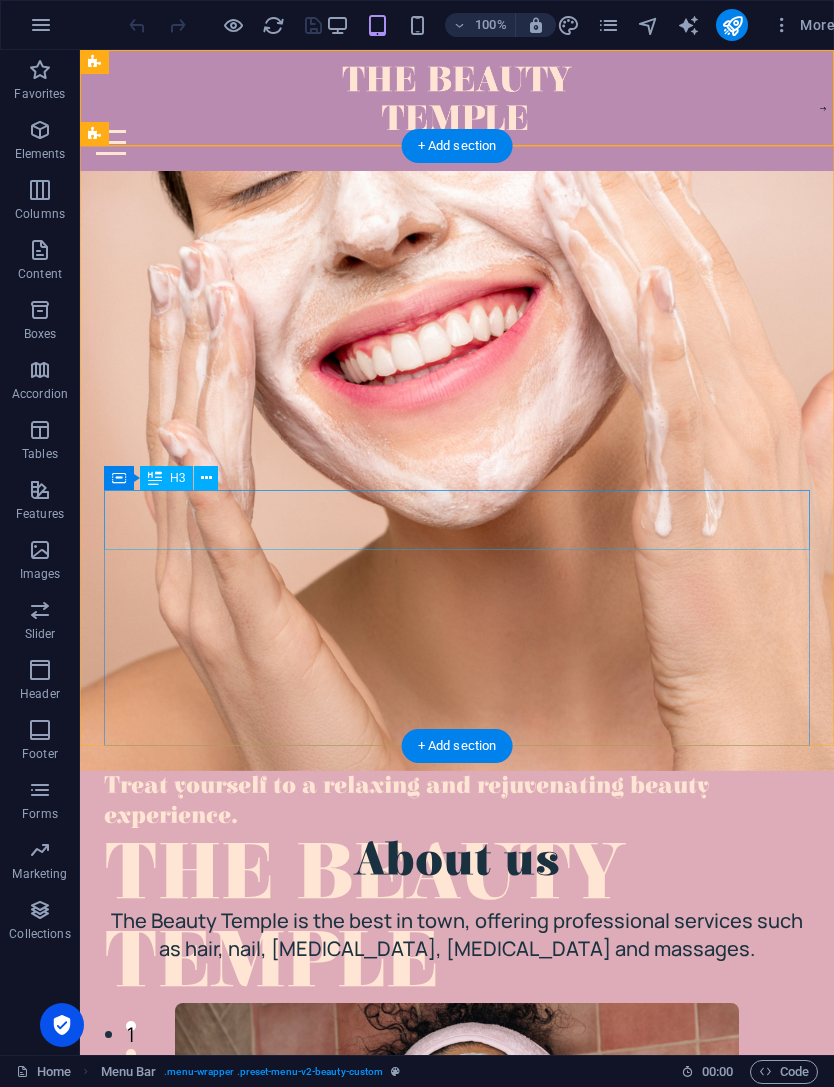 click on "Treat yourself to a relaxing and rejuvenating beauty experience." at bounding box center [457, 801] 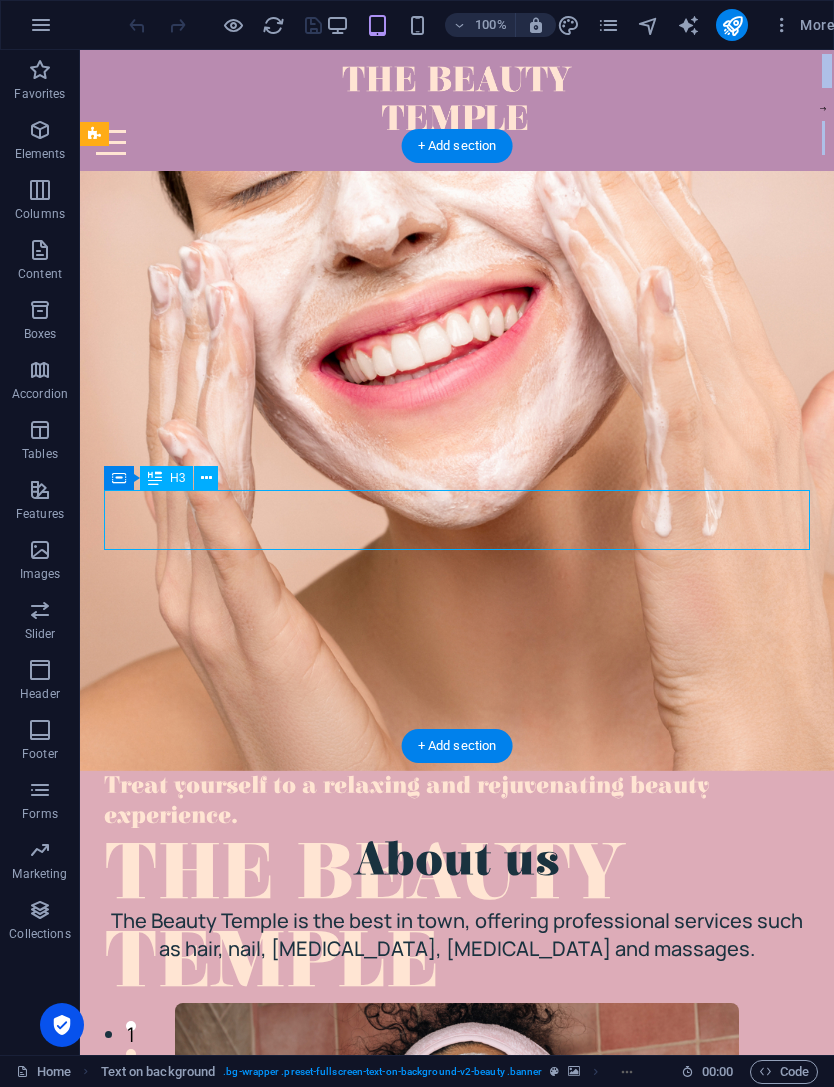click on "Treat yourself to a relaxing and rejuvenating beauty experience." at bounding box center [457, 801] 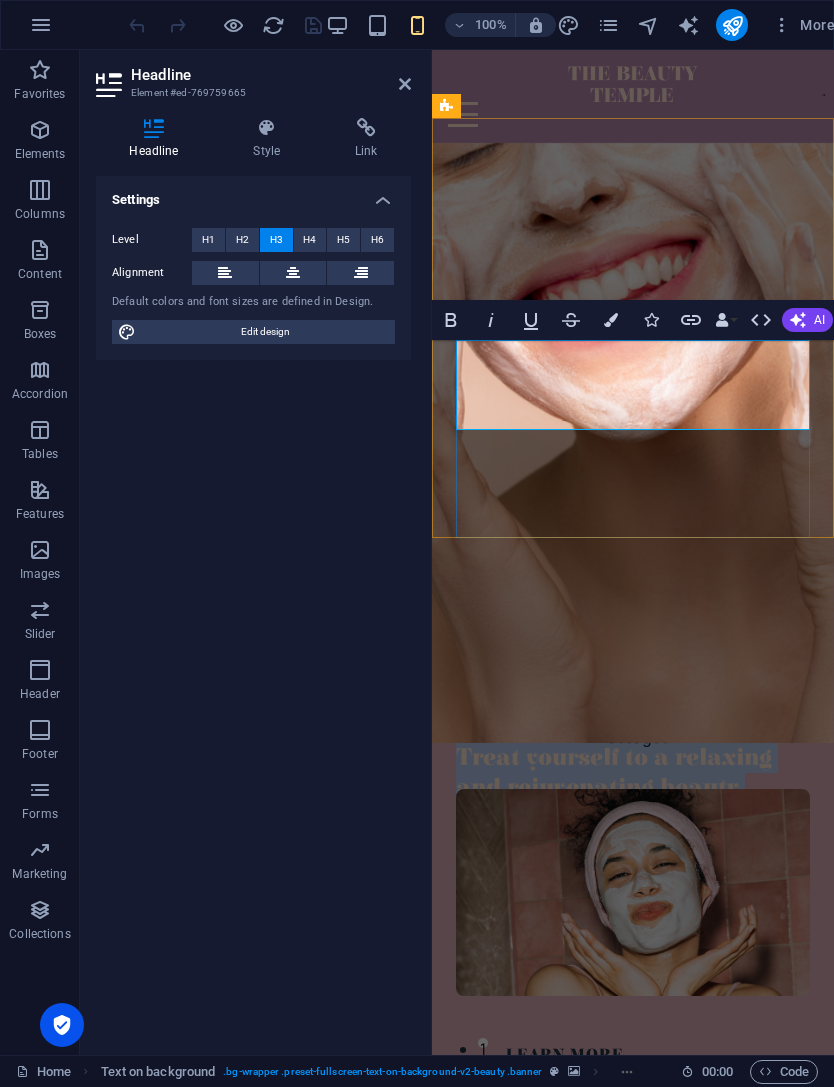 click on "Treat yourself to a relaxing and rejuvenating beauty experience." at bounding box center (633, 788) 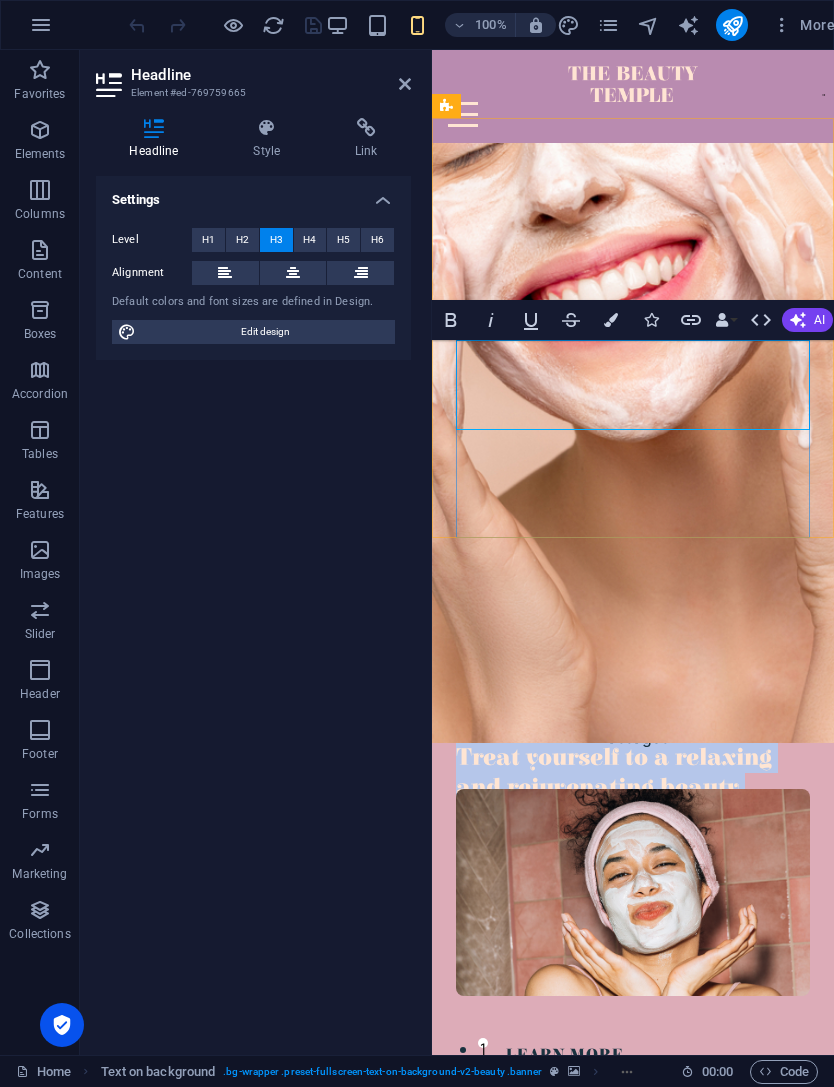 click on "Treat yourself to a relaxing and rejuvenating beauty experience." at bounding box center [633, 788] 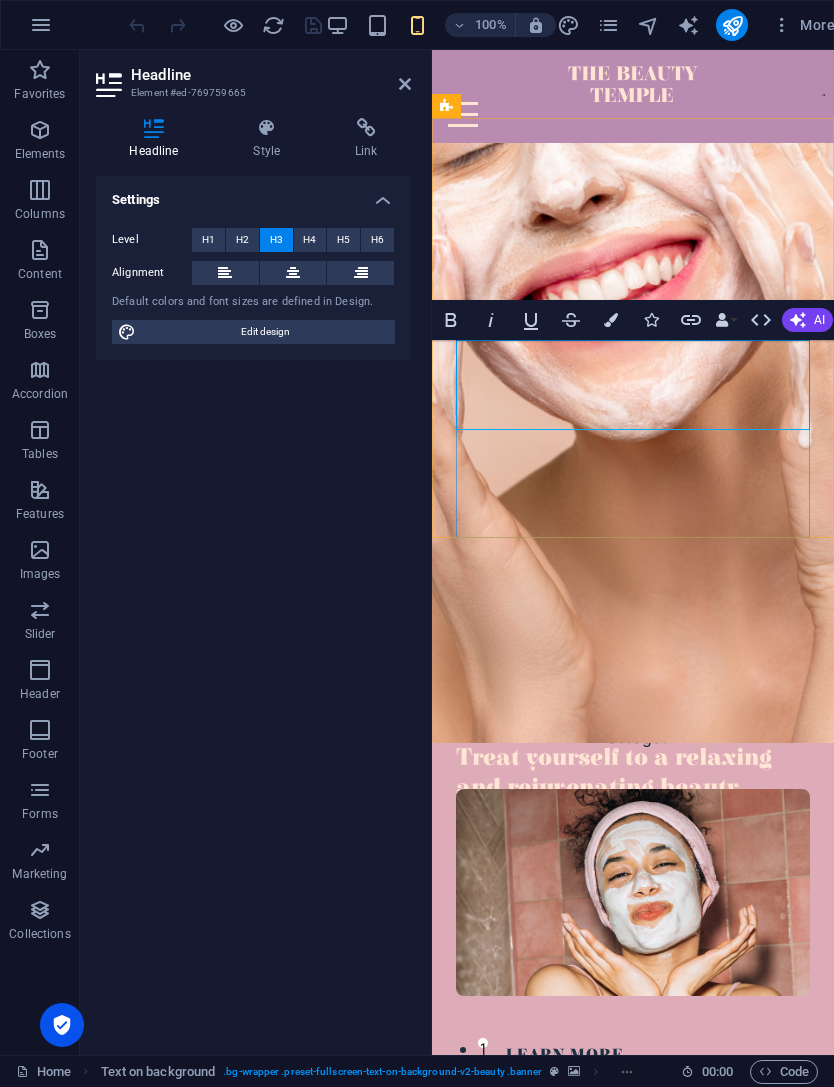 click on "Treat yourself to a relaxing and rejuvenating beauty experience." at bounding box center (614, 788) 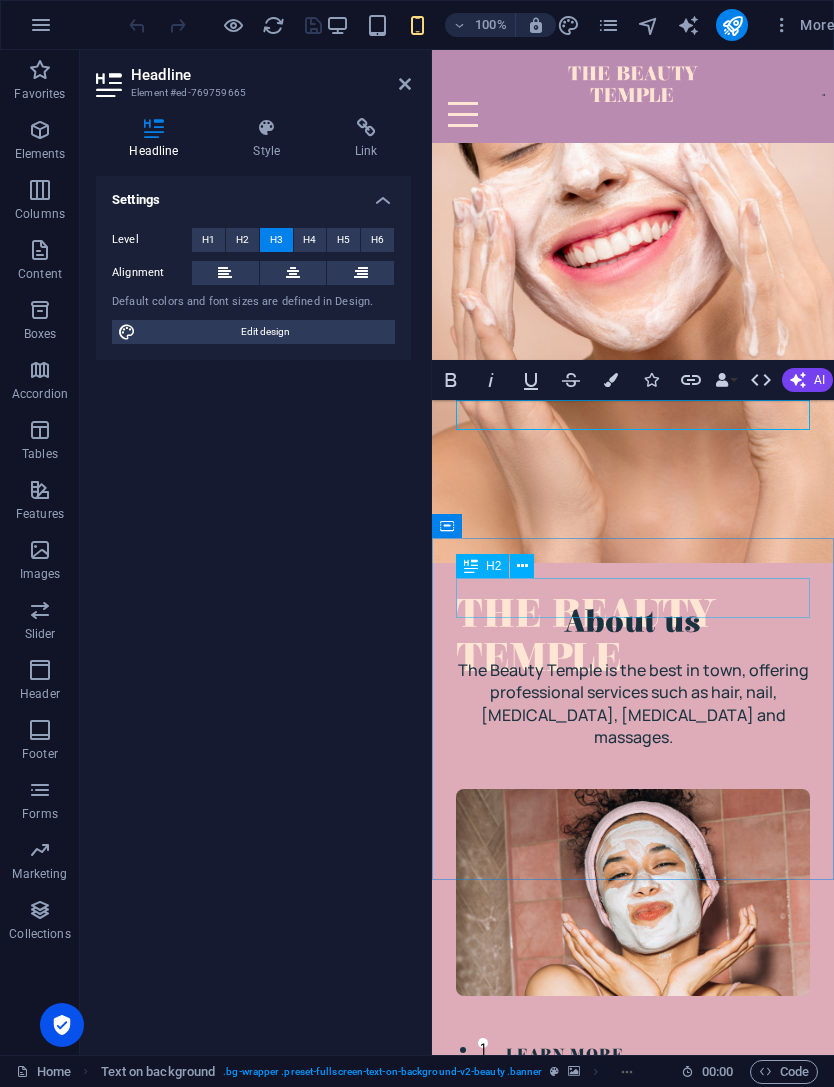 type 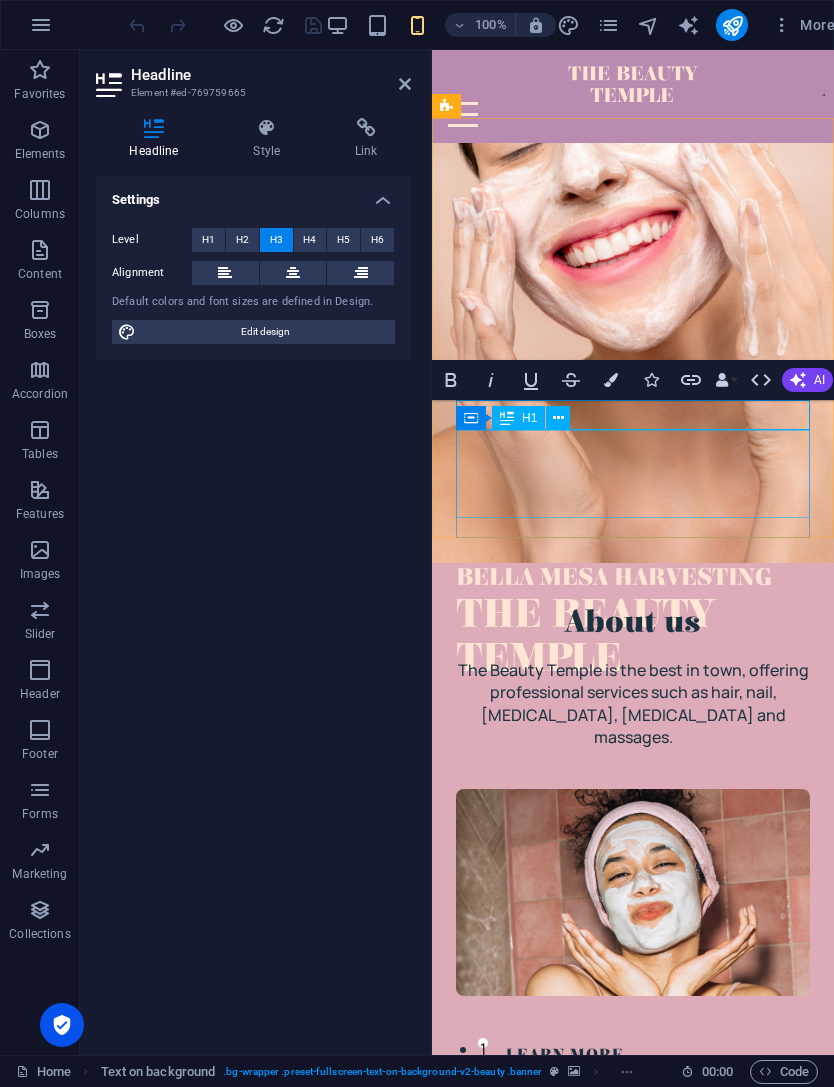 click on "The Beauty Temple" at bounding box center [633, 637] 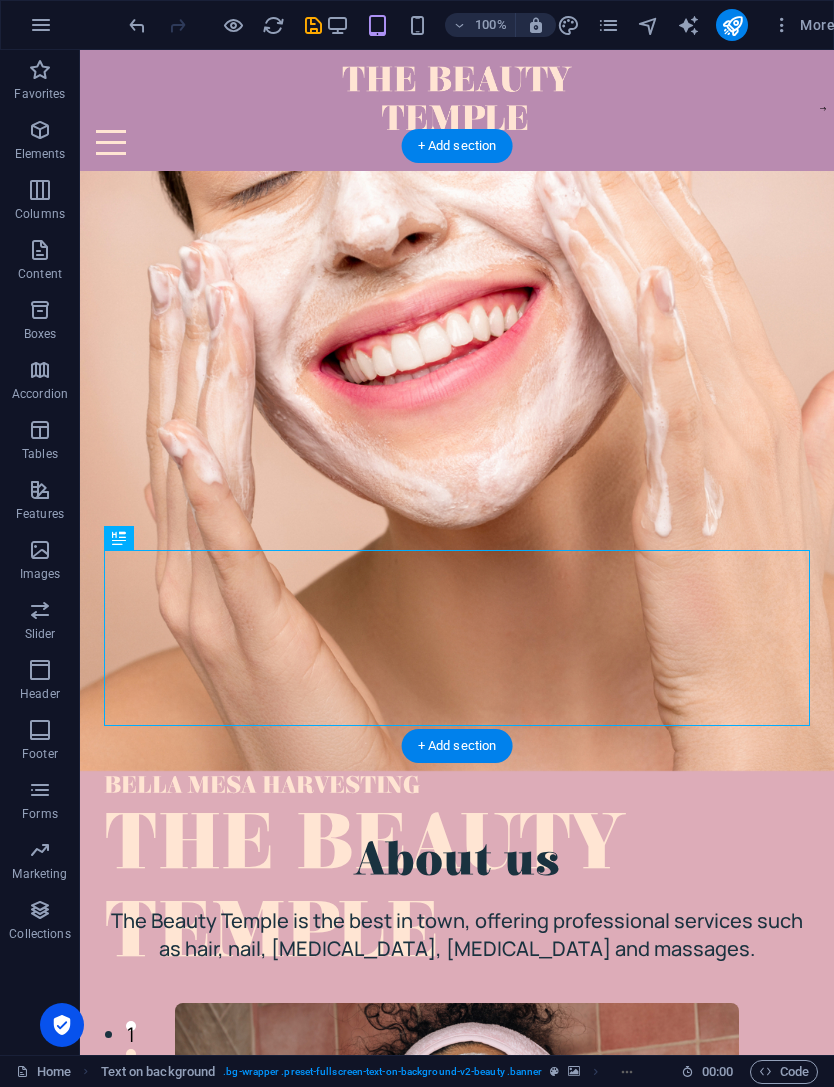 click at bounding box center (457, 471) 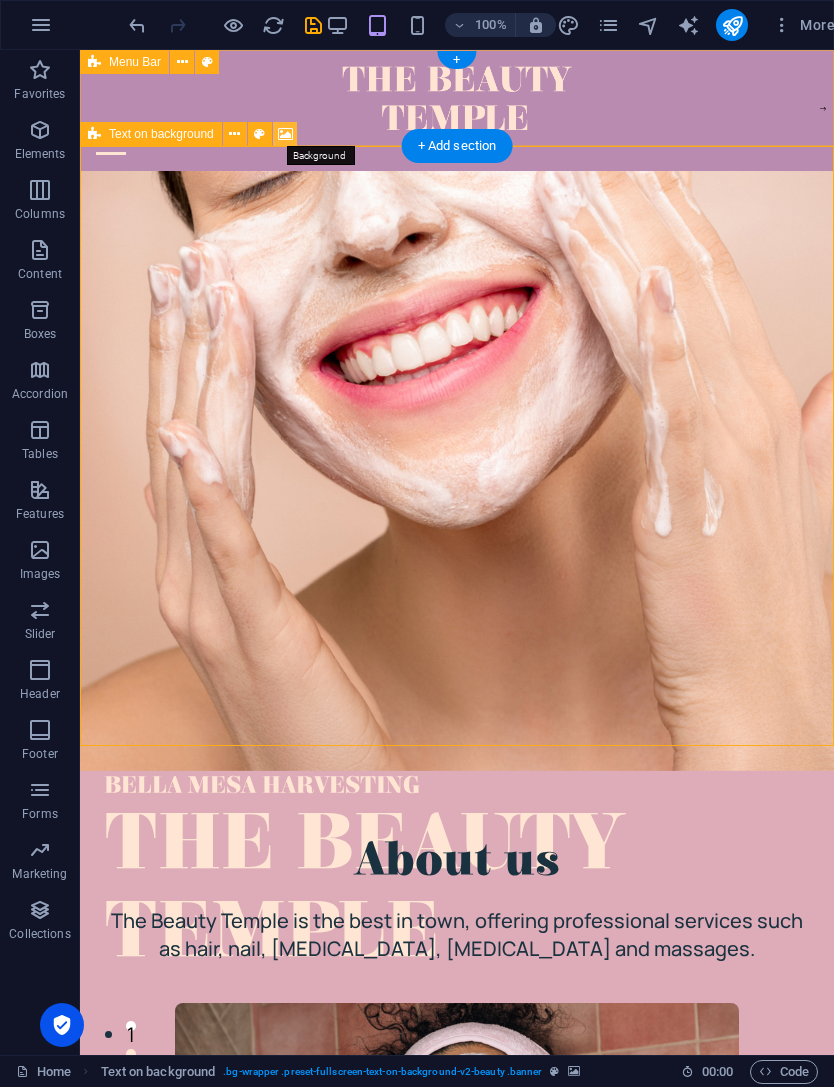 click at bounding box center (285, 134) 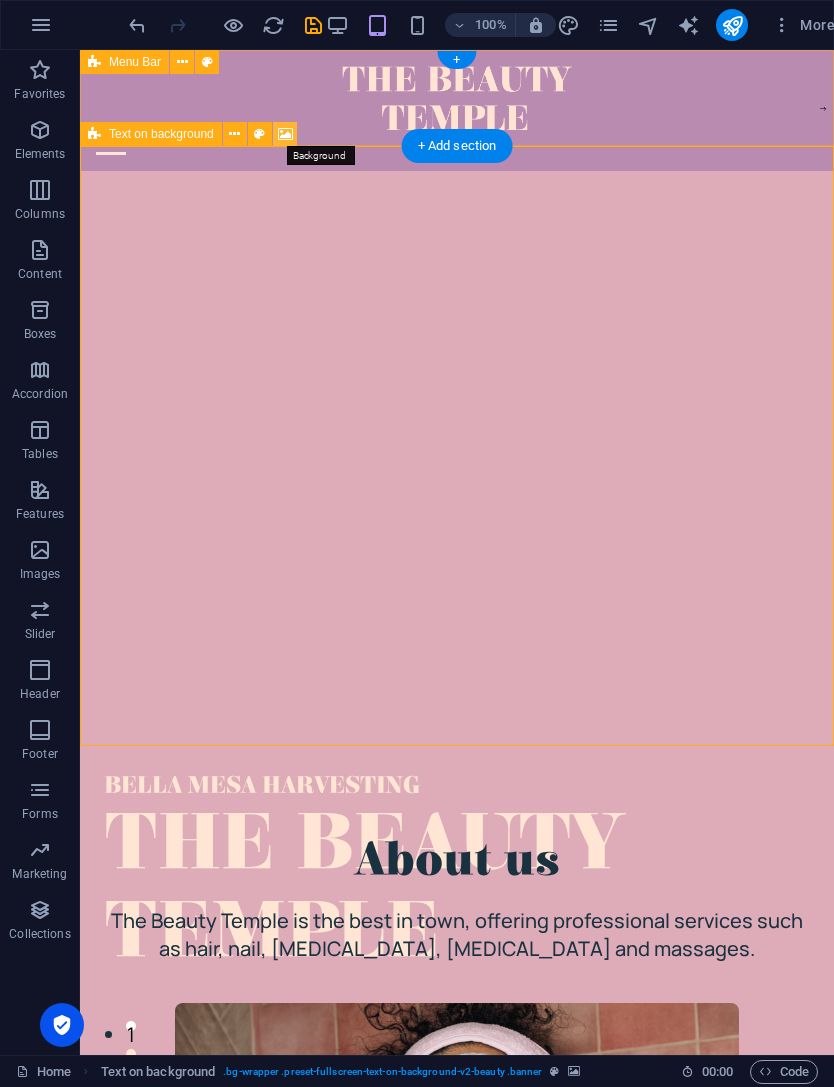 select on "px" 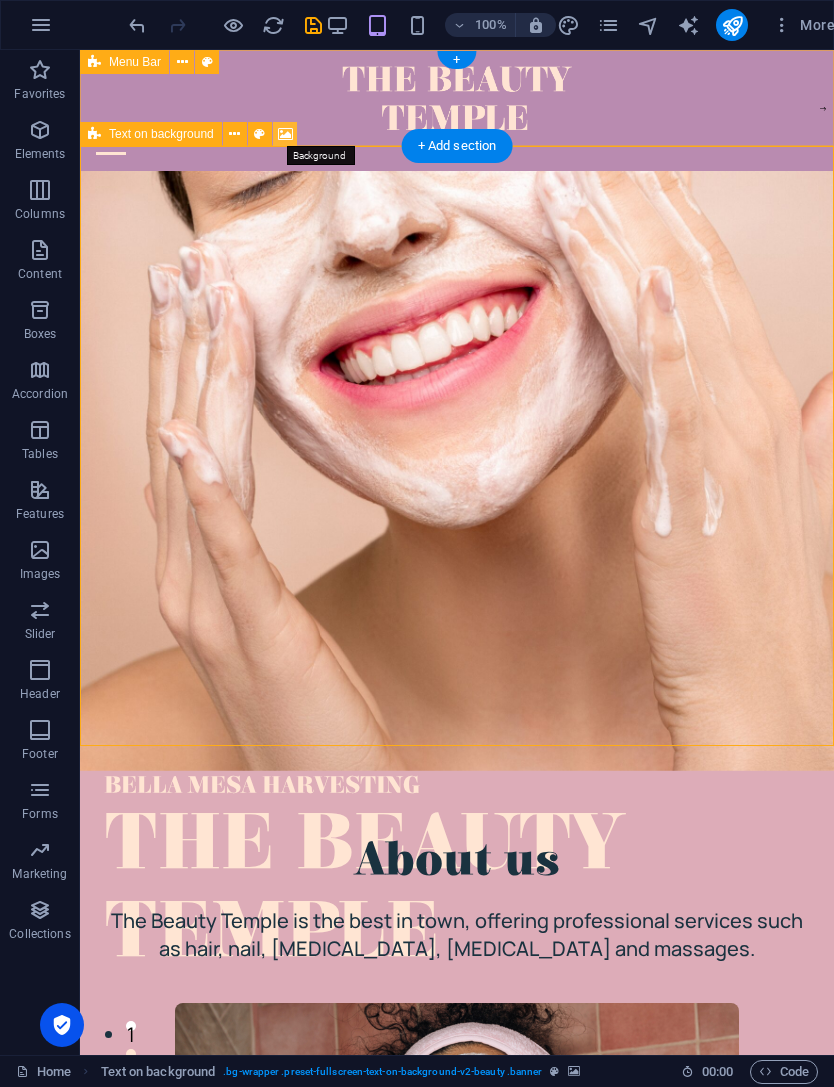 select on "%" 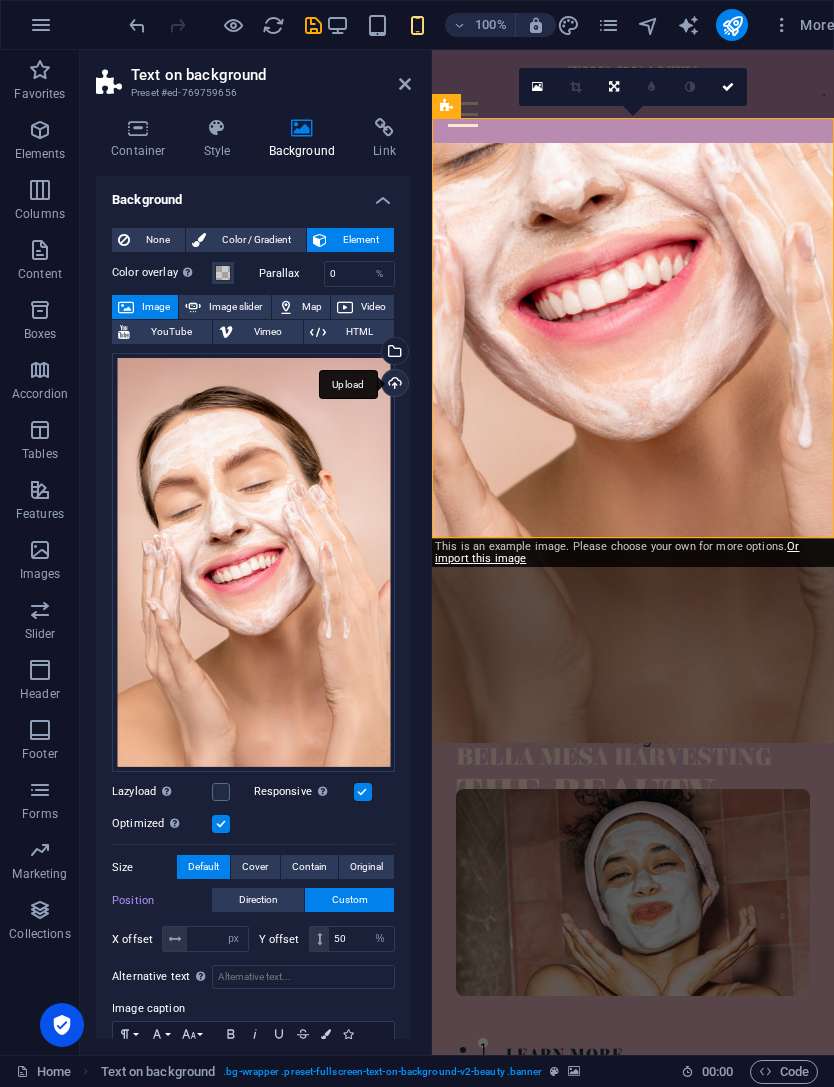 click on "Upload" at bounding box center [393, 385] 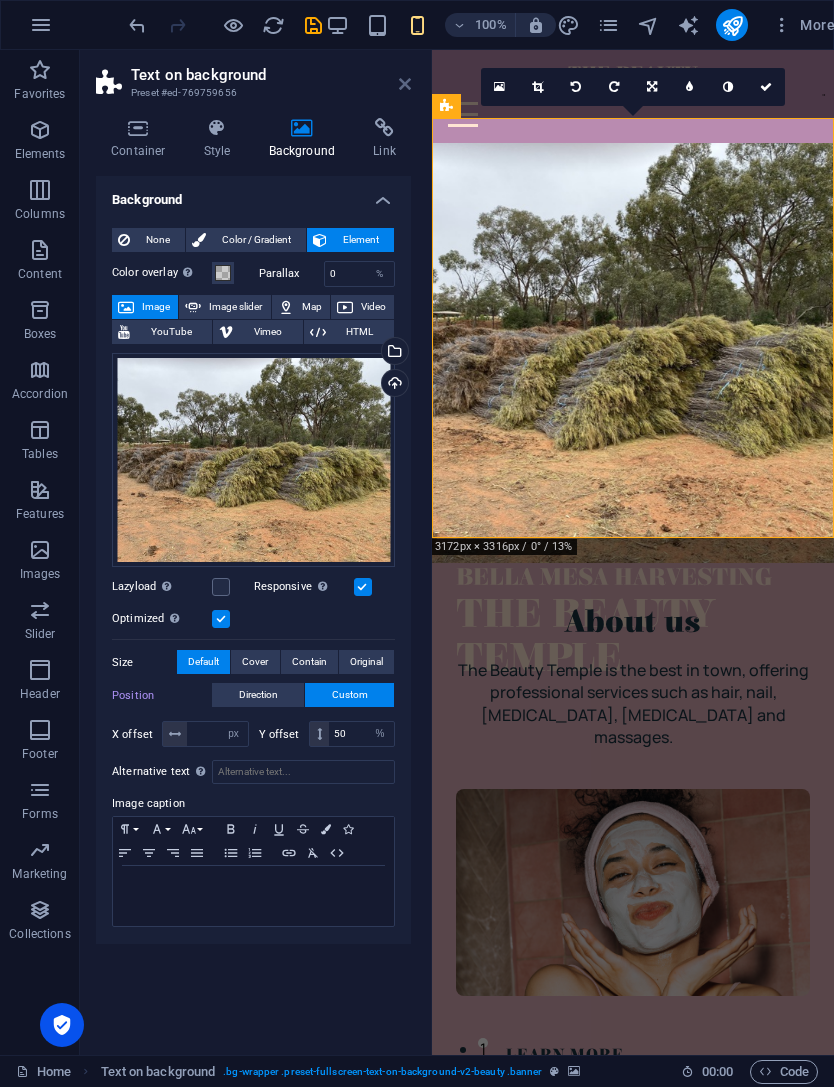 click at bounding box center [405, 84] 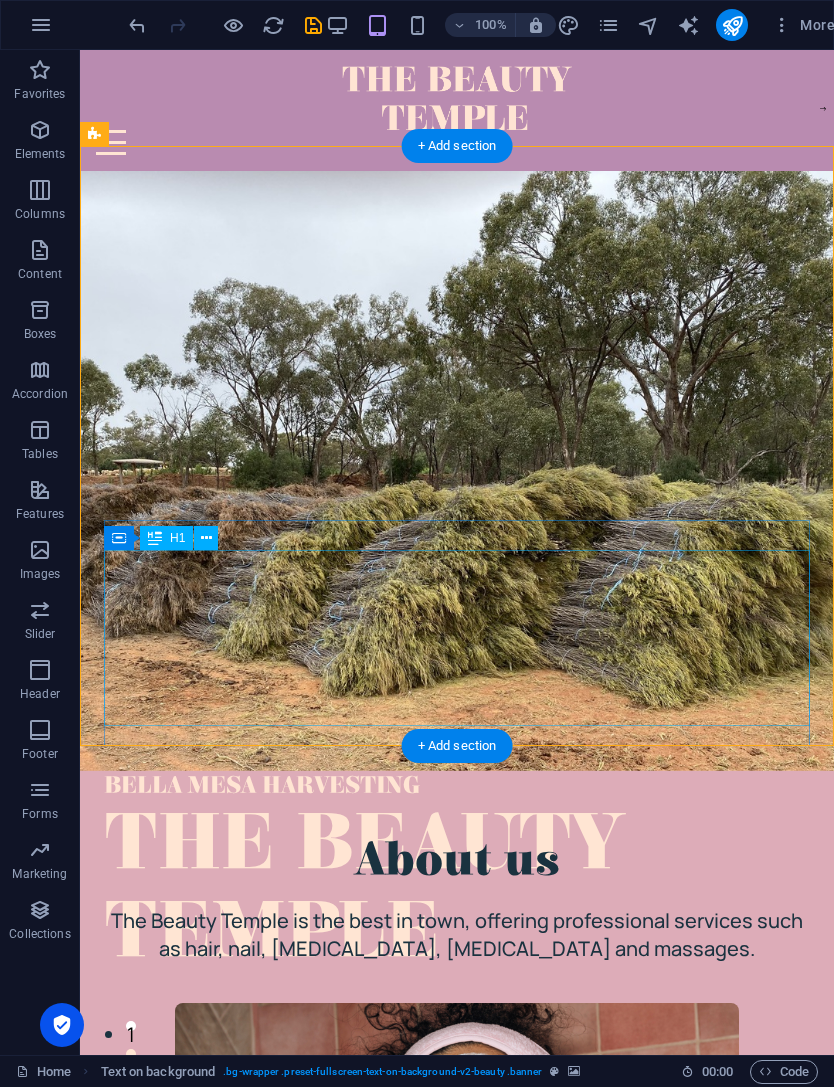 click on "The Beauty Temple" at bounding box center (457, 889) 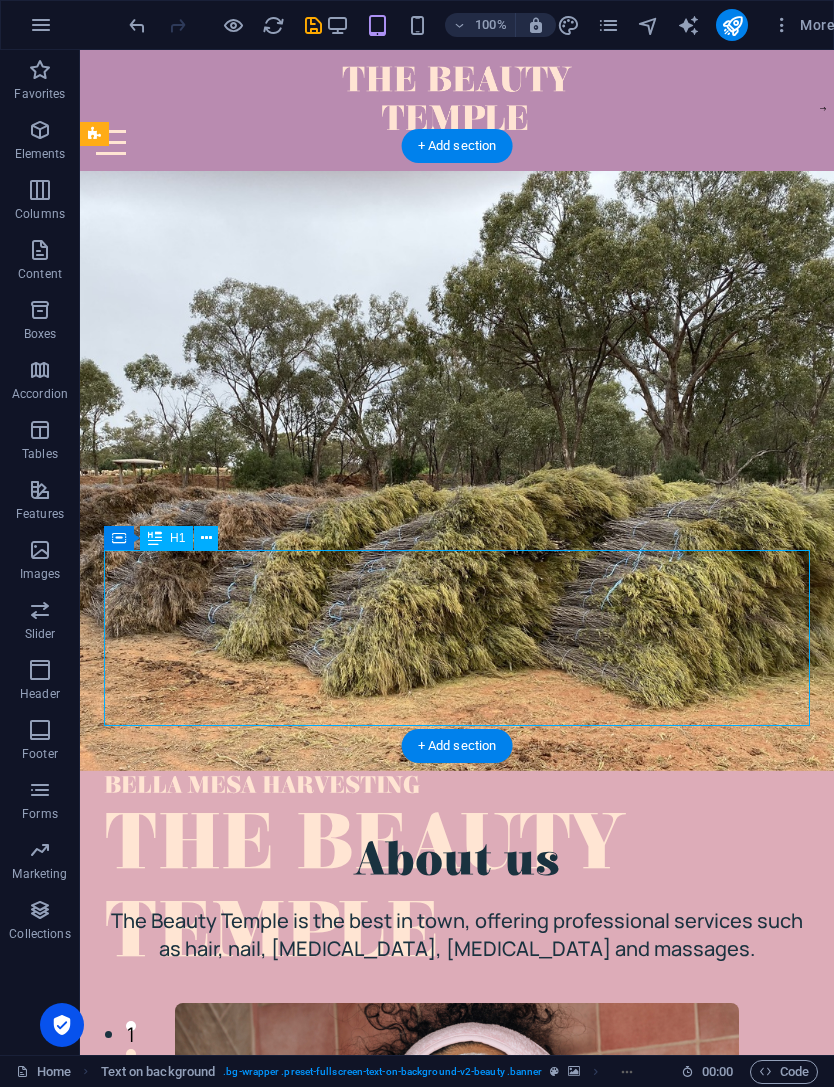 click on "The Beauty Temple" at bounding box center [457, 889] 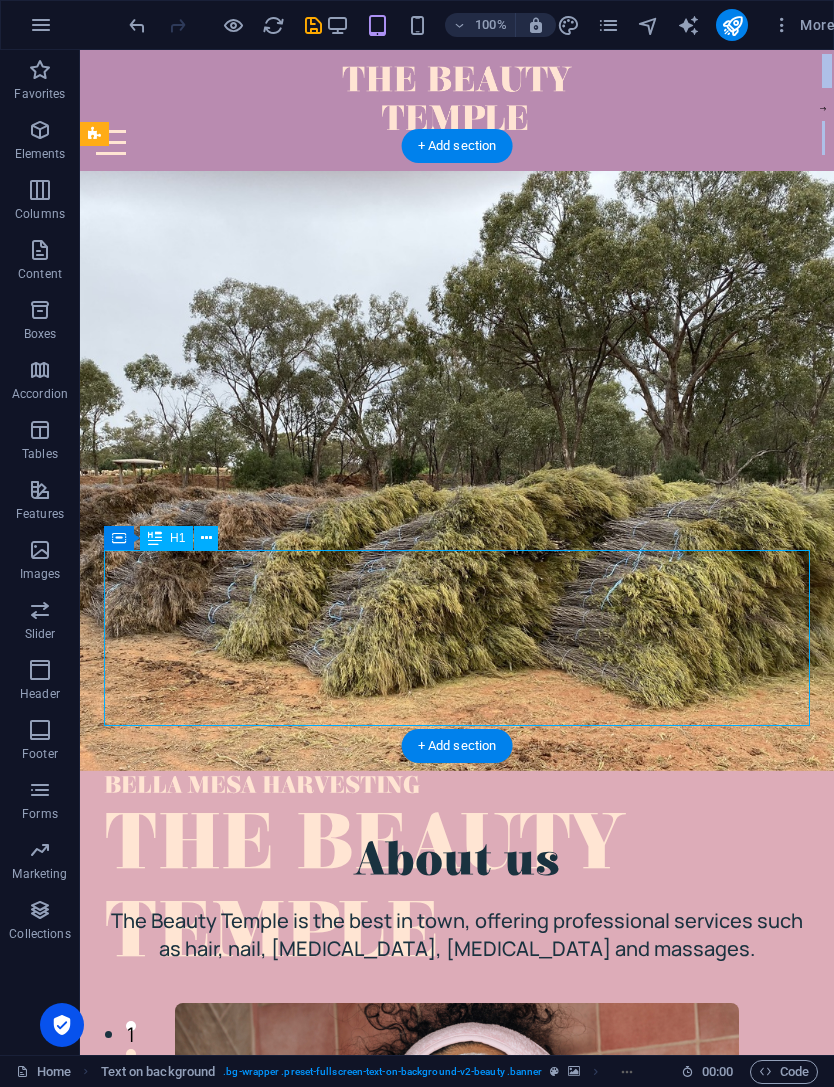 click on "The Beauty Temple" at bounding box center [457, 889] 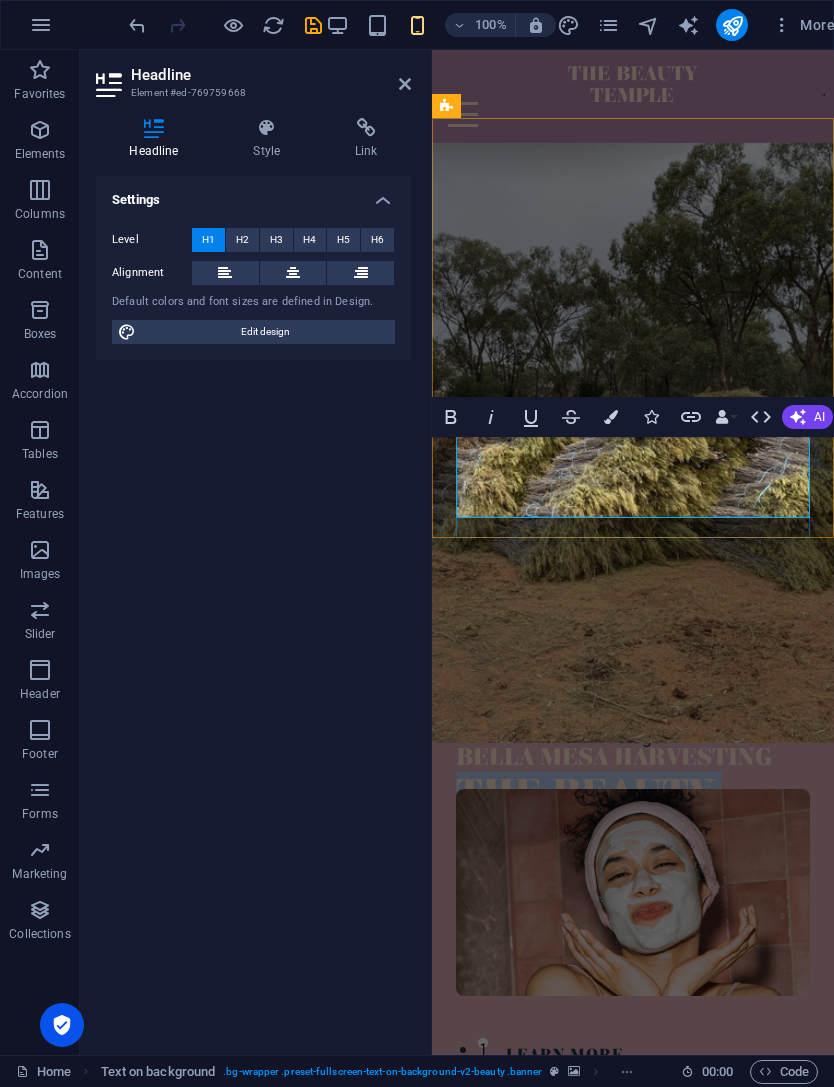 click on "The Beauty Temple" at bounding box center (584, 817) 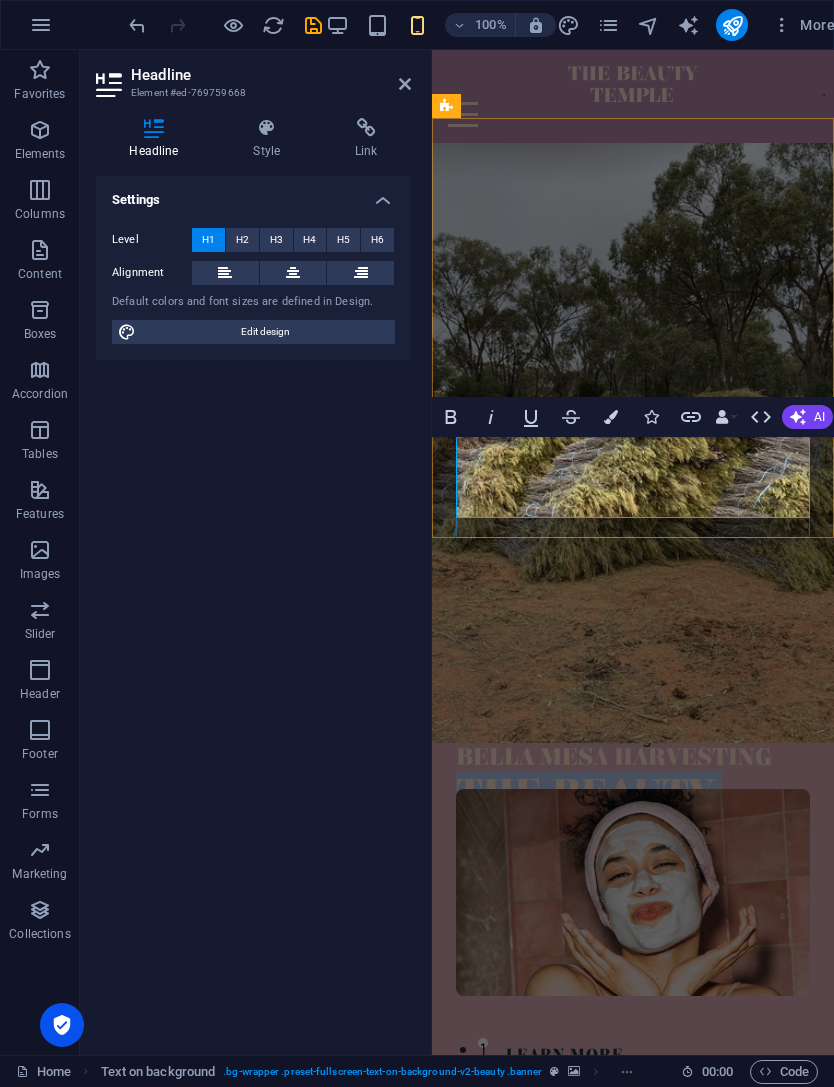 click on "The Beauty Temple" at bounding box center [584, 817] 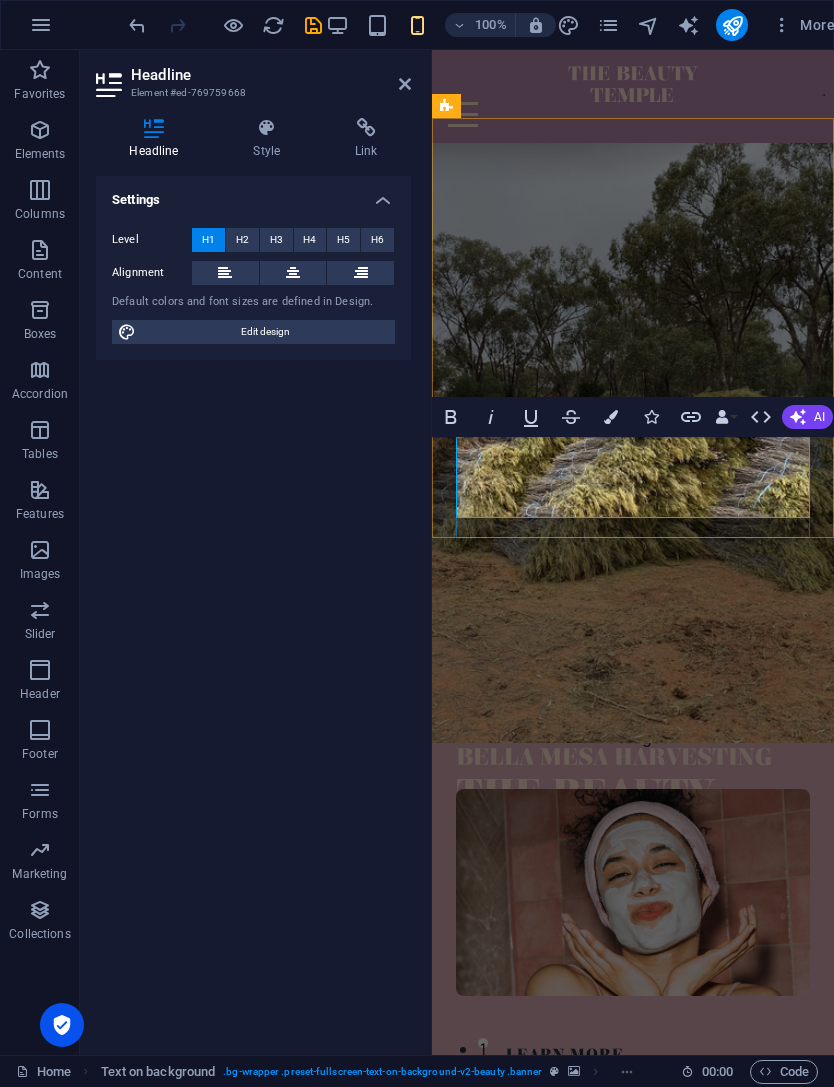 click on "The Beauty Temple" at bounding box center (584, 817) 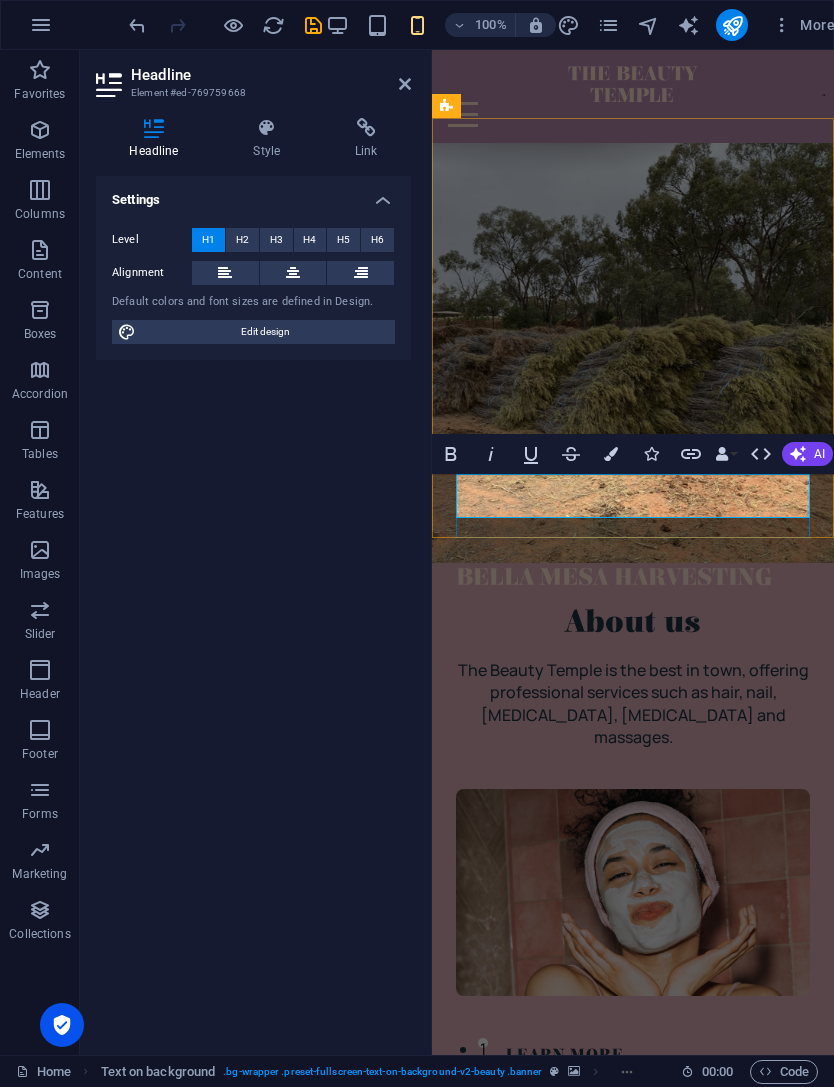 type 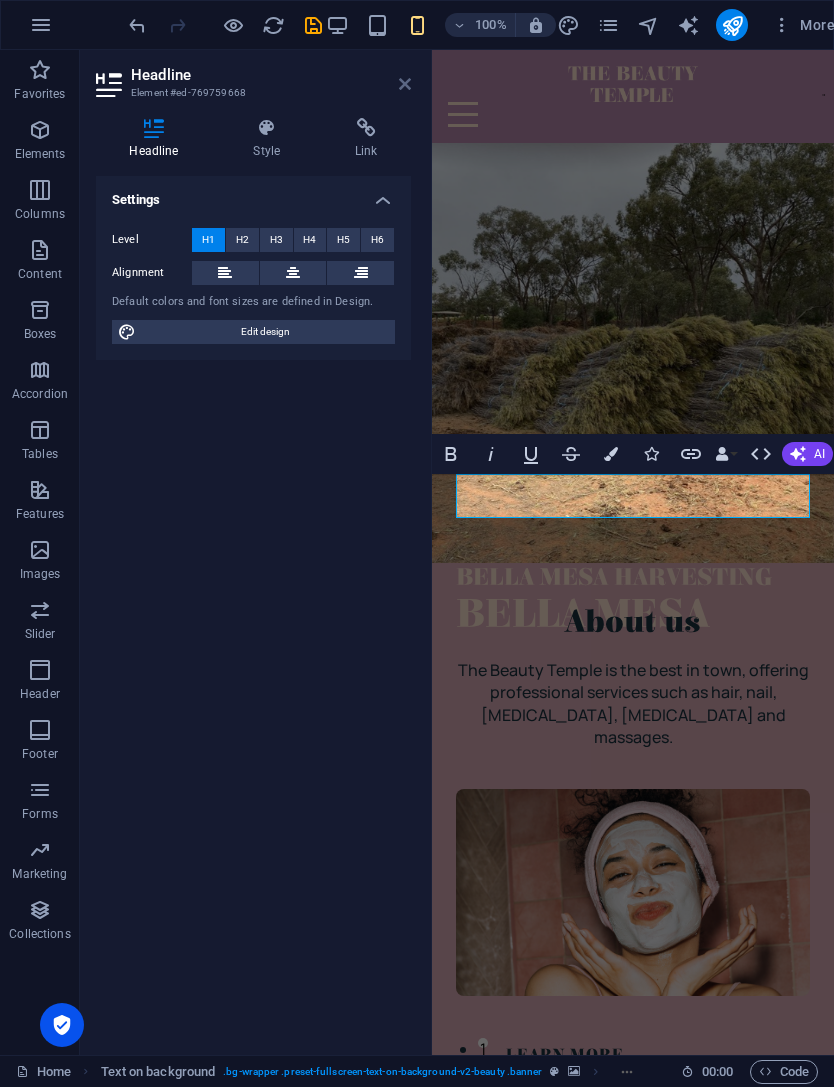click at bounding box center [405, 84] 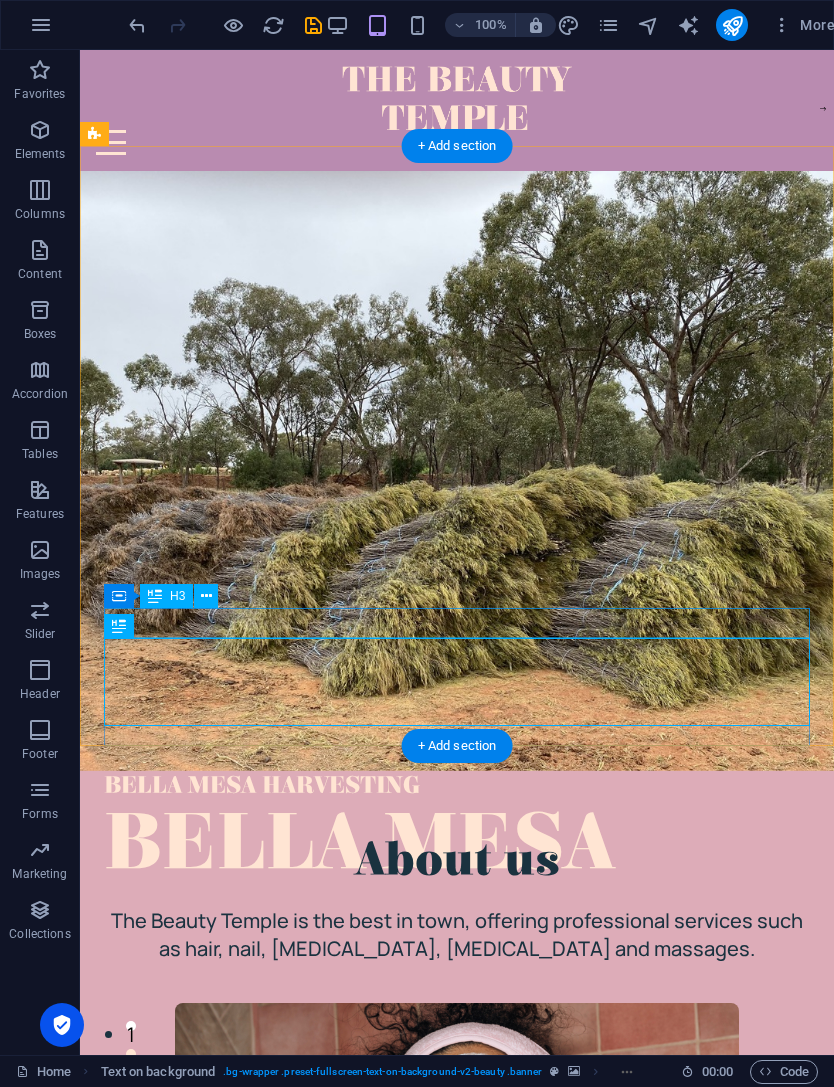 click on "BELLA MESA HARVESTING" at bounding box center [457, 786] 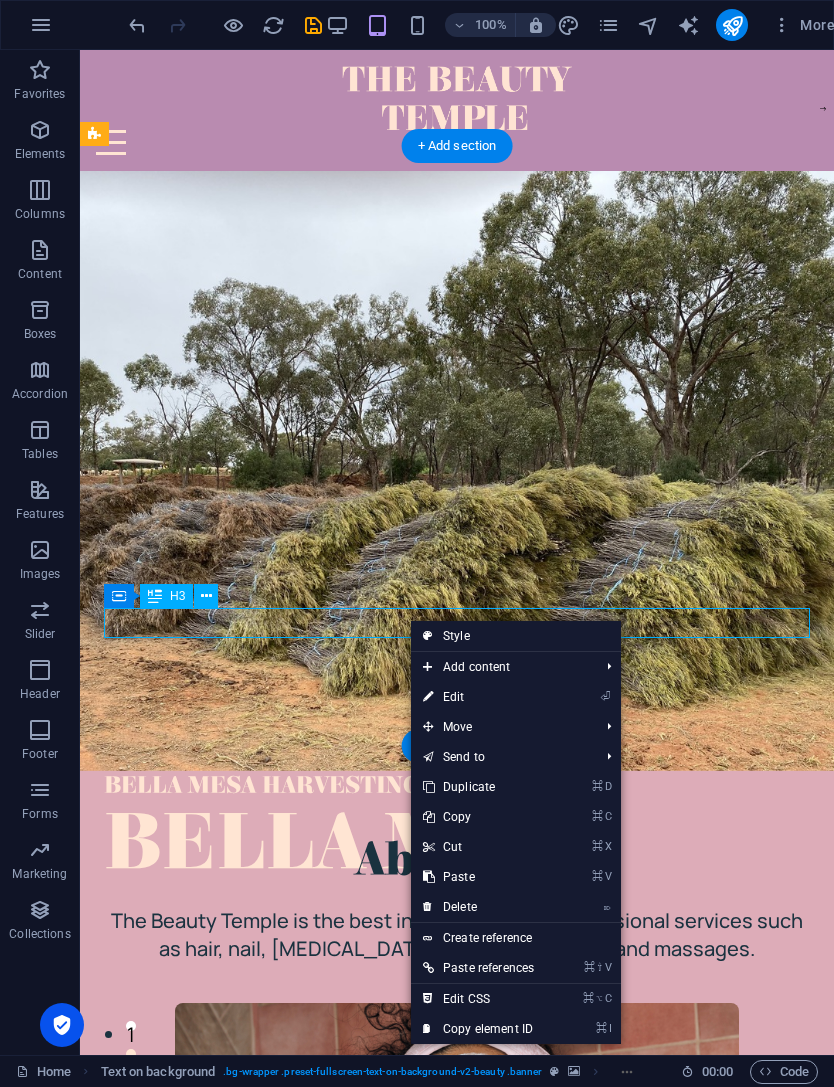 click on "BELLA MESA HARVESTING" at bounding box center (457, 786) 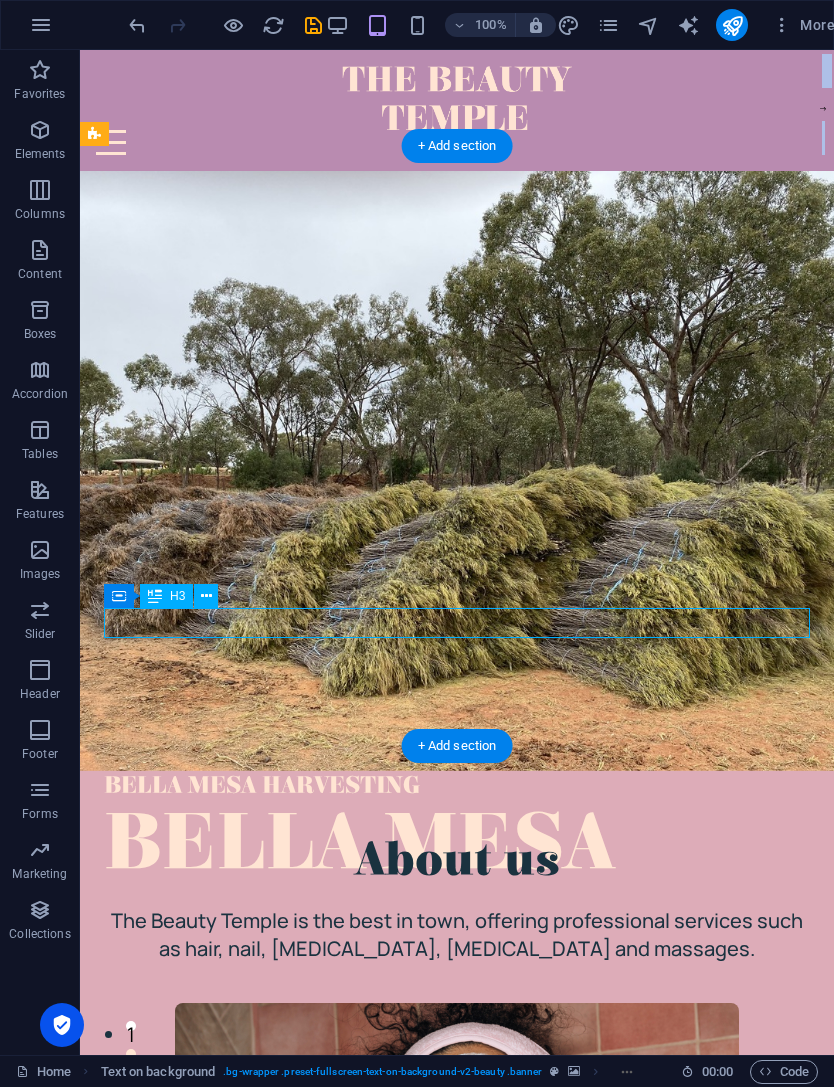 click on "BELLA MESA HARVESTING" at bounding box center [457, 786] 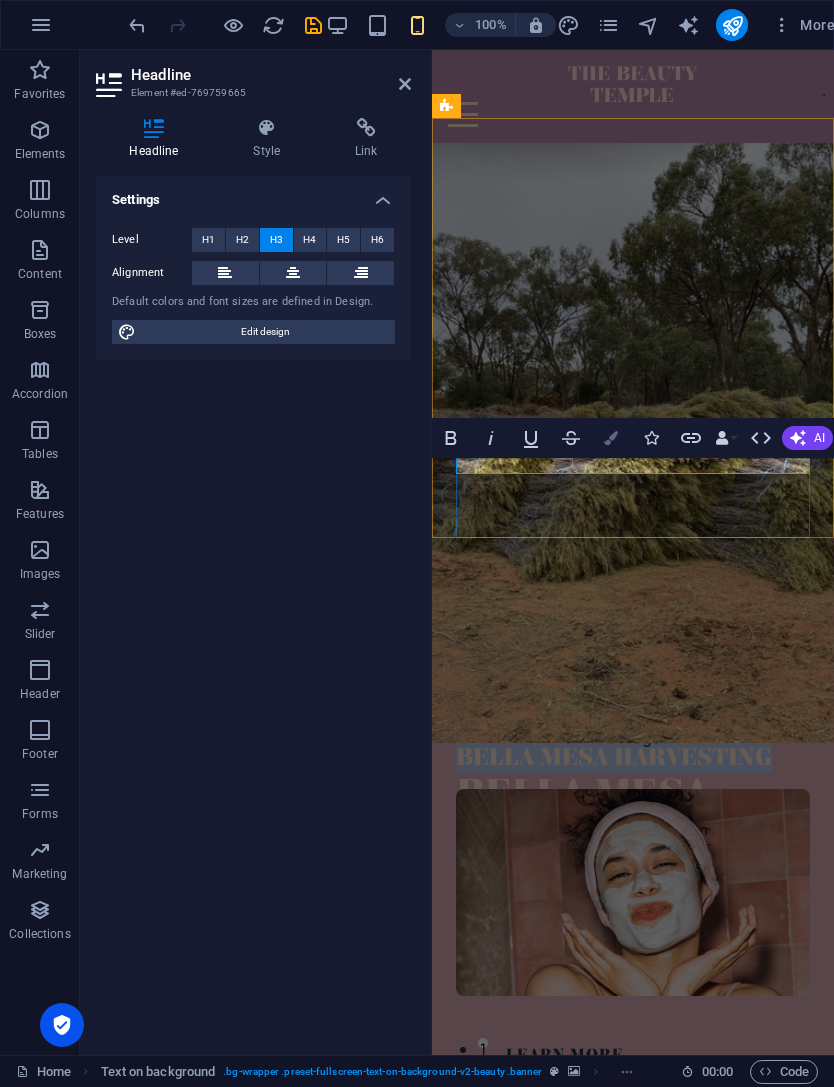 drag, startPoint x: 603, startPoint y: 455, endPoint x: 604, endPoint y: 435, distance: 20.024984 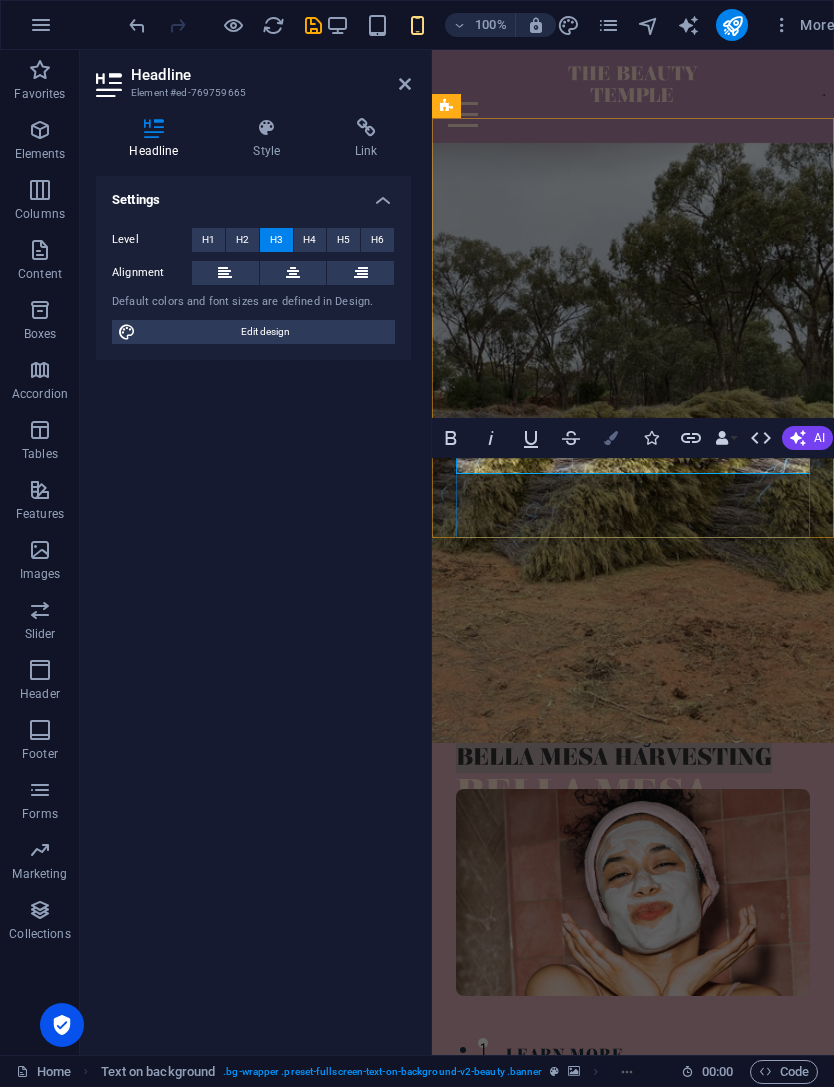 click on "Colors" at bounding box center [611, 438] 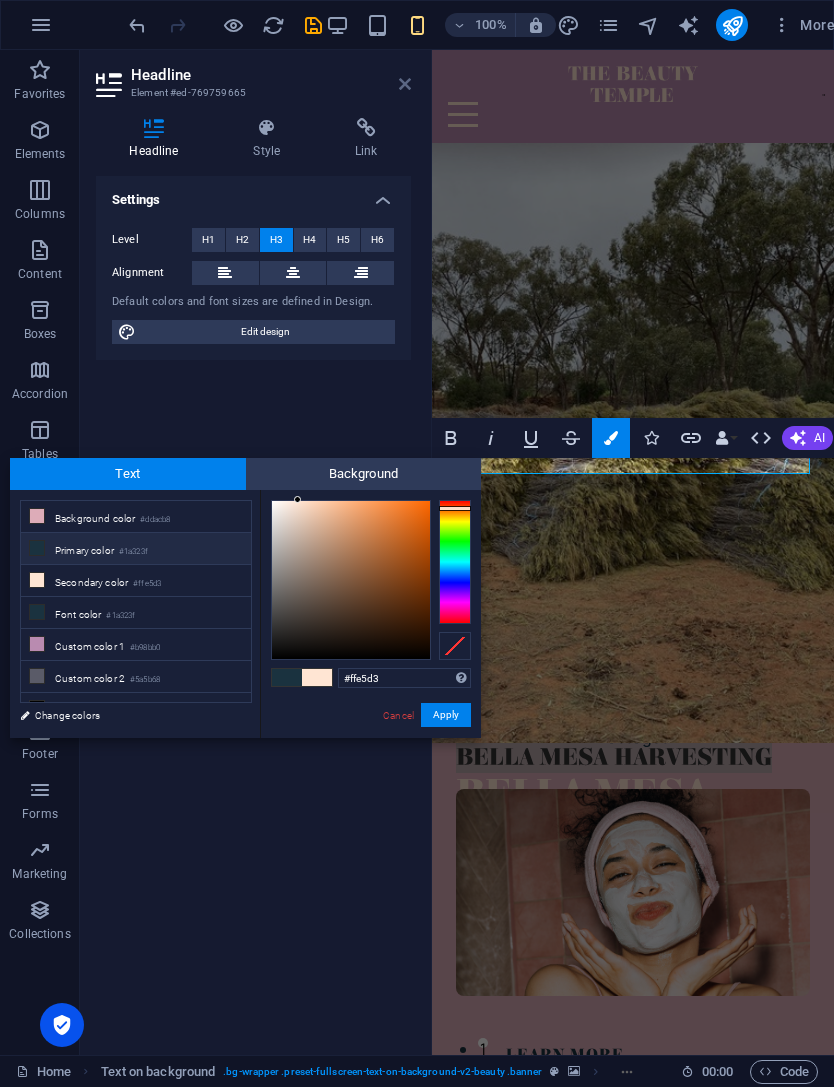 click at bounding box center [405, 84] 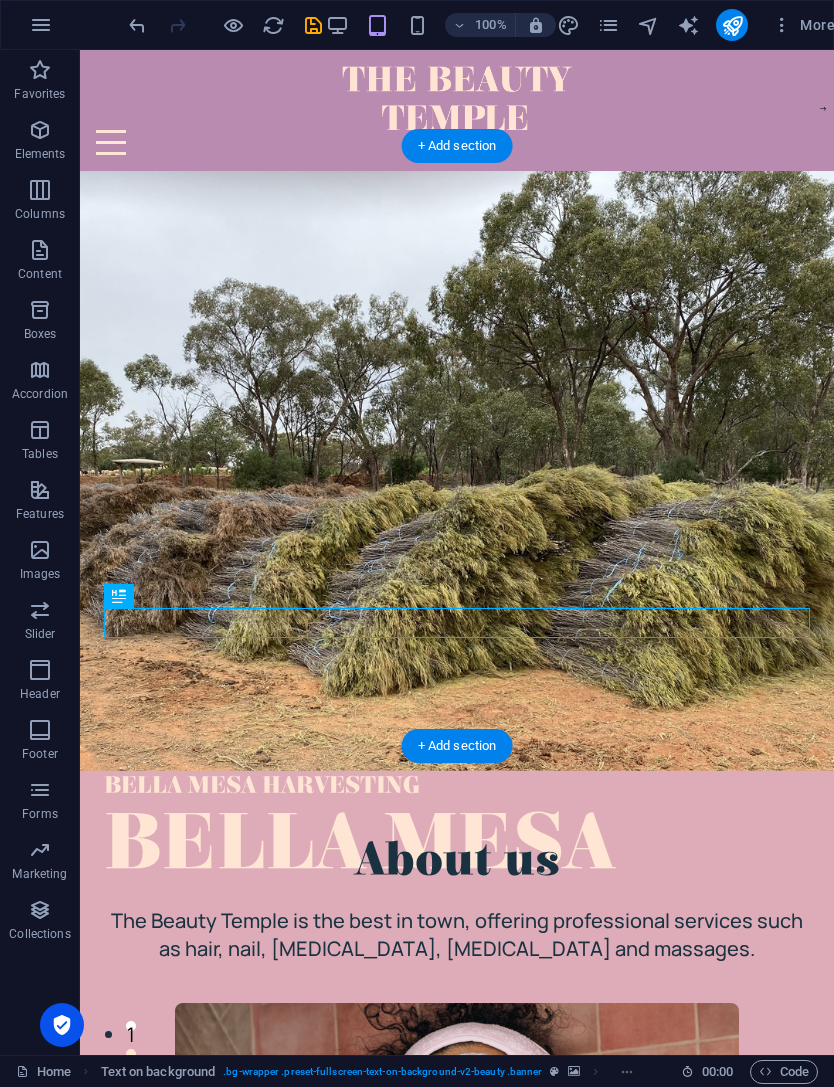 click on "BELLA MESA HARVESTING" at bounding box center (457, 786) 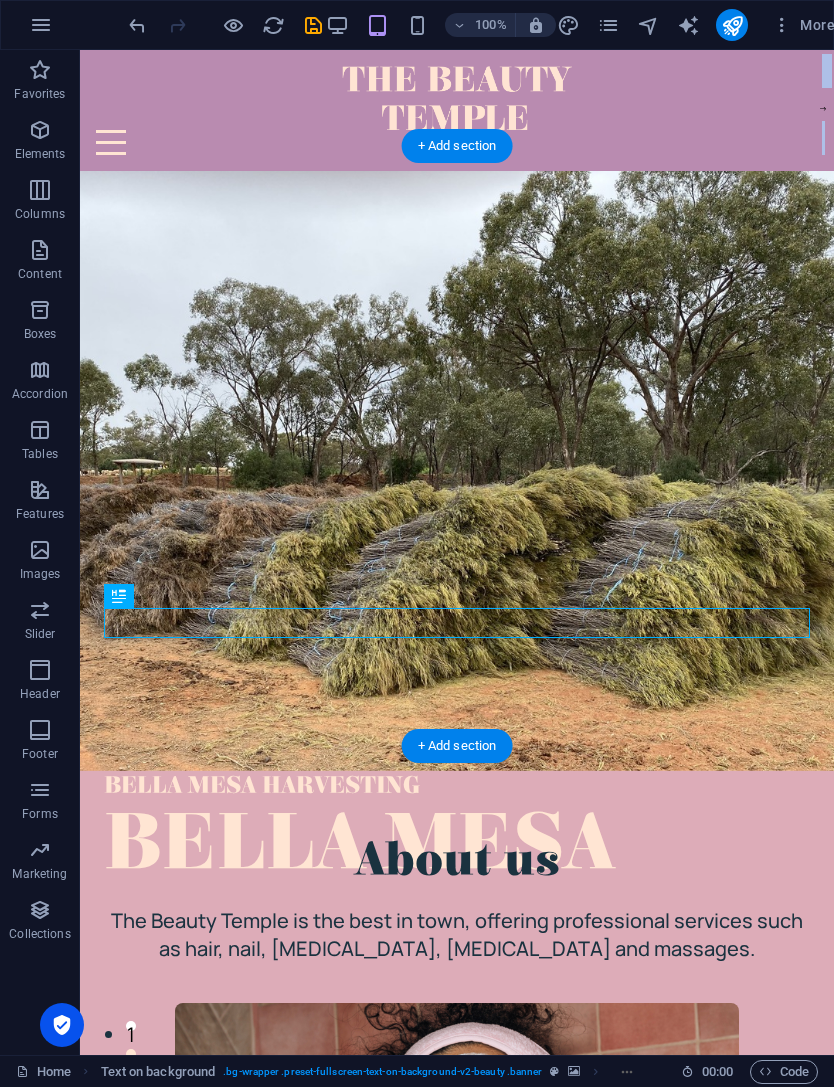 click on "BELLA MESA HARVESTING" at bounding box center (457, 786) 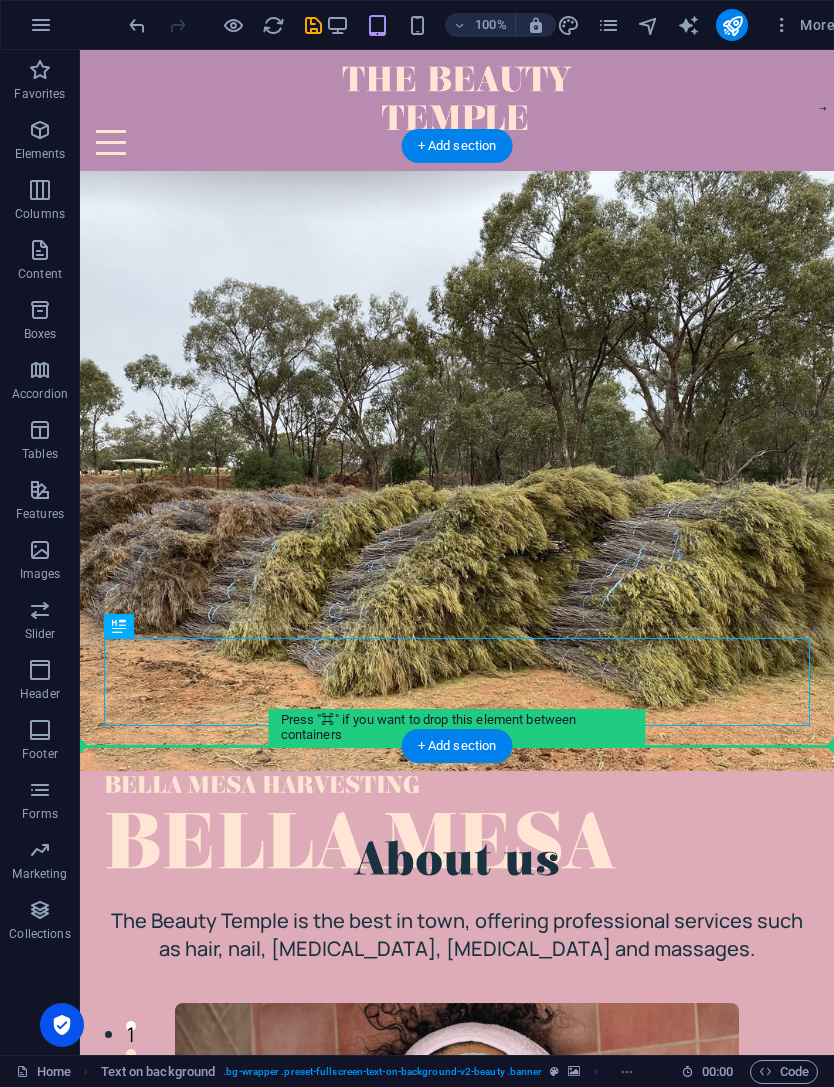 drag, startPoint x: 131, startPoint y: 487, endPoint x: 485, endPoint y: 490, distance: 354.01273 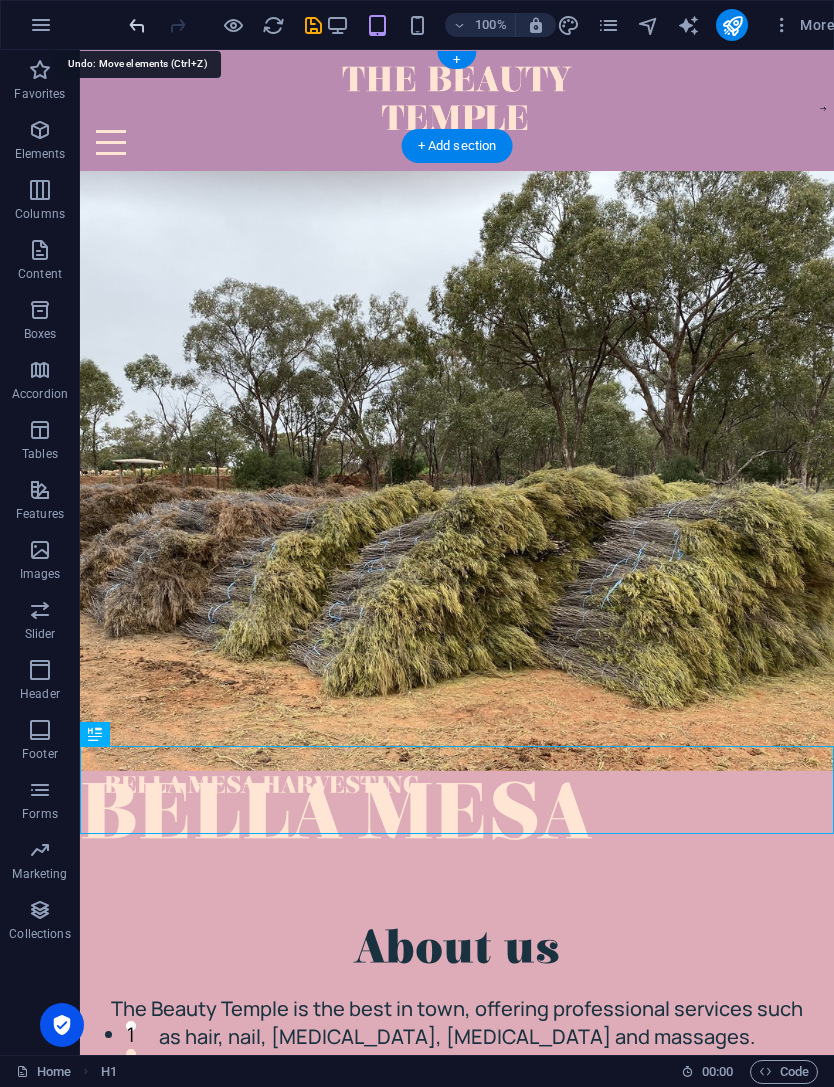 click at bounding box center [137, 25] 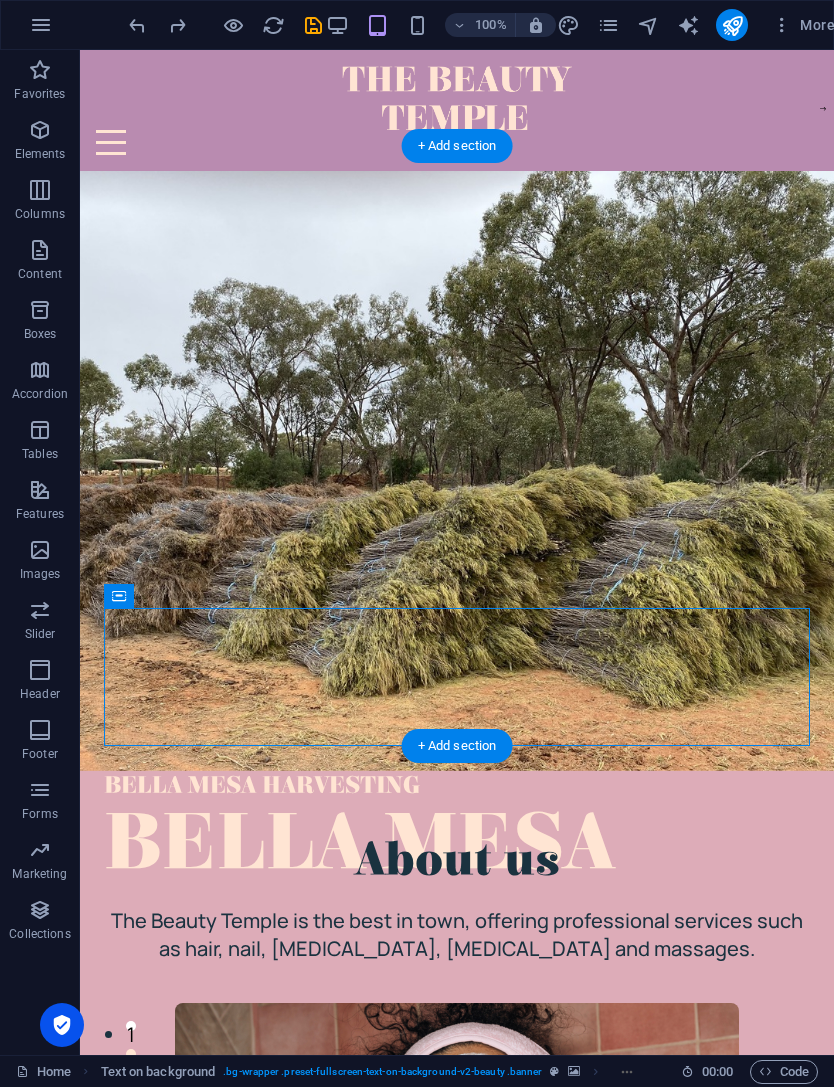 drag, startPoint x: 198, startPoint y: 644, endPoint x: 128, endPoint y: 533, distance: 131.2288 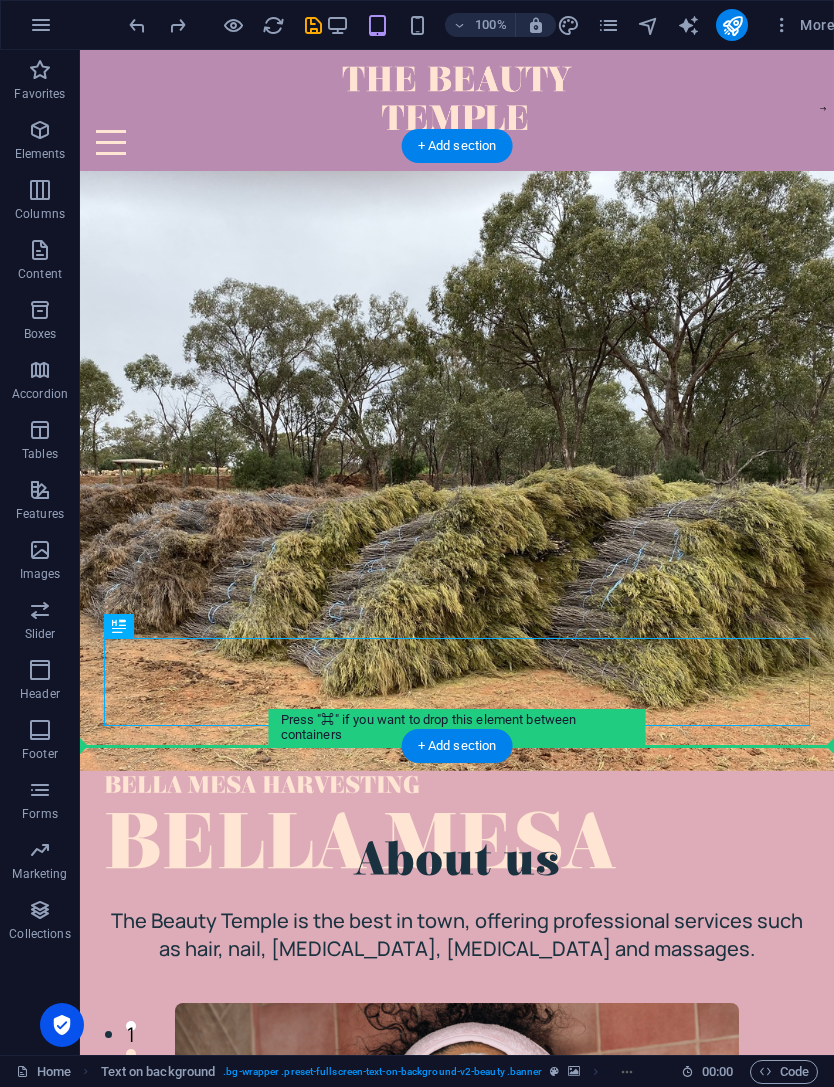 drag, startPoint x: 245, startPoint y: 697, endPoint x: 216, endPoint y: 560, distance: 140.0357 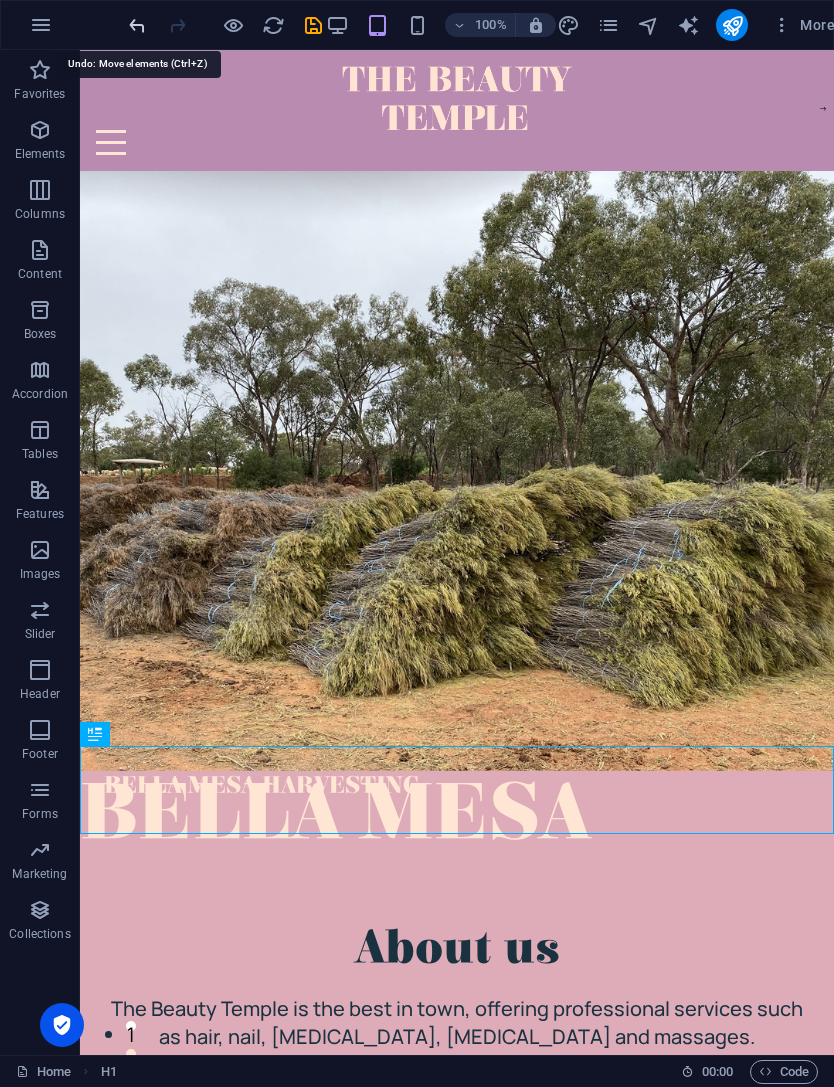 click at bounding box center (137, 25) 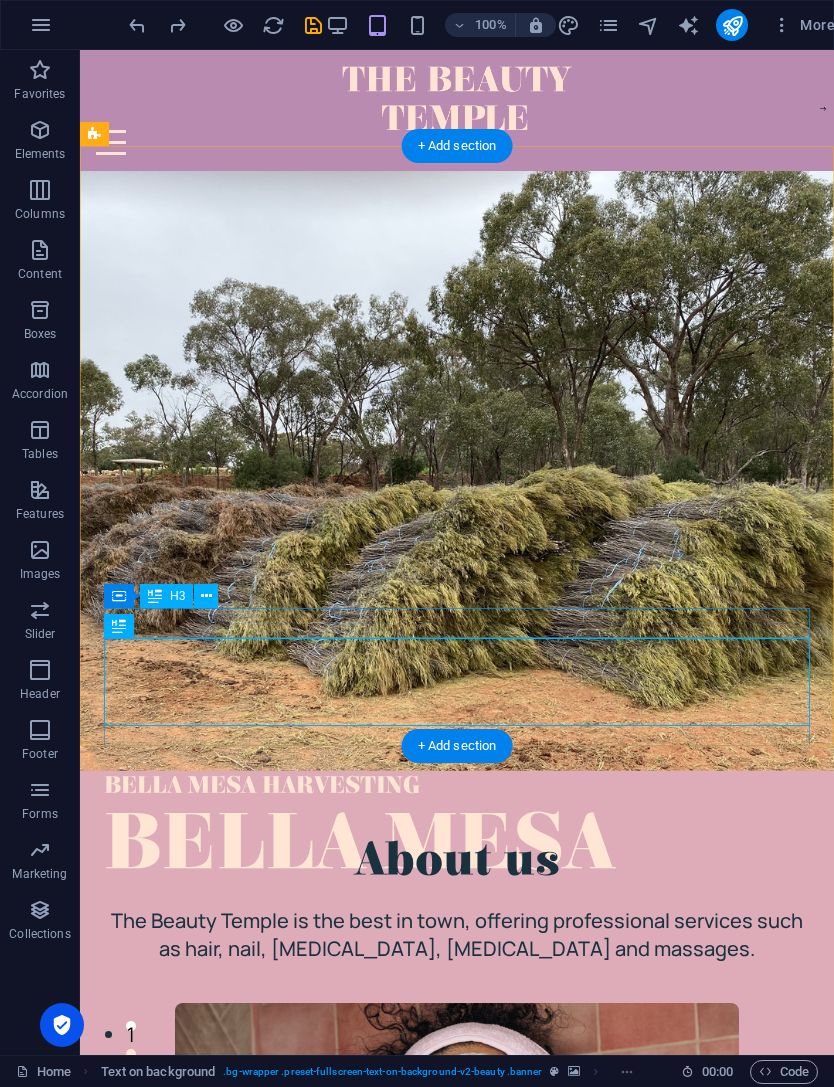 click on "BELLA MESA HARVESTING" at bounding box center (457, 786) 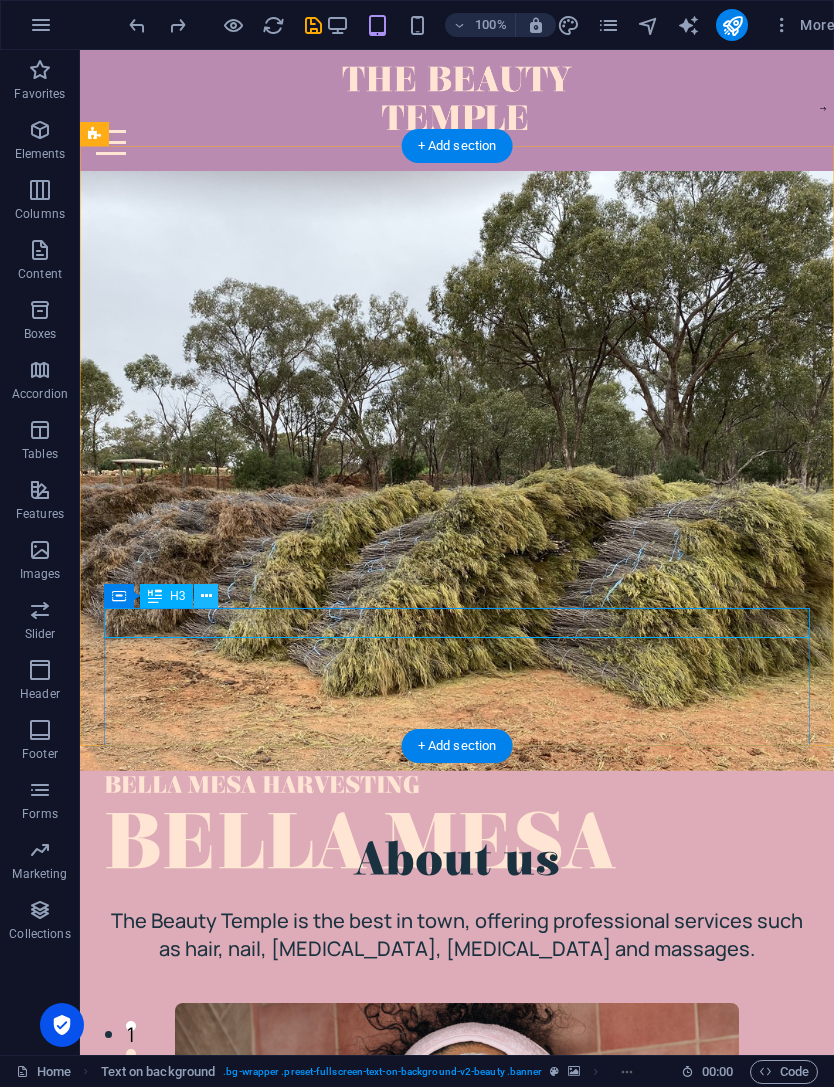 click at bounding box center (206, 596) 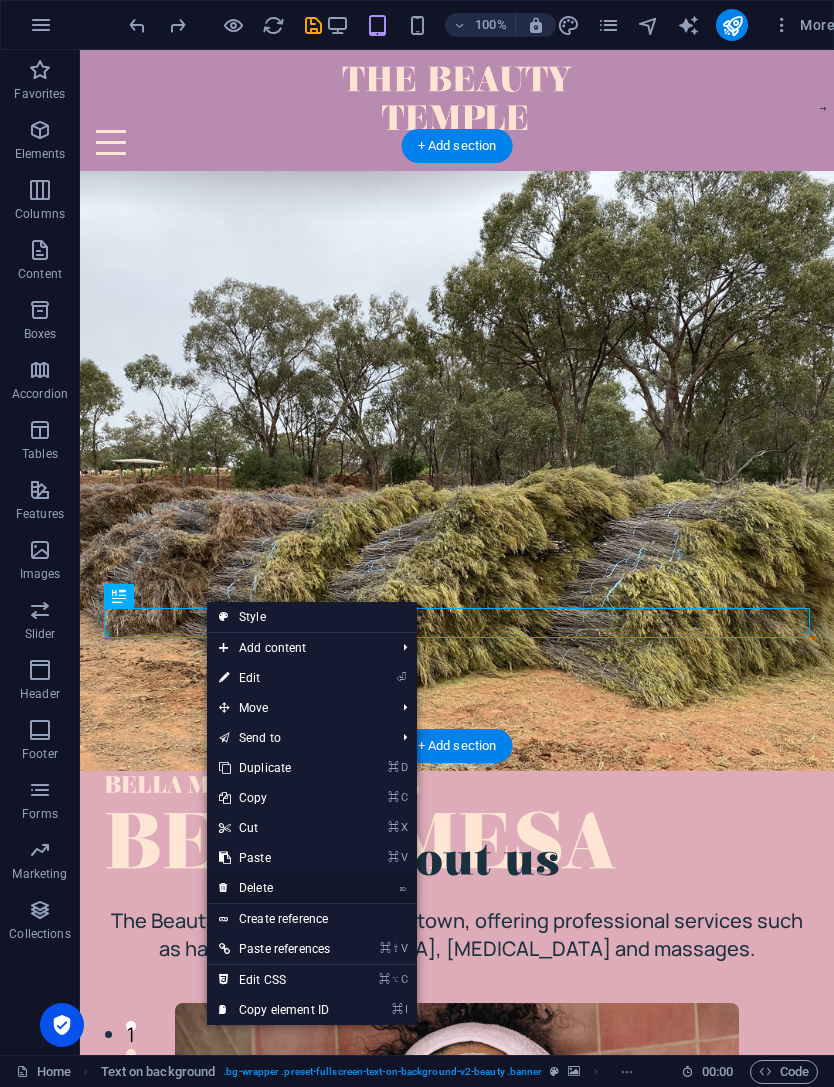 click on "⌦  Delete" at bounding box center (274, 888) 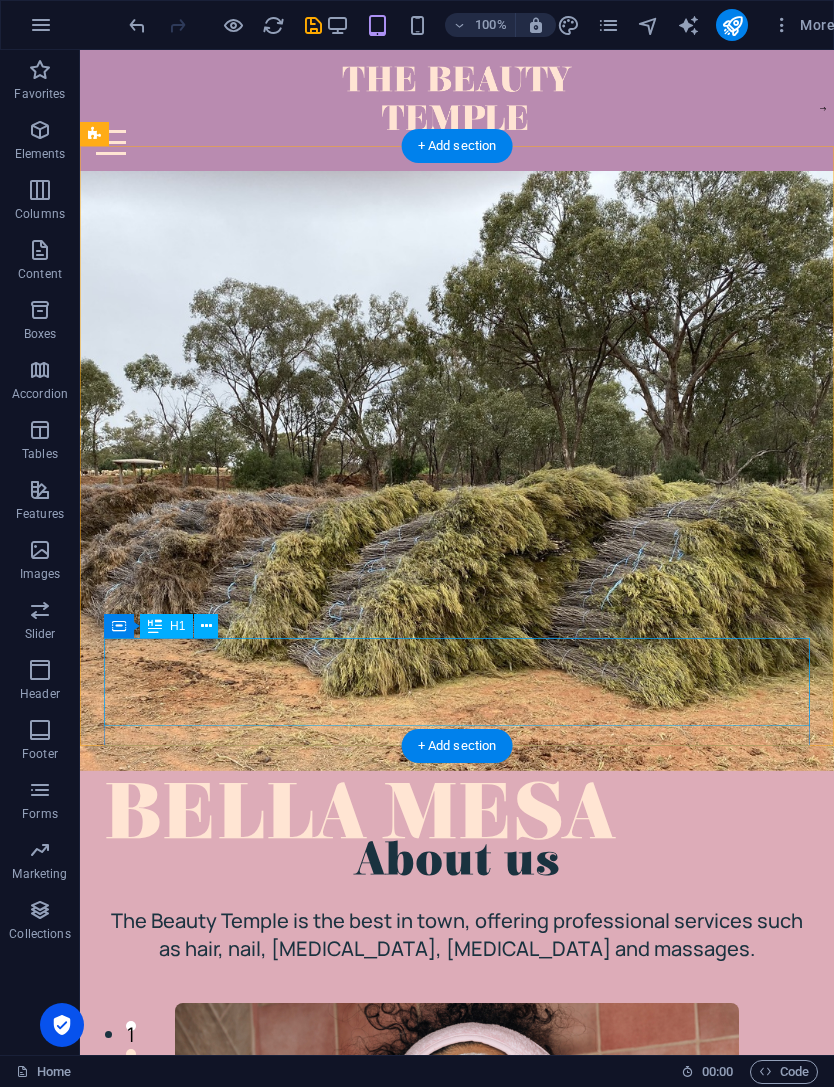 click on "BELLA MESA" at bounding box center [457, 815] 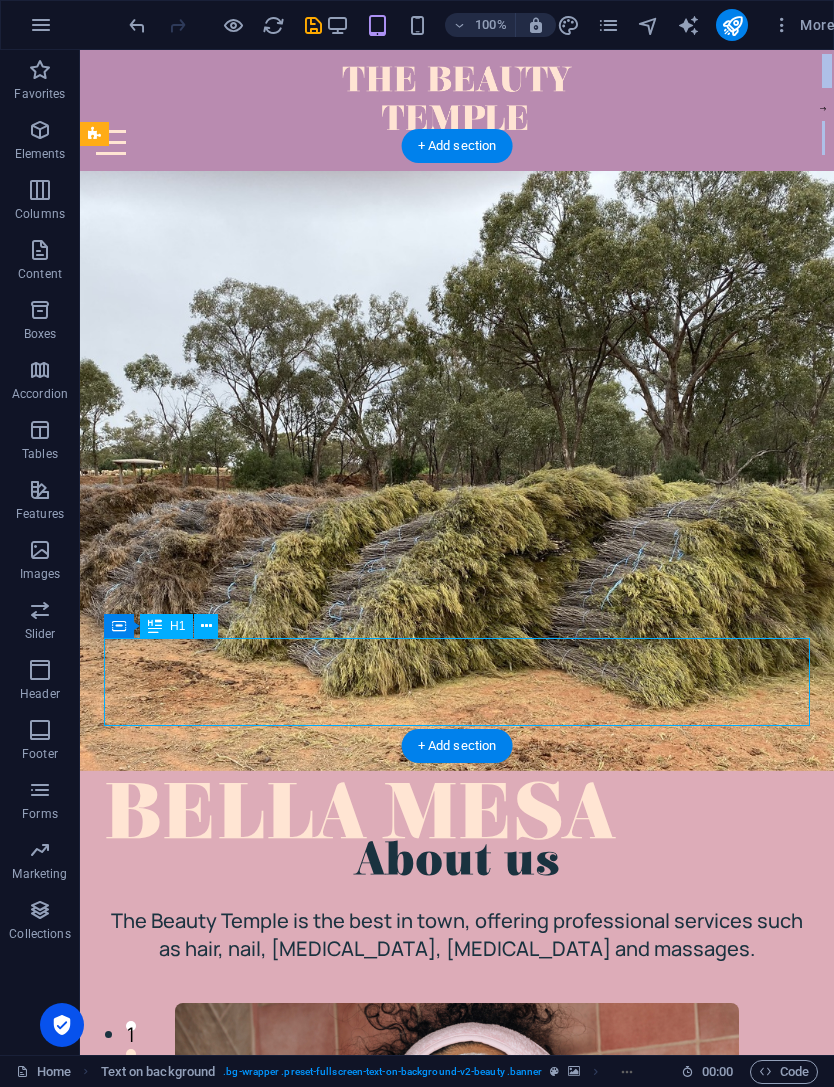click on "BELLA MESA" at bounding box center (457, 815) 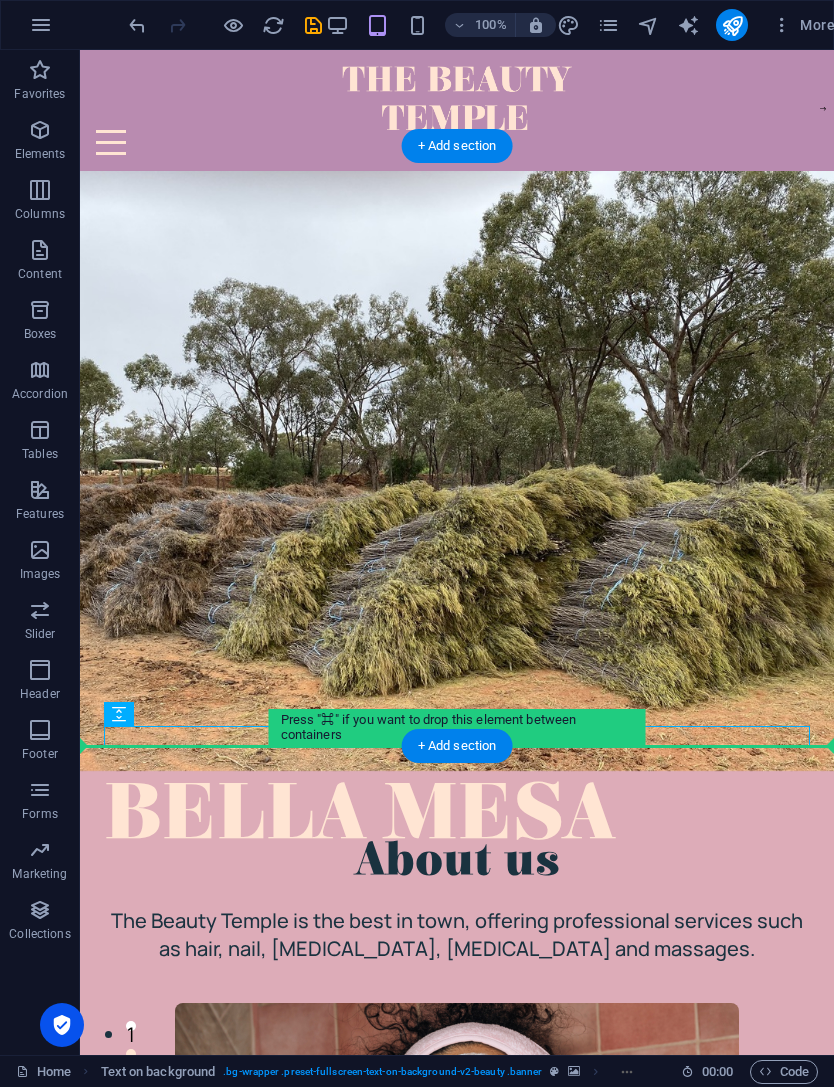 drag, startPoint x: 260, startPoint y: 530, endPoint x: 611, endPoint y: 519, distance: 351.17233 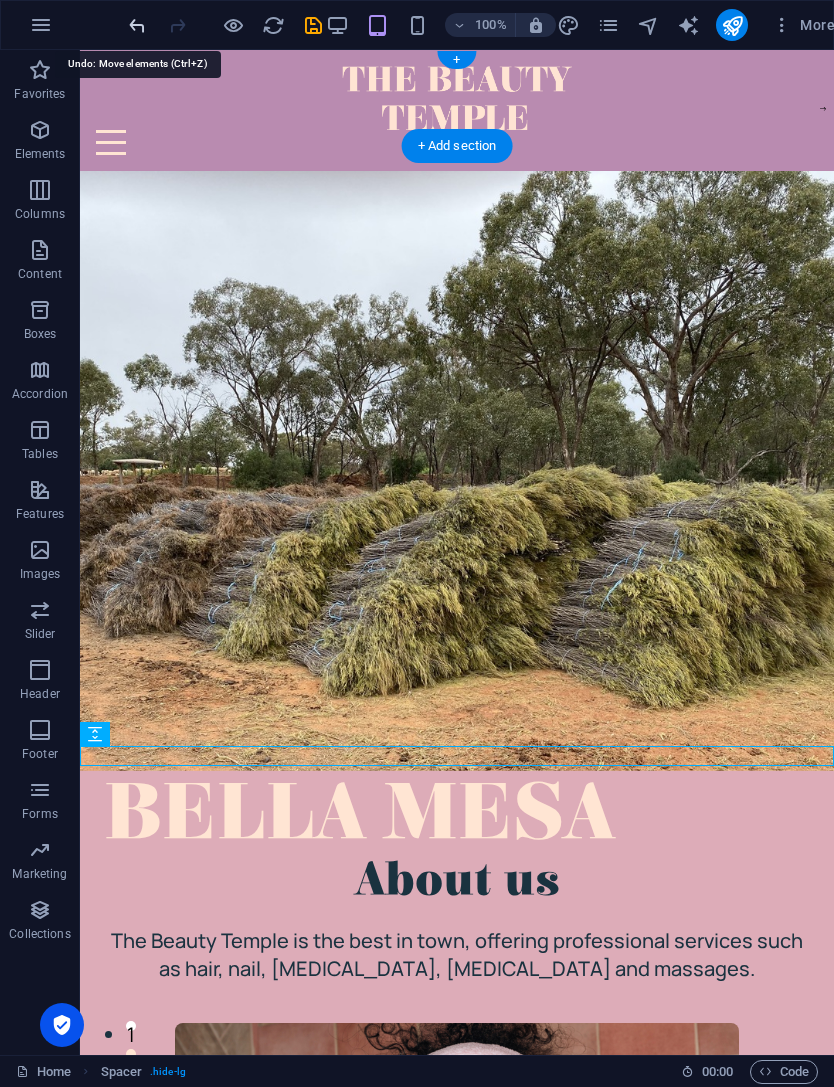 click at bounding box center [137, 25] 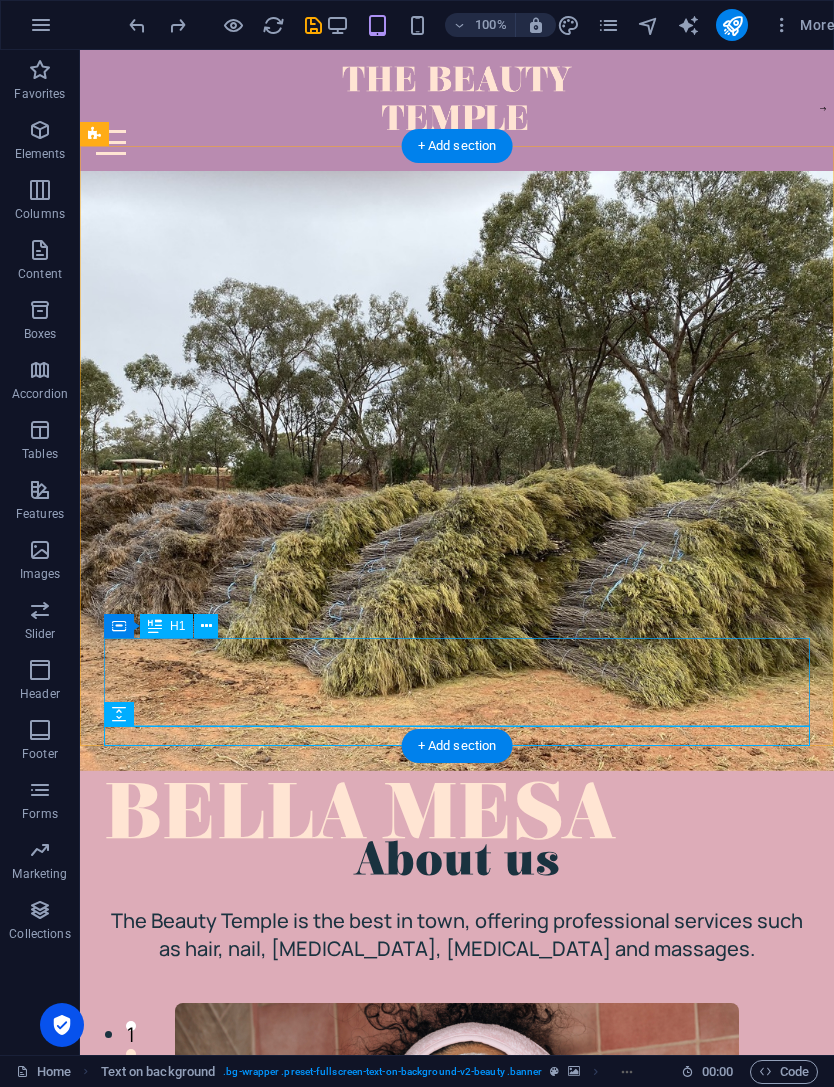 click on "BELLA MESA" at bounding box center [457, 815] 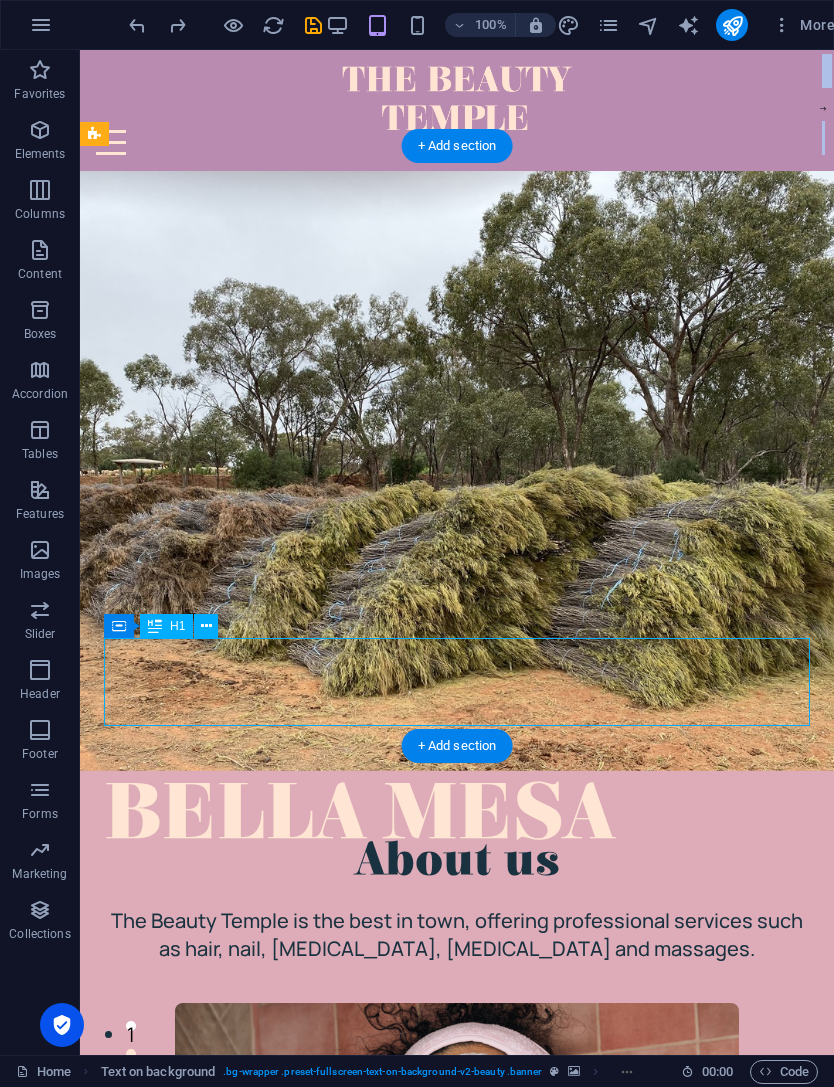 click on "BELLA MESA" at bounding box center (457, 815) 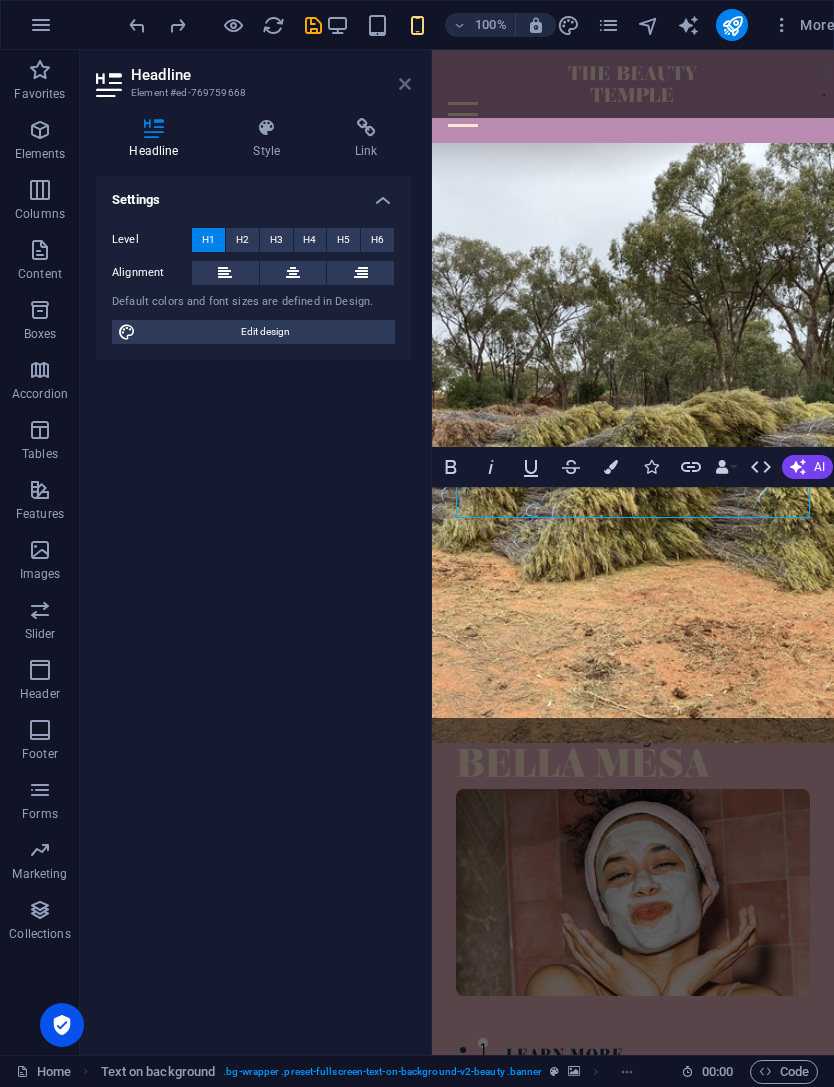 click at bounding box center [405, 84] 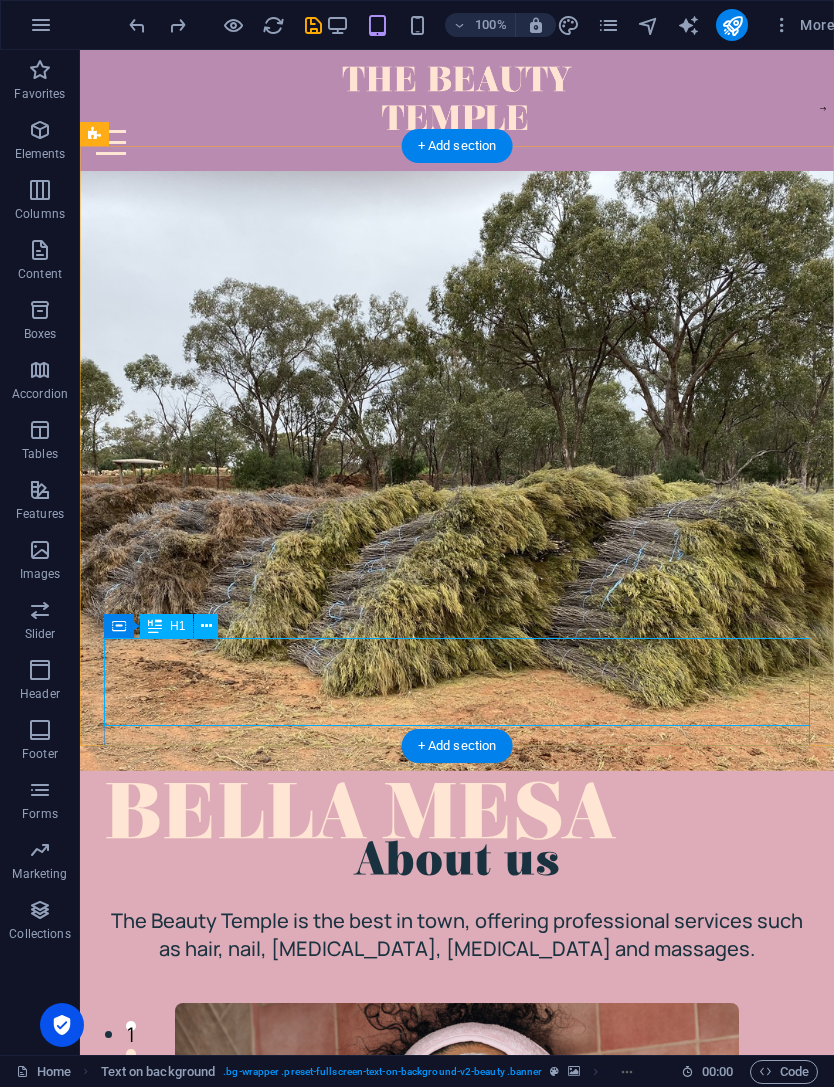 click on "BELLA MESA" at bounding box center [457, 815] 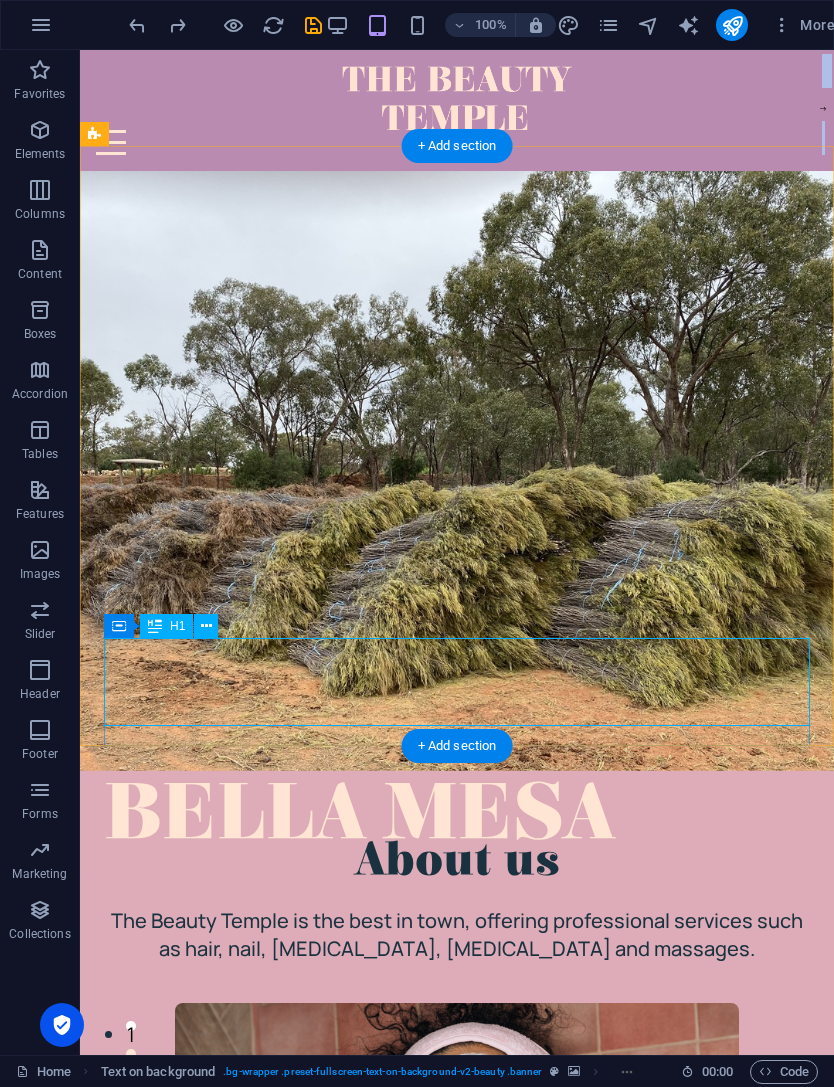 click on "BELLA MESA" at bounding box center (457, 815) 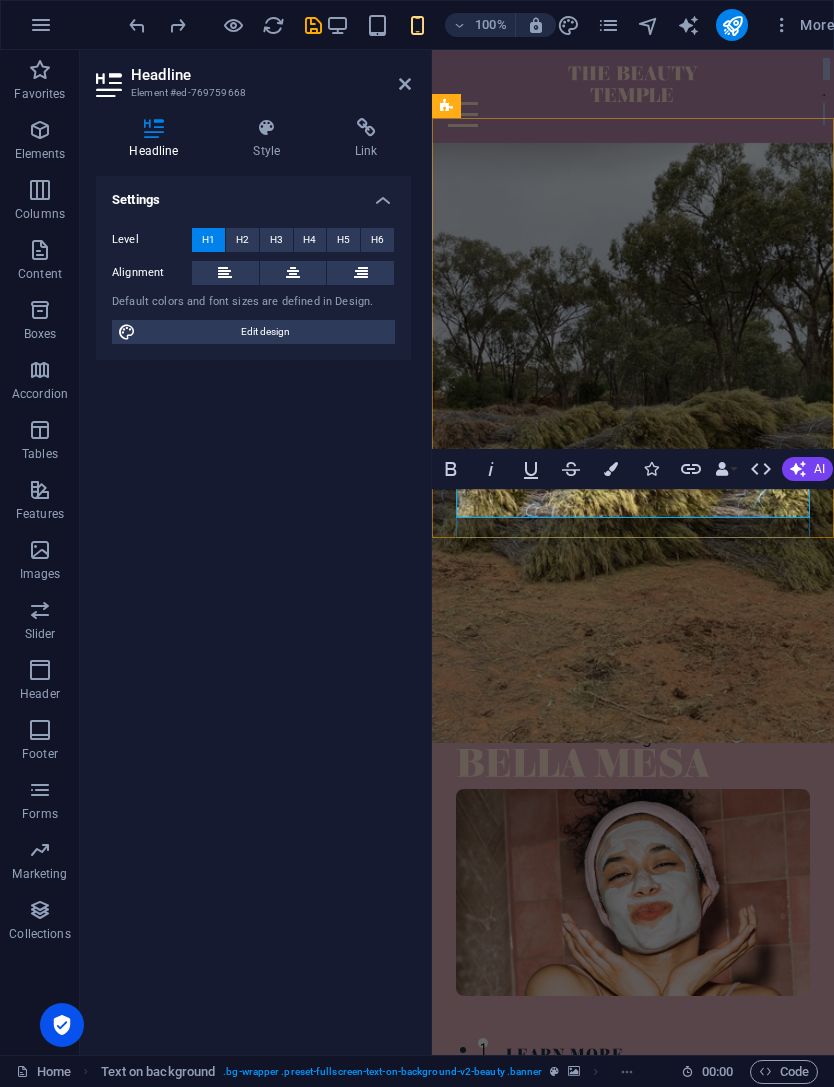 click on "BELLA MESA" at bounding box center (633, 765) 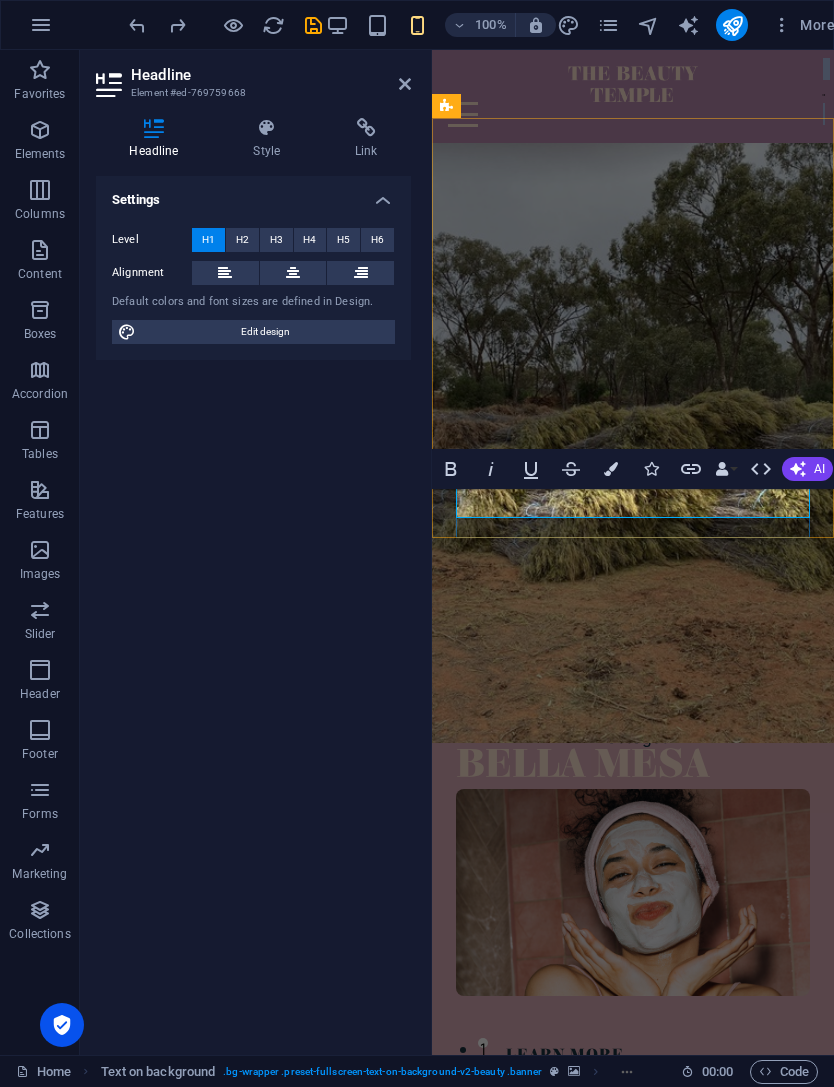 click on "BELLA MESA" at bounding box center (582, 765) 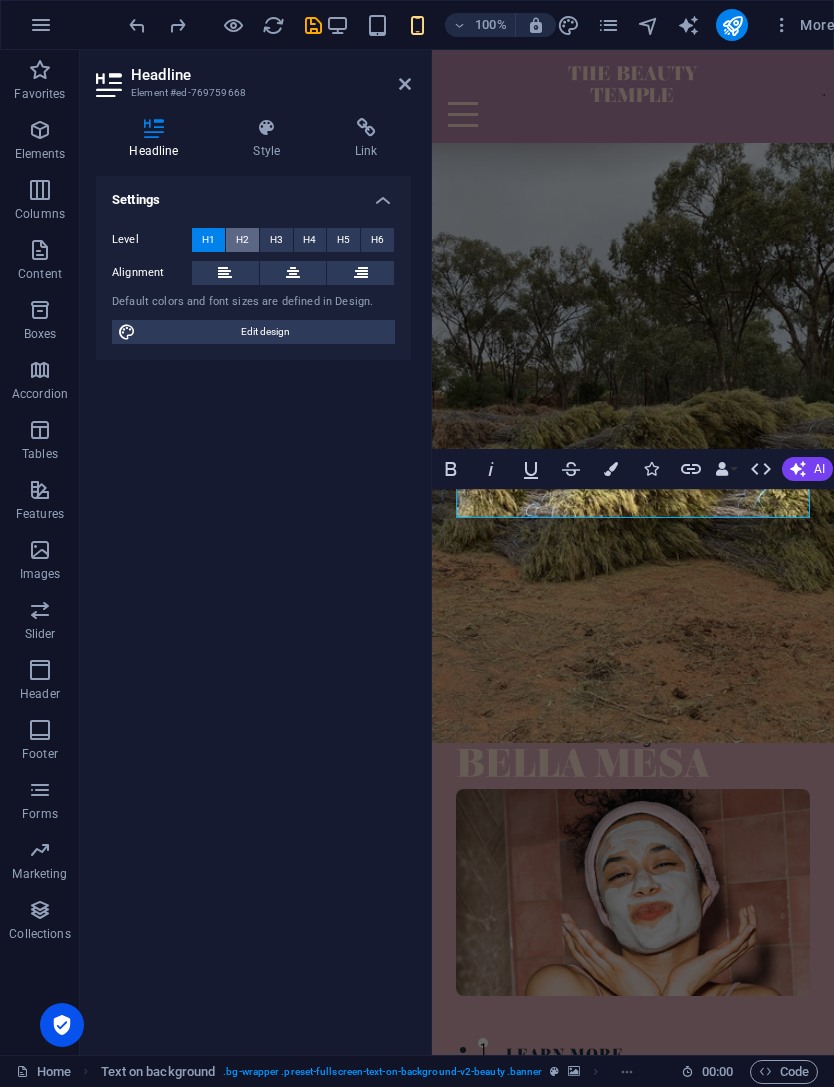 click on "H2" at bounding box center [242, 240] 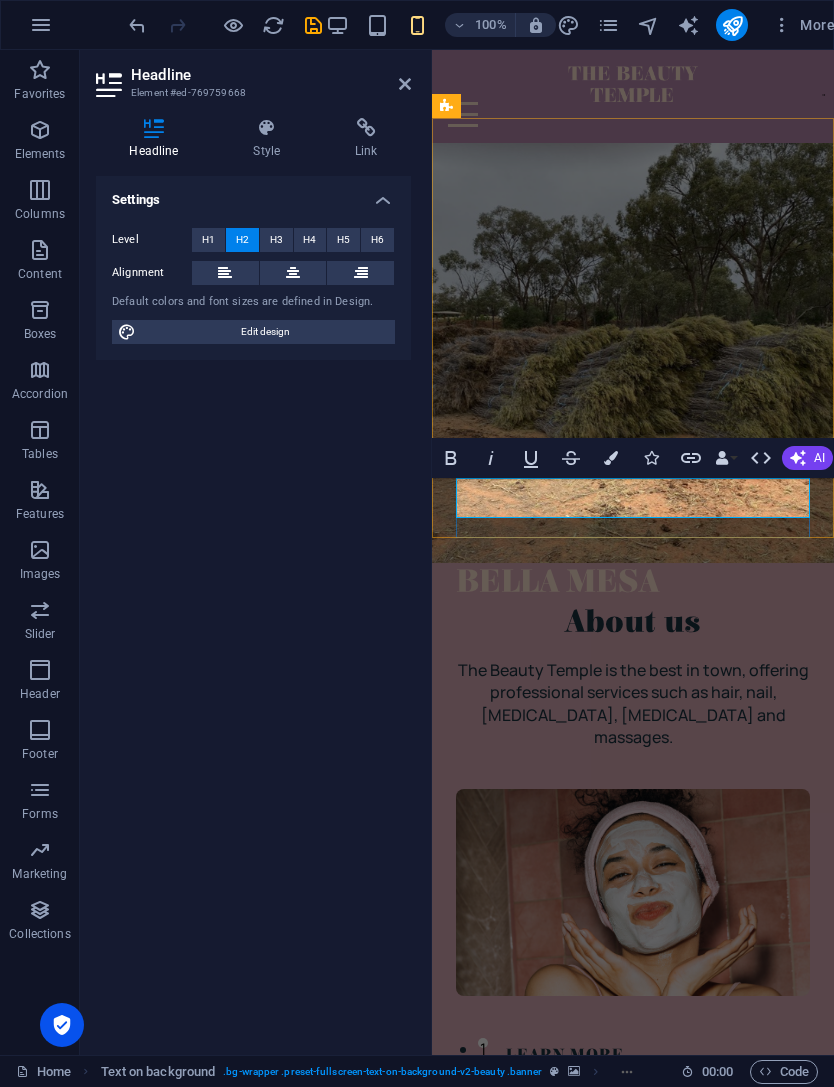 click on "BELLA MESA" at bounding box center [633, 583] 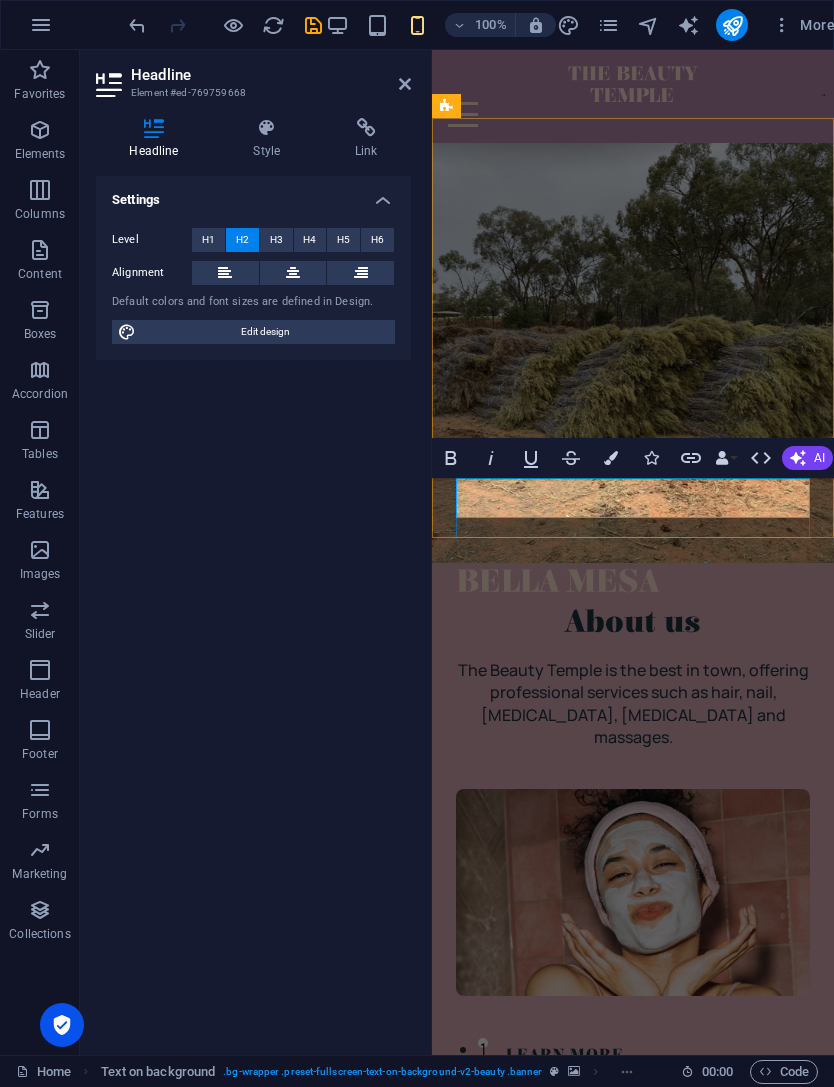 type 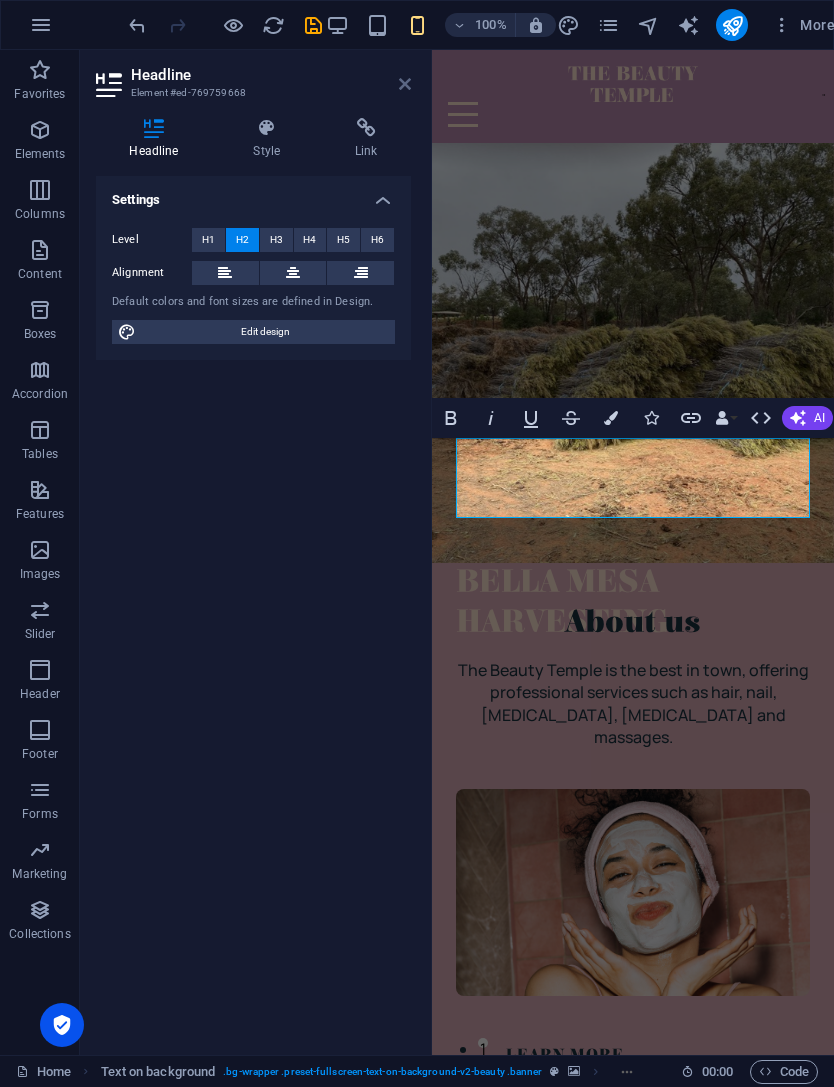 click at bounding box center [405, 84] 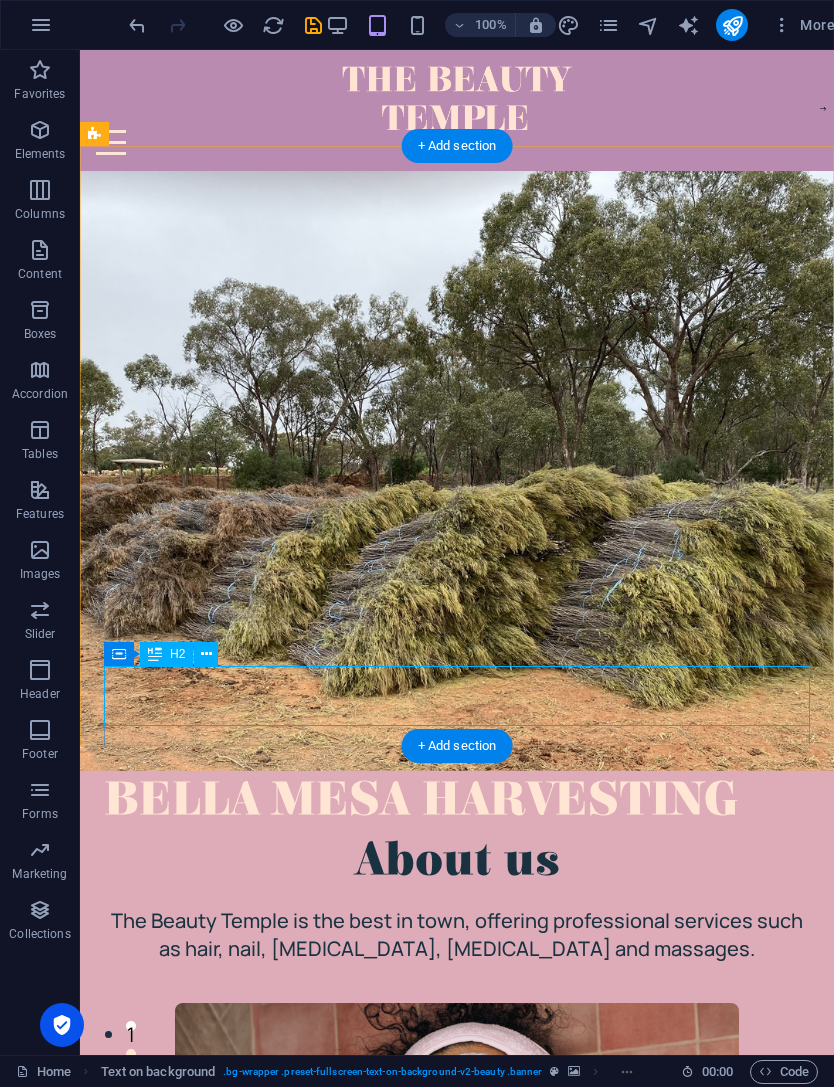 click on "BELLA MESA HARVESTING" at bounding box center [457, 801] 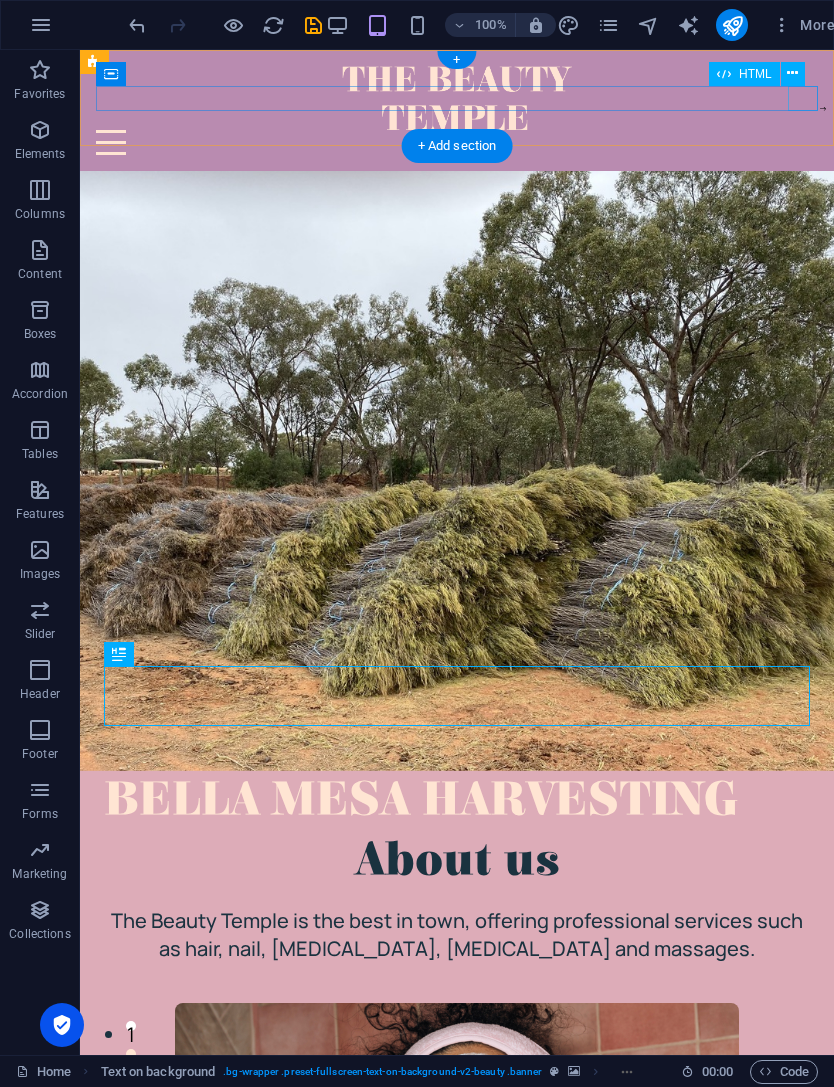 click at bounding box center (457, 142) 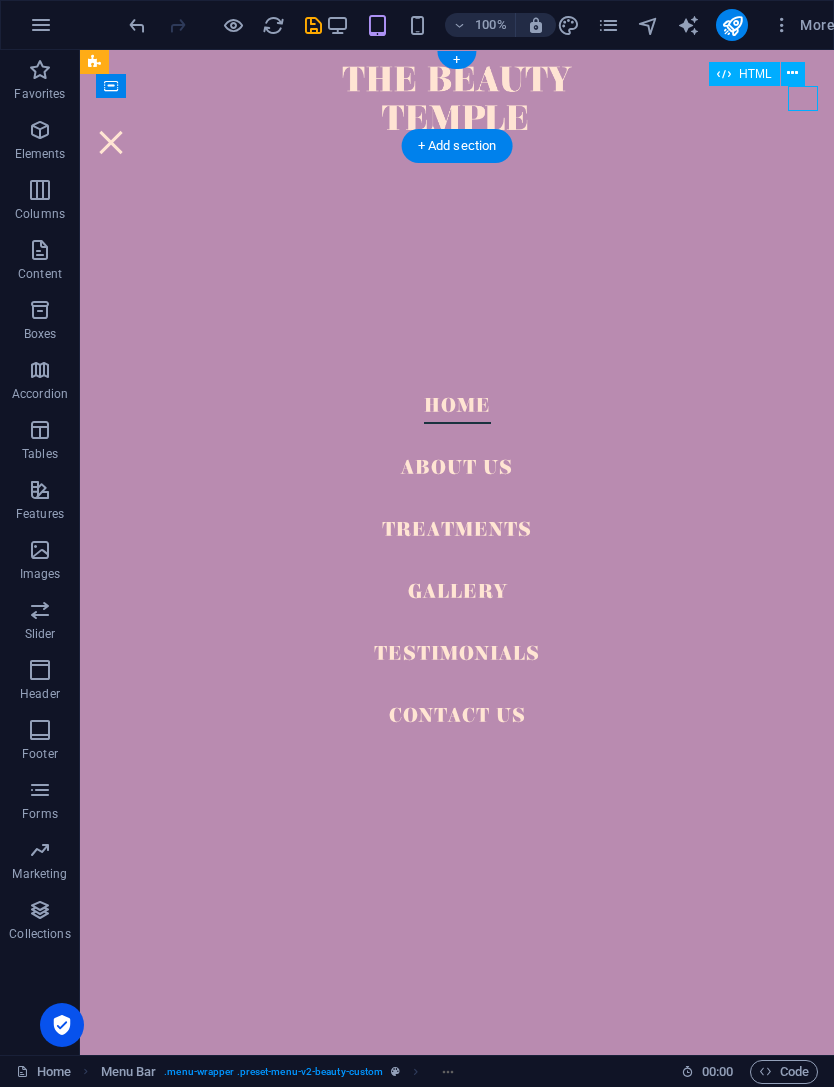 click at bounding box center (111, 142) 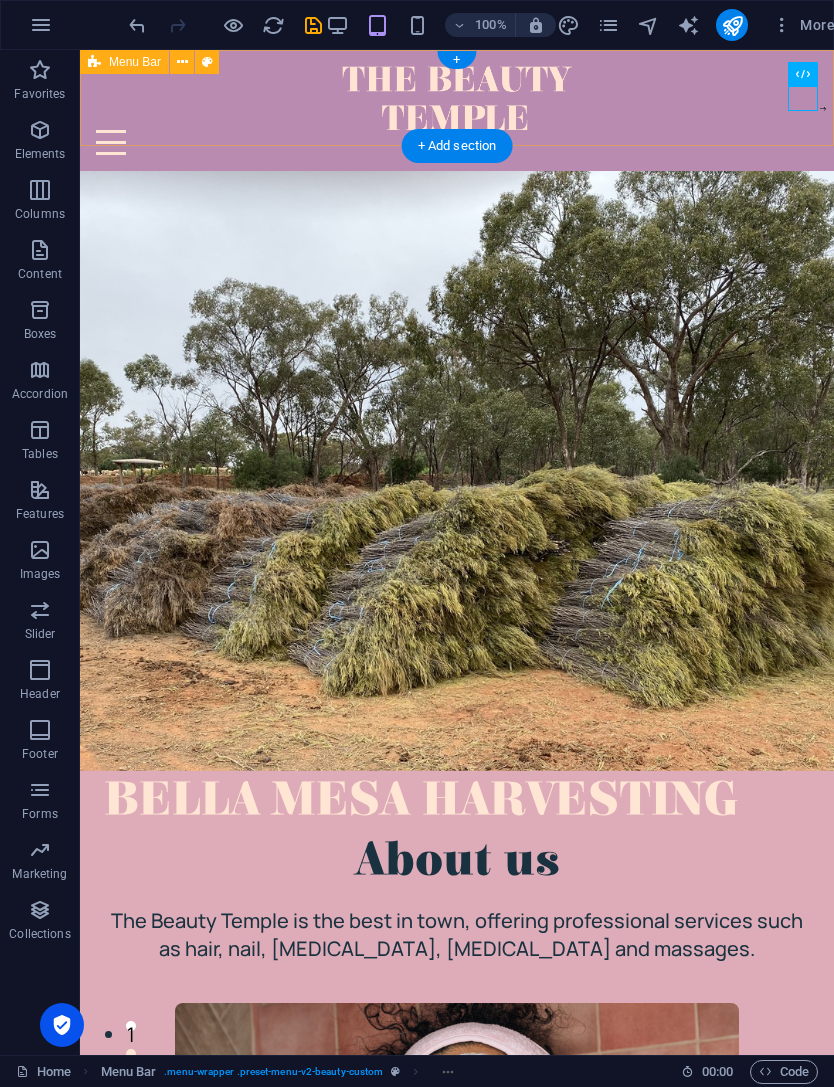 click on "Home About Us Treatments Gallery Testimonials Contact Us" at bounding box center [457, 110] 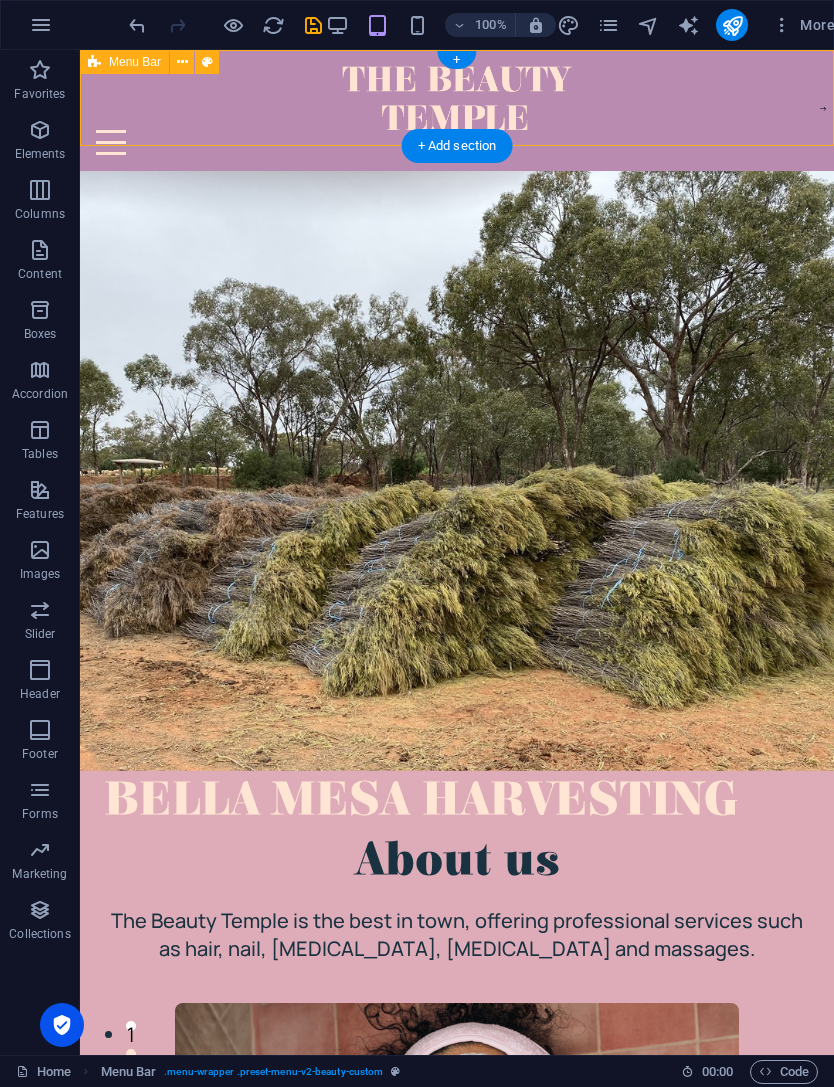 click on "Home About Us Treatments Gallery Testimonials Contact Us" at bounding box center (457, 110) 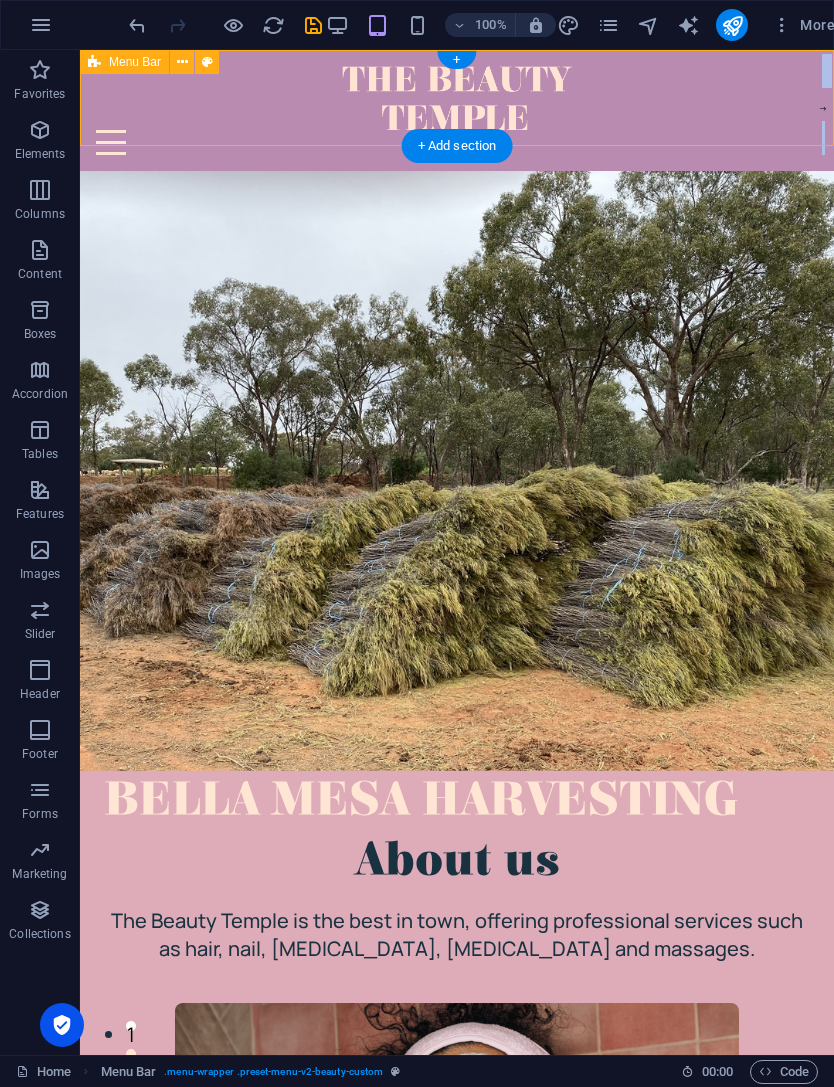 click on "Home About Us Treatments Gallery Testimonials Contact Us" at bounding box center [457, 110] 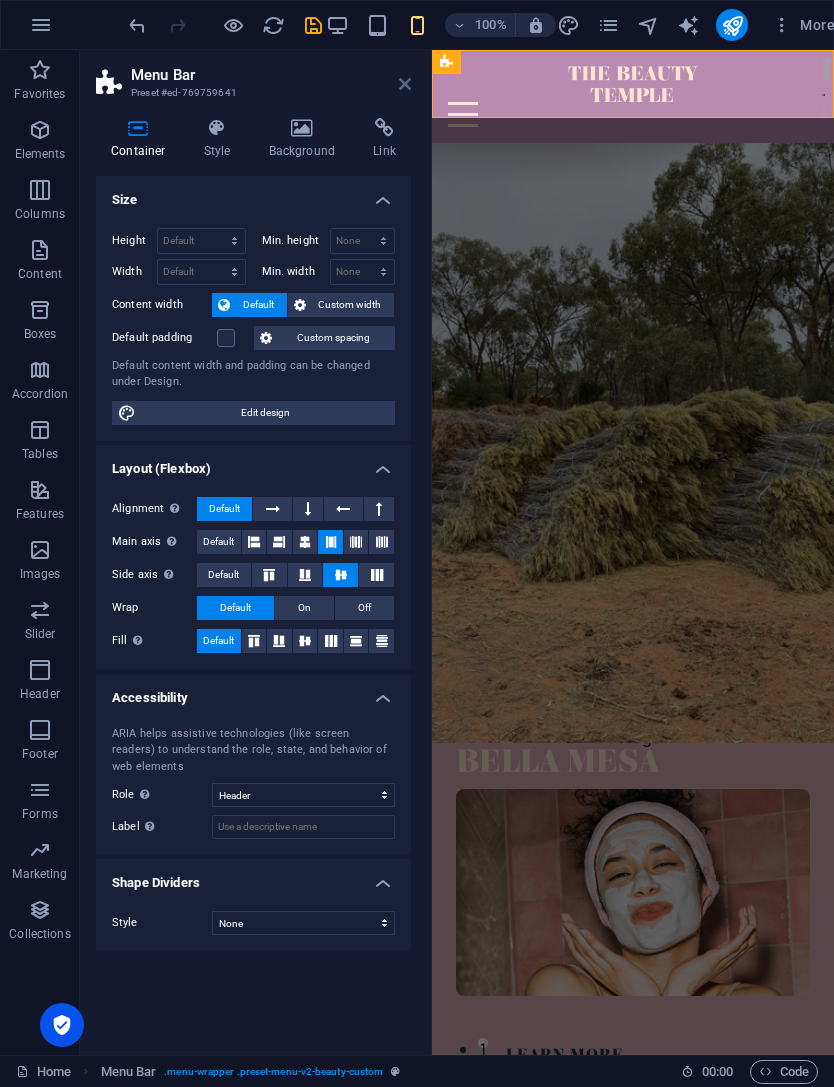 click at bounding box center [405, 84] 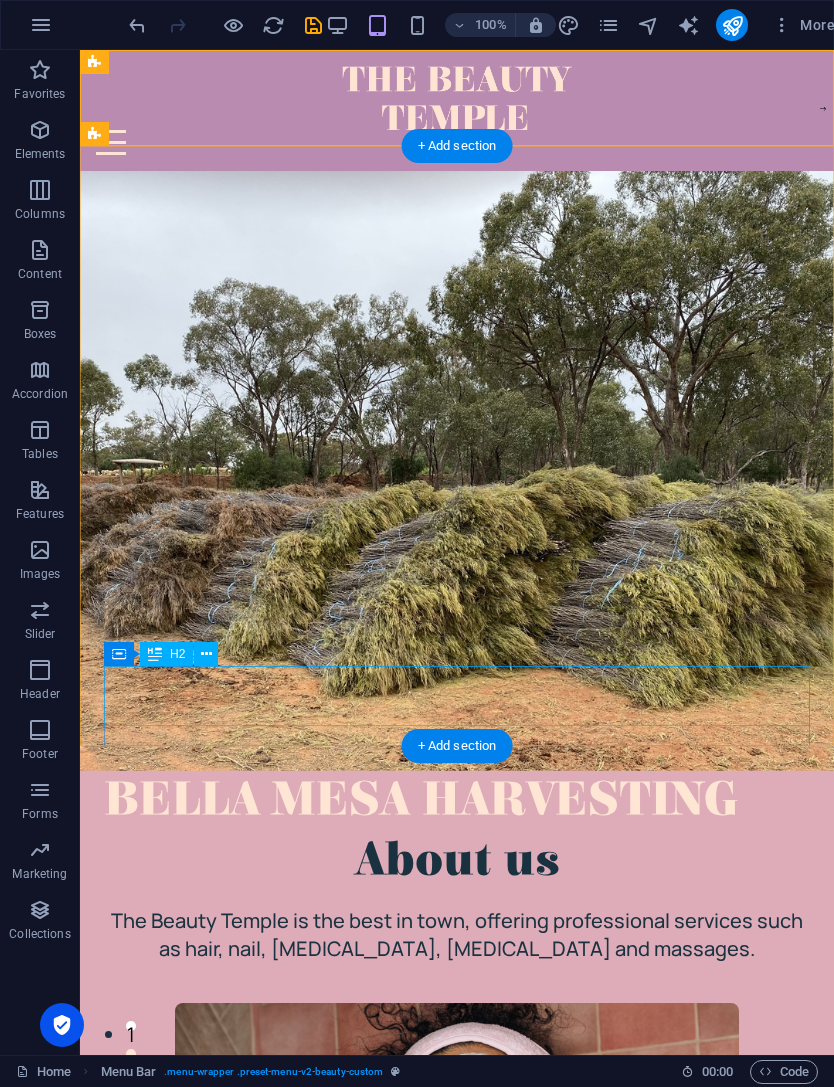 click on "BELLA MESA HARVESTING" at bounding box center [457, 801] 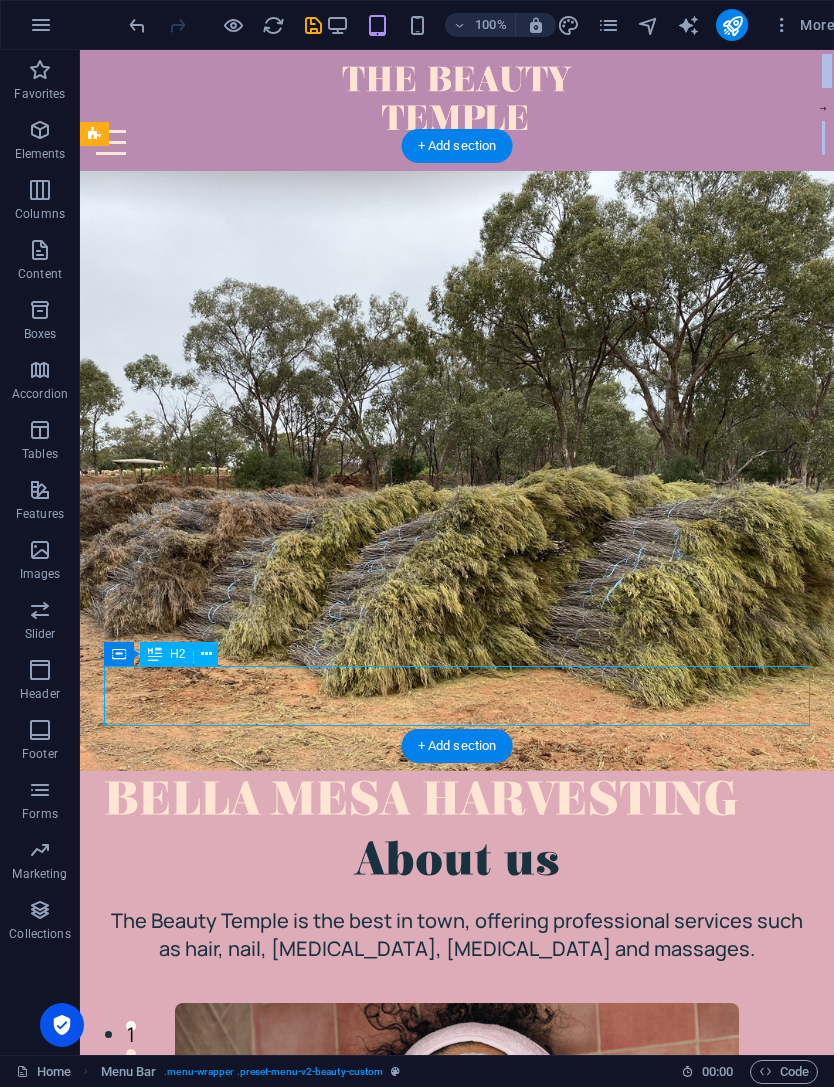 click on "BELLA MESA HARVESTING" at bounding box center (457, 801) 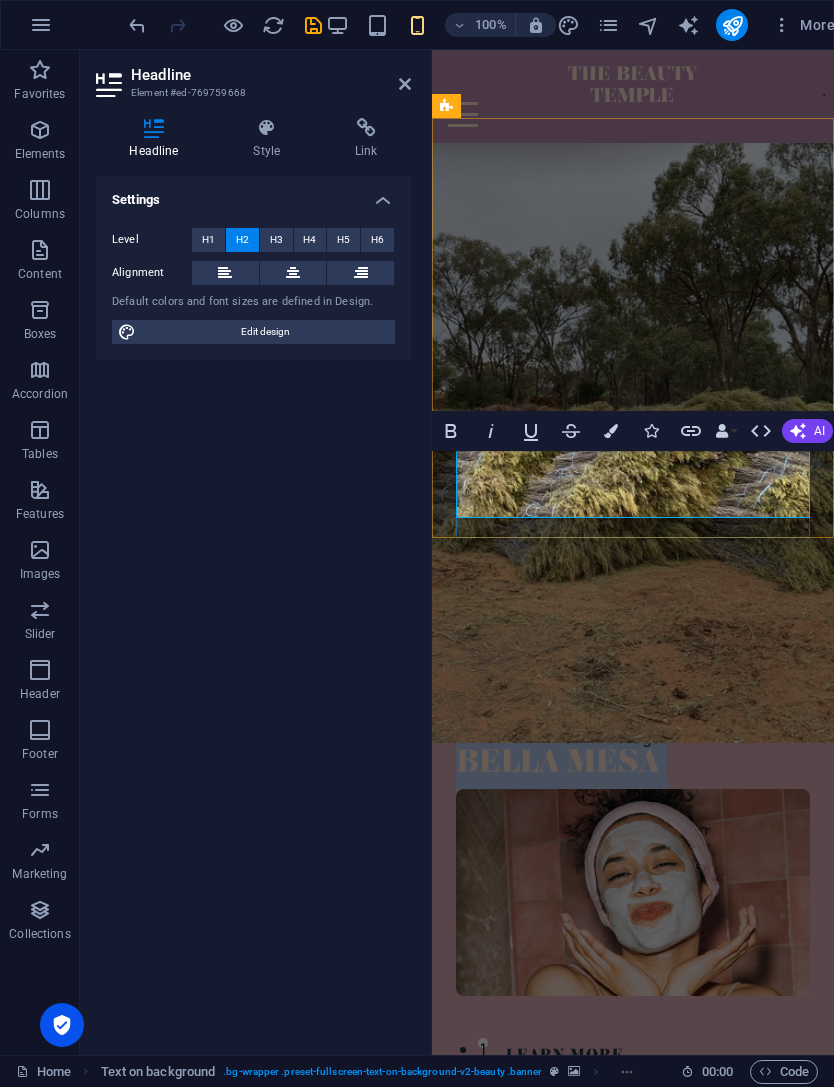 click on "BELLA MESA HARVESTING" at bounding box center [562, 782] 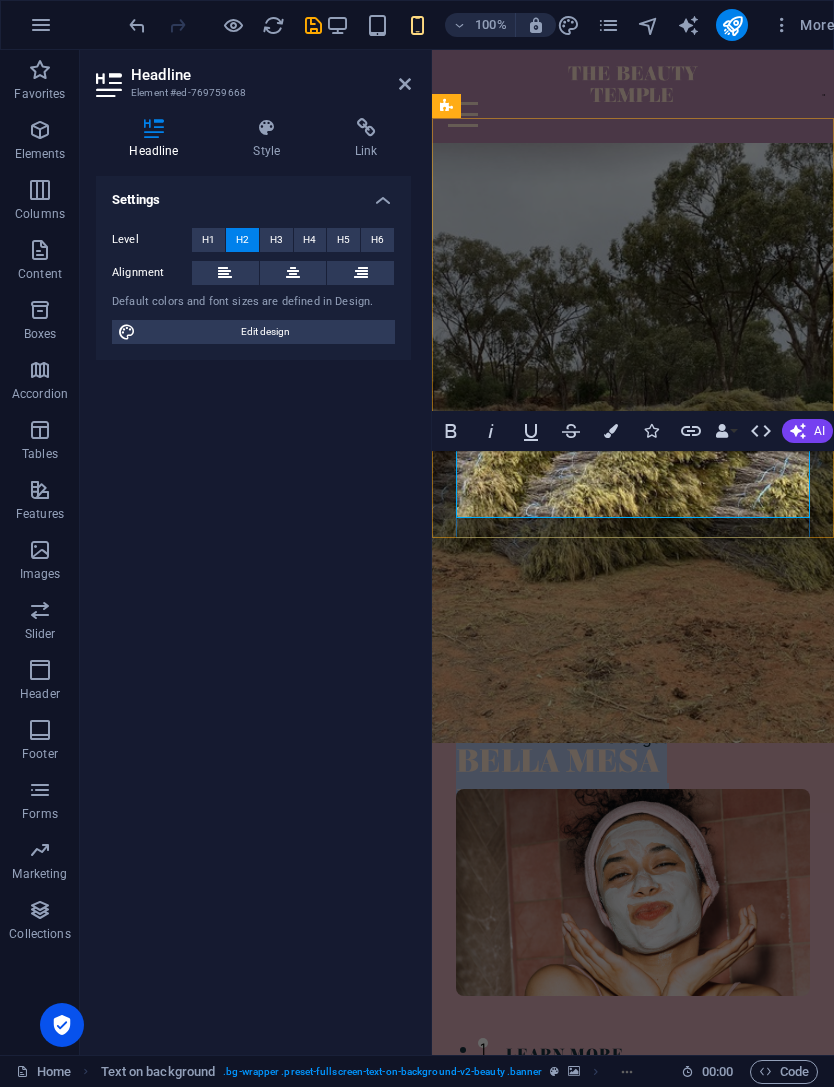 type 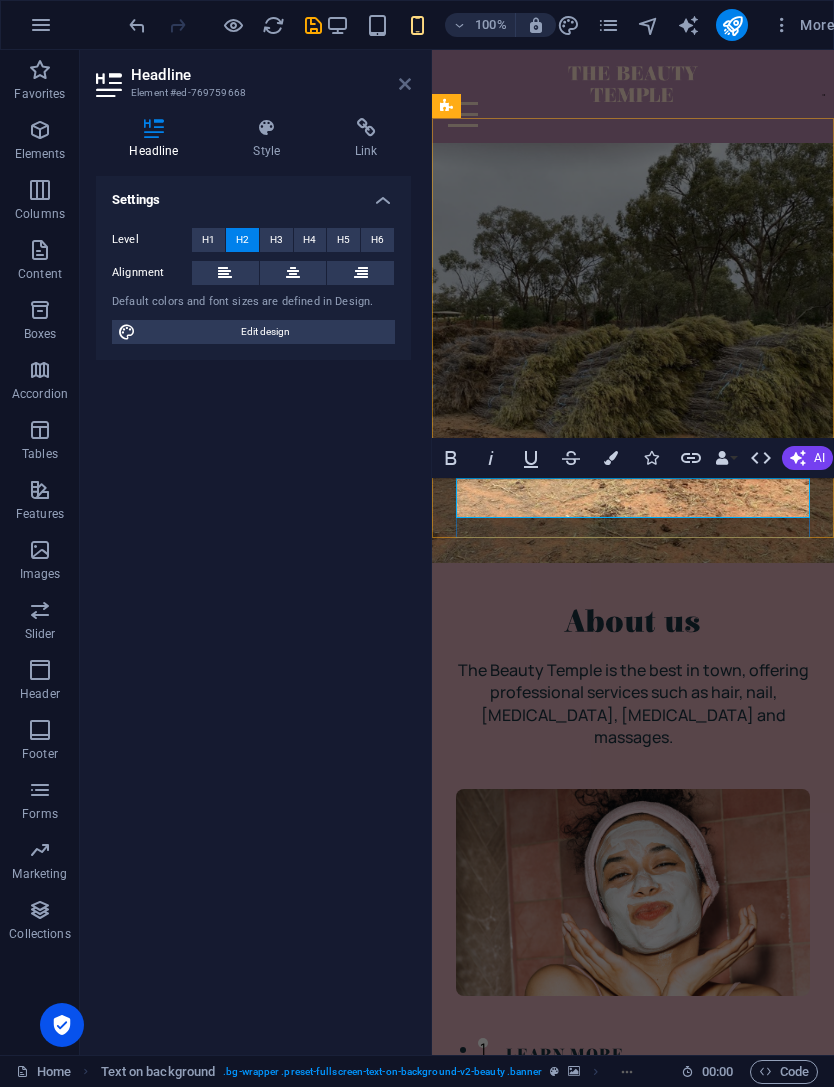 click at bounding box center [405, 84] 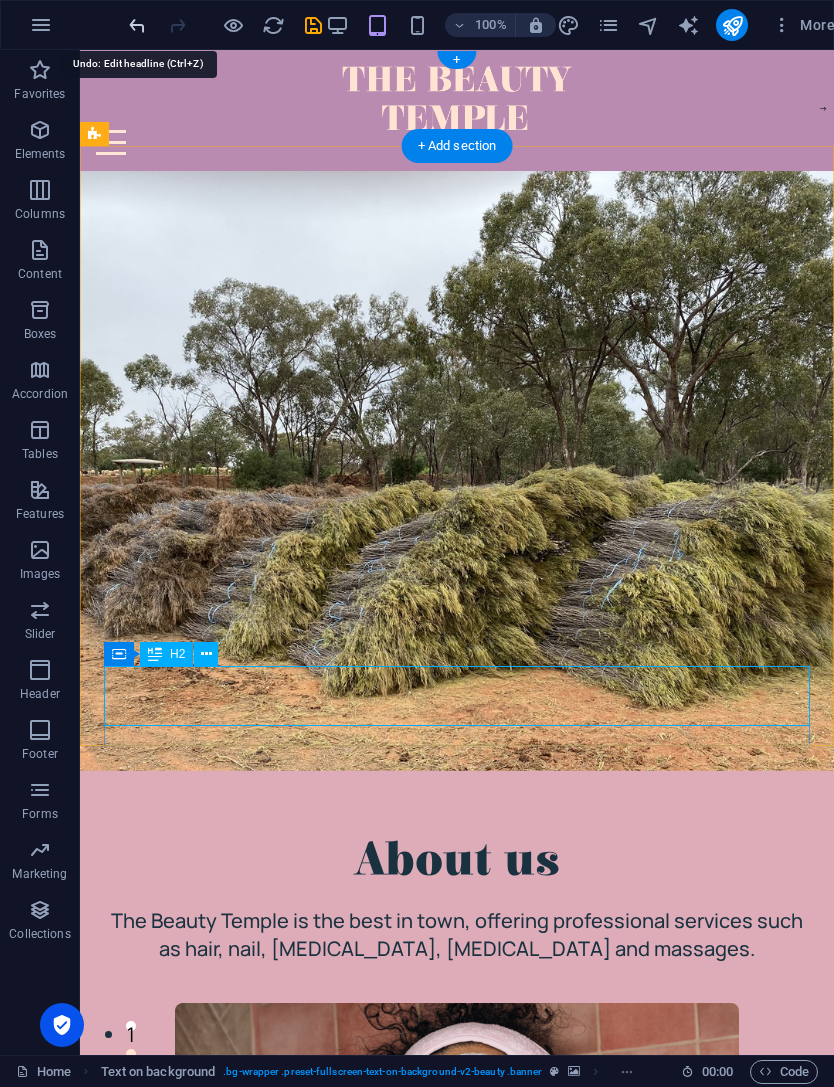 click at bounding box center [137, 25] 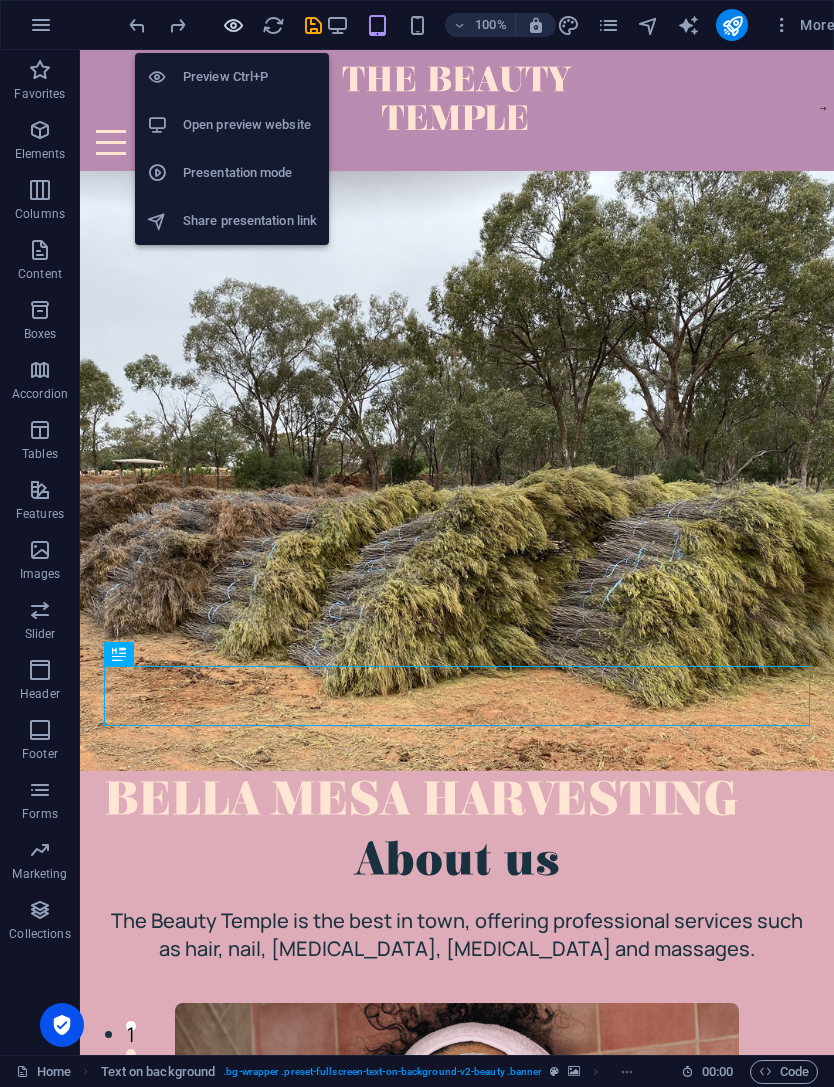 click at bounding box center (233, 25) 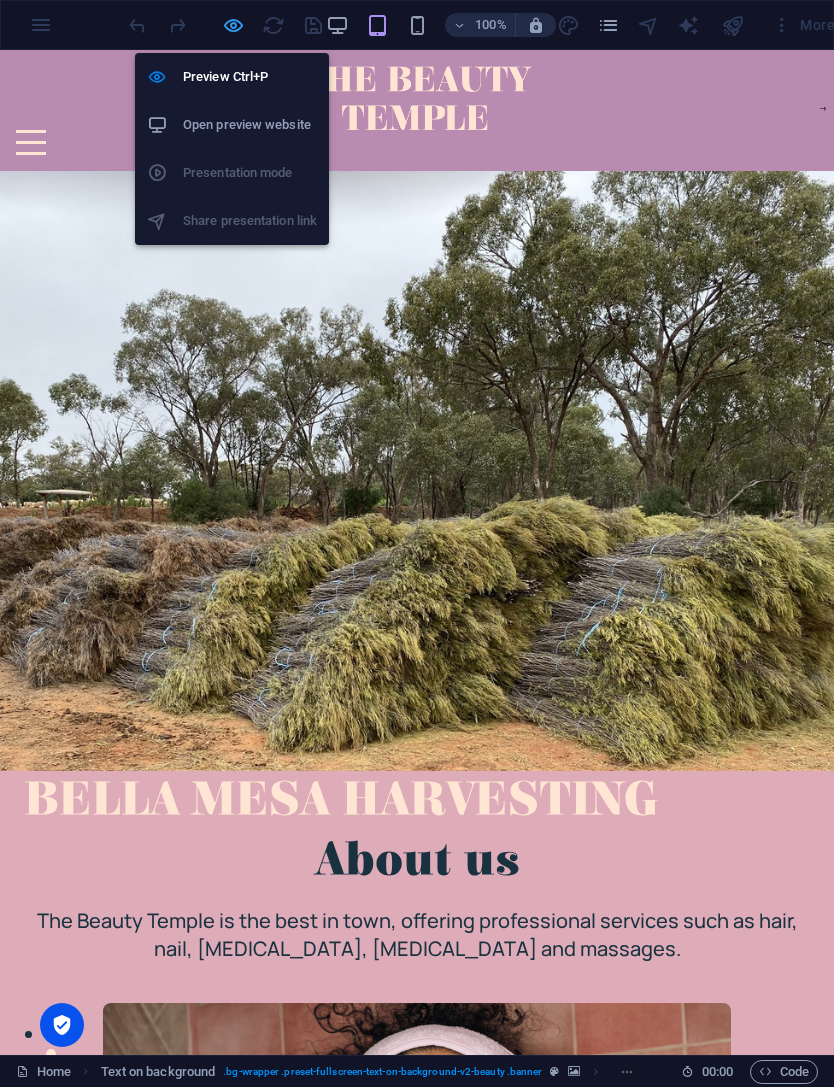 click at bounding box center [233, 25] 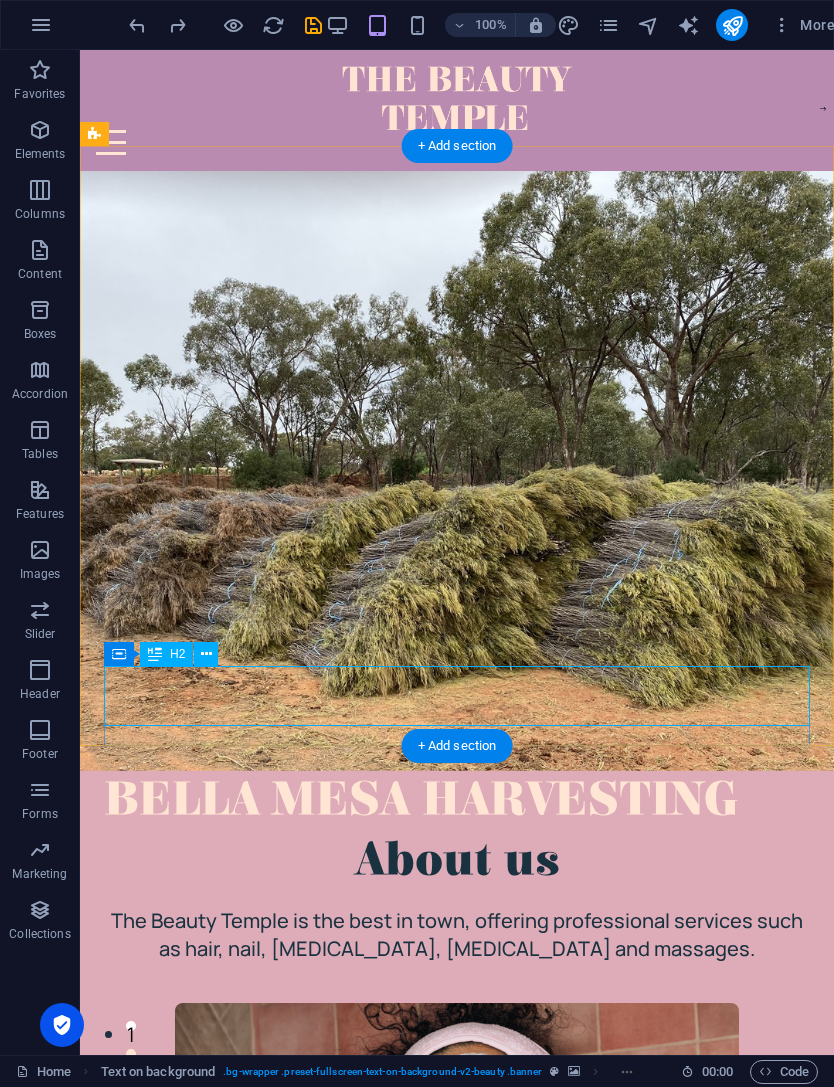 click on "BELLA MESA HARVESTING" at bounding box center (457, 801) 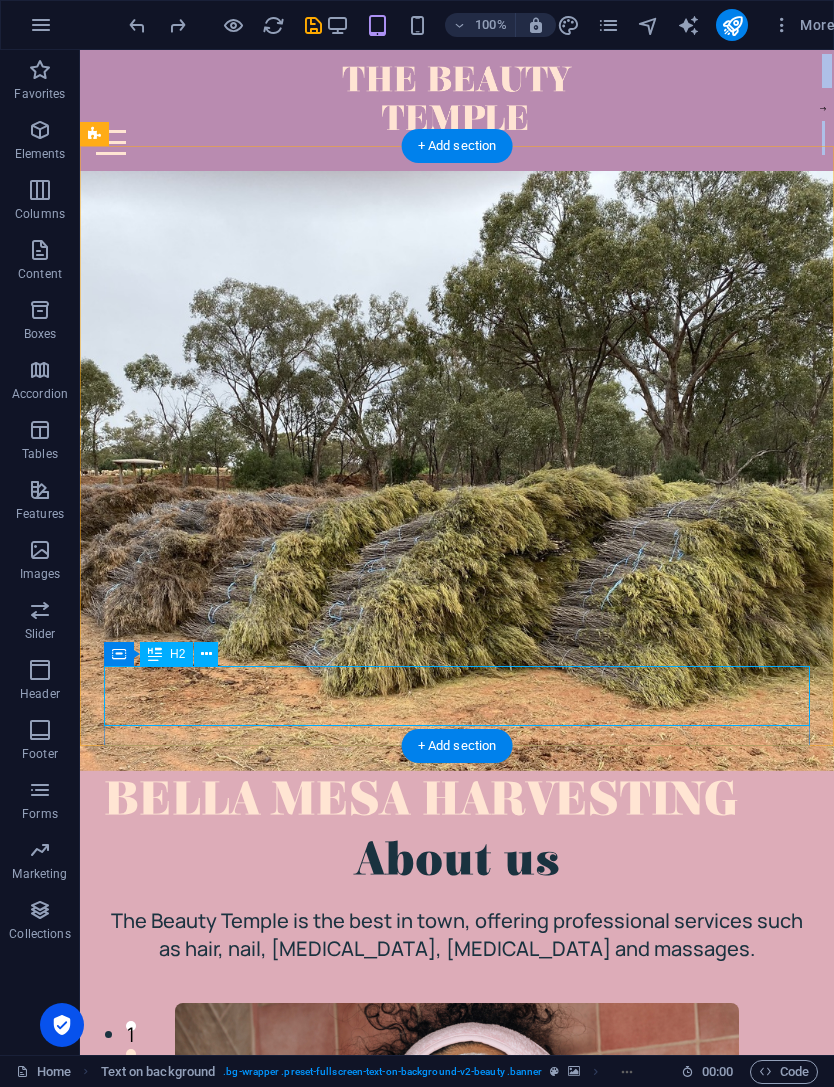 click on "BELLA MESA HARVESTING" at bounding box center (457, 801) 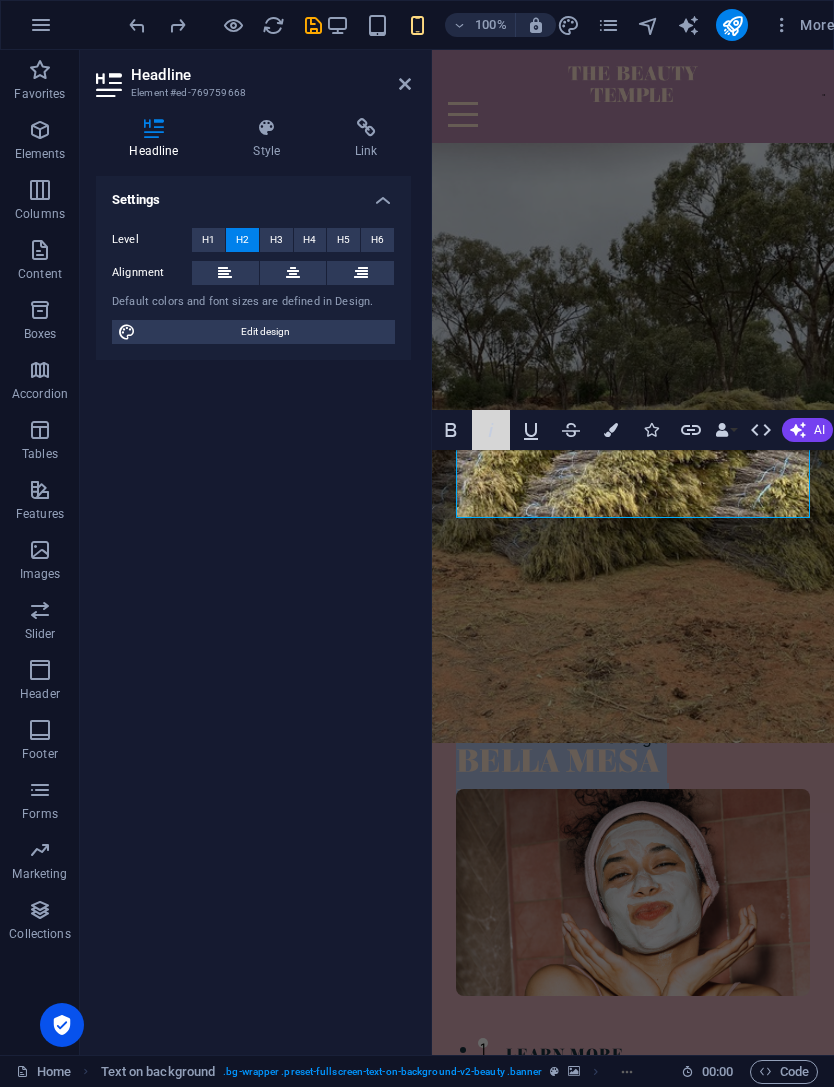 drag, startPoint x: 932, startPoint y: 493, endPoint x: 614, endPoint y: 226, distance: 415.22644 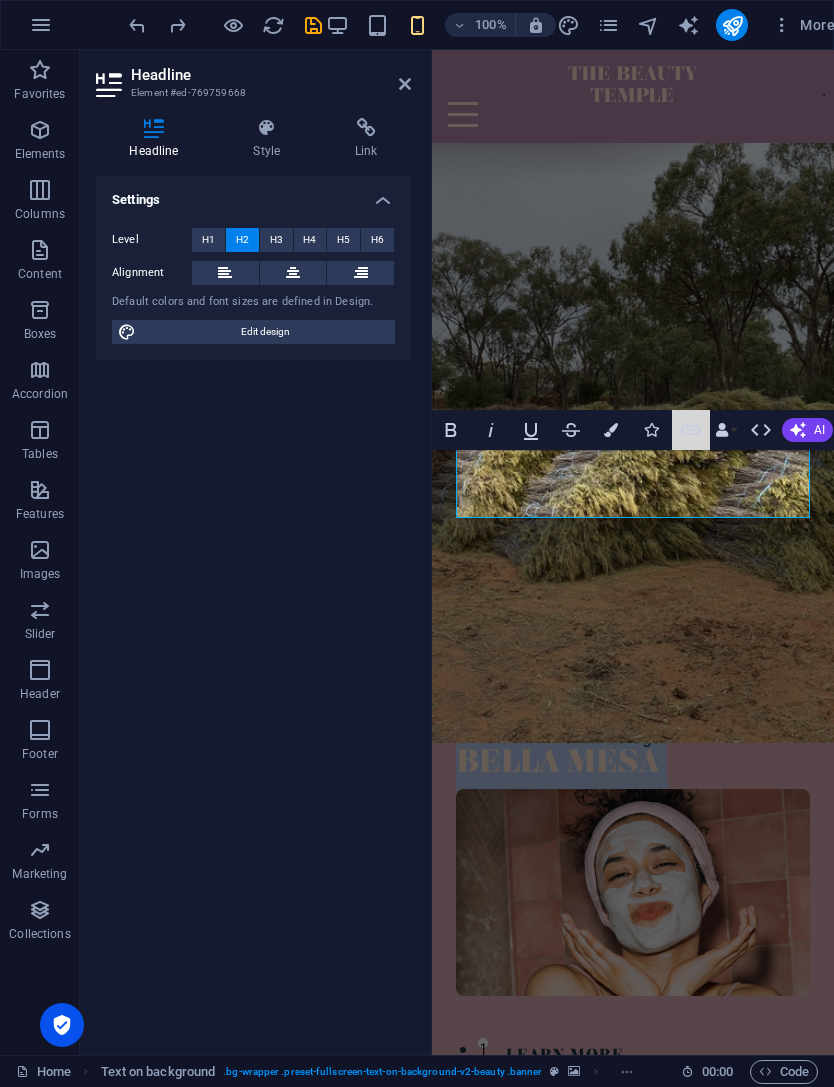 drag, startPoint x: 1133, startPoint y: 498, endPoint x: 670, endPoint y: 309, distance: 500.09 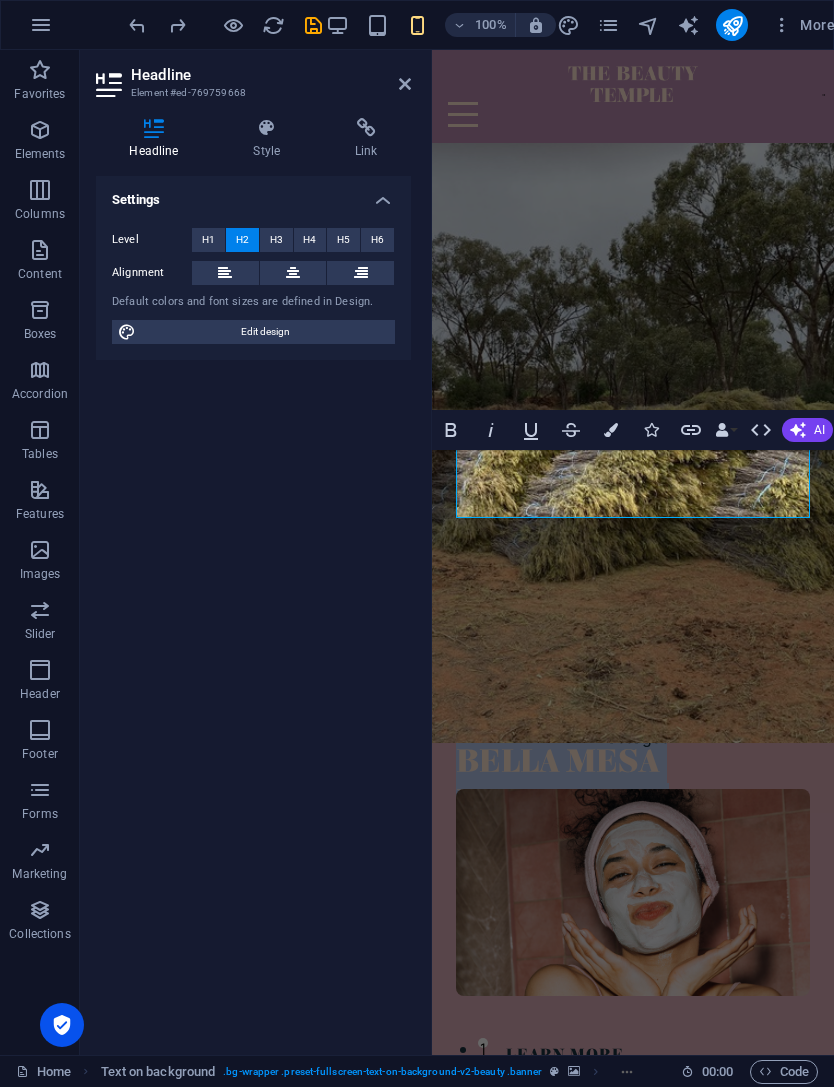 drag, startPoint x: 750, startPoint y: 500, endPoint x: 658, endPoint y: 294, distance: 225.61029 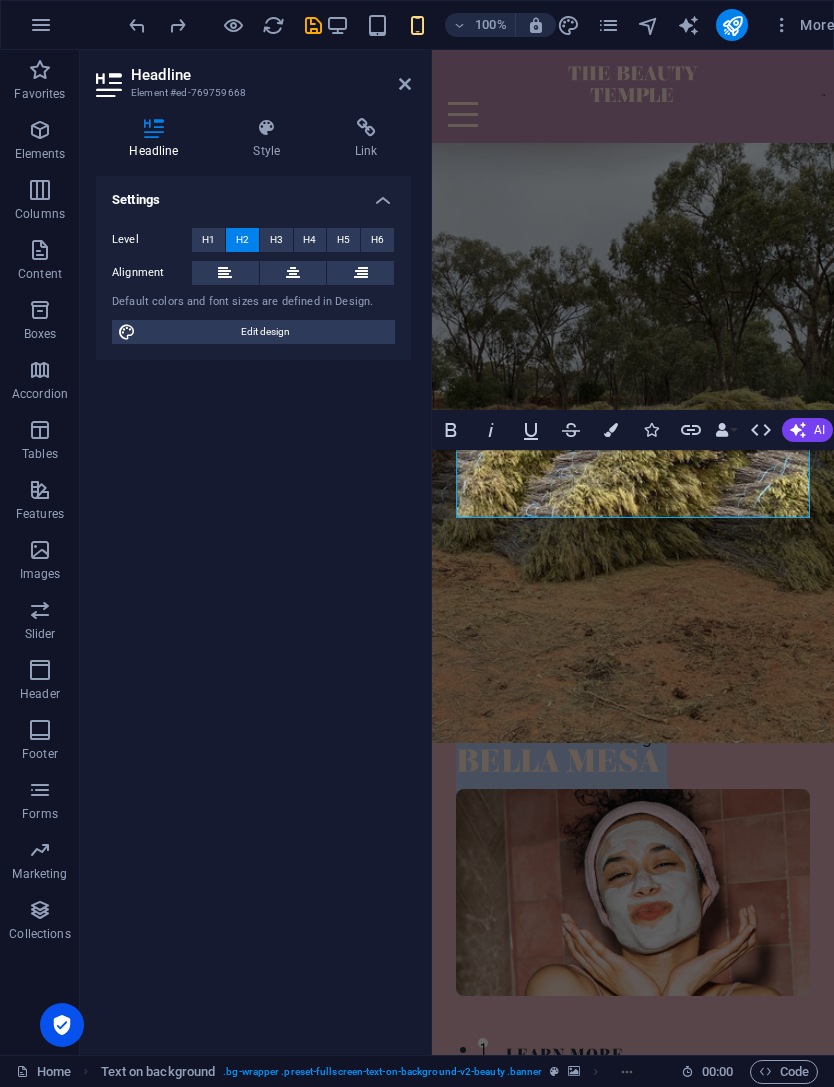 click on "BELLA MESA HARVESTING" at bounding box center [633, 353] 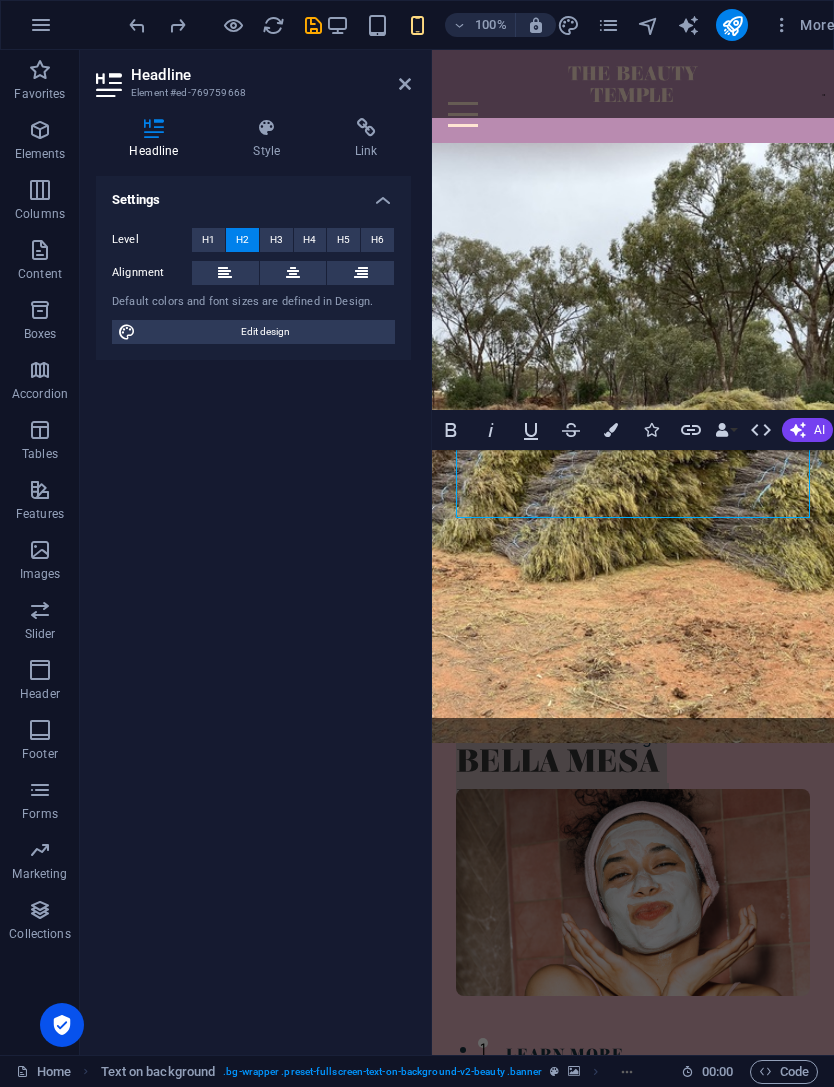 click on "Headline Element #ed-769759668 Headline Style Link Settings Level H1 H2 H3 H4 H5 H6 Alignment Default colors and font sizes are defined in Design. Edit design Text on background Element Layout How this element expands within the layout (Flexbox). Size Default auto px % 1/1 1/2 1/3 1/4 1/5 1/6 1/7 1/8 1/9 1/10 Grow Shrink Order Container layout Visible Visible Opacity 100 % Overflow Spacing Margin Default auto px % rem vw vh Custom Custom auto px % rem vw vh auto px % rem vw vh auto px % rem vw vh auto px % rem vw vh Padding Default px rem % vh vw Custom Custom px rem % vh vw px rem % vh vw px rem % vh vw px rem % vh vw Border Style              - Width 1 auto px rem % vh vw Custom Custom 1 auto px rem % vh vw 1 auto px rem % vh vw 1 auto px rem % vh vw 1 auto px rem % vh vw  - Color Round corners Default px rem % vh vw Custom Custom px rem % vh vw px rem % vh vw px rem % vh vw px rem % vh vw Shadow Default None Outside Inside Color X offset 0 px rem vh vw Y offset 0 px rem vh vw Blur 0 px rem % vh 0" at bounding box center (256, 552) 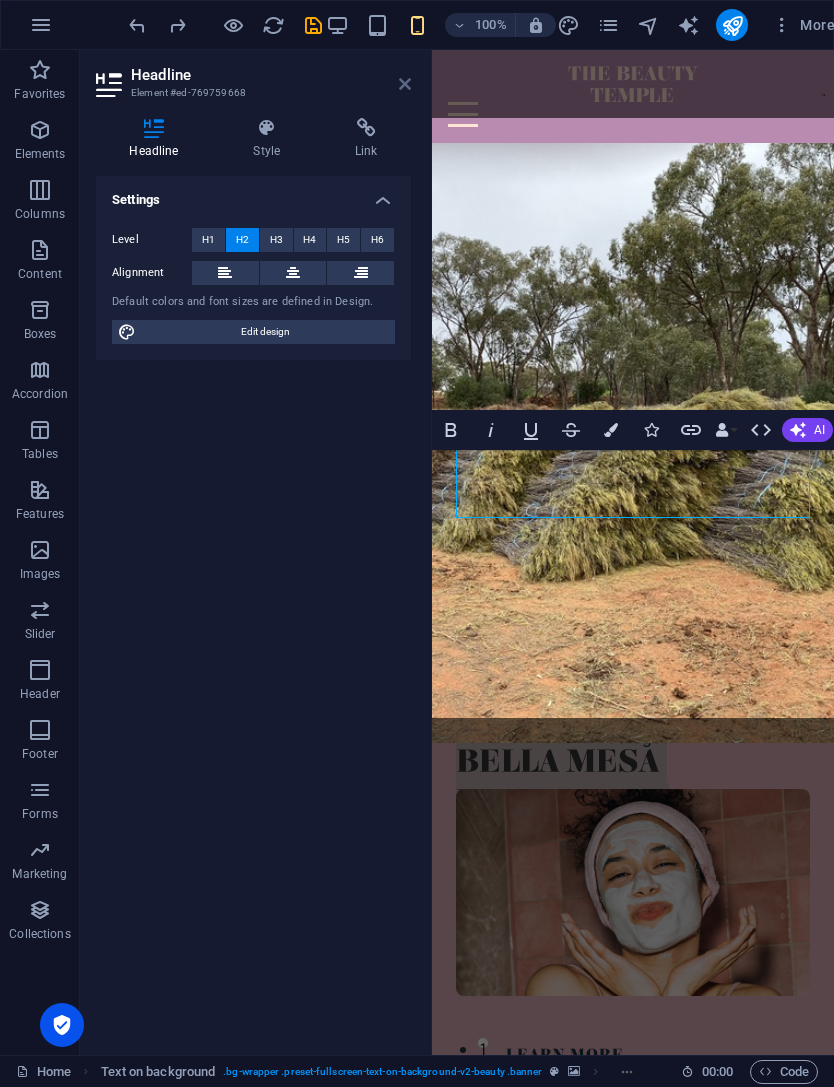 click at bounding box center (405, 84) 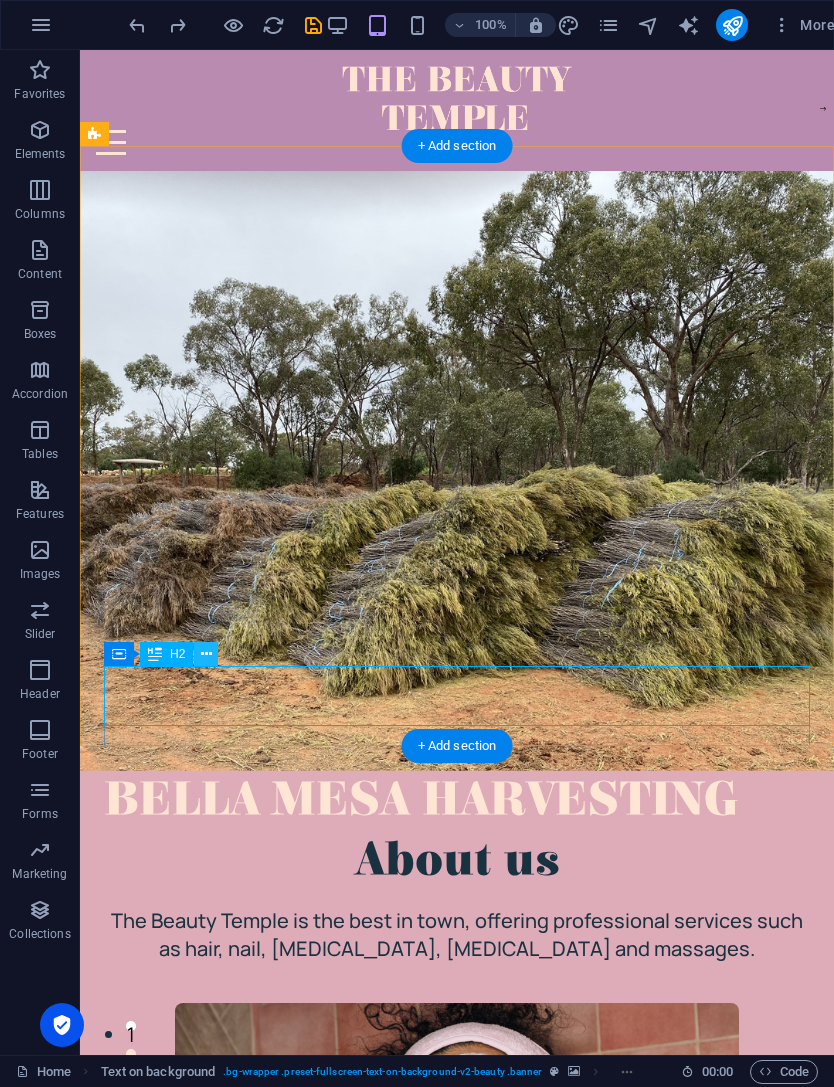 click at bounding box center (206, 654) 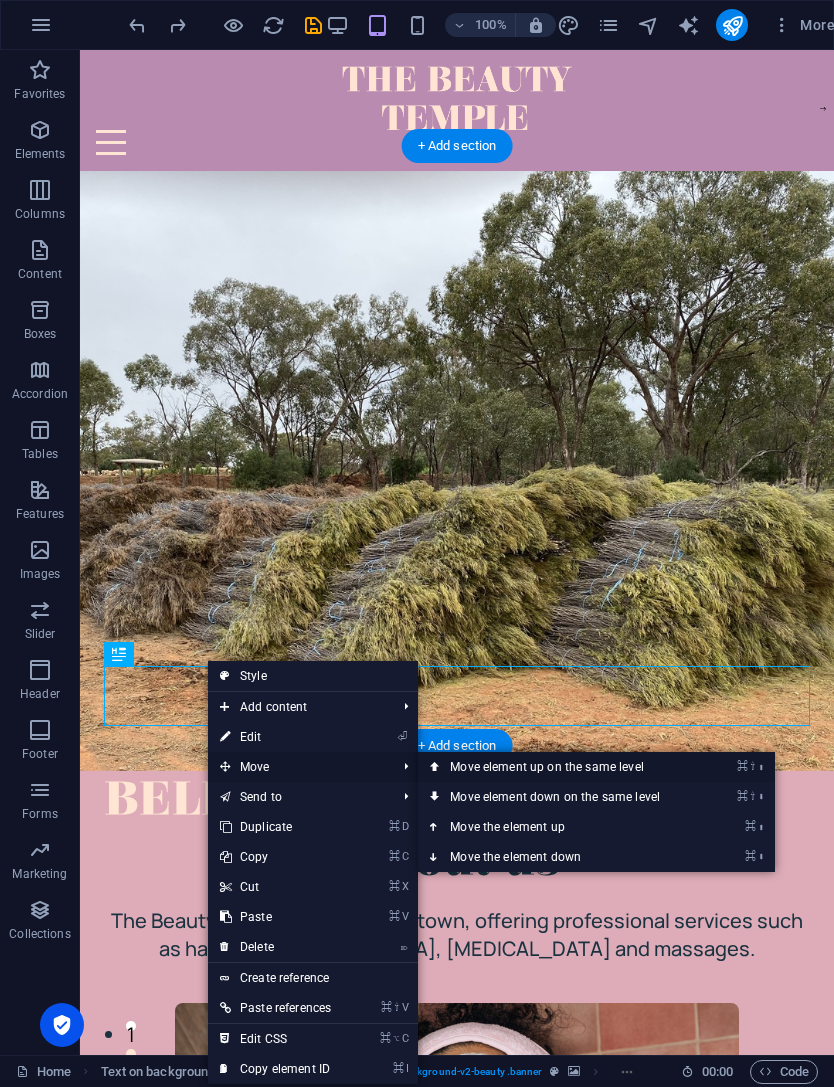 click on "⌘ ⇧ ⬆  Move element up on the same level" at bounding box center (559, 767) 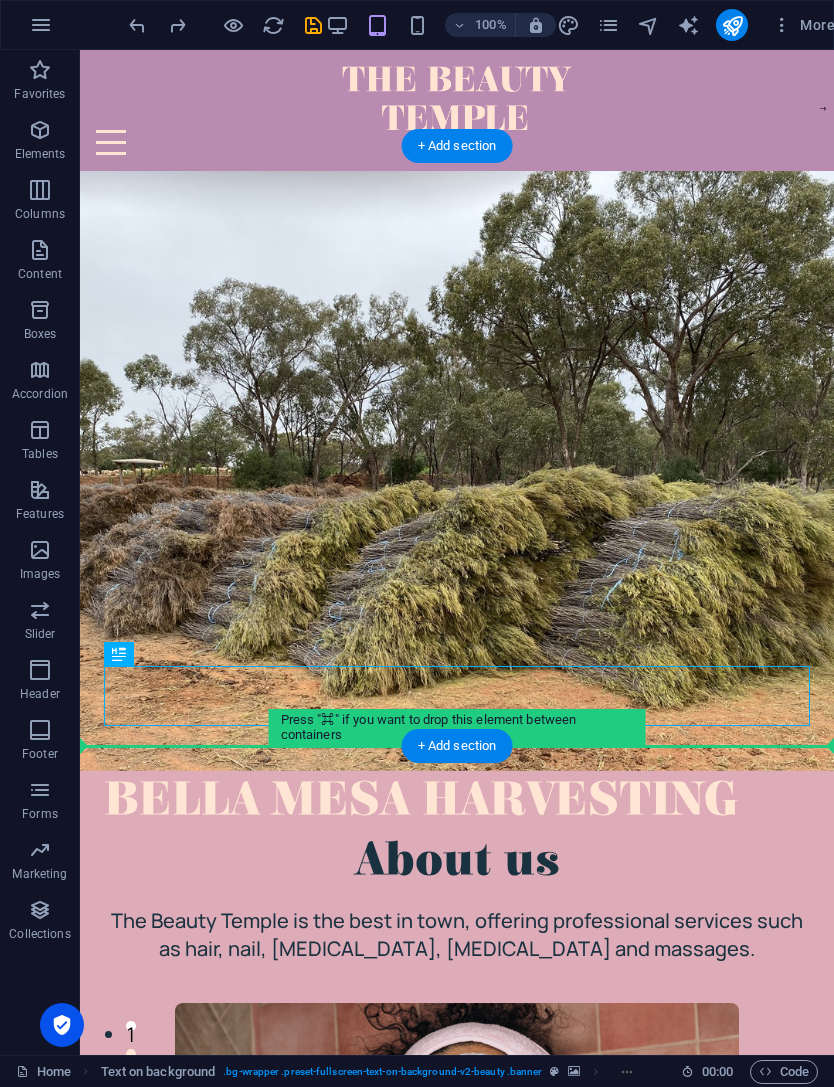 drag, startPoint x: 304, startPoint y: 687, endPoint x: 300, endPoint y: 542, distance: 145.05516 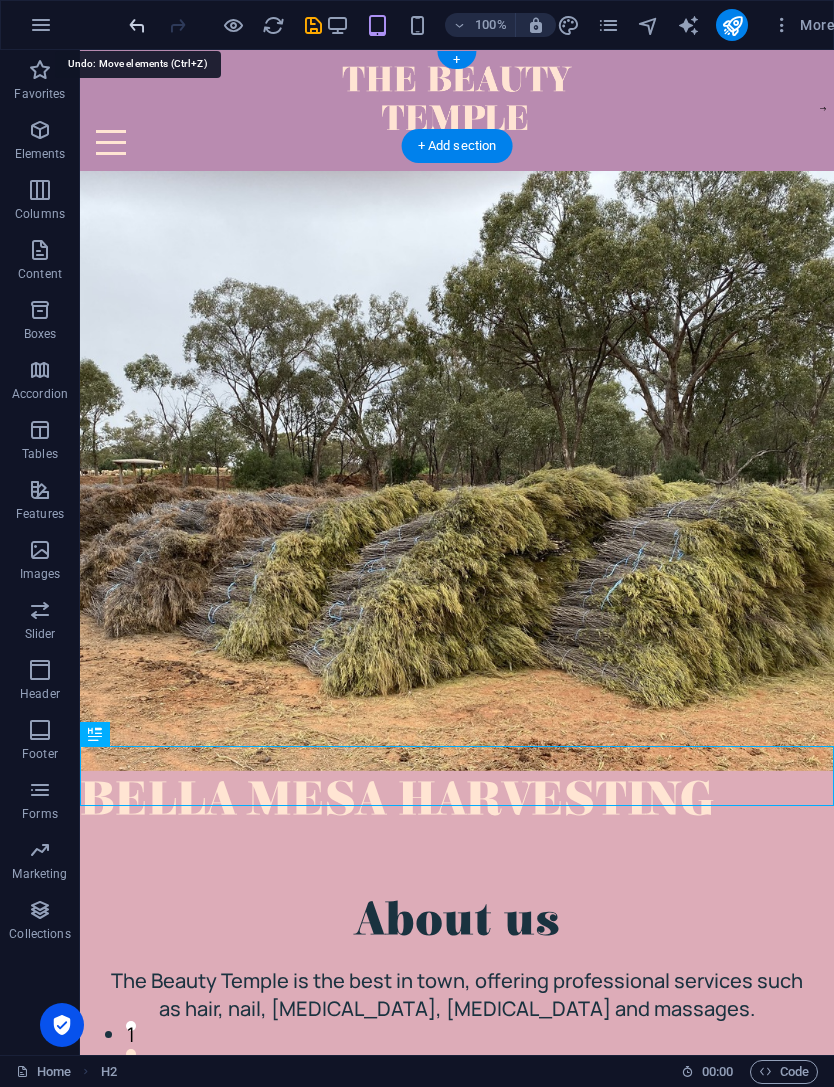 click at bounding box center [137, 25] 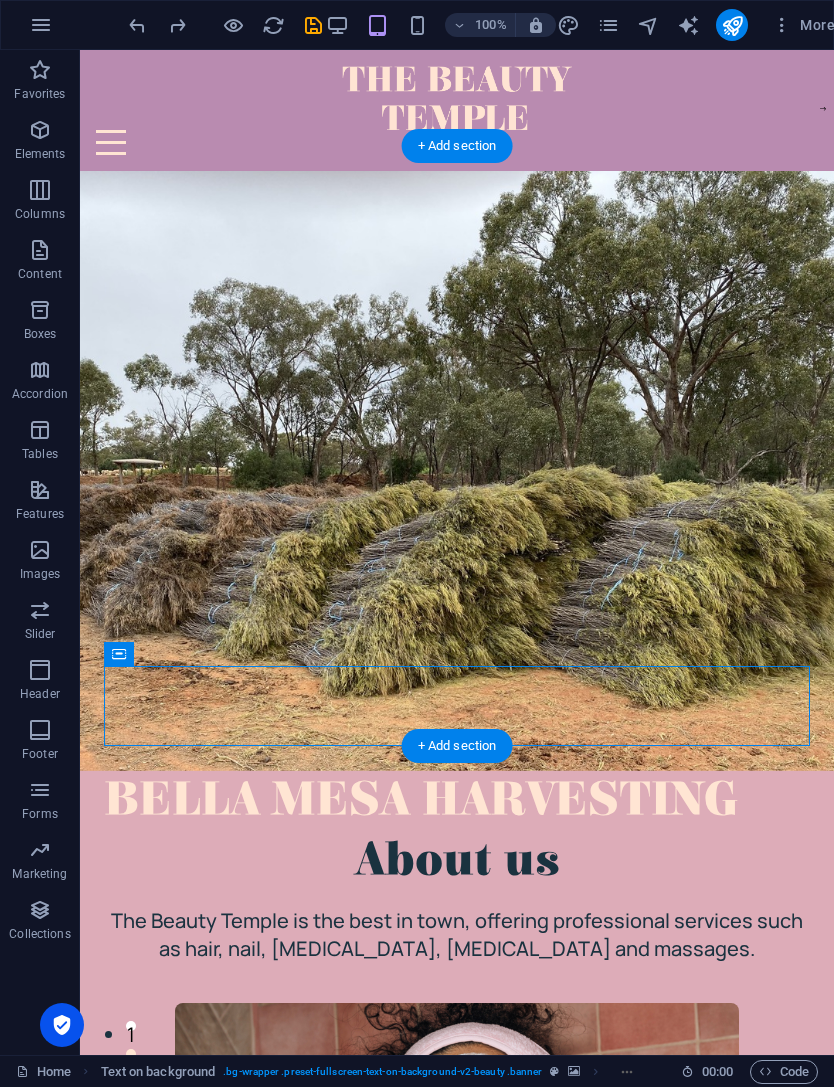 drag, startPoint x: 198, startPoint y: 701, endPoint x: 113, endPoint y: 548, distance: 175.02571 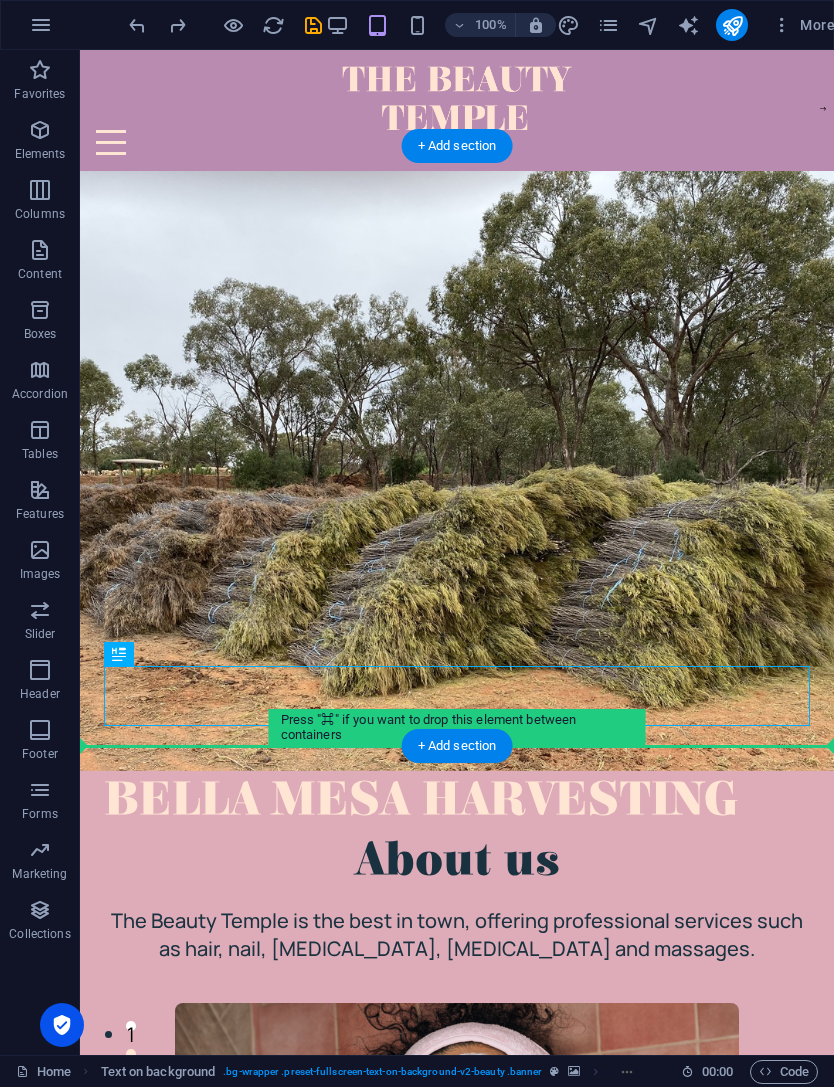 drag, startPoint x: 366, startPoint y: 705, endPoint x: 344, endPoint y: 534, distance: 172.4094 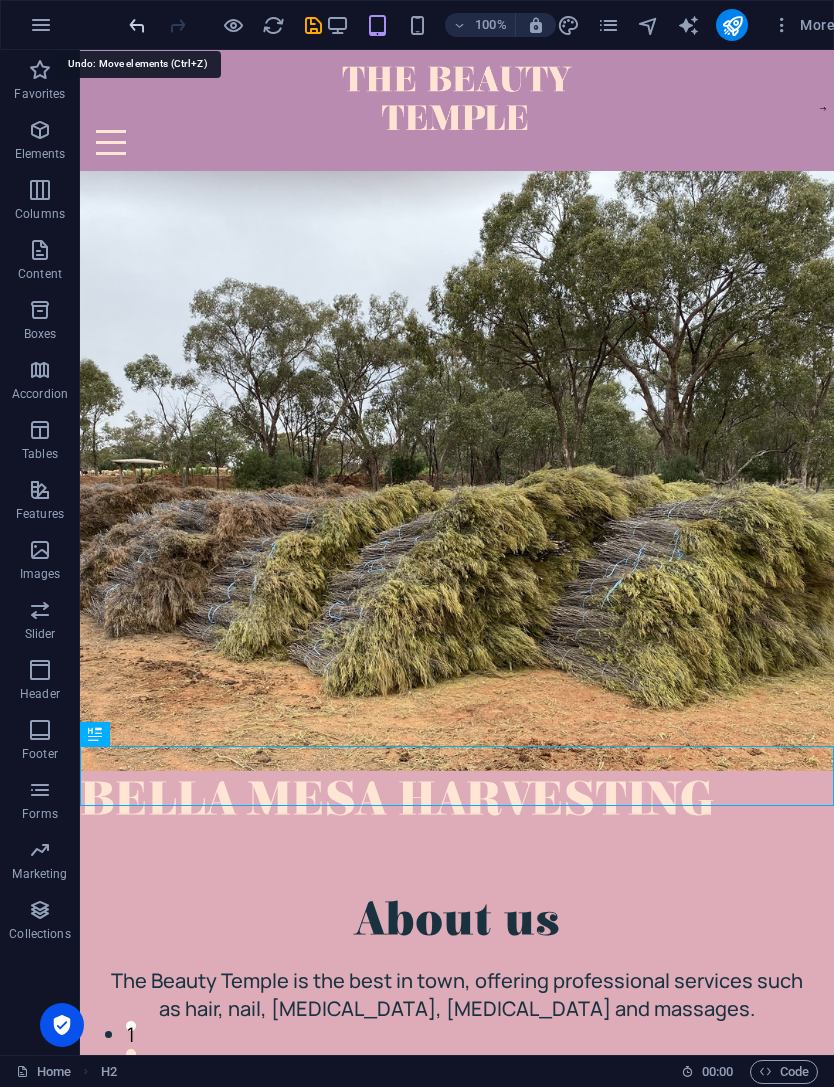 click at bounding box center (137, 25) 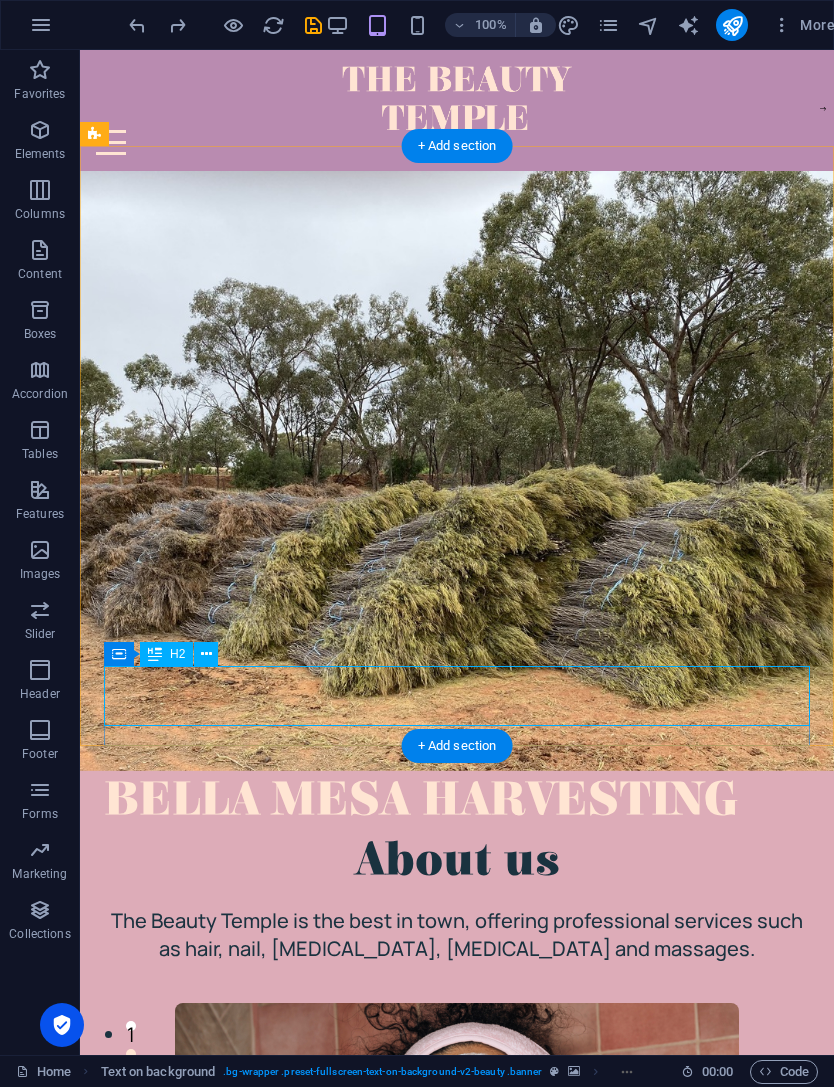 click on "BELLA MESA HARVESTING" at bounding box center (457, 801) 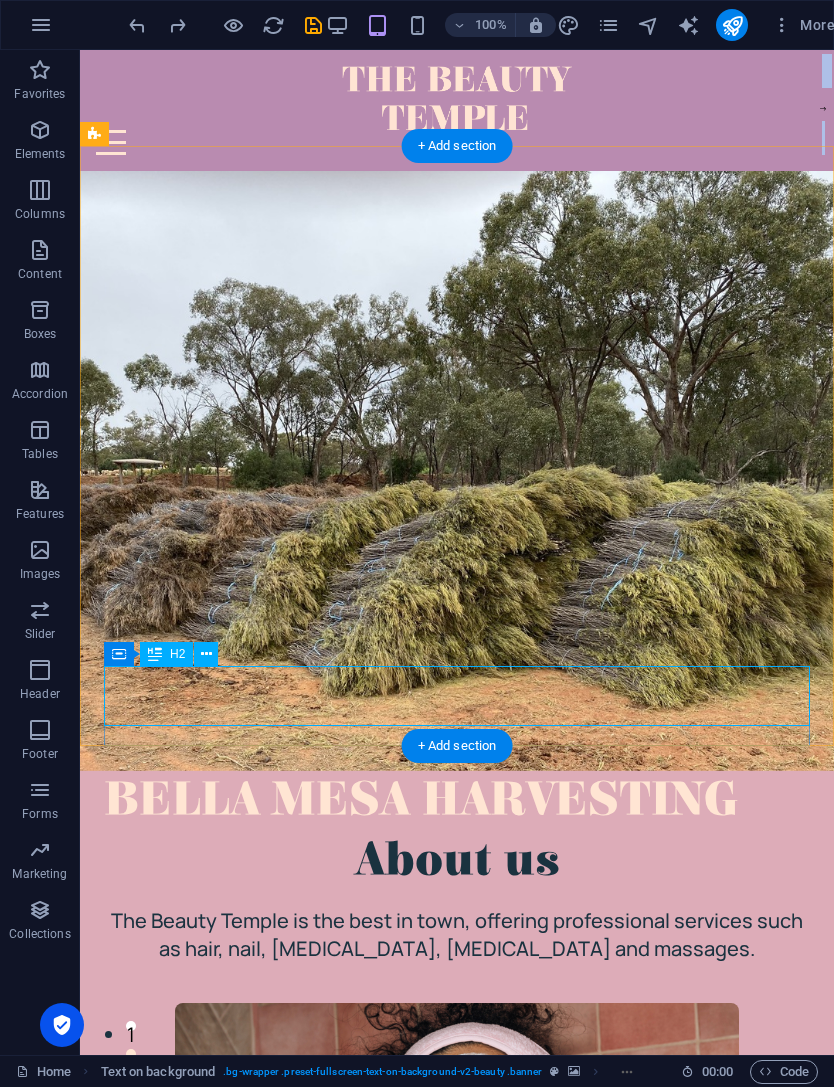 click on "BELLA MESA HARVESTING" at bounding box center [457, 801] 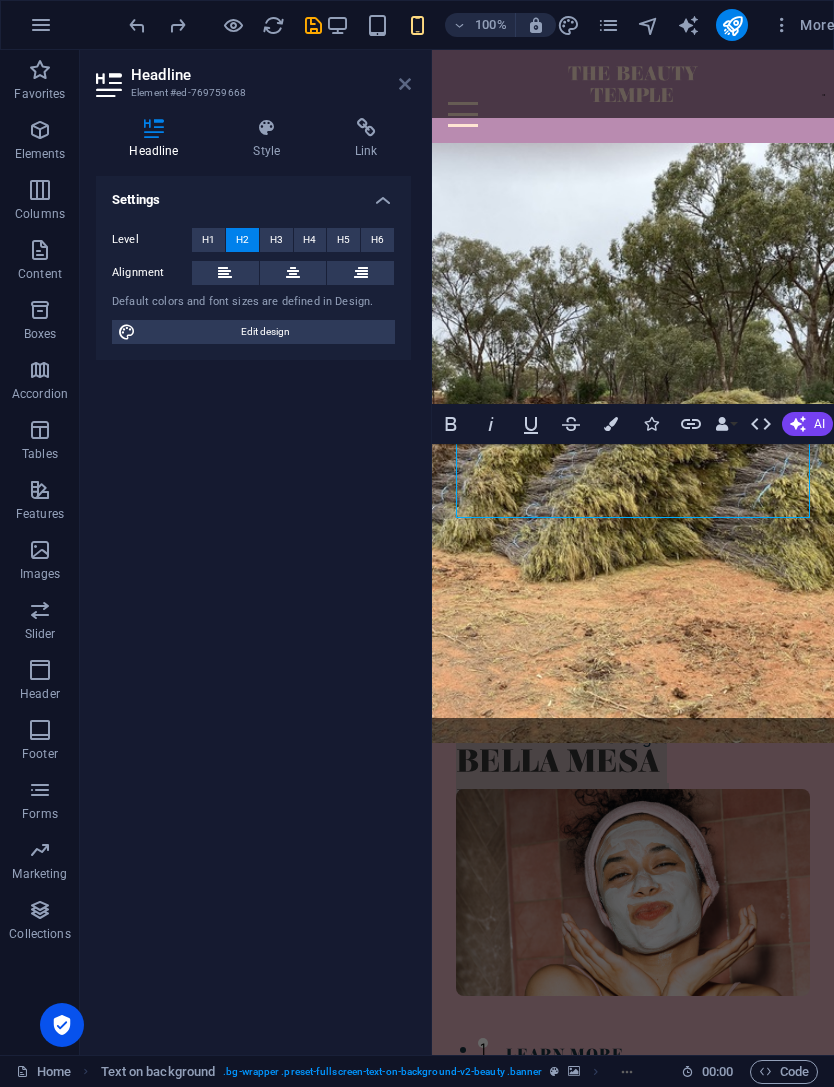 click at bounding box center [405, 84] 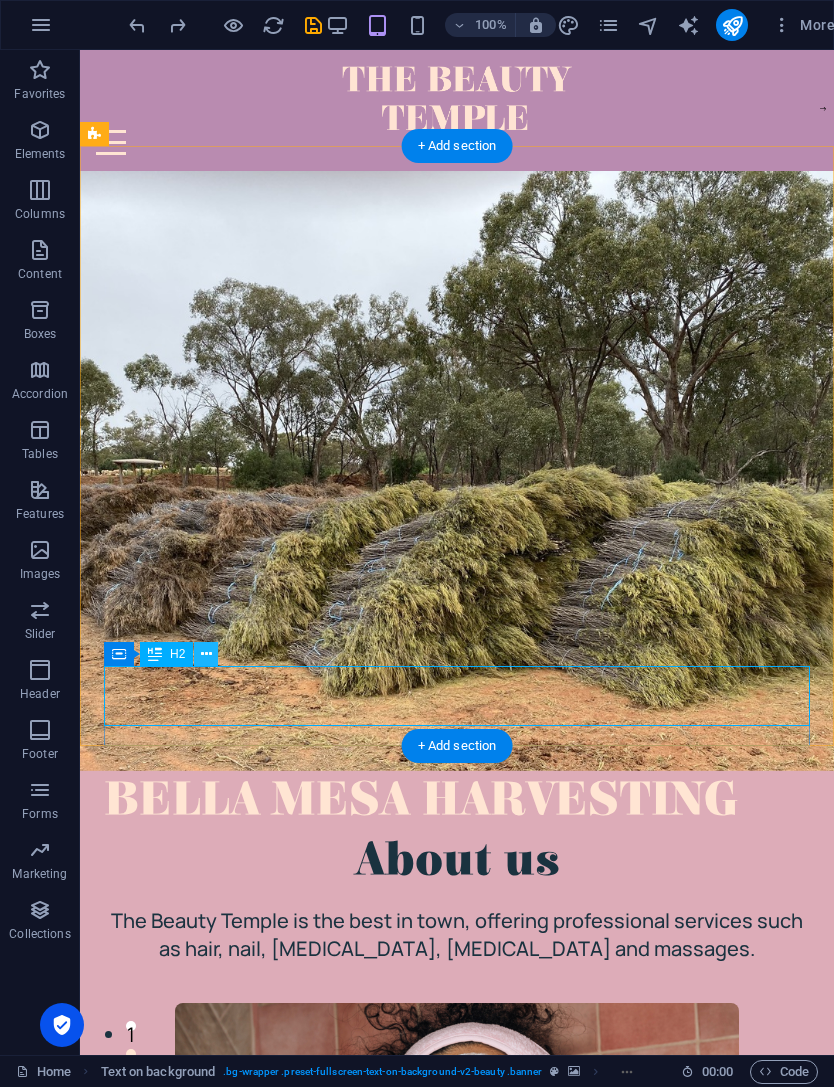 click at bounding box center [206, 654] 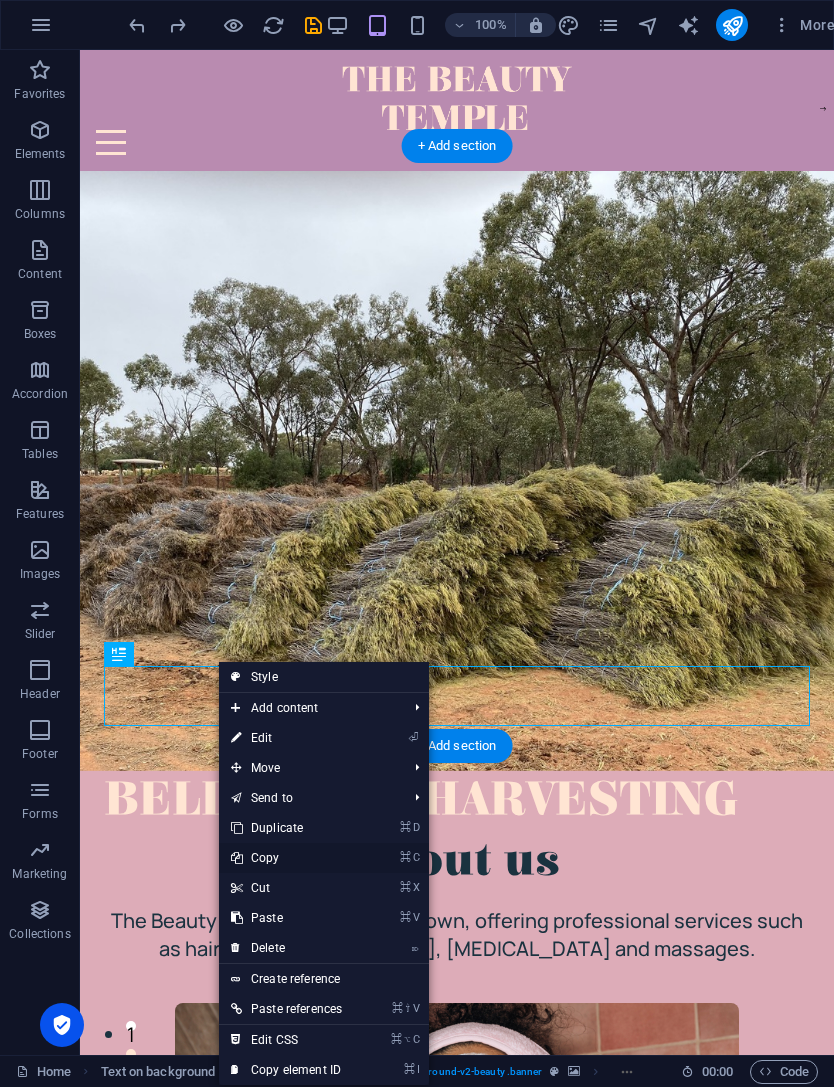 click on "⌘ C  Copy" at bounding box center [286, 858] 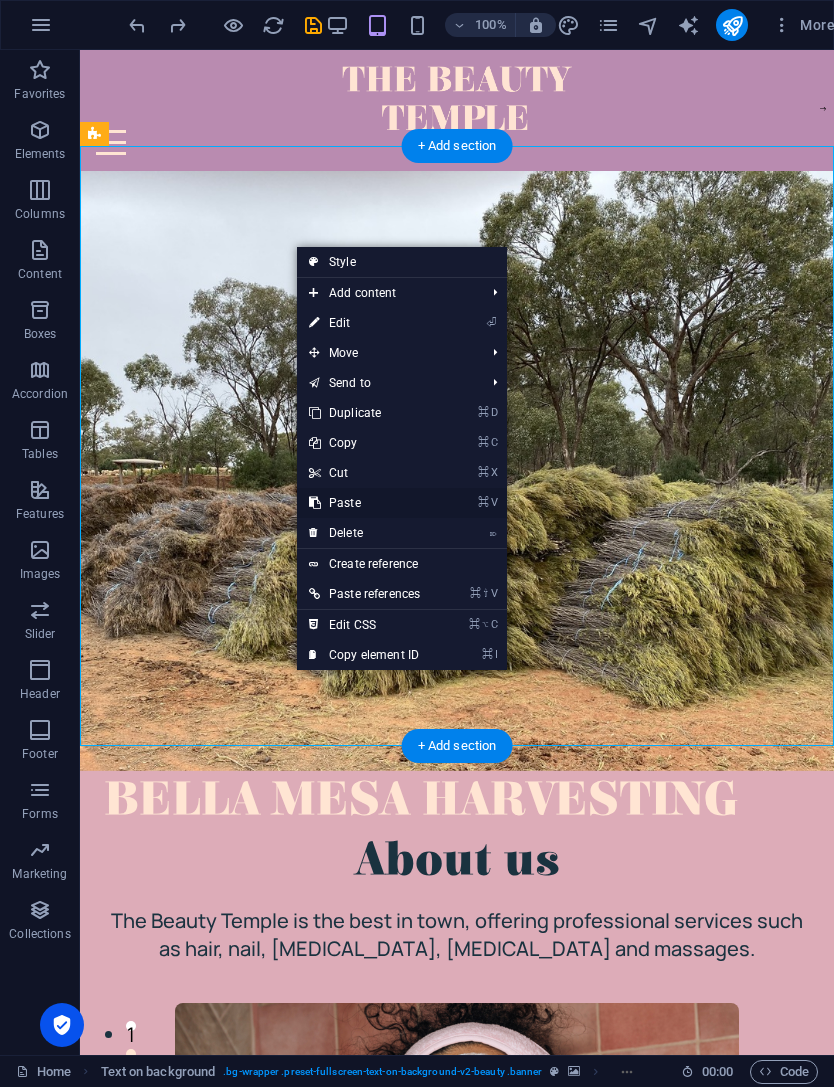 click on "⌘ V  Paste" at bounding box center (364, 503) 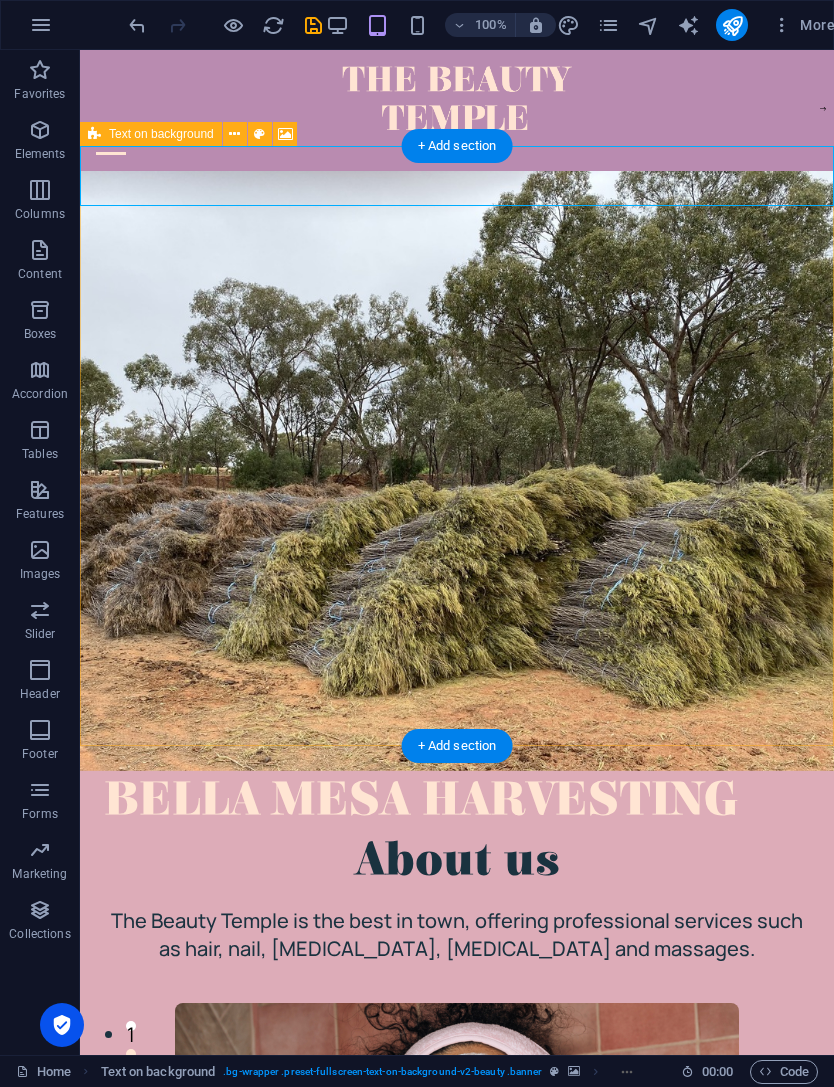 click at bounding box center [457, 471] 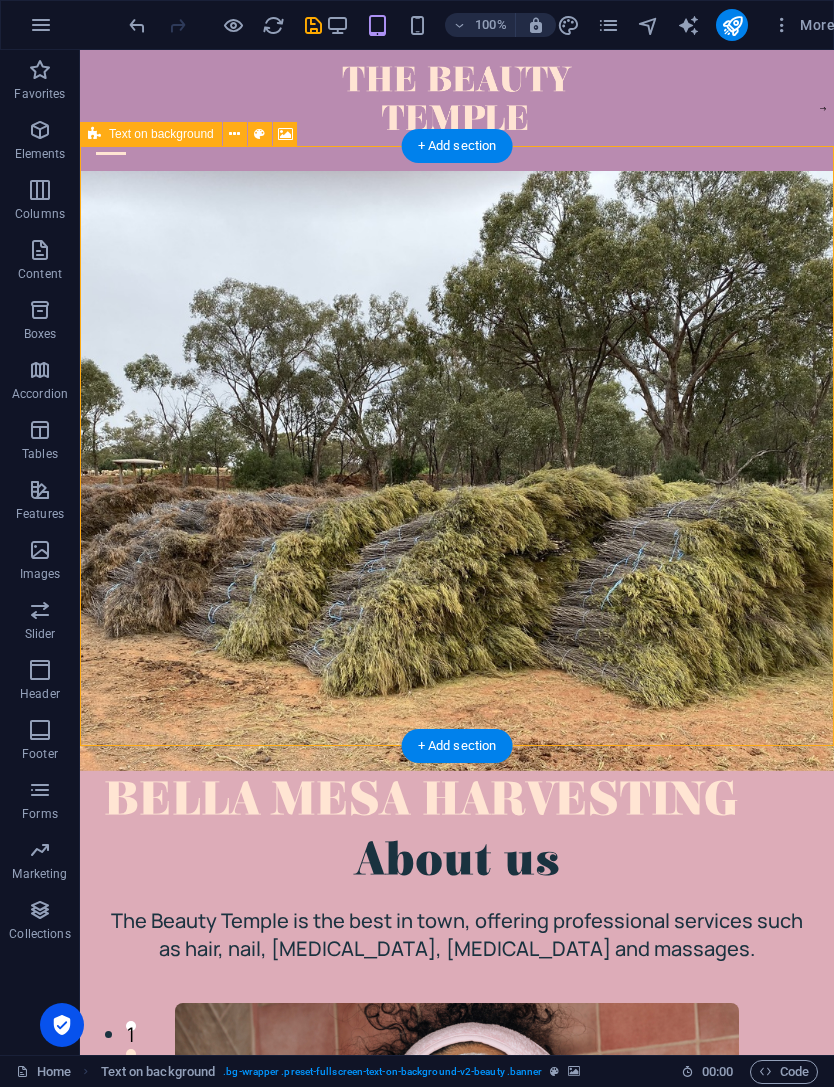 click at bounding box center [457, 471] 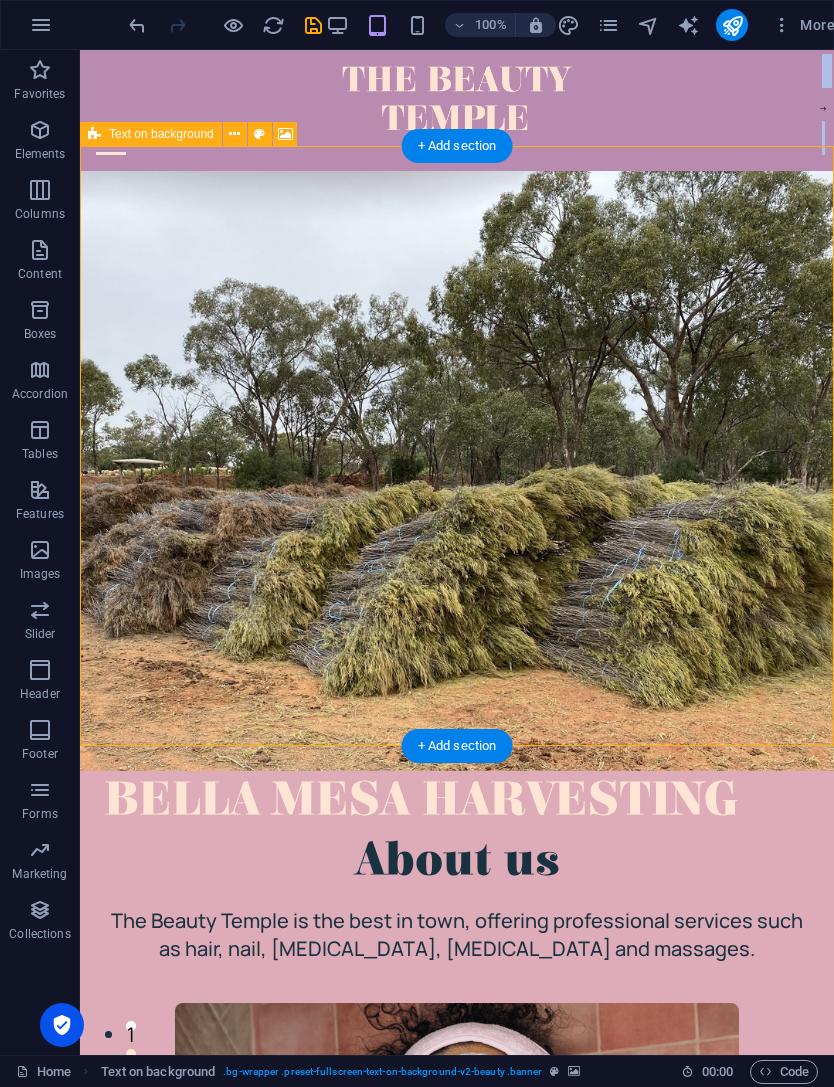 click at bounding box center [457, 471] 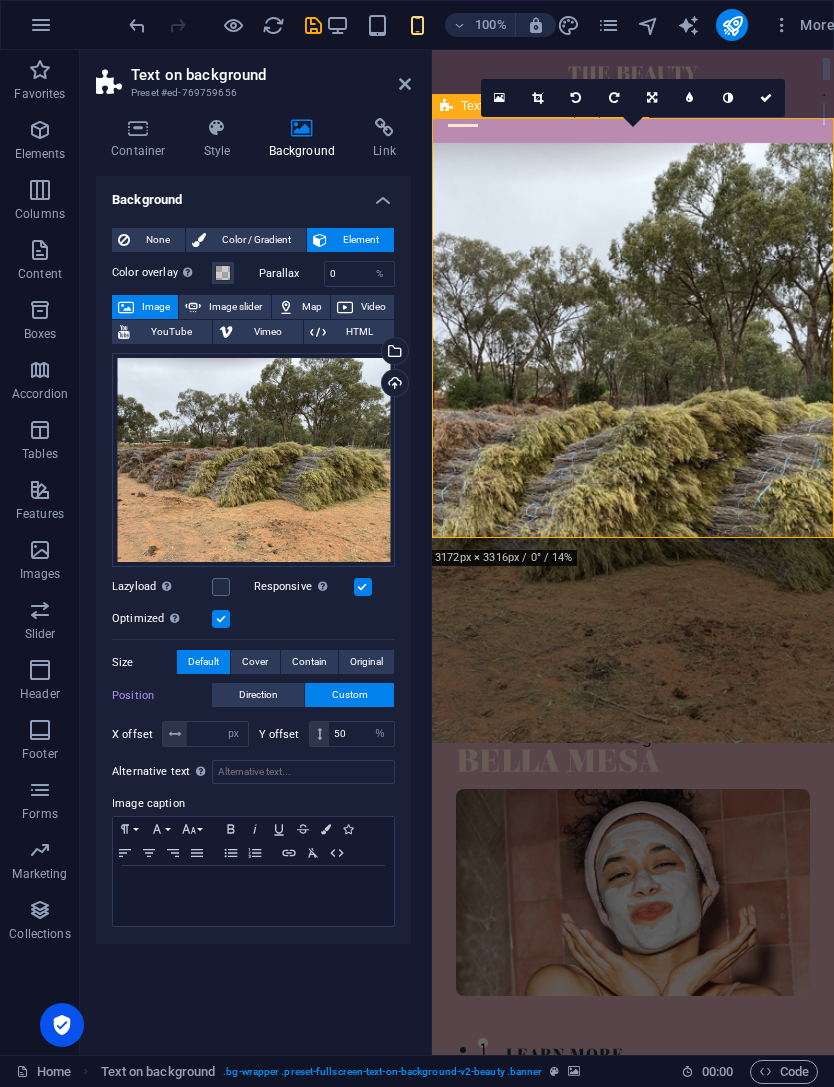 click on "Text on background" at bounding box center [503, 106] 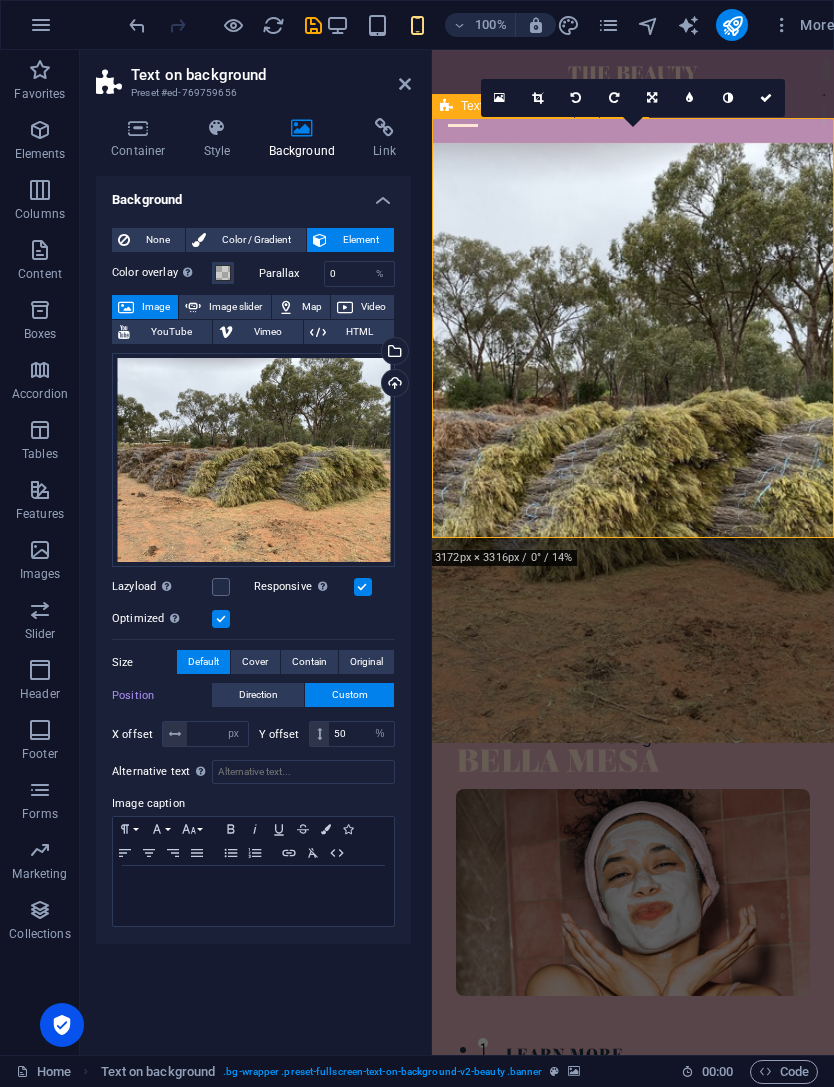 click on "Text on background" at bounding box center (503, 106) 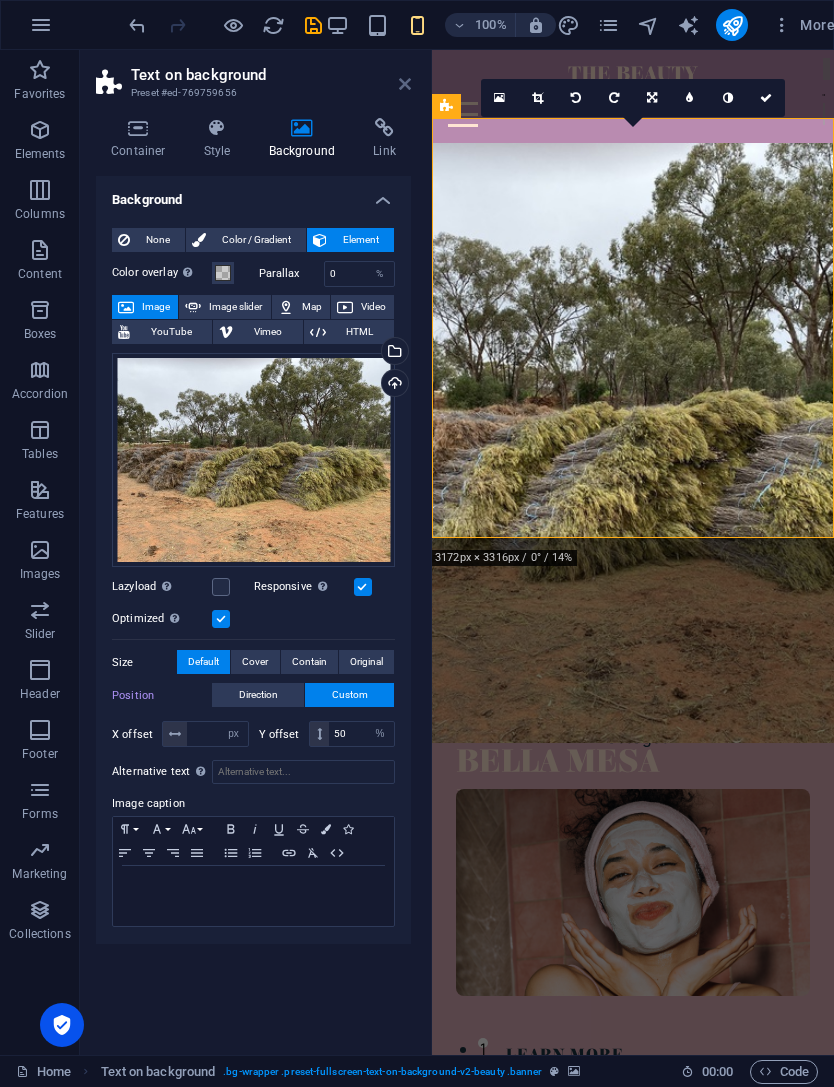 click at bounding box center (405, 84) 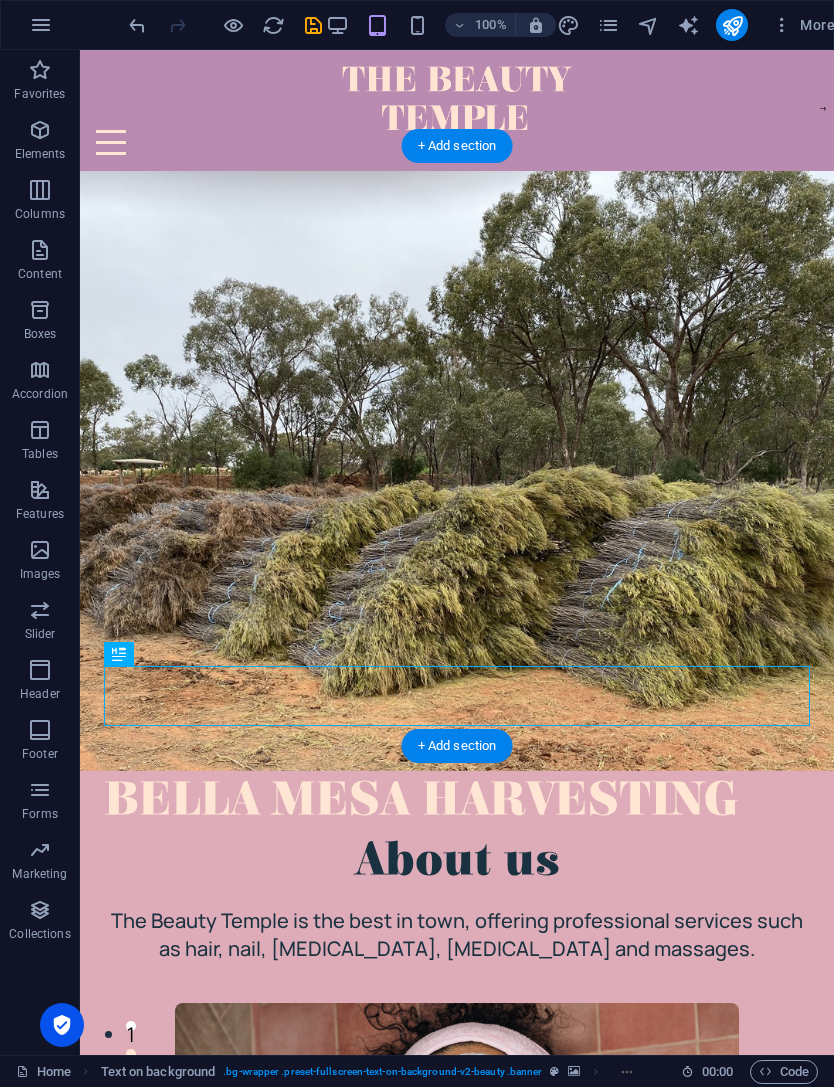 drag, startPoint x: 406, startPoint y: 695, endPoint x: 408, endPoint y: 675, distance: 20.09975 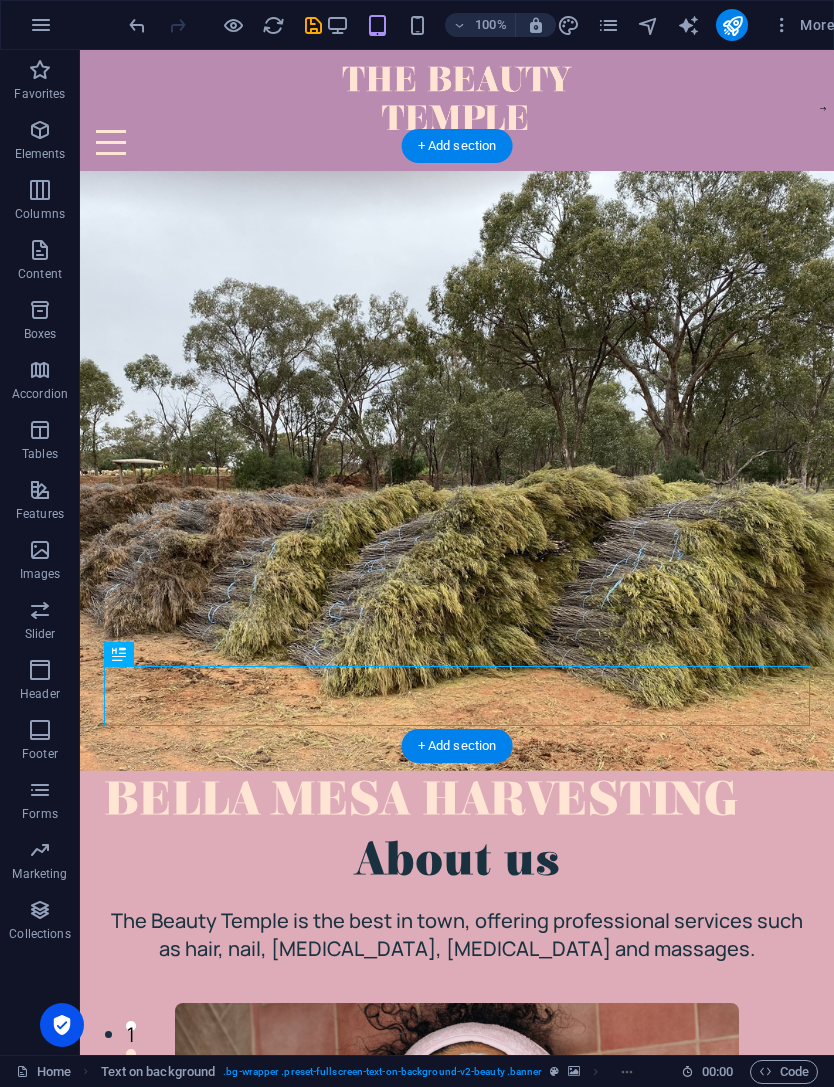 click on "BELLA MESA HARVESTING" at bounding box center (457, 801) 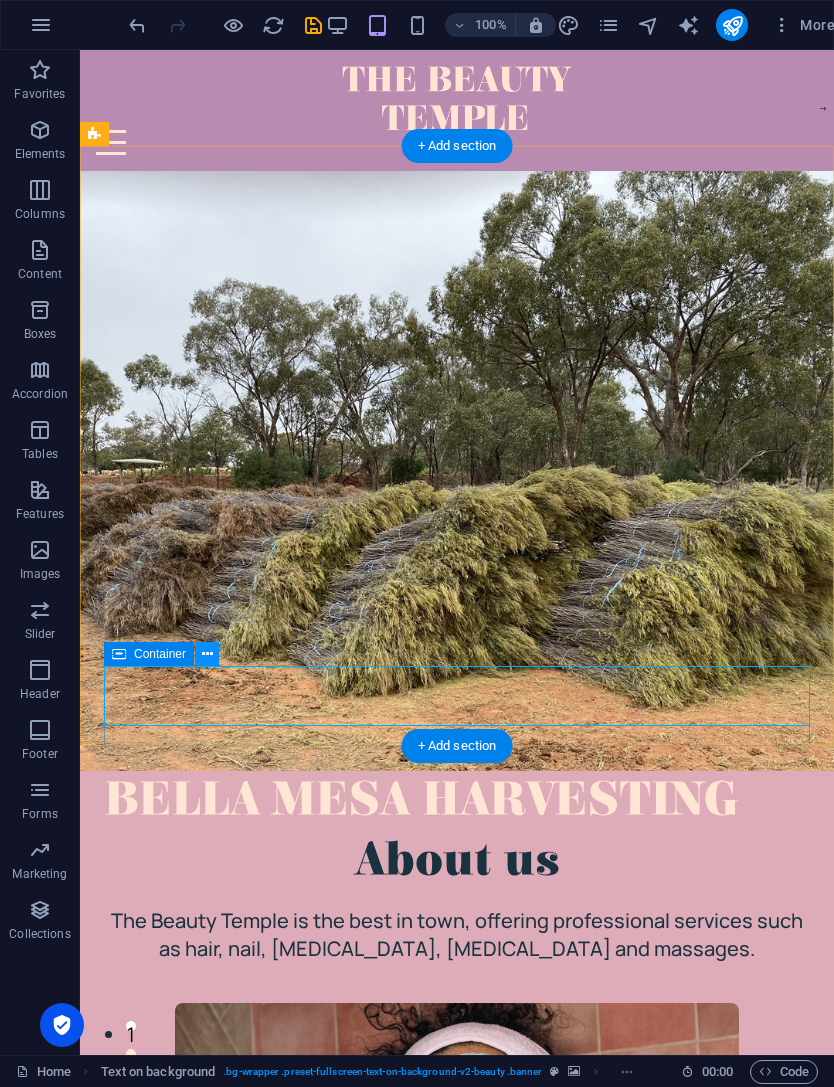 click at bounding box center (207, 654) 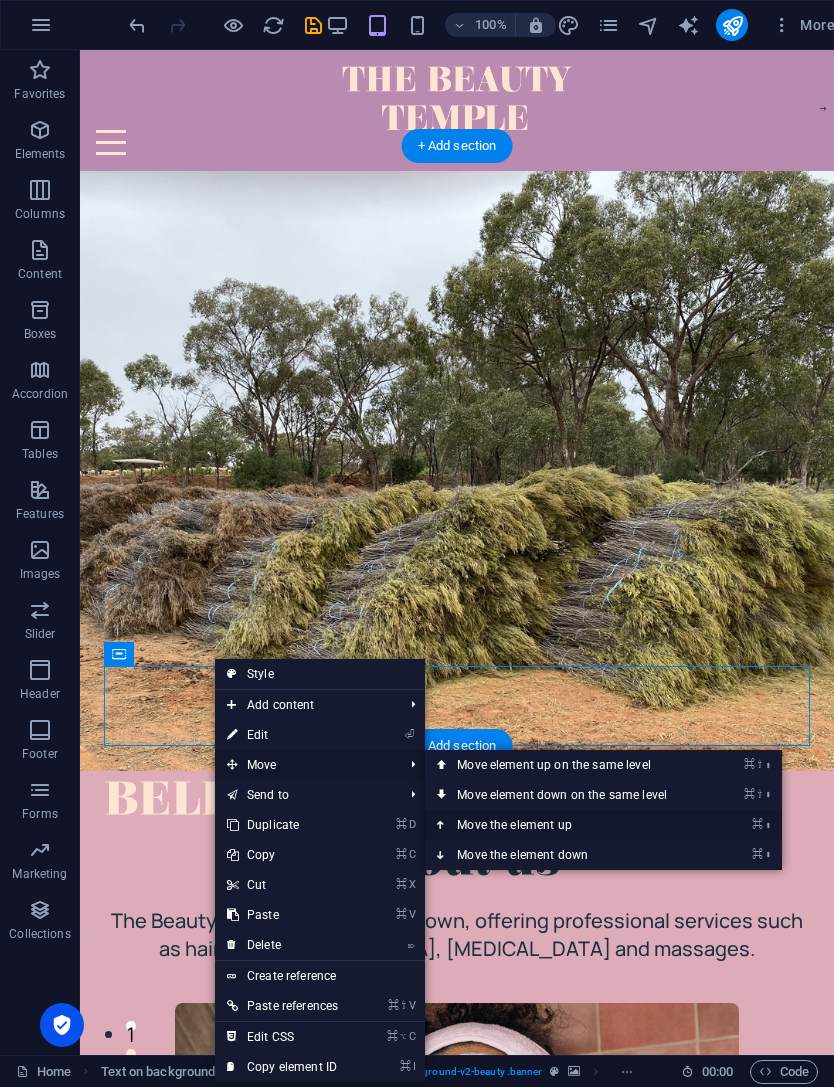 click on "⌘ ⬆  Move the element up" at bounding box center (566, 825) 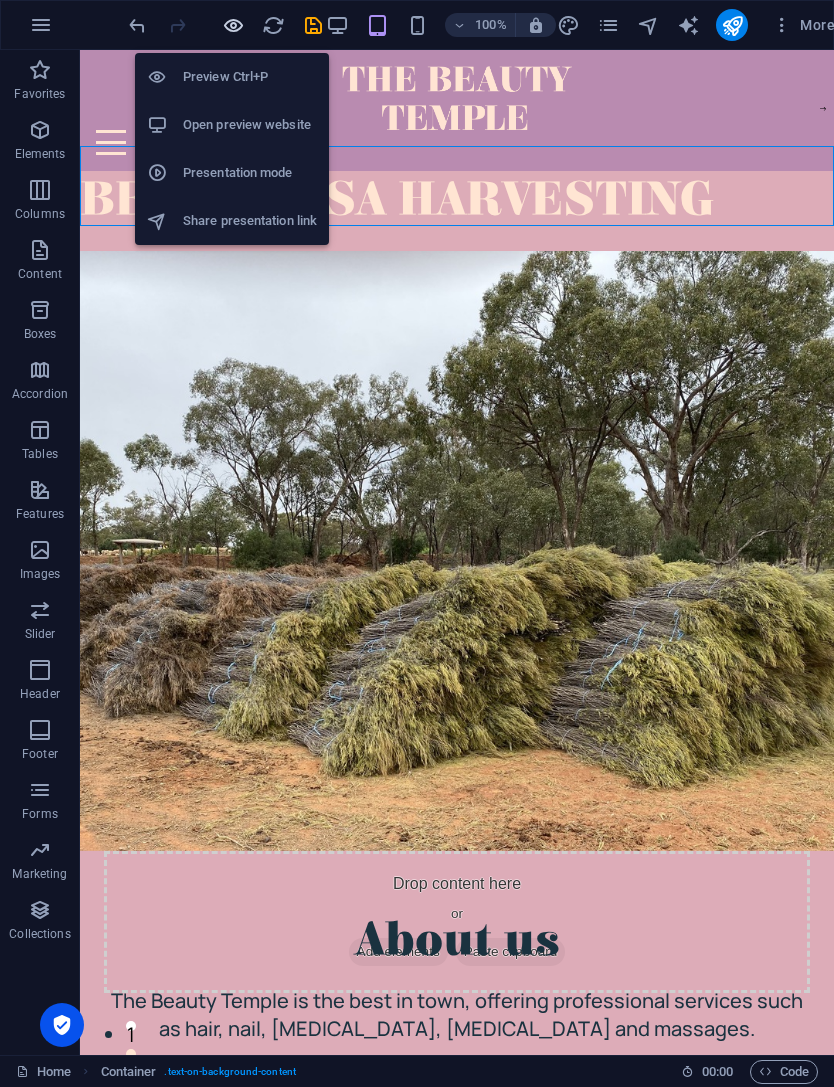 click at bounding box center (233, 25) 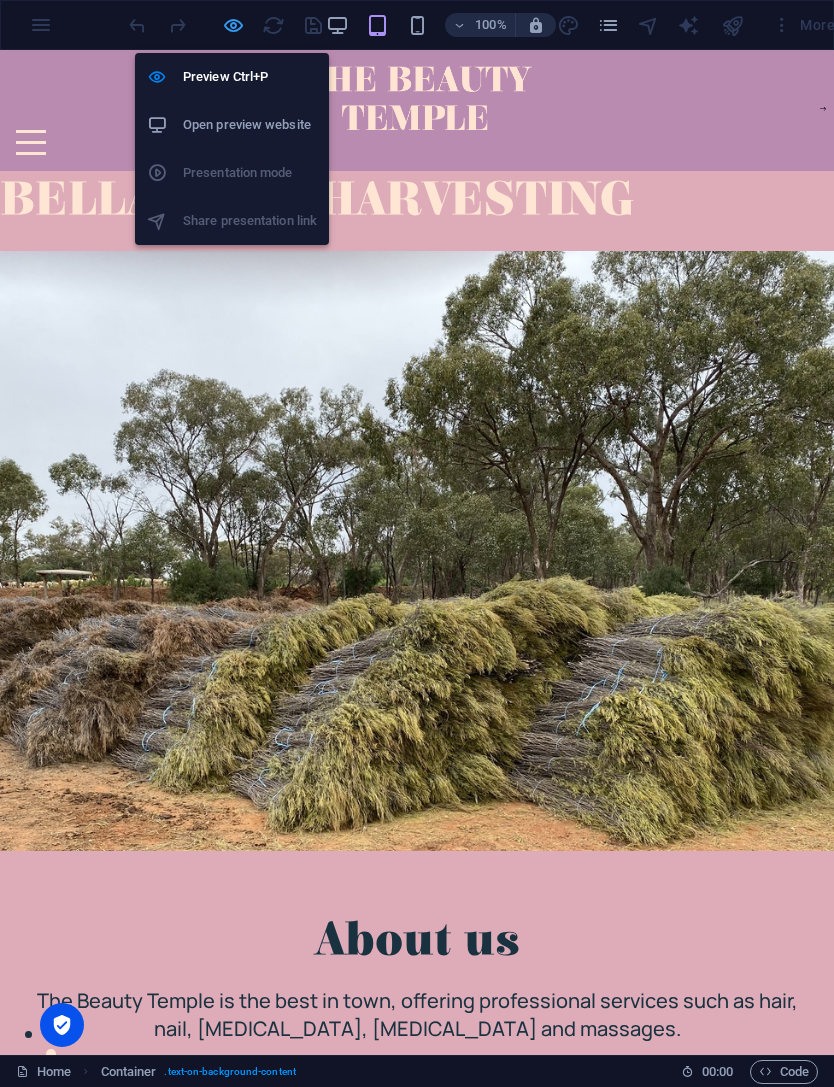 click at bounding box center (233, 25) 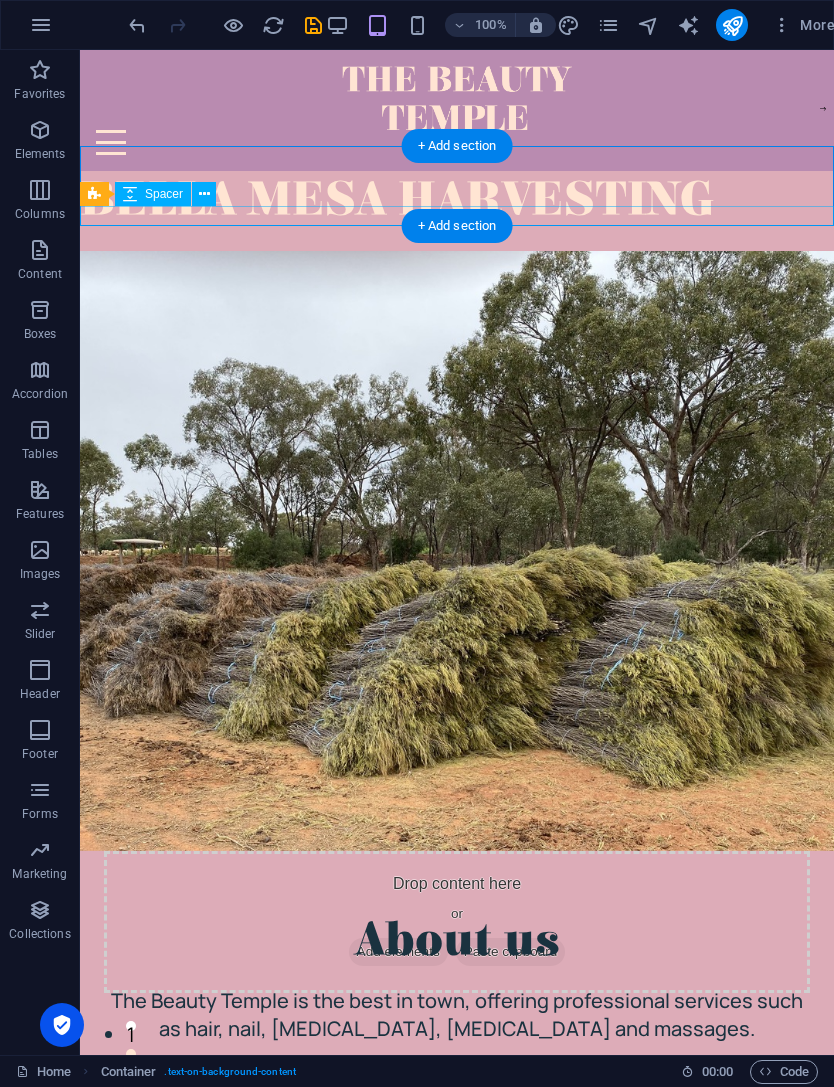 click at bounding box center (457, 241) 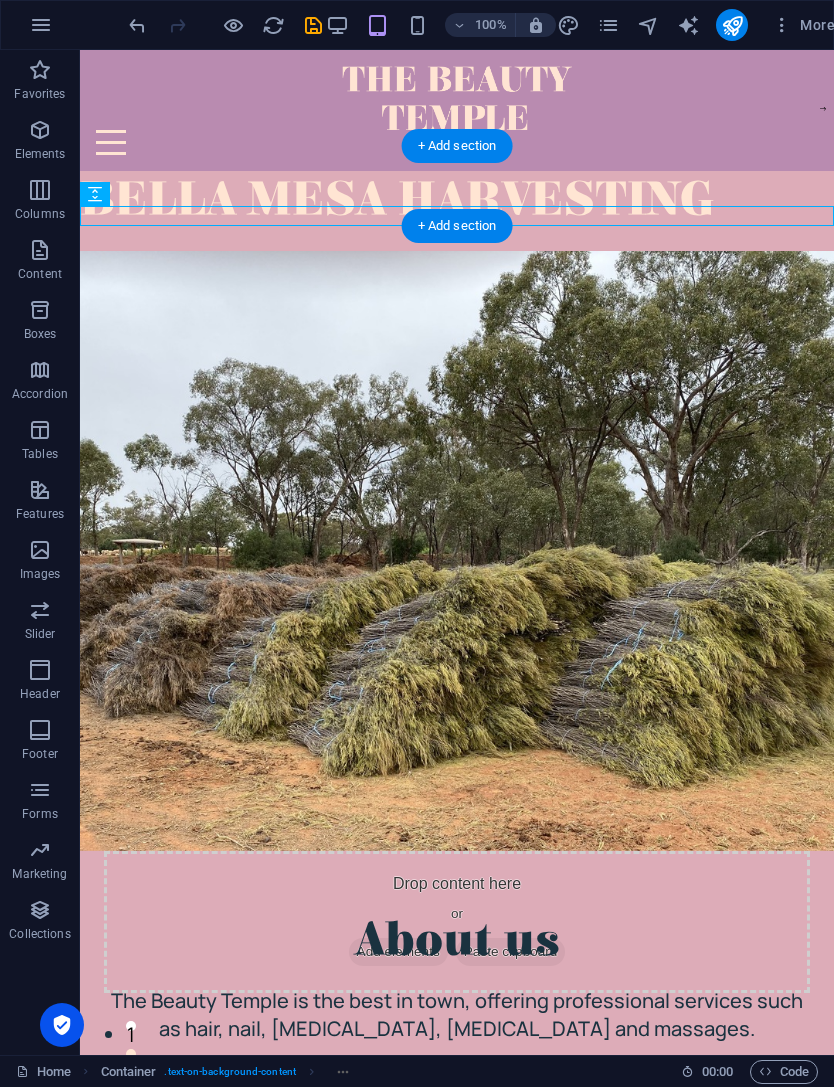 click at bounding box center (457, 241) 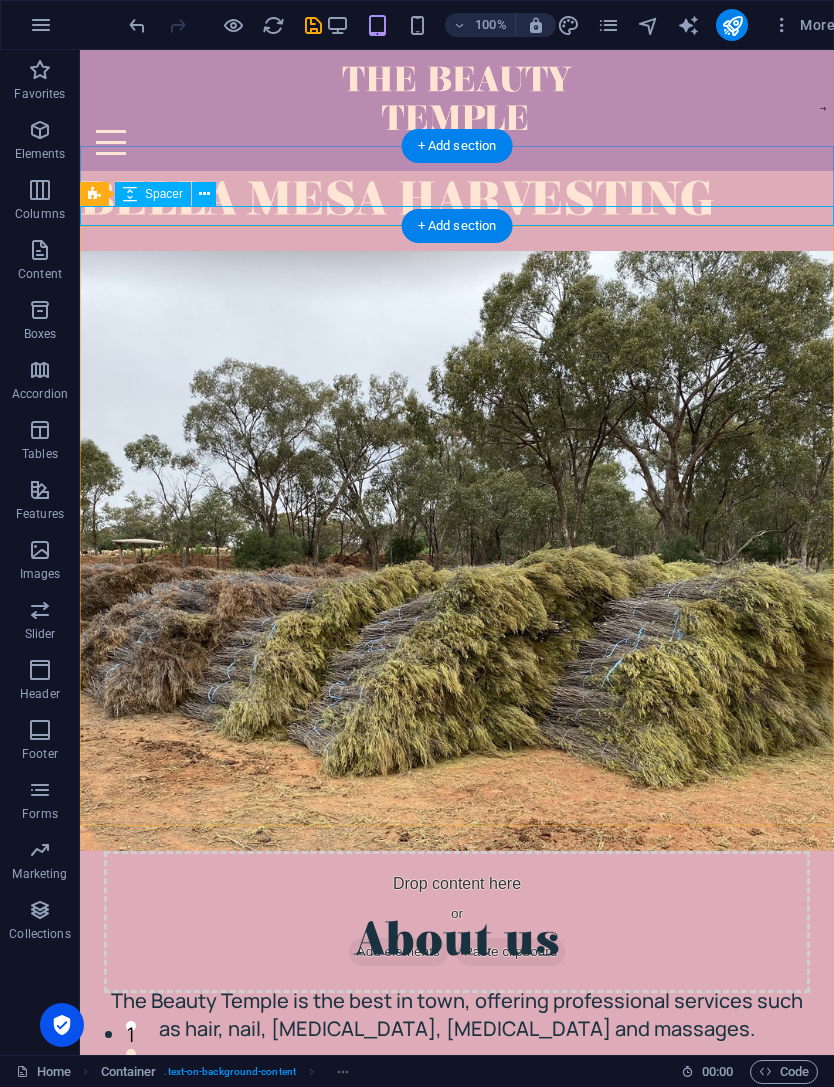 click at bounding box center [130, 194] 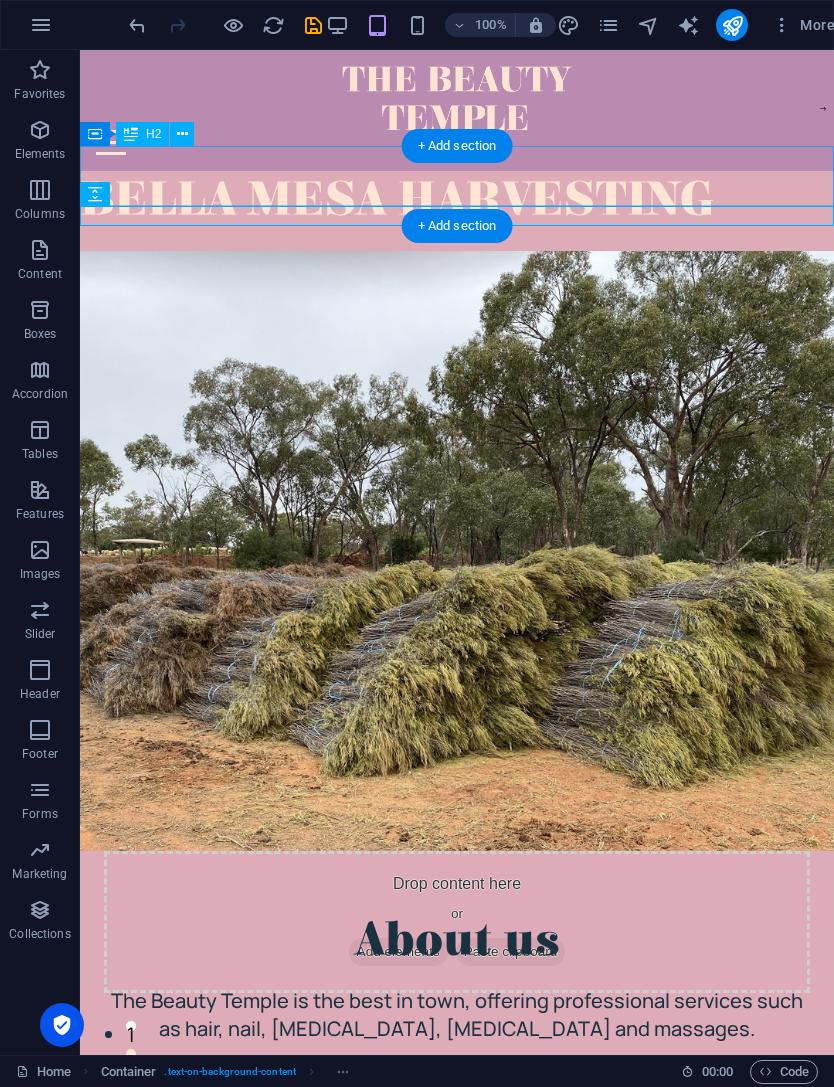 click on "BELLA MESA HARVESTING" at bounding box center [457, 201] 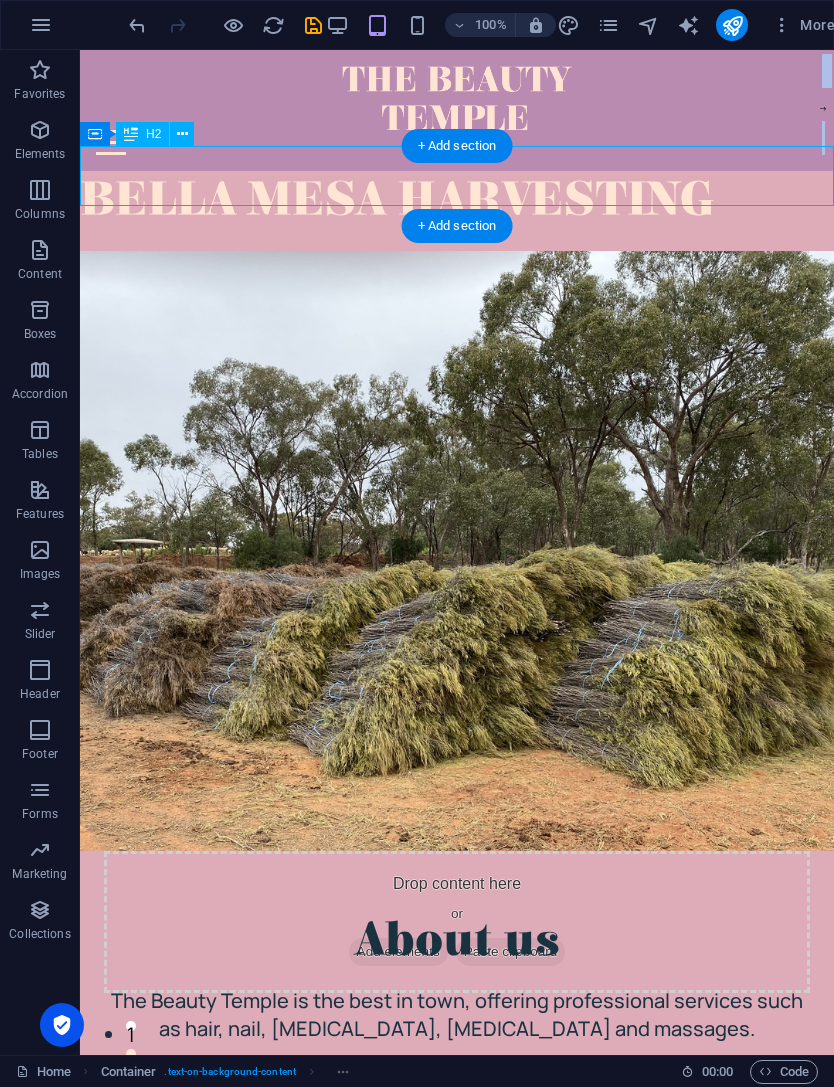 click on "BELLA MESA HARVESTING" at bounding box center (457, 201) 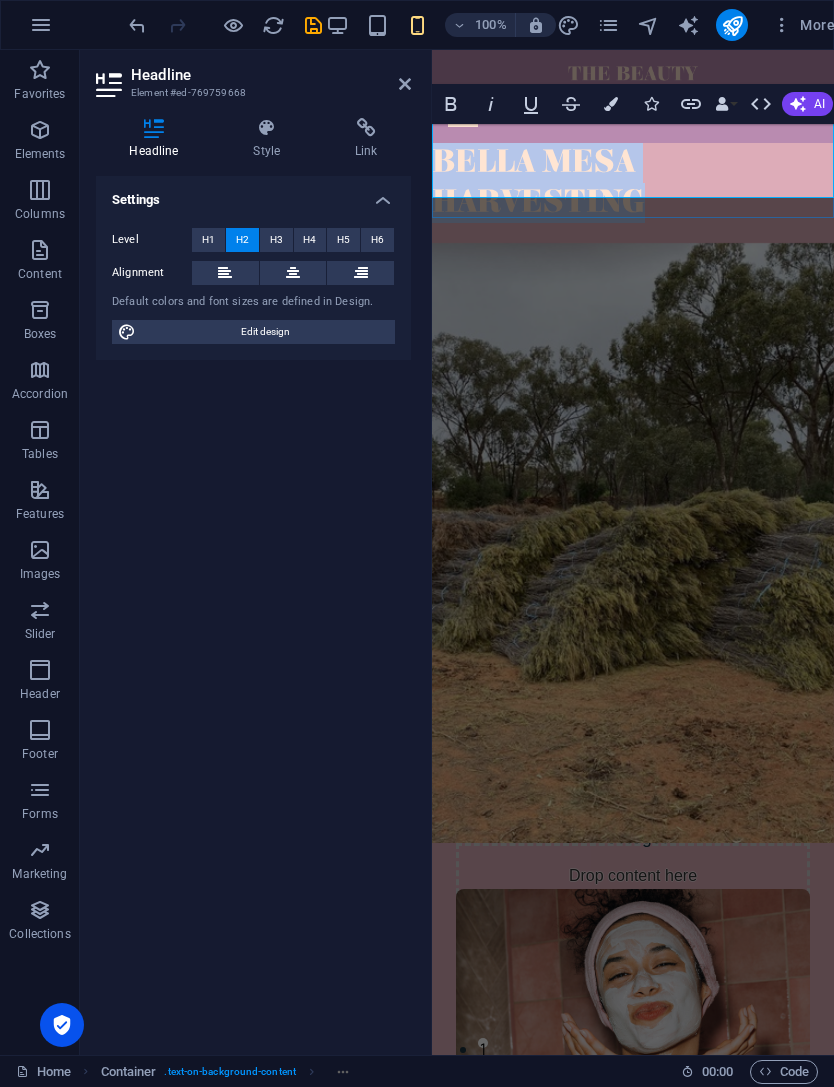 click on "BELLA MESA HARVESTING" at bounding box center (633, 183) 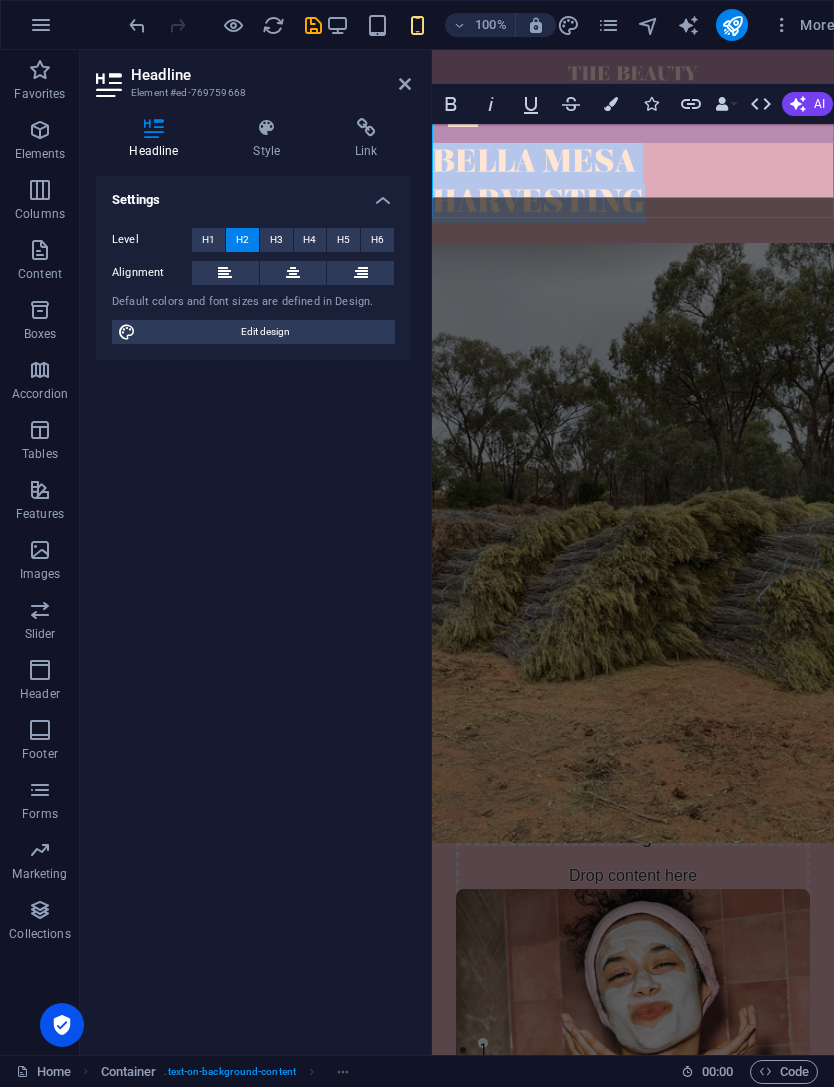 click on "BELLA MESA HARVESTING" at bounding box center (538, 182) 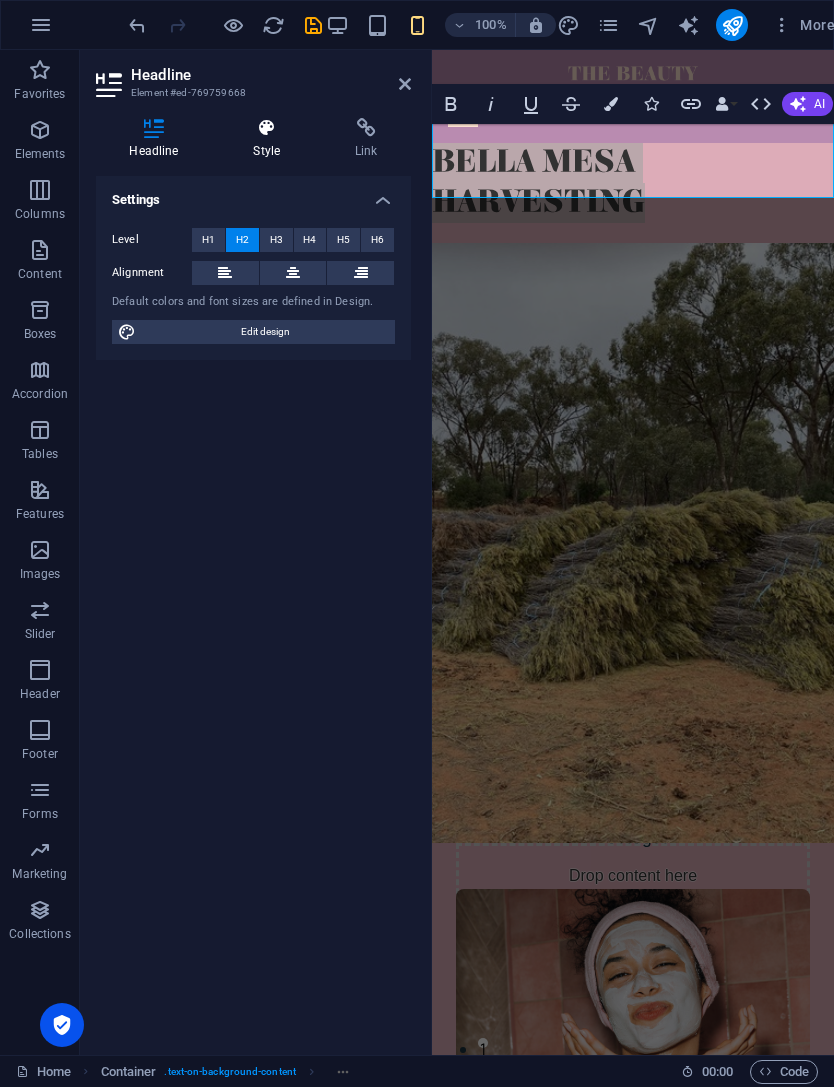 click on "Style" at bounding box center (271, 139) 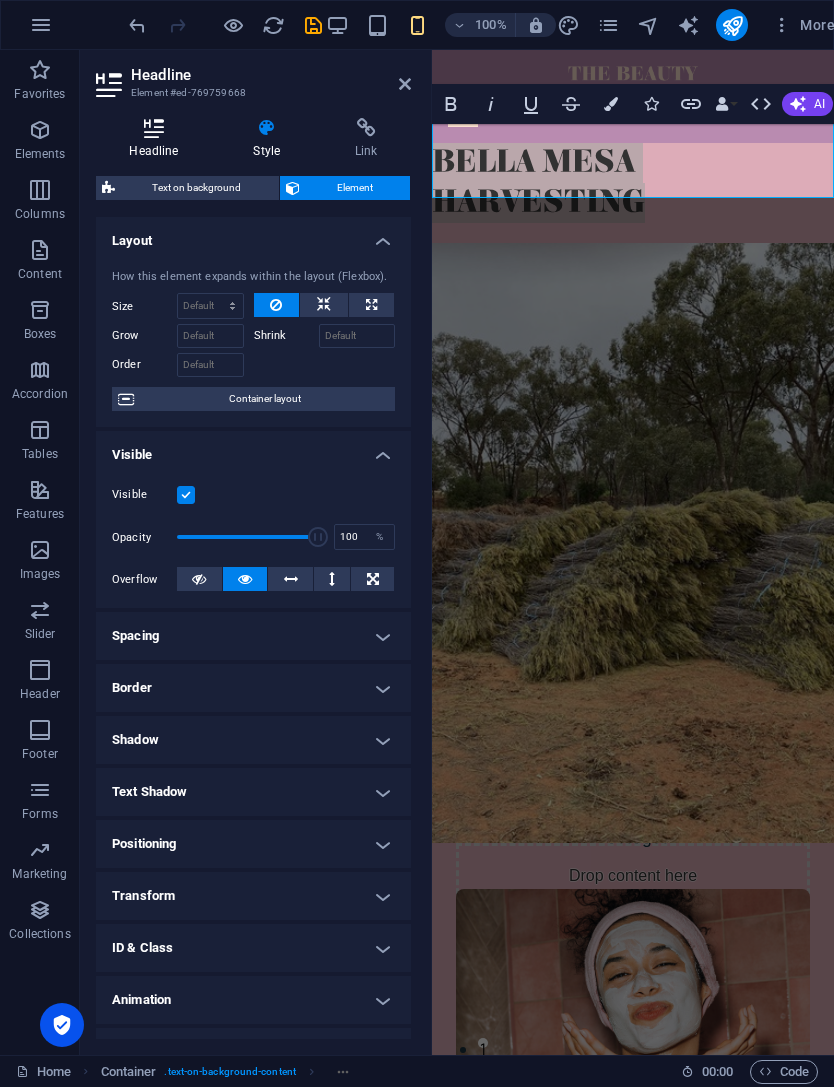click on "Headline" at bounding box center [158, 139] 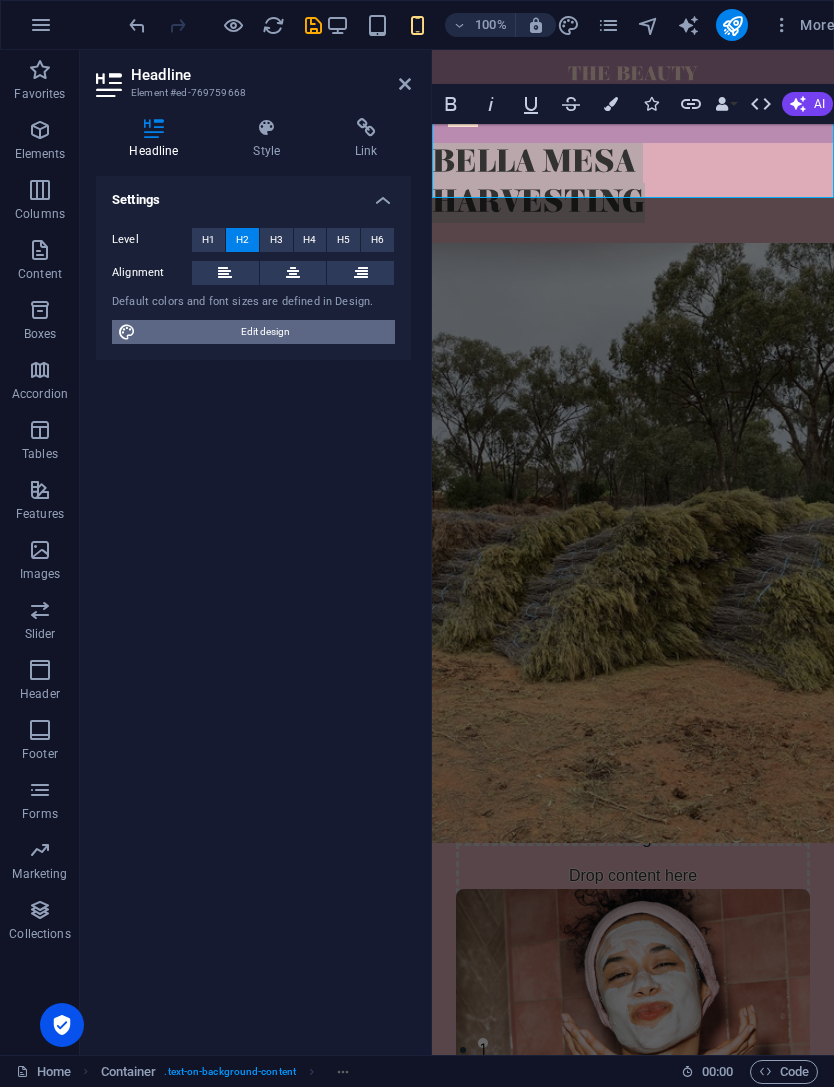 click on "Edit design" at bounding box center [265, 332] 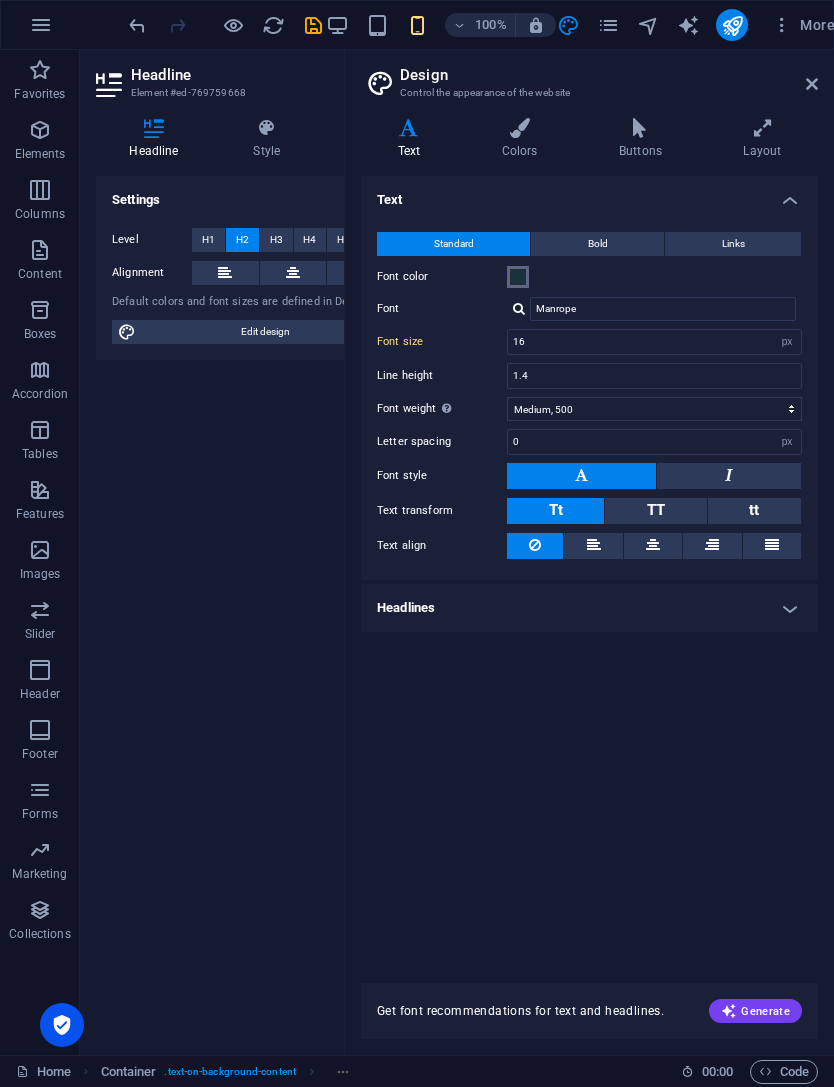 click at bounding box center [518, 277] 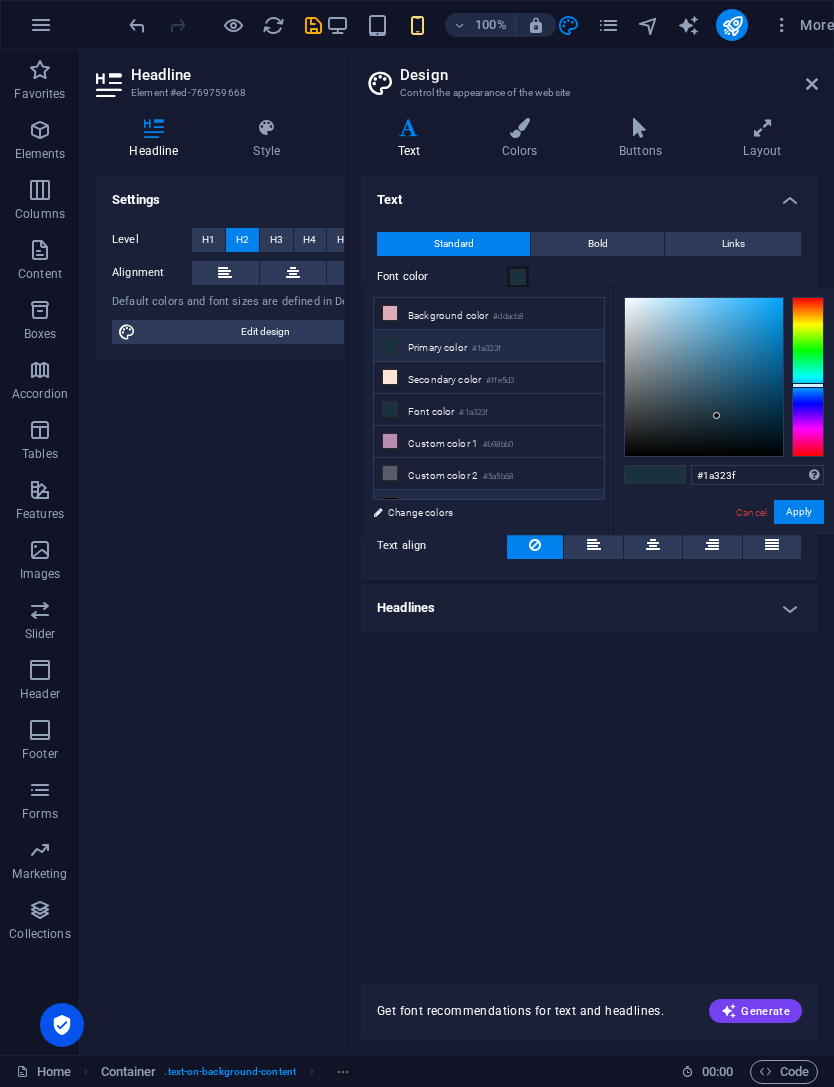 click on "Custom color 3
#000000" at bounding box center (489, 506) 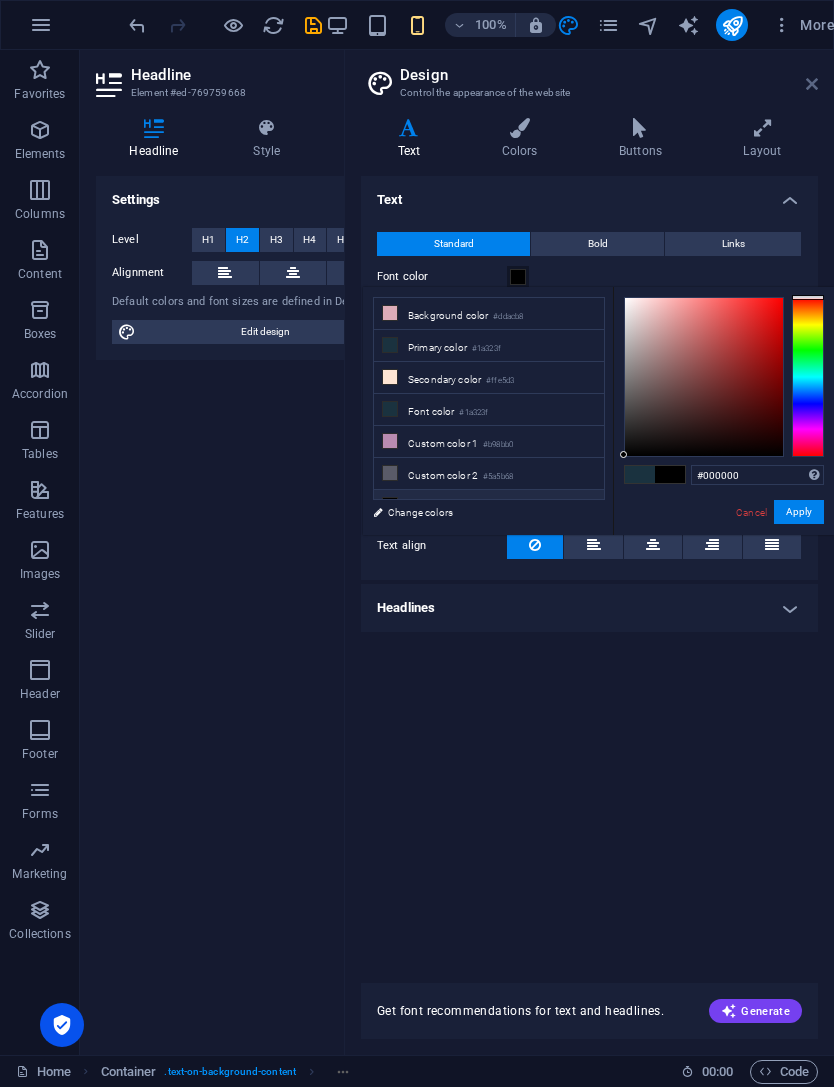 click at bounding box center [812, 84] 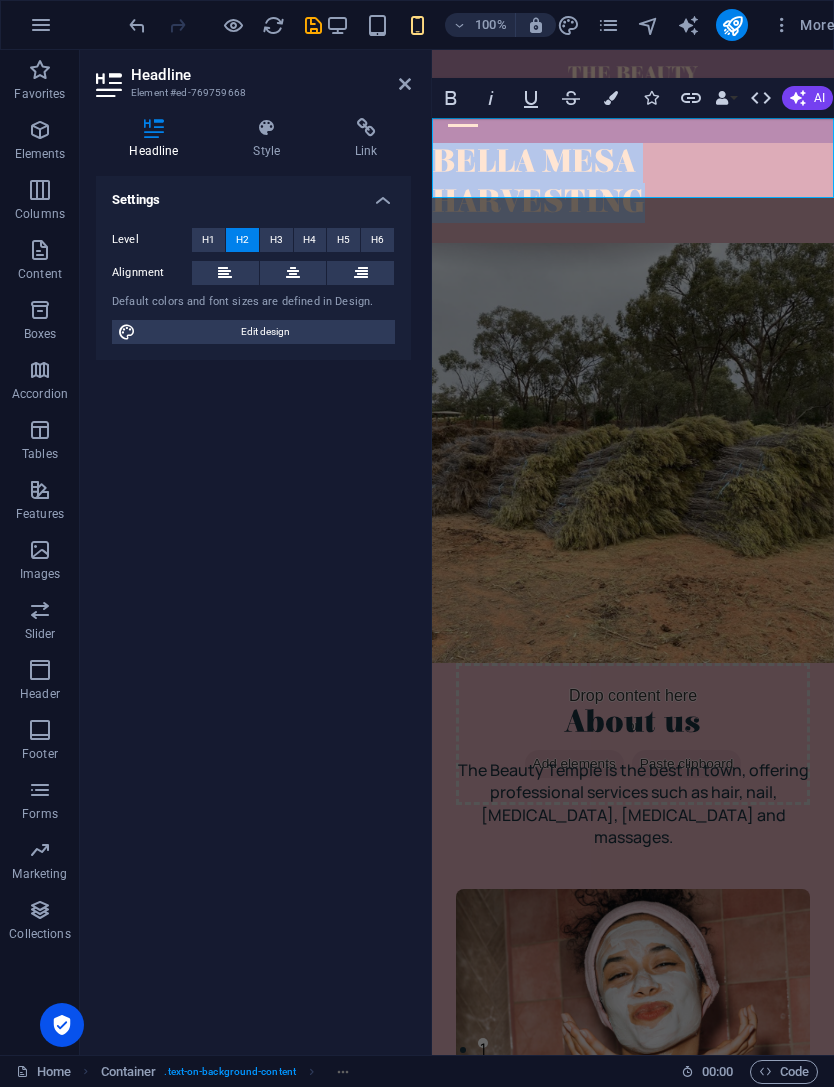 drag, startPoint x: 638, startPoint y: 170, endPoint x: 407, endPoint y: 133, distance: 233.94444 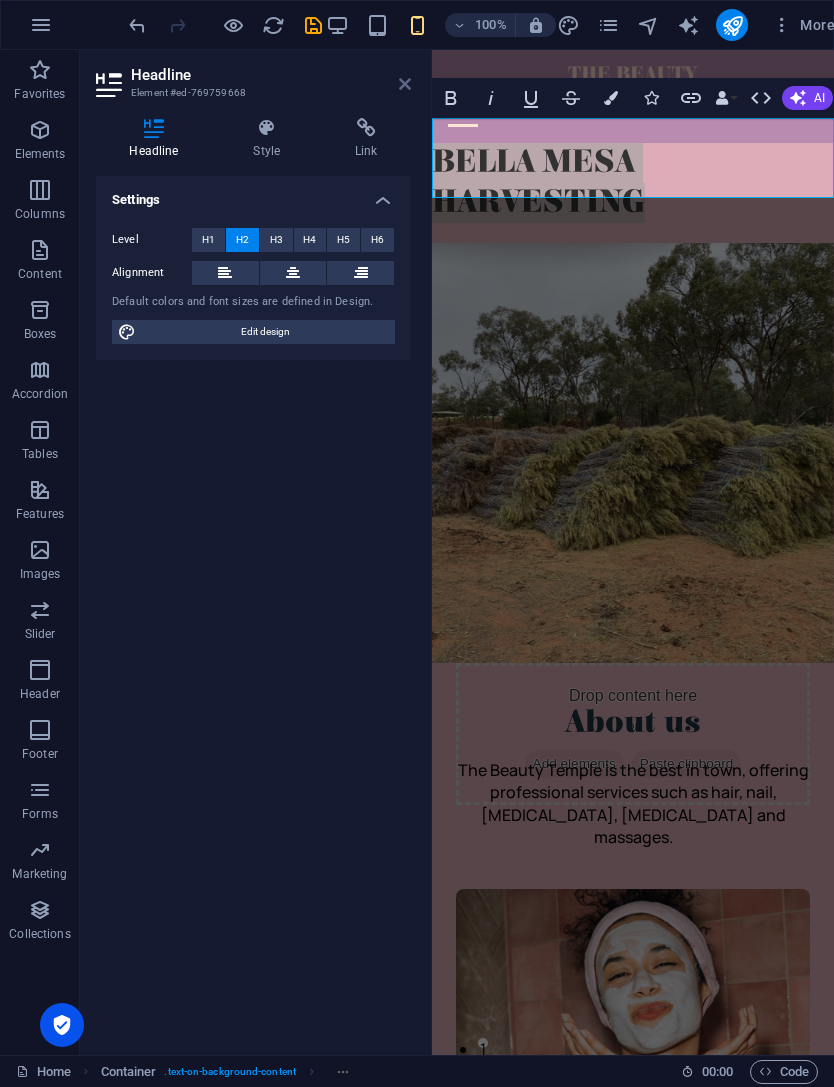 click at bounding box center (405, 84) 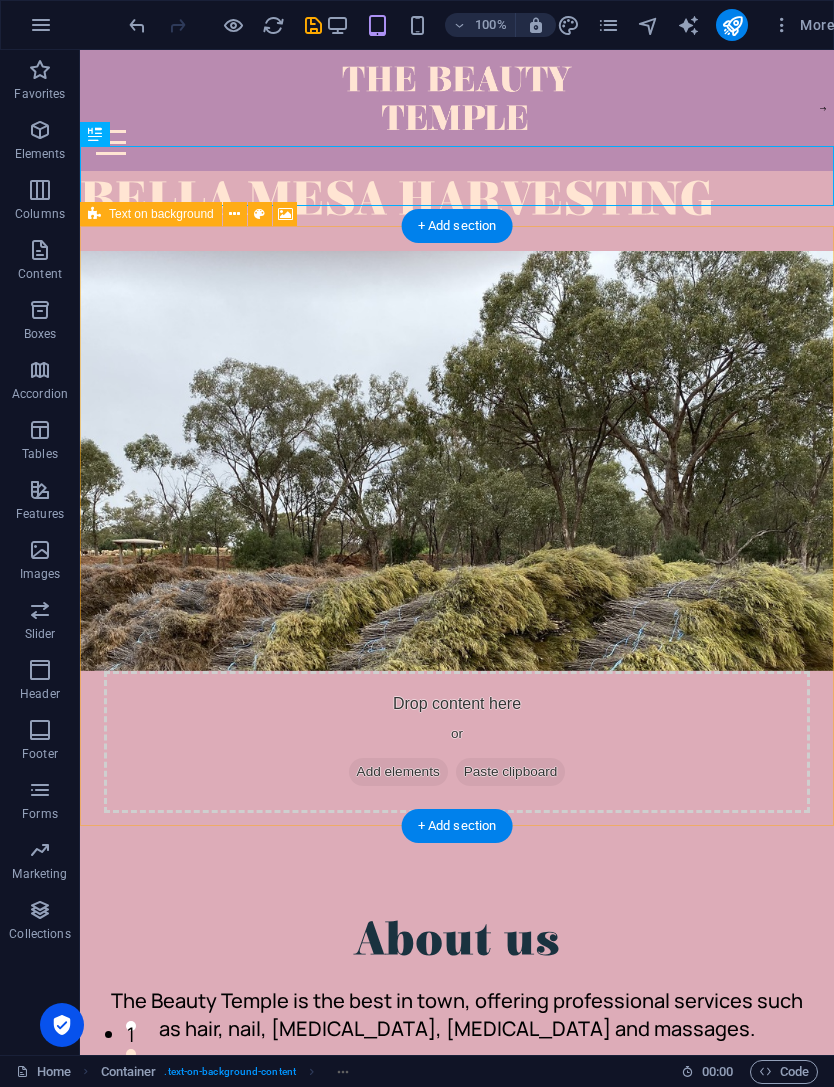 click on "Drop content here or  Add elements  Paste clipboard" at bounding box center [457, 742] 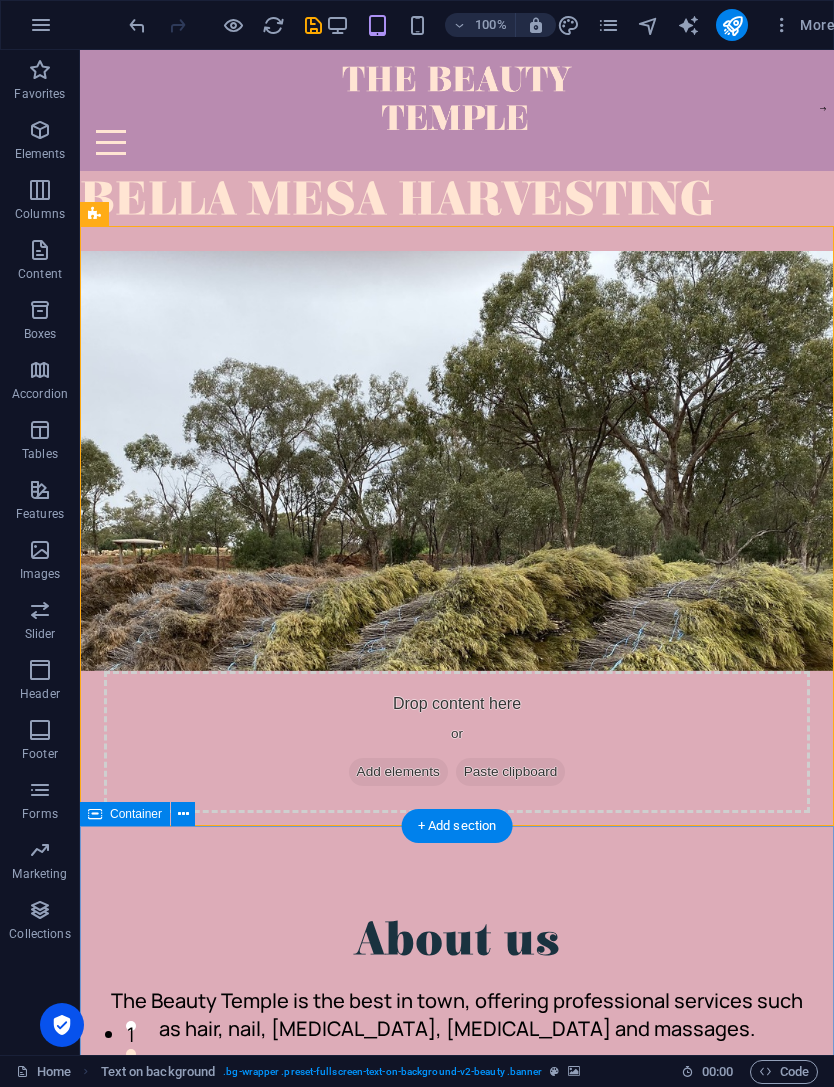 click on "About us The Beauty Temple is the best in town, offering professional services such as hair, nail, [MEDICAL_DATA], [MEDICAL_DATA] and massages. LEARN MORE" at bounding box center (457, 1207) 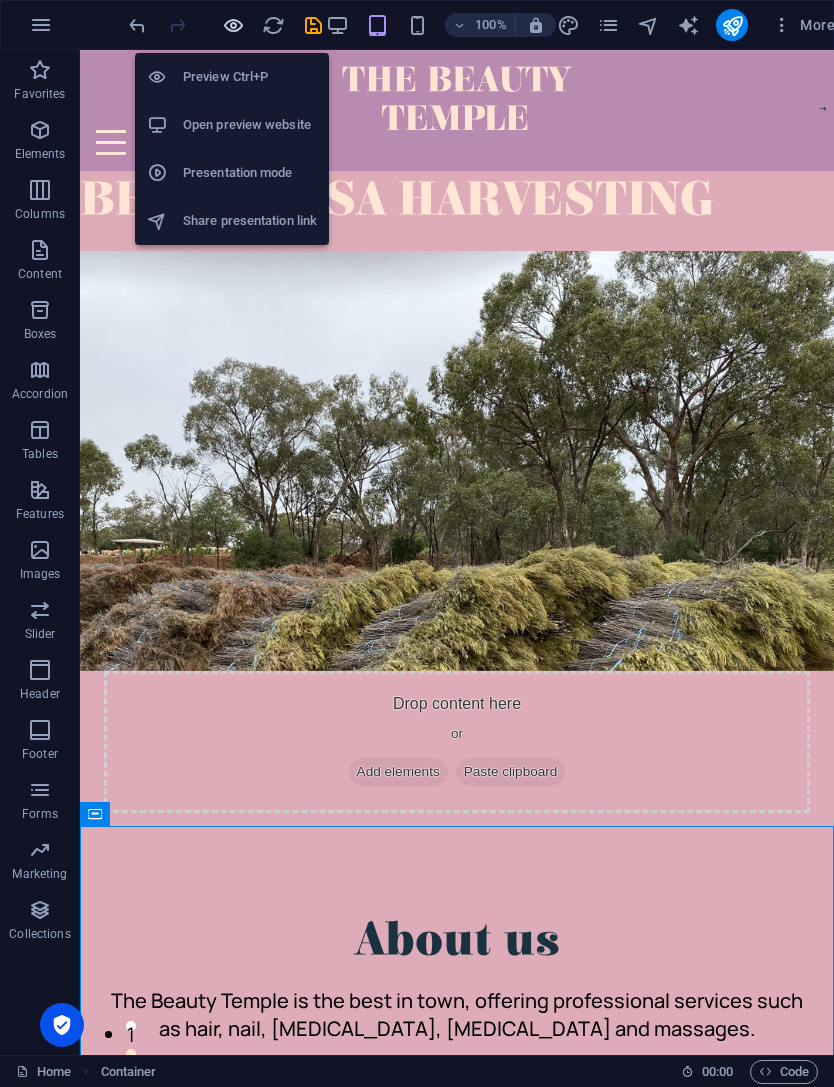 click at bounding box center (233, 25) 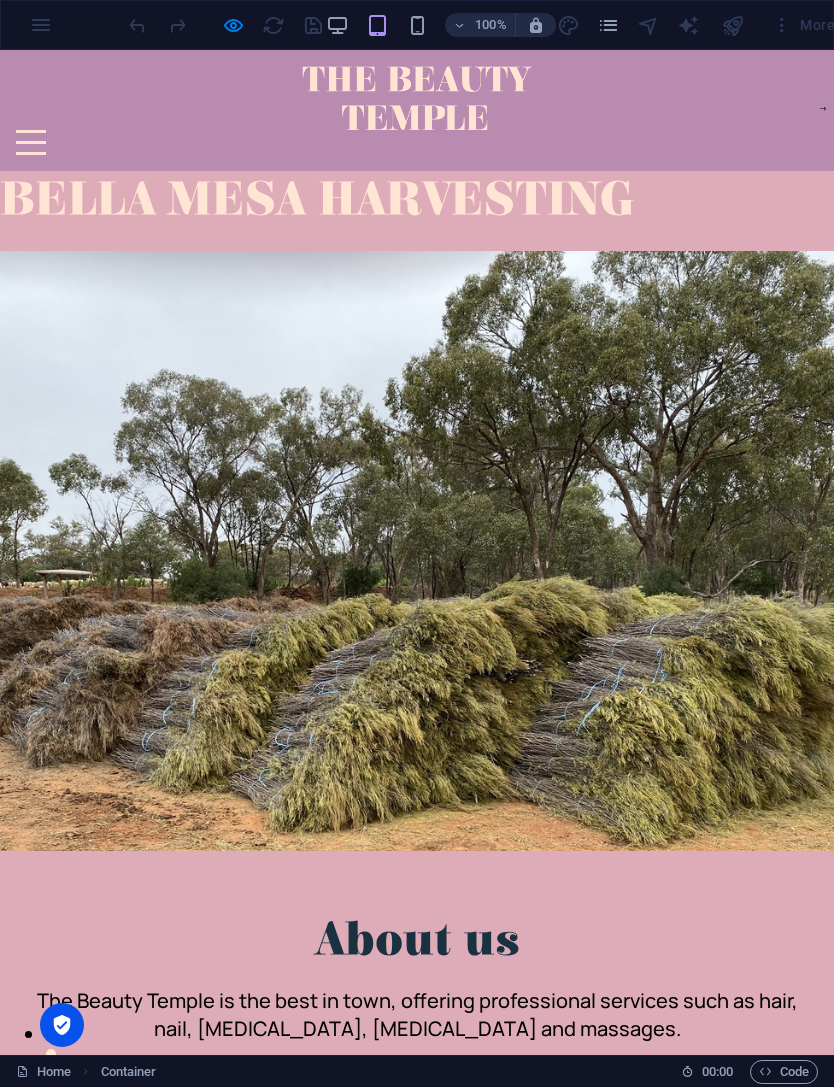 click at bounding box center [31, 131] 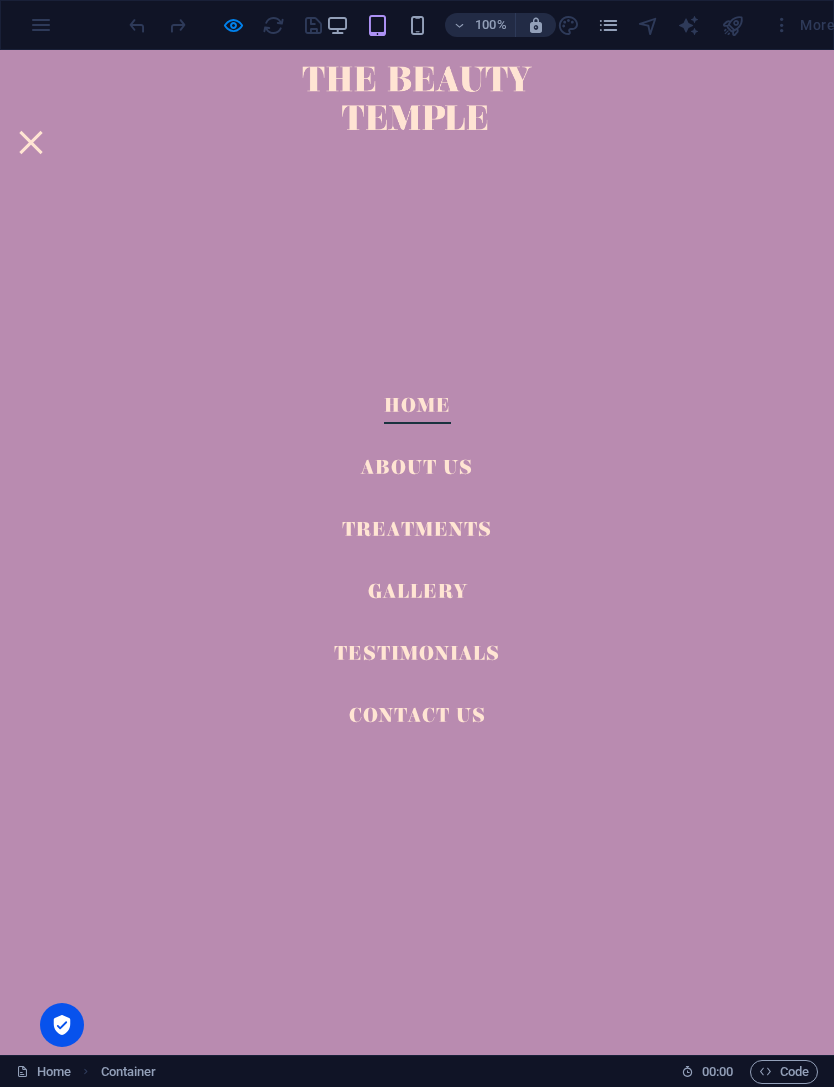 click at bounding box center (31, 142) 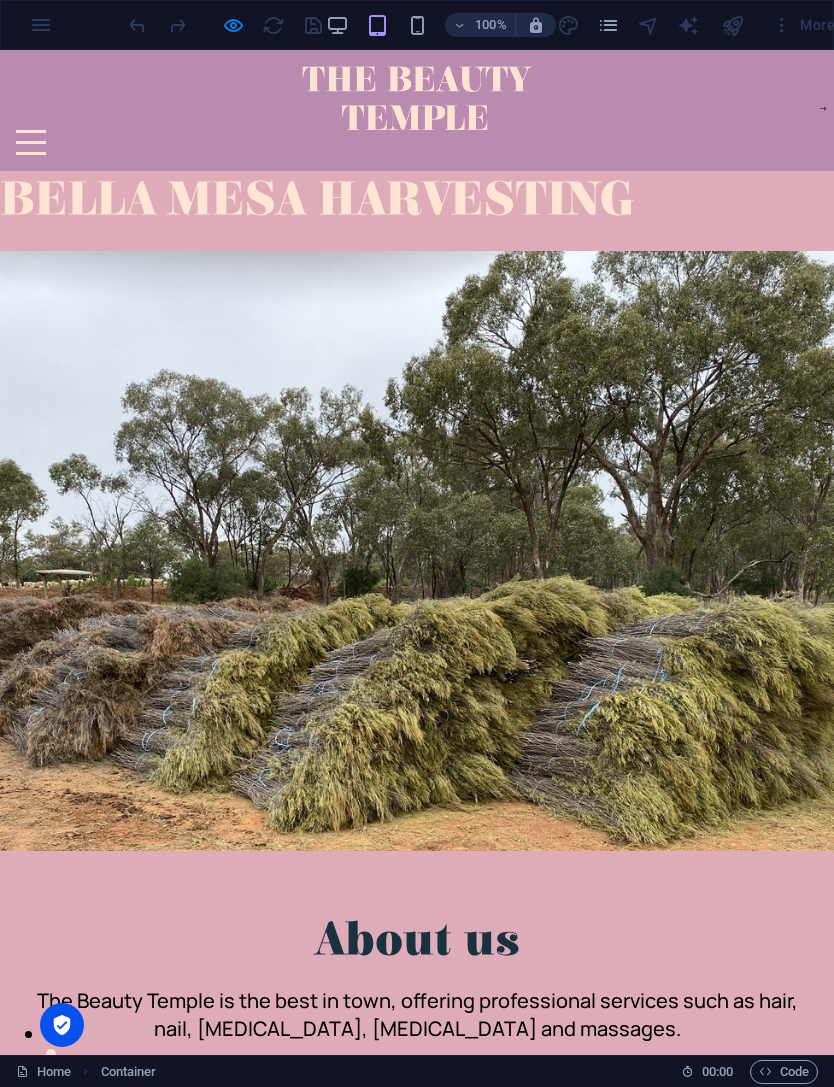 scroll, scrollTop: 0, scrollLeft: 0, axis: both 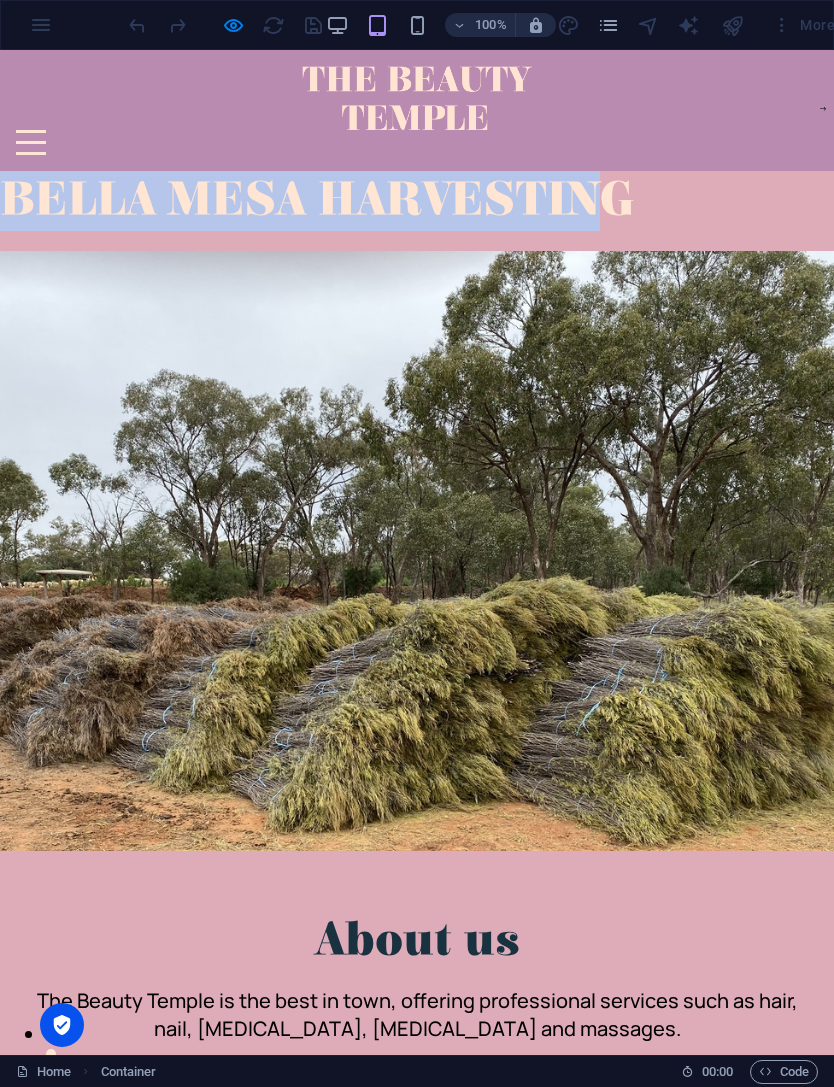 drag, startPoint x: 10, startPoint y: 176, endPoint x: 617, endPoint y: 176, distance: 607 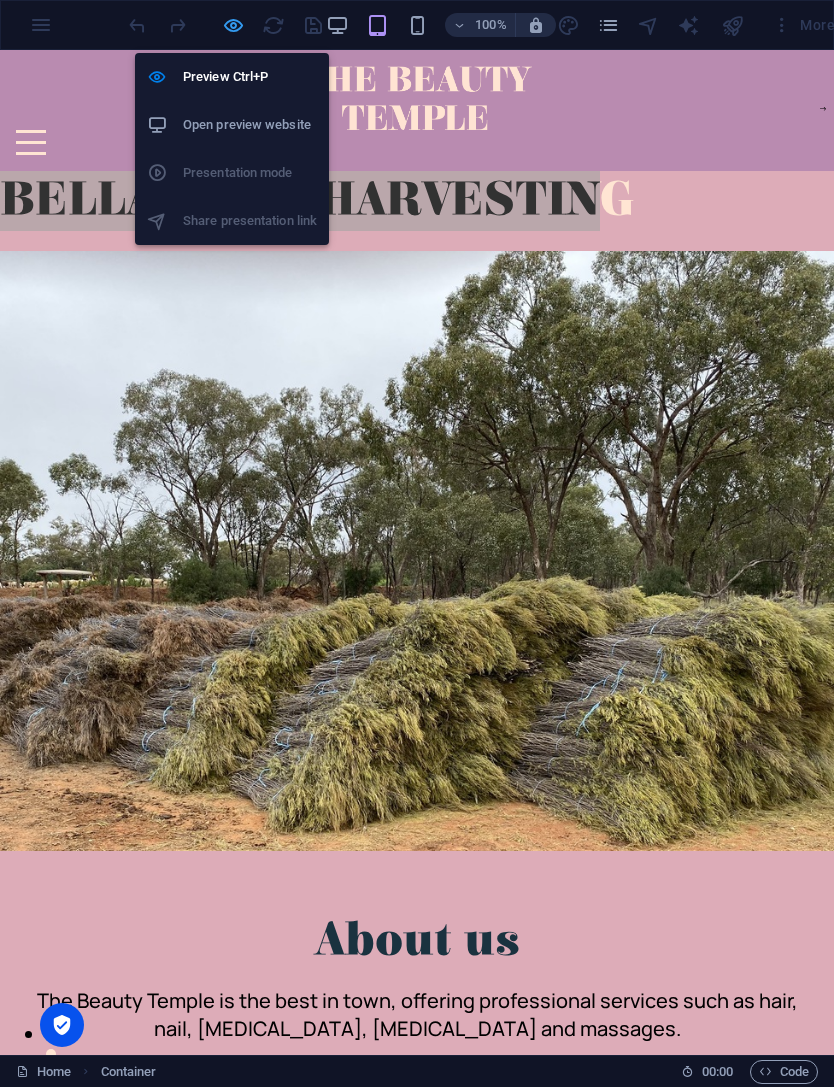 click at bounding box center (233, 25) 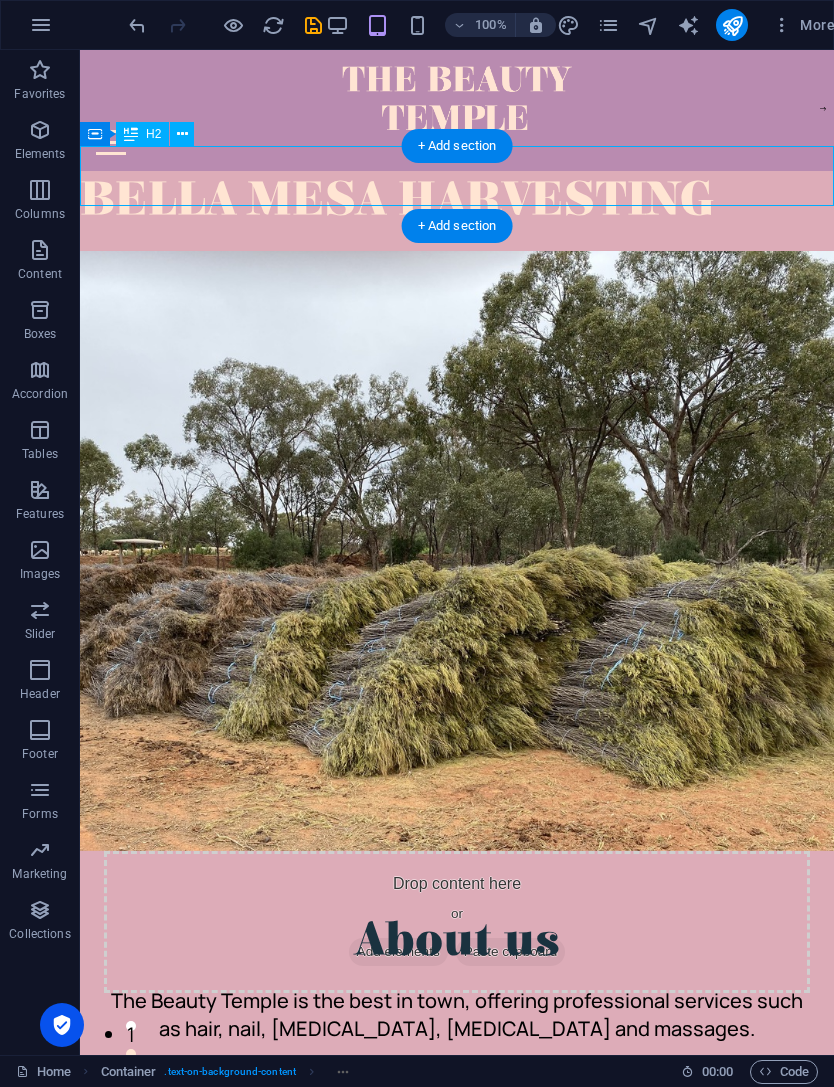 drag, startPoint x: 94, startPoint y: 171, endPoint x: 287, endPoint y: 163, distance: 193.16573 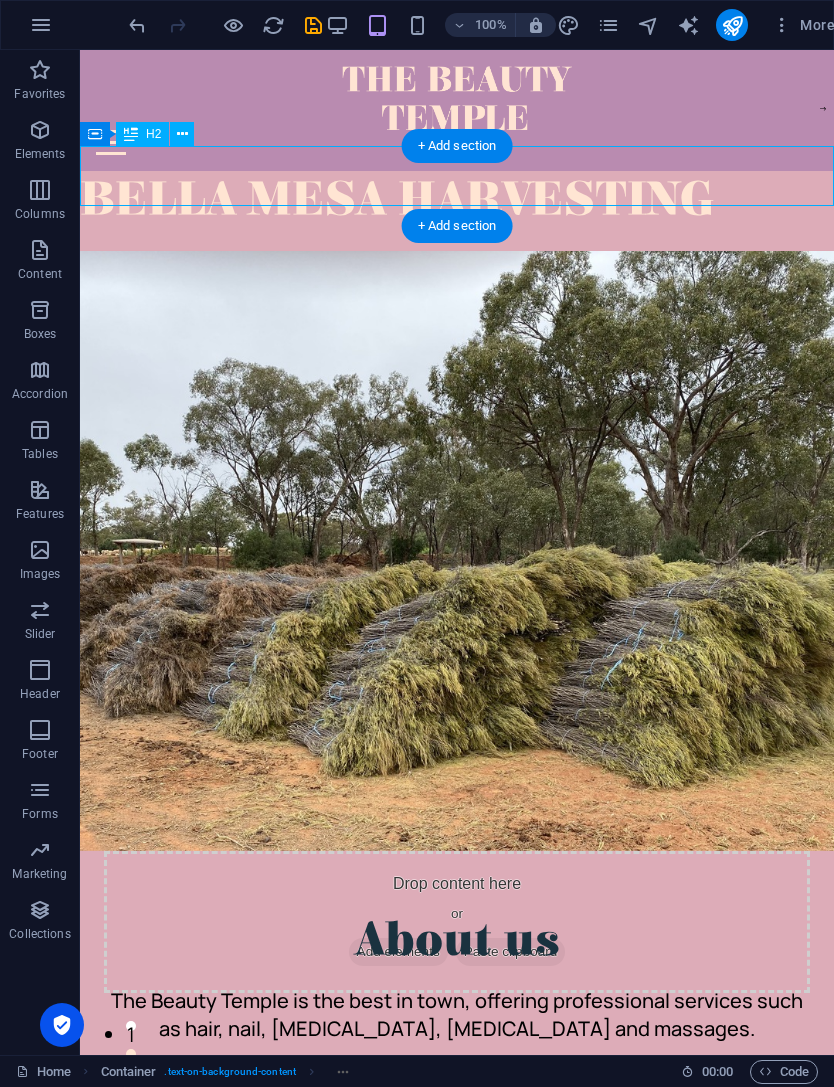 click on "BELLA MESA HARVESTING" at bounding box center (457, 201) 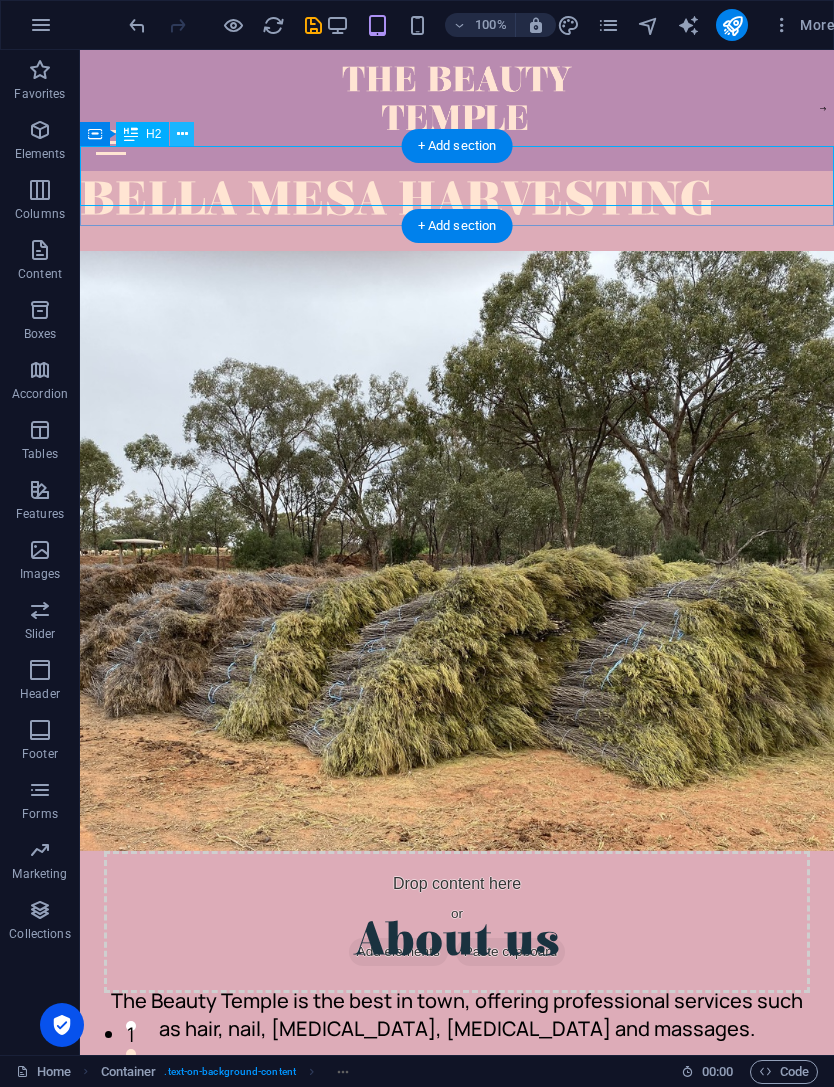click at bounding box center [182, 134] 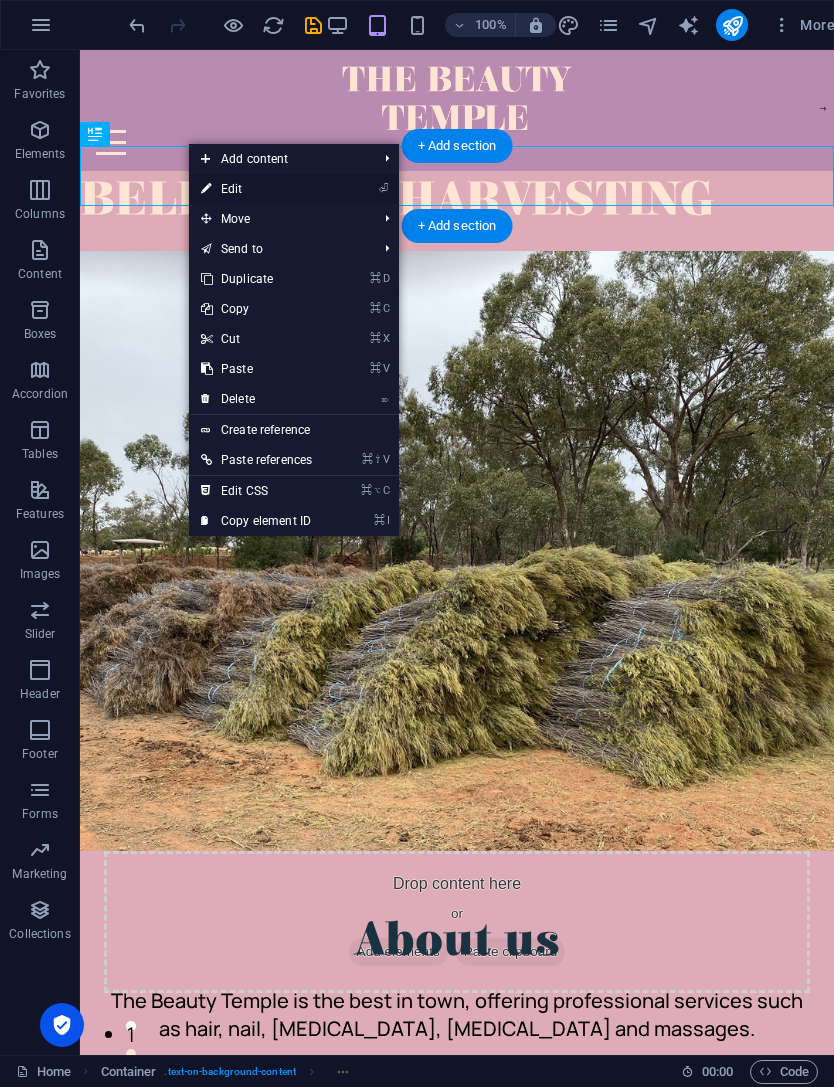 click on "⏎  Edit" at bounding box center (256, 189) 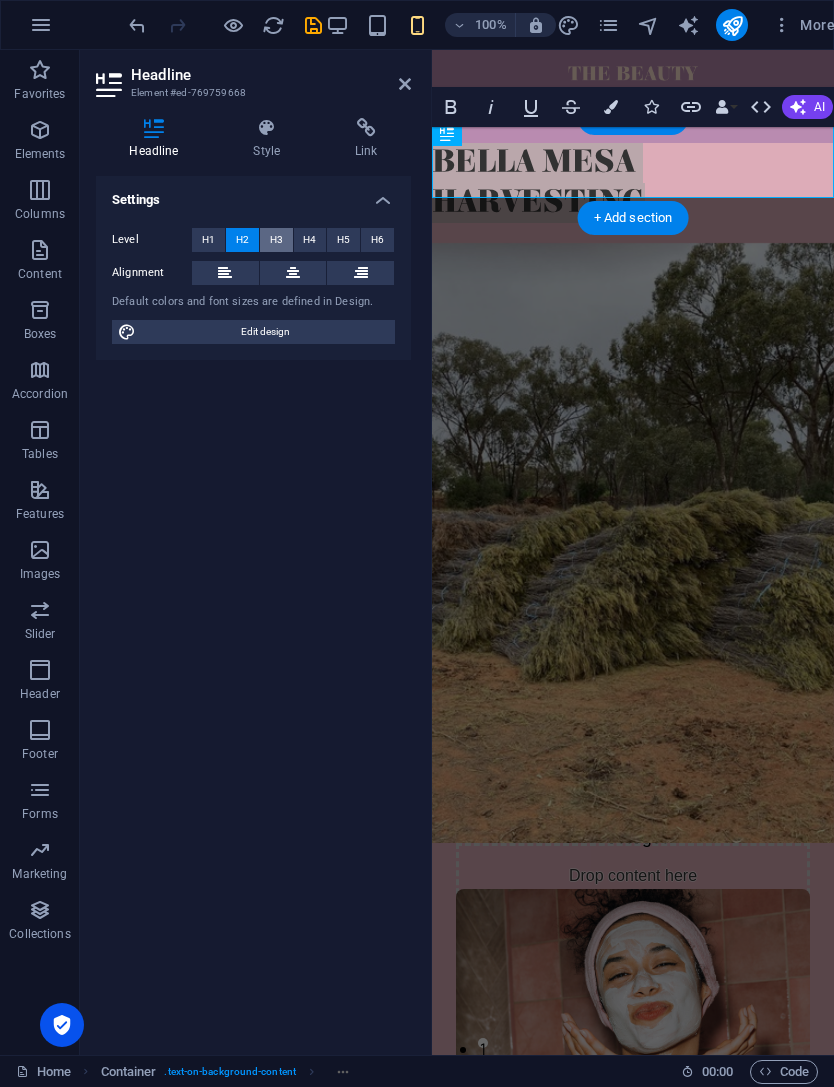click on "H3" at bounding box center [276, 240] 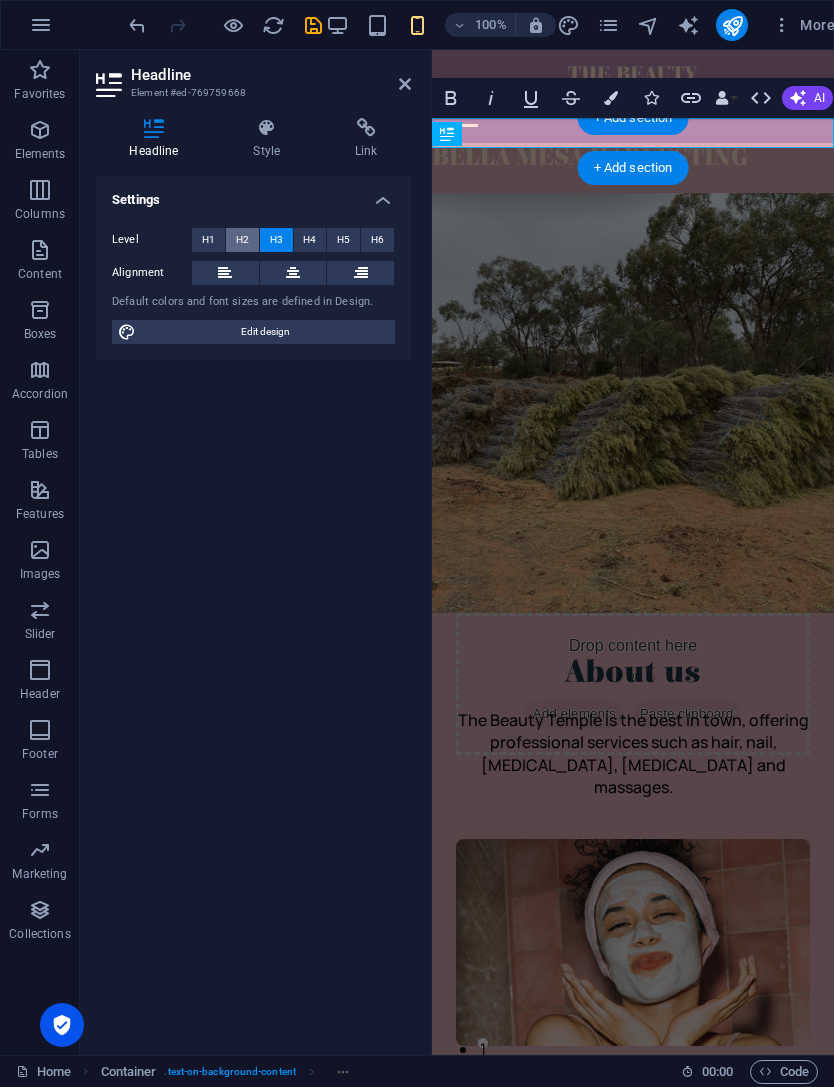 click on "H2" at bounding box center [242, 240] 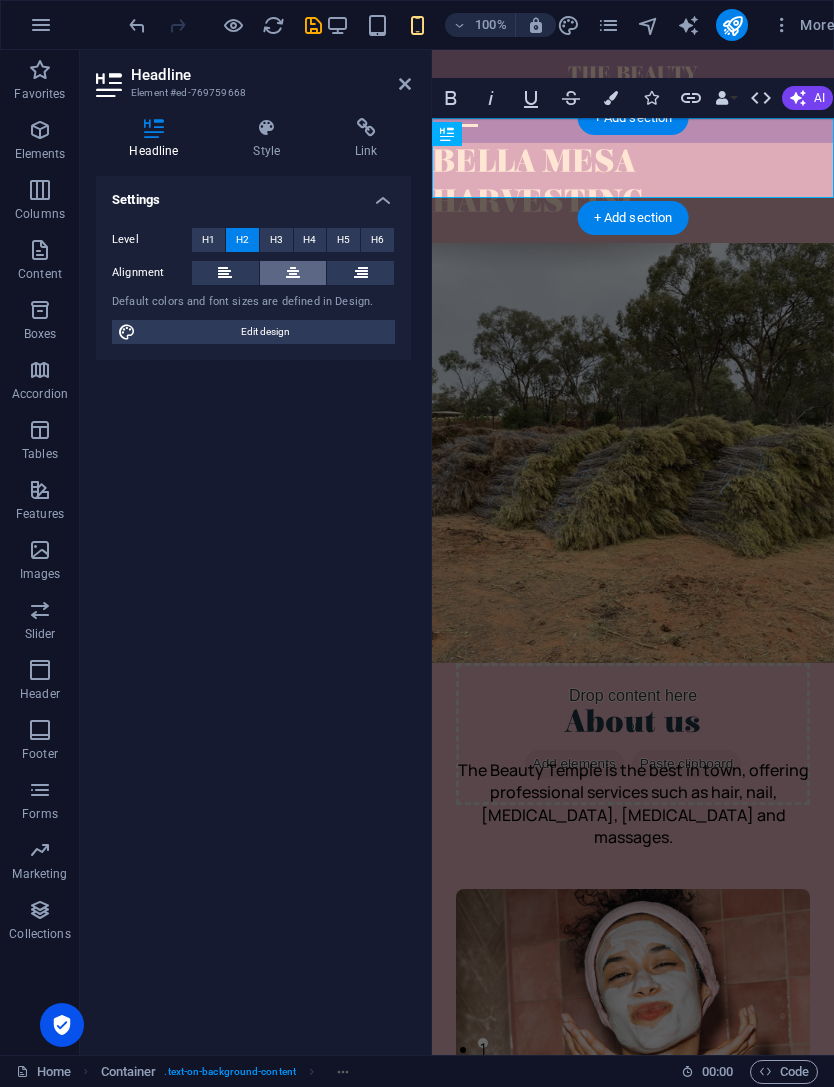click at bounding box center [293, 273] 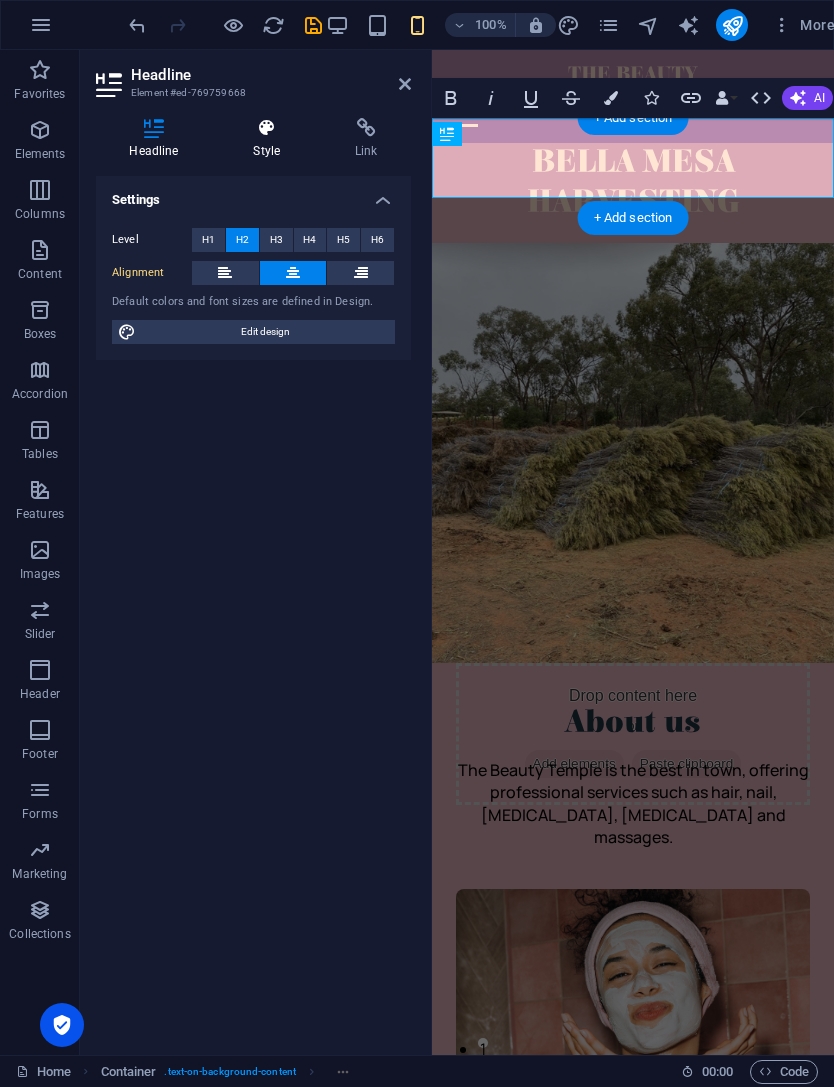 click on "Style" at bounding box center (271, 139) 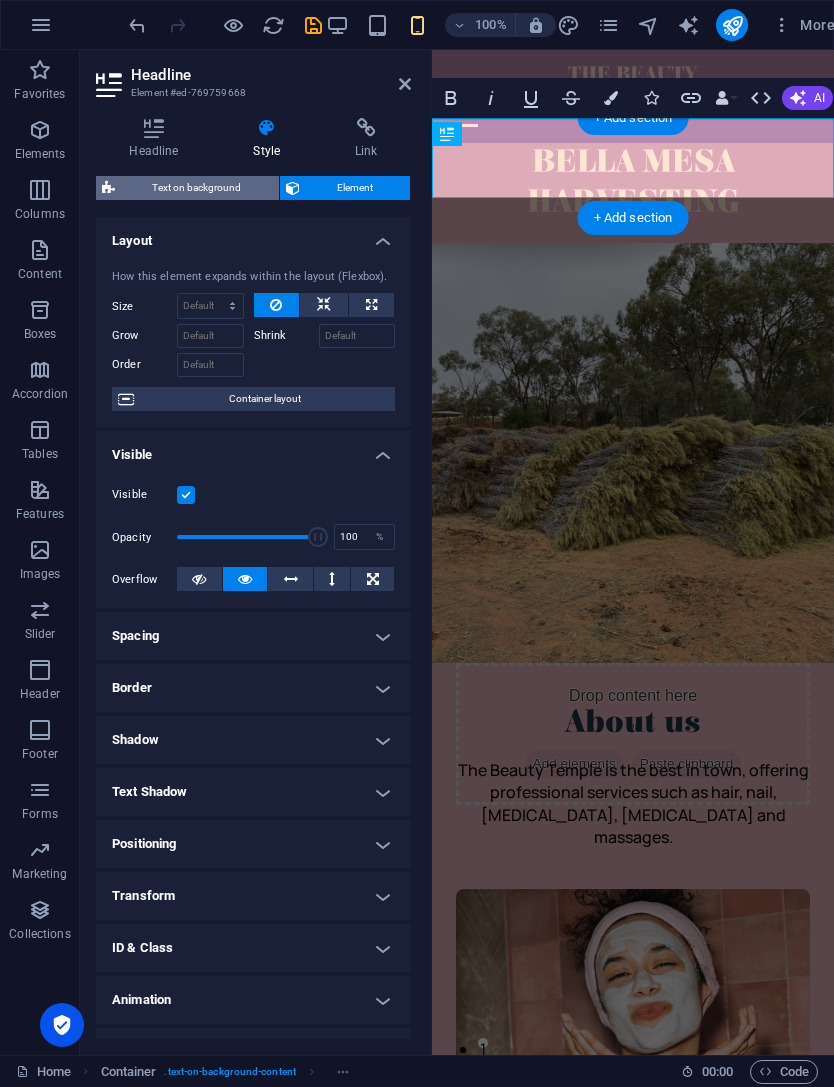 click on "Text on background" at bounding box center [197, 188] 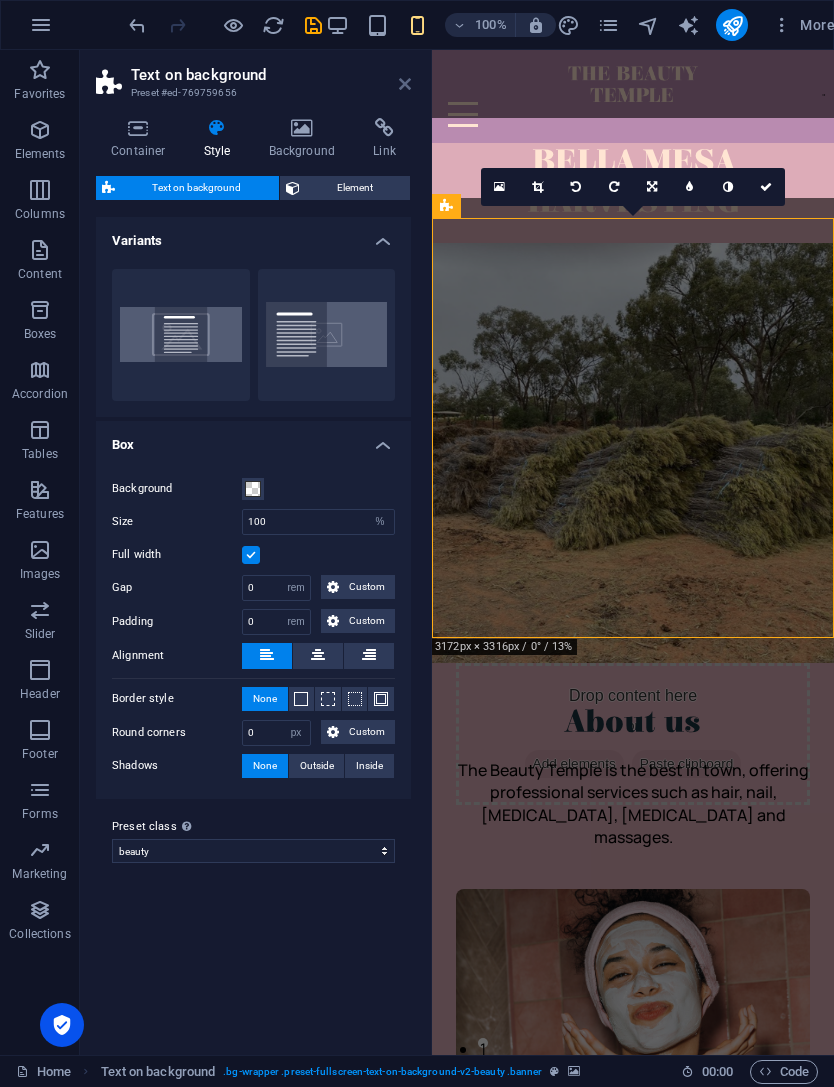 click at bounding box center (405, 84) 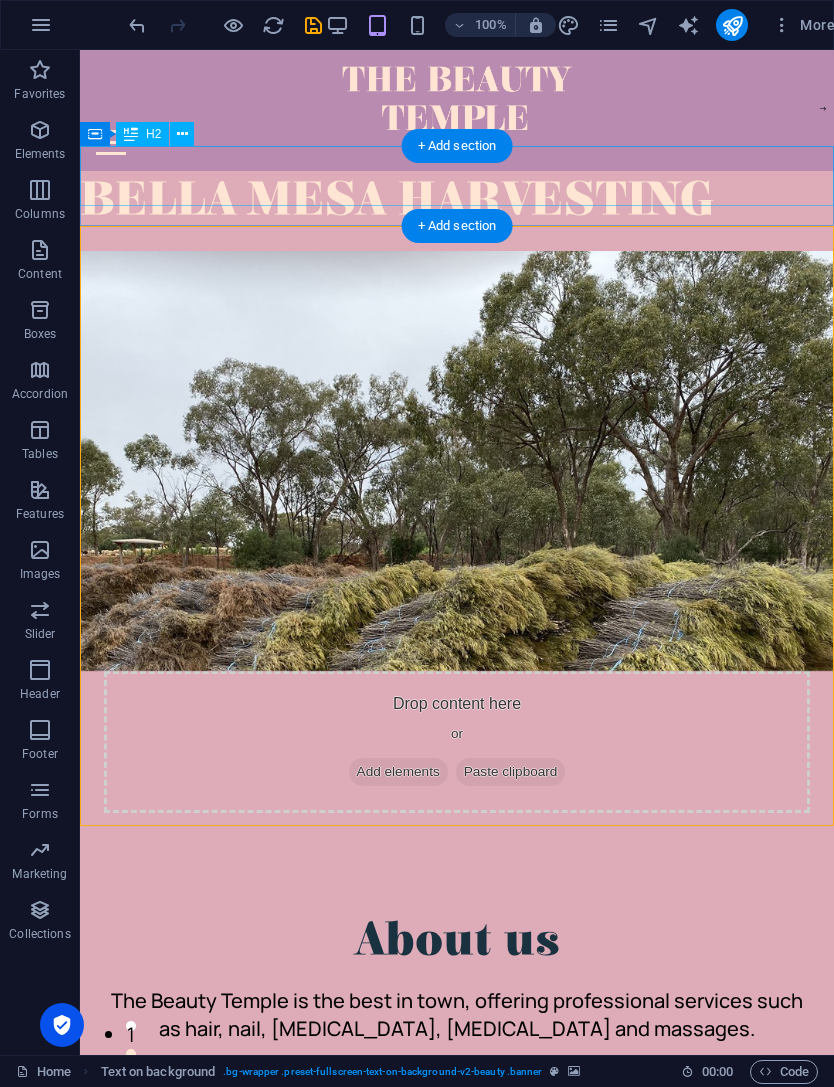 click on "BELLA MESA HARVESTING" at bounding box center (457, 201) 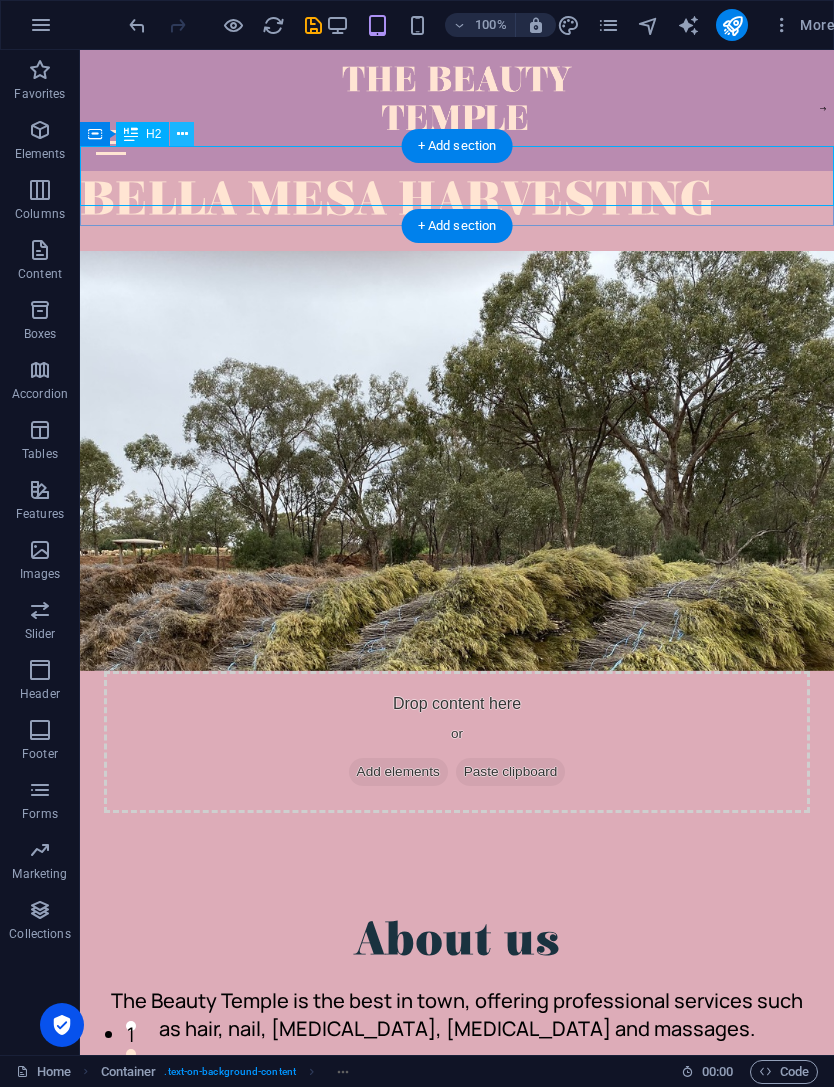click at bounding box center (182, 134) 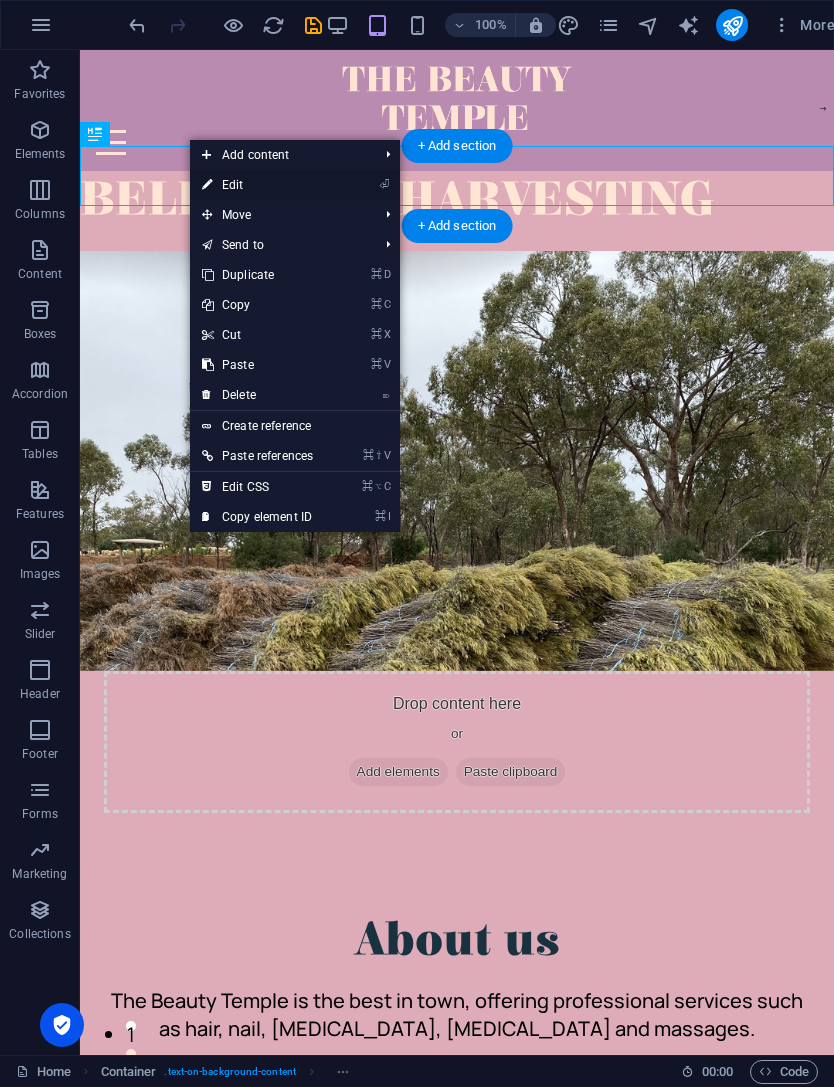 click on "⏎  Edit" at bounding box center (257, 185) 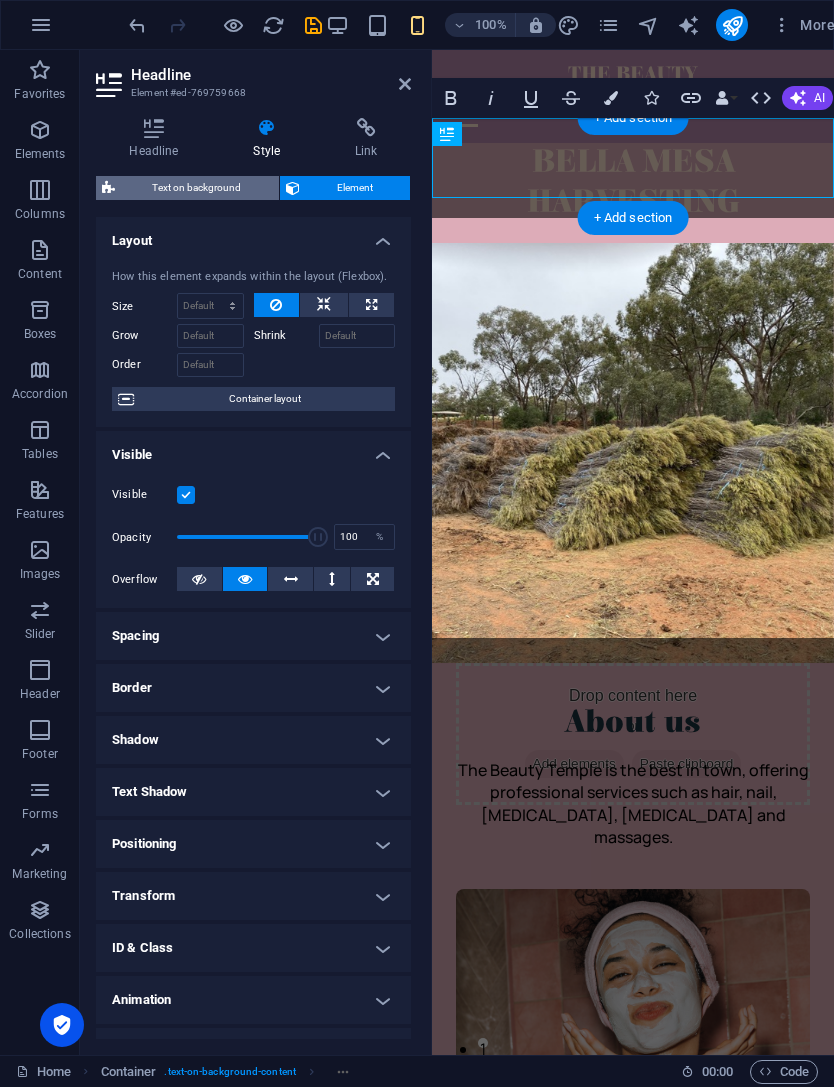click on "Text on background" at bounding box center (197, 188) 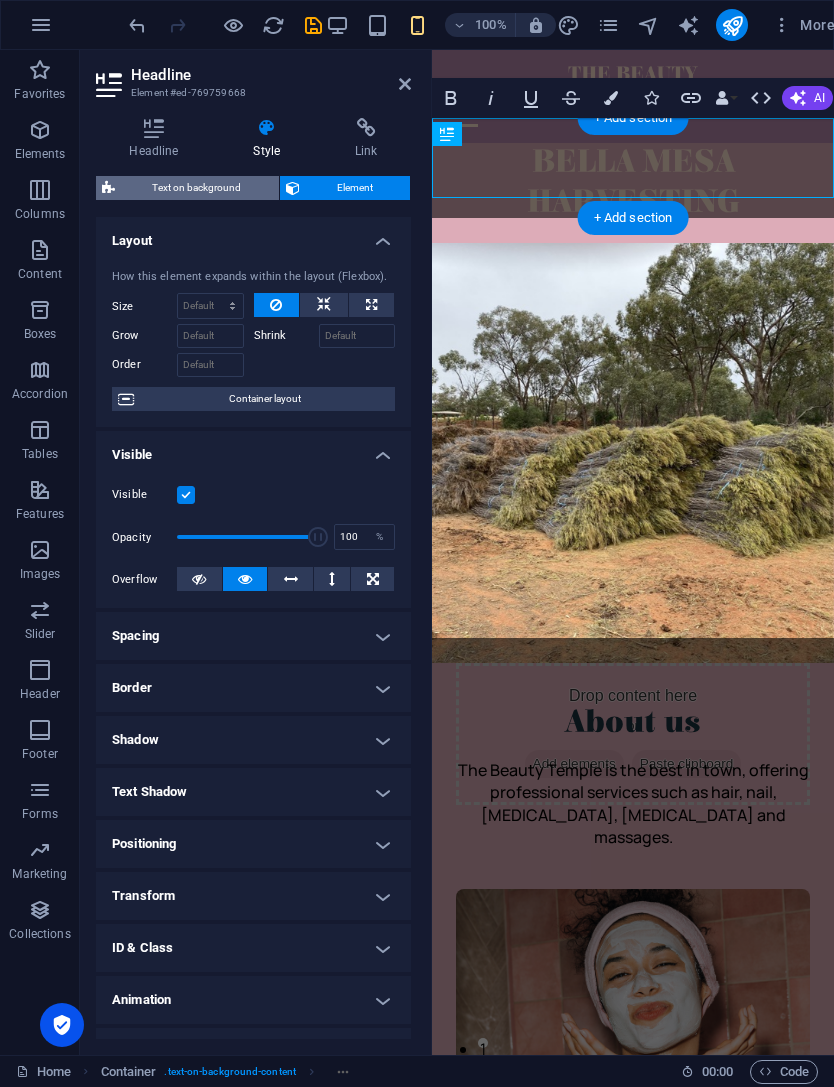 select on "%" 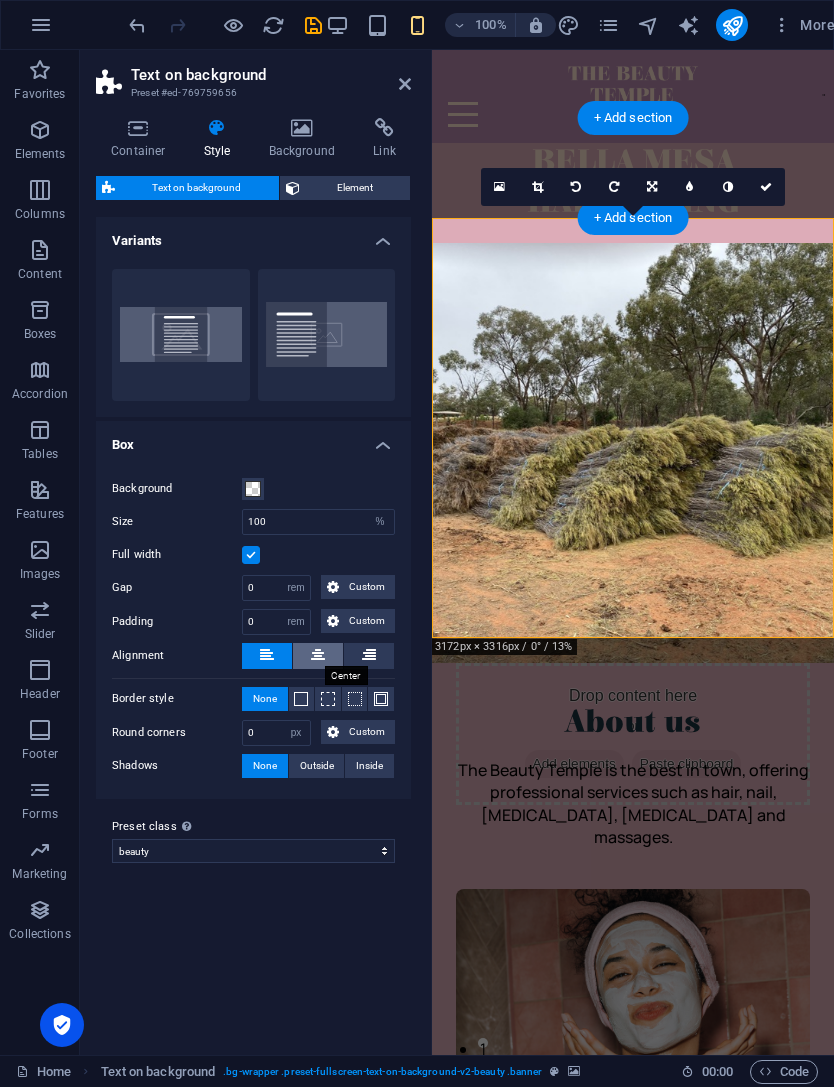 click at bounding box center [318, 655] 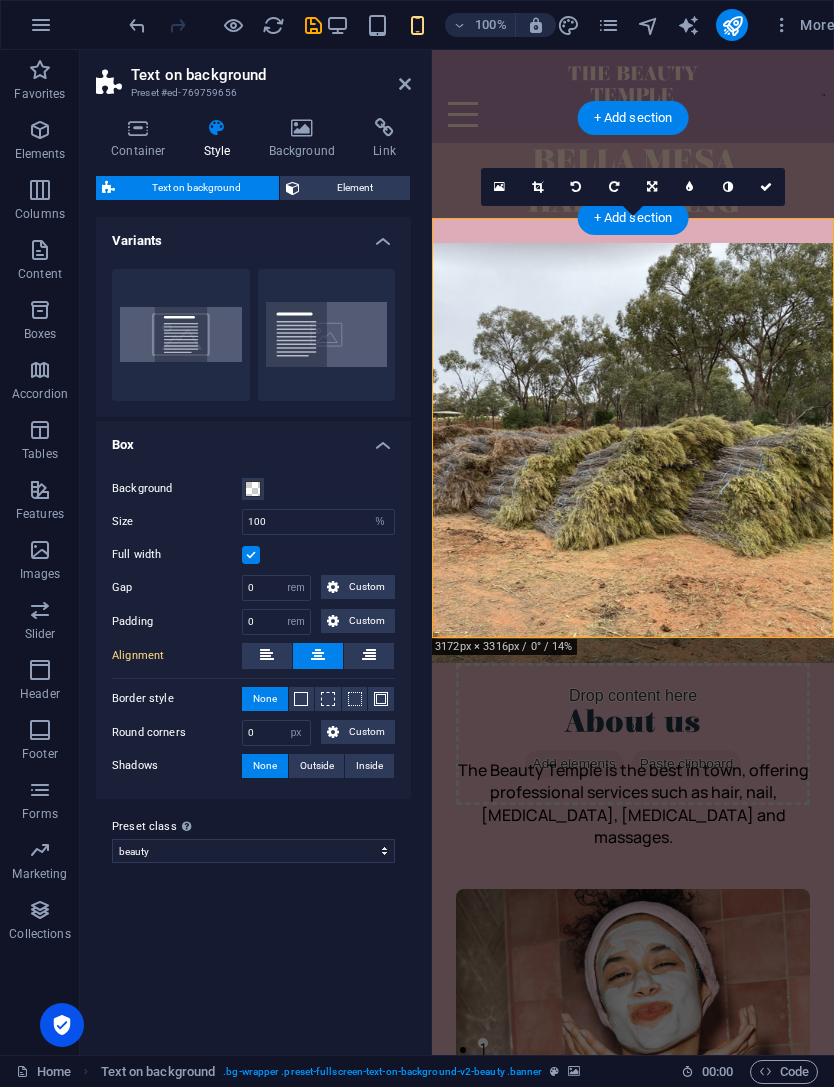 click at bounding box center (318, 655) 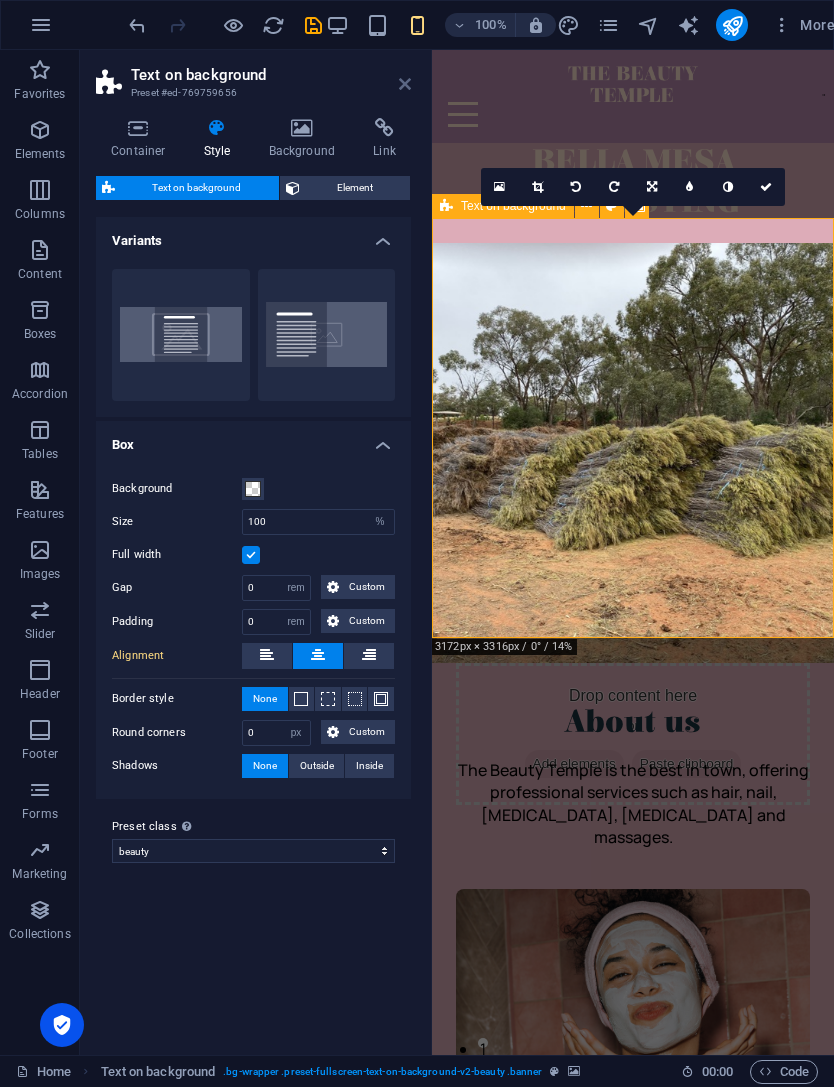click at bounding box center [405, 84] 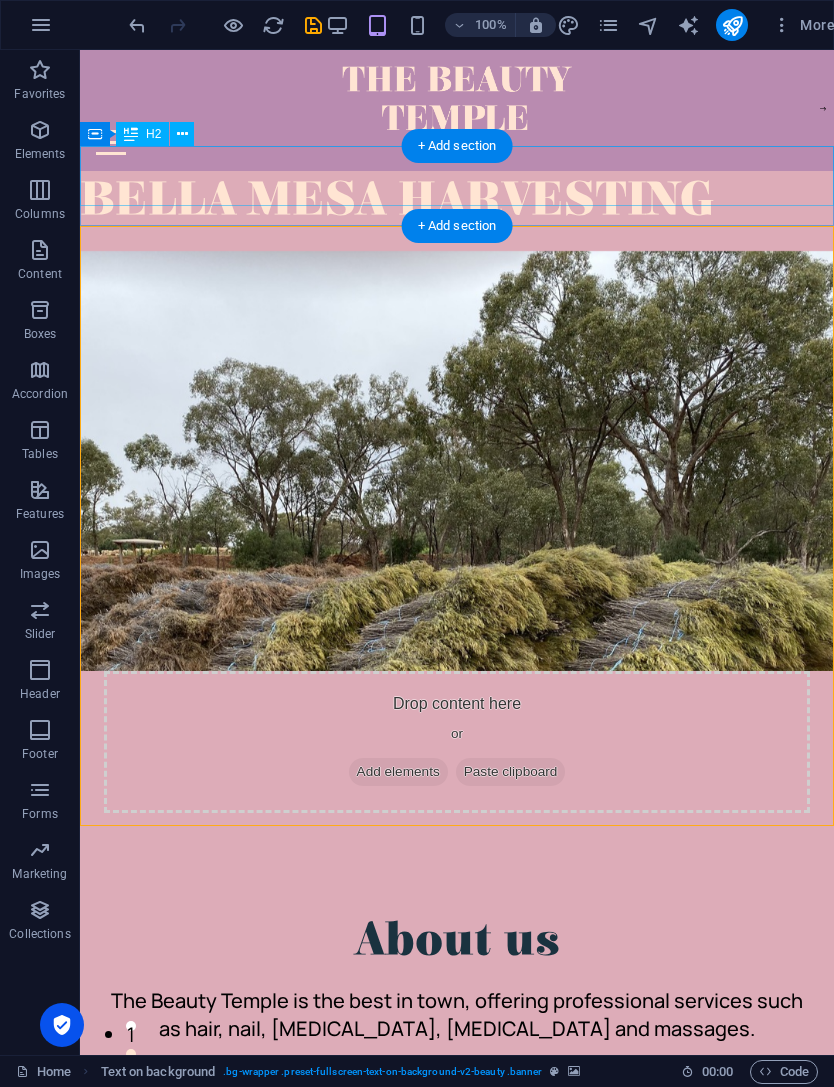 click on "BELLA MESA HARVESTING" at bounding box center [457, 201] 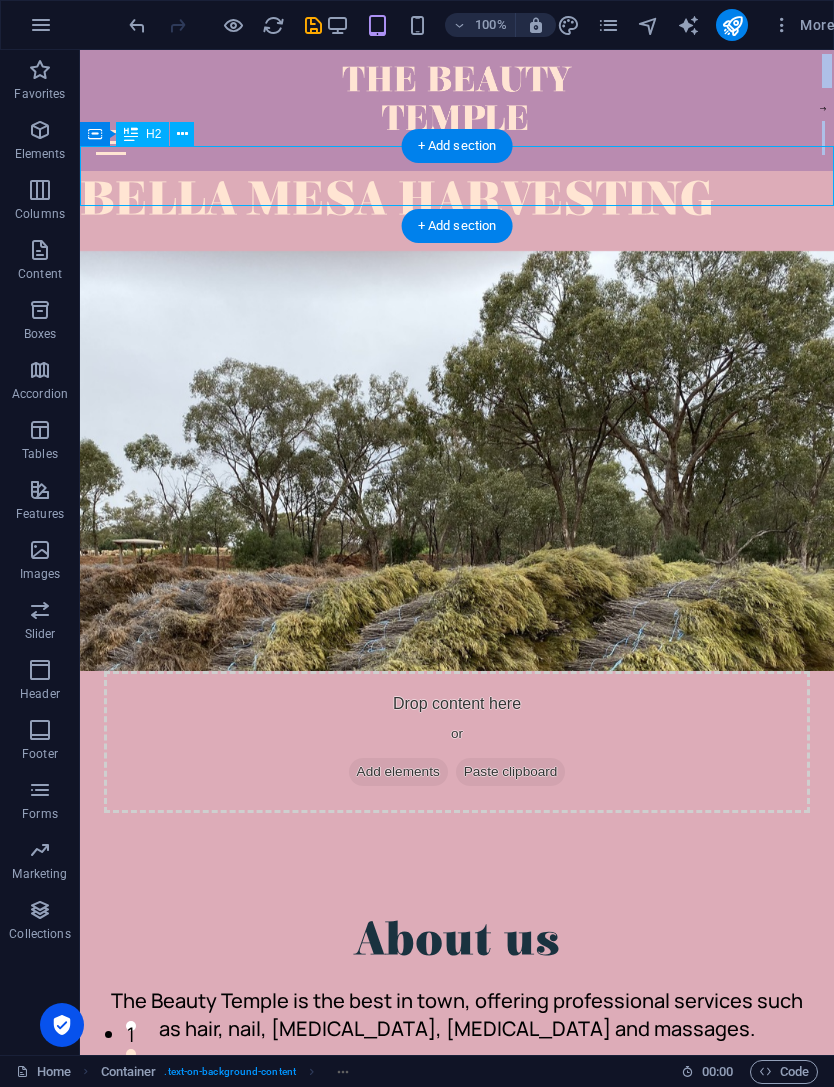 click on "BELLA MESA HARVESTING" at bounding box center (457, 201) 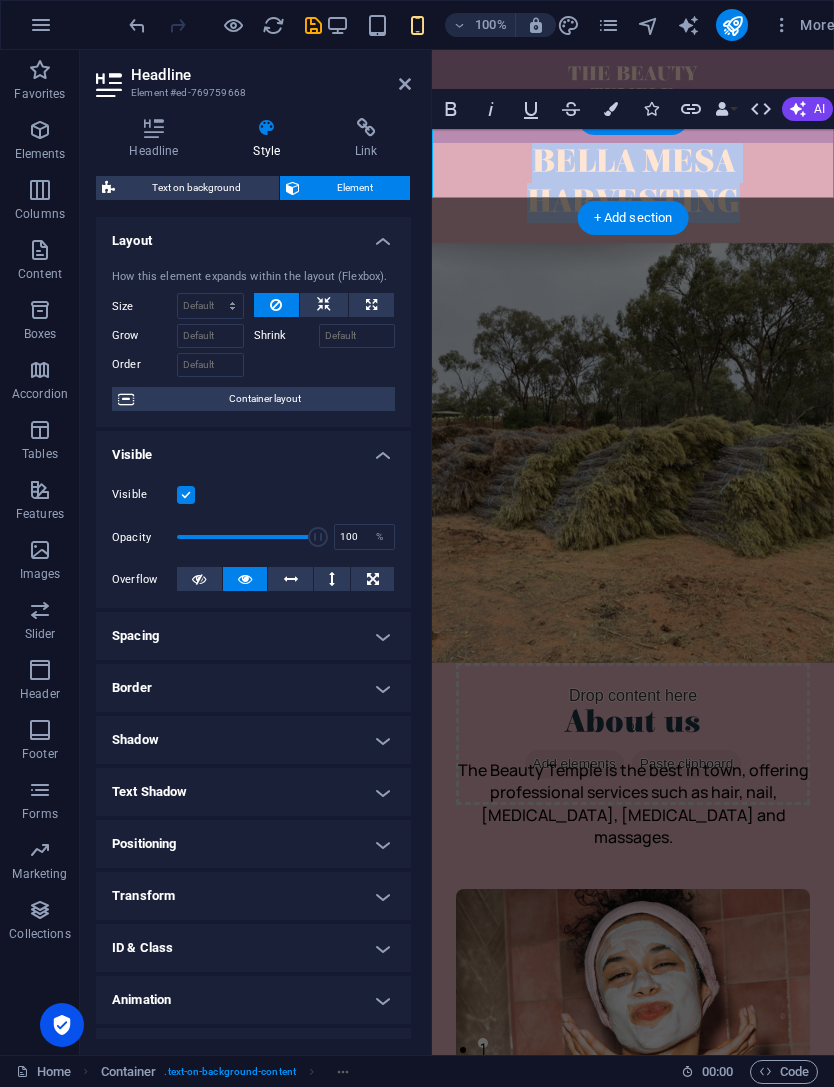 click on "BELLA MESA HARVESTING" at bounding box center [633, 182] 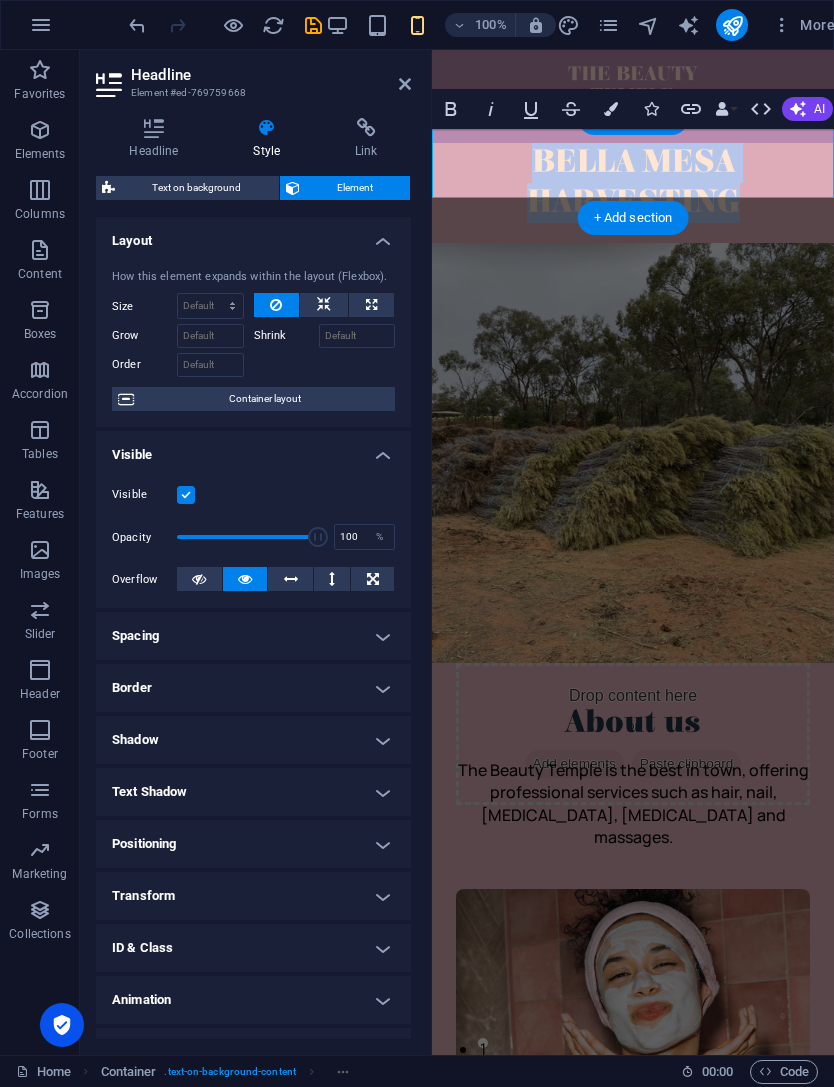 click on "BELLA MESA HARVESTING" at bounding box center [633, 183] 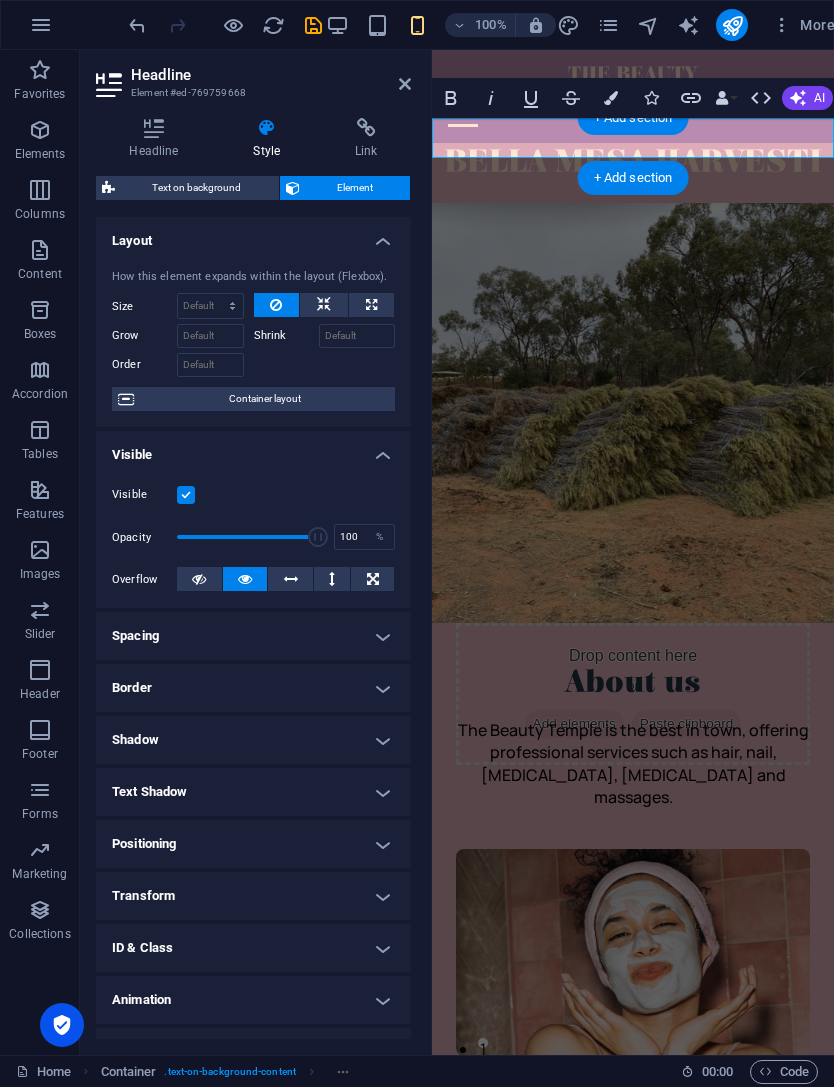 type 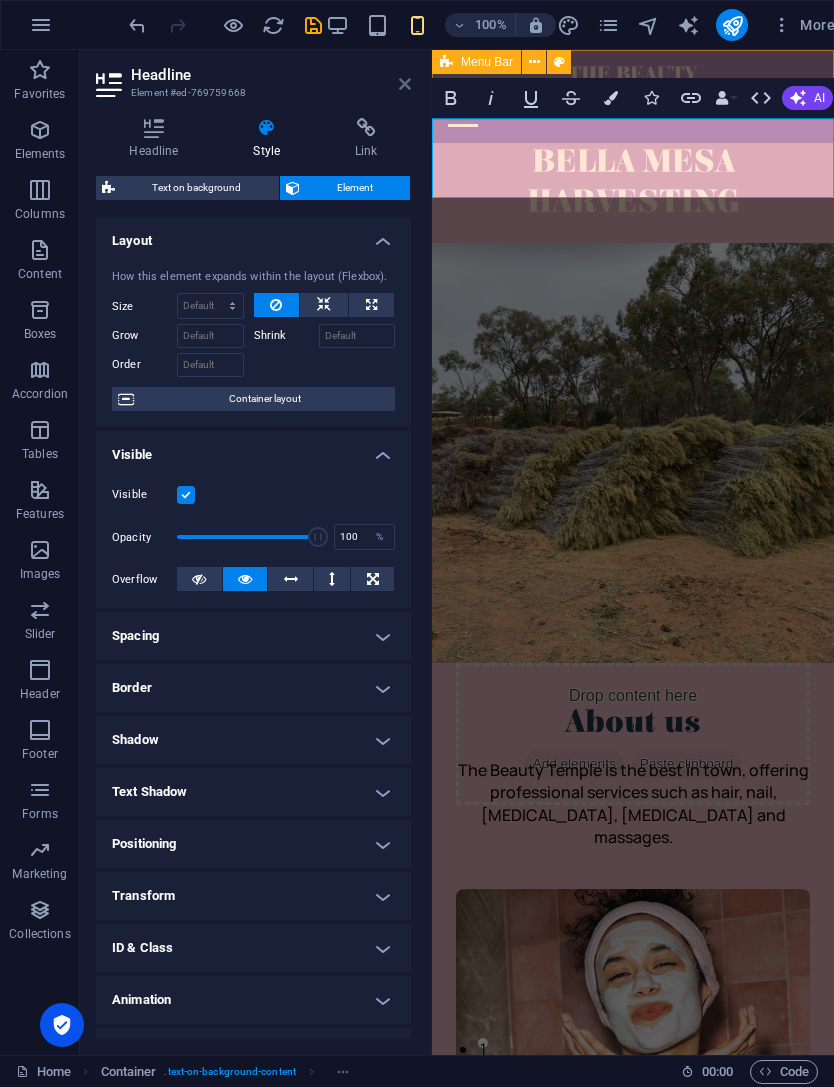 click at bounding box center [405, 84] 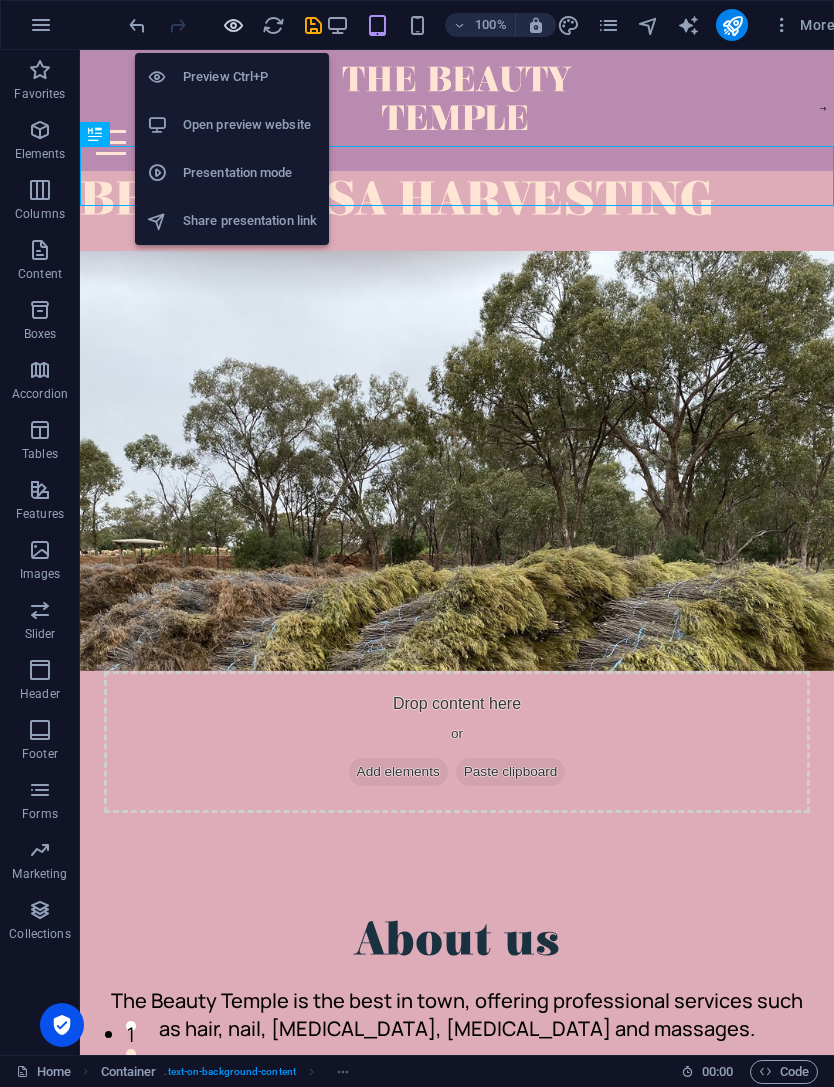 click at bounding box center (233, 25) 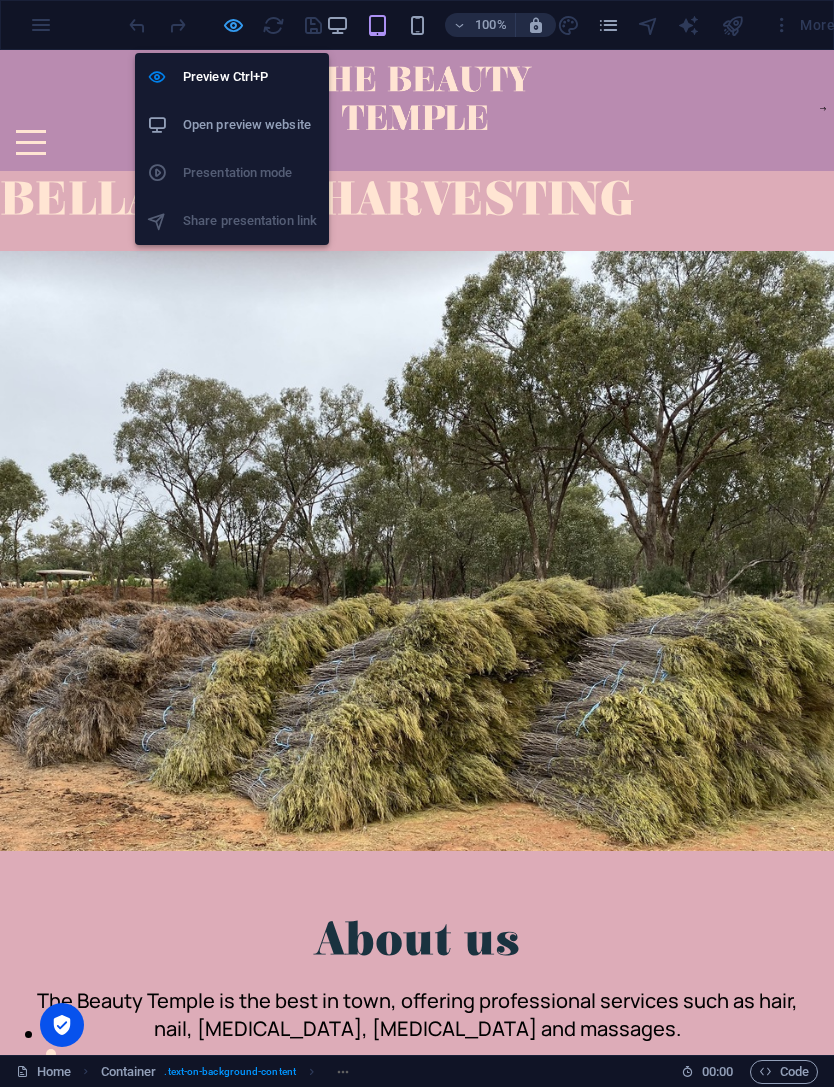 click at bounding box center (233, 25) 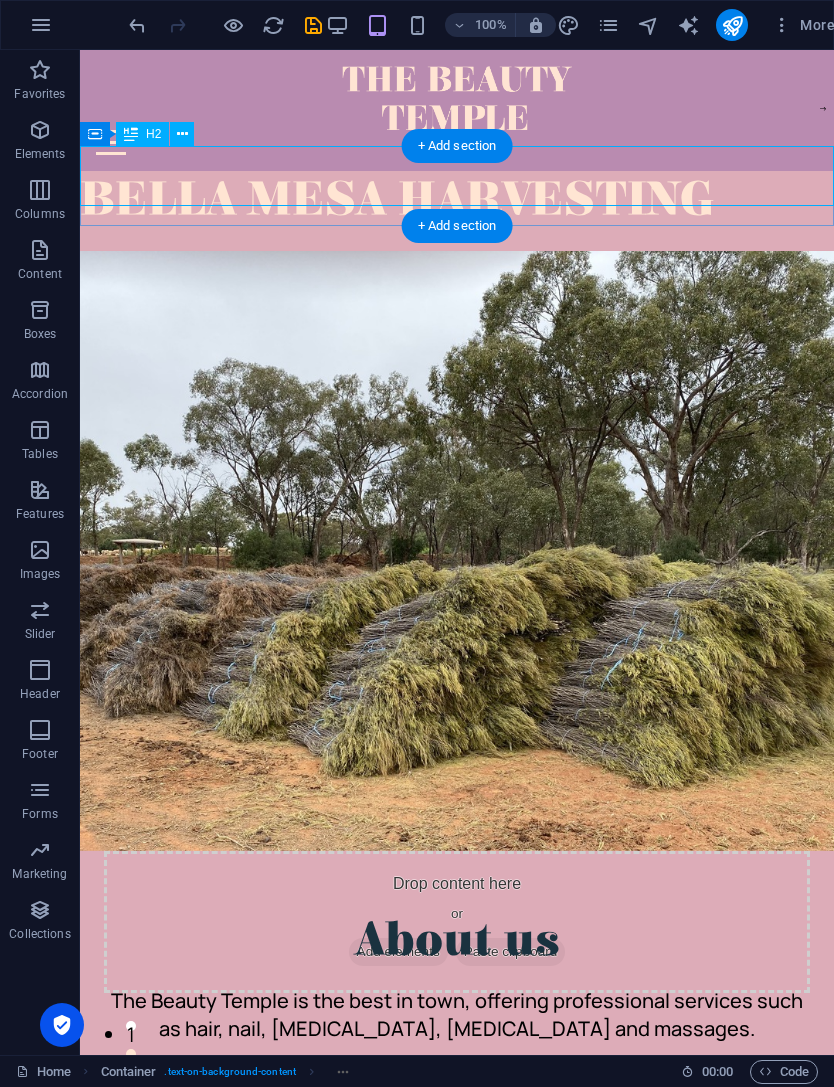 click on "BELLA MESA HARVESTING" at bounding box center (457, 201) 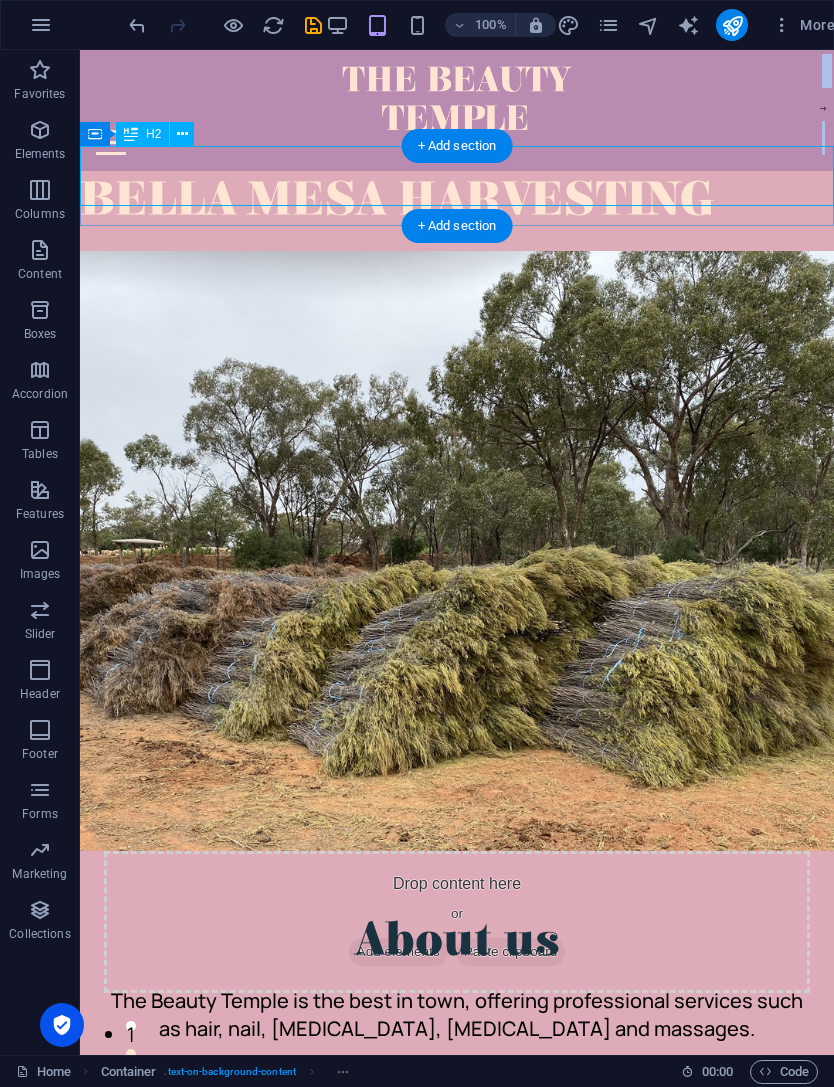 click on "BELLA MESA HARVESTING" at bounding box center (457, 201) 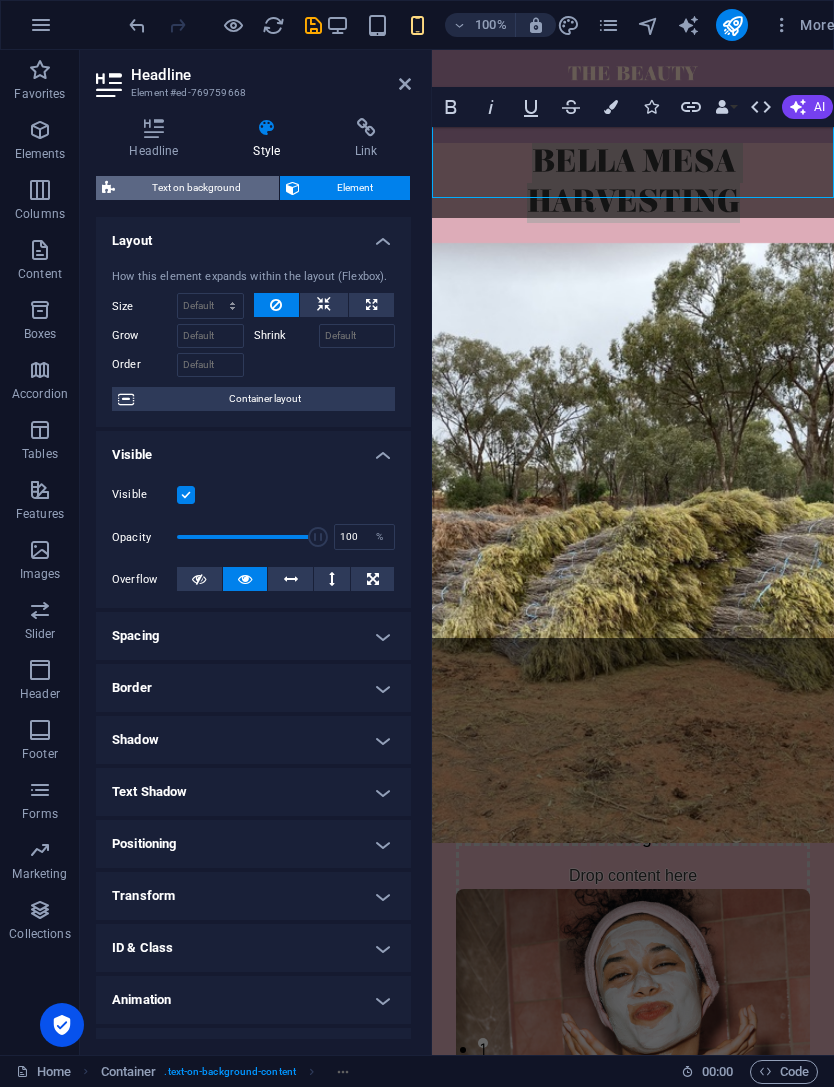 click on "Text on background" at bounding box center [197, 188] 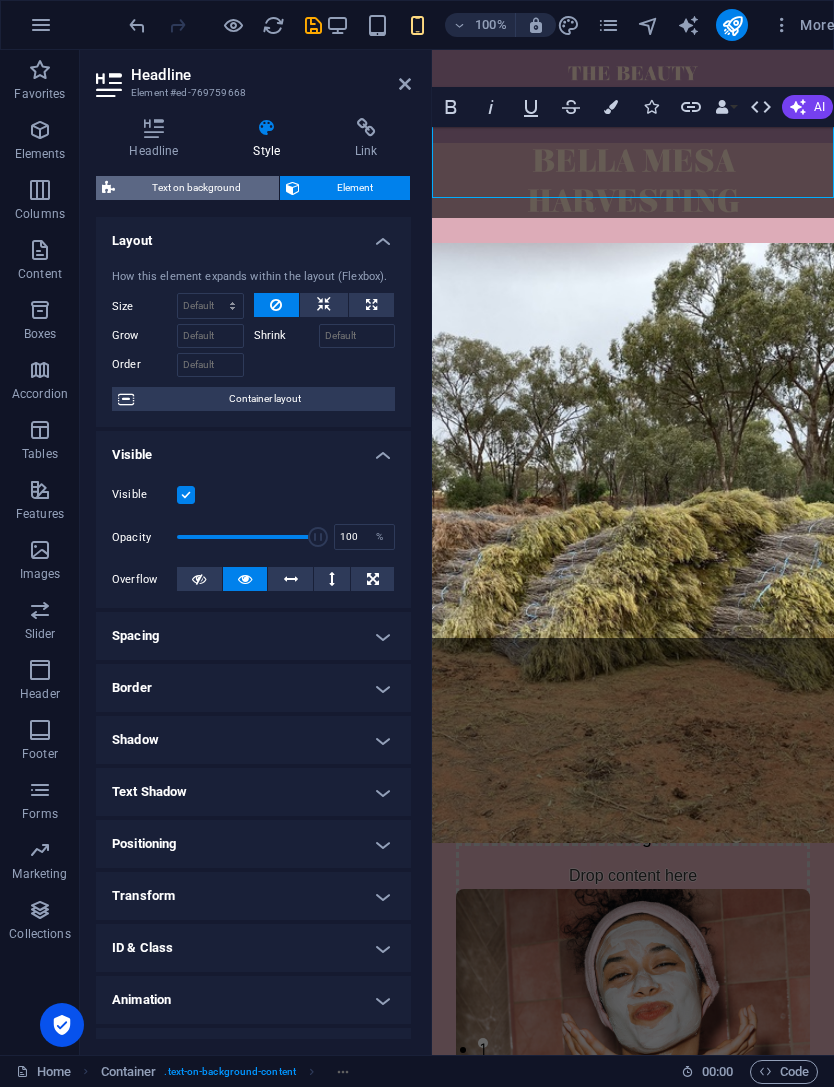 select on "%" 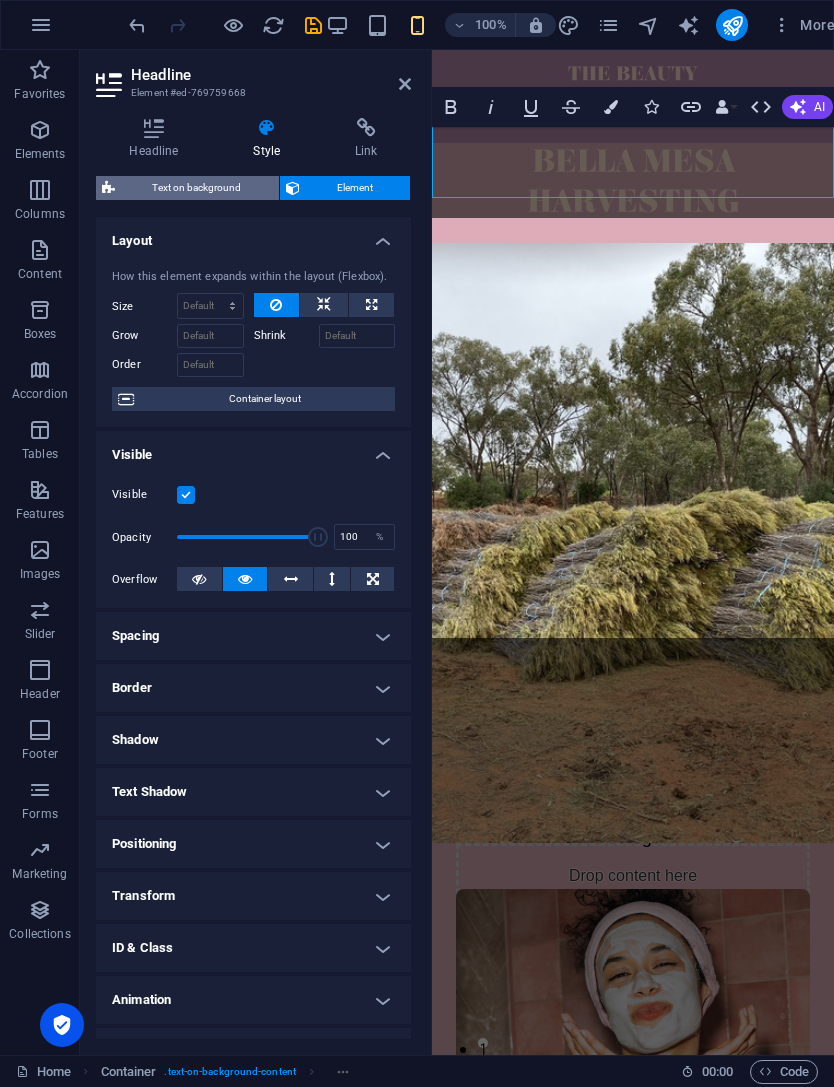 select on "rem" 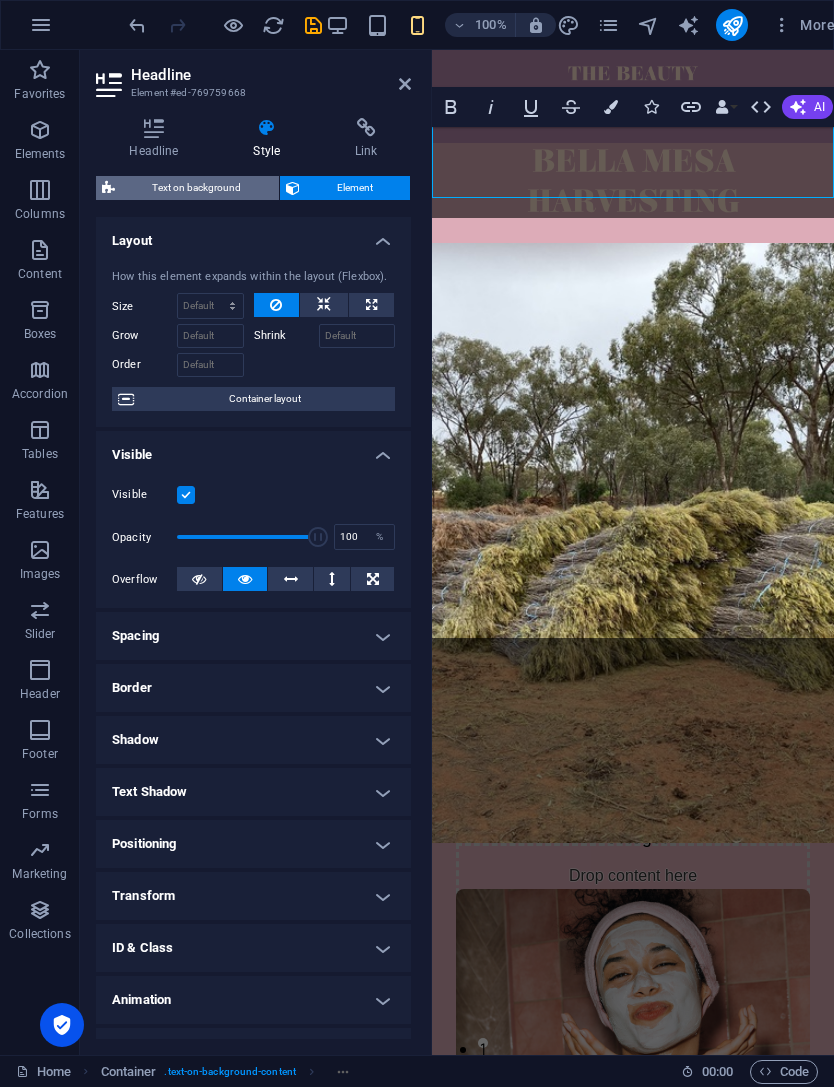 select on "px" 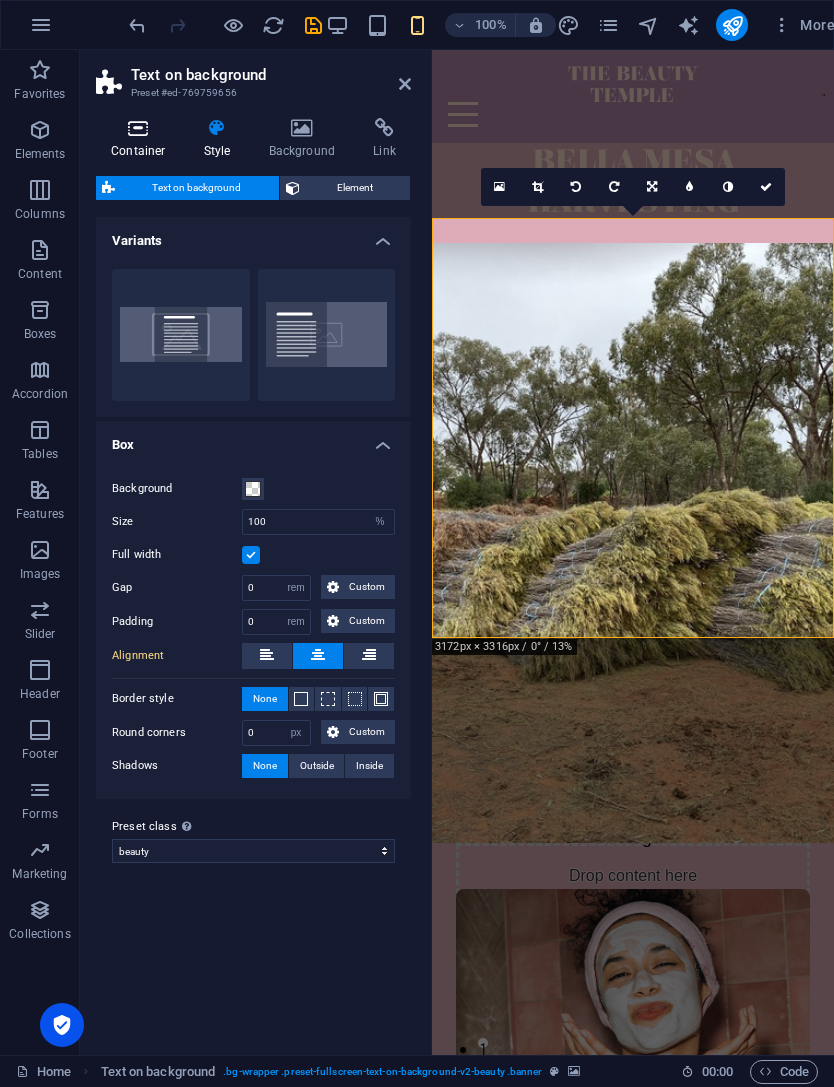click on "Container" at bounding box center (142, 139) 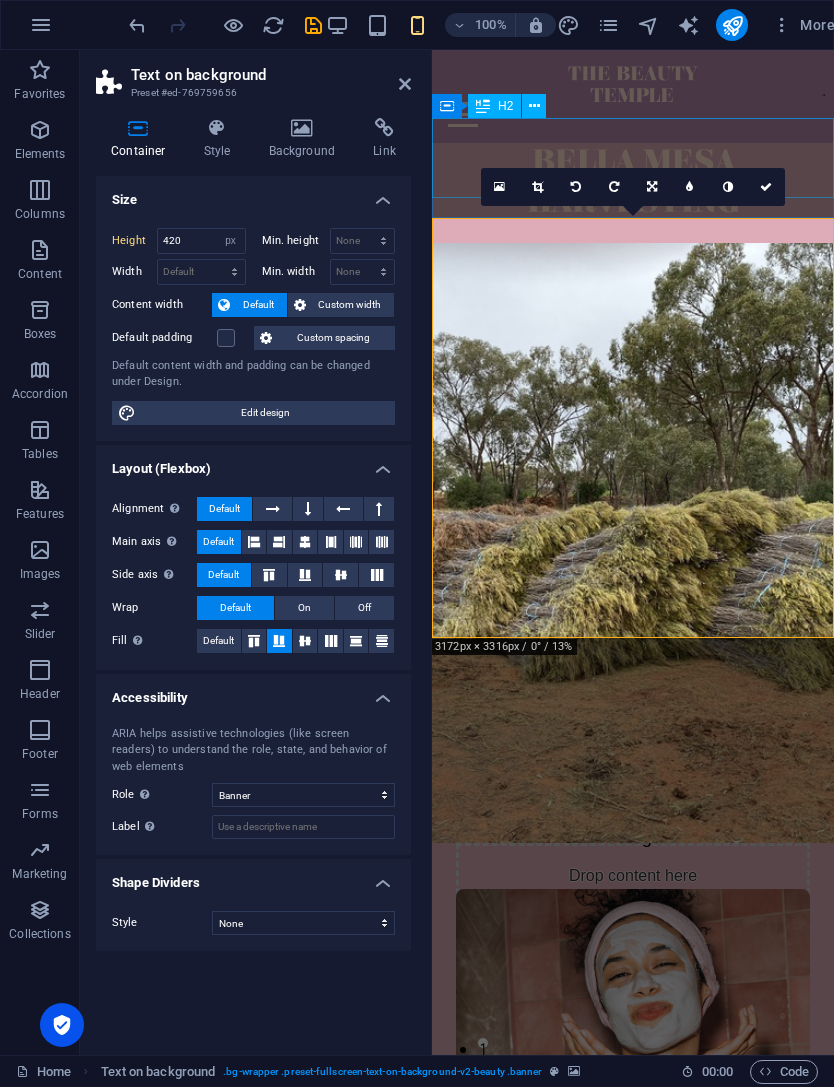 click on "BELLA MESA HARVESTING" at bounding box center (633, 183) 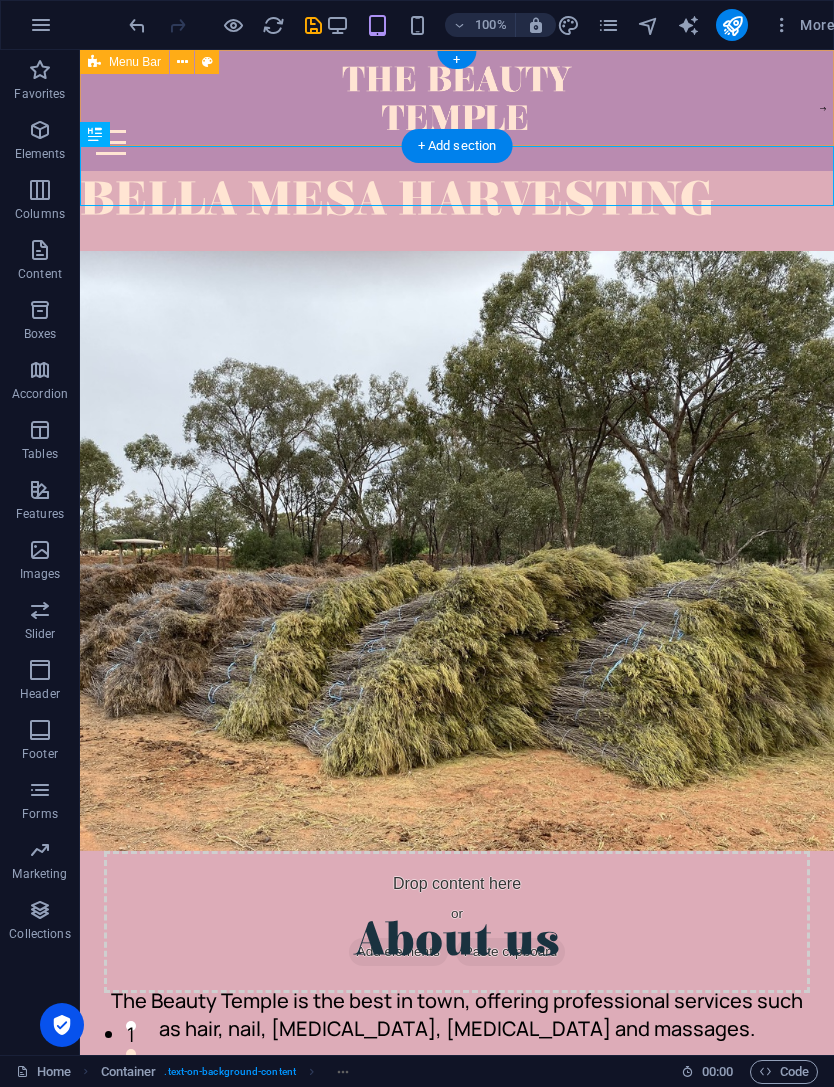 click on "Home About Us Treatments Gallery Testimonials Contact Us" at bounding box center (457, 110) 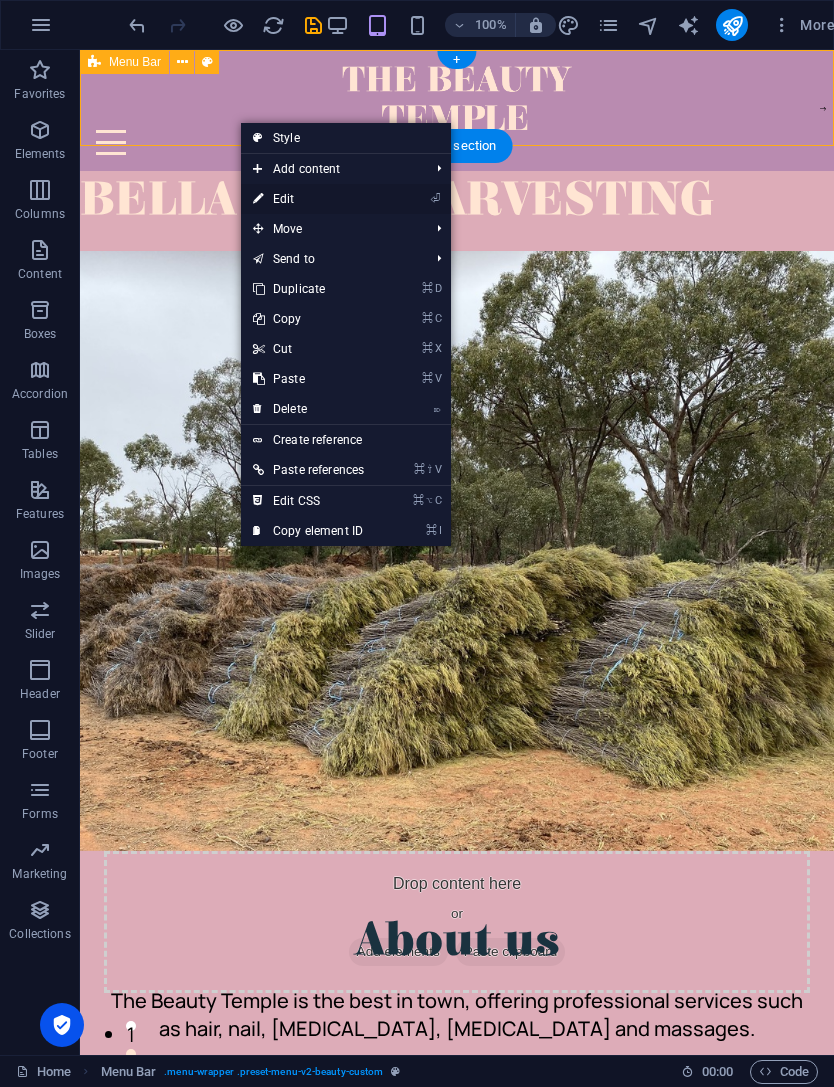 click on "⏎  Edit" at bounding box center [308, 199] 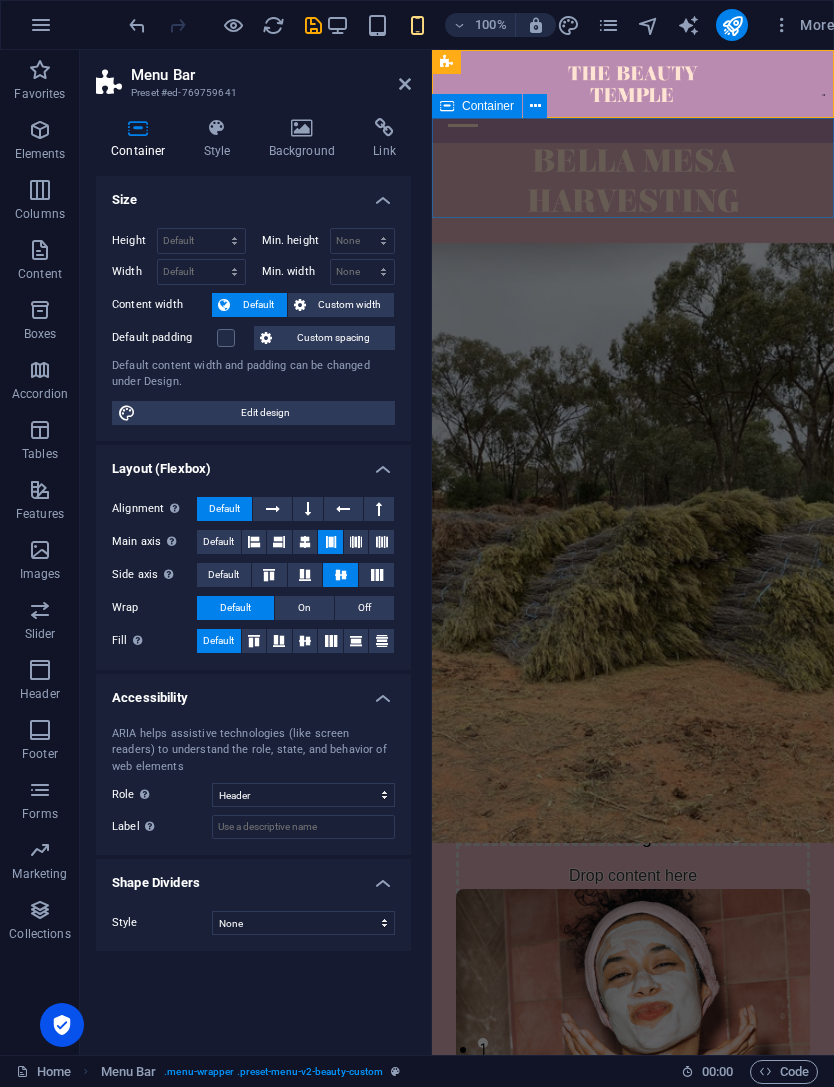 click at bounding box center [447, 106] 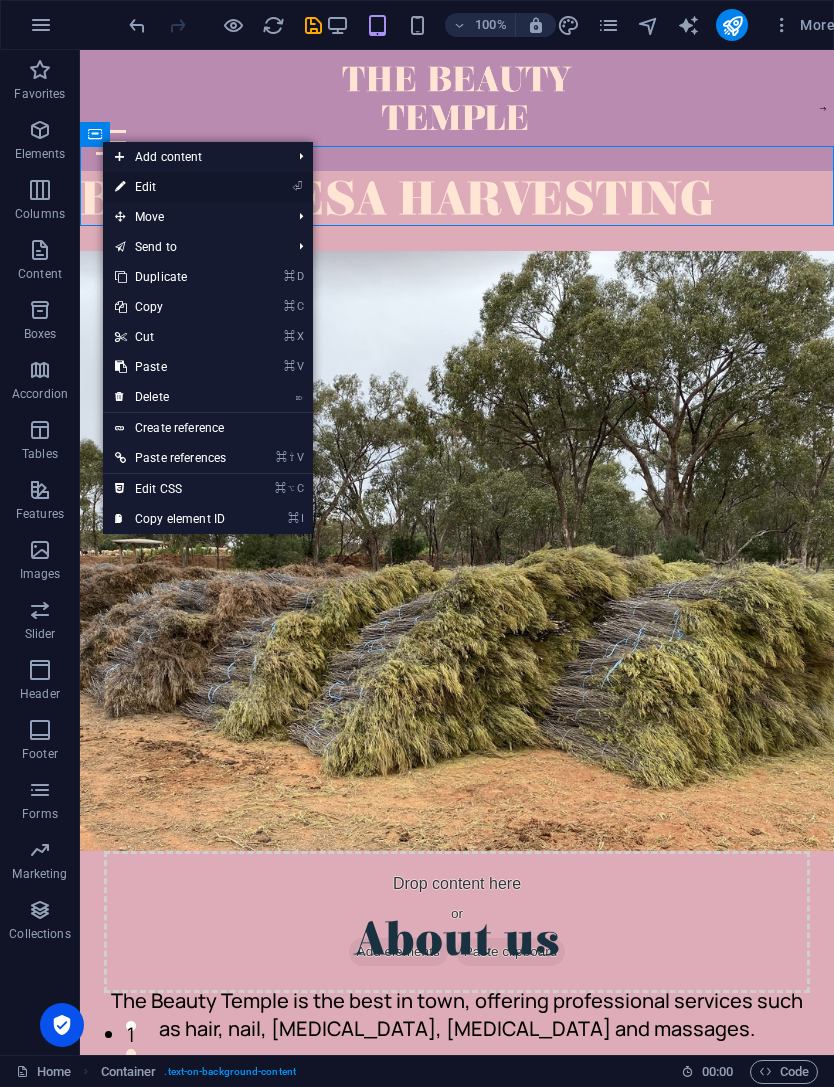 click on "⏎  Edit" at bounding box center (170, 187) 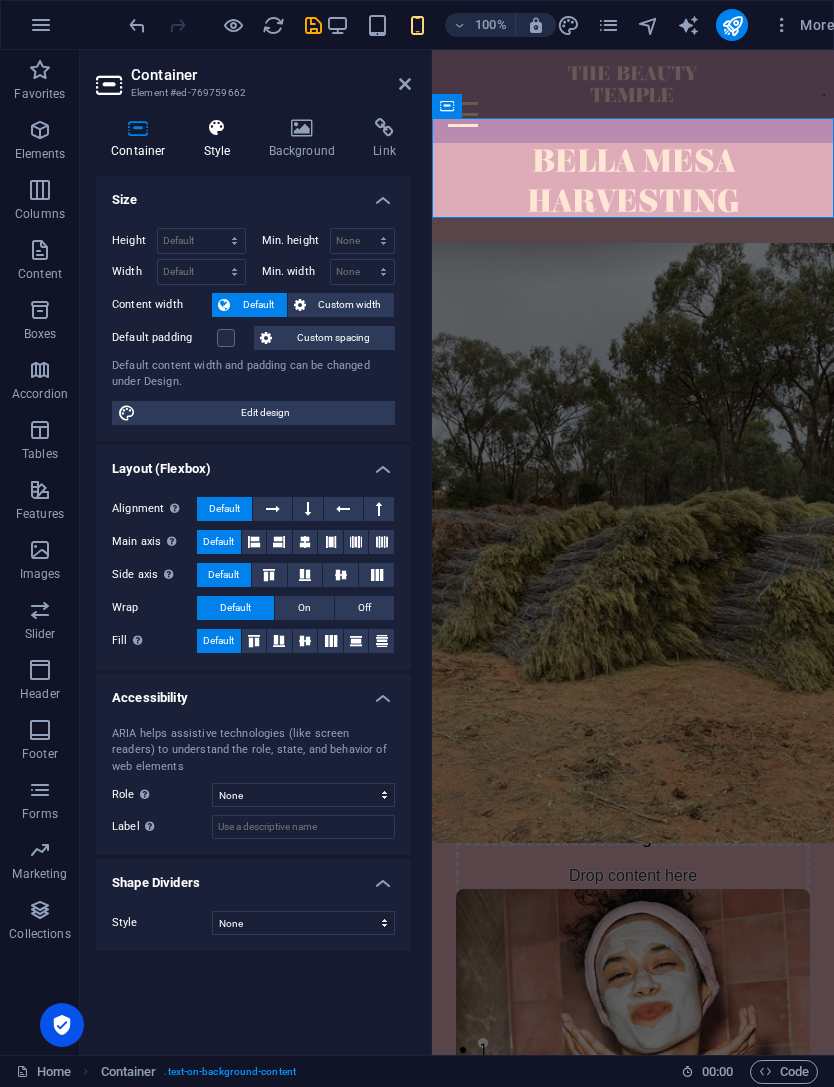 click on "Style" at bounding box center [221, 139] 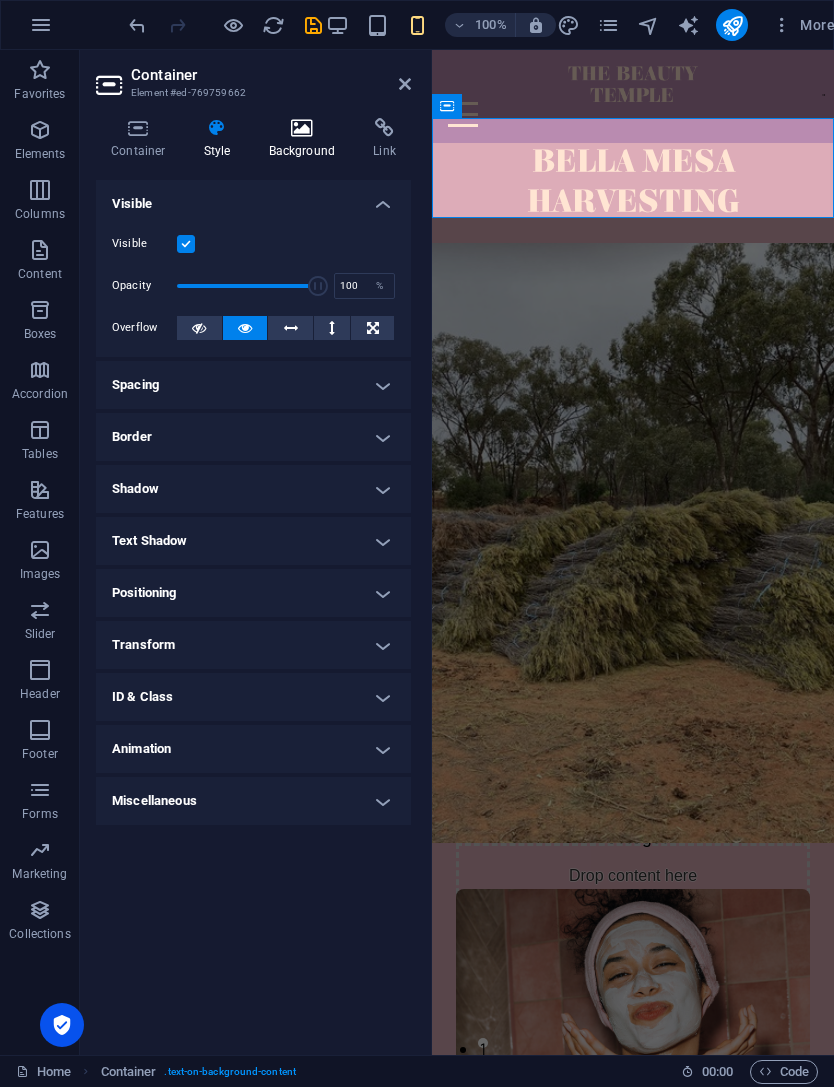 click on "Background" at bounding box center [306, 139] 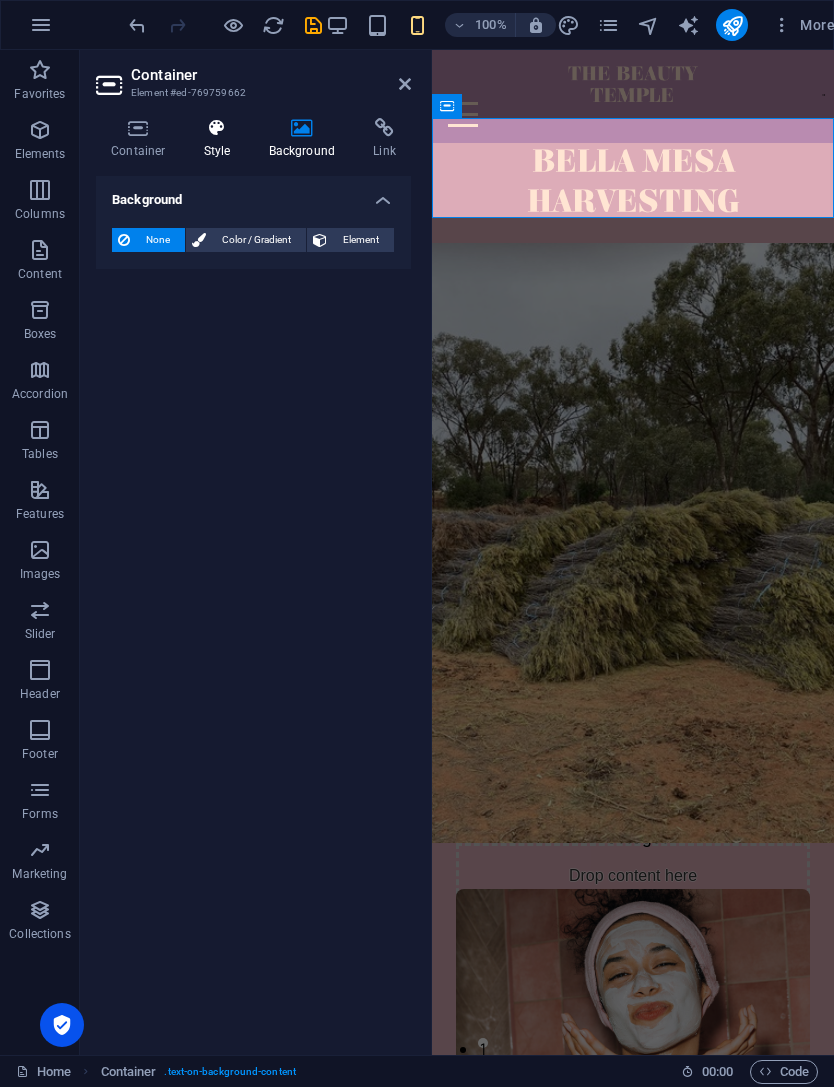 click on "Style" at bounding box center (221, 139) 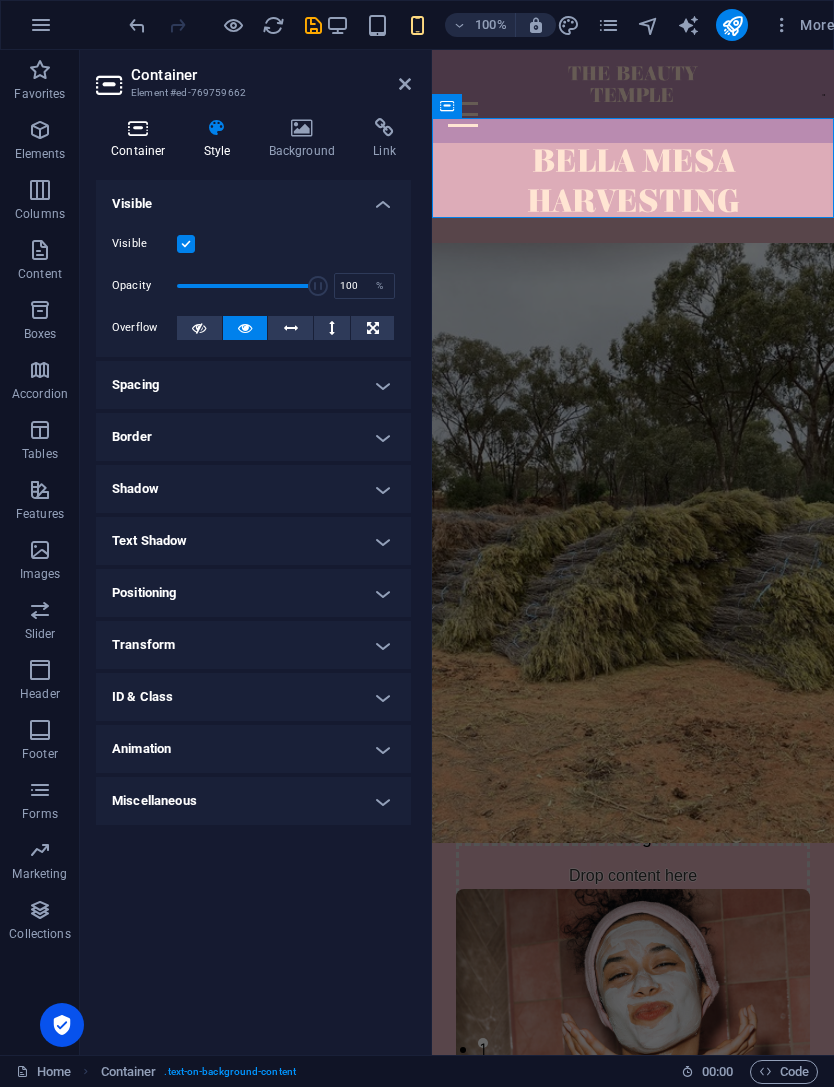 click on "Container" at bounding box center [142, 139] 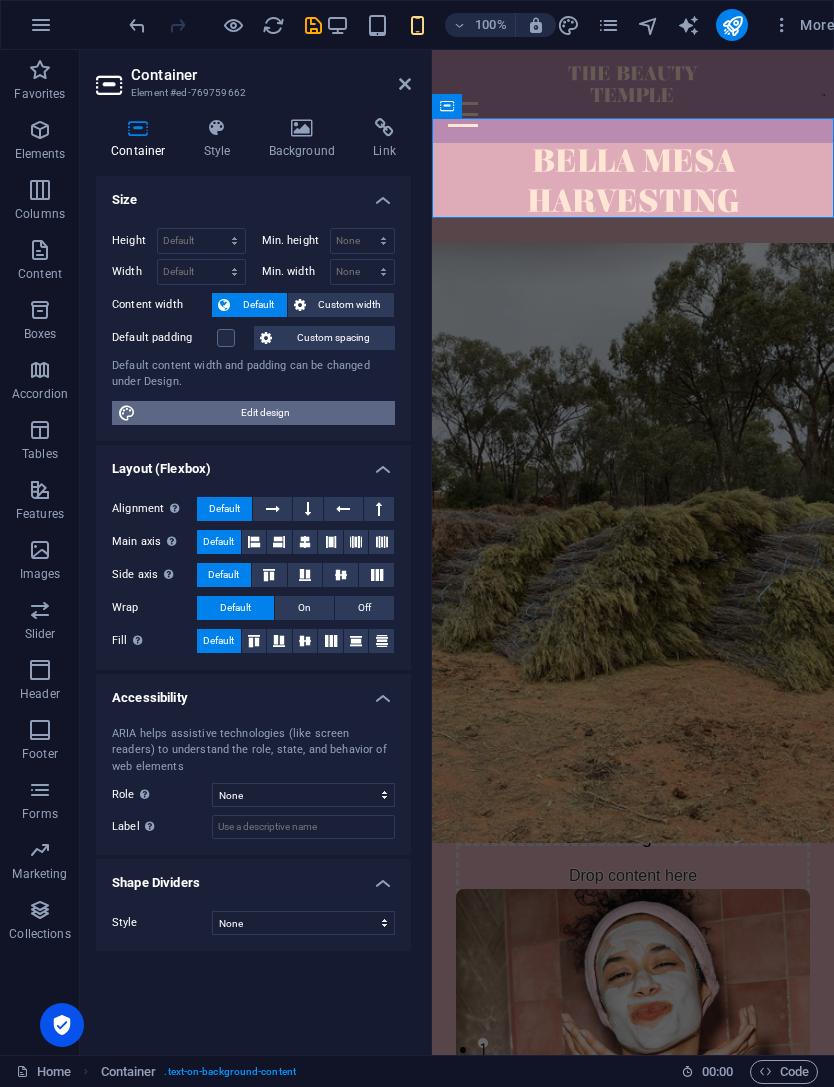click on "Edit design" at bounding box center (265, 413) 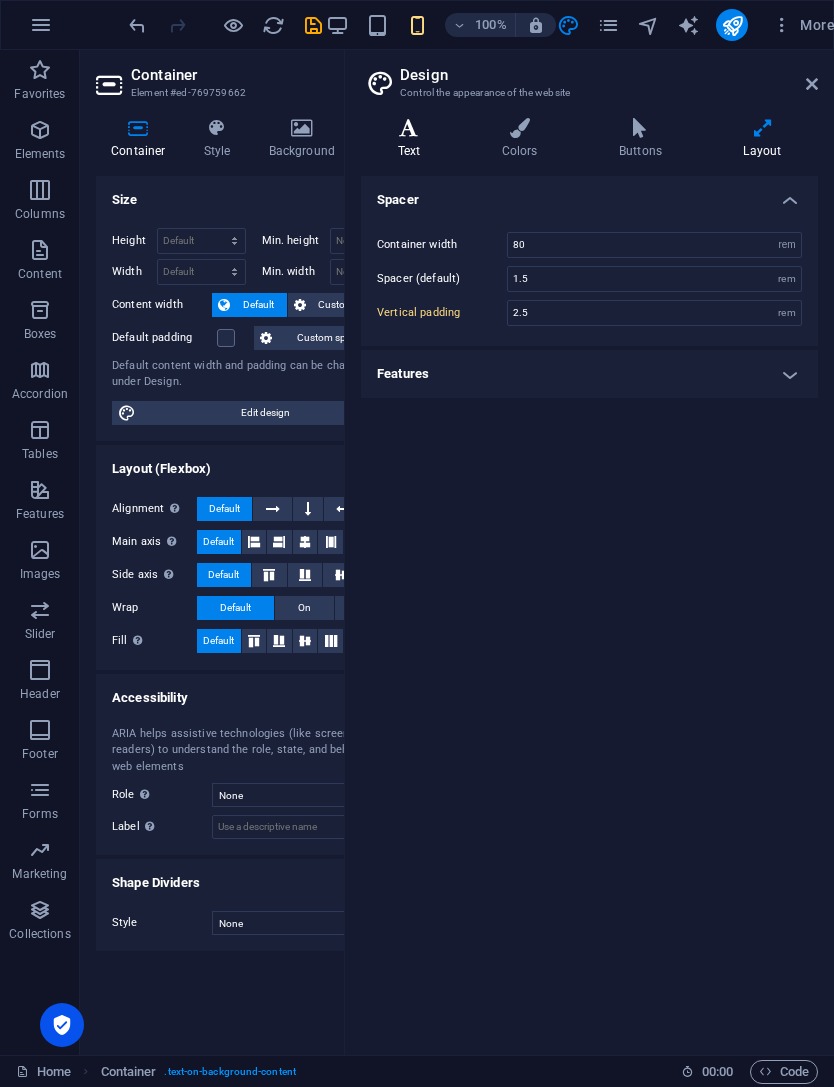 click on "Text" at bounding box center (413, 139) 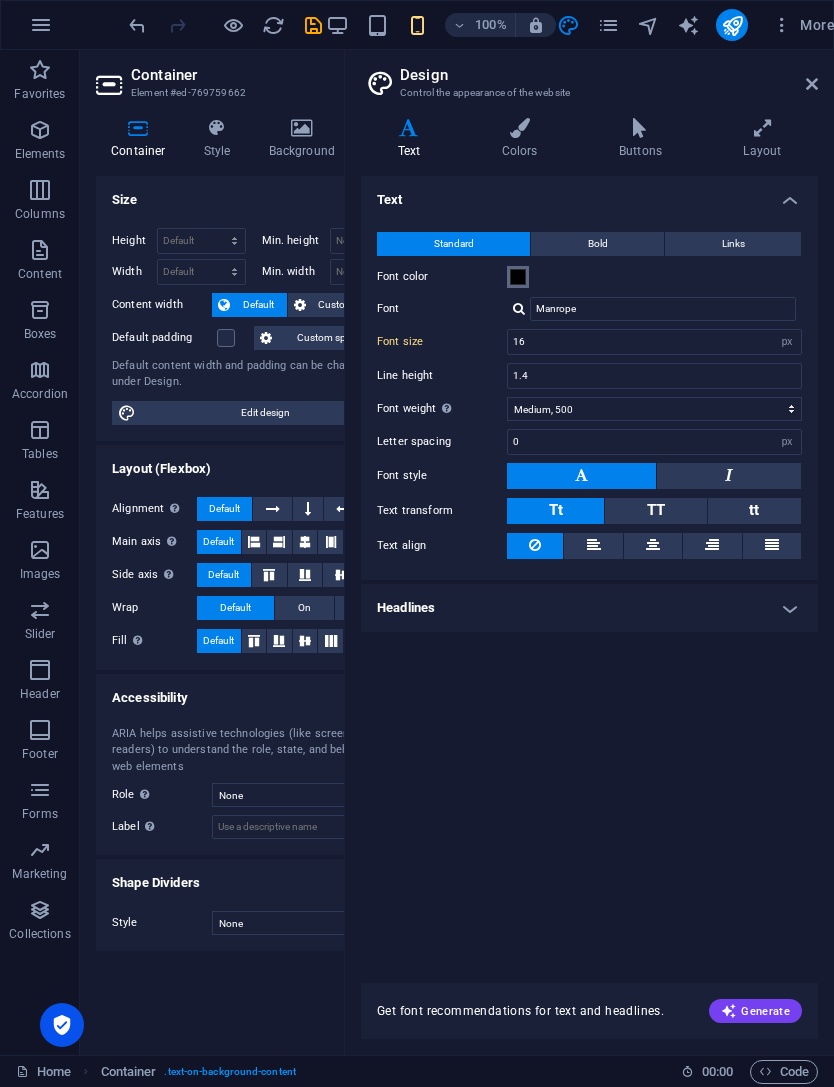 click at bounding box center [518, 277] 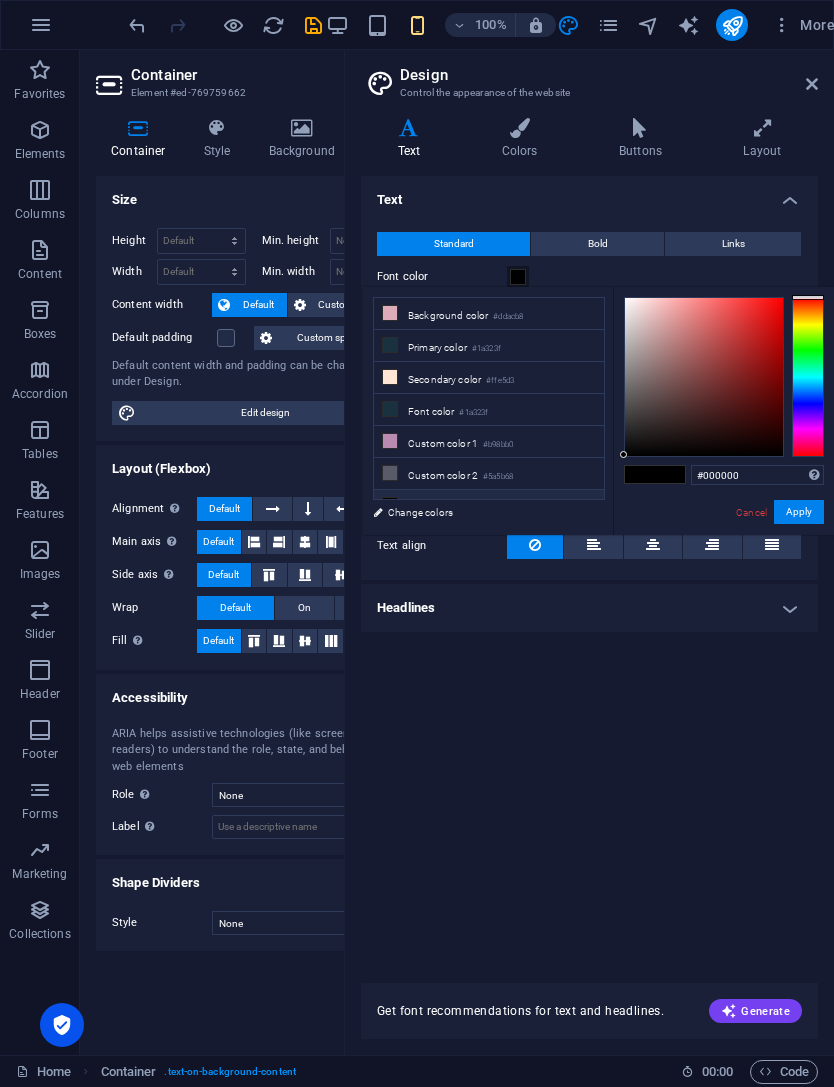 click on "Custom color 3
#000000" at bounding box center (489, 506) 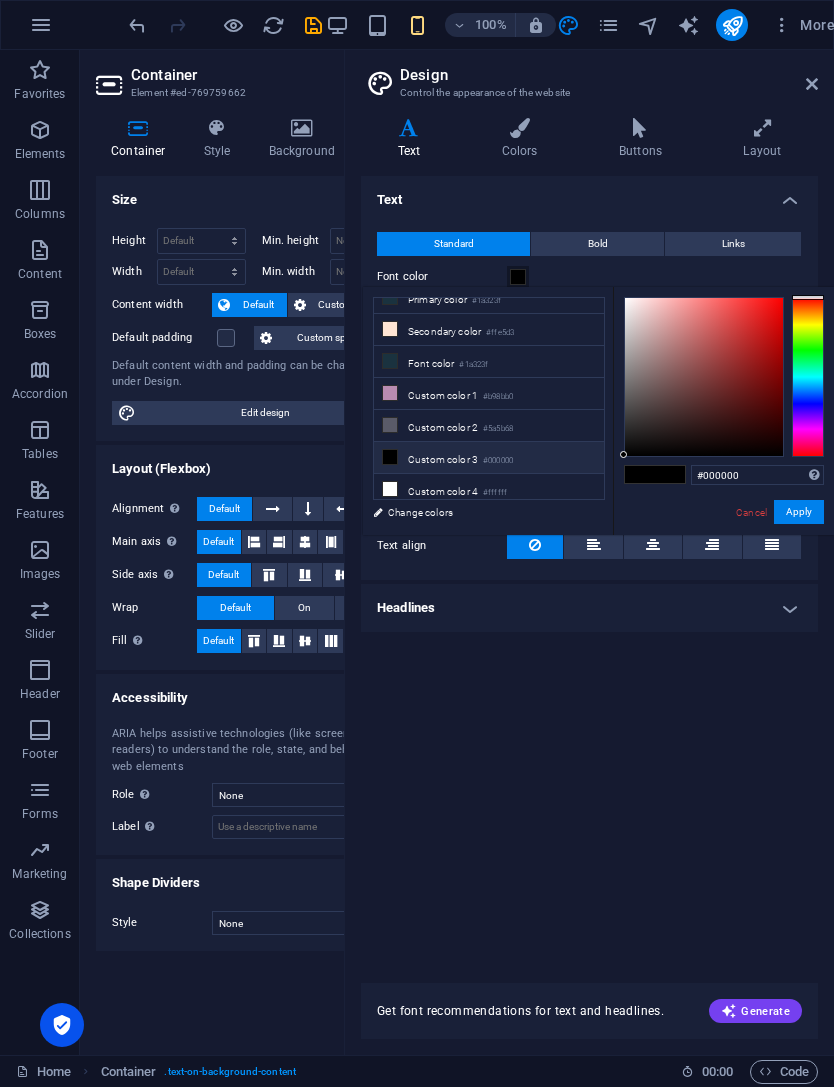 scroll, scrollTop: 47, scrollLeft: 0, axis: vertical 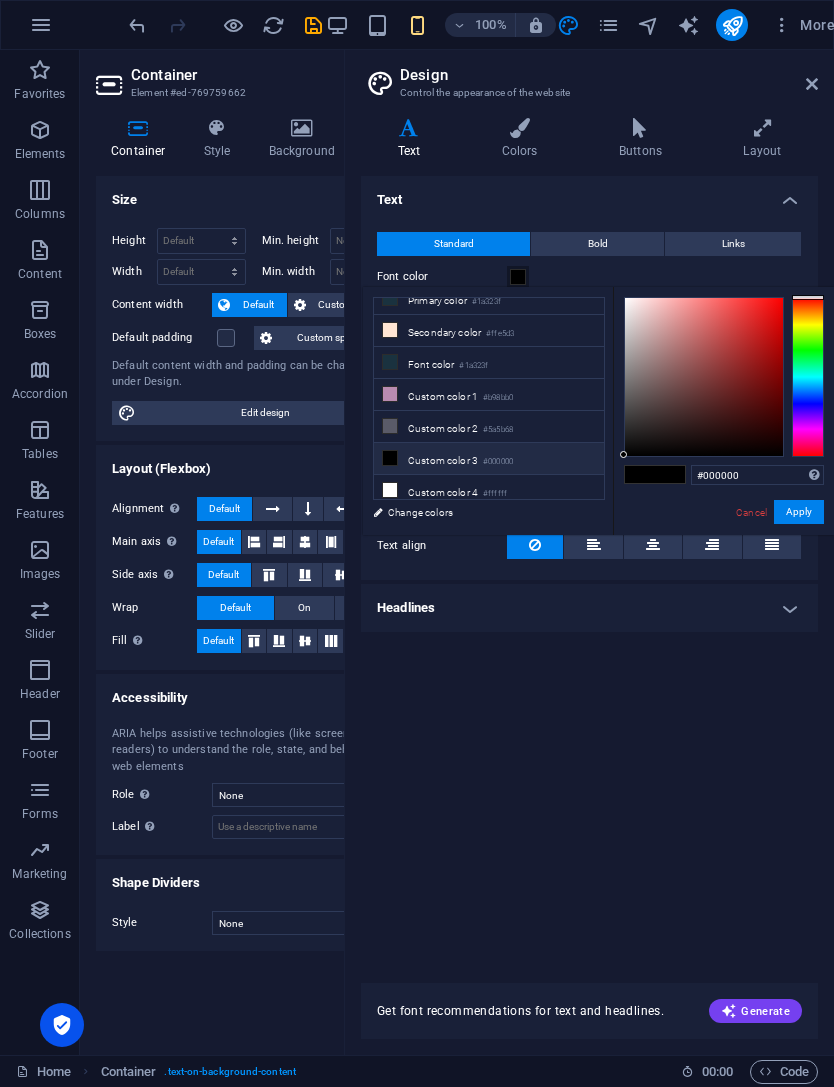click at bounding box center (390, 458) 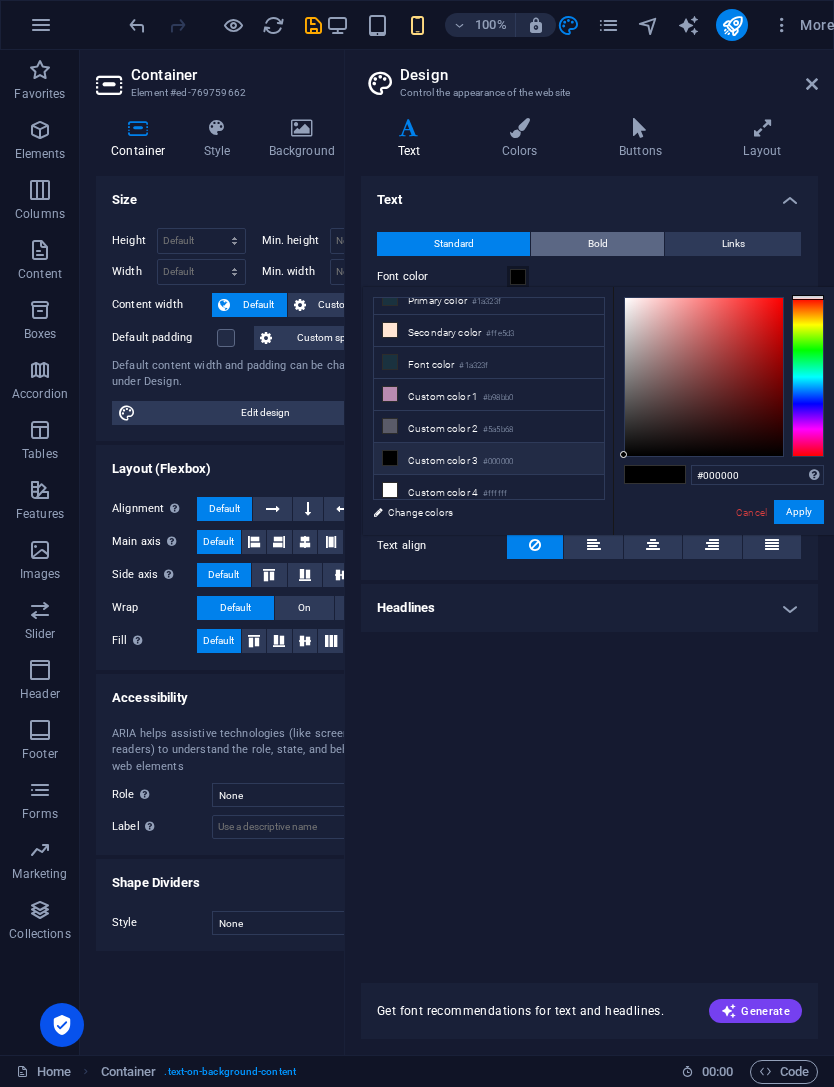 click on "Bold" at bounding box center (598, 244) 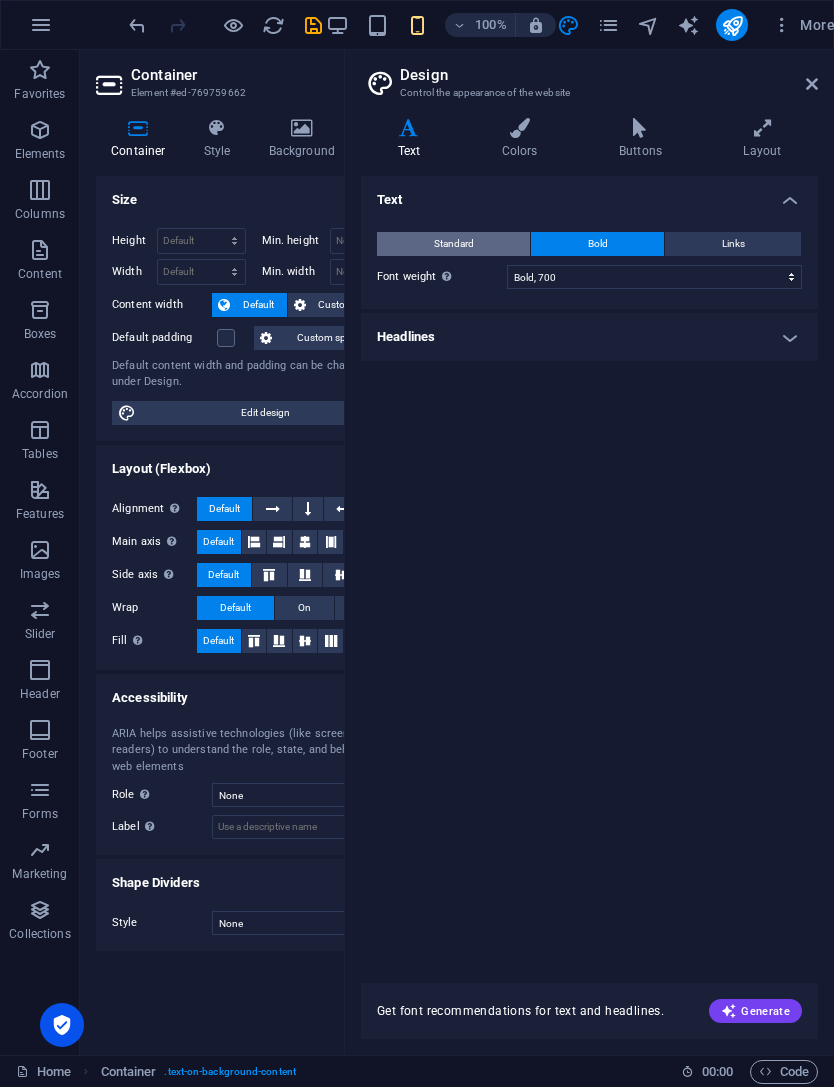 click on "Standard" at bounding box center (454, 244) 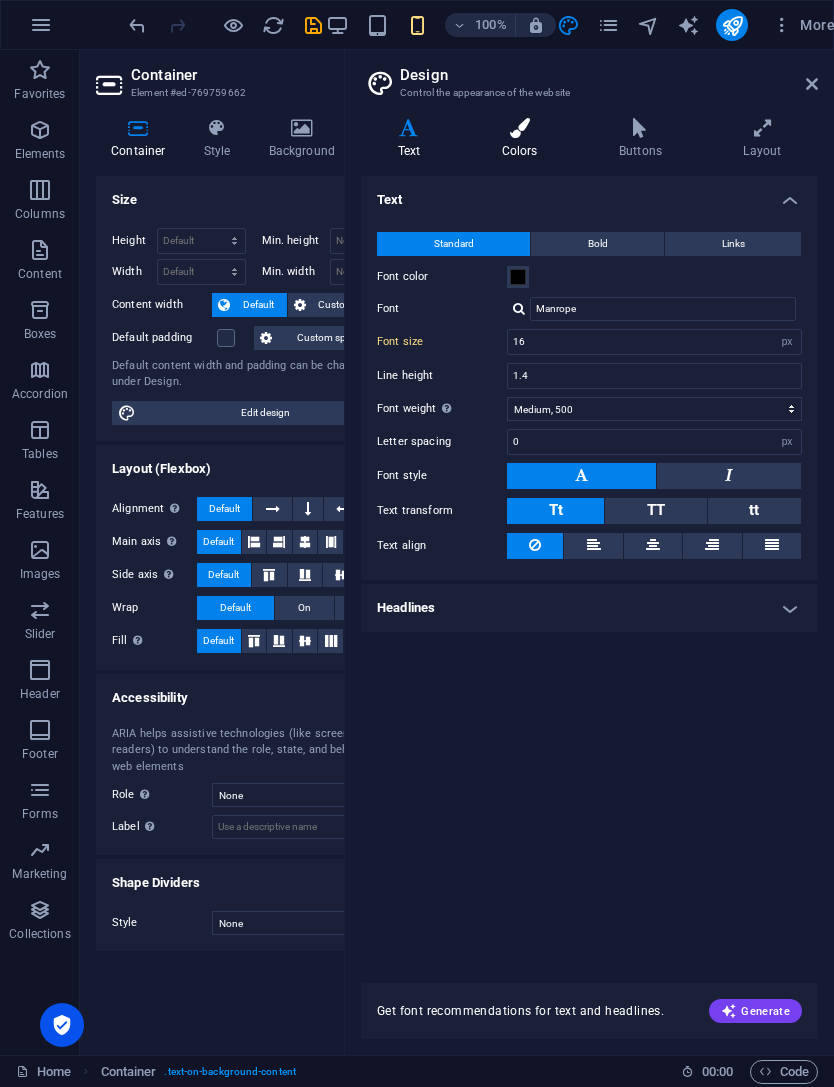 click on "Colors" at bounding box center [523, 139] 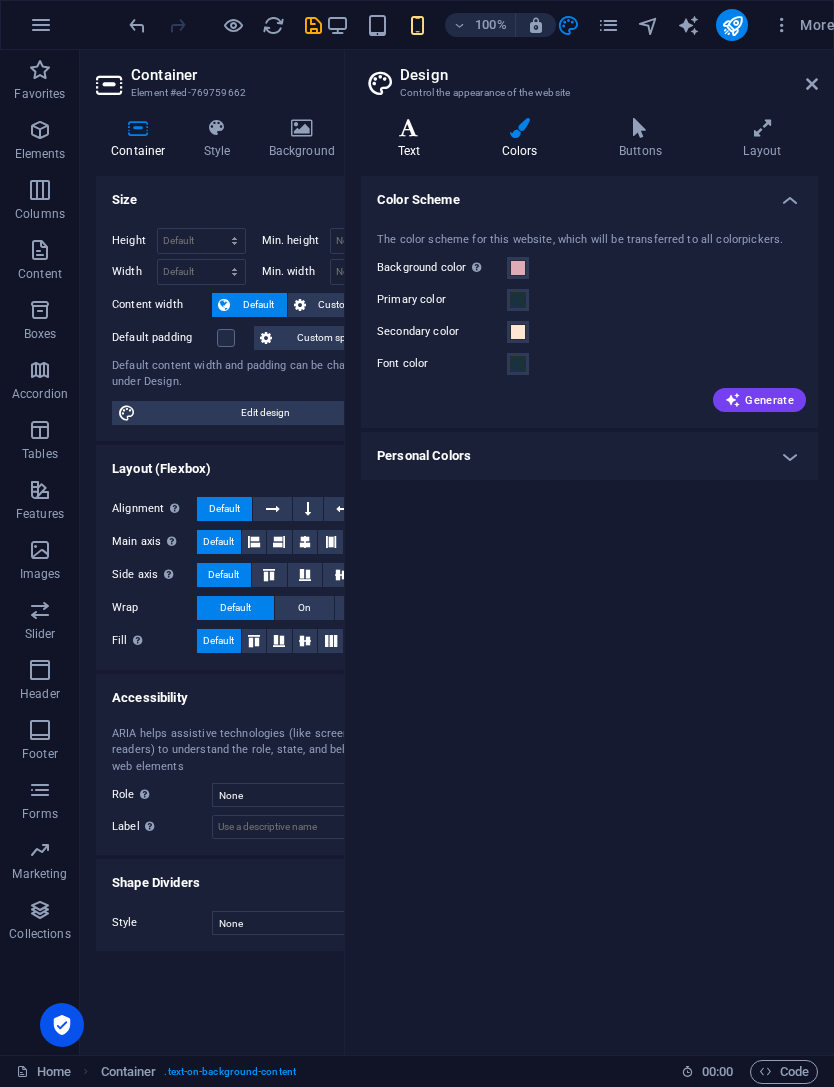 click on "Text" at bounding box center [413, 139] 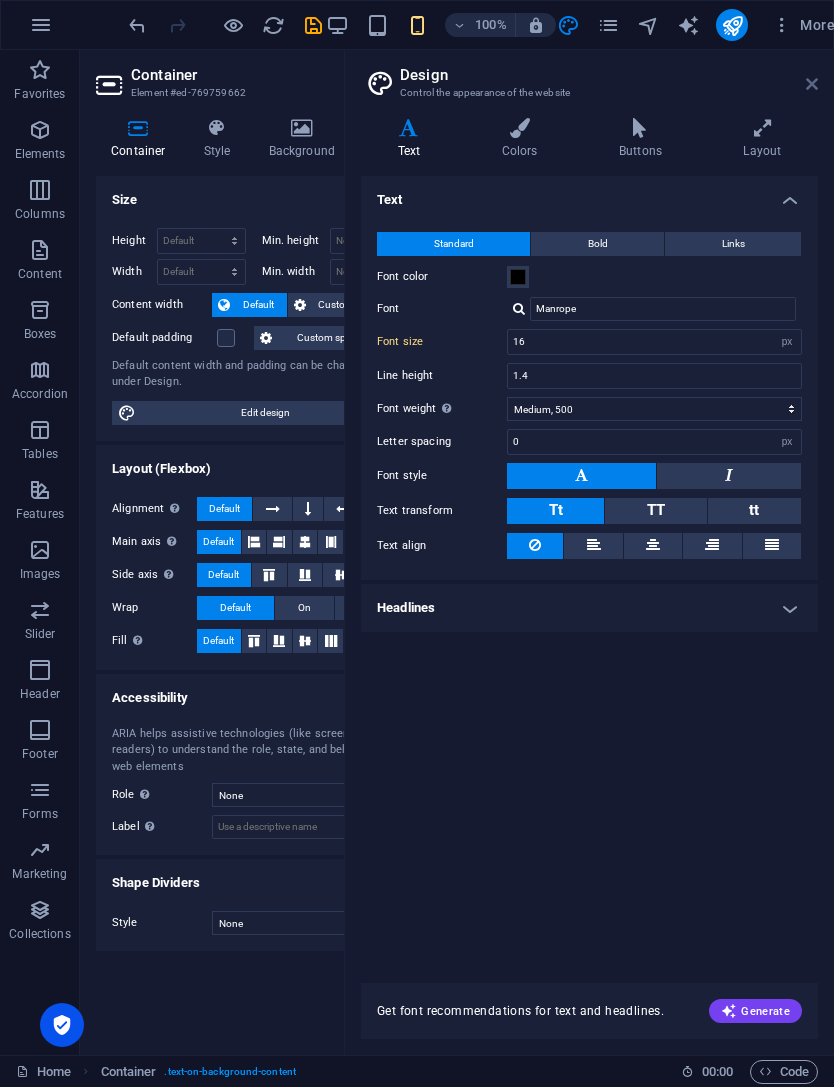 click at bounding box center (812, 84) 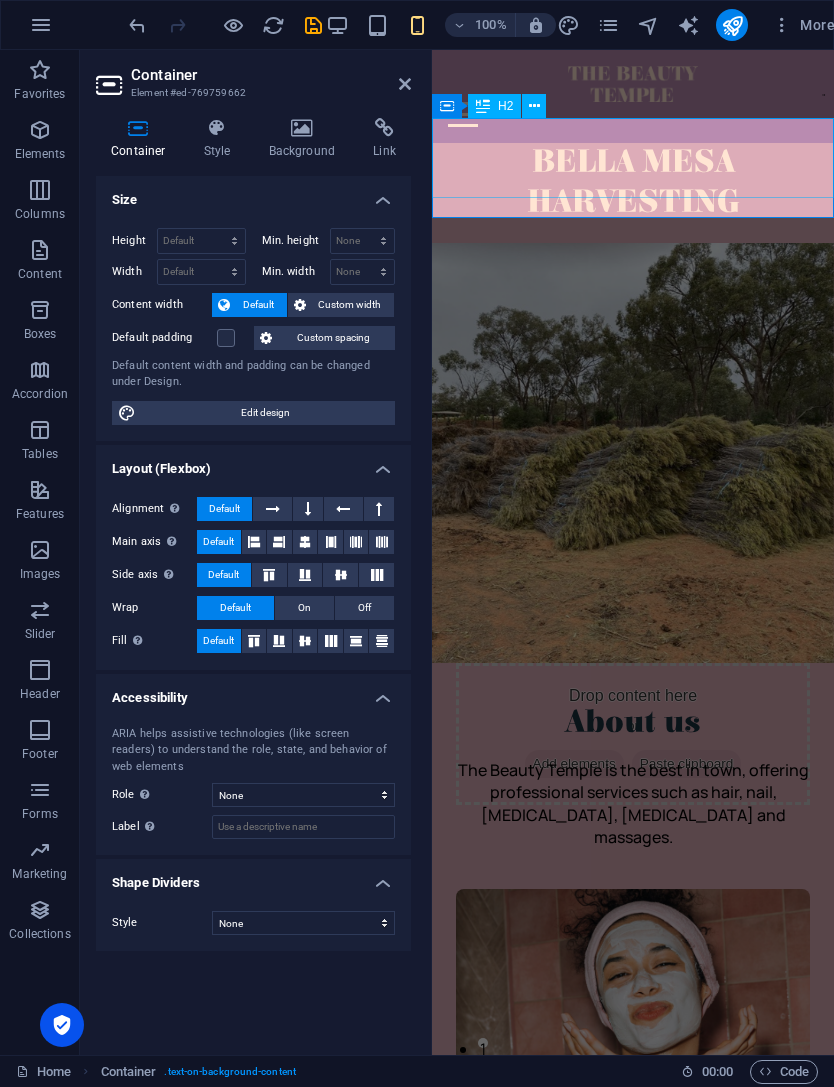 click on "BELLA MESA HARVESTING" at bounding box center [633, 183] 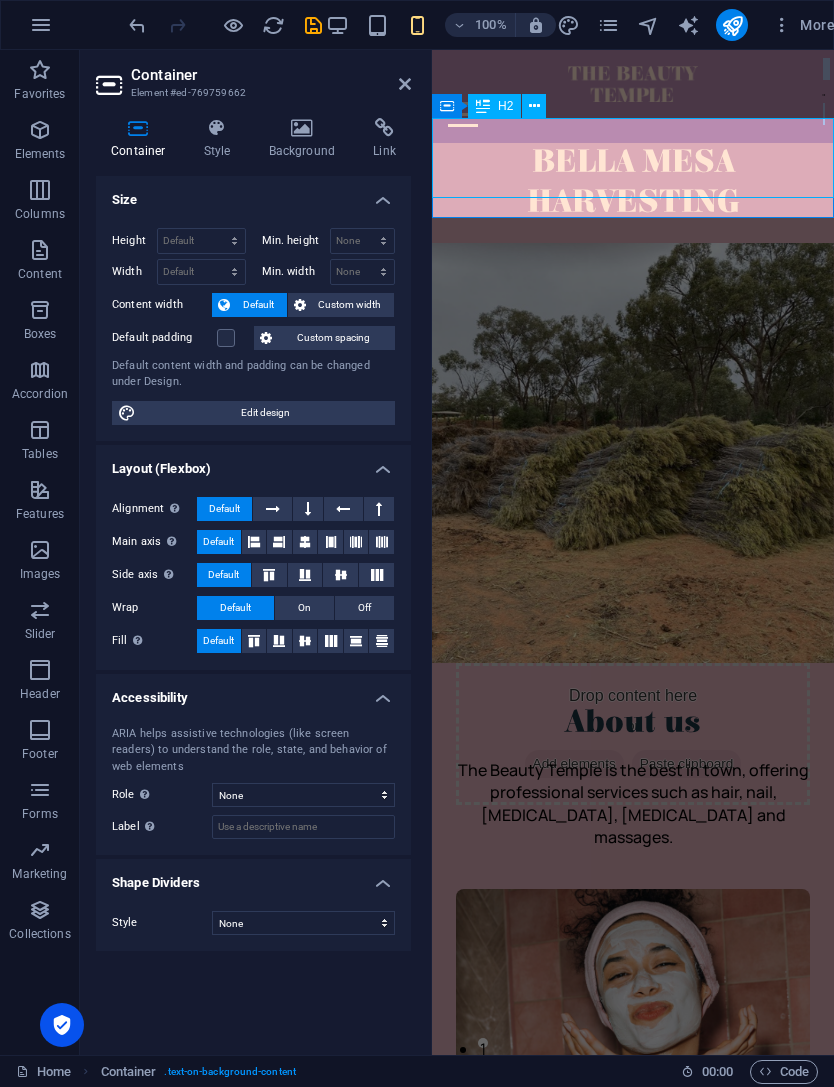 click on "BELLA MESA HARVESTING" at bounding box center [633, 183] 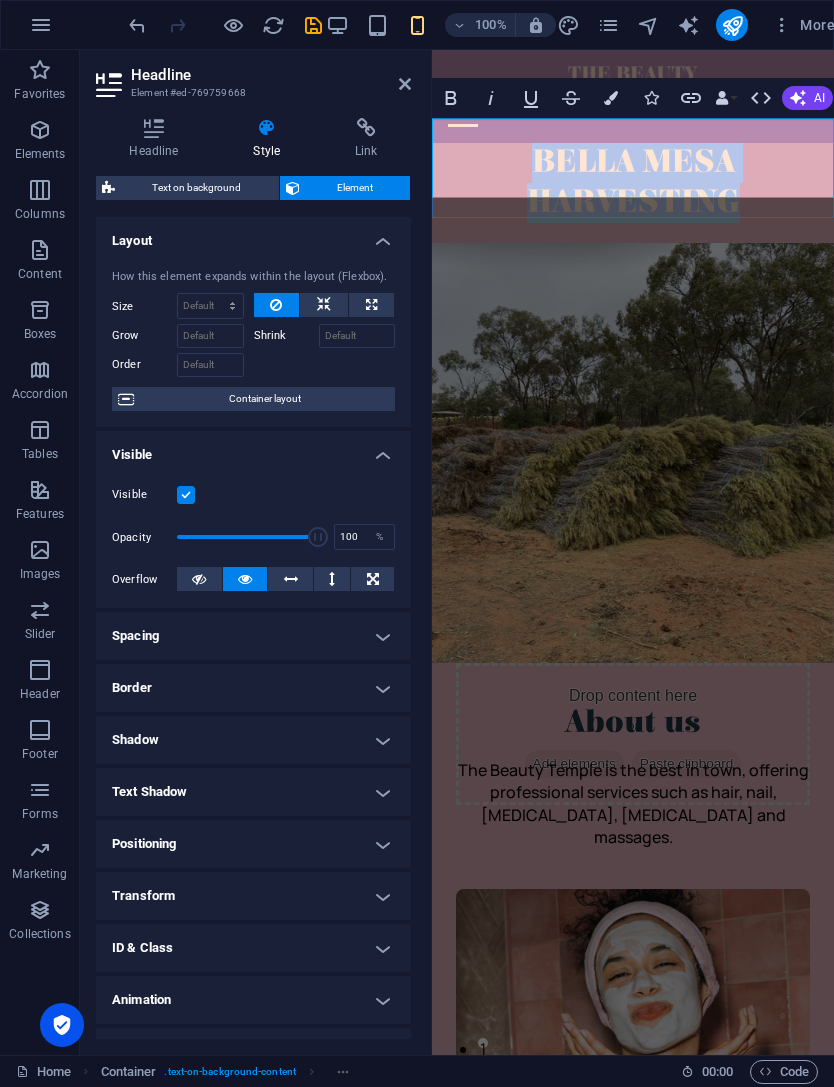 click on "BELLA MESA HARVESTING" at bounding box center (633, 182) 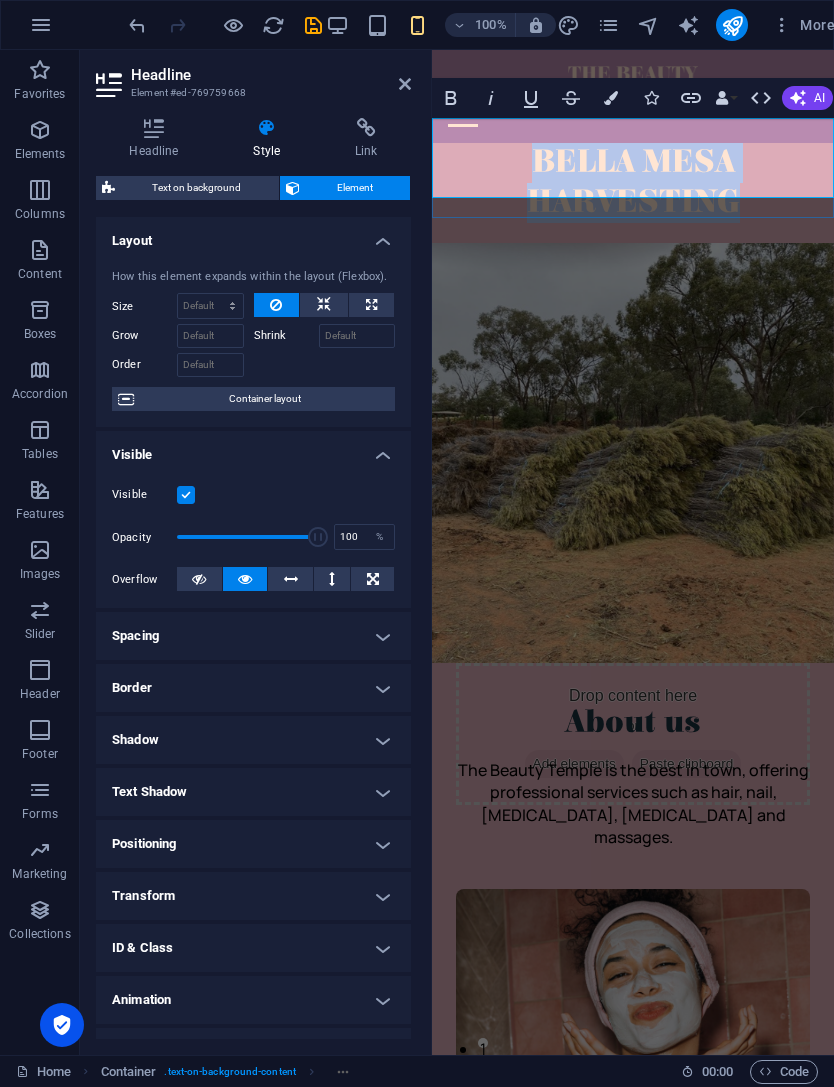 click on "BELLA MESA HARVESTING" at bounding box center (633, 182) 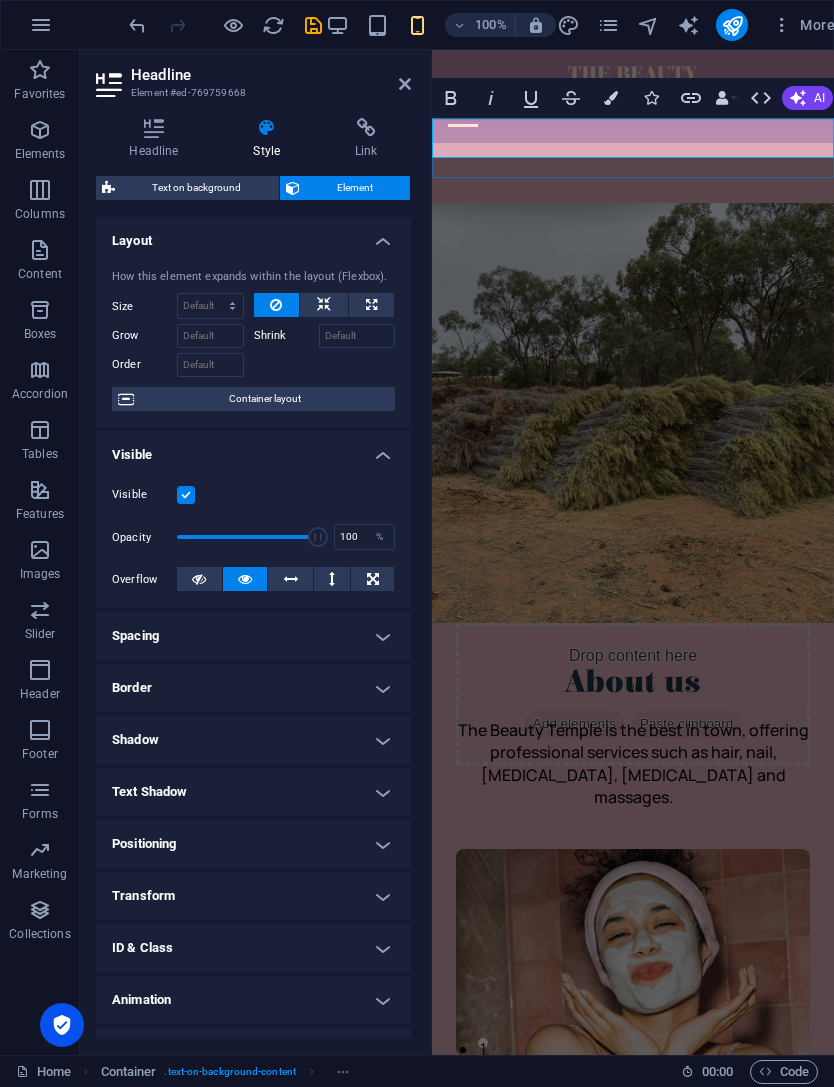 type 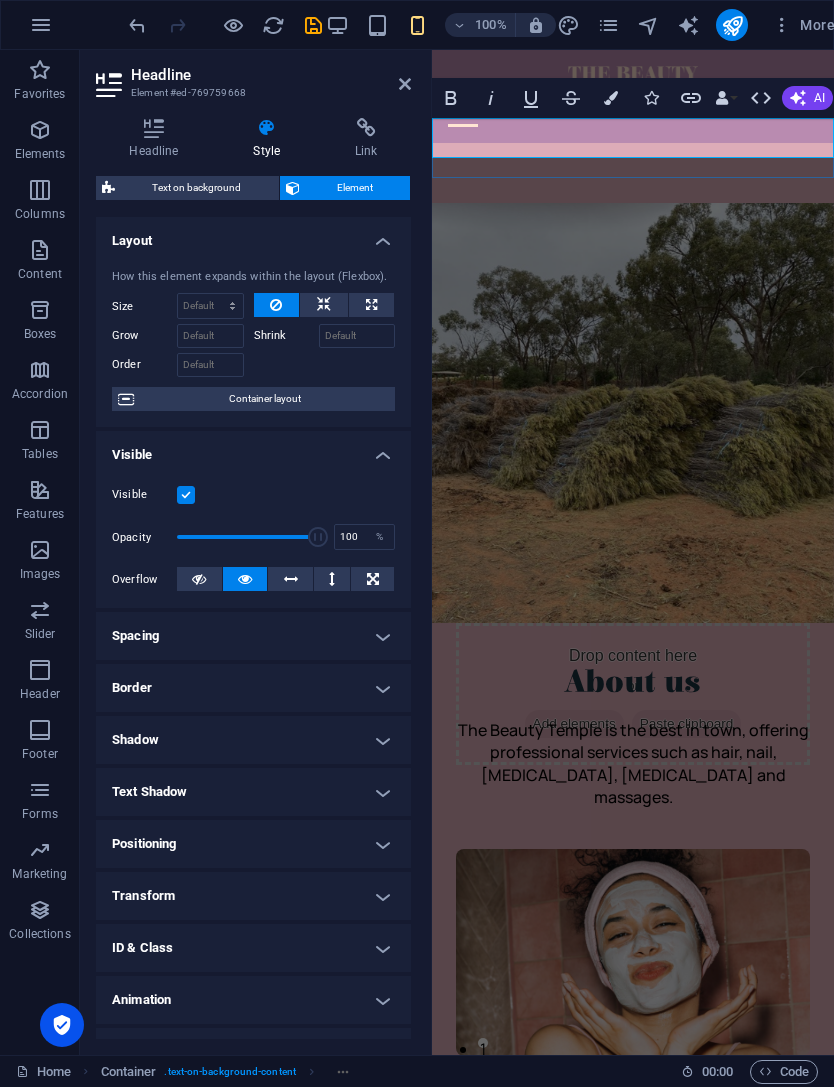 click on "​" at bounding box center [633, 163] 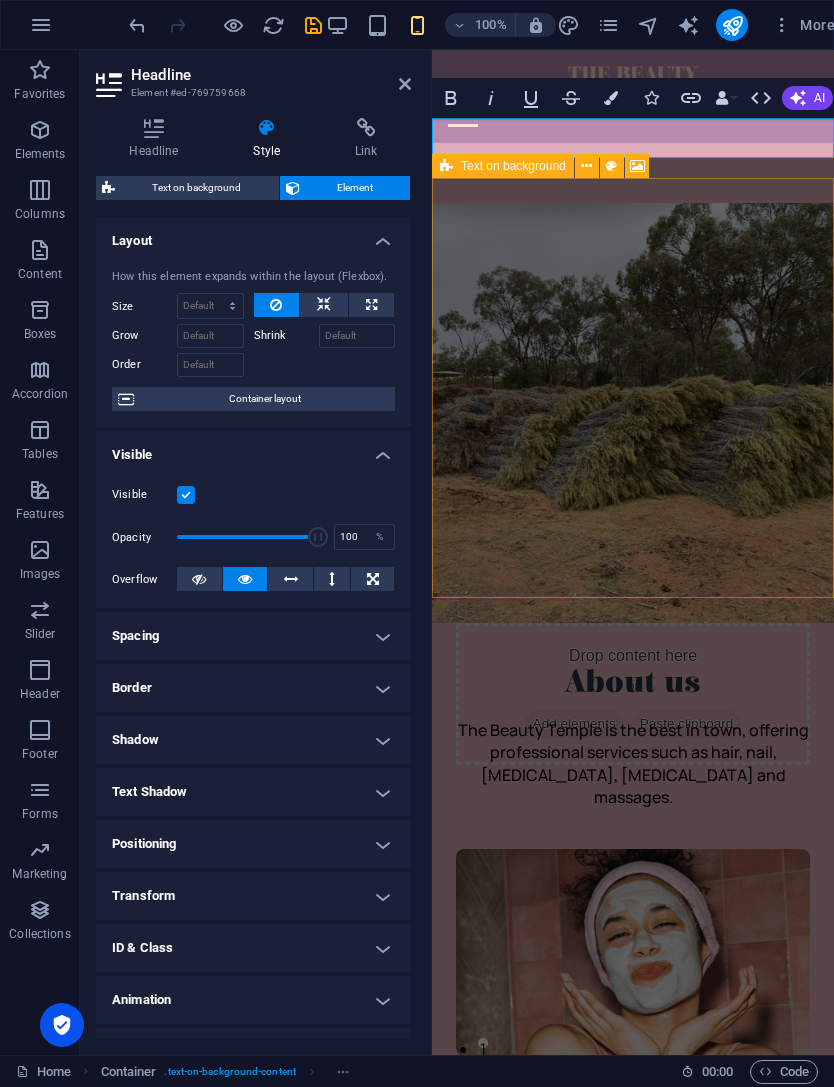 click at bounding box center (633, 413) 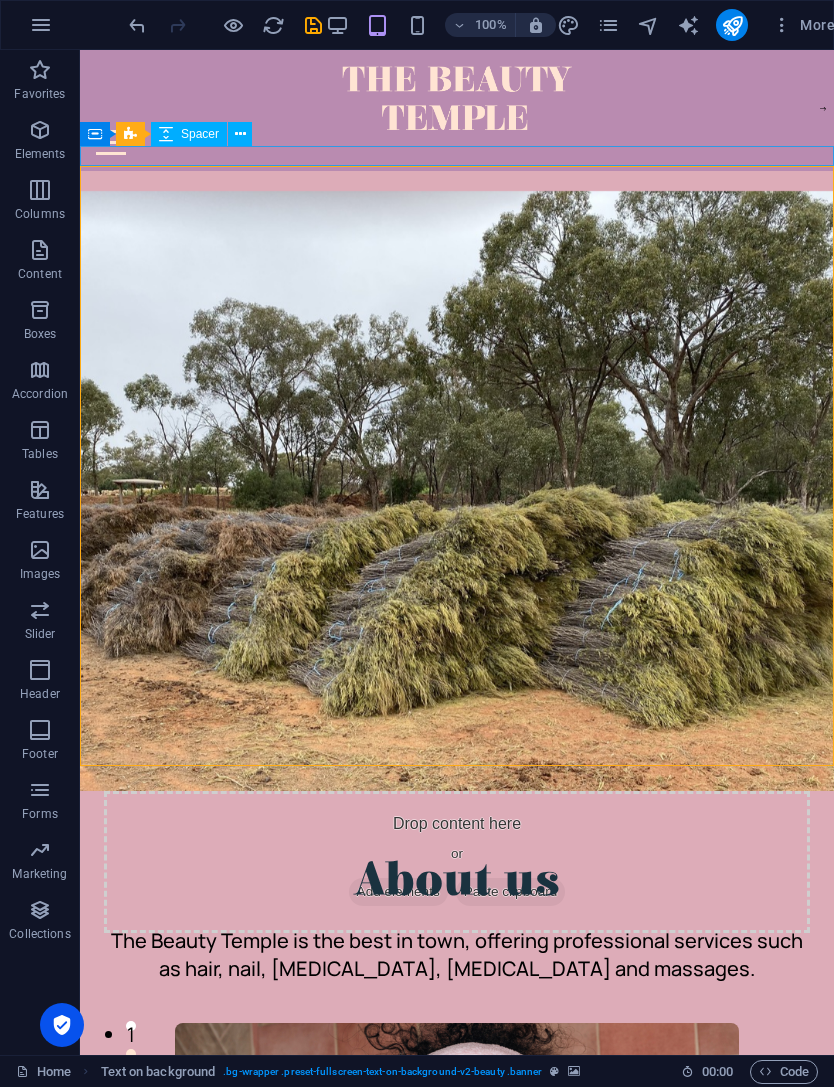 click at bounding box center [457, 181] 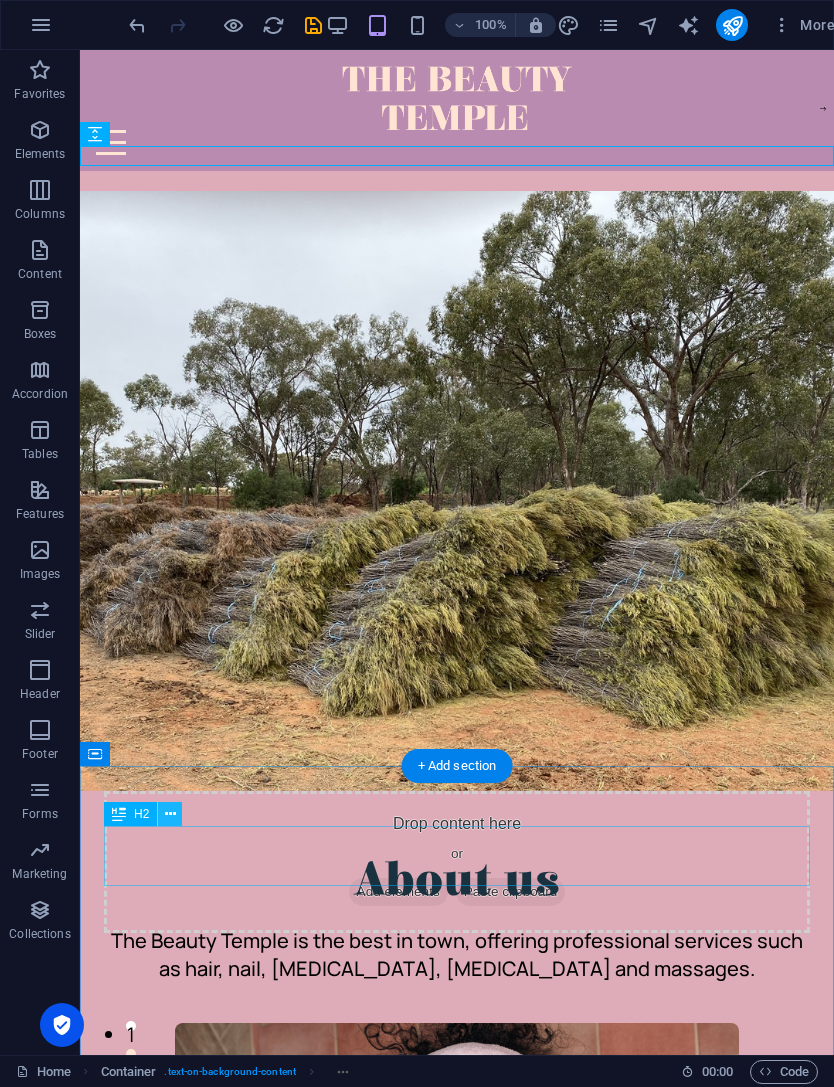 click at bounding box center [170, 814] 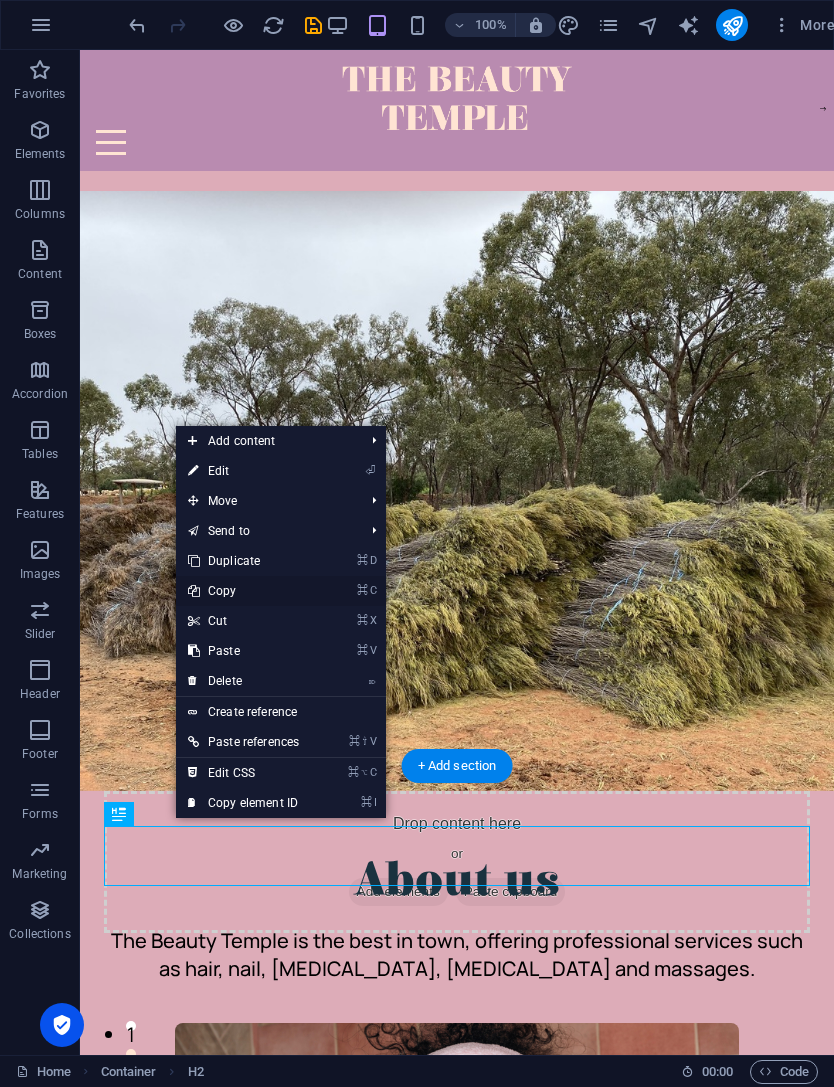 click on "⌘ C  Copy" at bounding box center [243, 591] 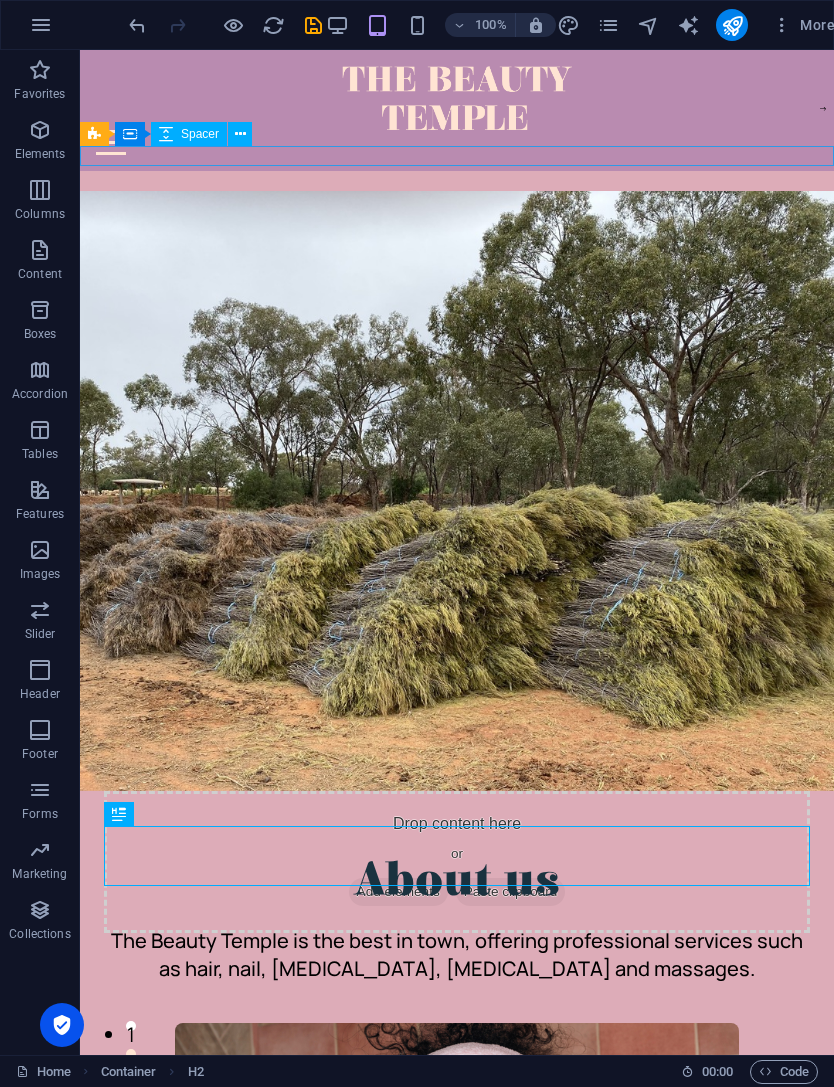 click at bounding box center [457, 181] 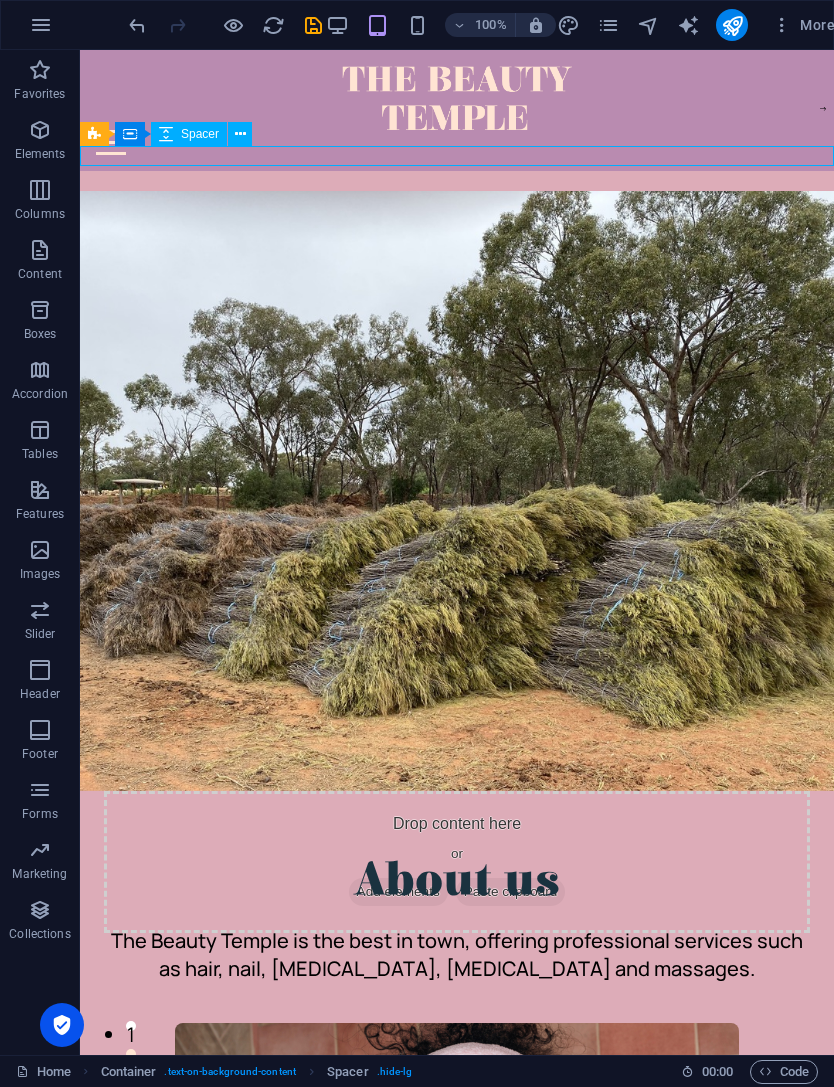 click at bounding box center (457, 181) 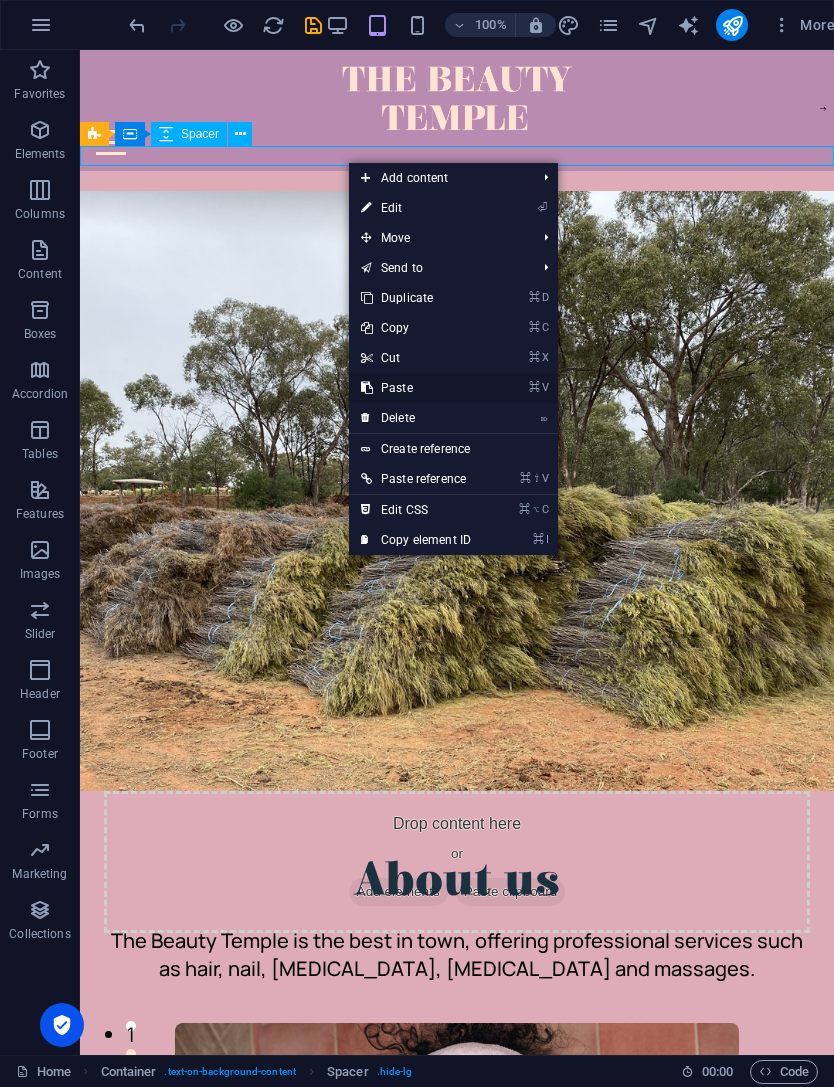 click on "⌘ V  Paste" at bounding box center [416, 388] 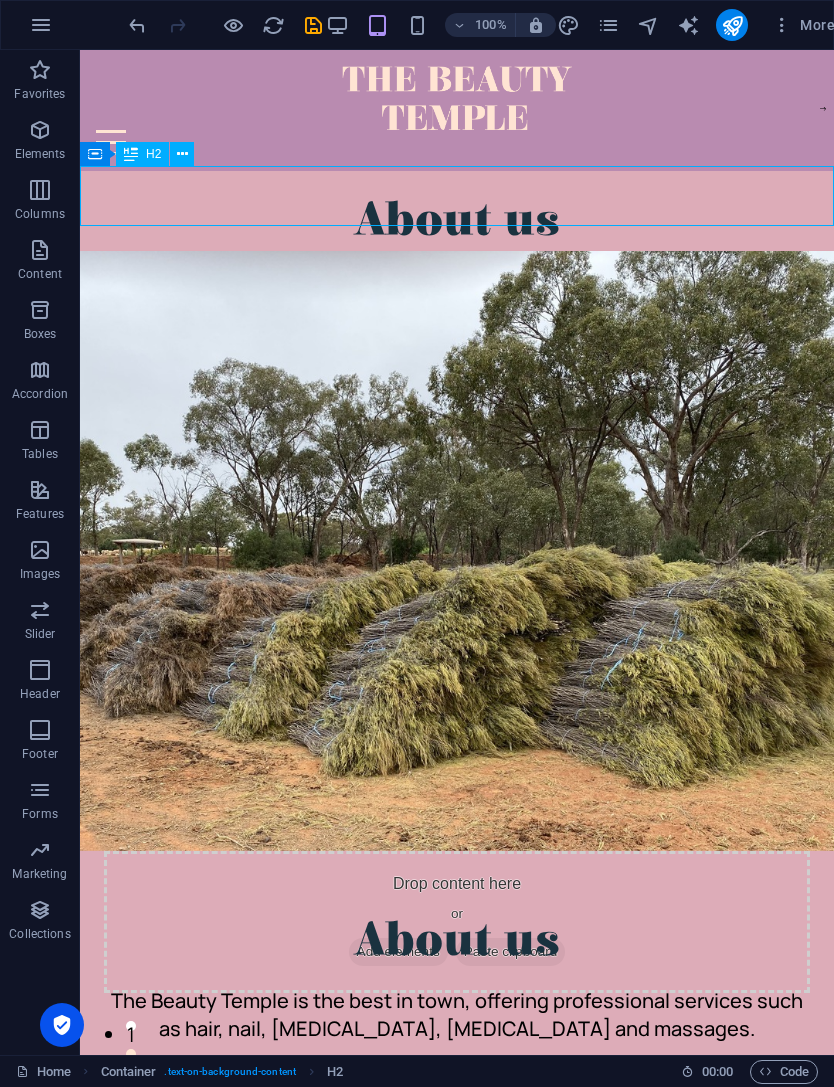 click on "About us" at bounding box center [457, 221] 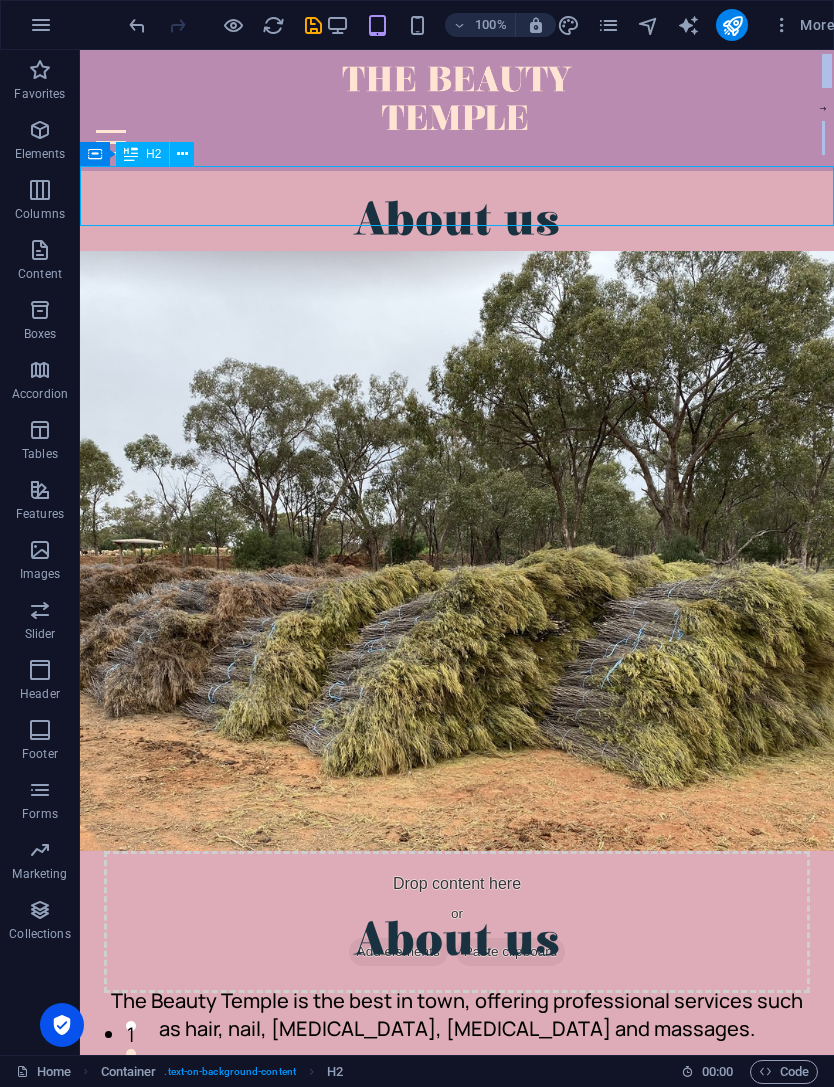 click on "About us" at bounding box center (457, 221) 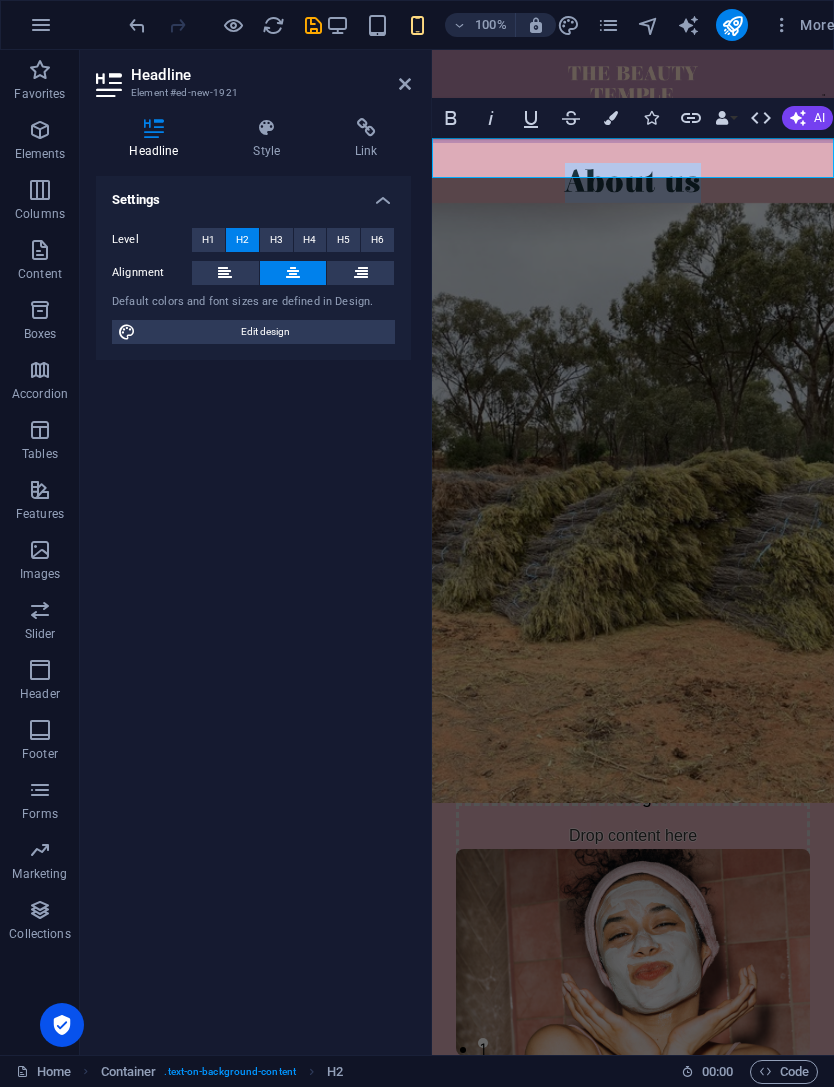 click on "About us" at bounding box center [633, 183] 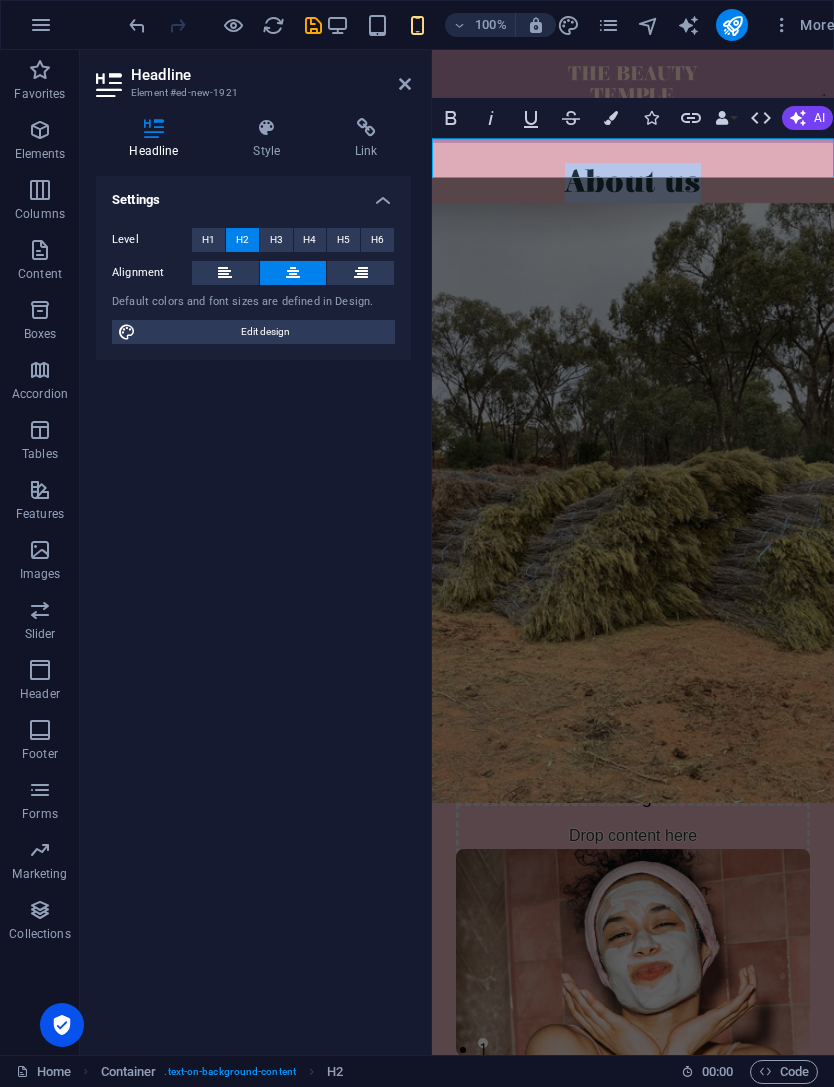 click on "About us" at bounding box center [633, 183] 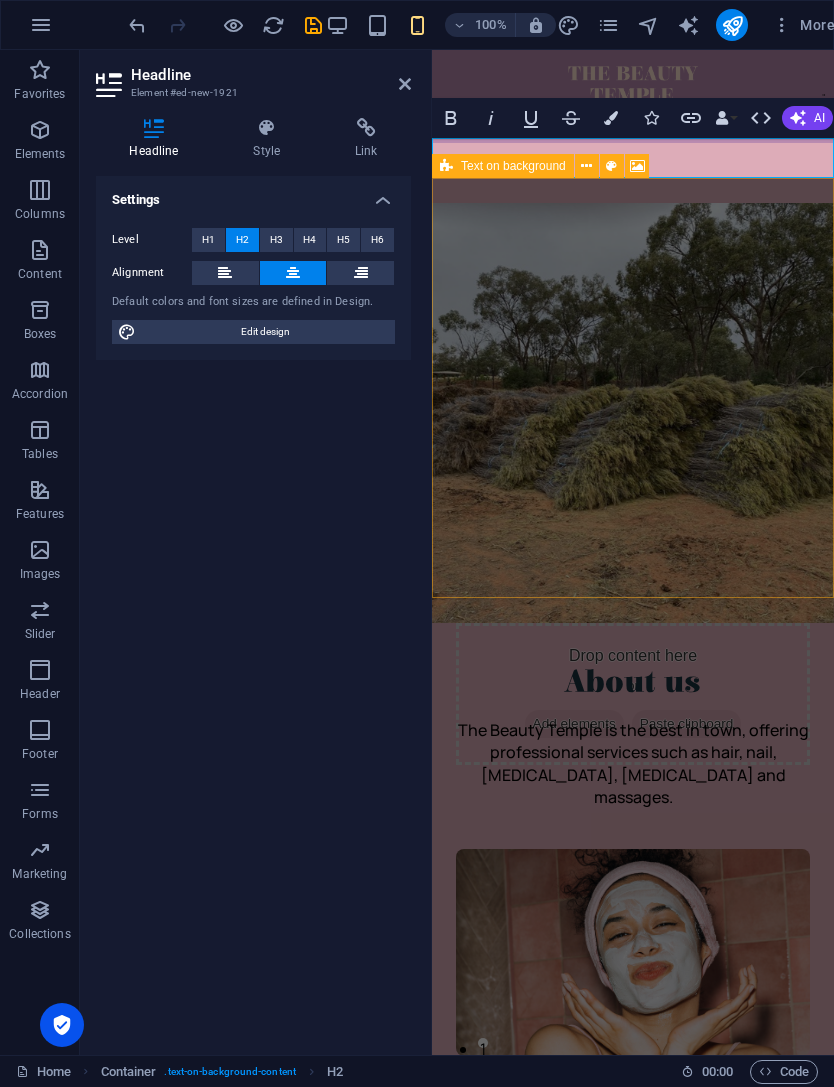 type 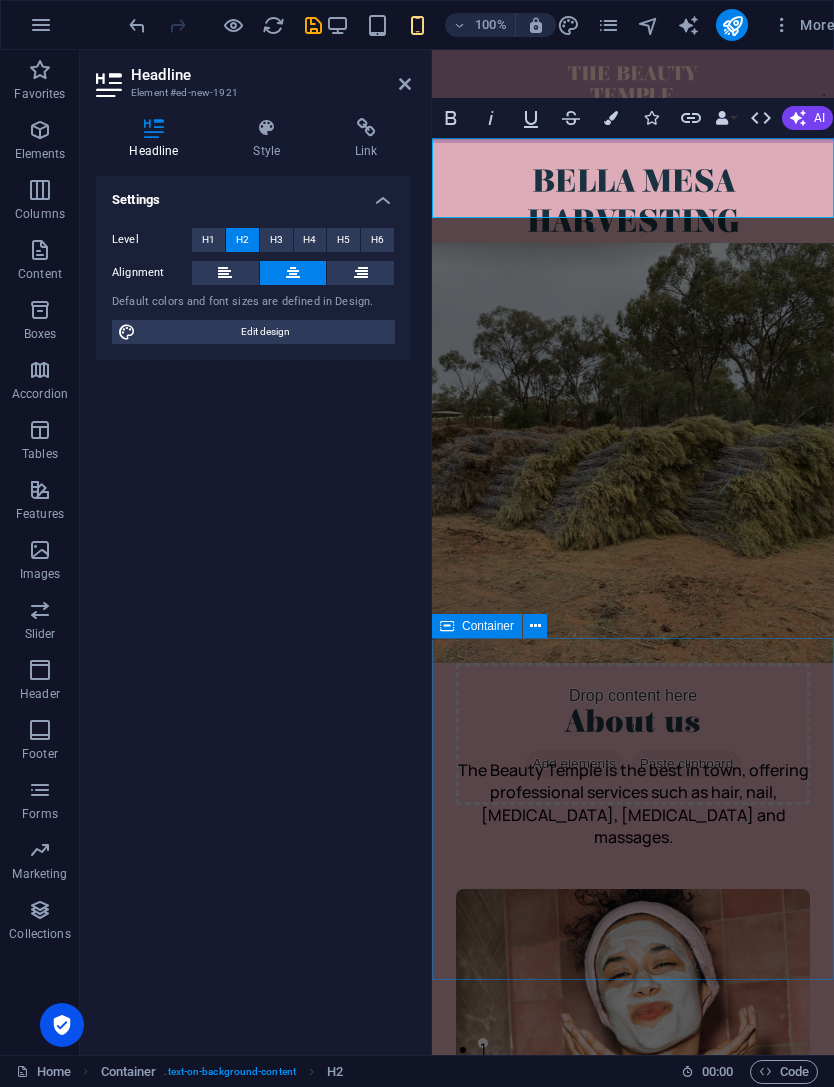 click on "About us The Beauty Temple is the best in town, offering professional services such as hair, nail, [MEDICAL_DATA], [MEDICAL_DATA] and massages. LEARN MORE" at bounding box center [633, 939] 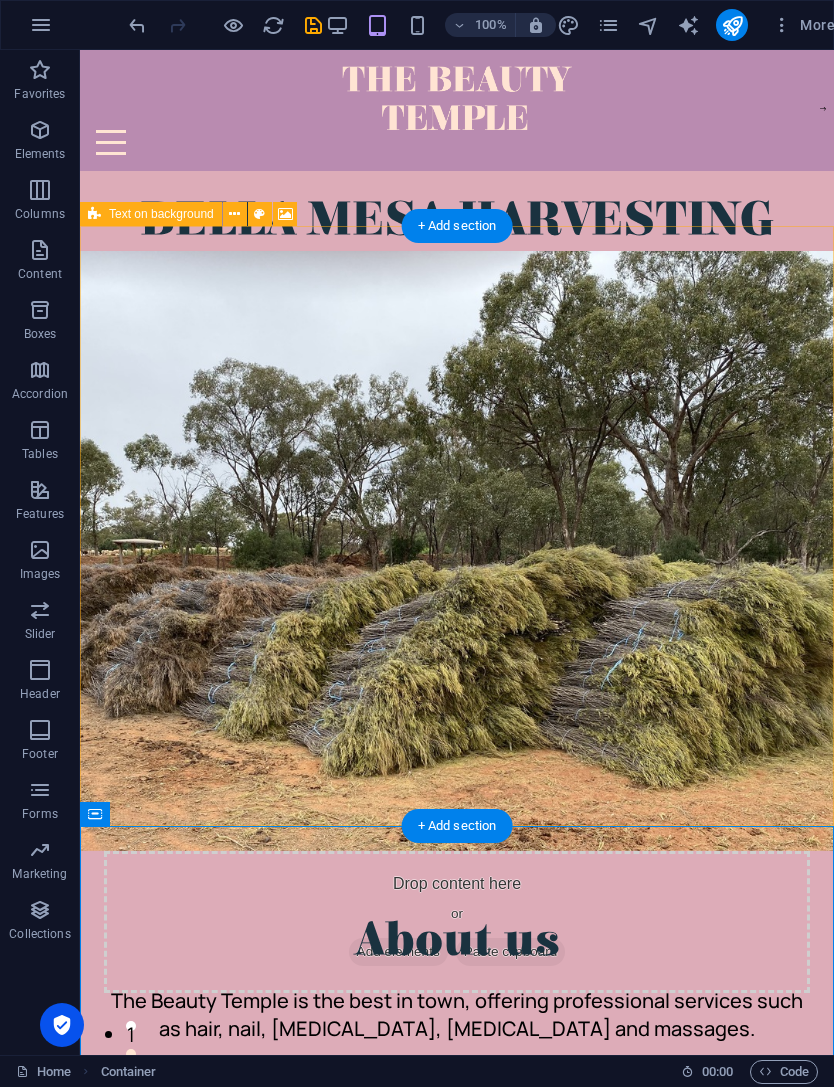 click on "Drop content here or  Add elements  Paste clipboard" at bounding box center [457, 922] 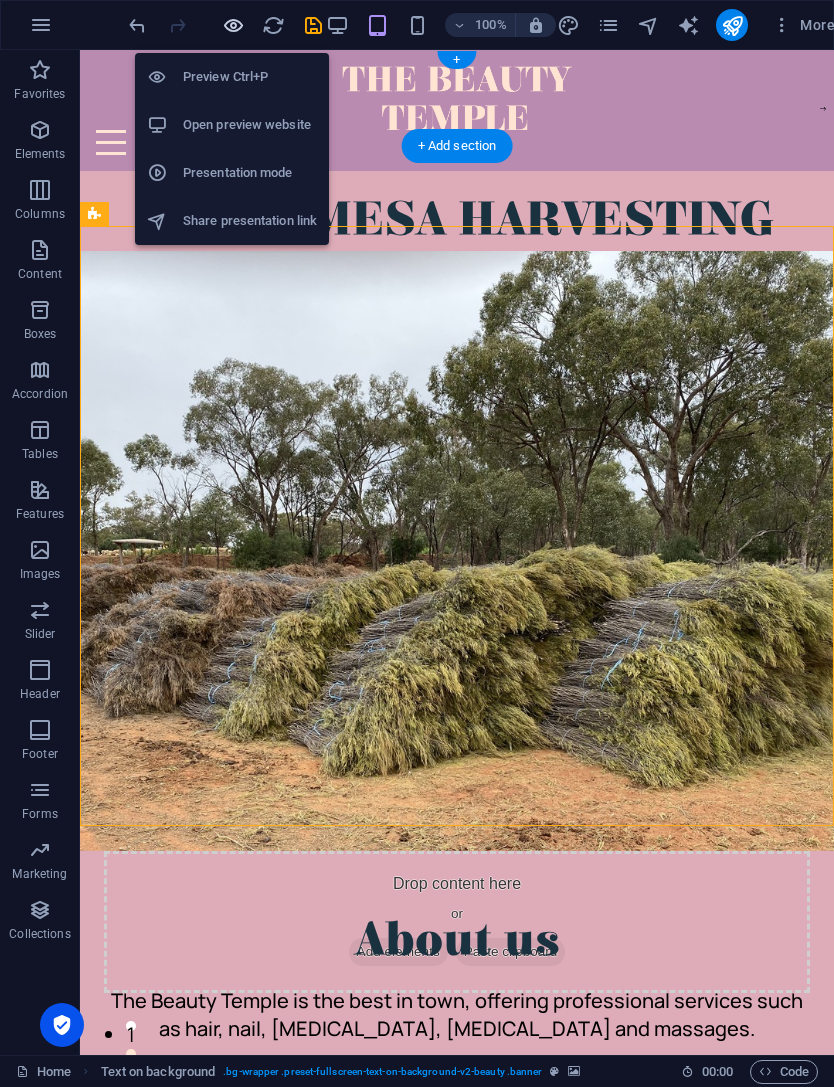 click at bounding box center (233, 25) 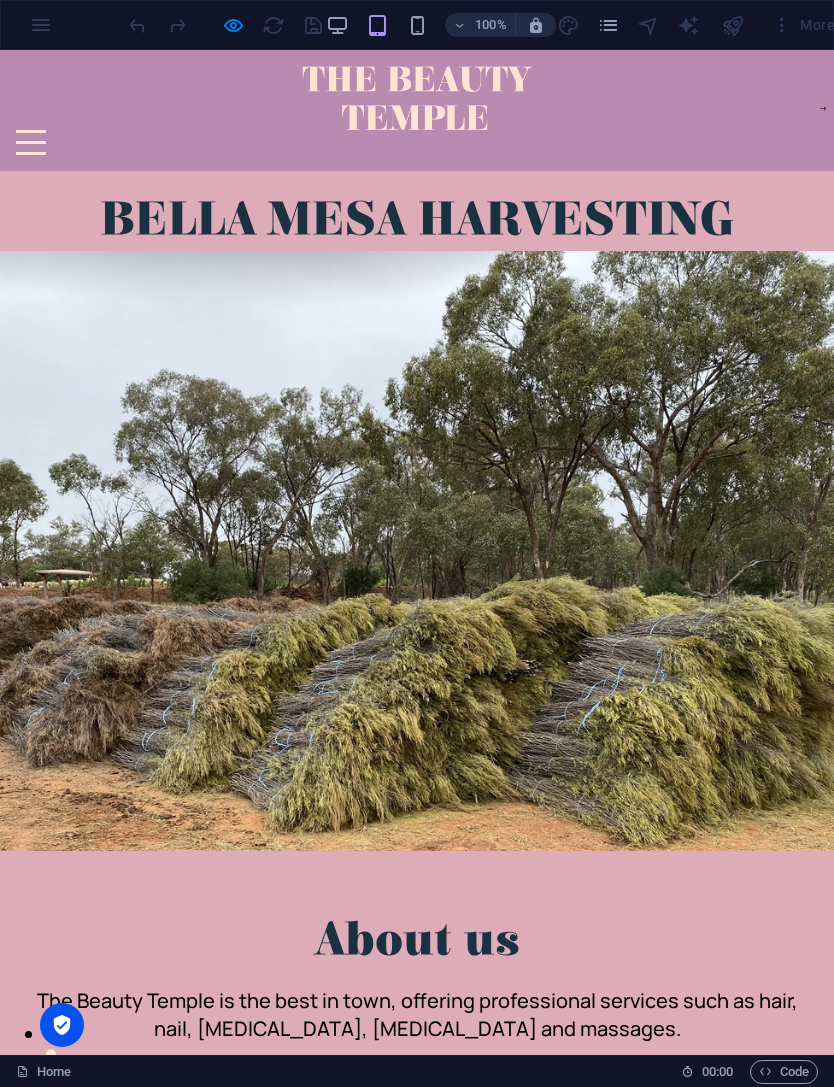 scroll, scrollTop: 0, scrollLeft: 0, axis: both 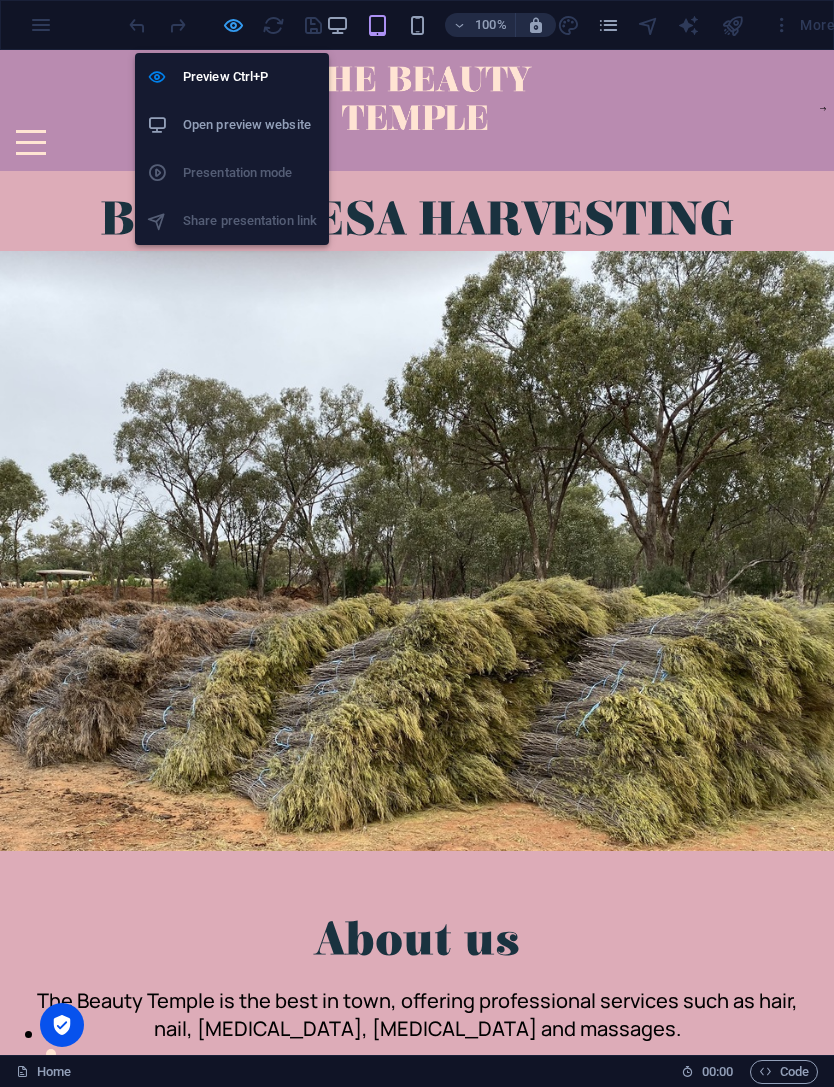 click at bounding box center [233, 25] 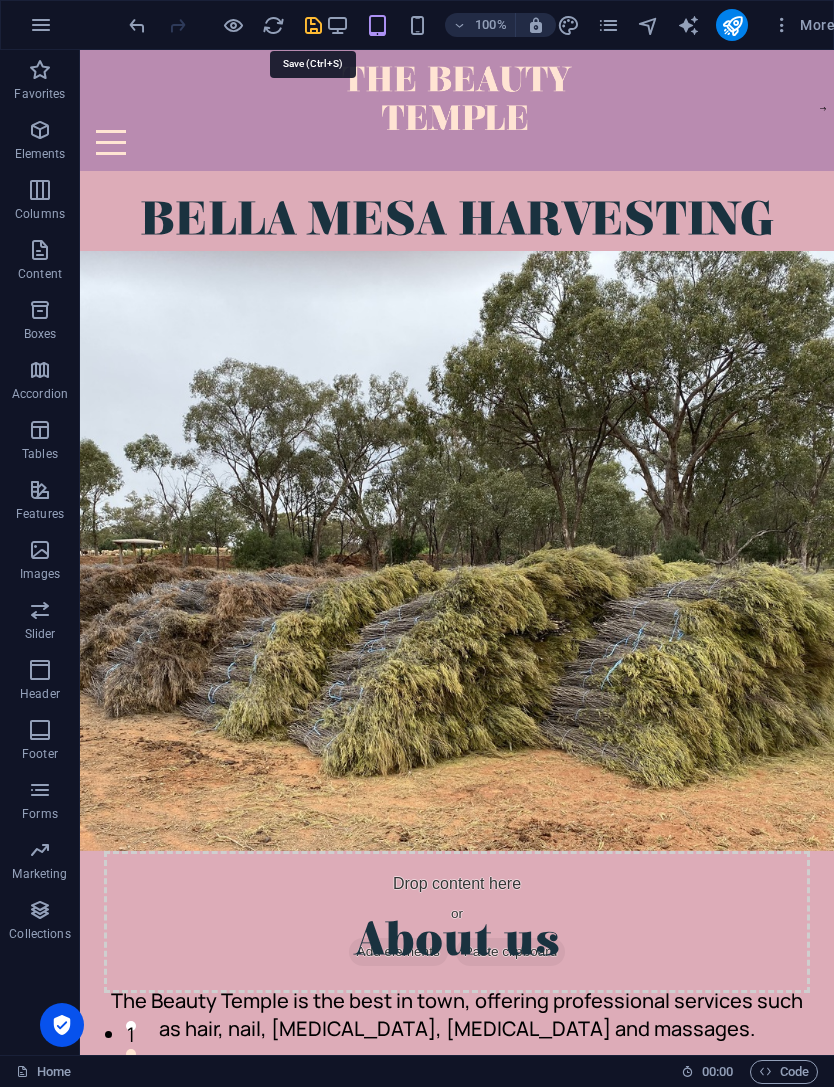 click at bounding box center (313, 25) 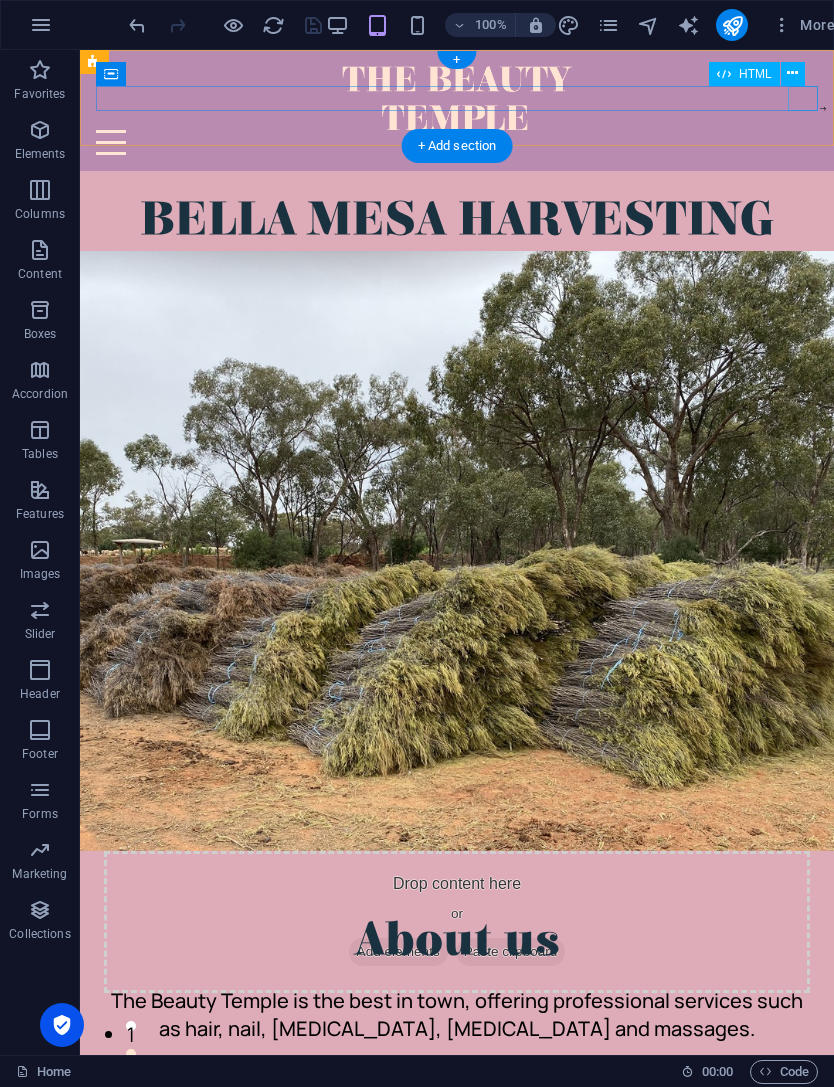 click at bounding box center (457, 142) 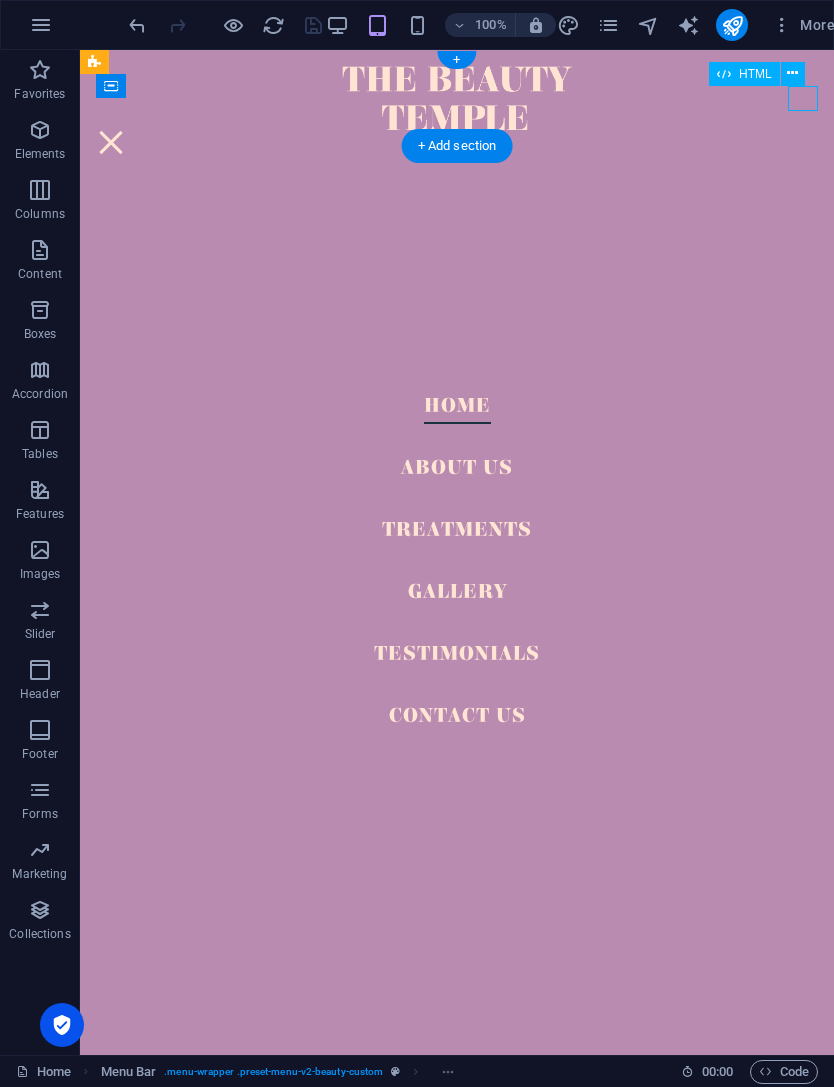 click at bounding box center [111, 142] 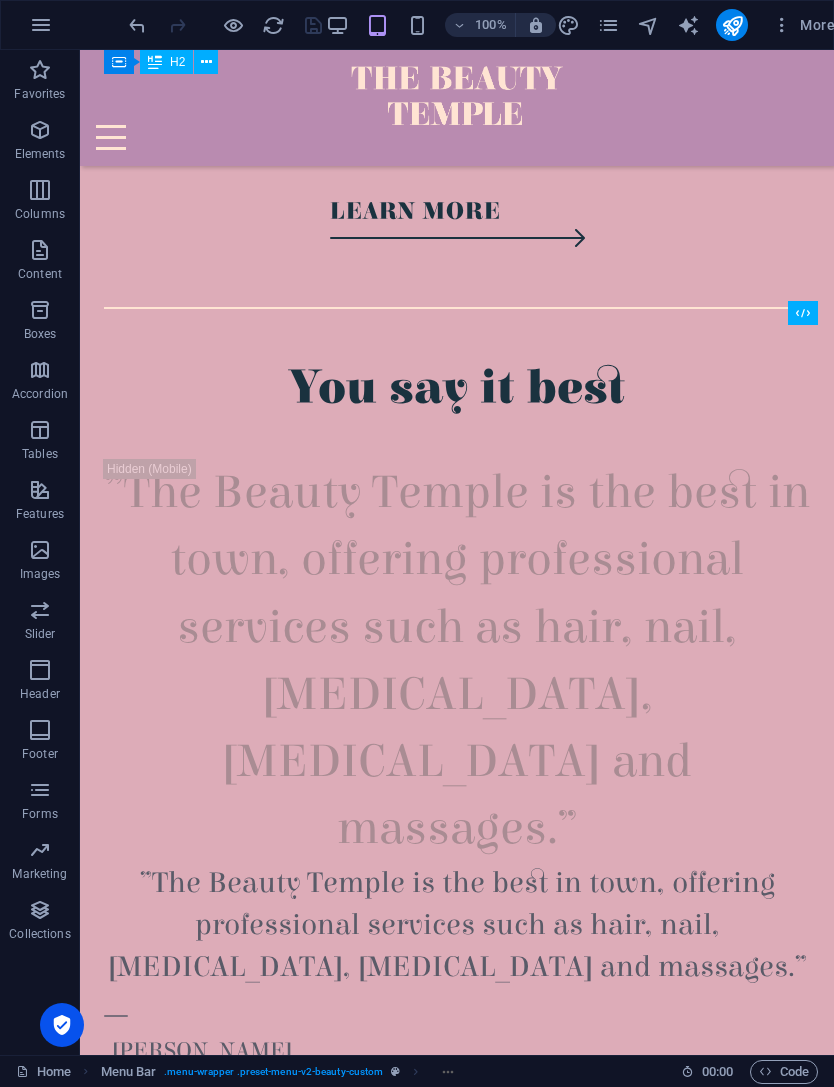 scroll, scrollTop: 1164, scrollLeft: 0, axis: vertical 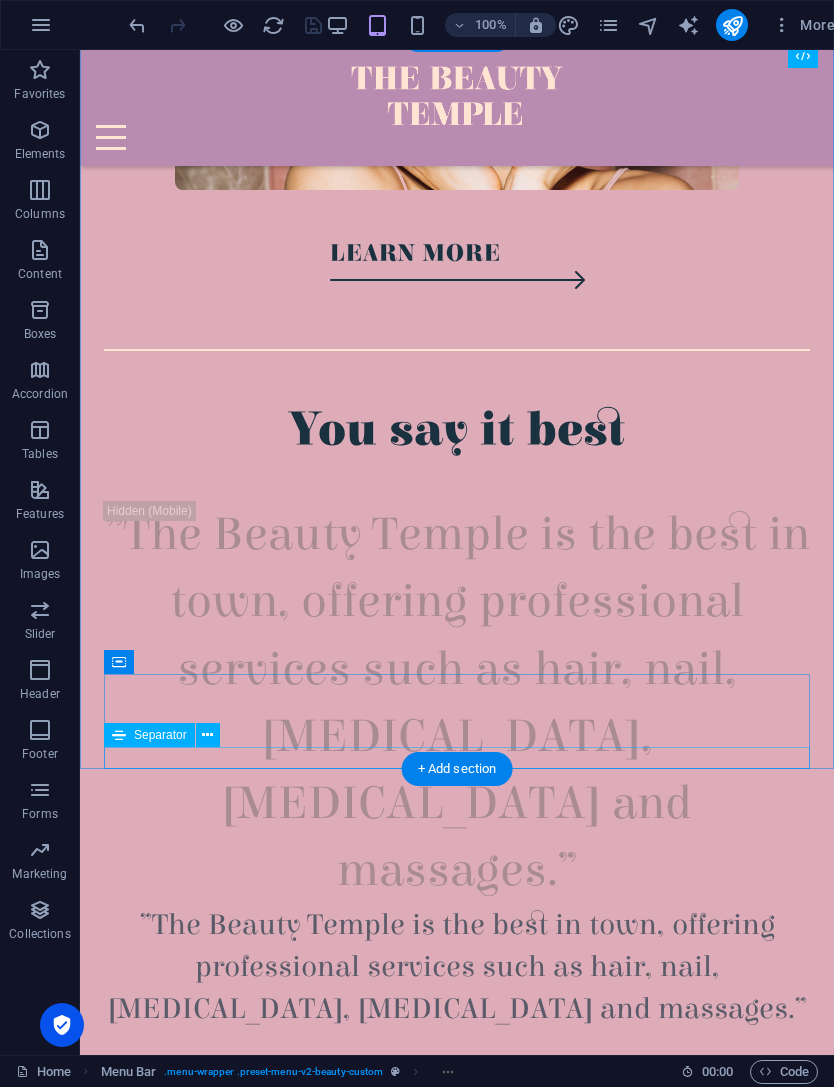 click at bounding box center [457, 1162] 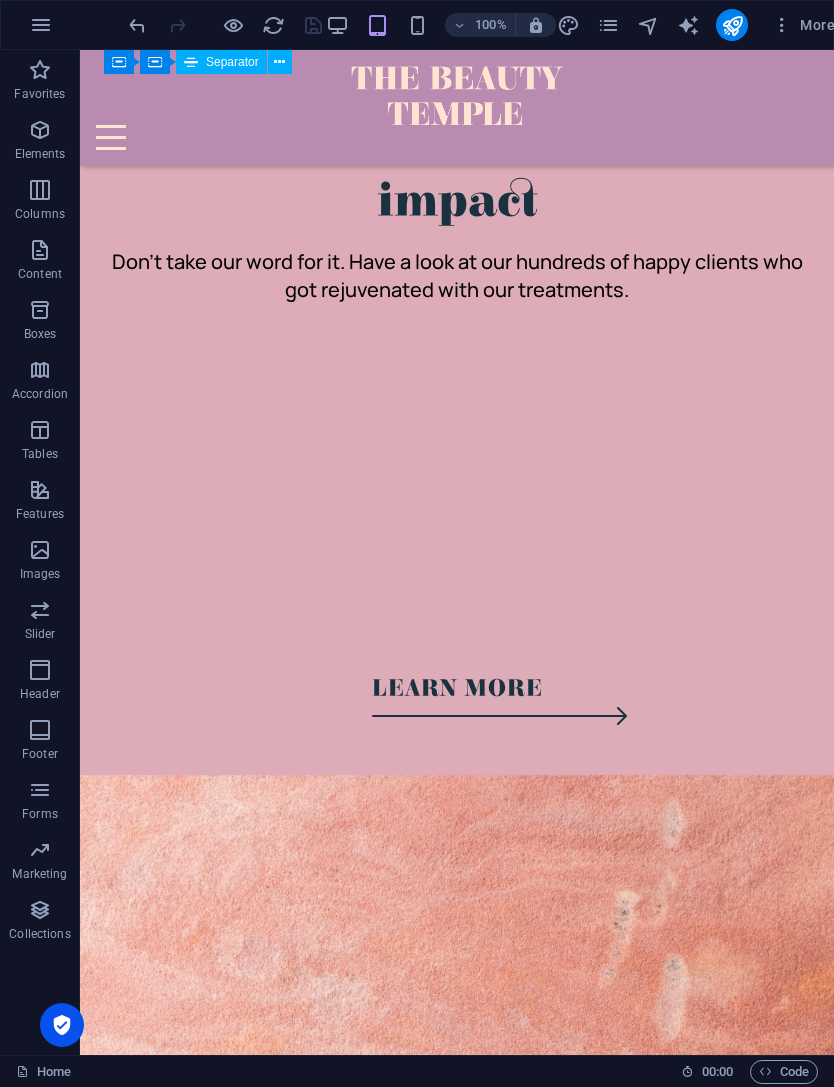 scroll, scrollTop: 4000, scrollLeft: 0, axis: vertical 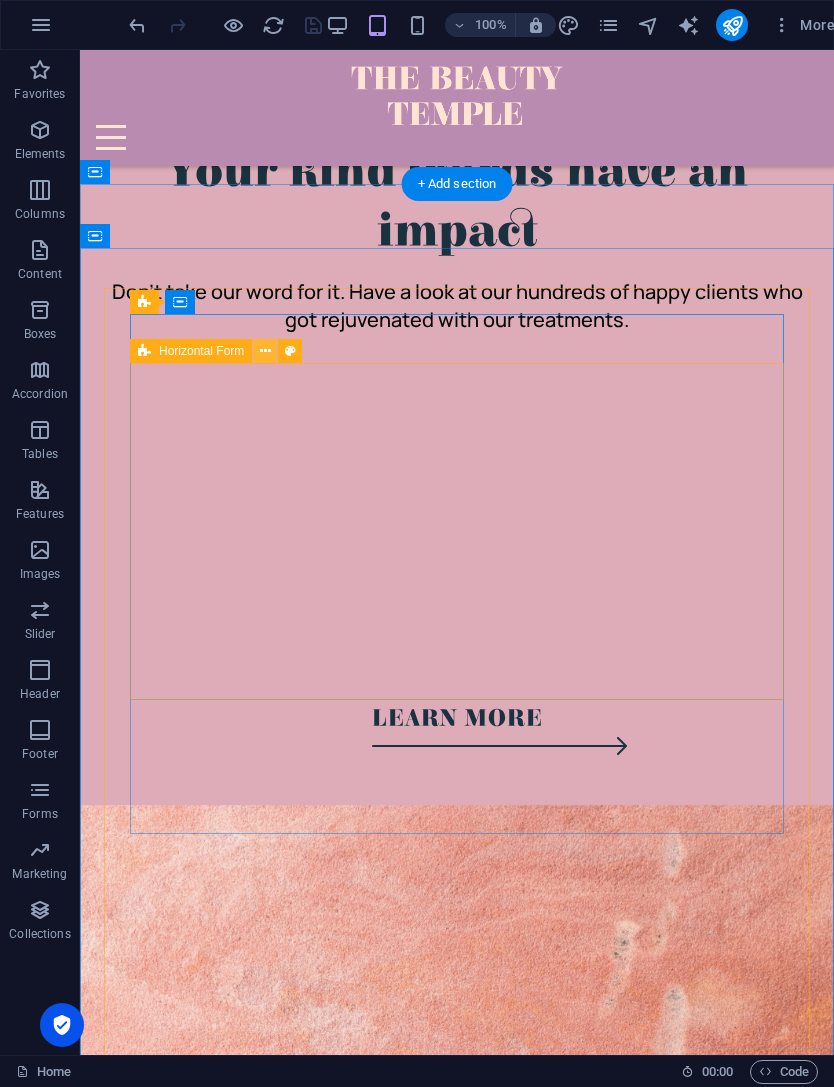 click at bounding box center [265, 351] 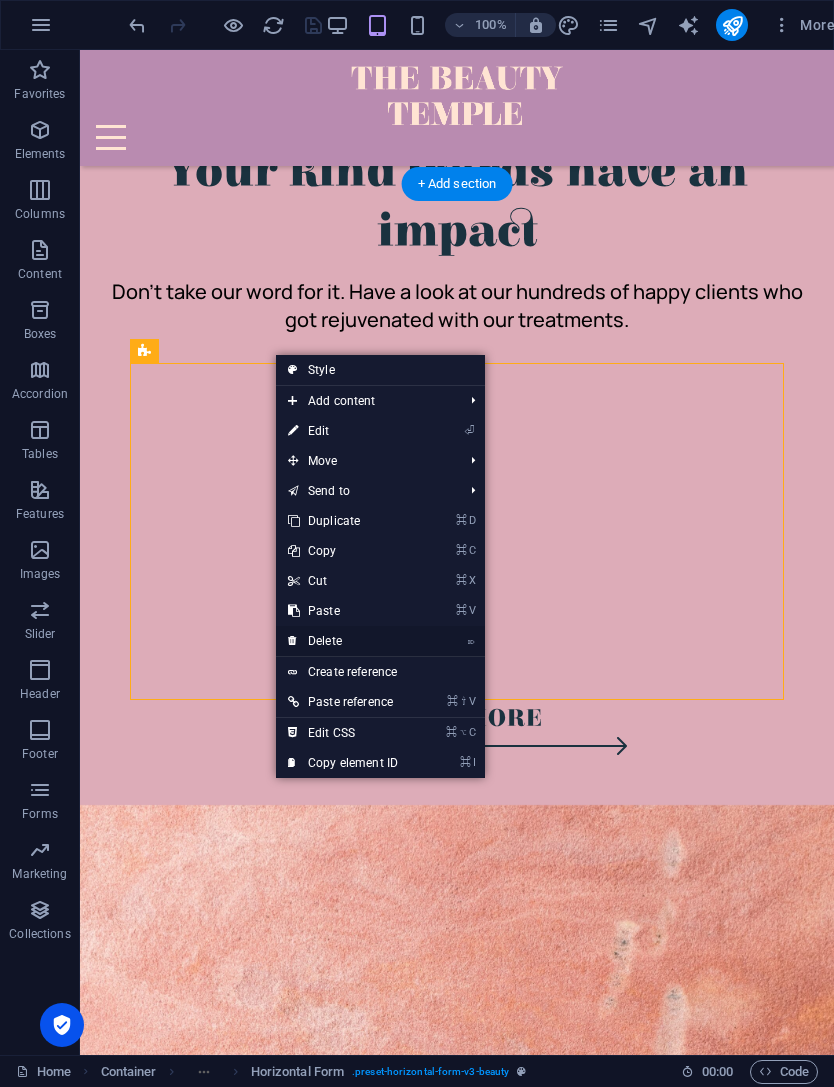 click on "⌦  Delete" at bounding box center (343, 641) 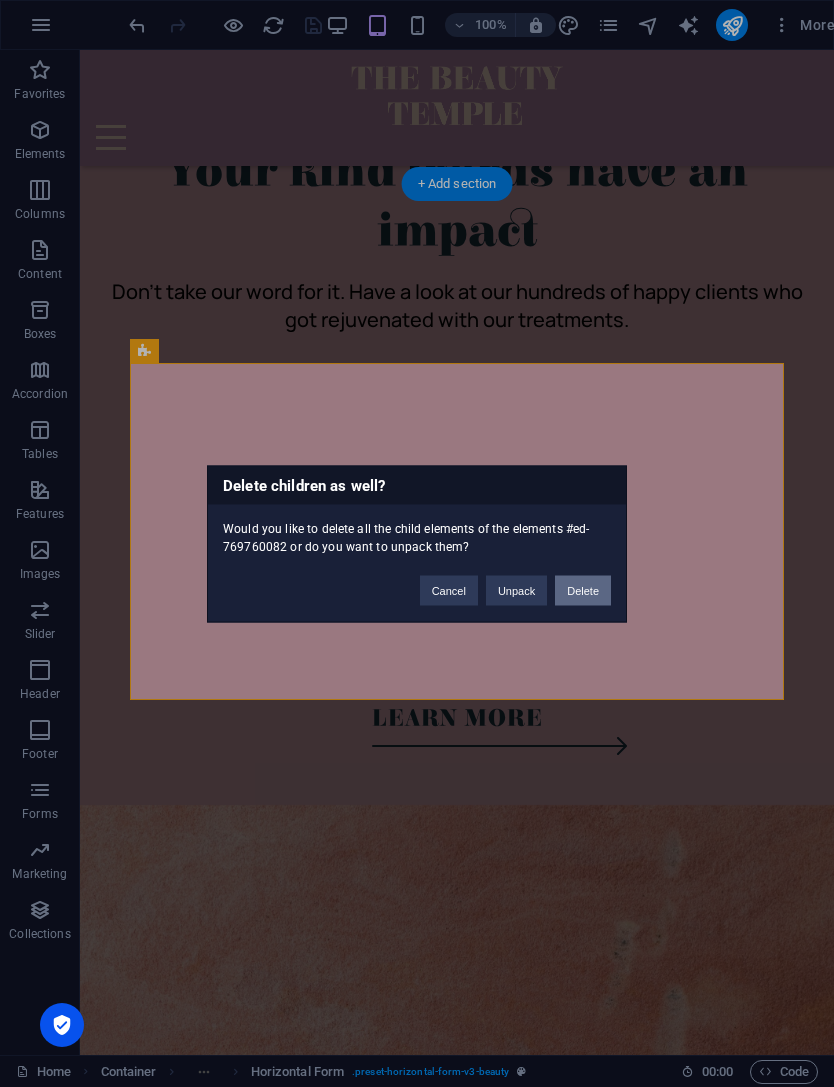 click on "Delete" at bounding box center (583, 590) 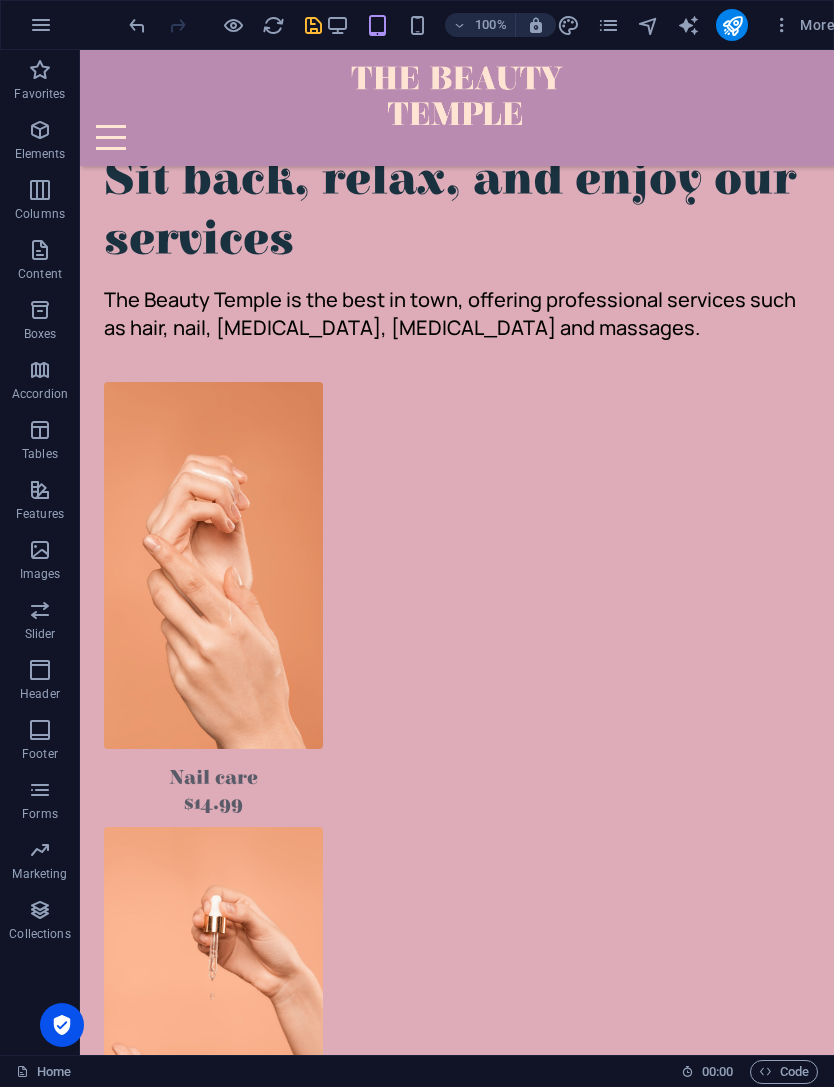 scroll, scrollTop: 2246, scrollLeft: 0, axis: vertical 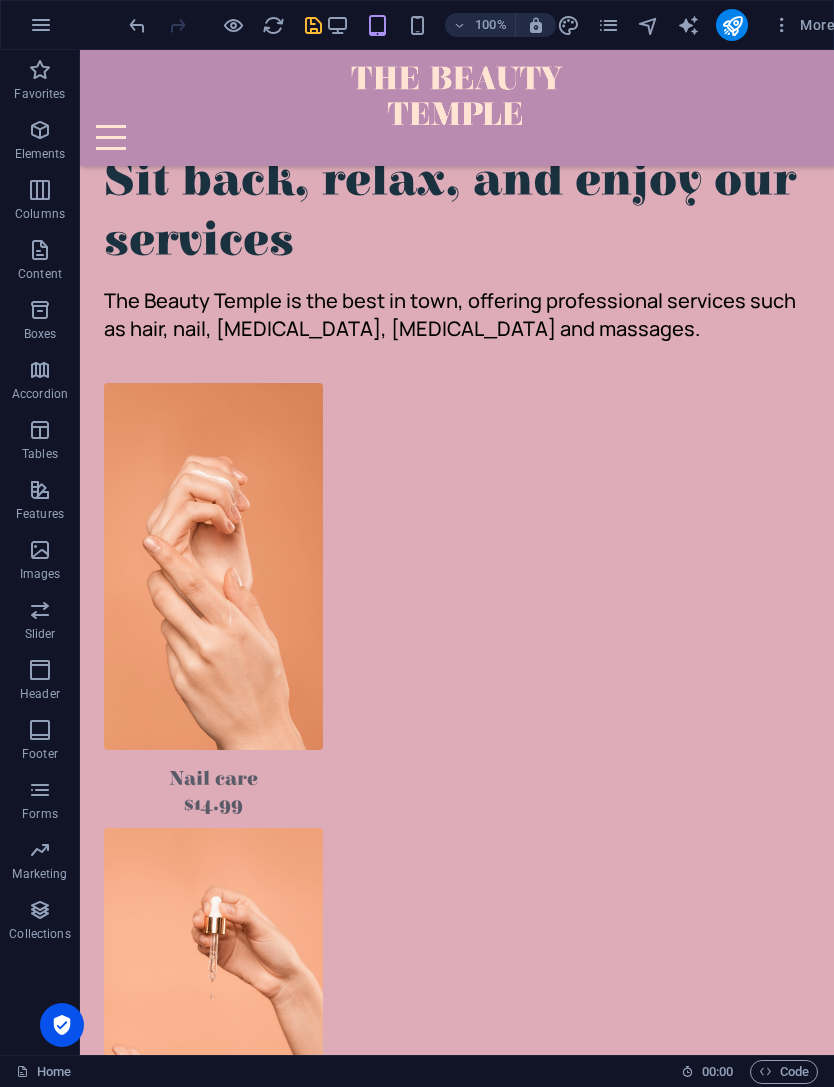 click on "Nec dolor in molestie lacus. Orci cursus a in elementum aliquet. Platea risus volutpat scelerisque feugiat quis massa sollicitudin egestas. Vitae eros suspendisse nunc aliquam metus. Duis rhoncus scelerisque." at bounding box center [-1051, 3891] 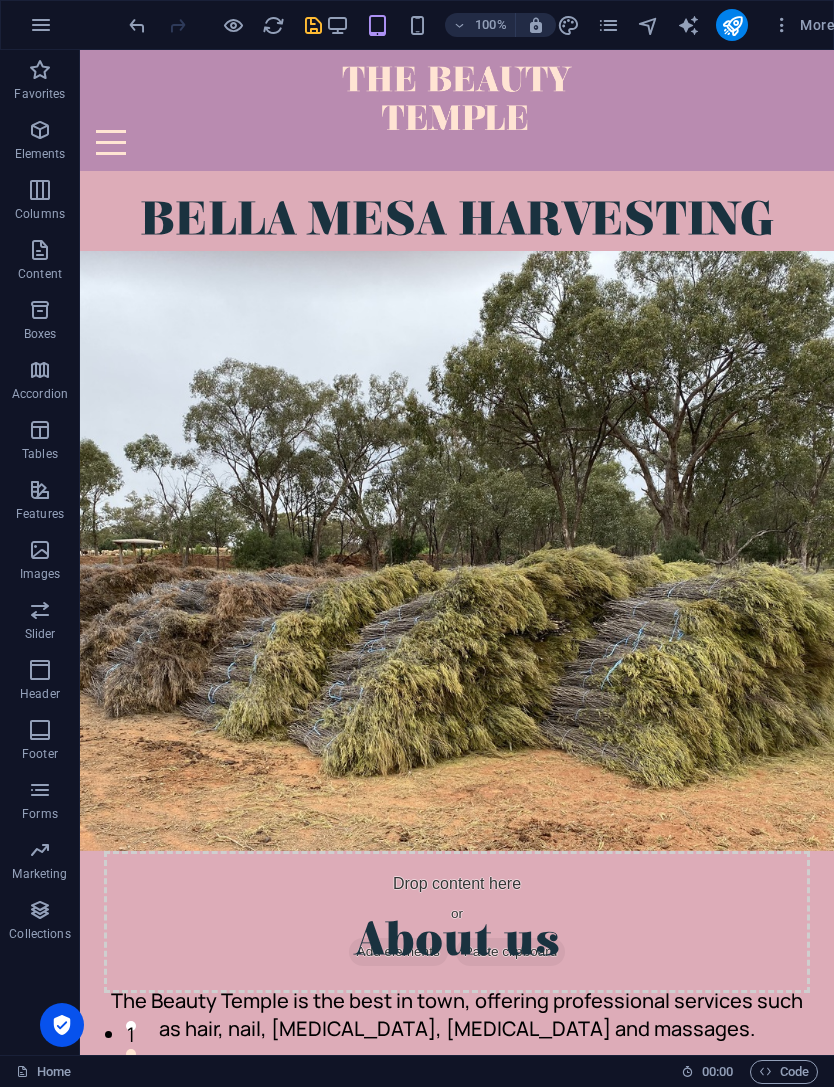 scroll, scrollTop: 0, scrollLeft: 0, axis: both 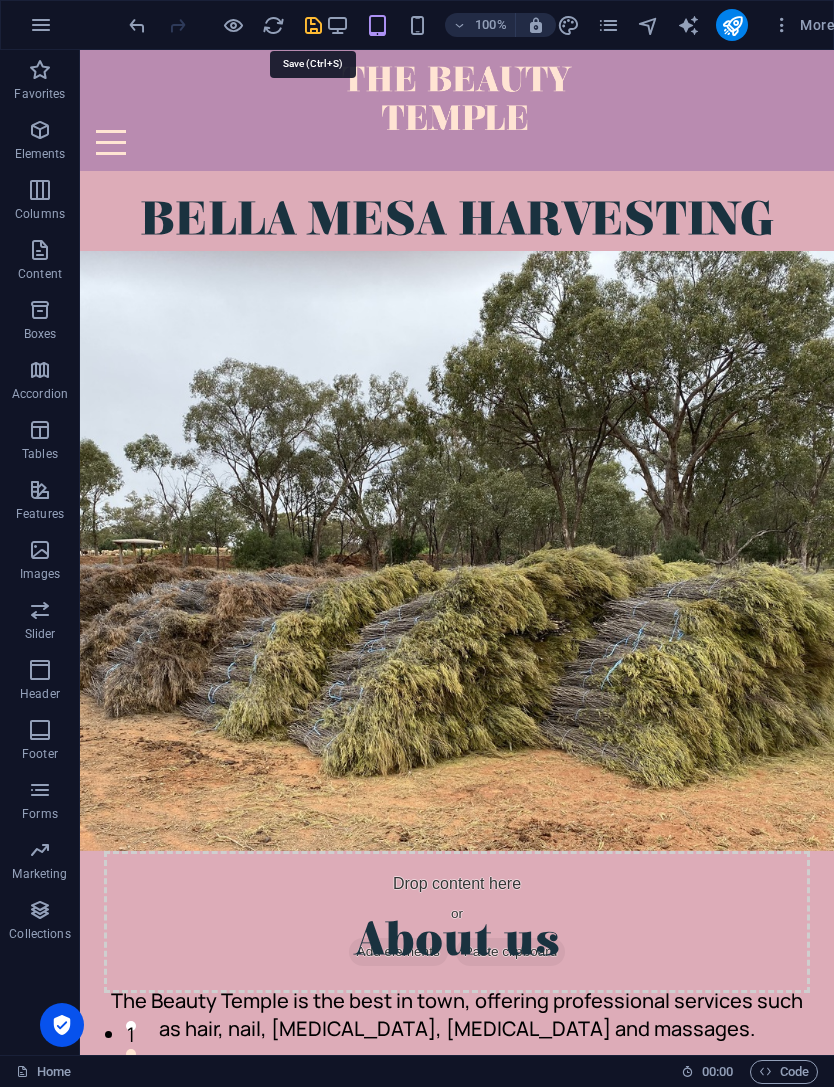 click at bounding box center (313, 25) 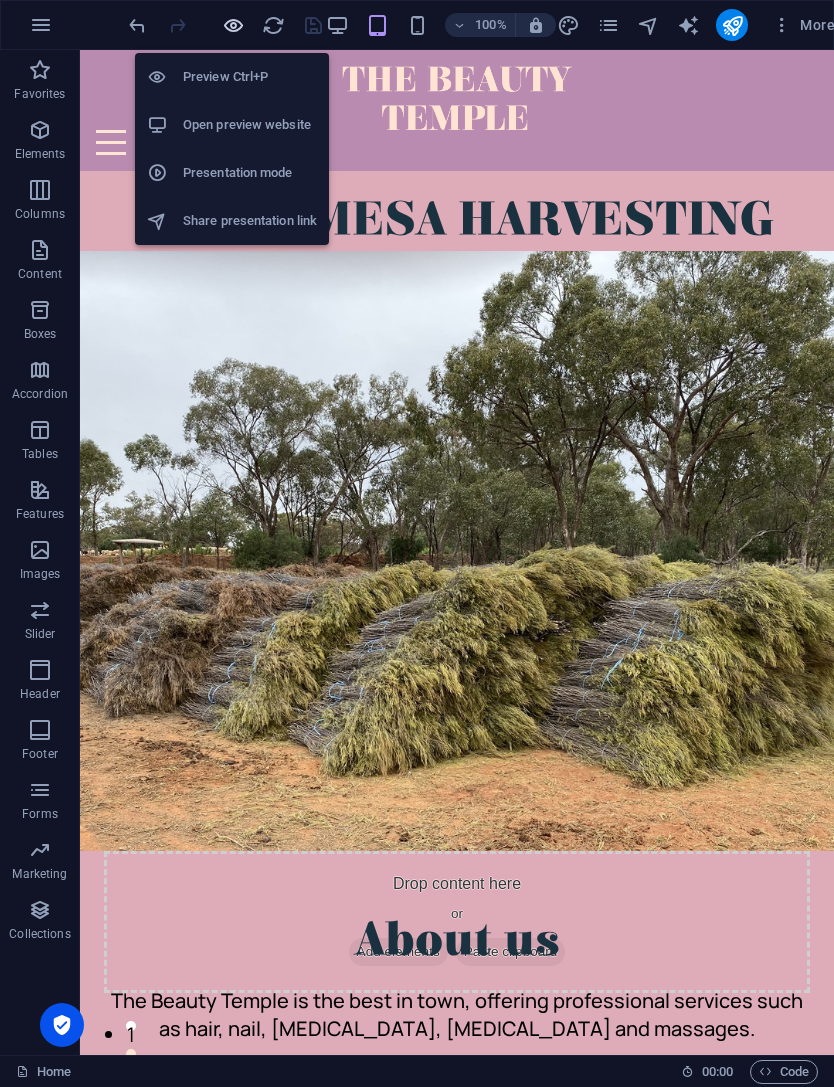 click at bounding box center (233, 25) 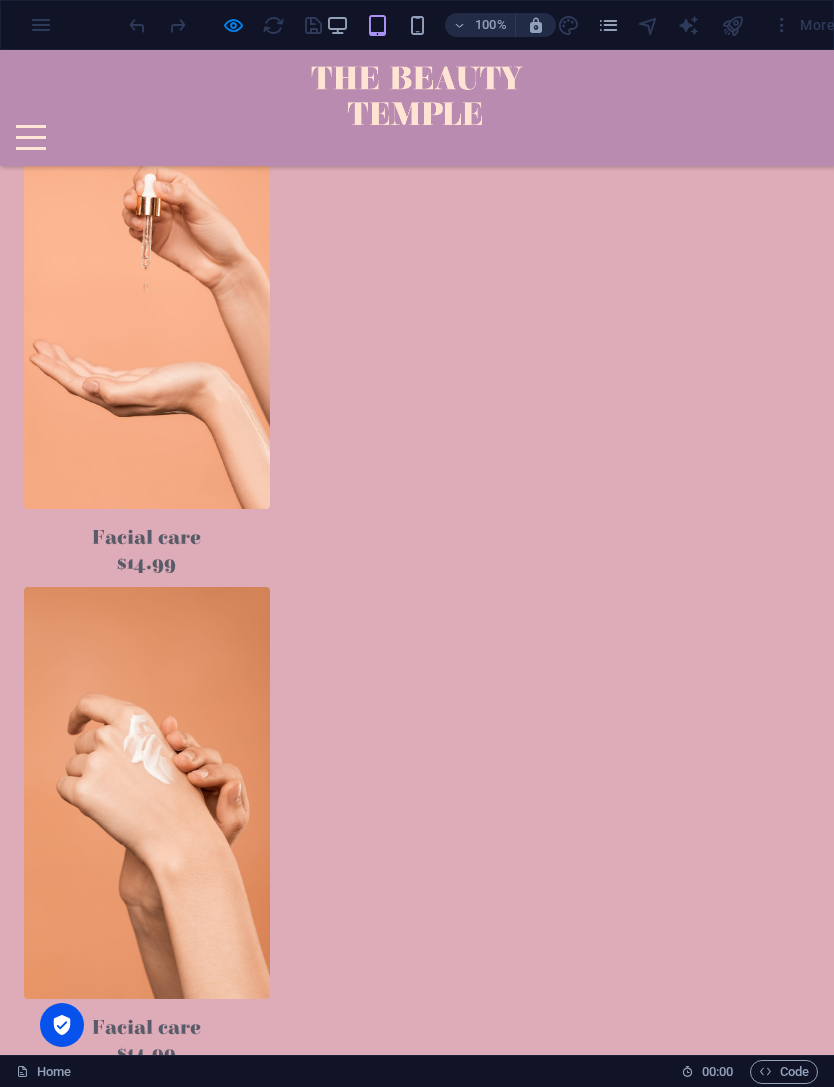 scroll, scrollTop: 2747, scrollLeft: 0, axis: vertical 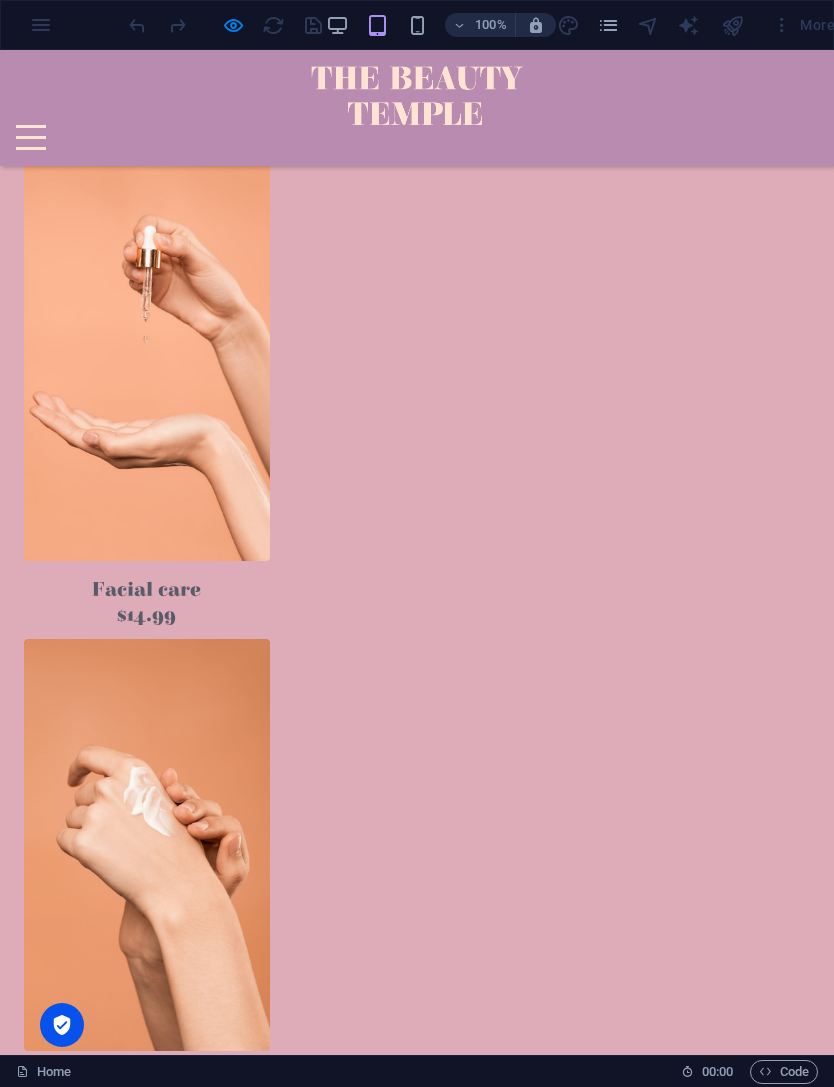 click at bounding box center (417, 3829) 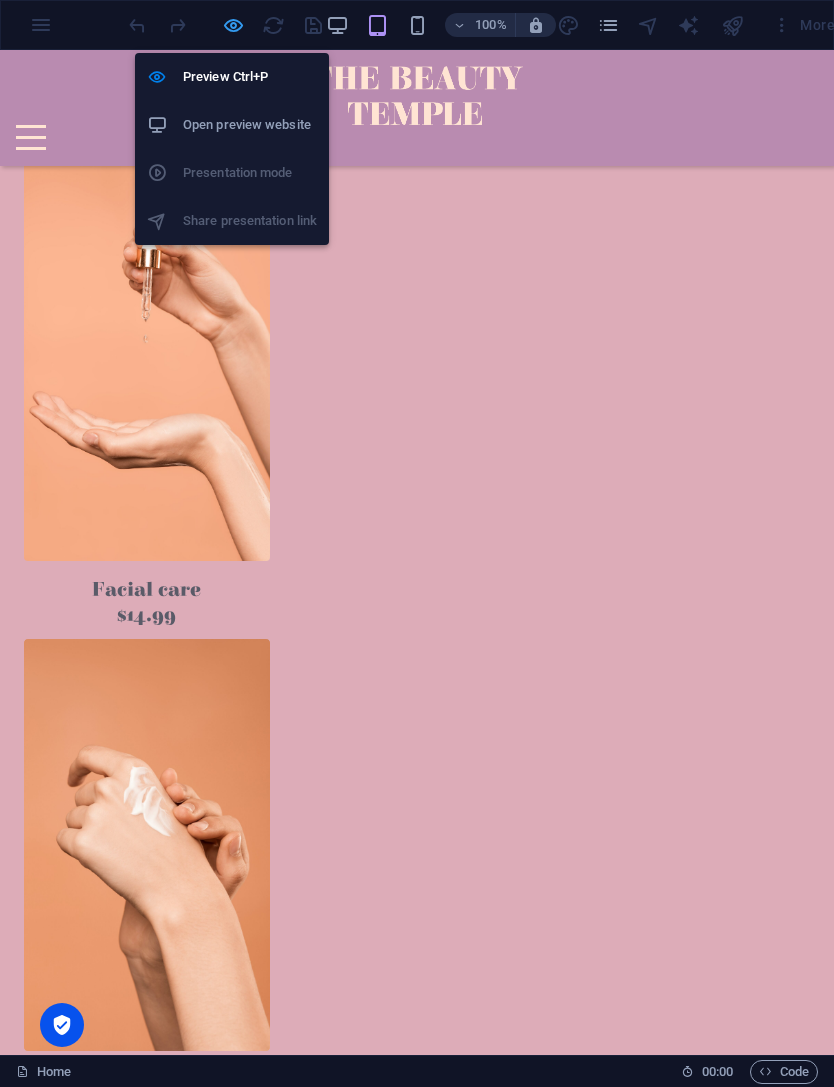 click at bounding box center [233, 25] 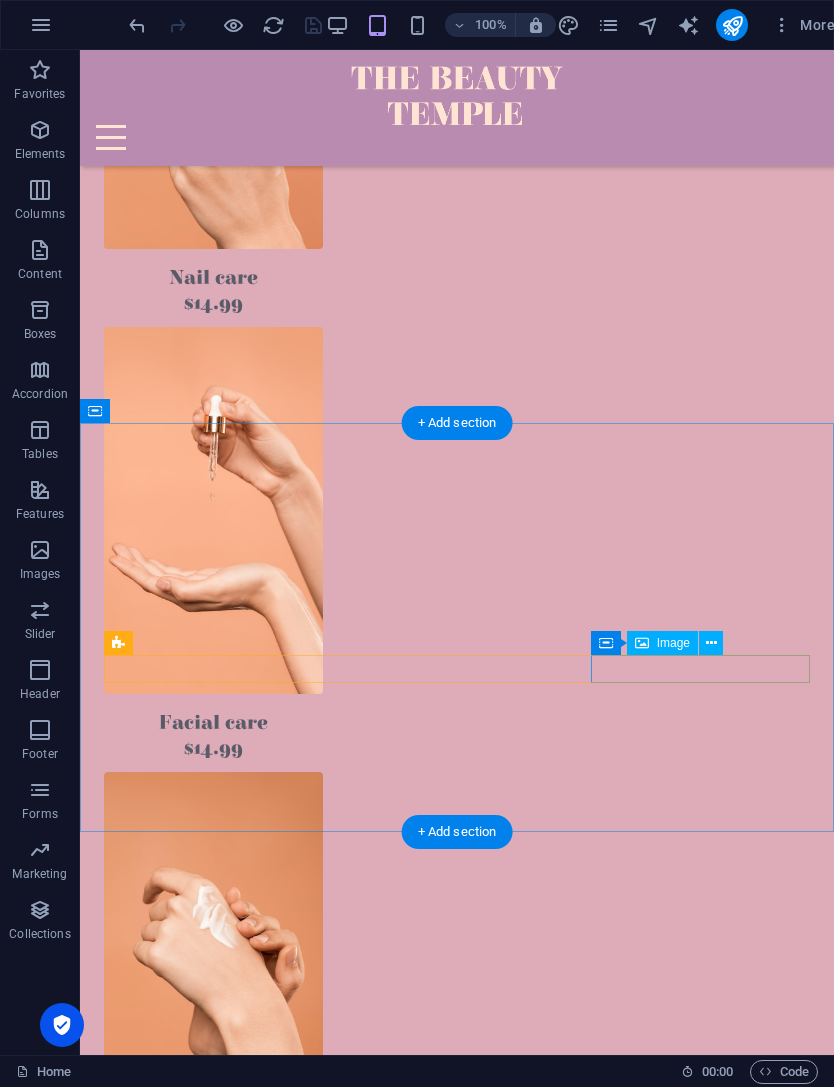 click on "Container   Image" at bounding box center [663, 643] 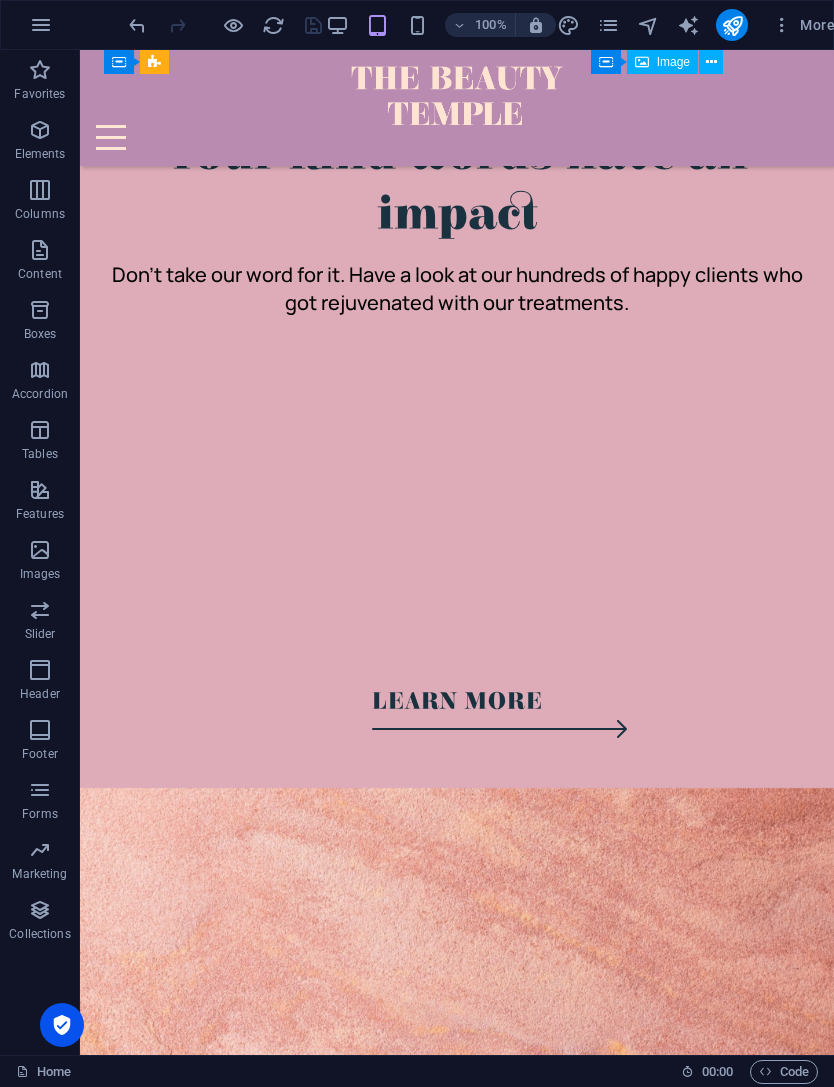 scroll, scrollTop: 4016, scrollLeft: 0, axis: vertical 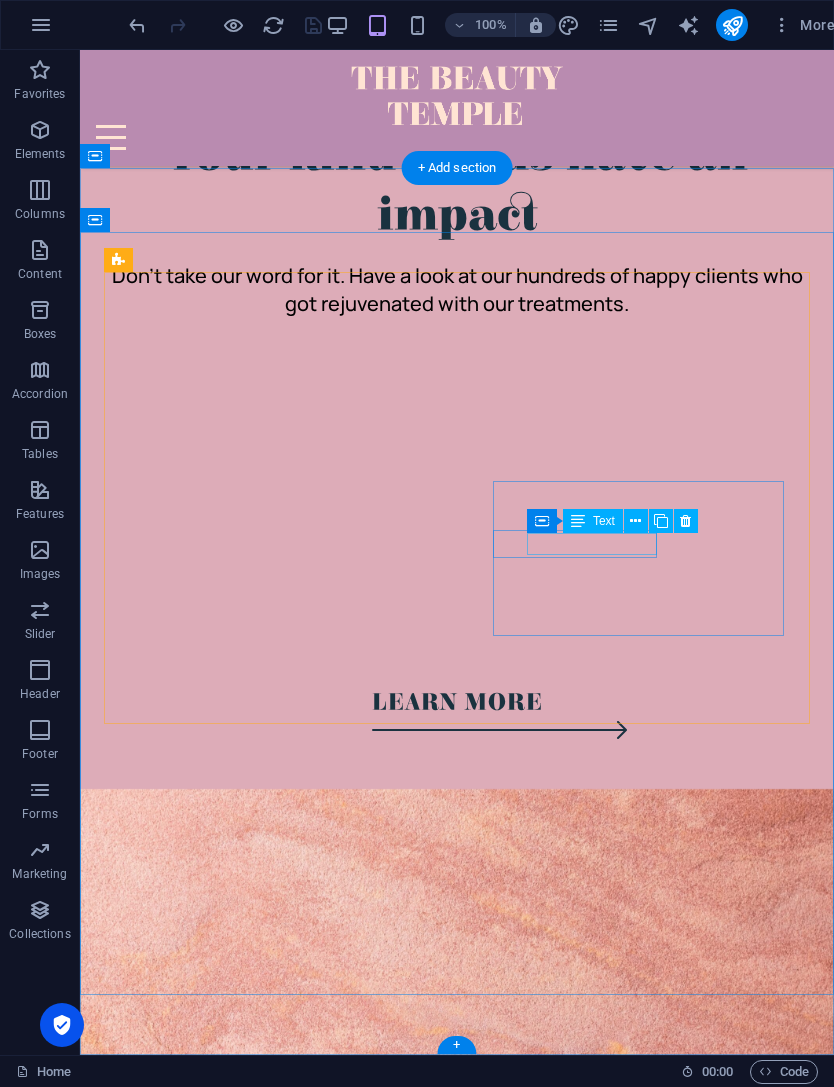 click on "+ 1-123-456-7890" at bounding box center [195, 11228] 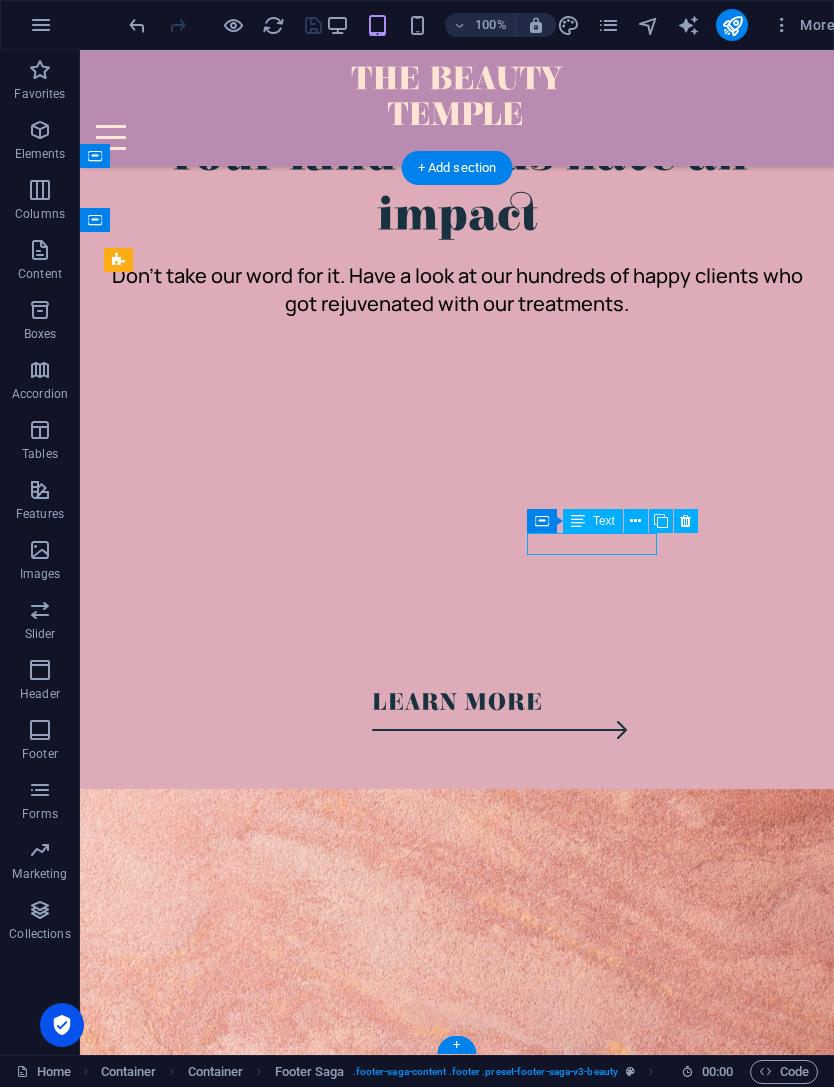click on "+ 1-123-456-7890" at bounding box center (195, 11228) 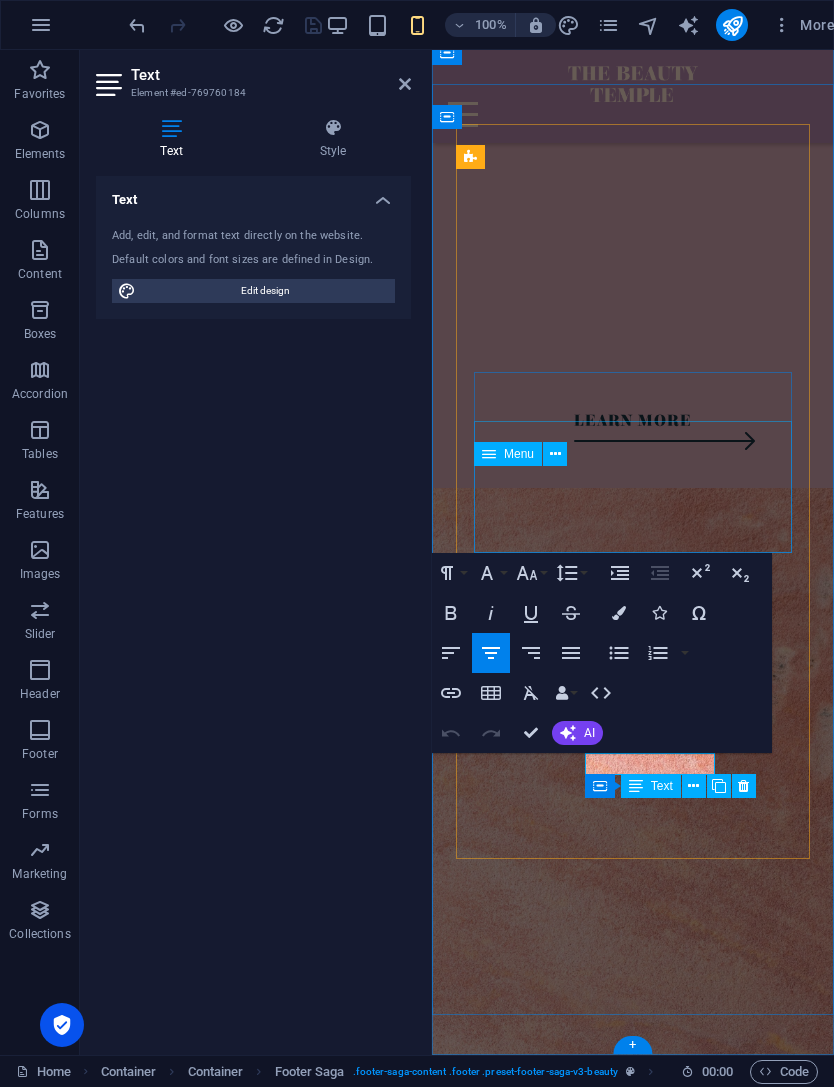 scroll, scrollTop: 5910, scrollLeft: 0, axis: vertical 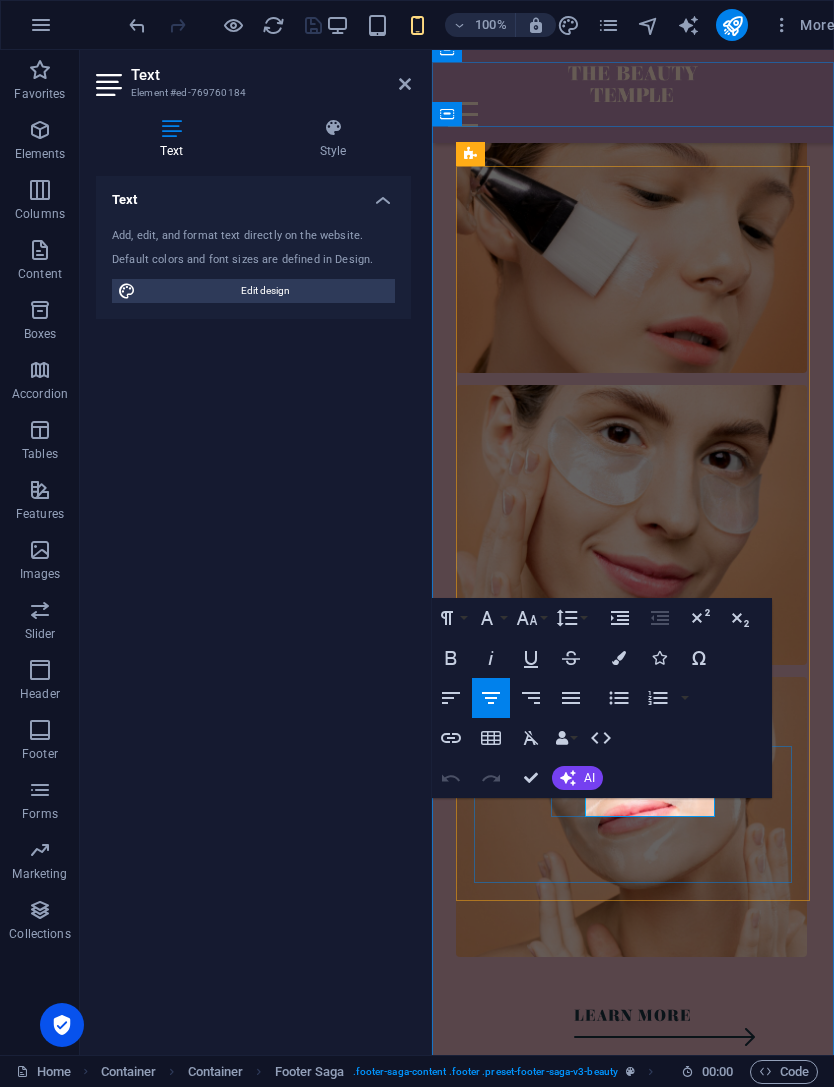 click on "+ 1-123-456-7890" at bounding box center (633, 5681) 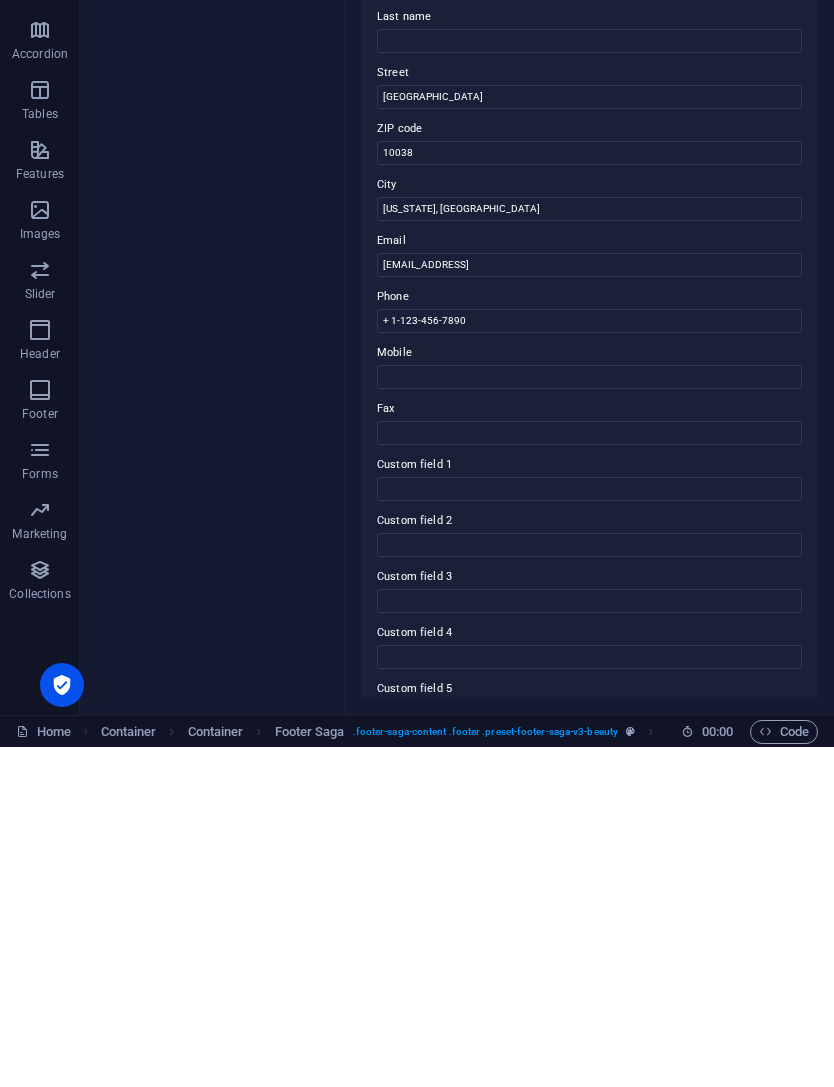 scroll, scrollTop: 8273, scrollLeft: 0, axis: vertical 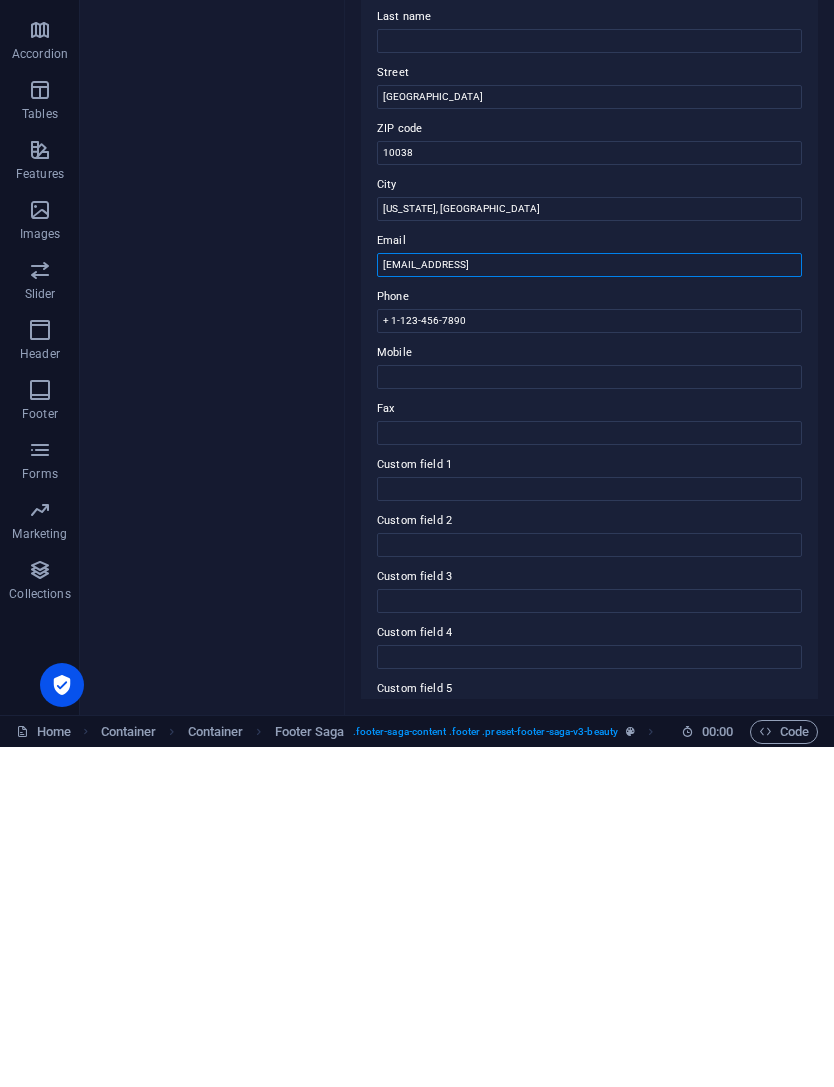 drag, startPoint x: 611, startPoint y: 262, endPoint x: 444, endPoint y: 276, distance: 167.5858 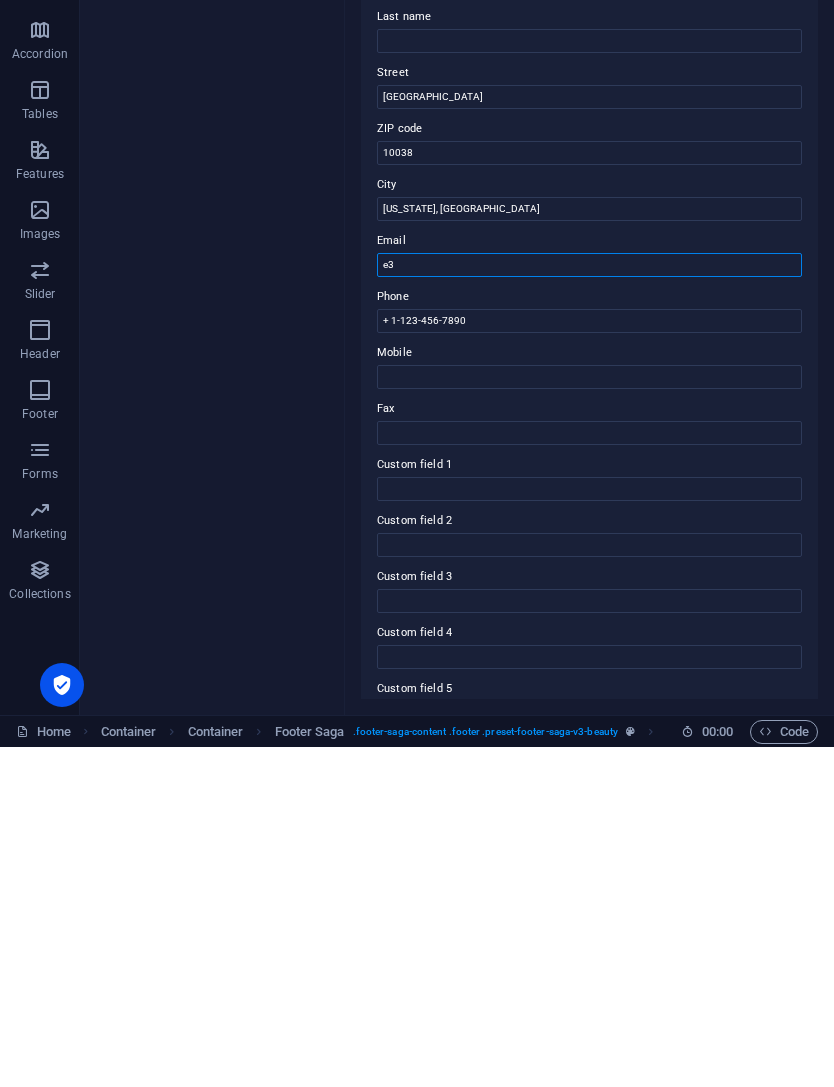 type on "e" 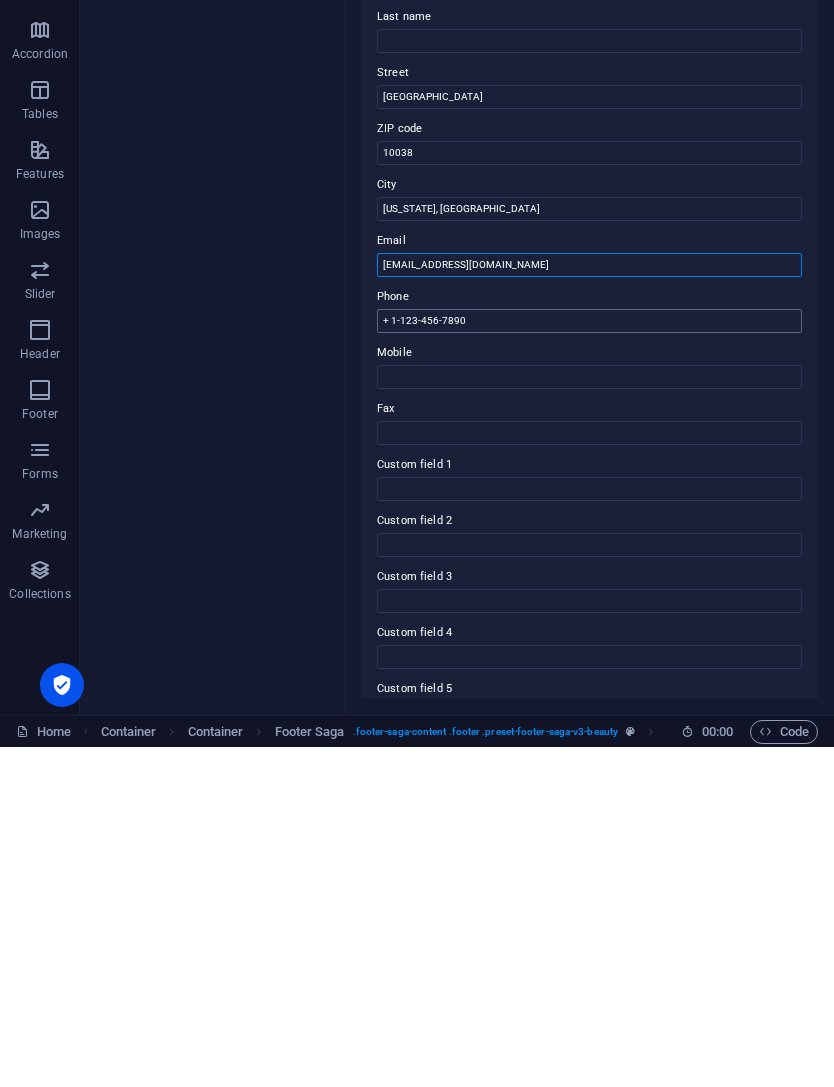 type on "[EMAIL_ADDRESS][DOMAIN_NAME]" 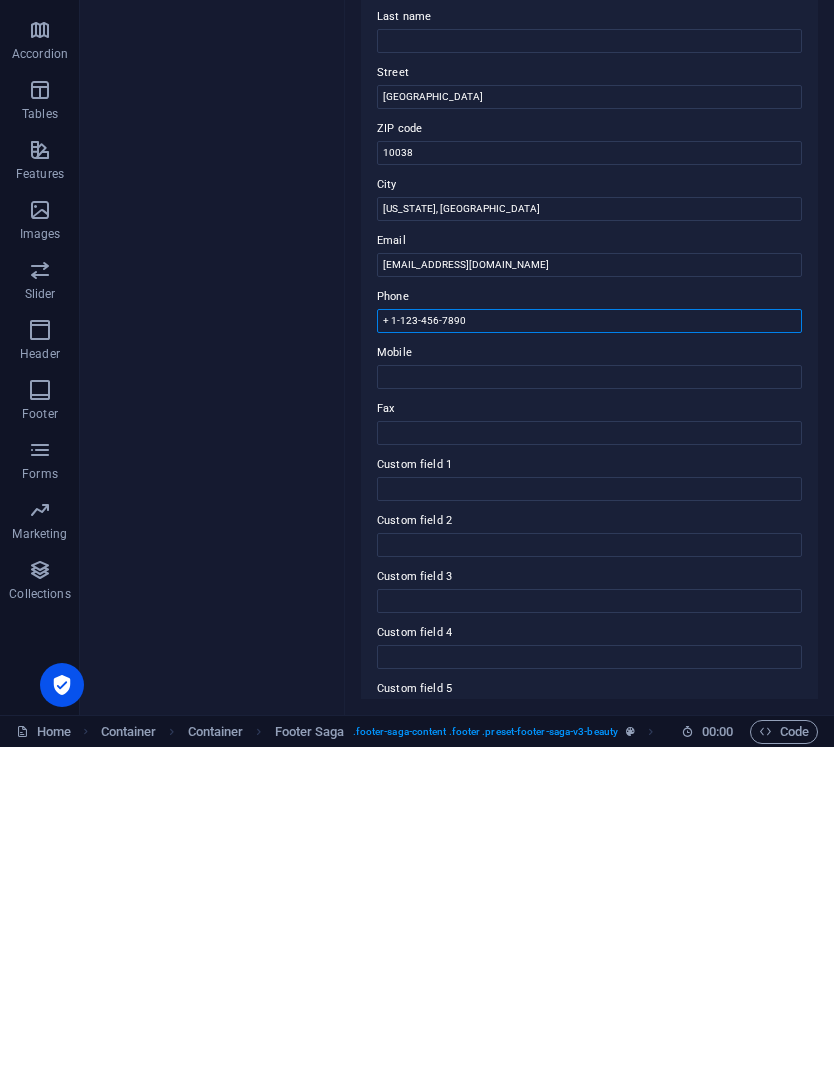 click on "+ 1-123-456-7890" at bounding box center (589, 661) 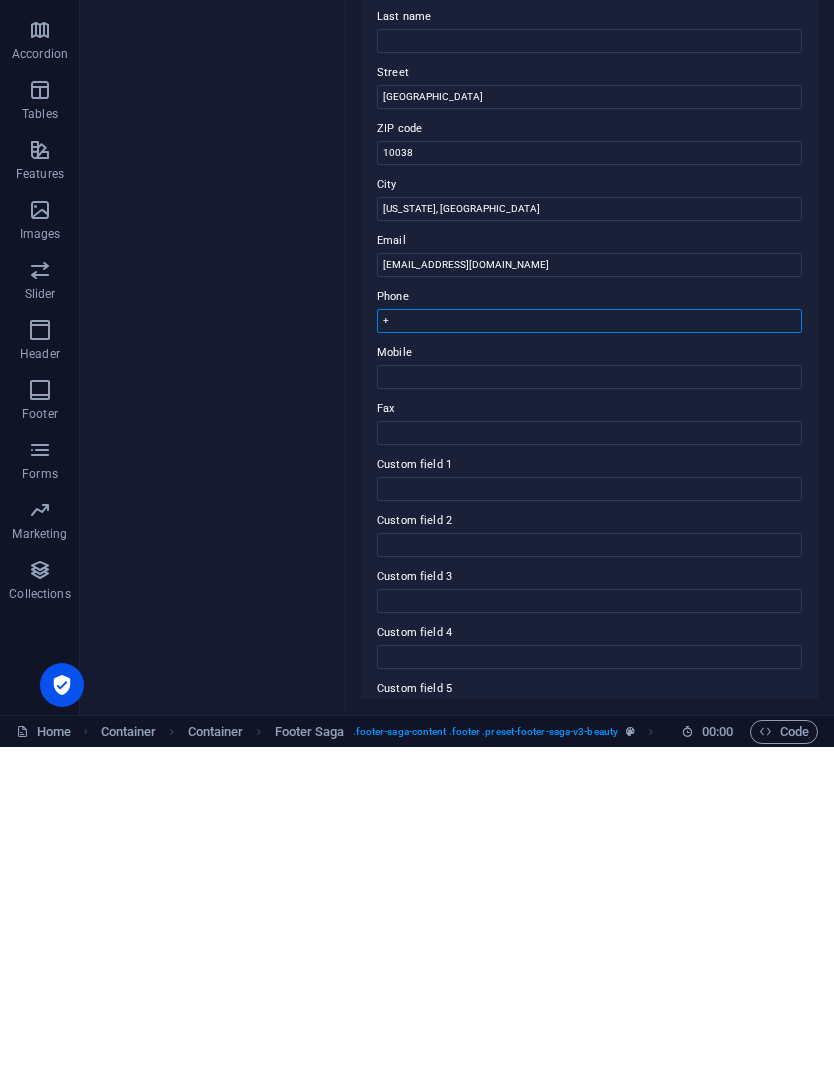 type on "+" 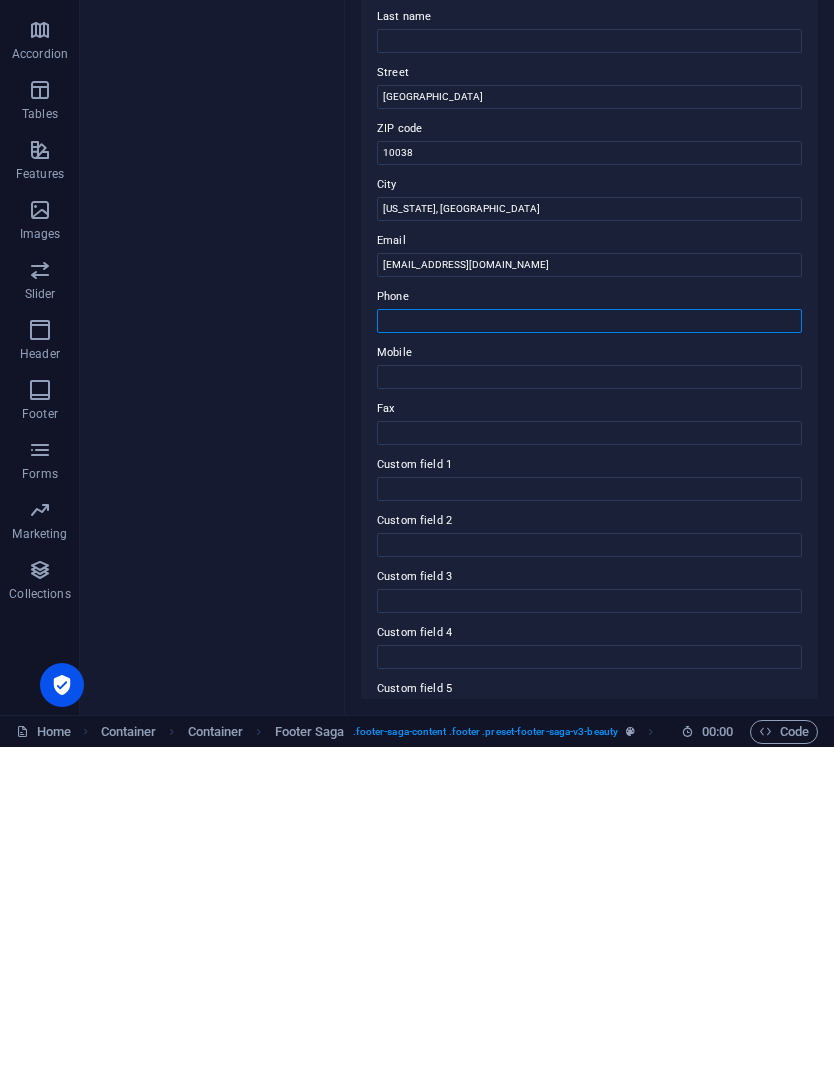 scroll, scrollTop: 8053, scrollLeft: 0, axis: vertical 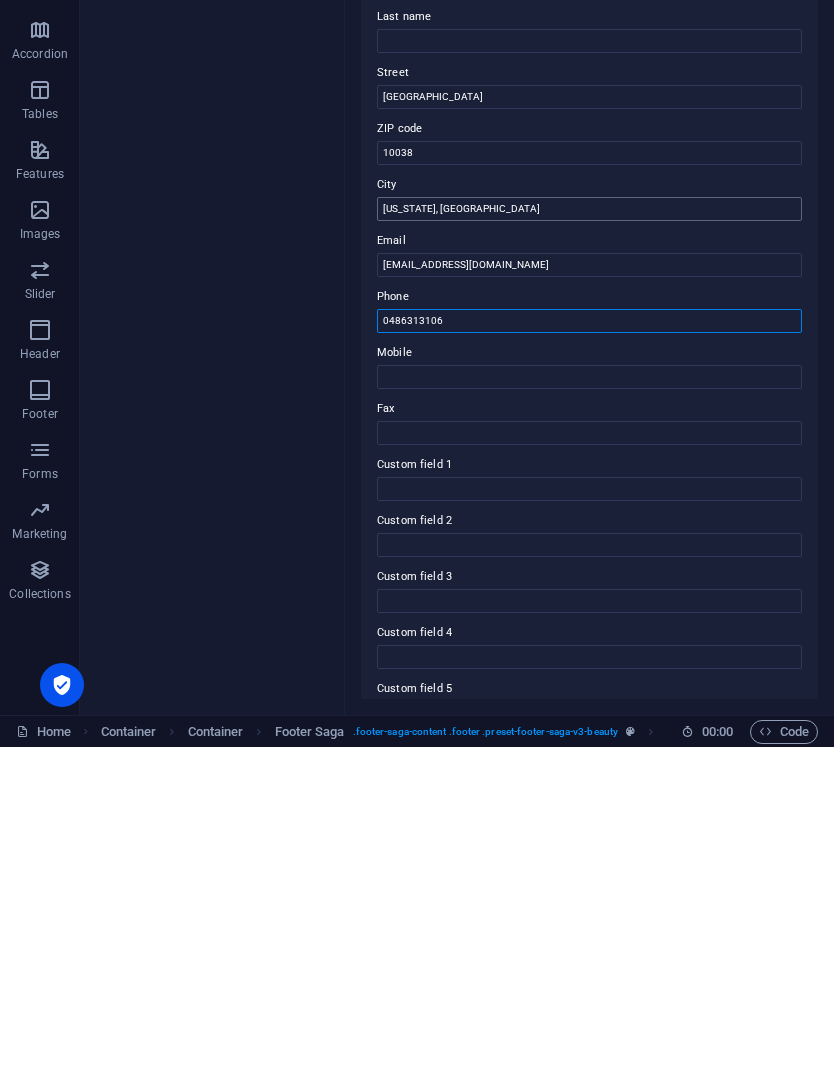 type on "0486313106" 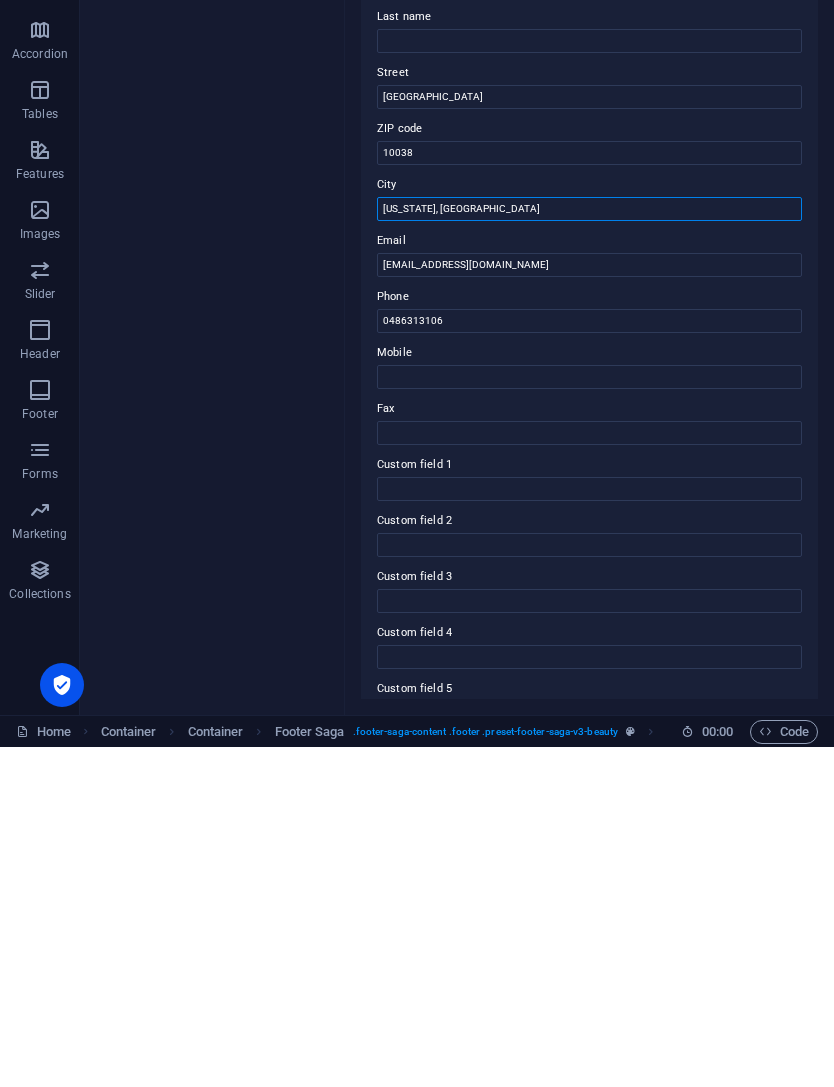 click on "[US_STATE], [GEOGRAPHIC_DATA]" at bounding box center [589, 549] 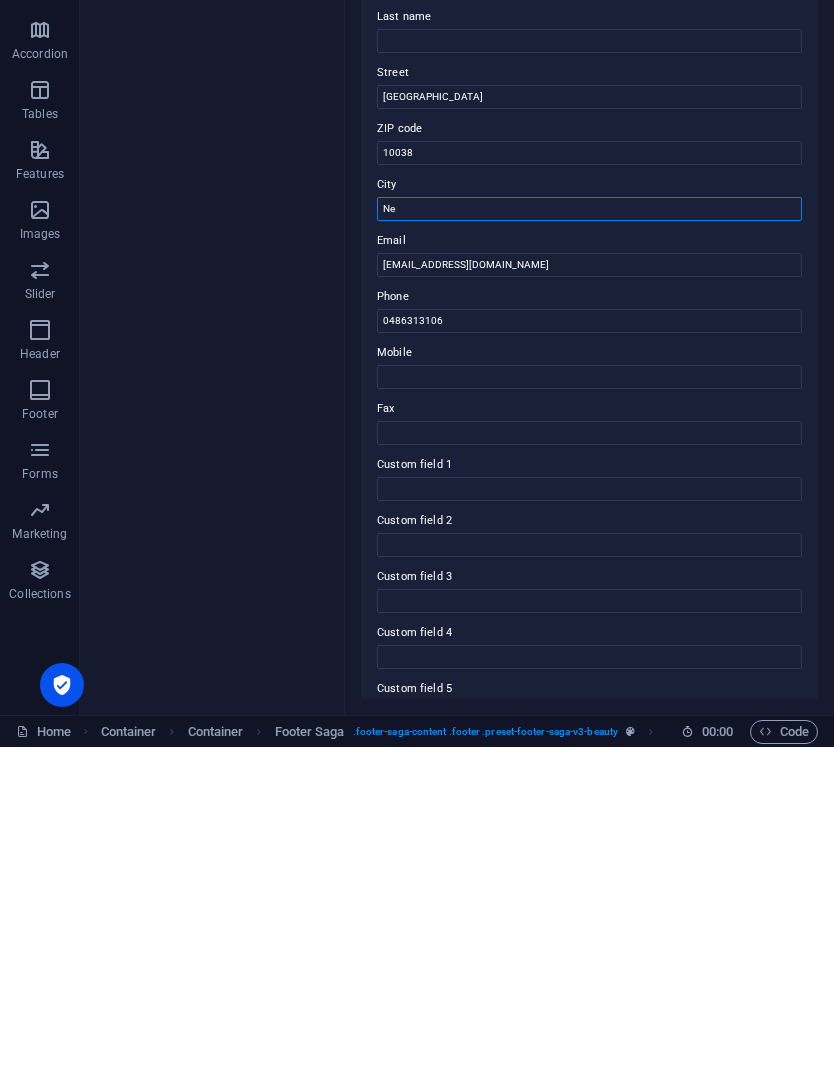 type on "N" 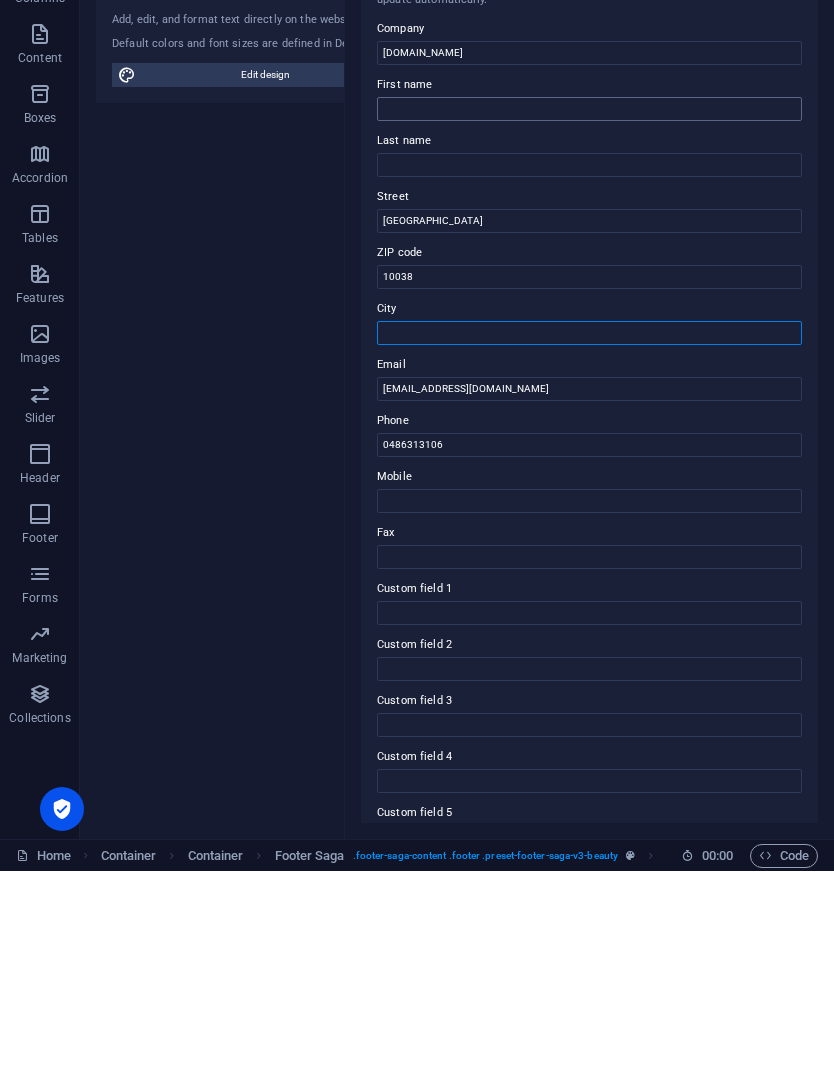 type 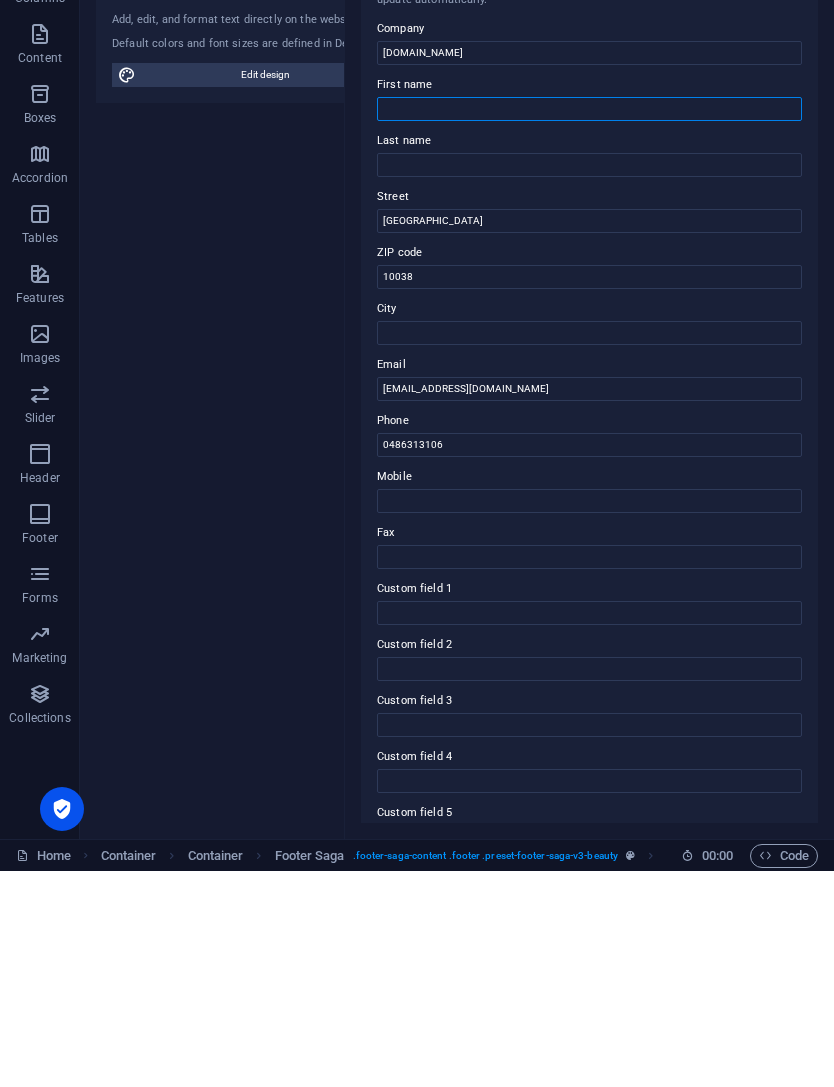 click on "First name" at bounding box center (589, 325) 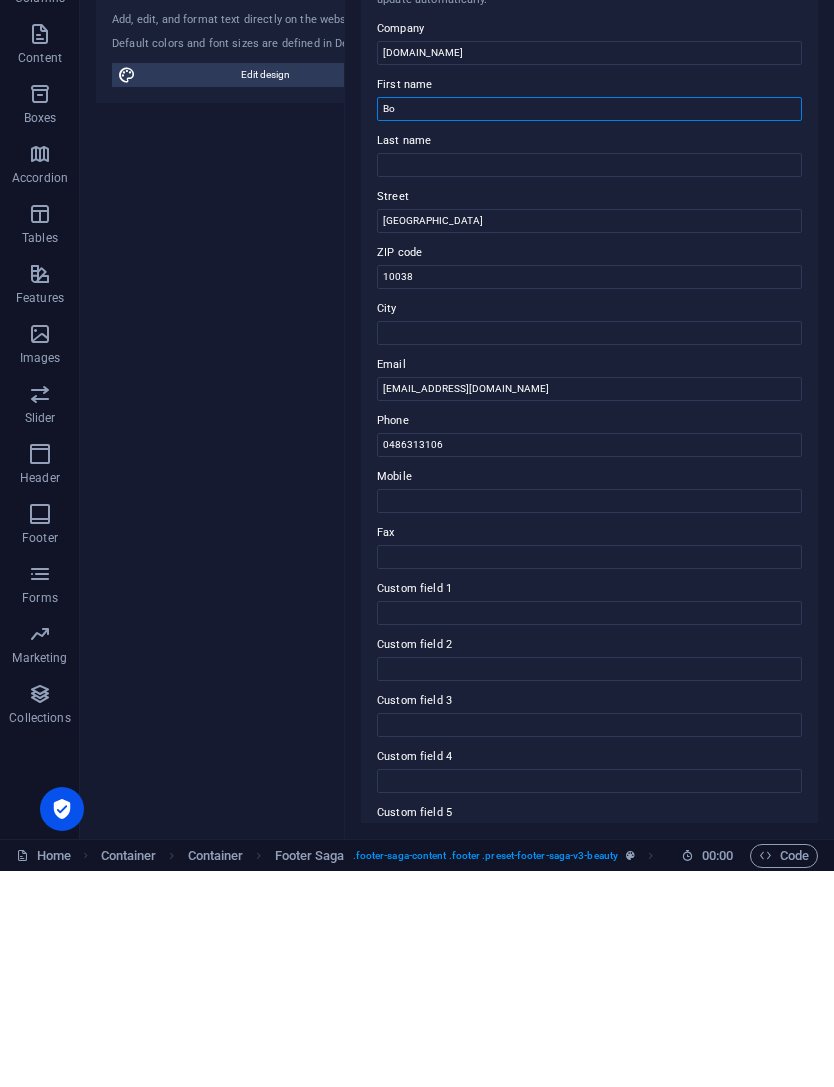 type on "Bo" 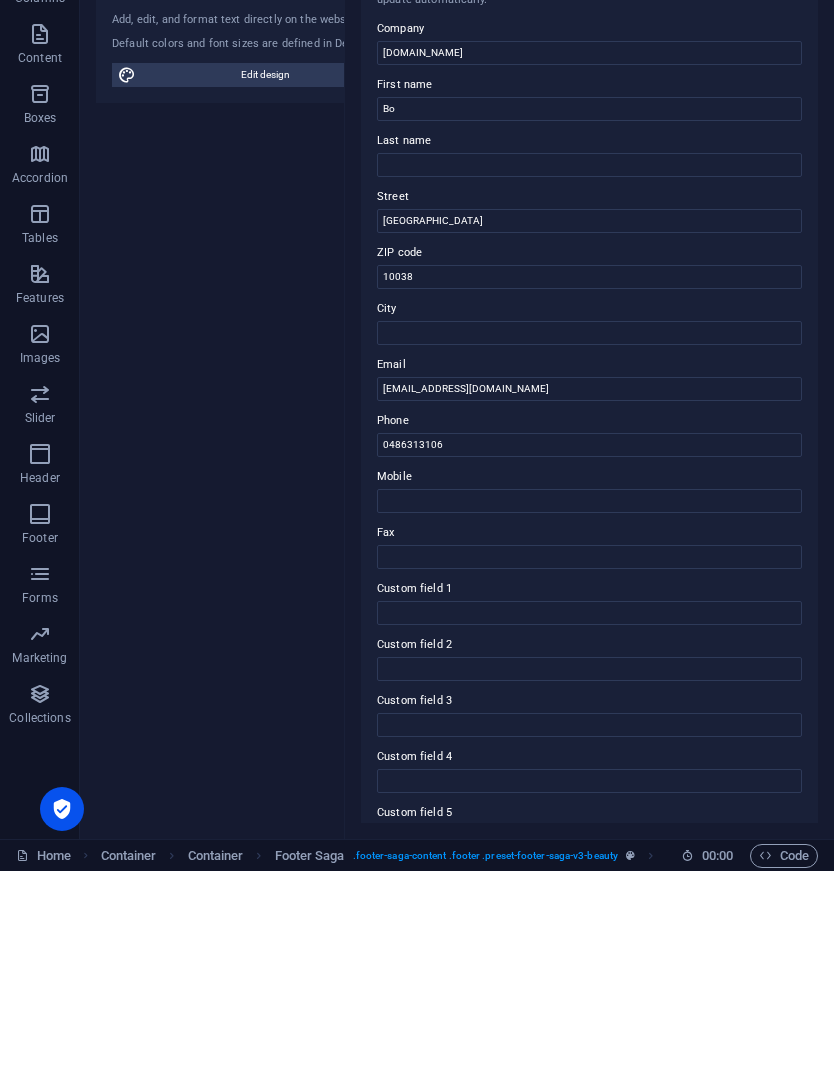 click on "Street" at bounding box center (589, 413) 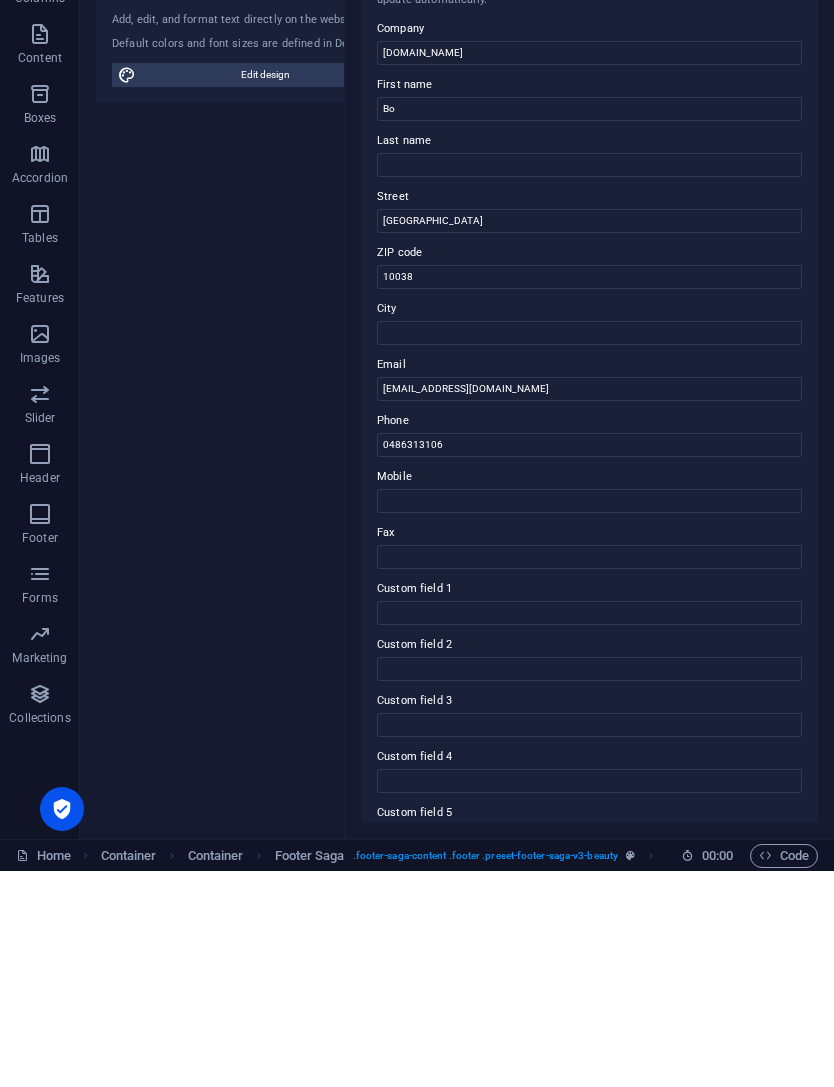 click on "Last name" at bounding box center [589, 357] 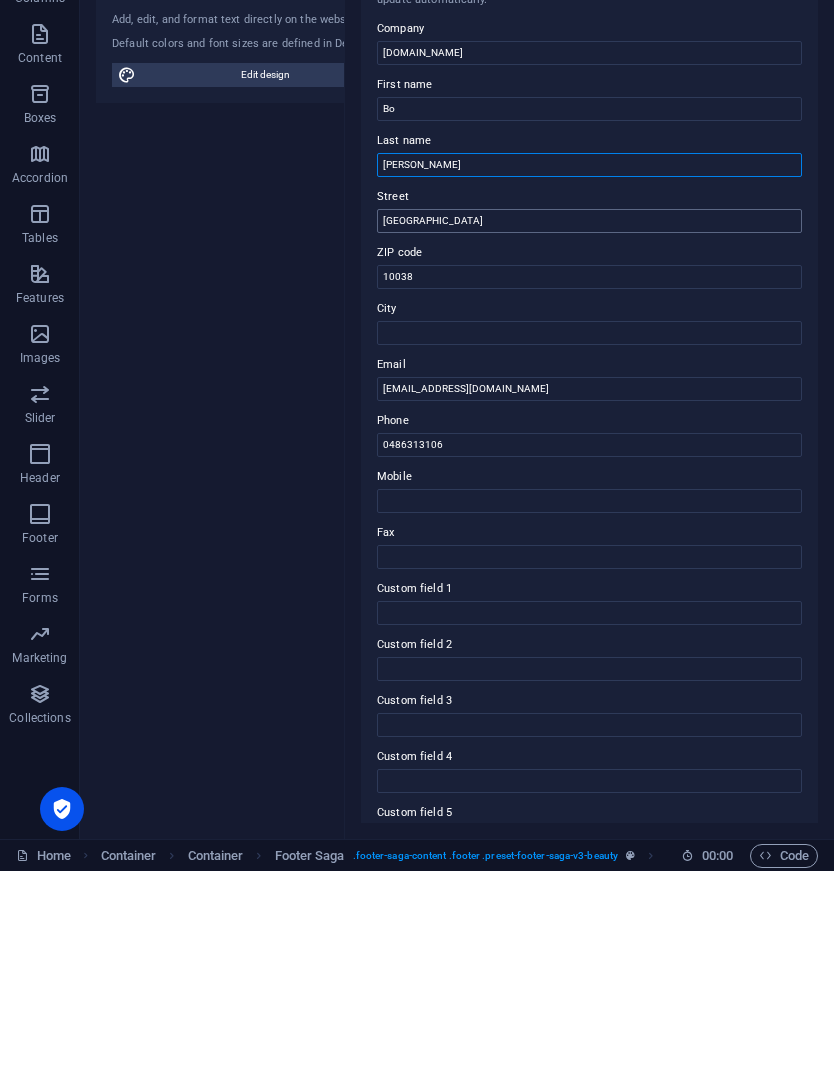 type on "[PERSON_NAME]" 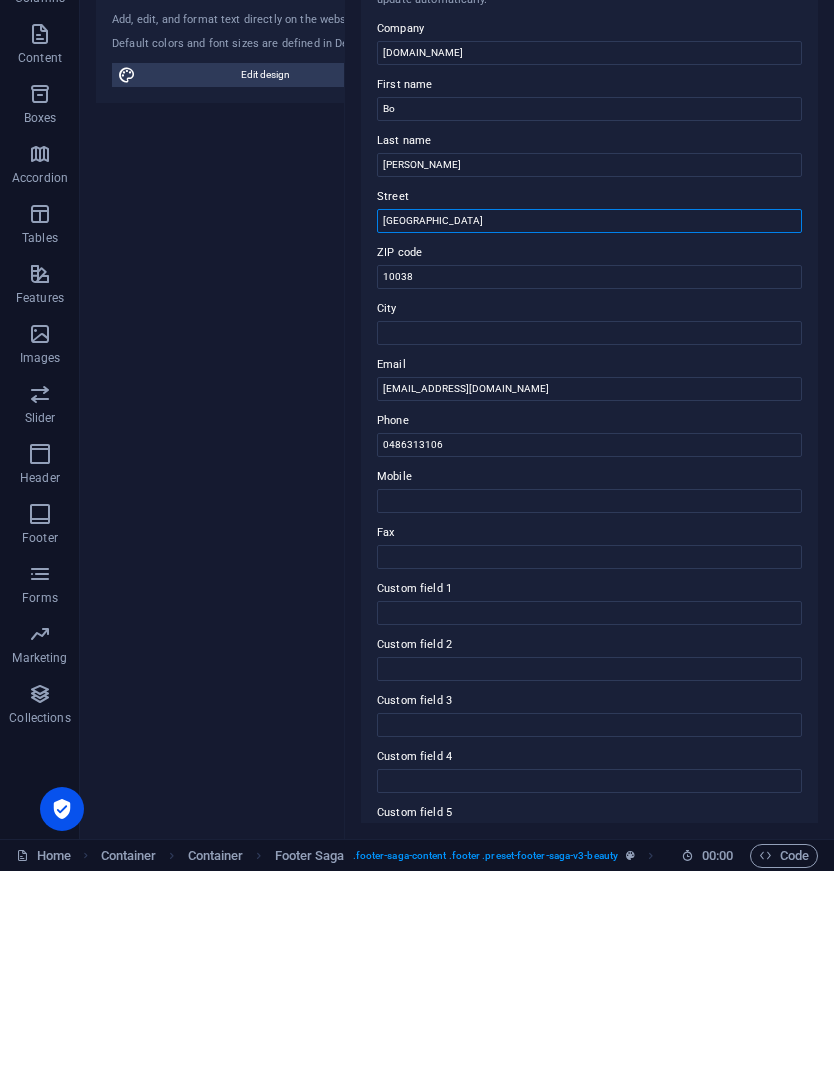 click on "[GEOGRAPHIC_DATA]" at bounding box center (589, 437) 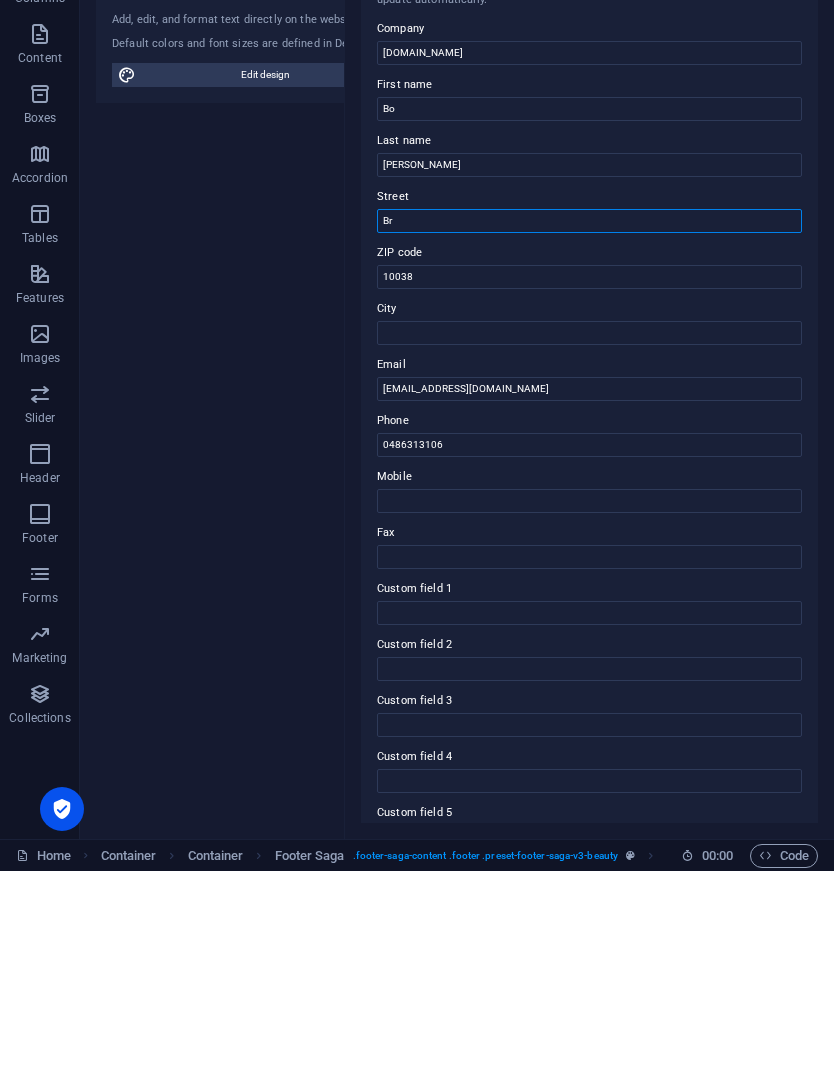 type on "B" 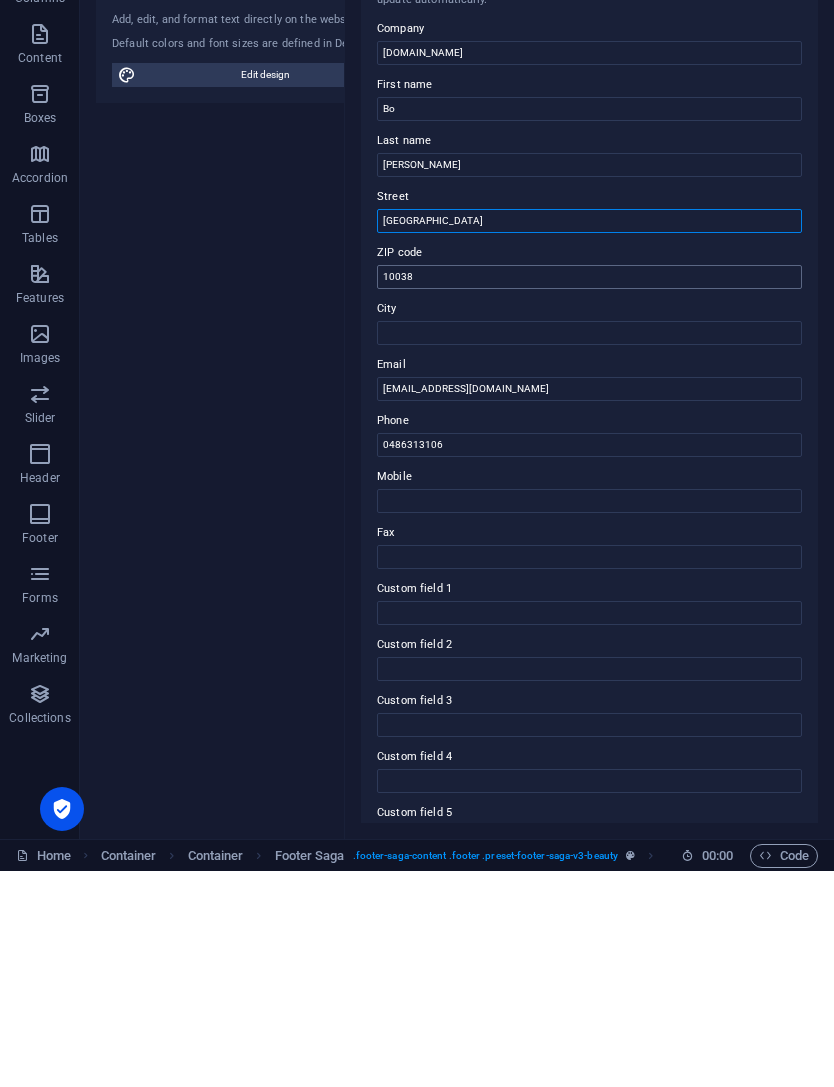 type on "[GEOGRAPHIC_DATA]" 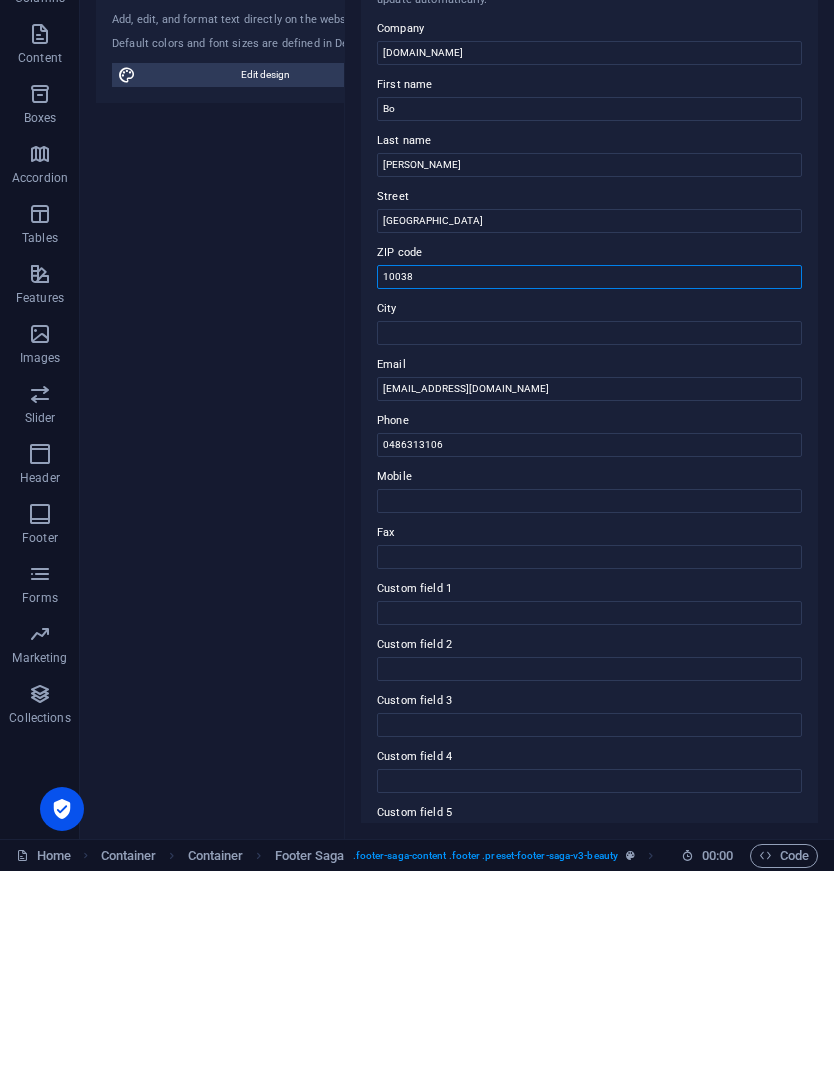 click on "10038" at bounding box center (589, 493) 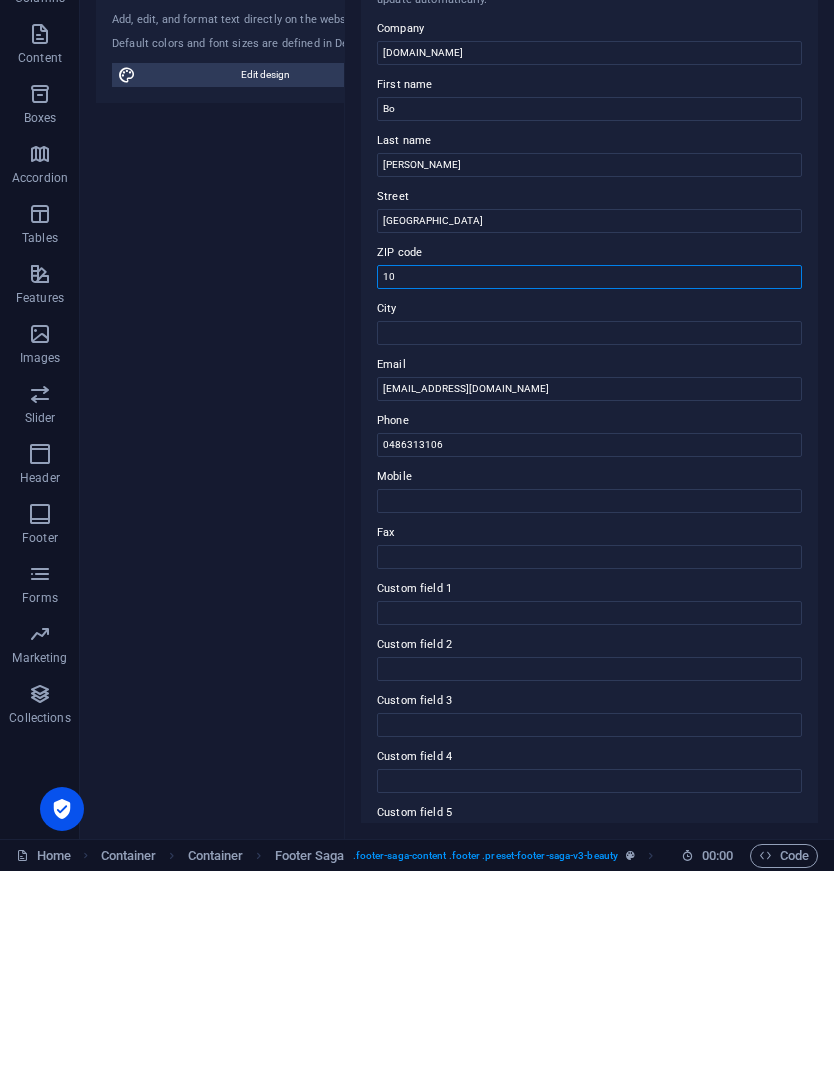 type on "1" 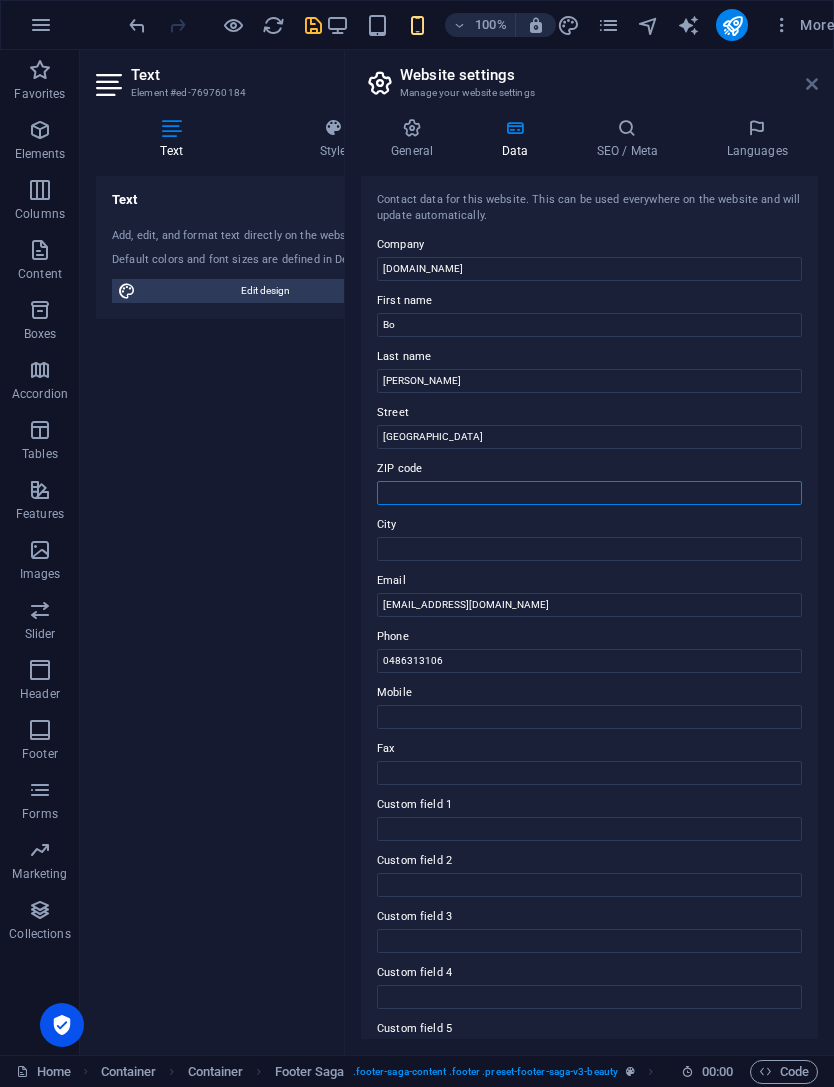 type 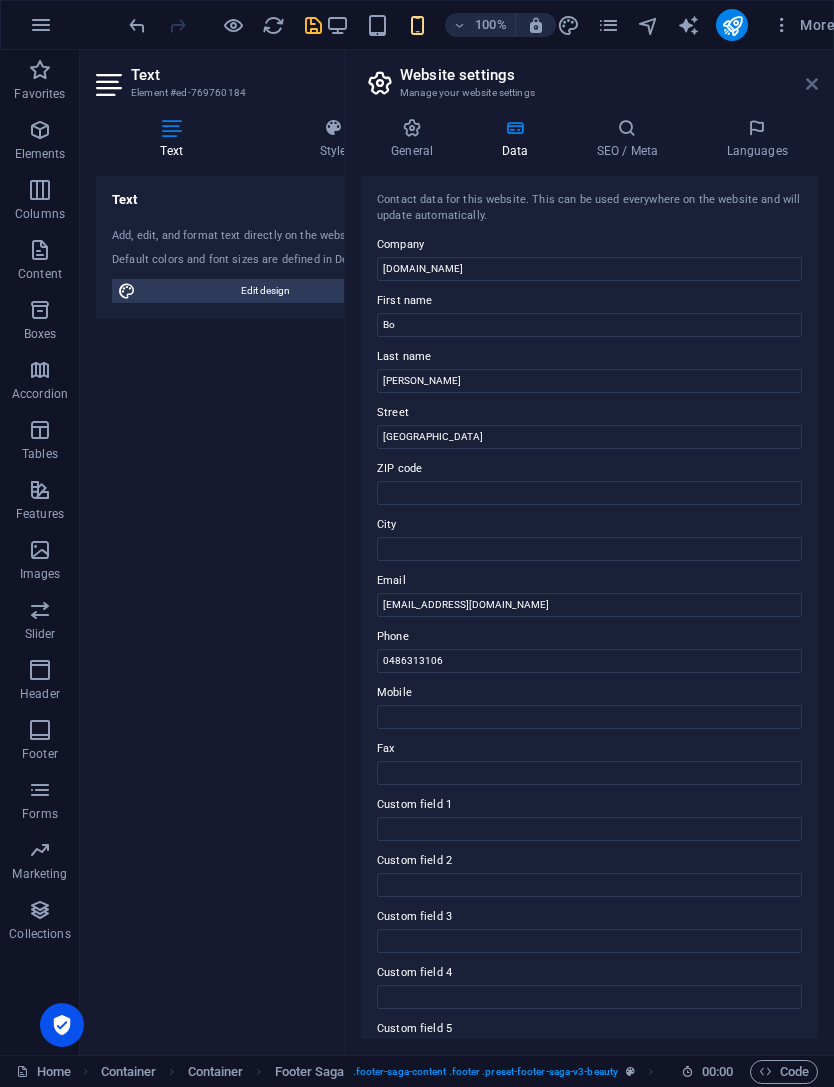 click at bounding box center [812, 84] 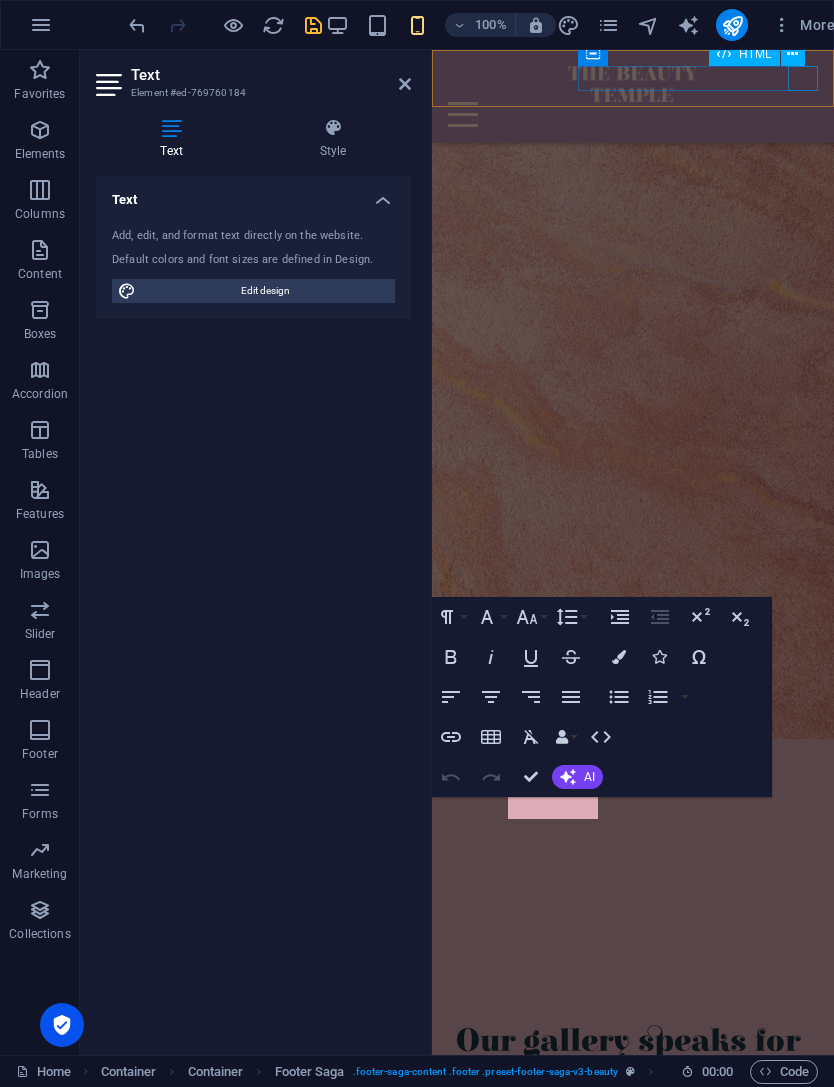 scroll, scrollTop: 5908, scrollLeft: 0, axis: vertical 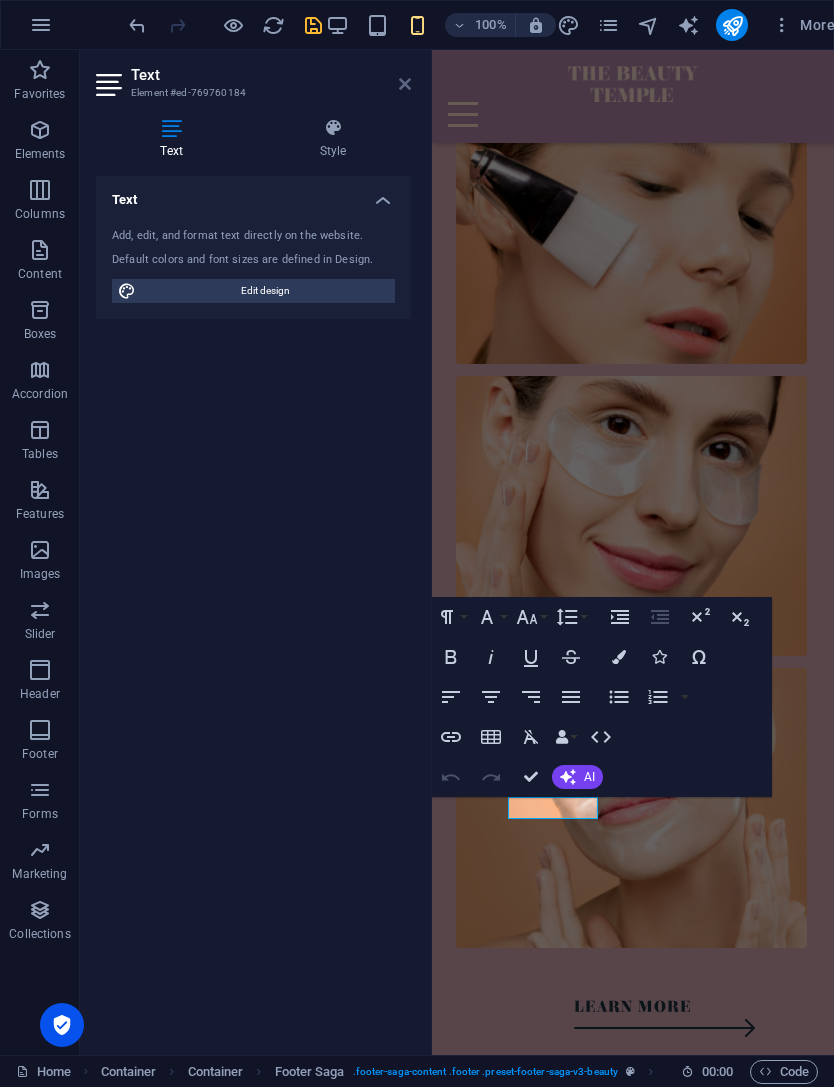 click at bounding box center [405, 84] 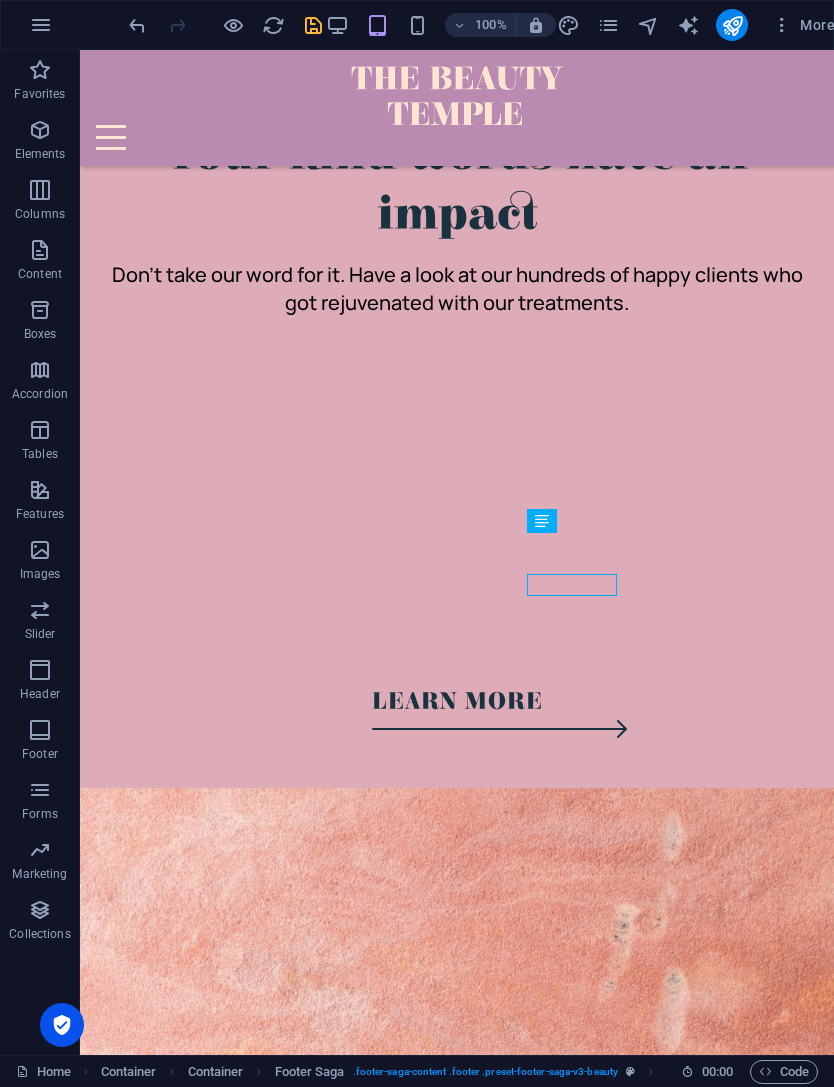 scroll, scrollTop: 3973, scrollLeft: 0, axis: vertical 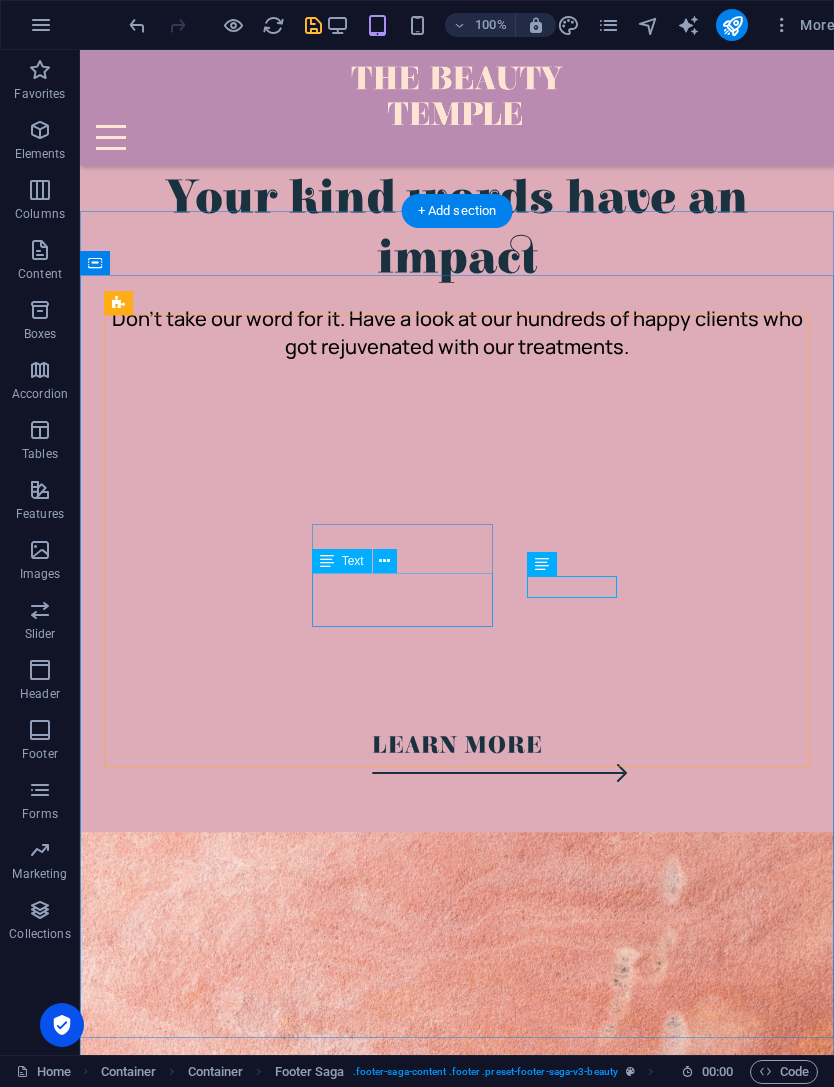 click on "Legal Notice Privacy Policy" at bounding box center (457, 11145) 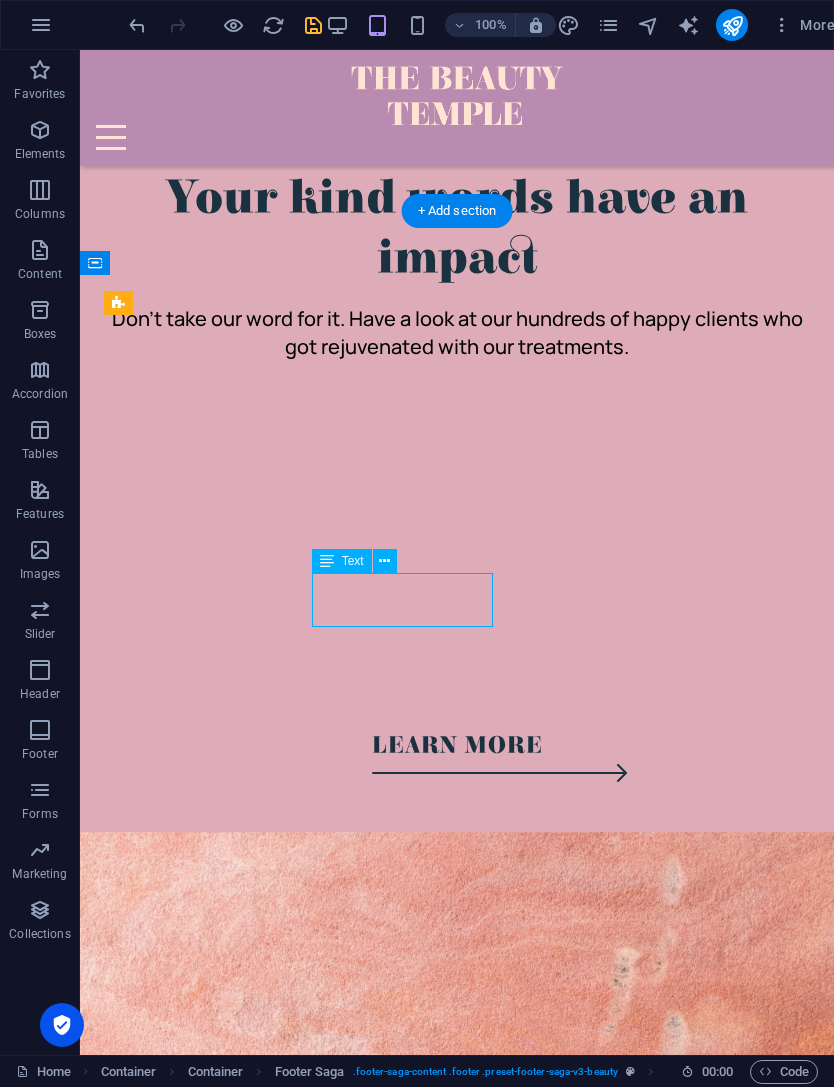 click on "Legal Notice Privacy Policy" at bounding box center (457, 11145) 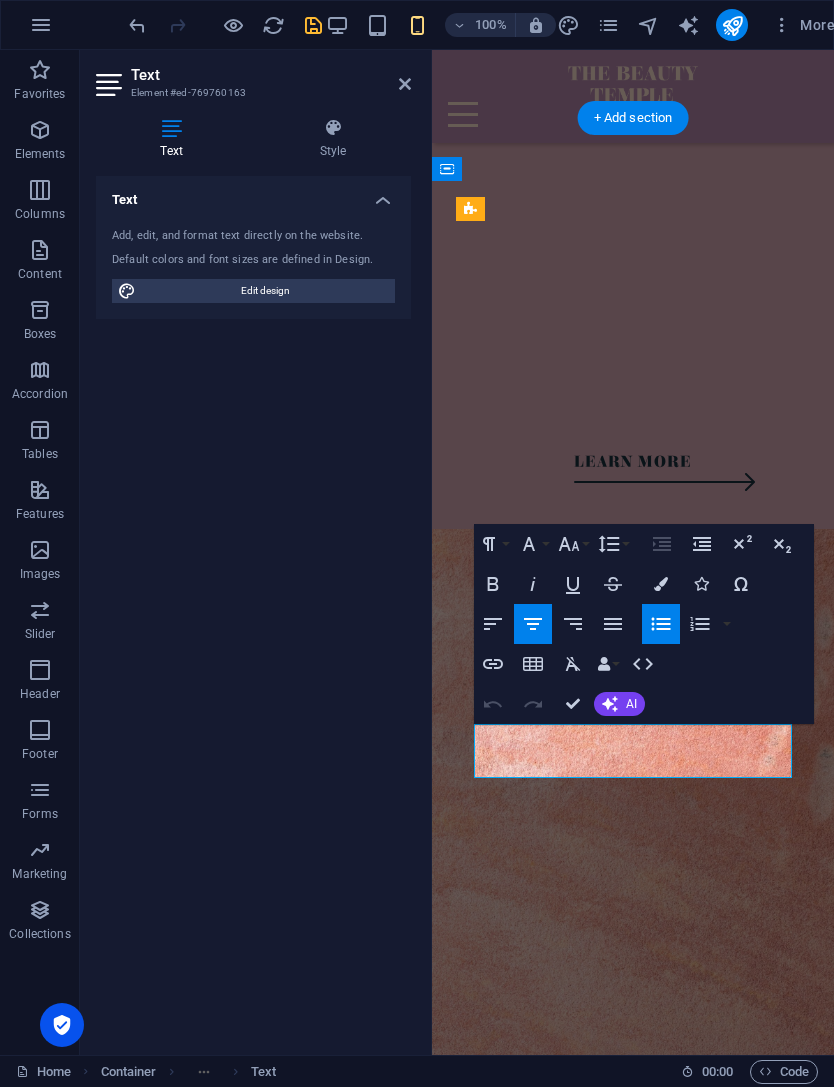 scroll, scrollTop: 5856, scrollLeft: 0, axis: vertical 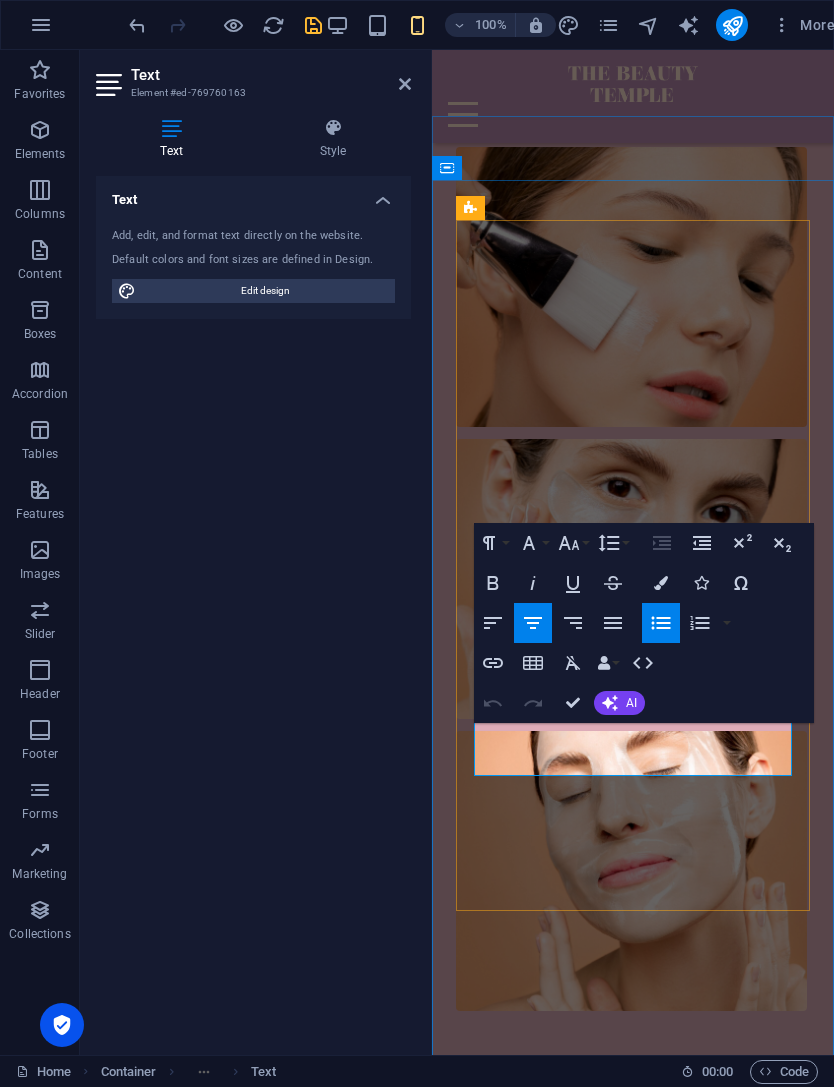 click on "Privacy Policy" at bounding box center (633, 5626) 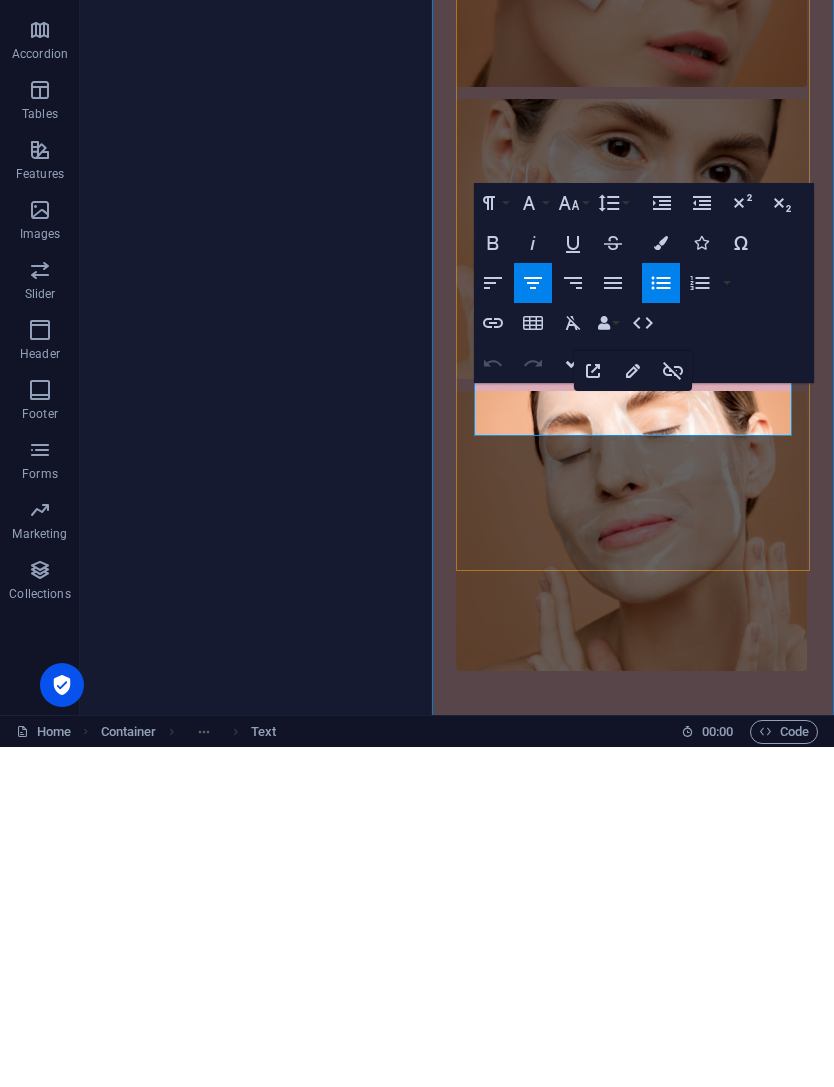 click on "Privacy Policy" at bounding box center (633, 5286) 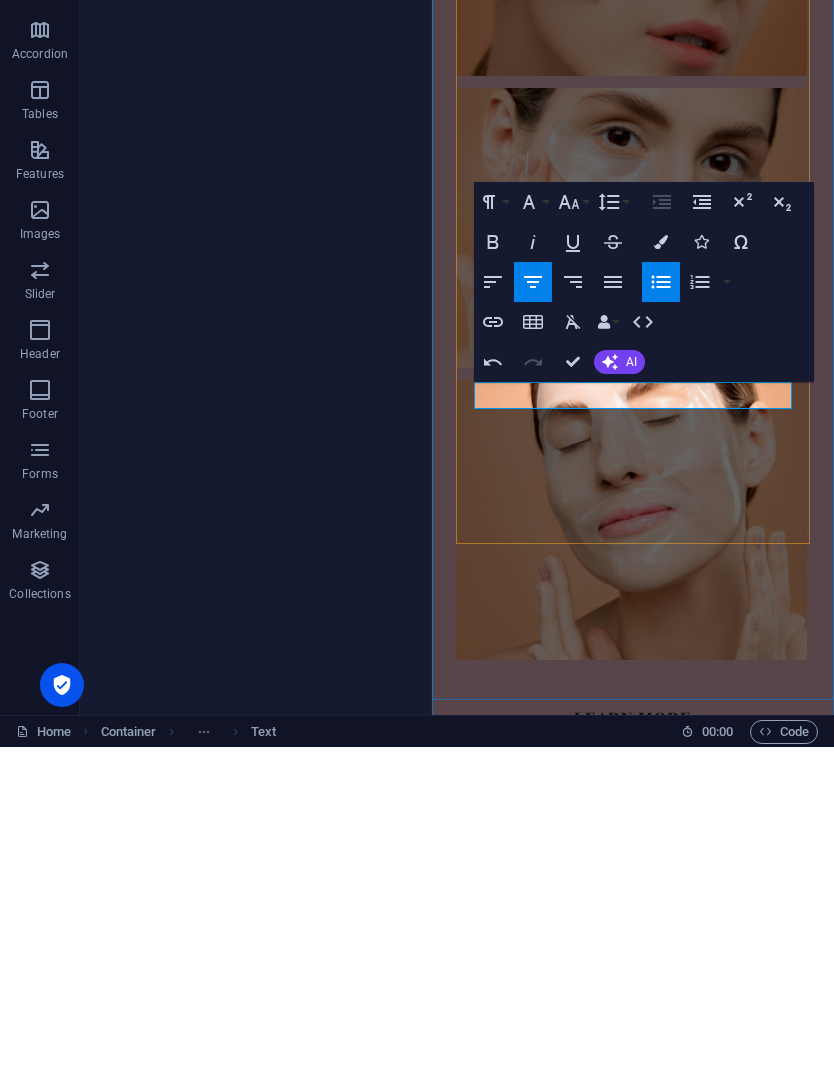 type 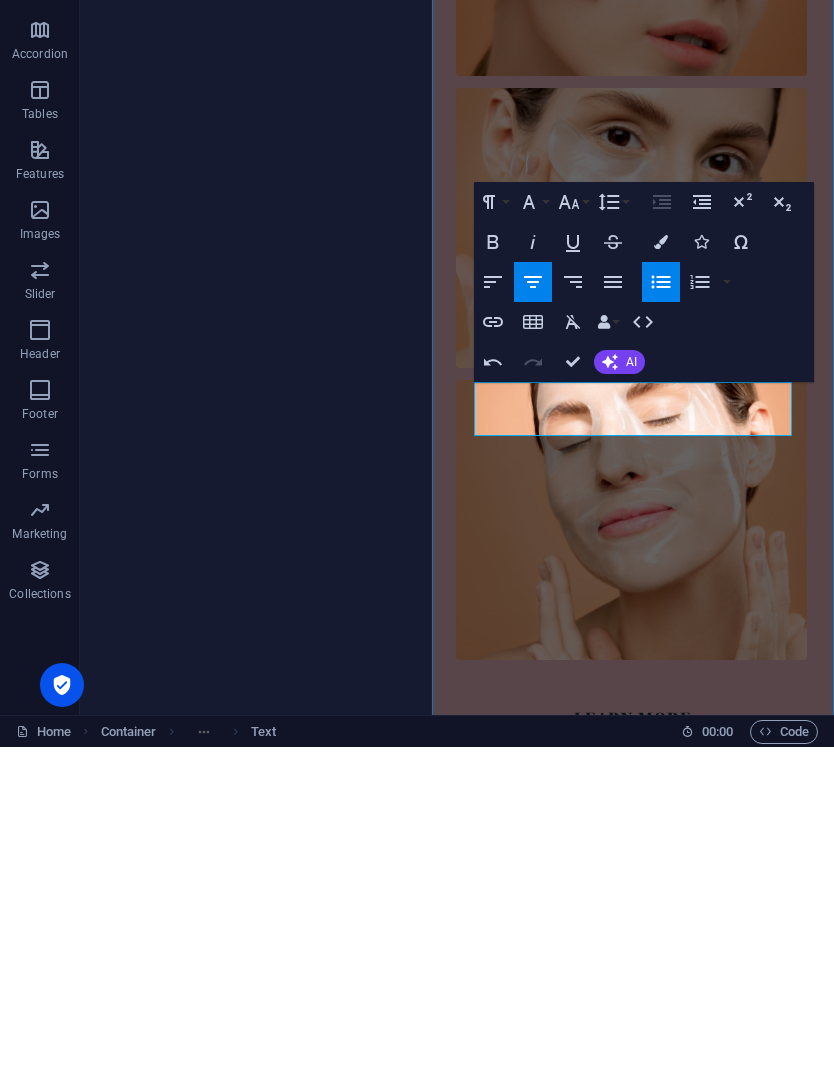 click on "Subscribe to our newsletter Treat yourself to a relaxing and rejuvenating beauty experience. Quick Links Home About Us Treatments Gallery Testimonials Contact Us Details A Harvesting Service for Brushwood, Timber & Orchards. Contact [PHONE_NUMBER] [EMAIL_ADDRESS][DOMAIN_NAME] 08:00 AM - 07:00 PM" at bounding box center (633, 5247) 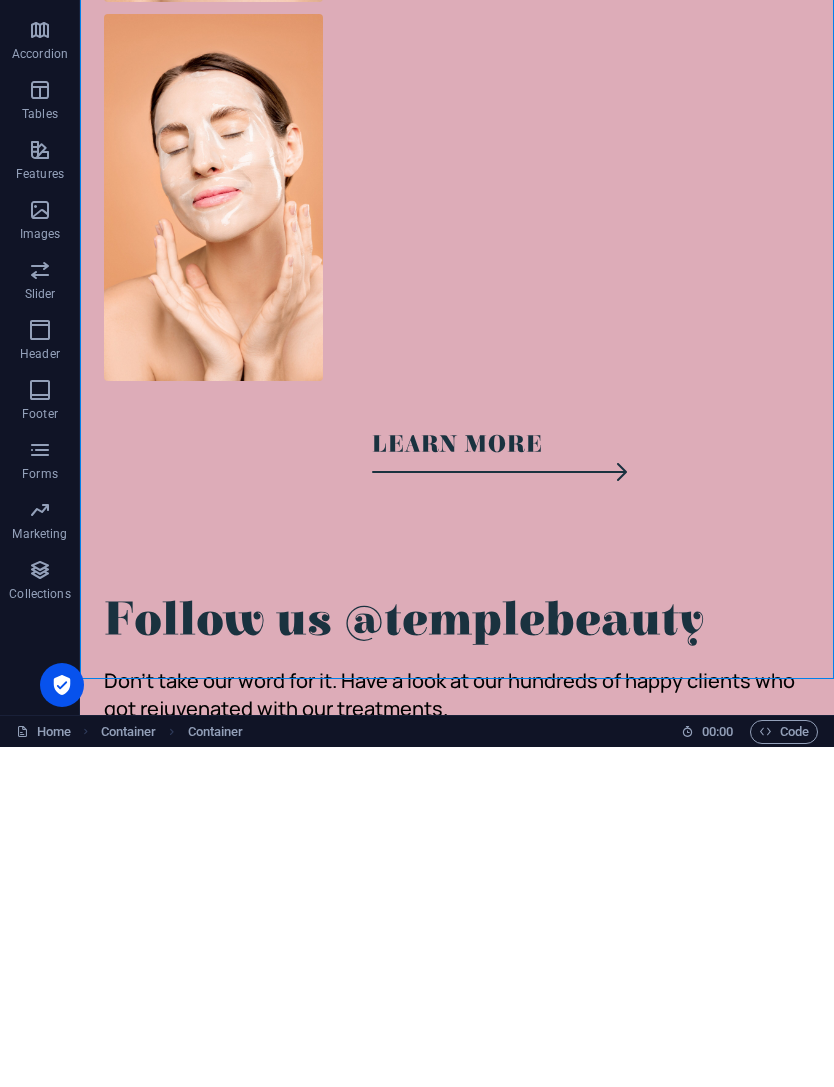 scroll, scrollTop: 3973, scrollLeft: 0, axis: vertical 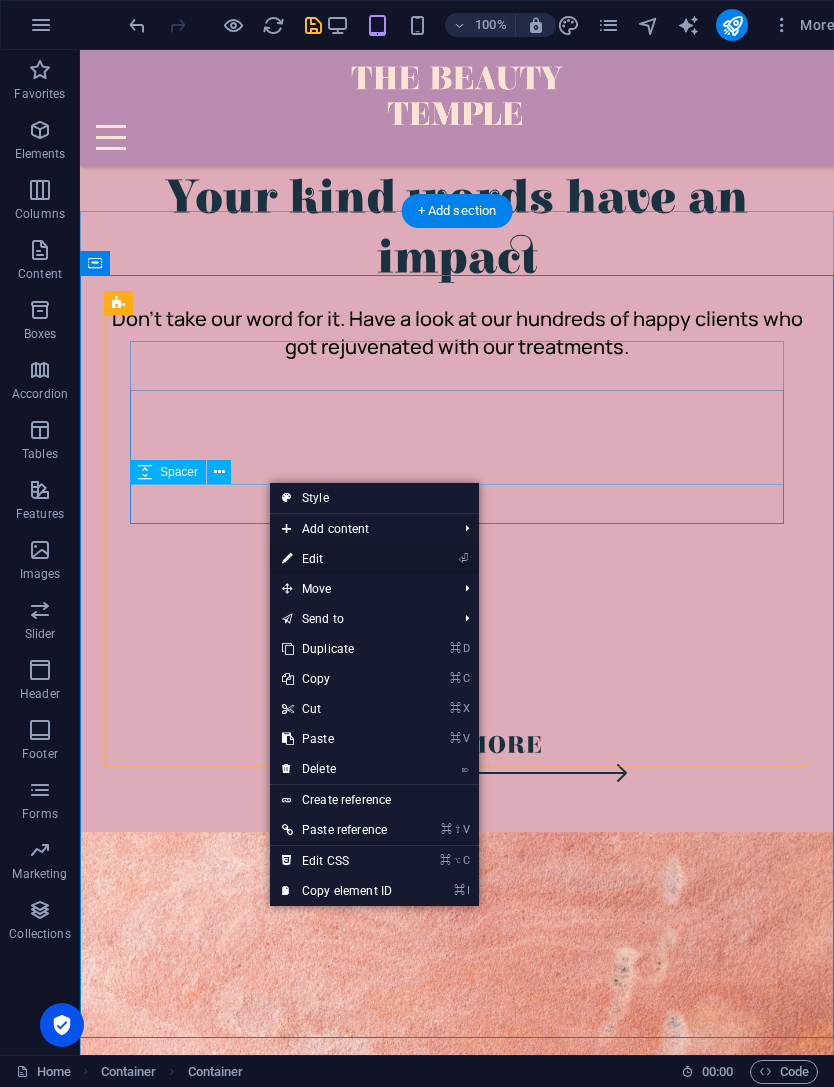 click on "⏎  Edit" at bounding box center (337, 559) 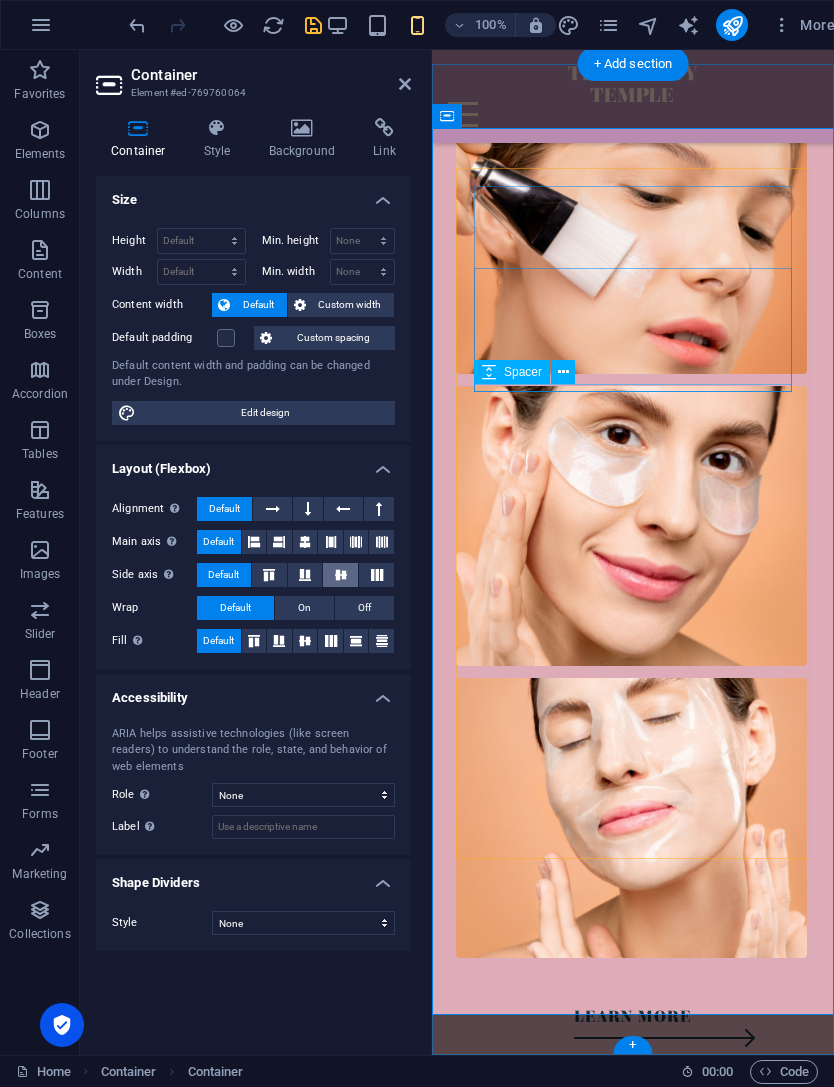 scroll, scrollTop: 5908, scrollLeft: 0, axis: vertical 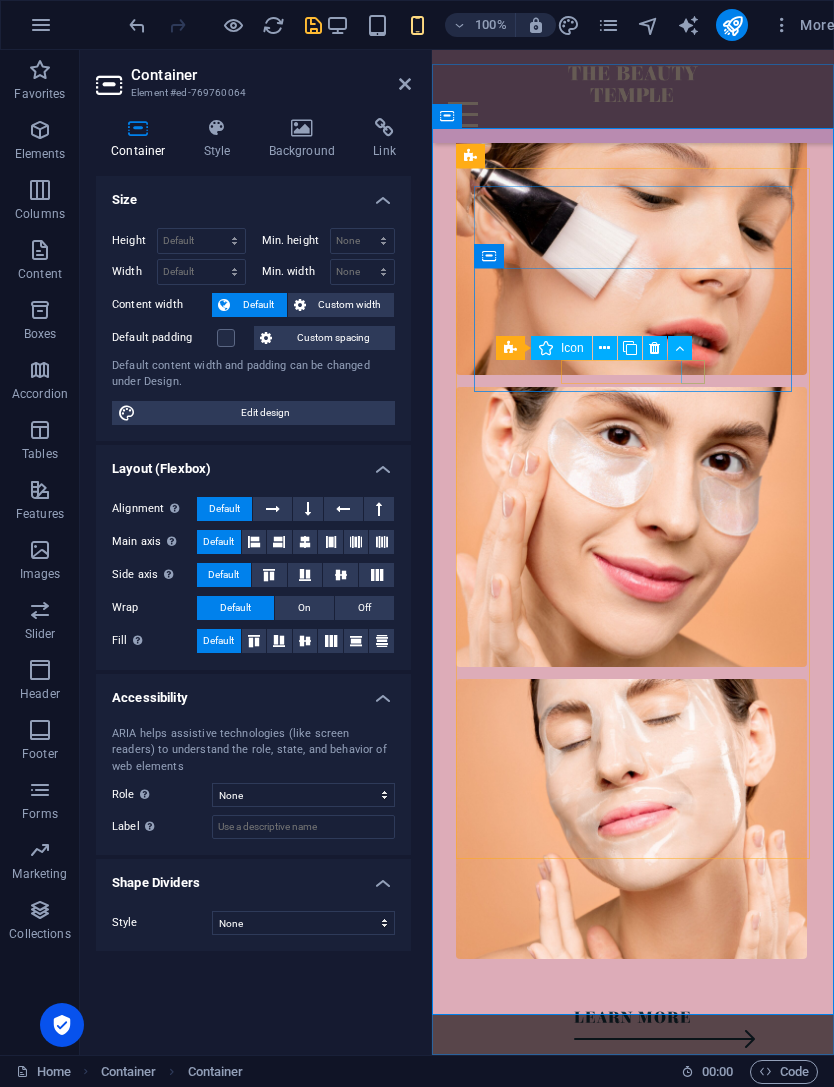 click at bounding box center [633, 5257] 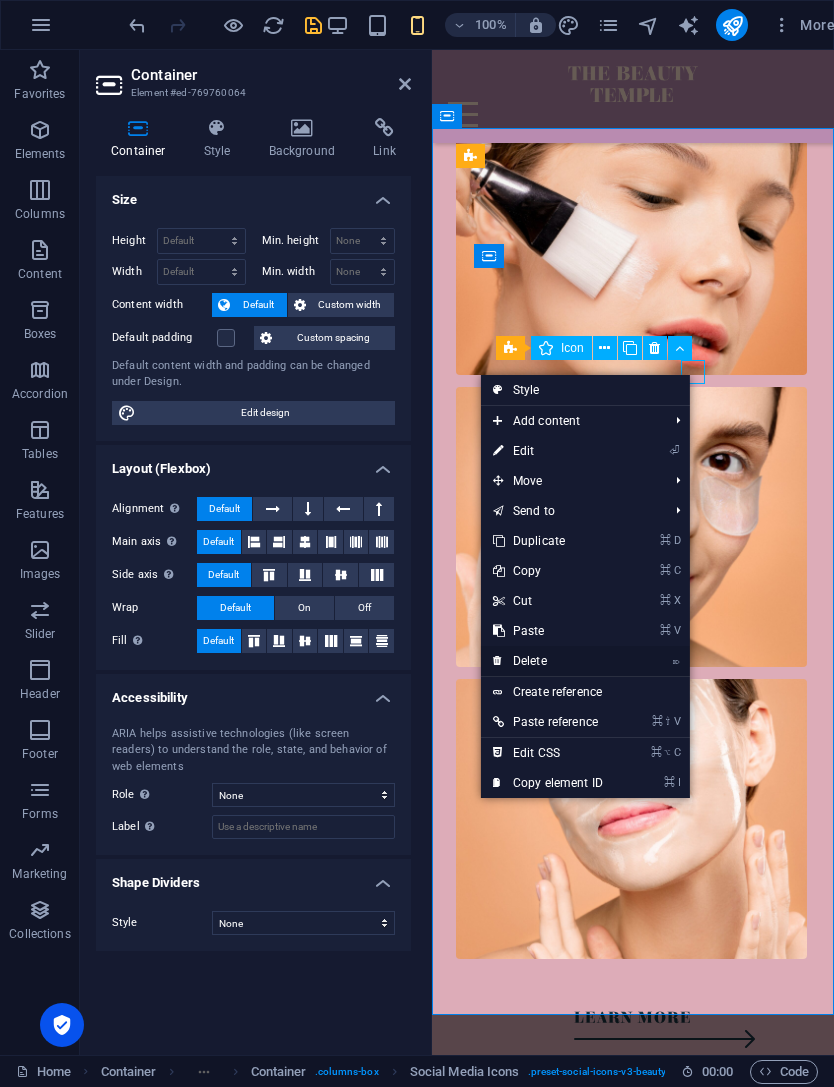 click on "⌦  Delete" at bounding box center [548, 661] 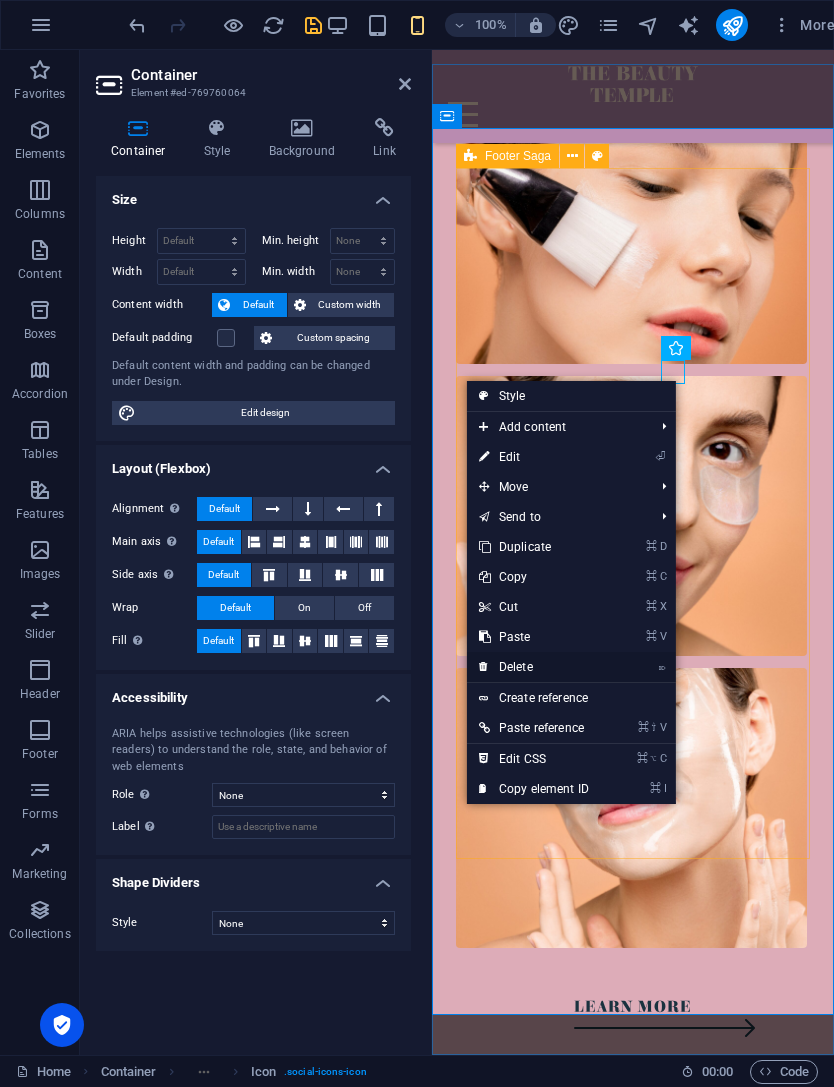 click on "⌦  Delete" at bounding box center [534, 667] 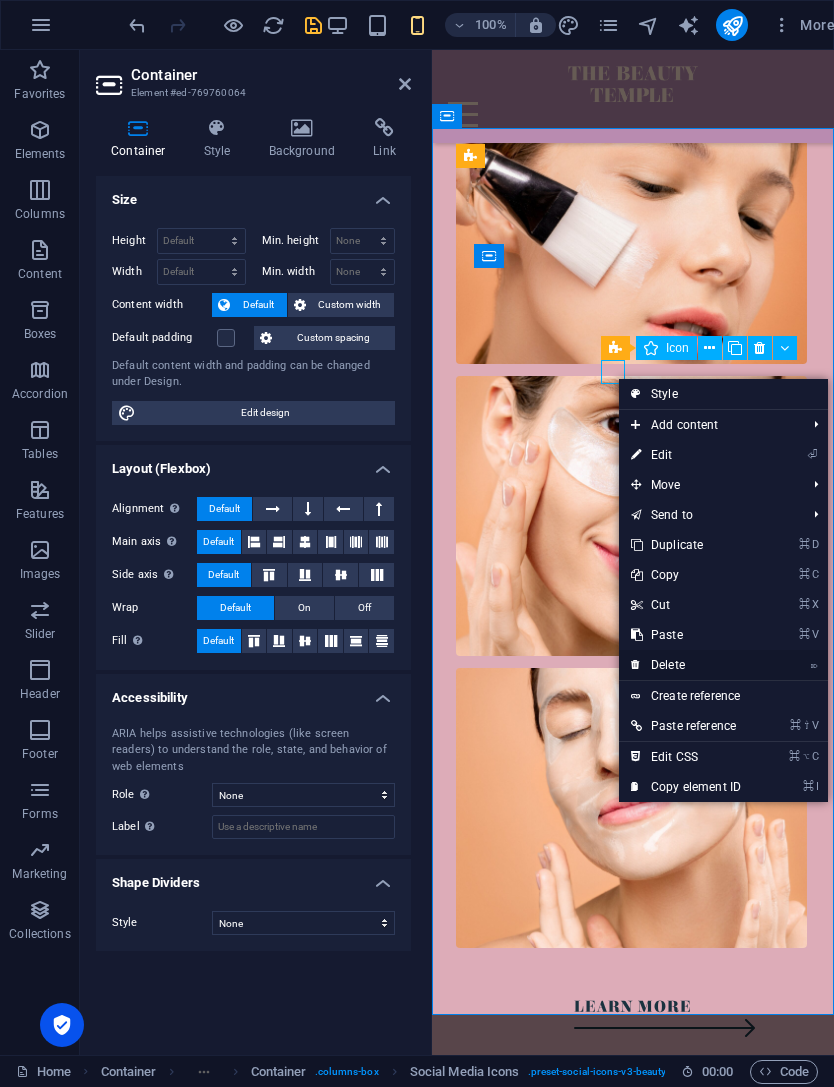 click on "⌦  Delete" at bounding box center (686, 665) 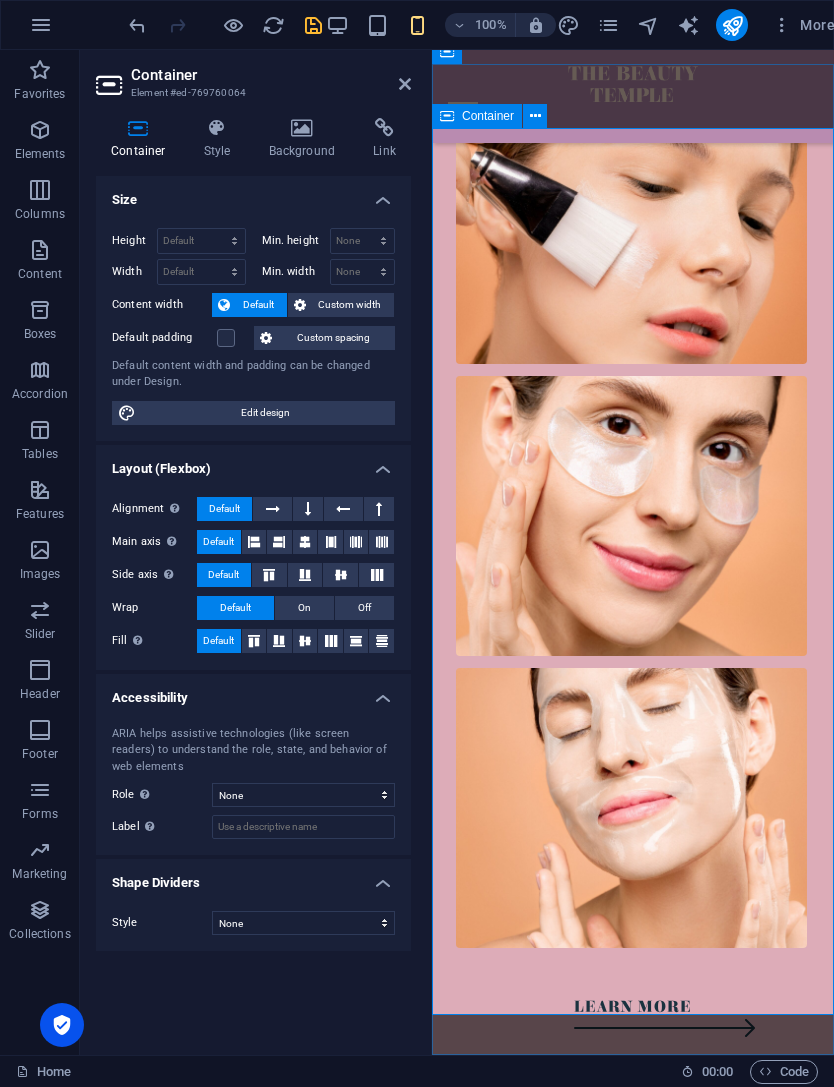 click on "Subscribe to our newsletter Treat yourself to a relaxing and rejuvenating beauty experience. Quick Links Home About Us Treatments Gallery Testimonials Contact Us Details A Harvesting Service for Brushwood, Timber & Orchards. Contact [PHONE_NUMBER] [EMAIL_ADDRESS][DOMAIN_NAME] 08:00 AM - 07:00 PM" at bounding box center [633, 5487] 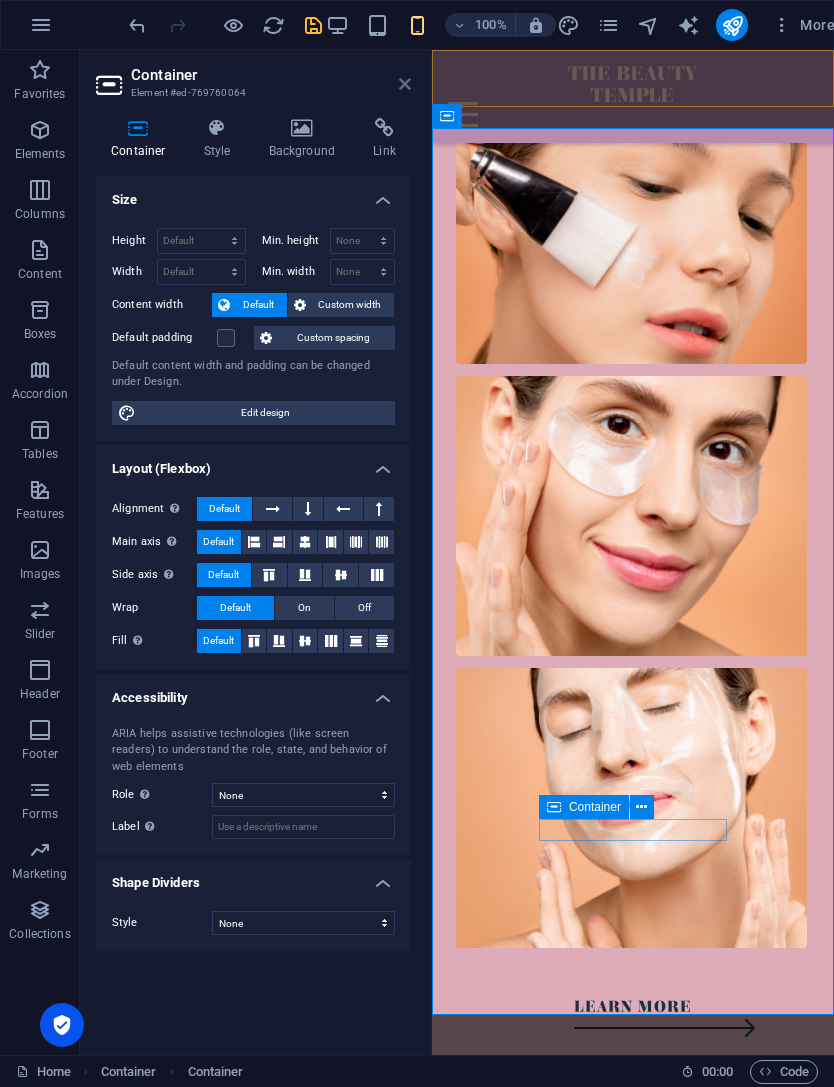 click at bounding box center [405, 84] 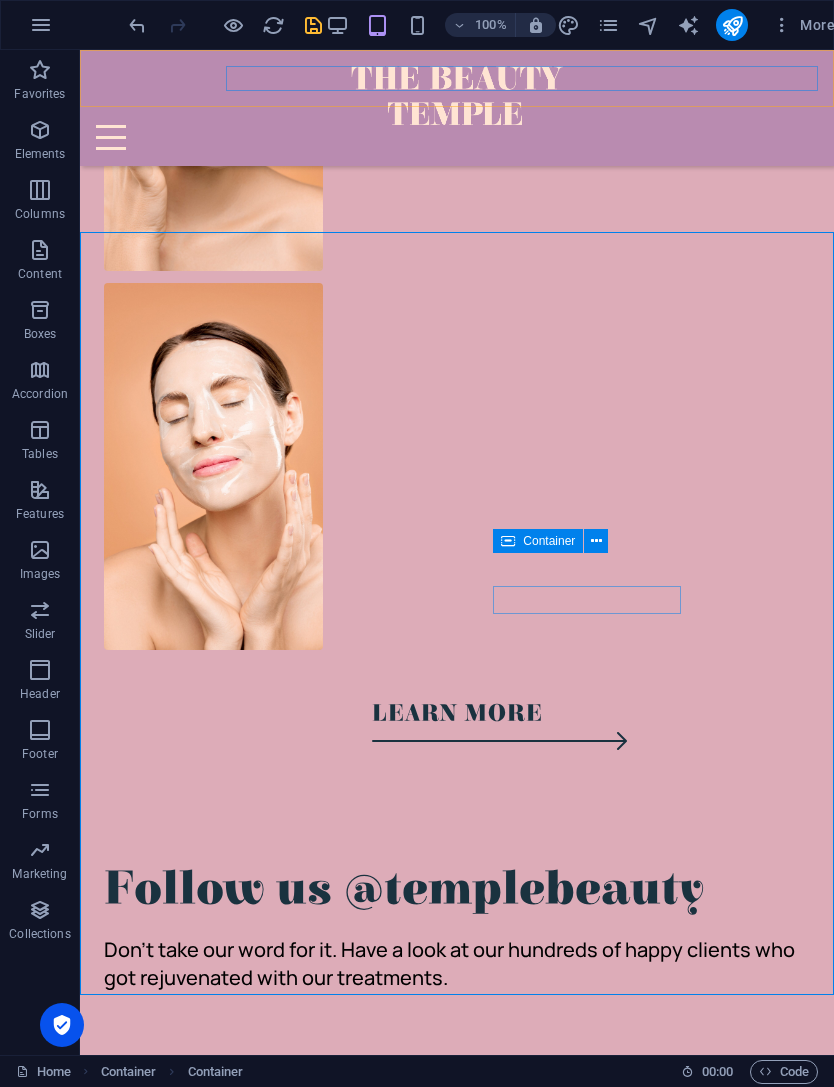scroll, scrollTop: 3981, scrollLeft: 0, axis: vertical 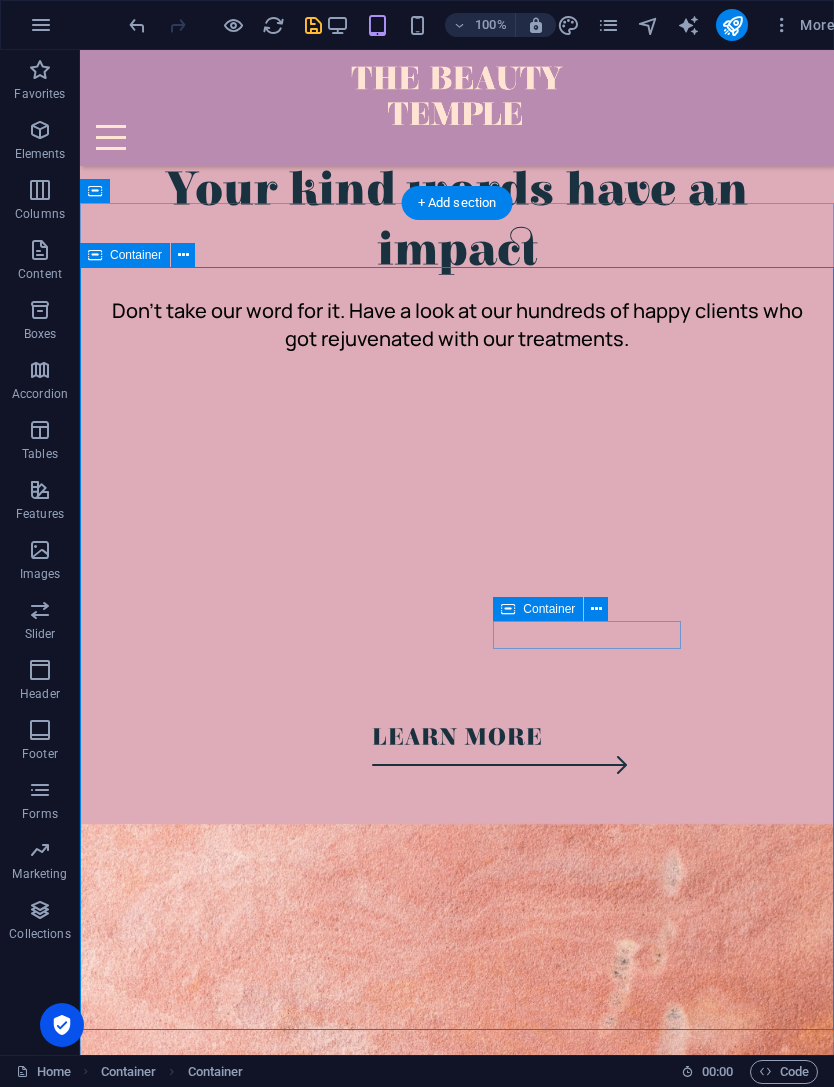 click on "Subscribe to our newsletter Treat yourself to a relaxing and rejuvenating beauty experience. Quick Links Home About Us Treatments Gallery Testimonials Contact Us Details A Harvesting Service for Brushwood, Timber & Orchards. Contact [PHONE_NUMBER] [EMAIL_ADDRESS][DOMAIN_NAME] 08:00 AM - 07:00 PM" at bounding box center (457, 11069) 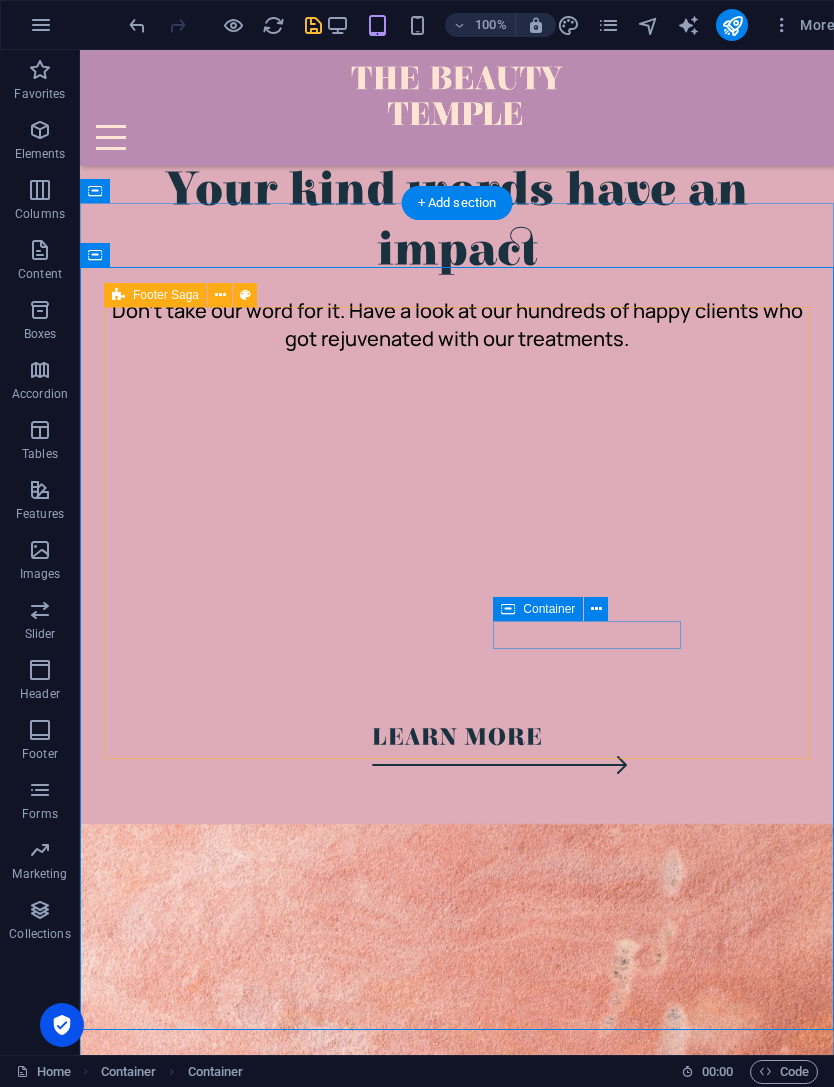 click on "Subscribe to our newsletter Treat yourself to a relaxing and rejuvenating beauty experience. Quick Links Home About Us Treatments Gallery Testimonials Contact Us Details A Harvesting Service for Brushwood, Timber & Orchards. Contact [PHONE_NUMBER] [EMAIL_ADDRESS][DOMAIN_NAME] 08:00 AM - 07:00 PM" at bounding box center (457, 10902) 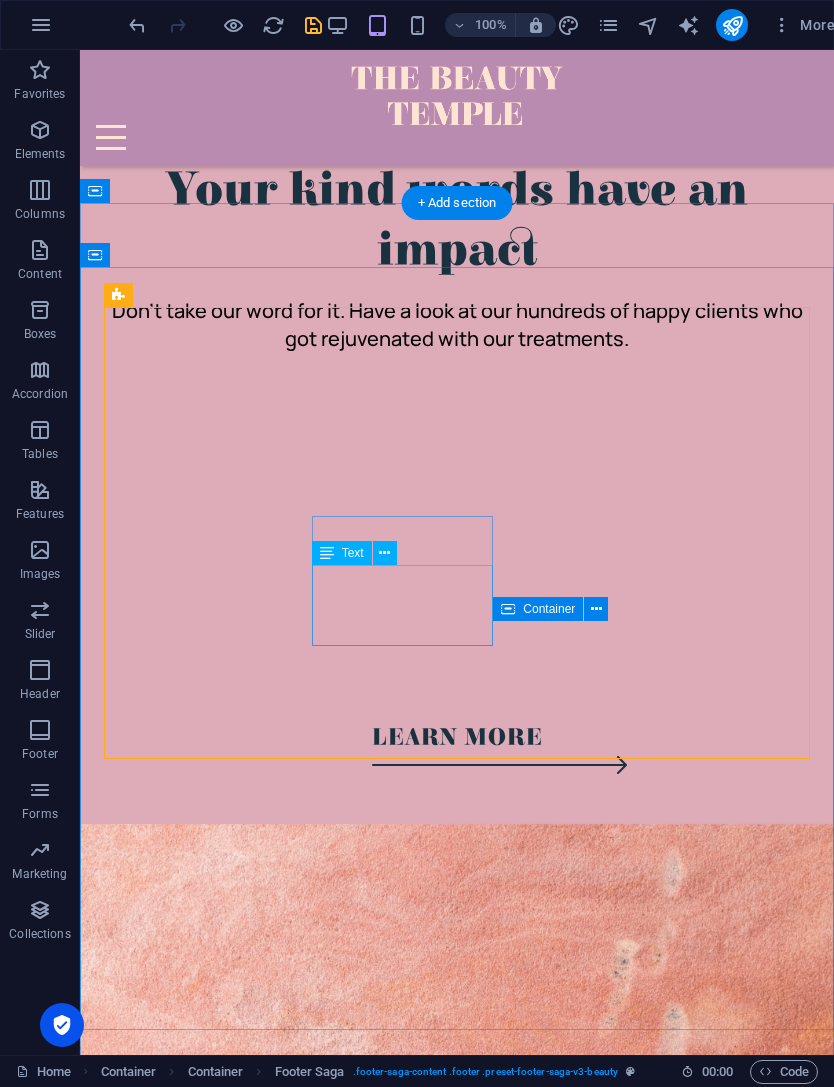 click on "A Harvesting Service for Brushwood, Timber & Orchards." at bounding box center [457, 11027] 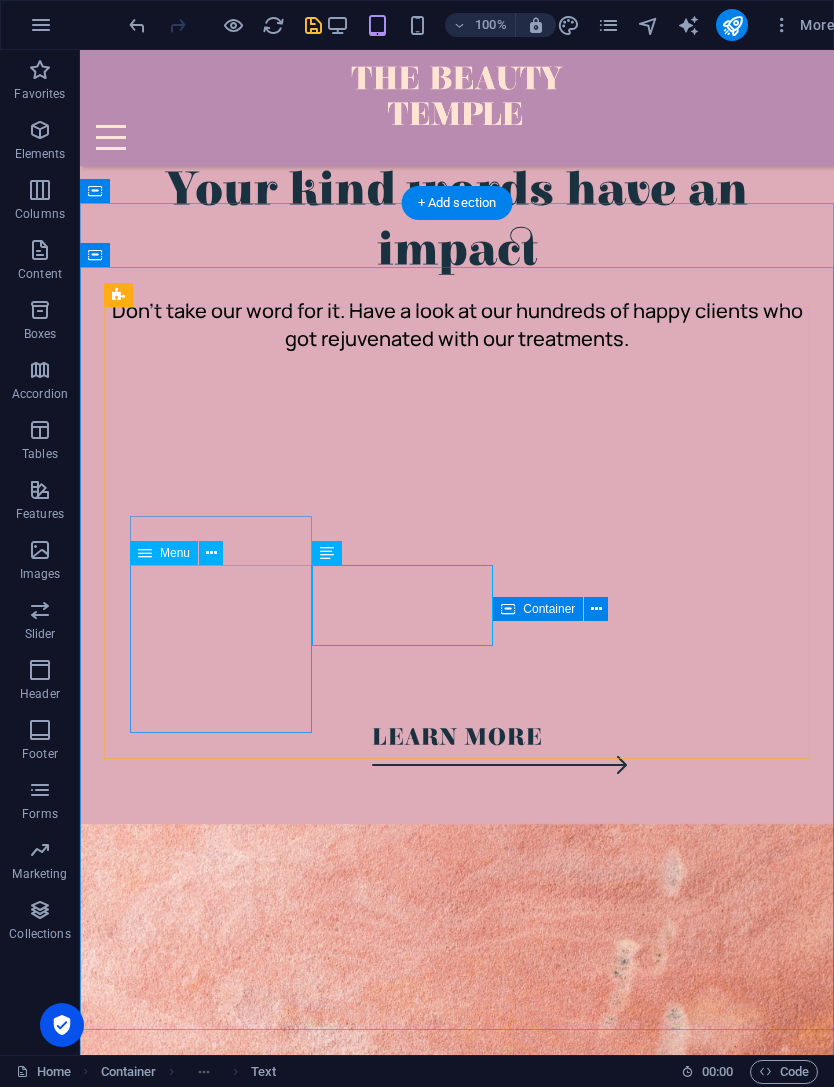 click on "Home About Us Treatments Gallery Testimonials Contact Us" at bounding box center [457, 10880] 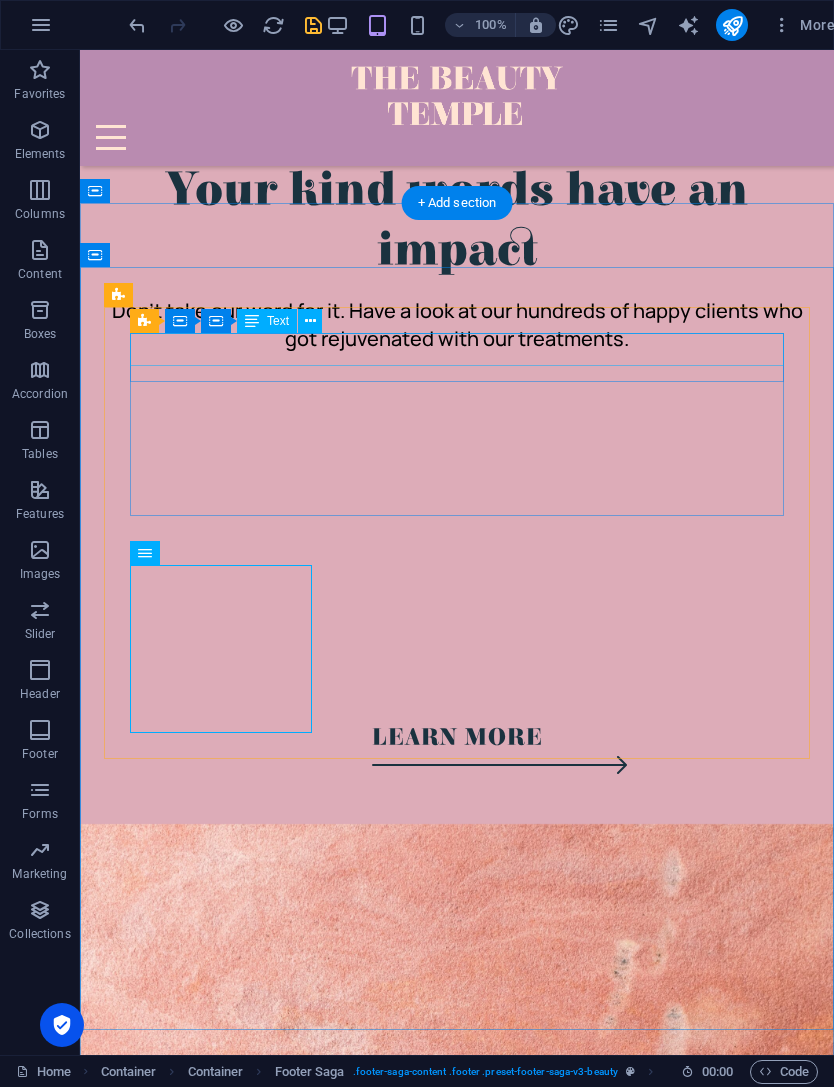 click on "Subscribe to our newsletter" at bounding box center [457, 10580] 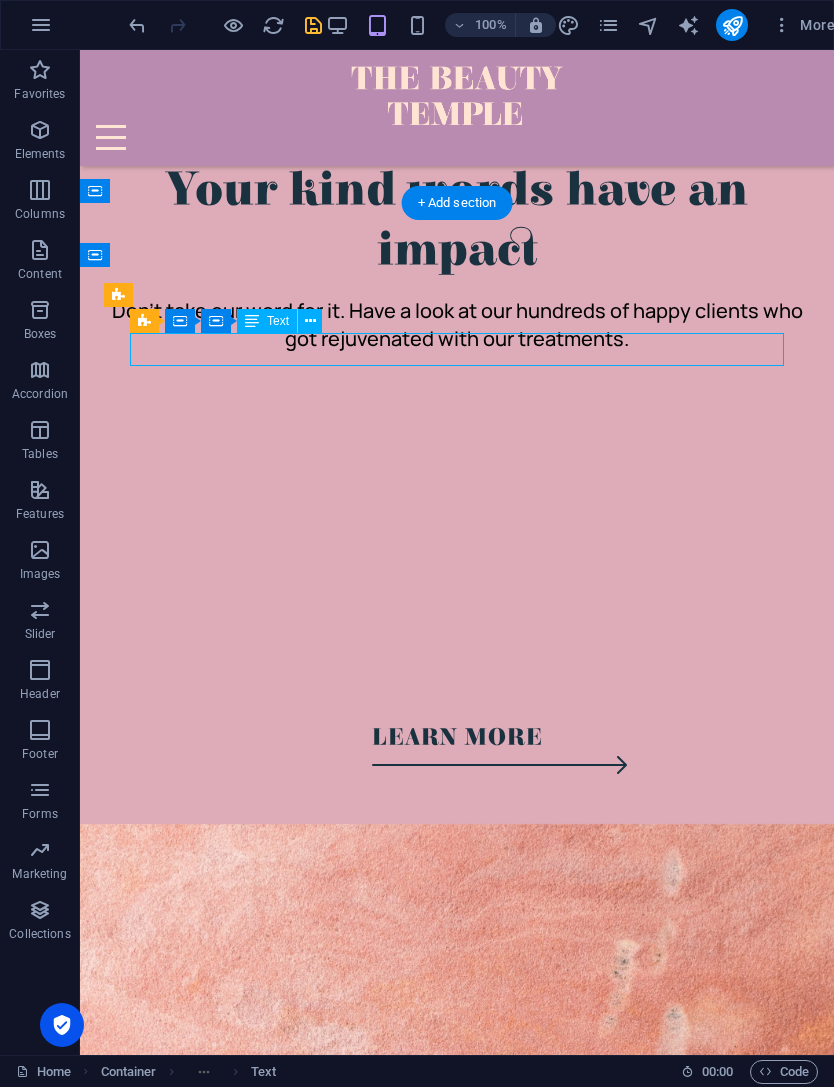 click on "Subscribe to our newsletter" at bounding box center (457, 10580) 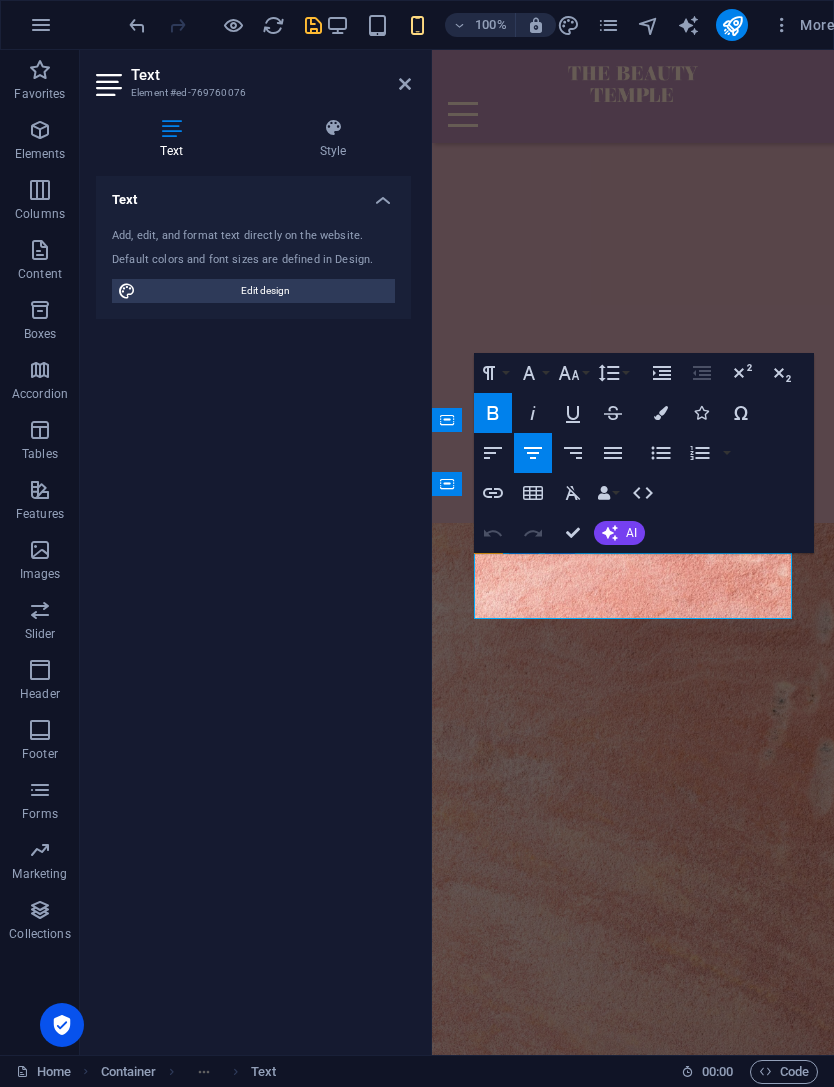 scroll, scrollTop: 5543, scrollLeft: 0, axis: vertical 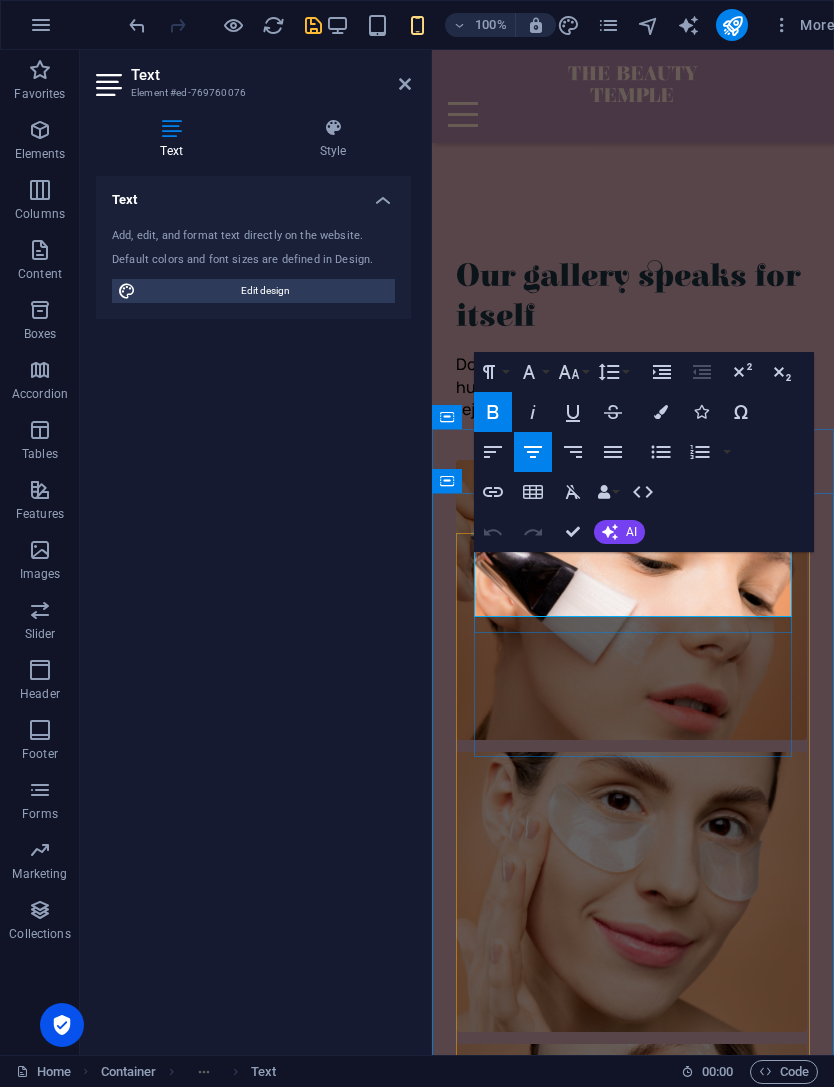click on "Subscribe to our newsletter" at bounding box center (633, 5371) 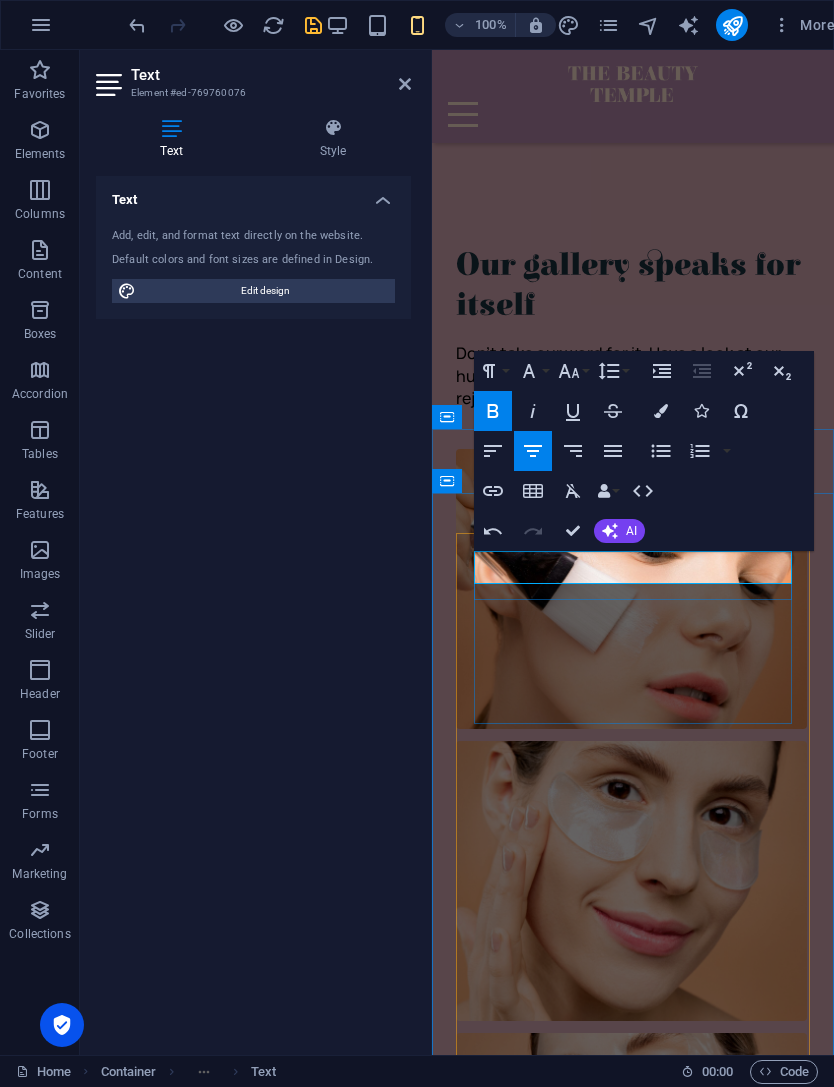 type 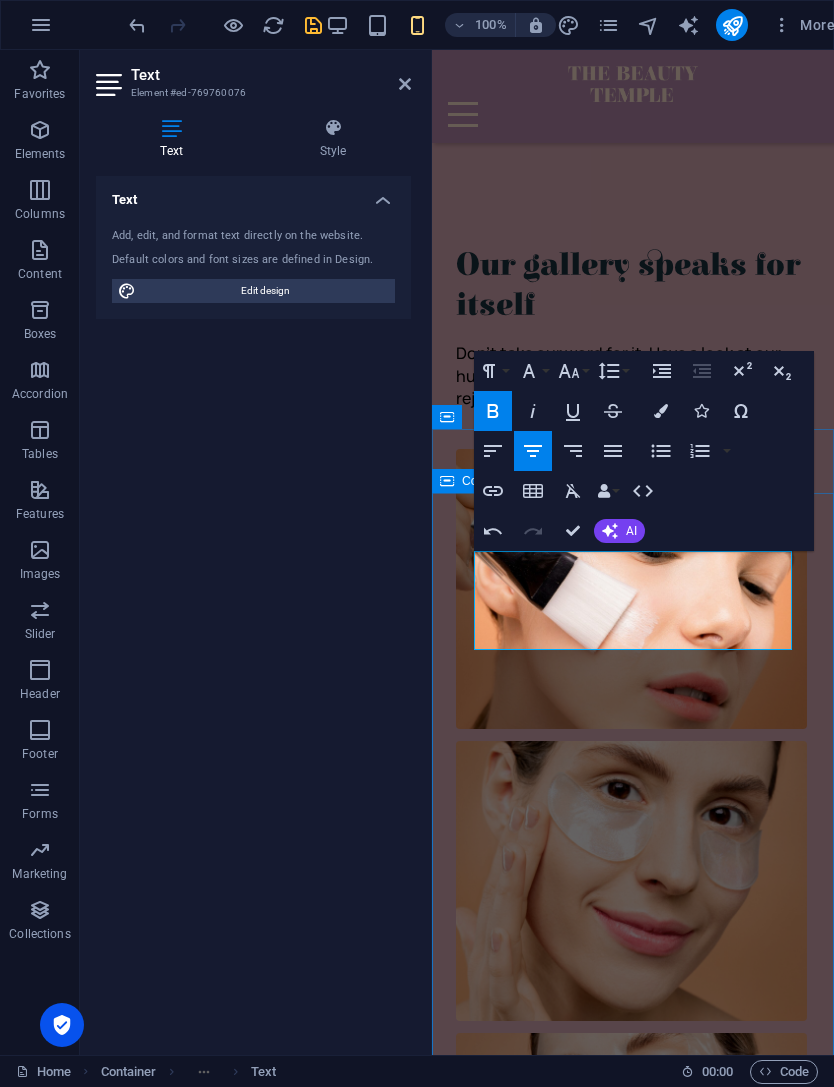click on "[PERSON_NAME] ([PERSON_NAME])  [PERSON_NAME] Owner/Operator Treat yourself to a relaxing and rejuvenating beauty experience. Quick Links Home About Us Treatments Gallery Testimonials Contact Us Details A Harvesting Service for Brushwood, Timber & Orchards. Contact [PHONE_NUMBER] [EMAIL_ADDRESS][DOMAIN_NAME] 08:00 AM - 07:00 PM" at bounding box center [633, 5885] 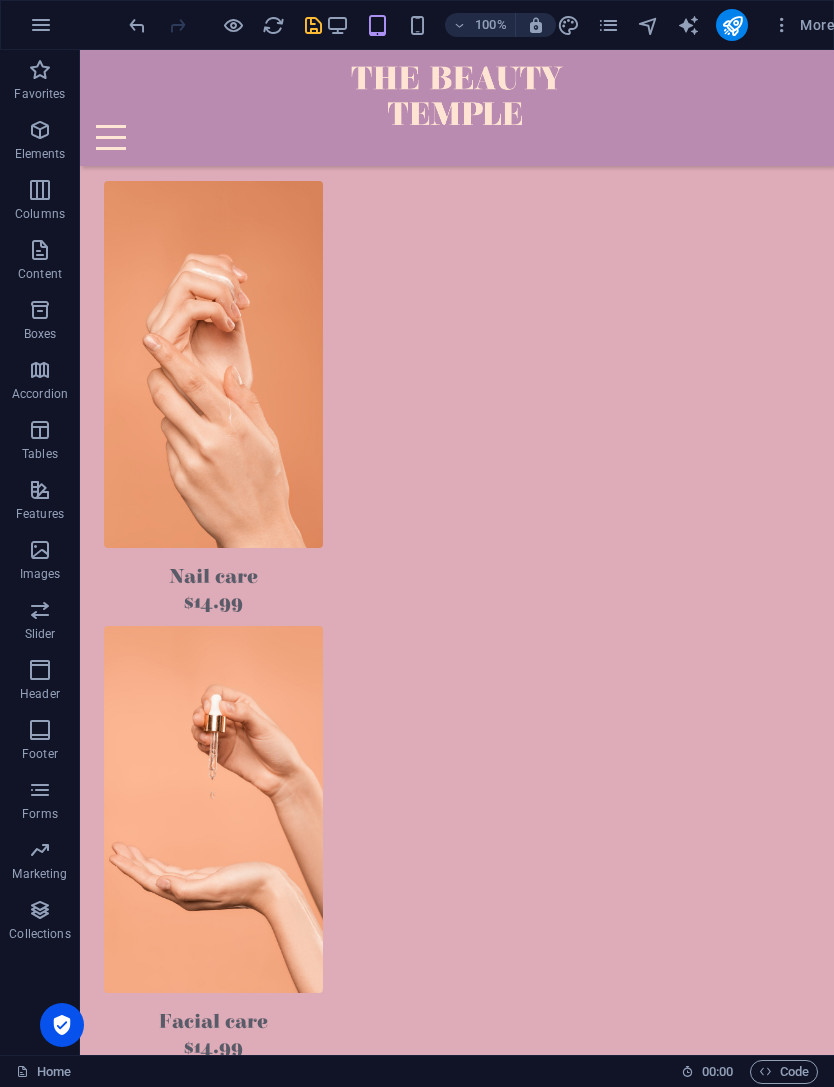 scroll, scrollTop: 2424, scrollLeft: 0, axis: vertical 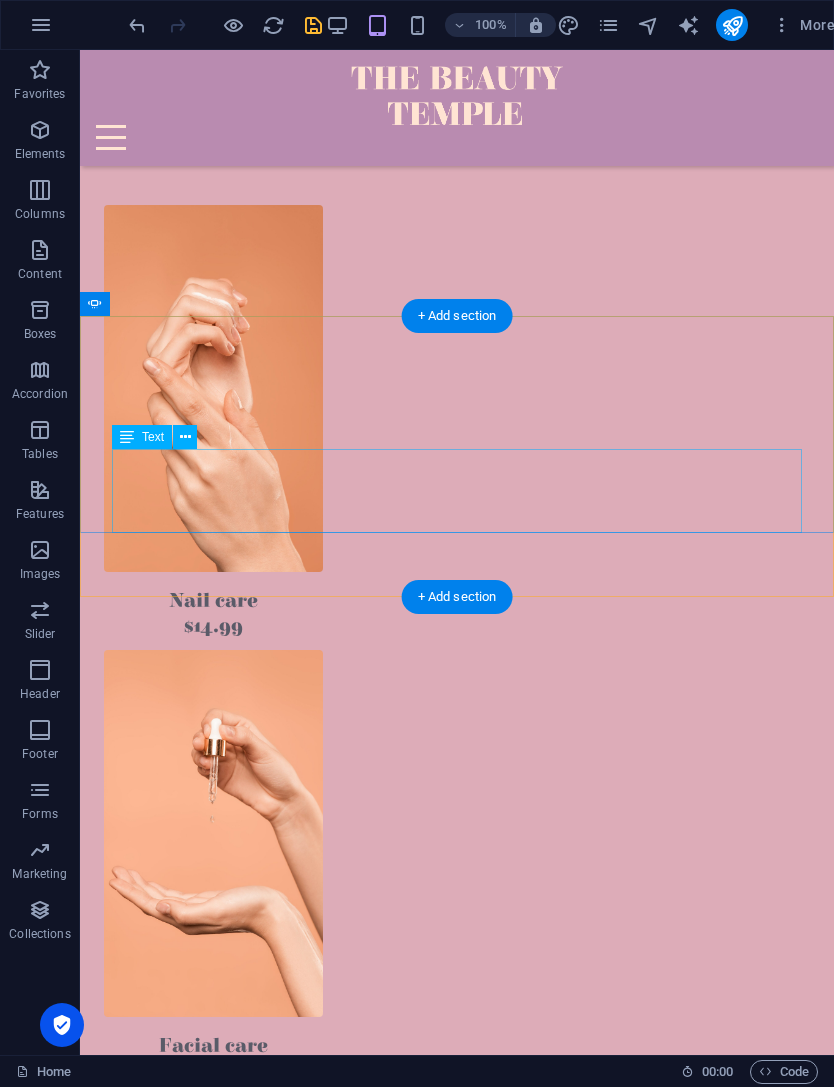 click on "Nec dolor in molestie lacus. Orci cursus a in elementum aliquet. Platea risus volutpat scelerisque feugiat quis massa sollicitudin egestas. Vitae eros suspendisse nunc aliquam metus. Duis rhoncus scelerisque." at bounding box center [-1051, 3713] 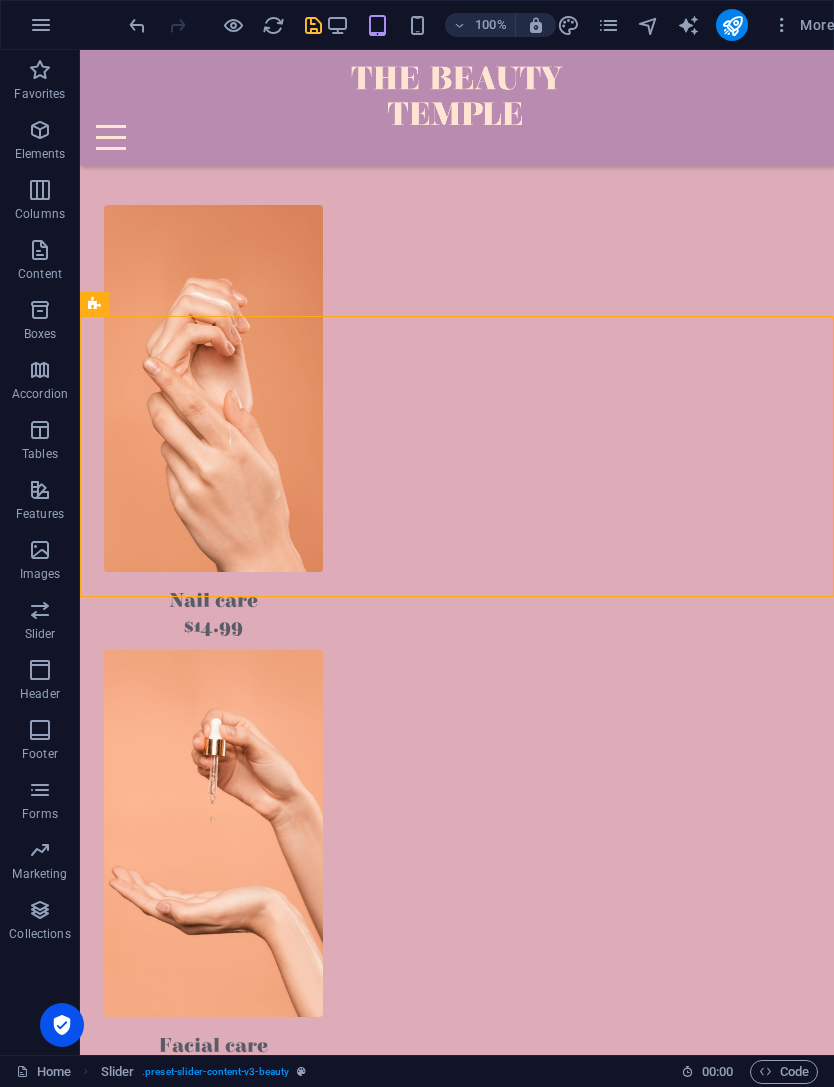 click on "Home About Us Treatments Gallery Testimonials Contact Us BELLA MESA HARVESTING  BELLA MESA HARVESTING Drop content here or  Add elements  Paste clipboard About us The Beauty Temple is the best in town, offering professional services such as hair, nail, [MEDICAL_DATA], [MEDICAL_DATA] and massages. LEARN MORE You say it best ”The Beauty Temple is the best in town, offering professional services such as hair, nail, [MEDICAL_DATA], [MEDICAL_DATA] and massages.” ”The Beauty Temple is the best in town, offering professional services such as hair, nail, [MEDICAL_DATA], [MEDICAL_DATA] and massages.” [PERSON_NAME] back, relax, and enjoy our services The Beauty Temple is the best in town, offering professional services such as hair, nail, [MEDICAL_DATA], [MEDICAL_DATA] and massages. Nail care $14.99 Facial care $14.99 Facial care $14.99 LEARN MORE Your kind words have an impact Don’t take our word for it. Have a look at our hundreds of happy clients who got rejuvenated with our treatments. [PERSON_NAME] [DATE] “...the staff is wonderful...” 1 2 3" at bounding box center [457, 5465] 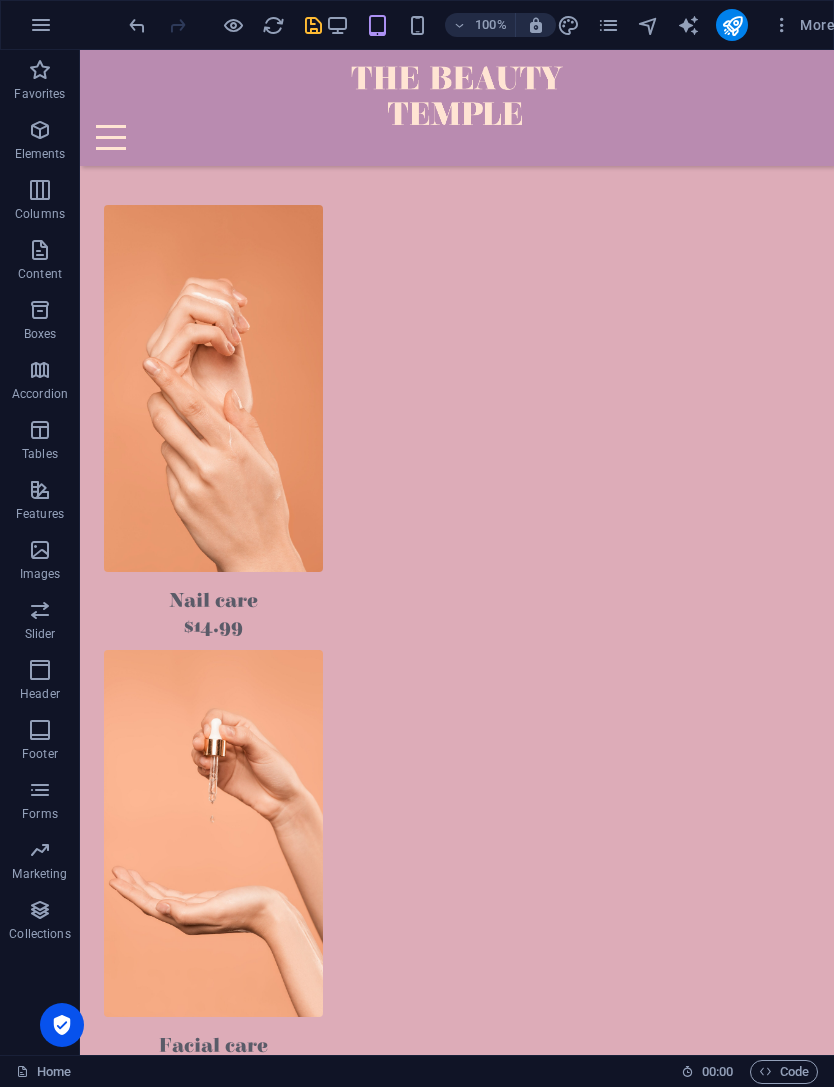 click on "3" at bounding box center [131, -1342] 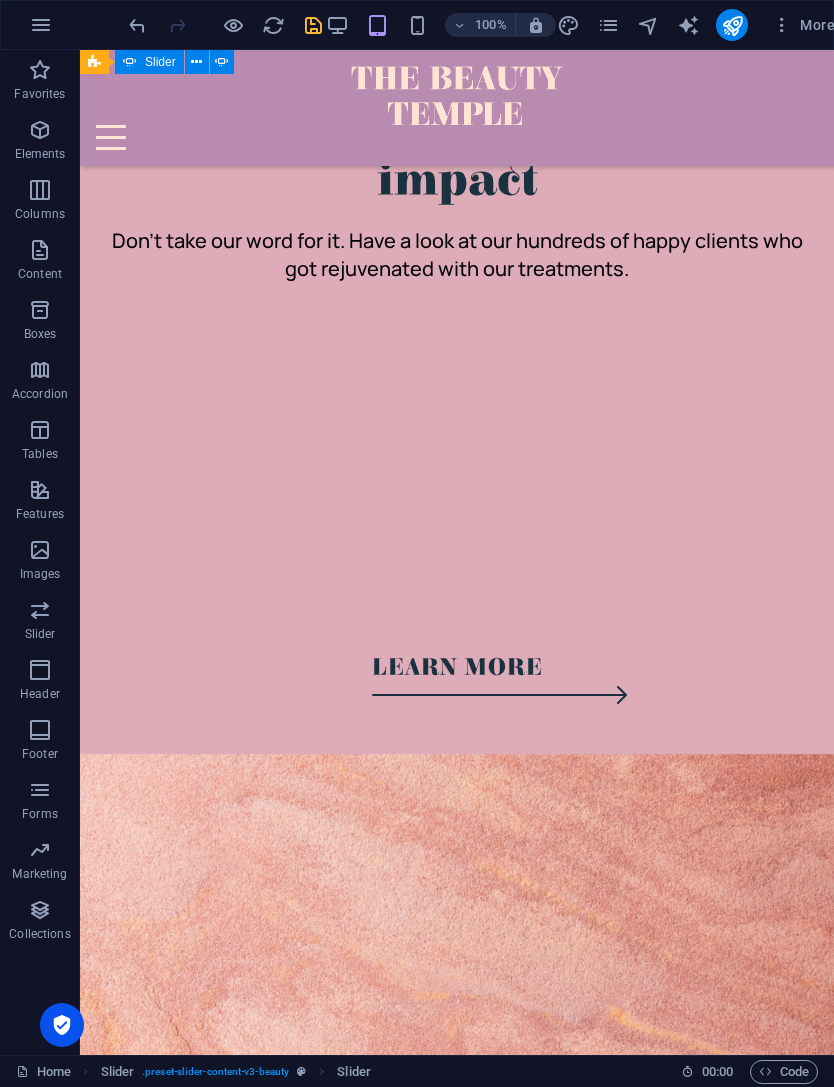 scroll, scrollTop: 4049, scrollLeft: 0, axis: vertical 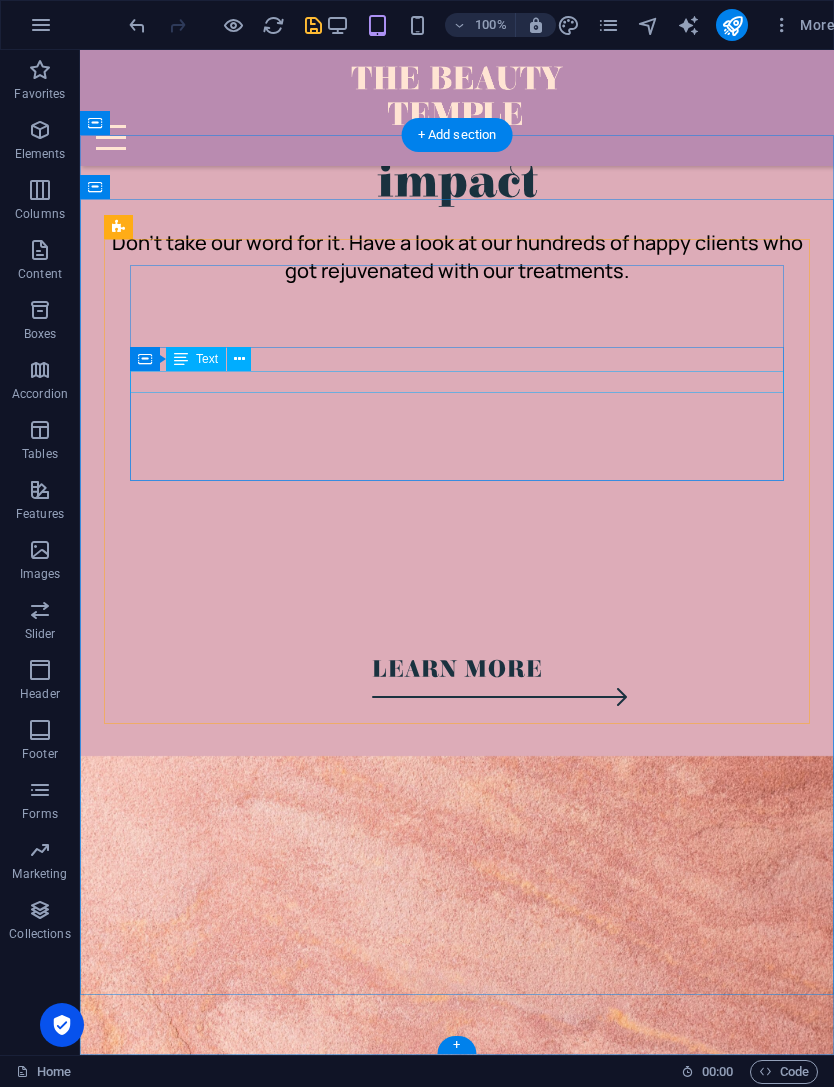 click on "Treat yourself to a relaxing and rejuvenating beauty experience." at bounding box center [457, 10624] 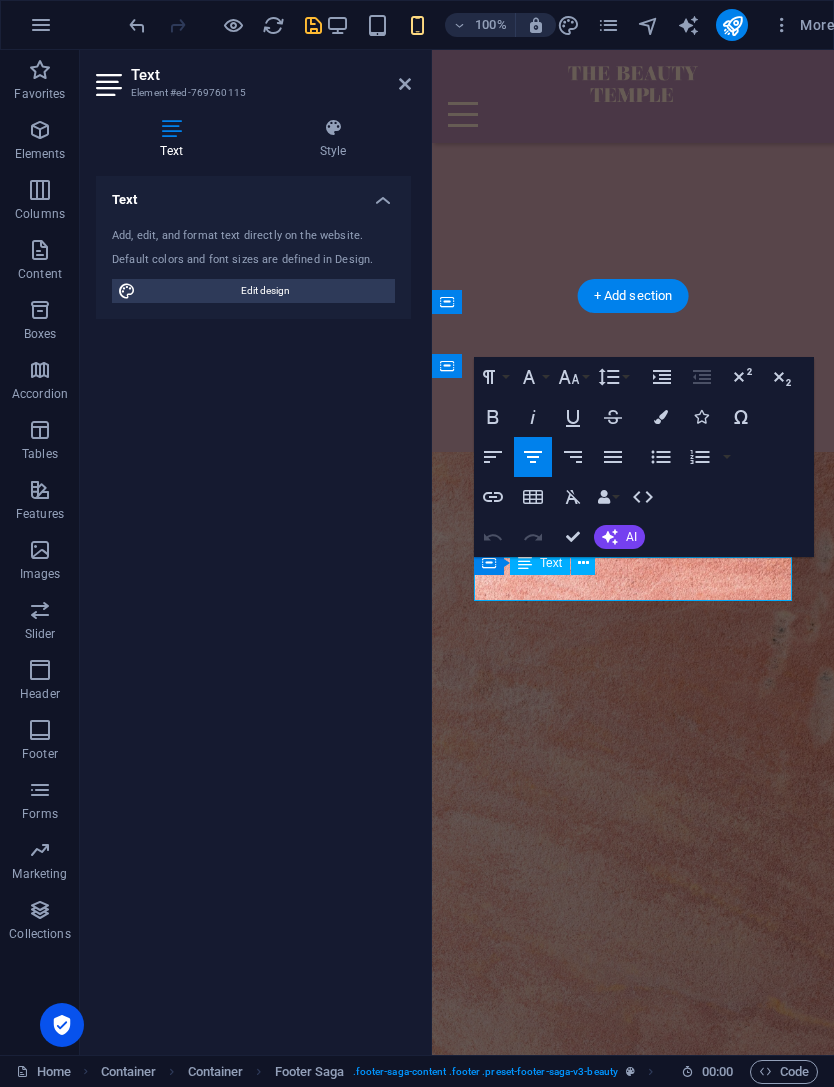 scroll, scrollTop: 5658, scrollLeft: 0, axis: vertical 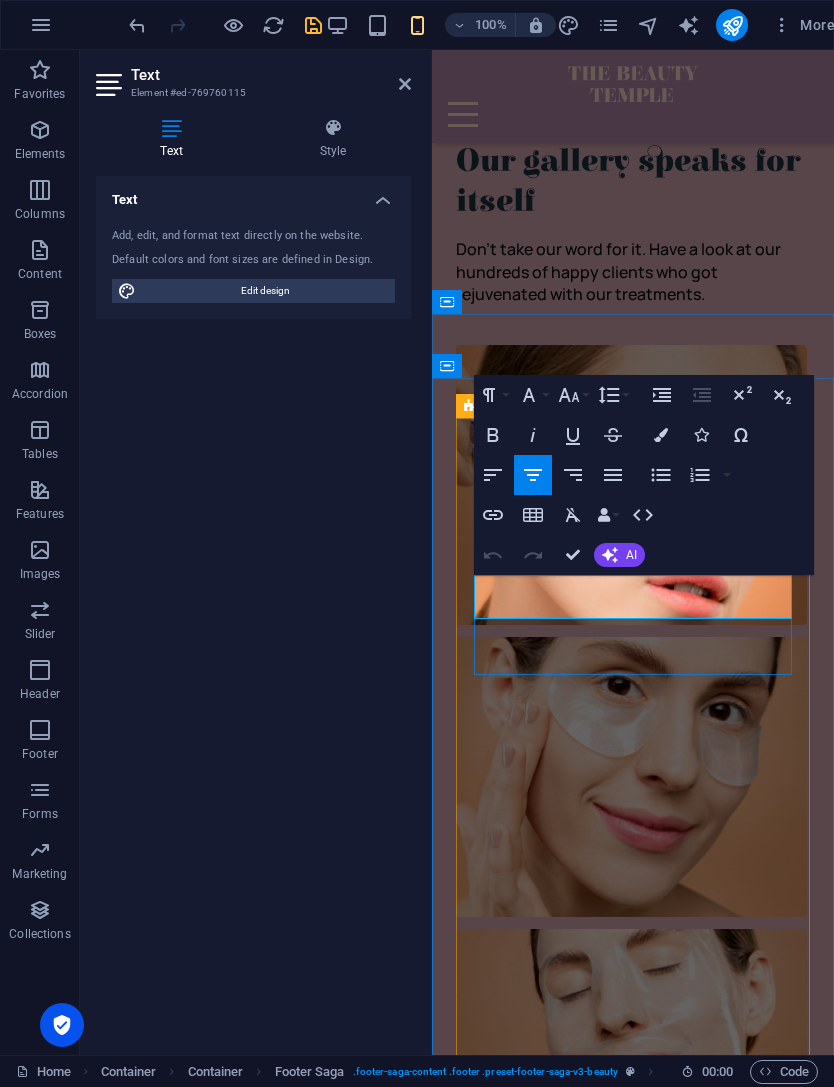 click on "Treat yourself to a relaxing and rejuvenating beauty experience." at bounding box center (633, 5419) 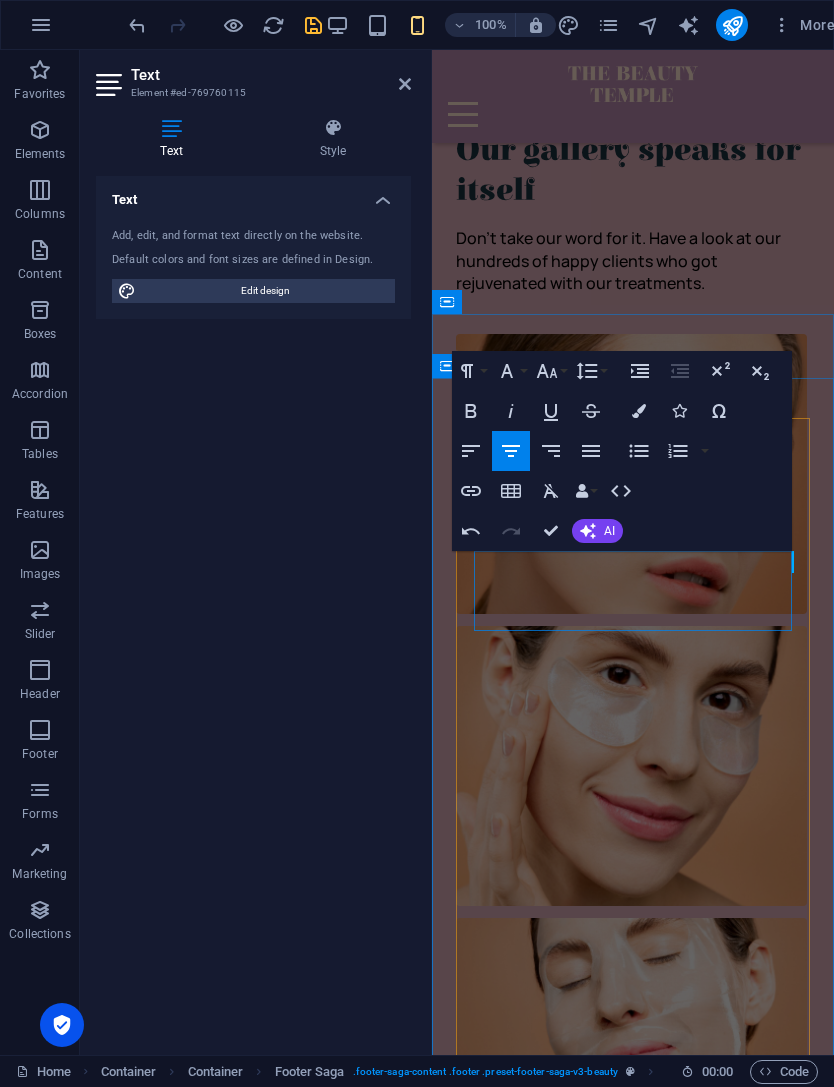 type 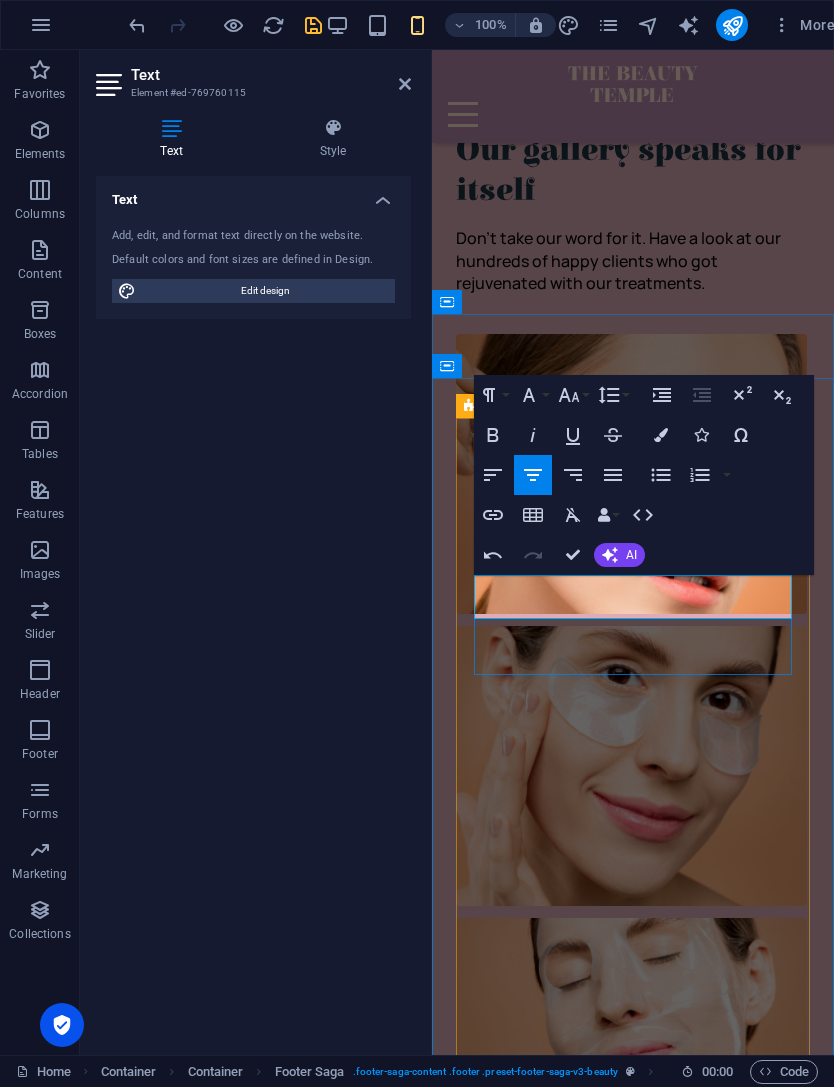 click on "Harvesting hands because many hands make light work." at bounding box center [633, 5408] 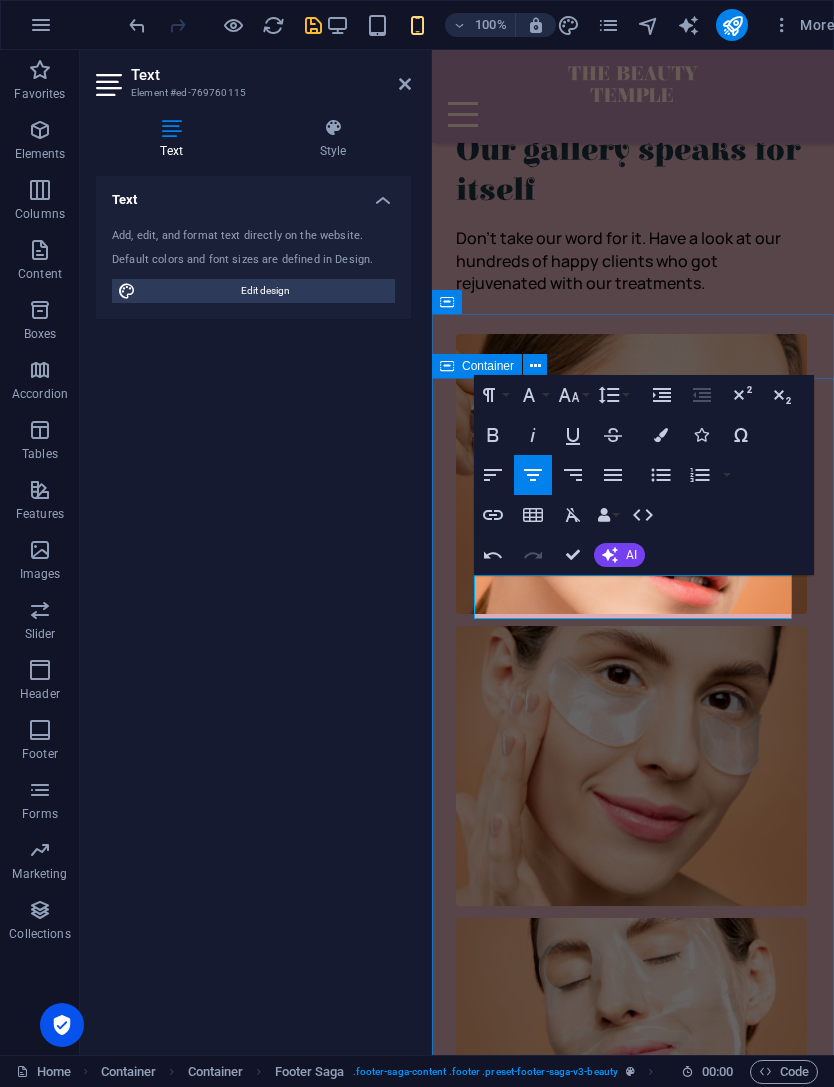 click on "[PERSON_NAME] ([PERSON_NAME])  [PERSON_NAME] Owner/Operator Harvesting hands  because many hands make light work. Quick Links Home About Us Treatments Gallery Testimonials Contact Us Details A Harvesting Service for Brushwood, Timber & Orchards. Contact [PHONE_NUMBER] [EMAIL_ADDRESS][DOMAIN_NAME] 08:00 AM - 07:00 PM" at bounding box center [633, 5770] 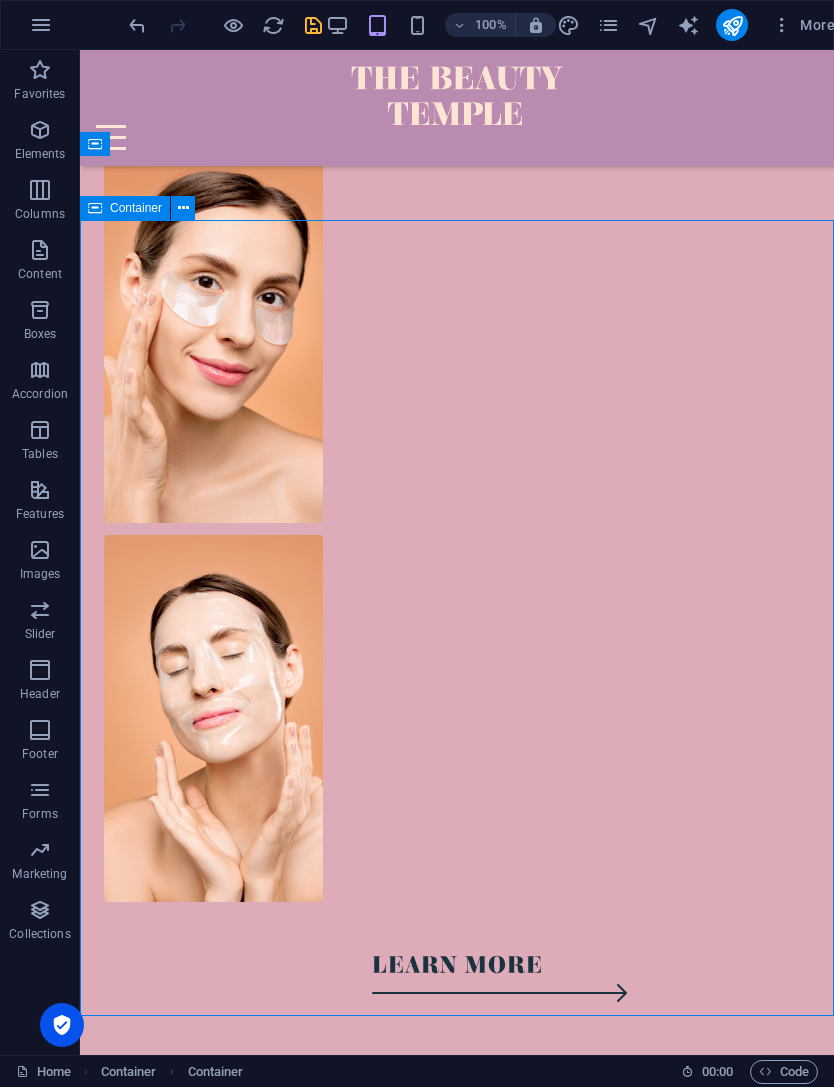 scroll, scrollTop: 4014, scrollLeft: 0, axis: vertical 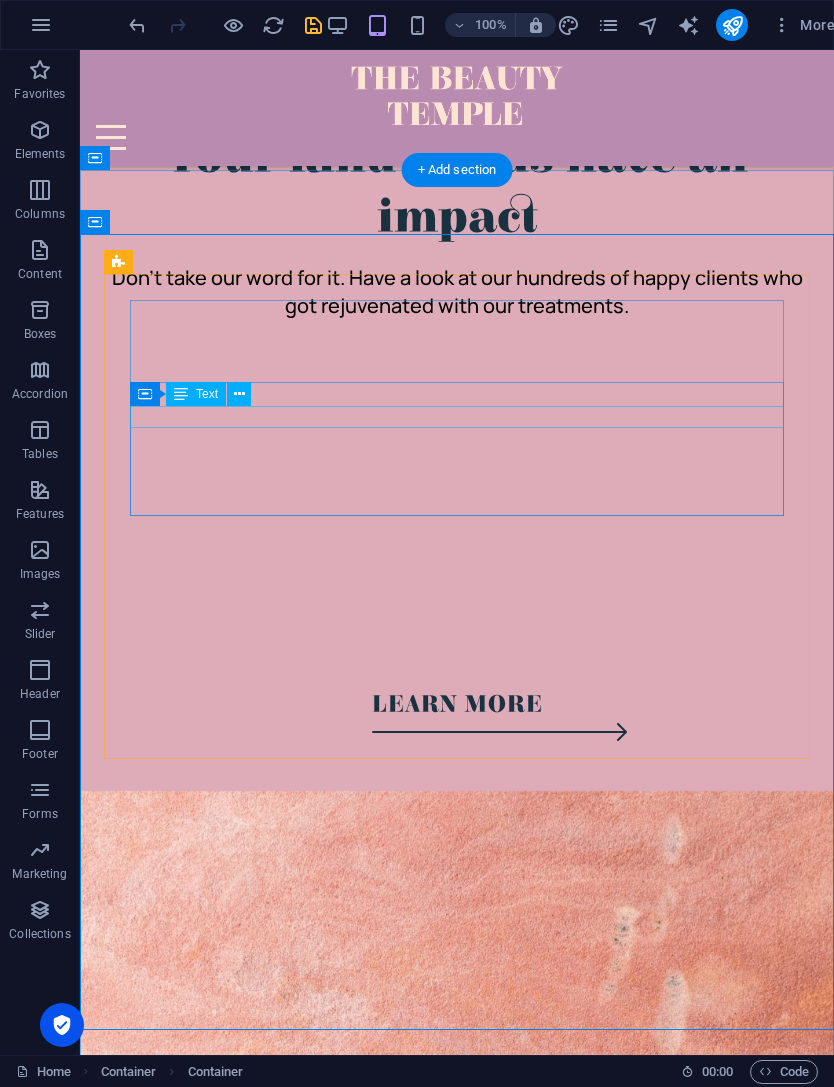 click on "Harvesting hands because many hands make light work." at bounding box center (457, 10648) 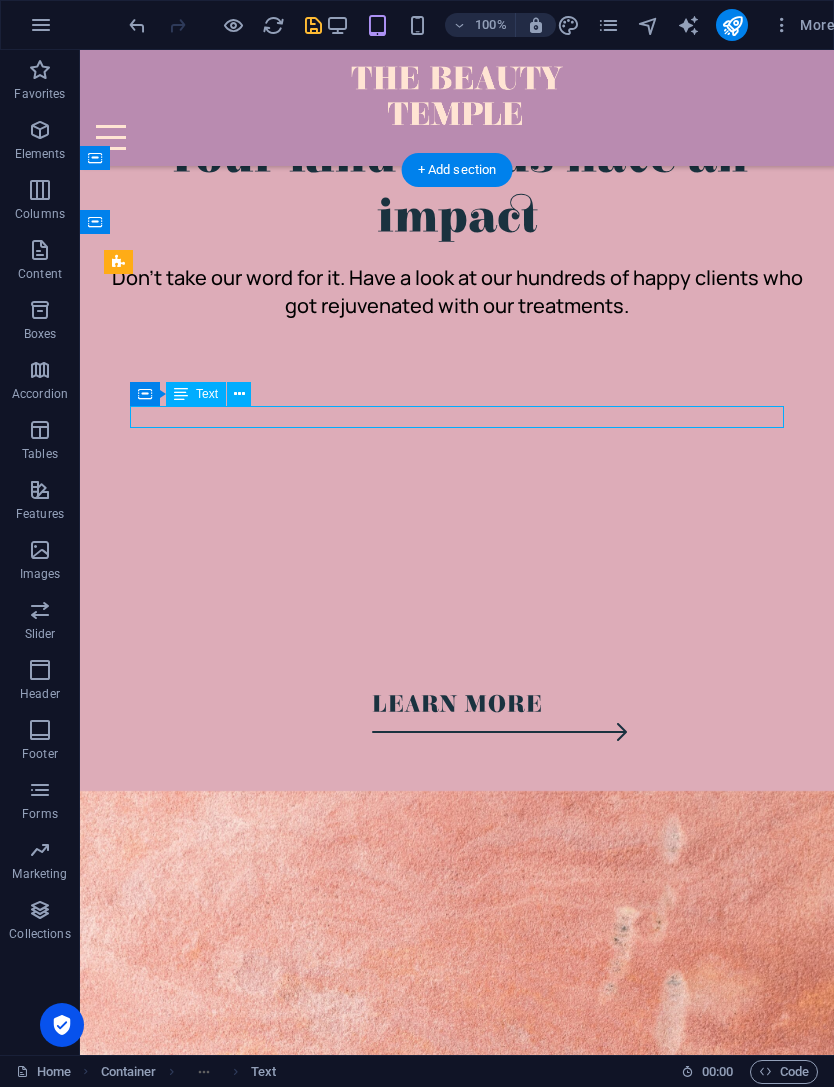 click on "Harvesting hands because many hands make light work." at bounding box center (457, 10648) 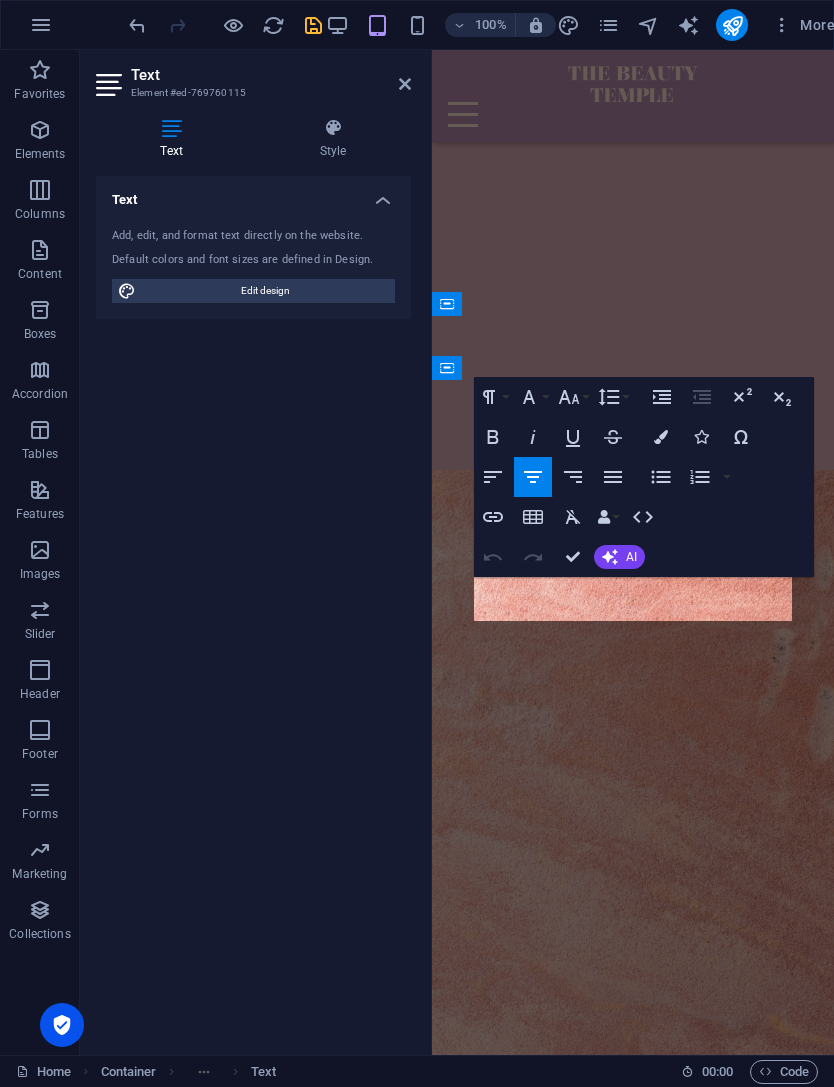 scroll, scrollTop: 5658, scrollLeft: 0, axis: vertical 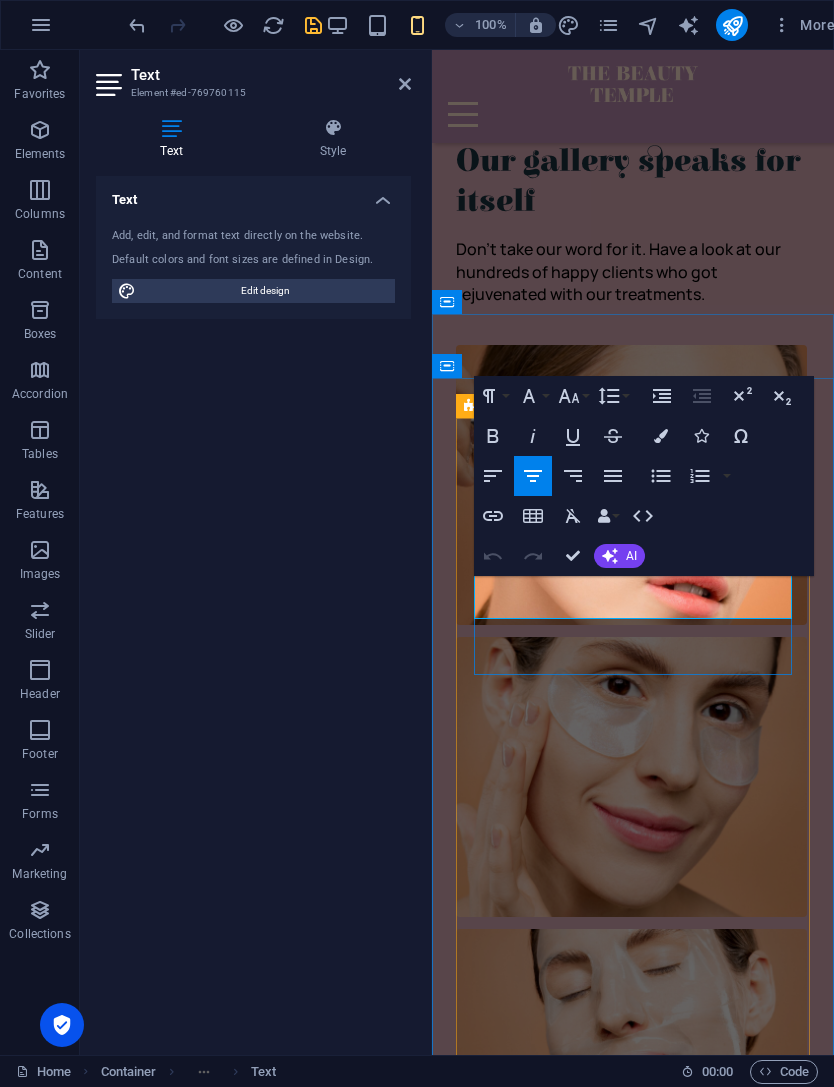 click on "Harvesting hands because many hands make light work." at bounding box center [633, 5419] 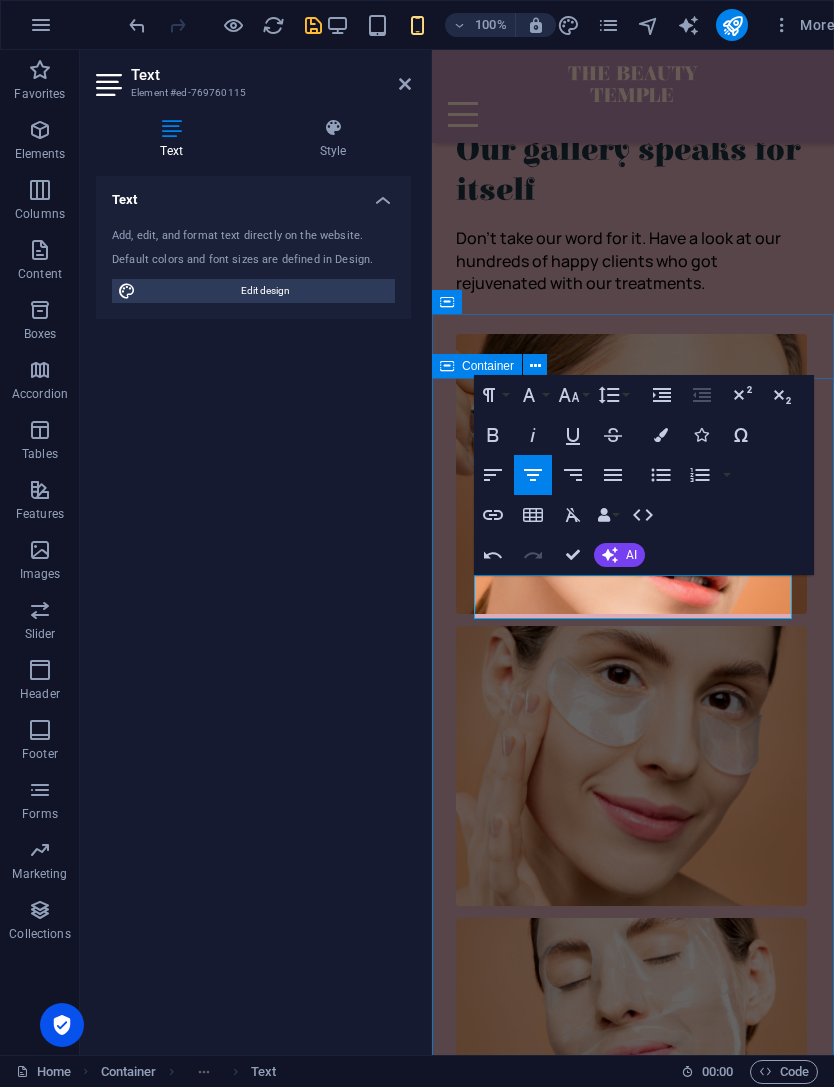 click on "[PERSON_NAME] ([PERSON_NAME])  [PERSON_NAME] Owner/Operator Harvesting hands, because many hands make light work. Quick Links Home About Us Treatments Gallery Testimonials Contact Us Details A Harvesting Service for Brushwood, Timber & Orchards. Contact [PHONE_NUMBER] [EMAIL_ADDRESS][DOMAIN_NAME] 08:00 AM - 07:00 PM" at bounding box center (633, 5770) 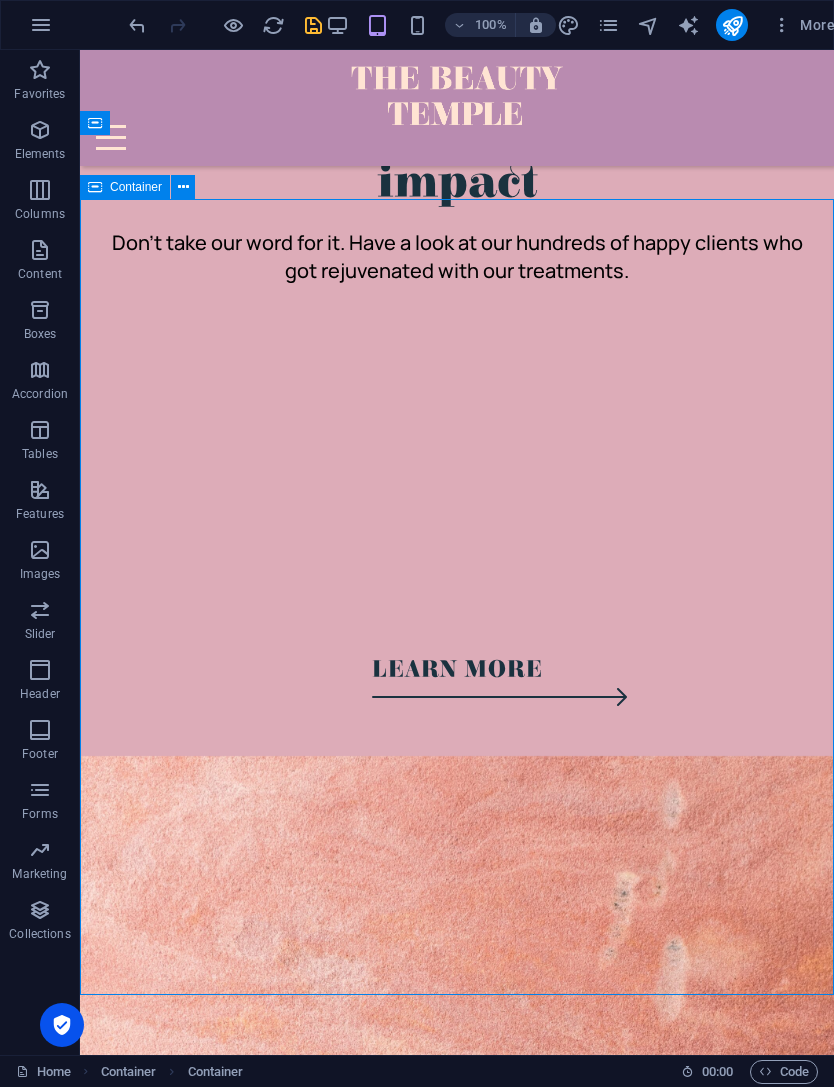 scroll, scrollTop: 4006, scrollLeft: 0, axis: vertical 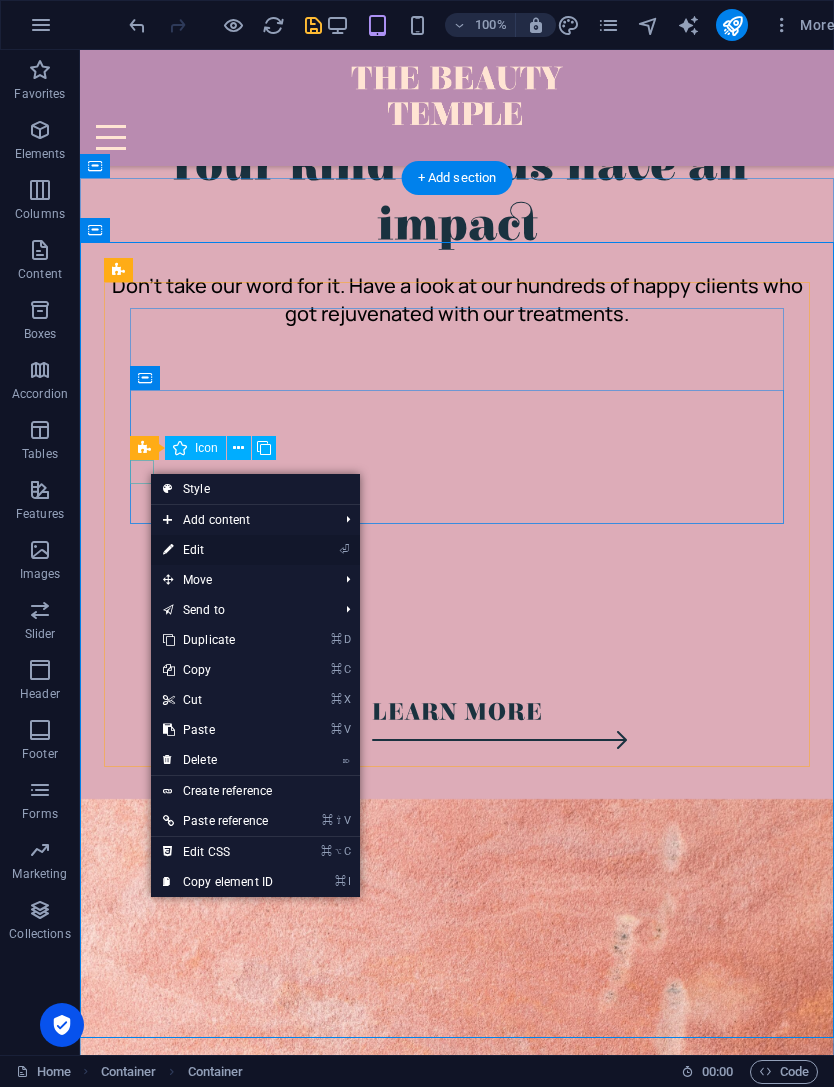 click on "⏎  Edit" at bounding box center [218, 550] 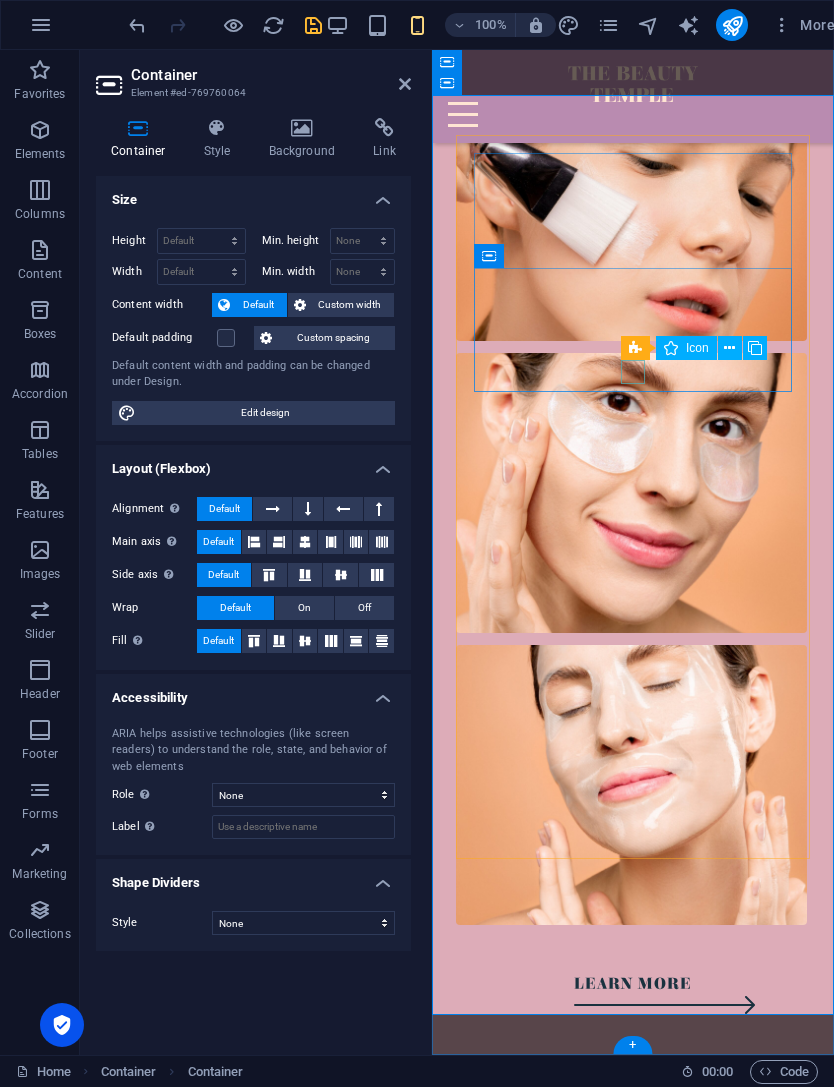 scroll, scrollTop: 5941, scrollLeft: 0, axis: vertical 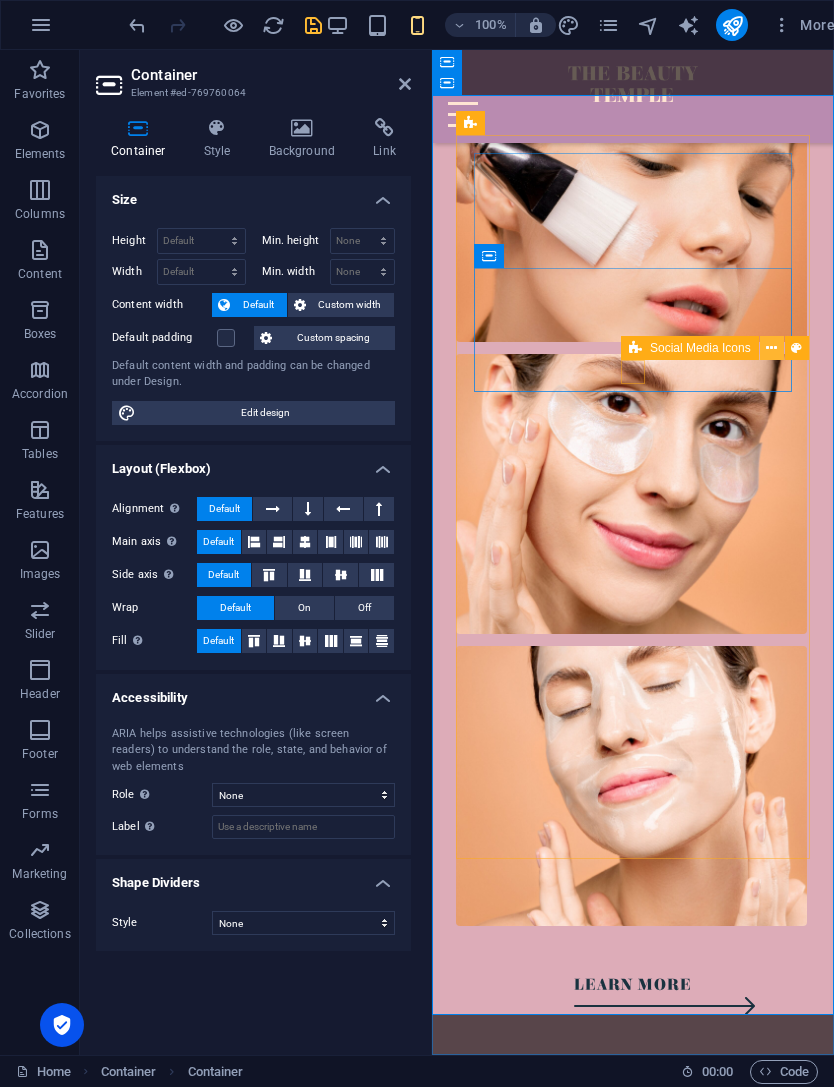 click at bounding box center (771, 348) 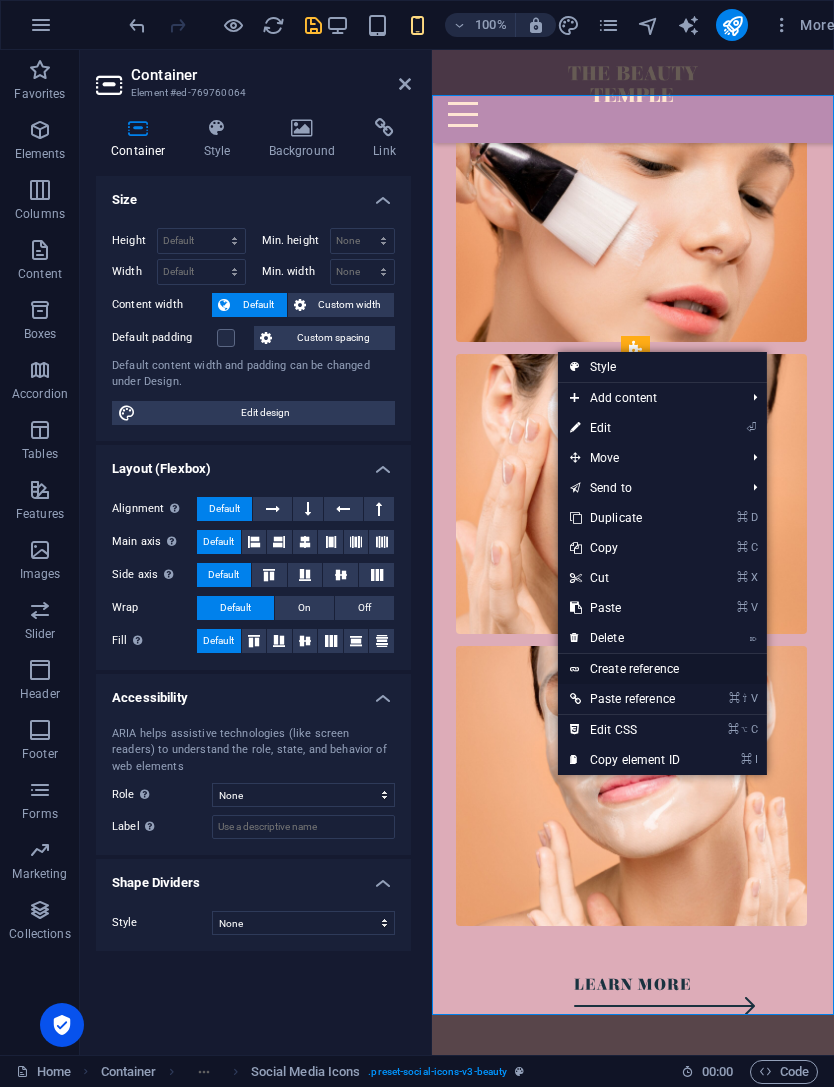 click on "Create reference" at bounding box center [662, 669] 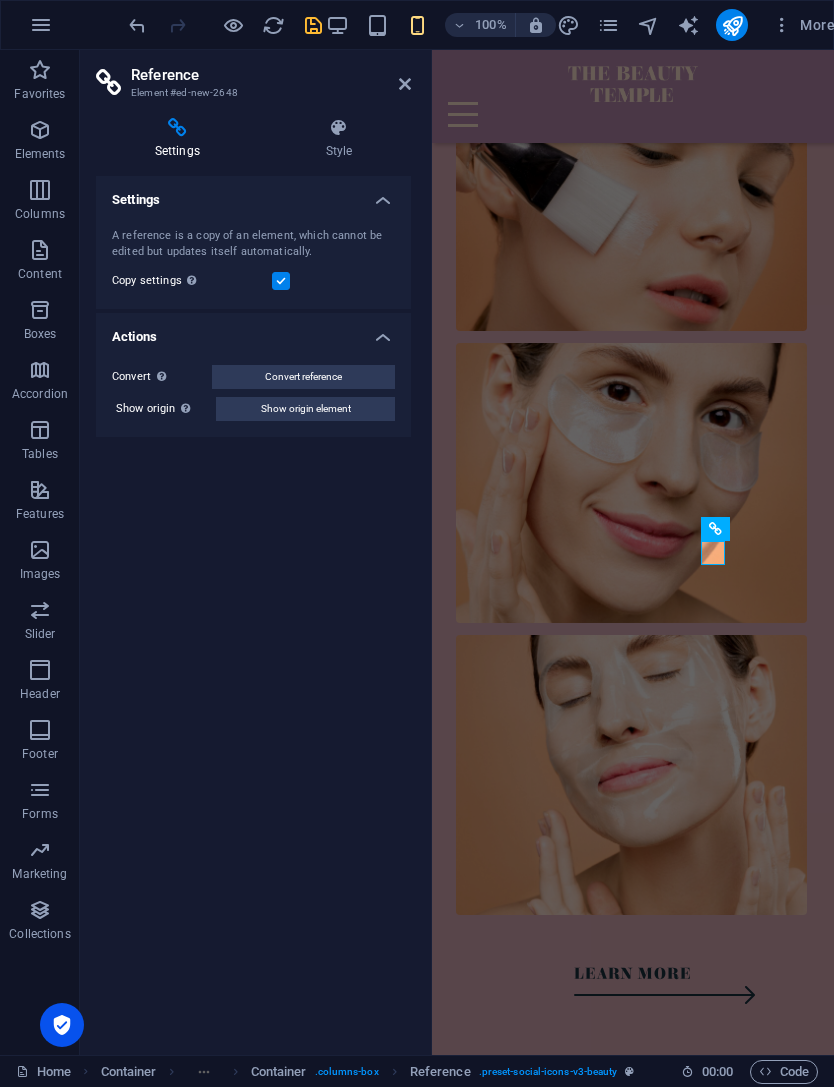 scroll, scrollTop: 5760, scrollLeft: 0, axis: vertical 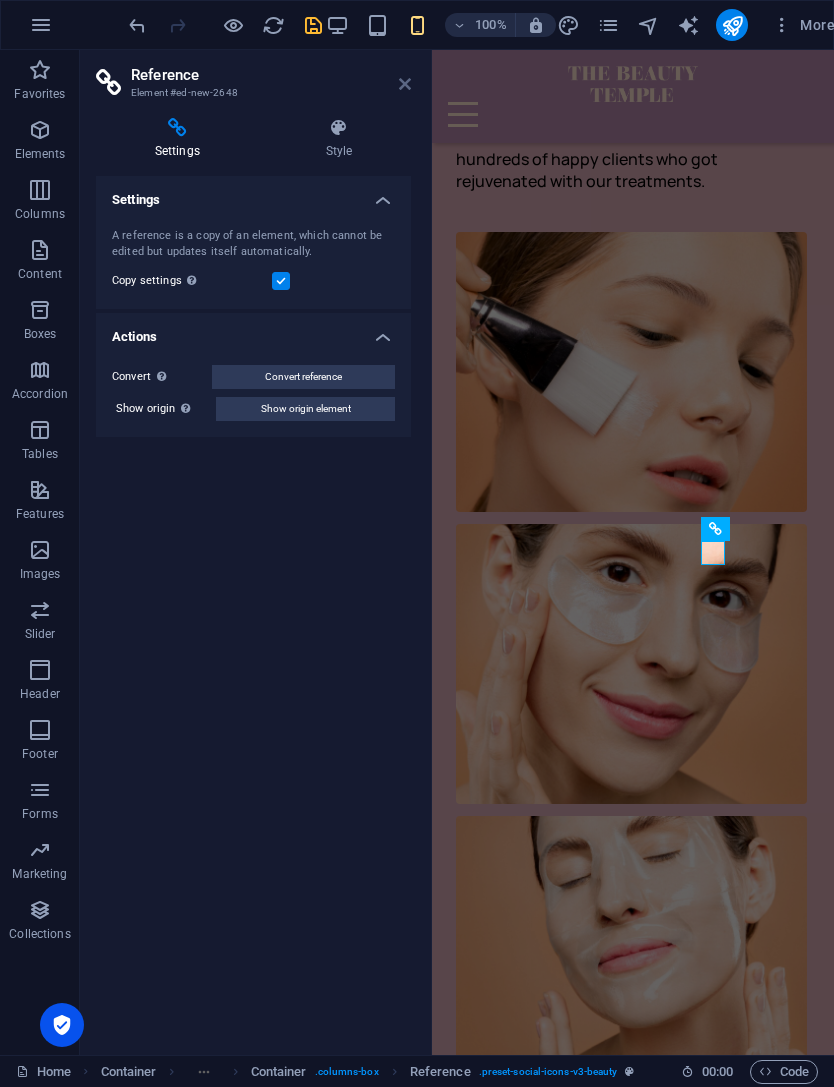 click at bounding box center (405, 84) 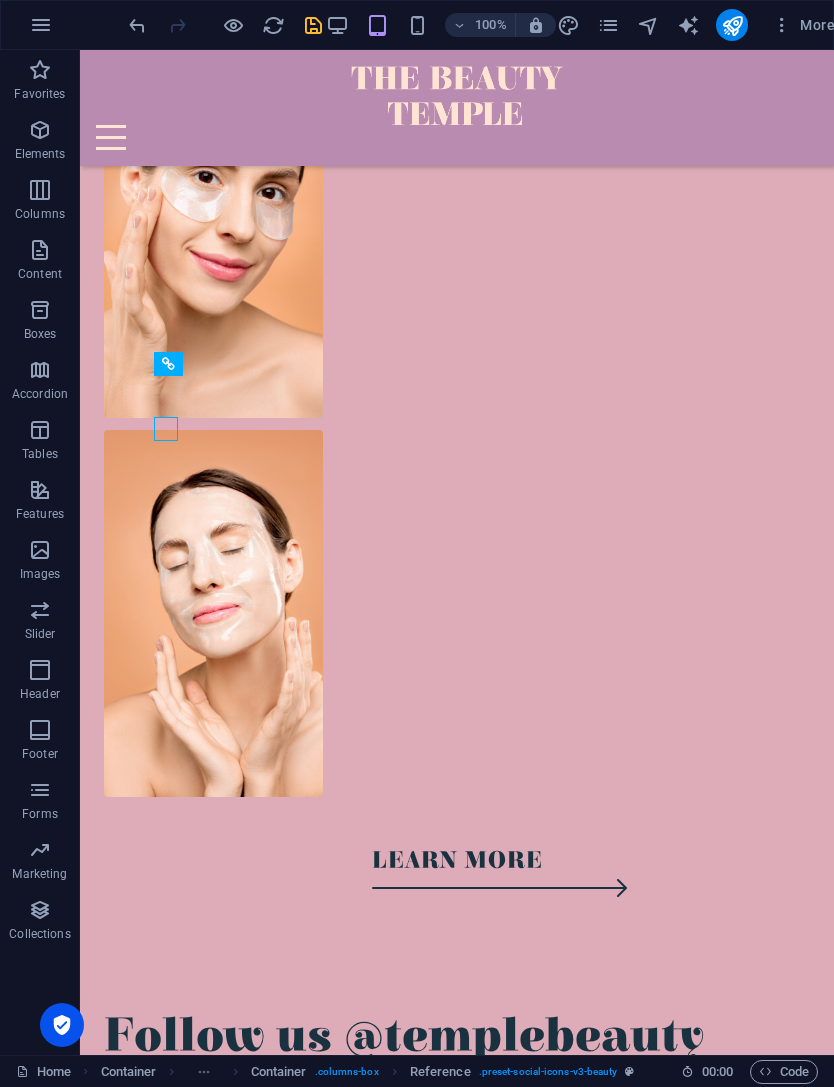 scroll, scrollTop: 4006, scrollLeft: 0, axis: vertical 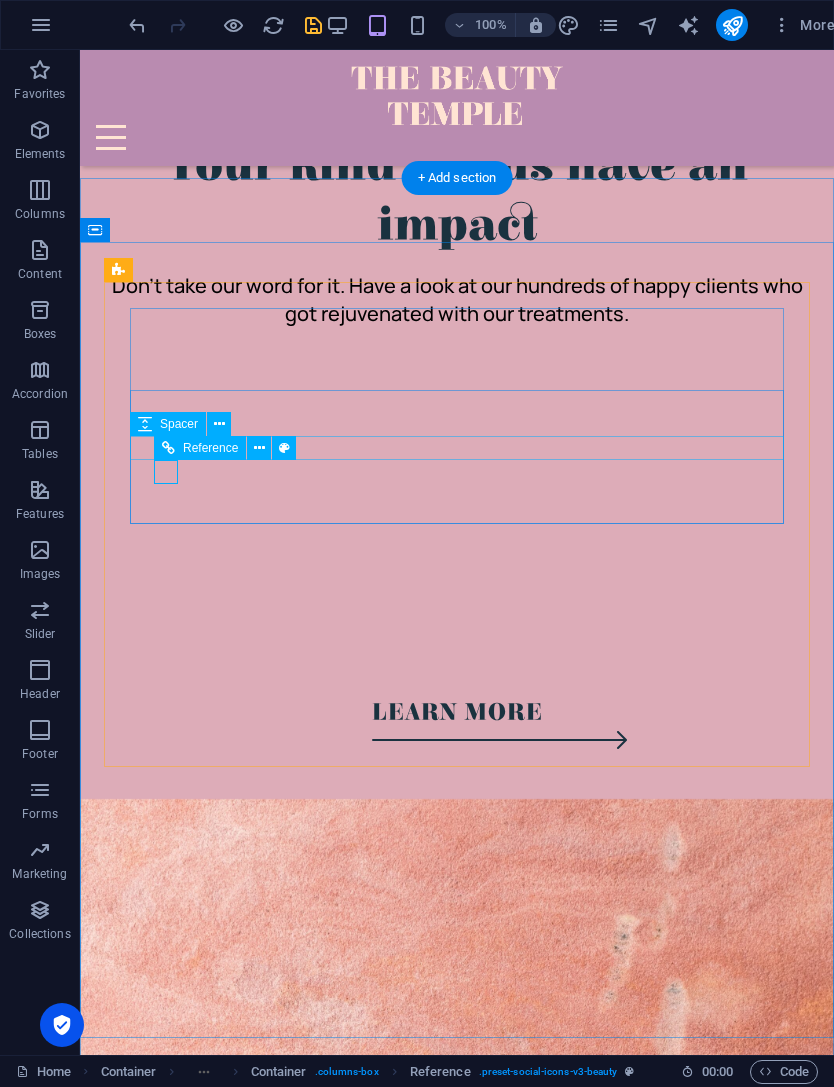 click at bounding box center [168, 448] 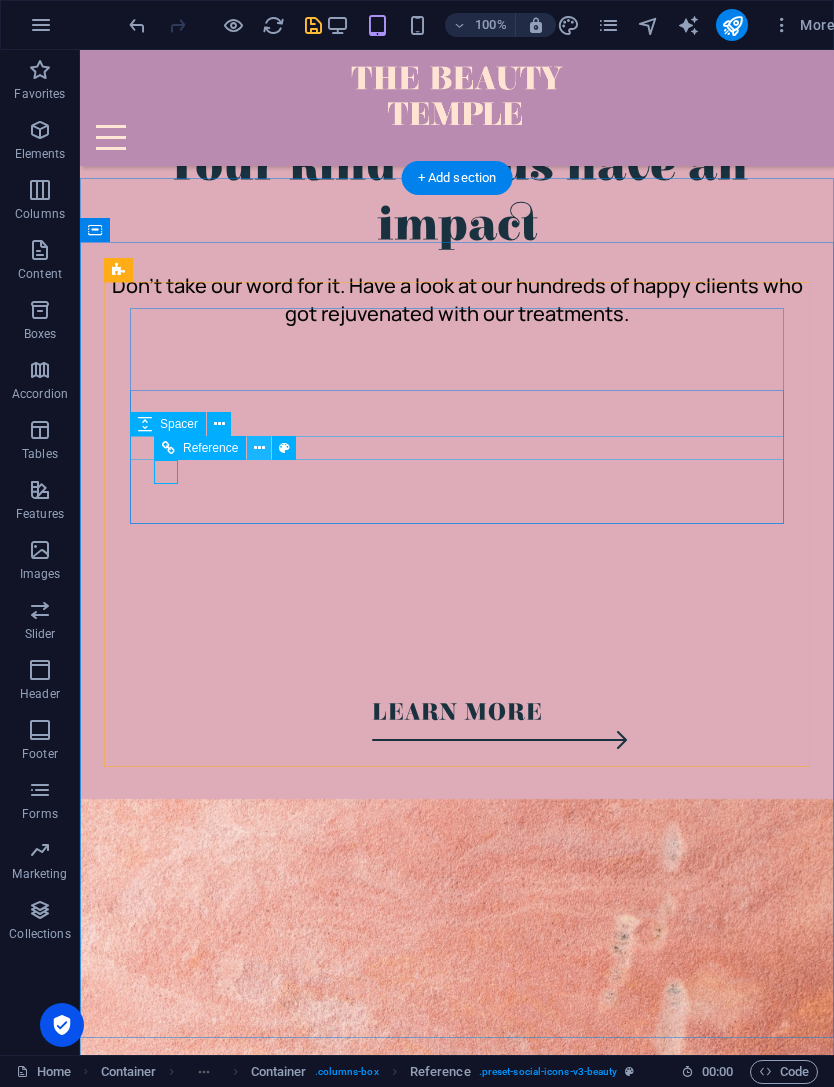 click at bounding box center (259, 448) 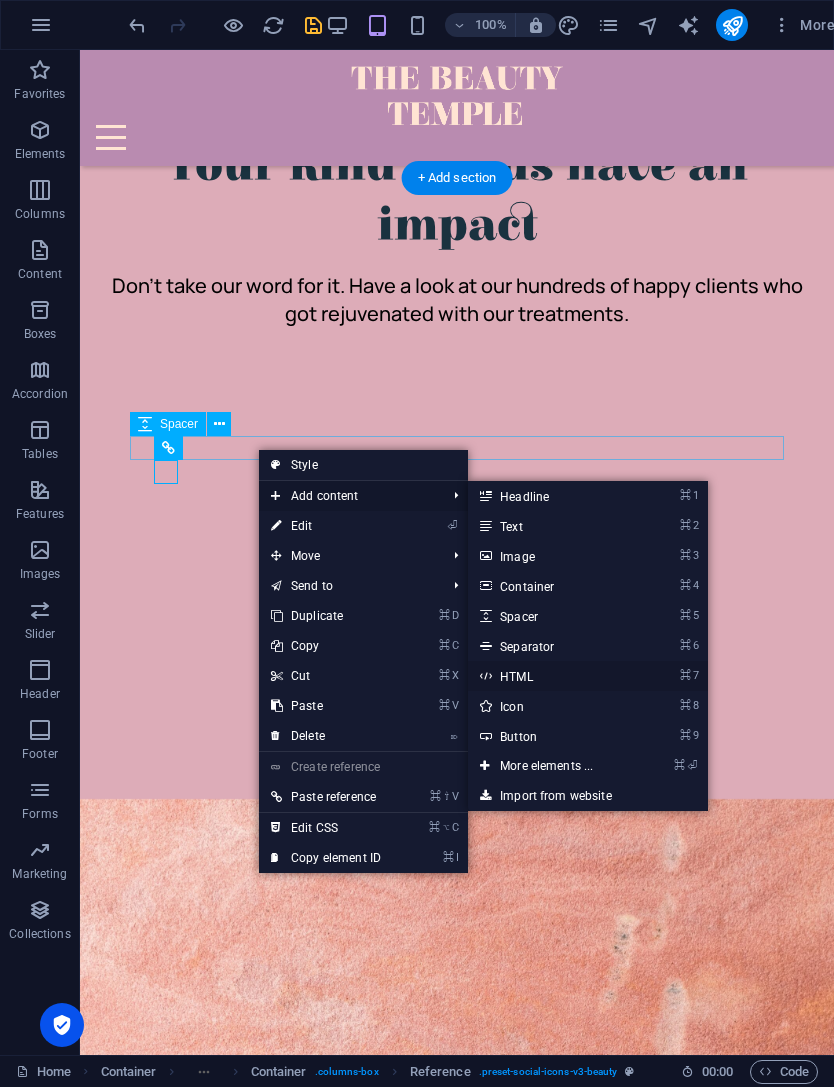 click on "⌘ 7  HTML" at bounding box center (550, 676) 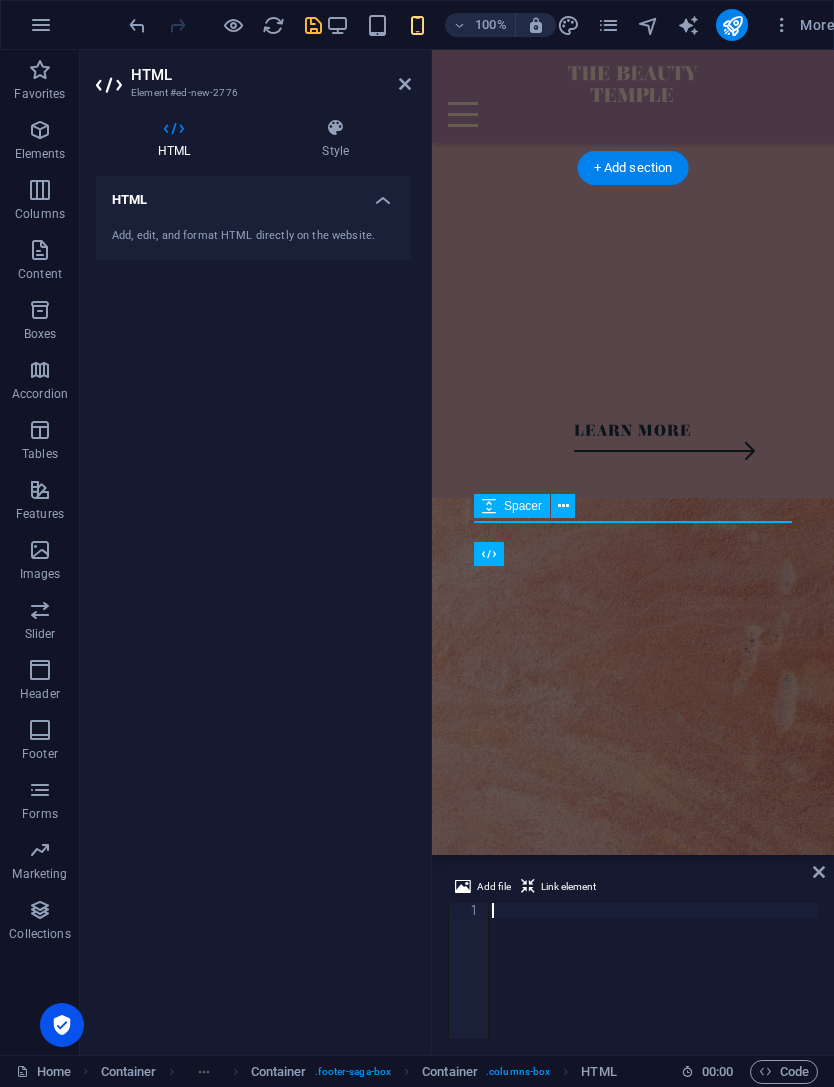 scroll, scrollTop: 5762, scrollLeft: 0, axis: vertical 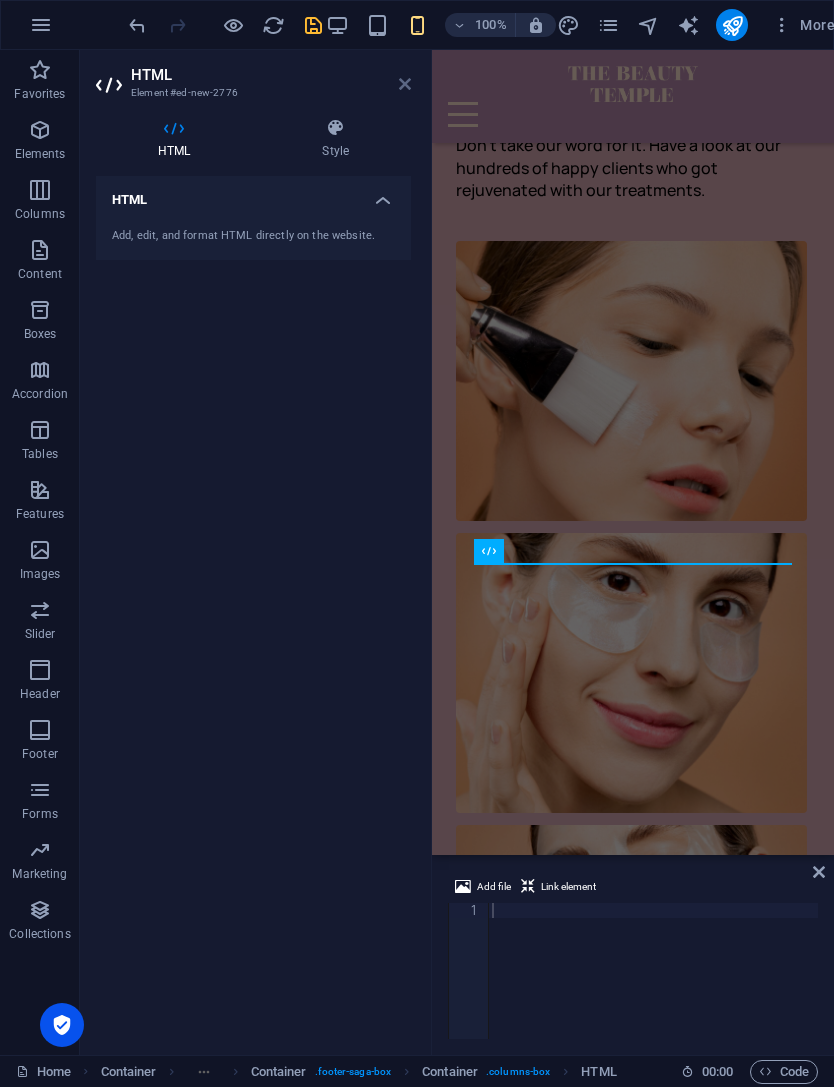 click at bounding box center (405, 84) 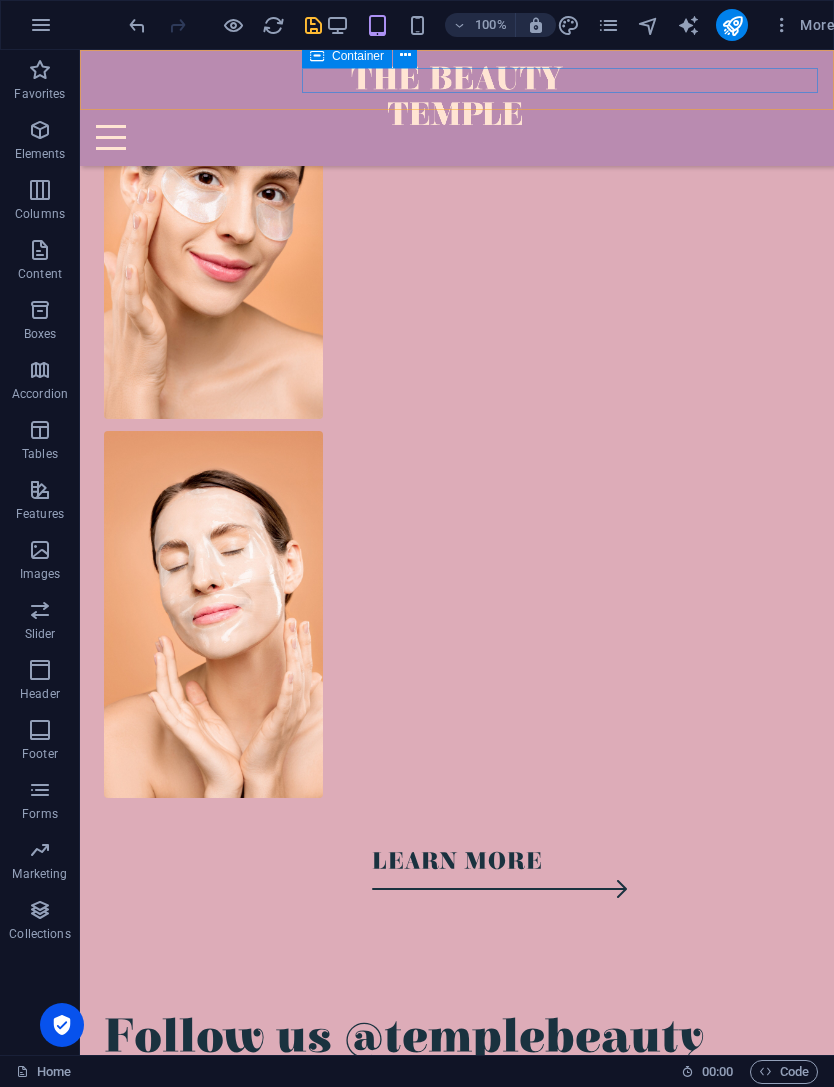 scroll, scrollTop: 4006, scrollLeft: 0, axis: vertical 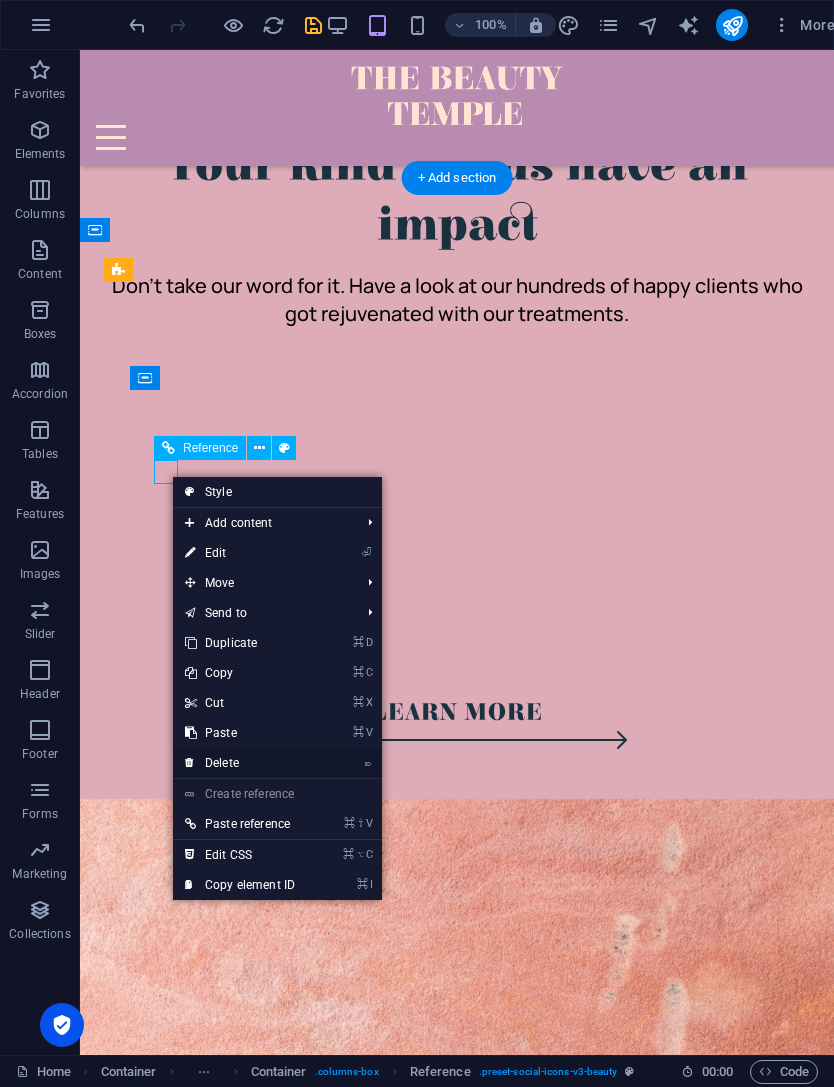 click on "⌦  Delete" at bounding box center [240, 763] 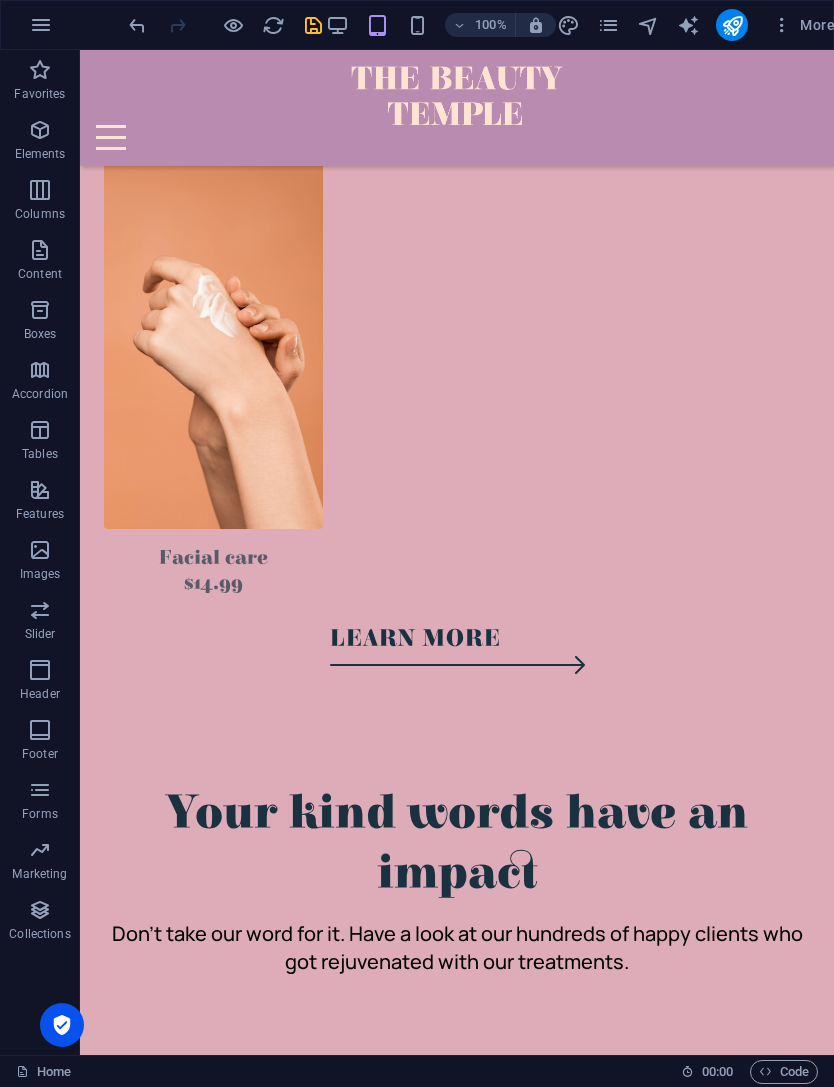 scroll, scrollTop: 3348, scrollLeft: 0, axis: vertical 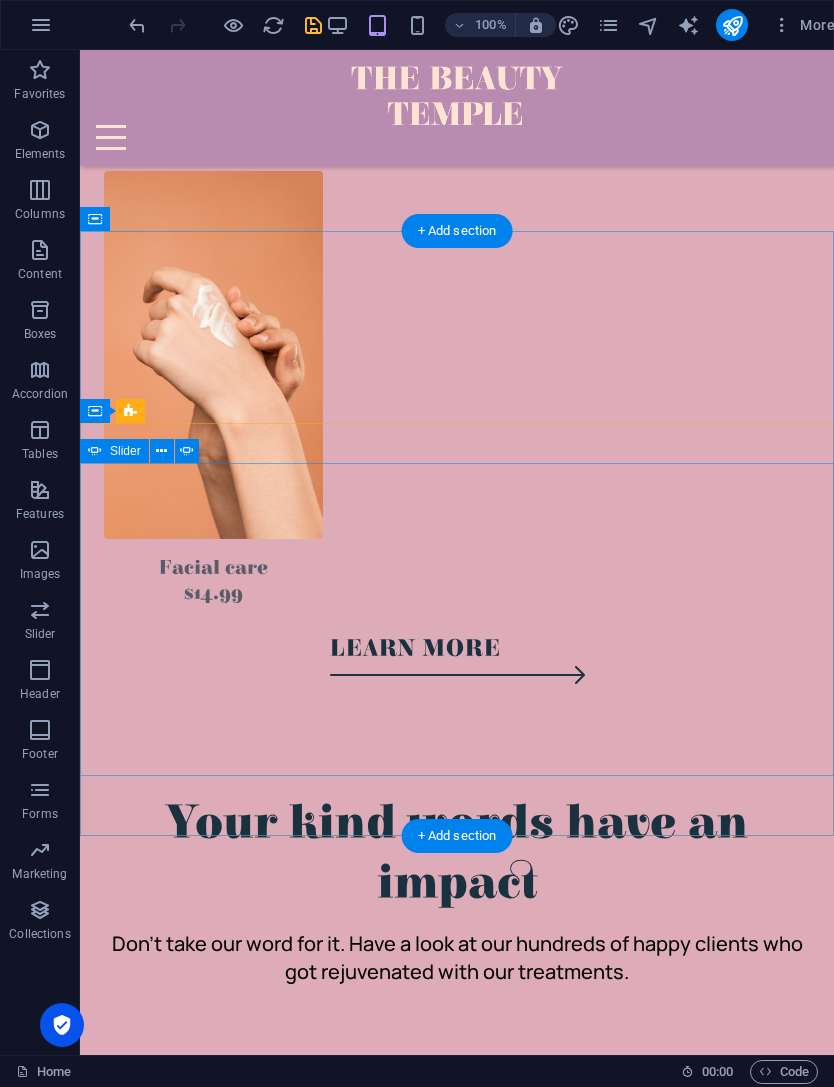 click at bounding box center (457, 7311) 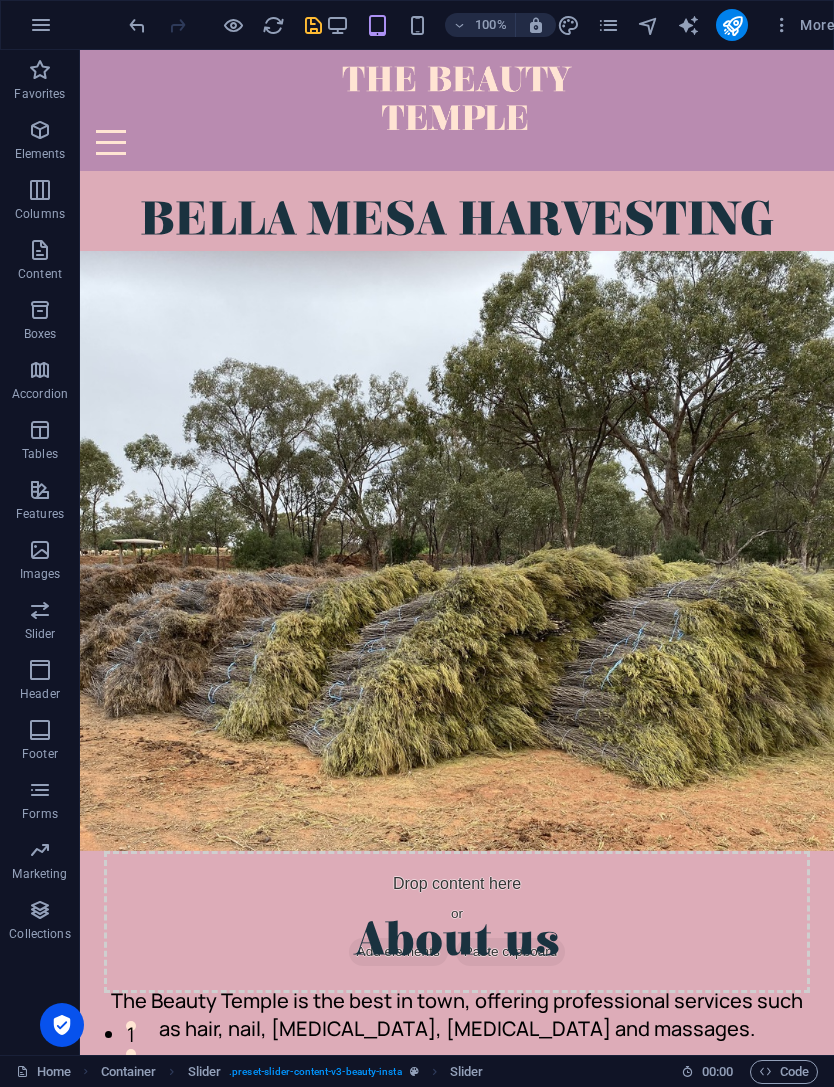scroll, scrollTop: 0, scrollLeft: 0, axis: both 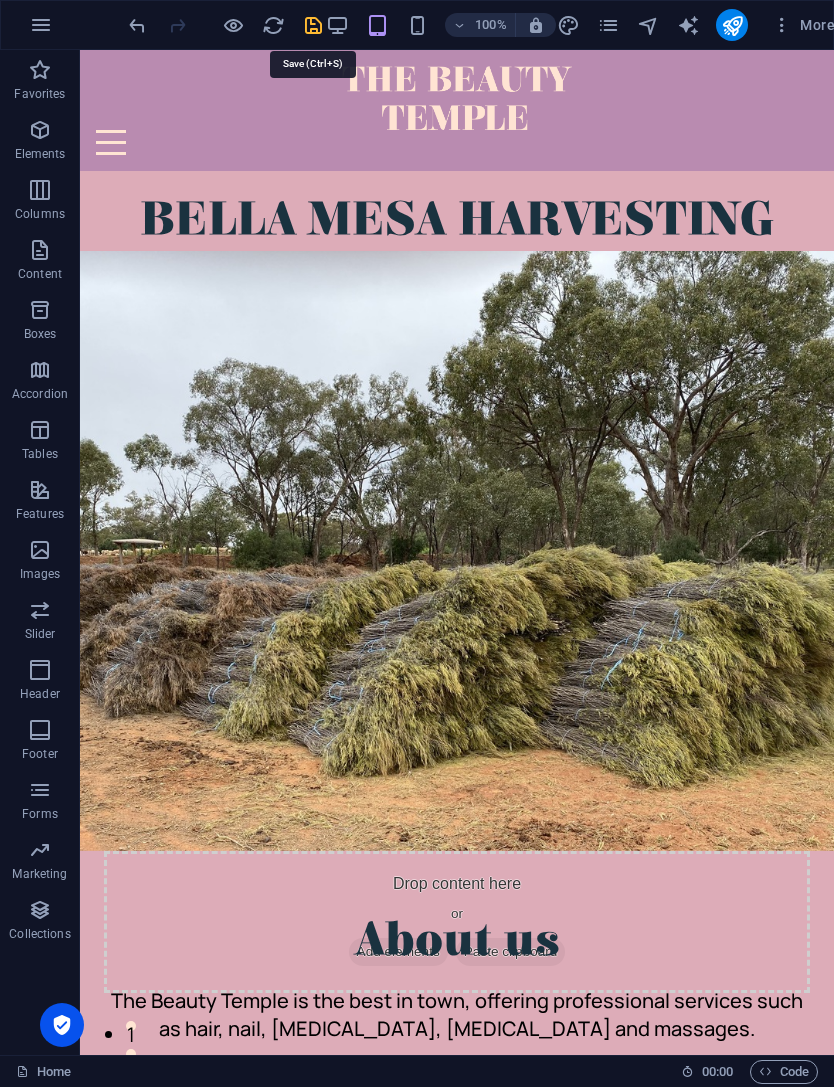 click at bounding box center [313, 25] 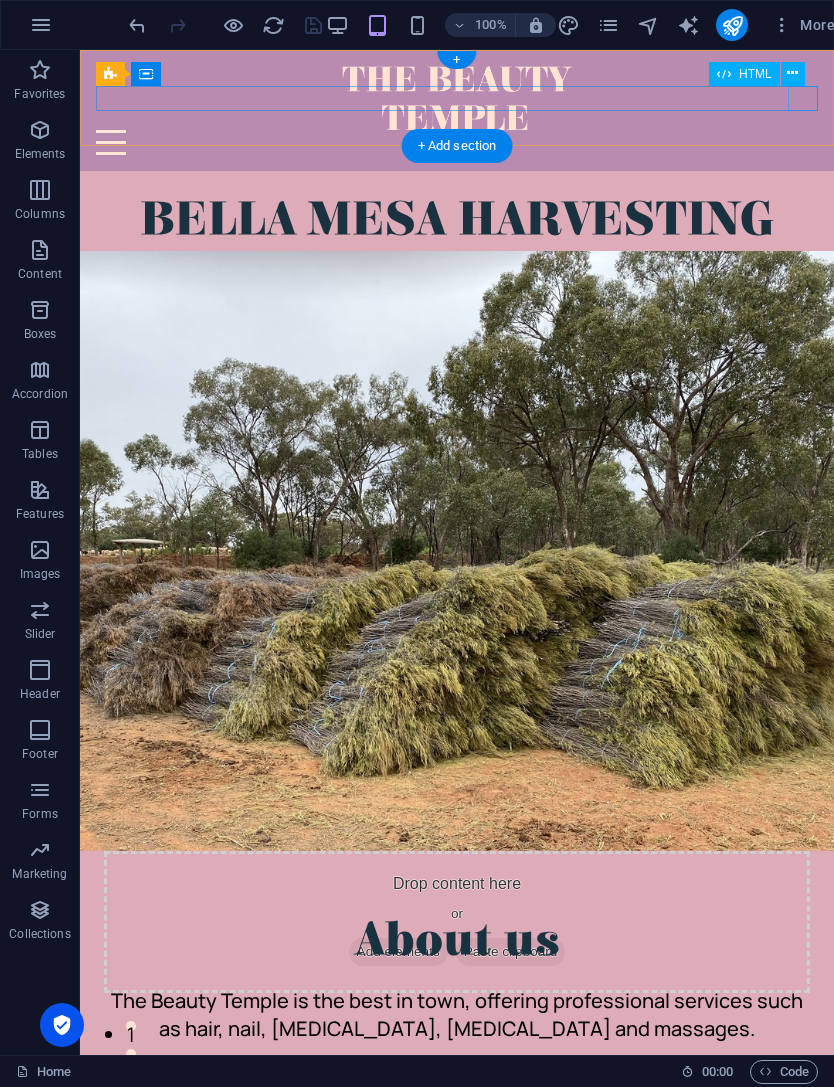 click at bounding box center [457, 142] 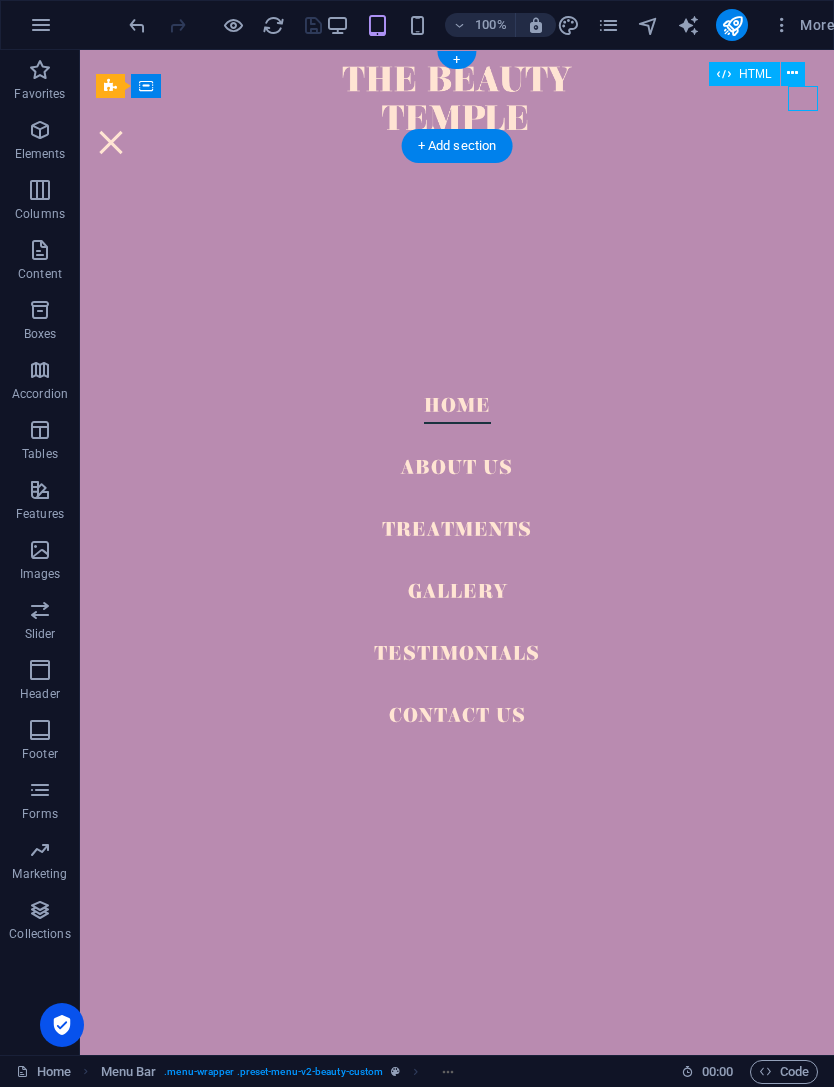 click at bounding box center (111, 142) 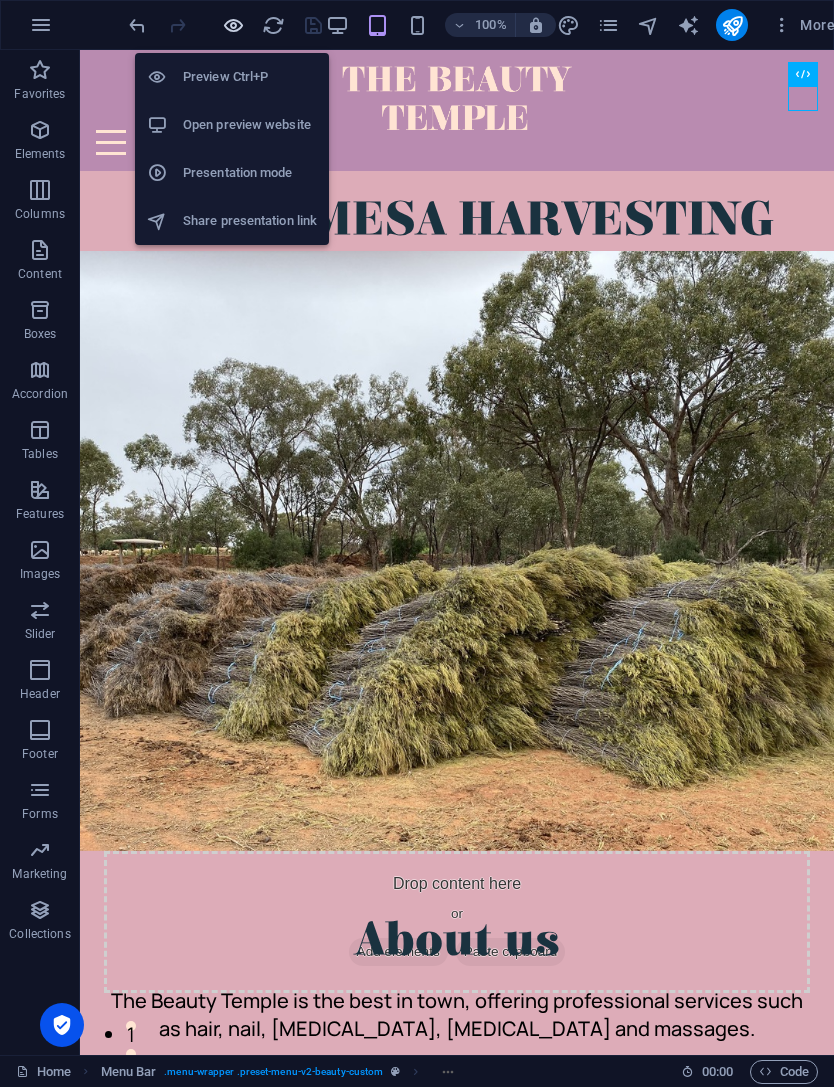 click at bounding box center [233, 25] 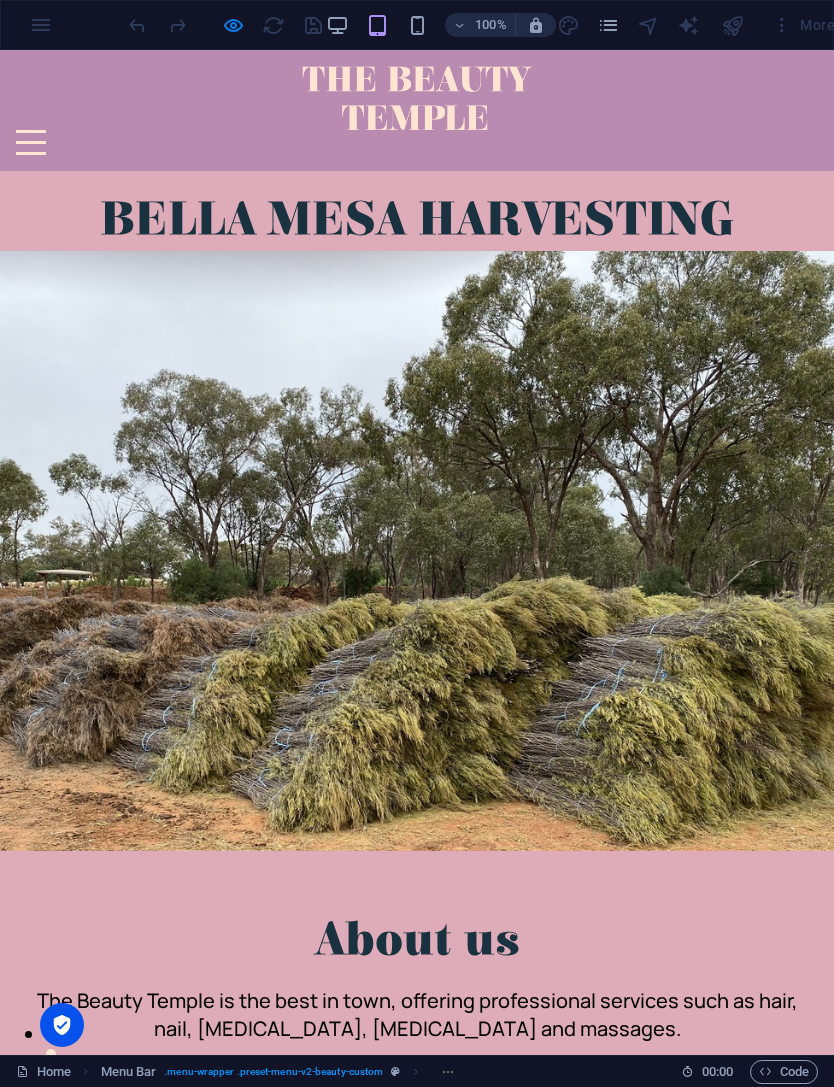 click at bounding box center (31, 142) 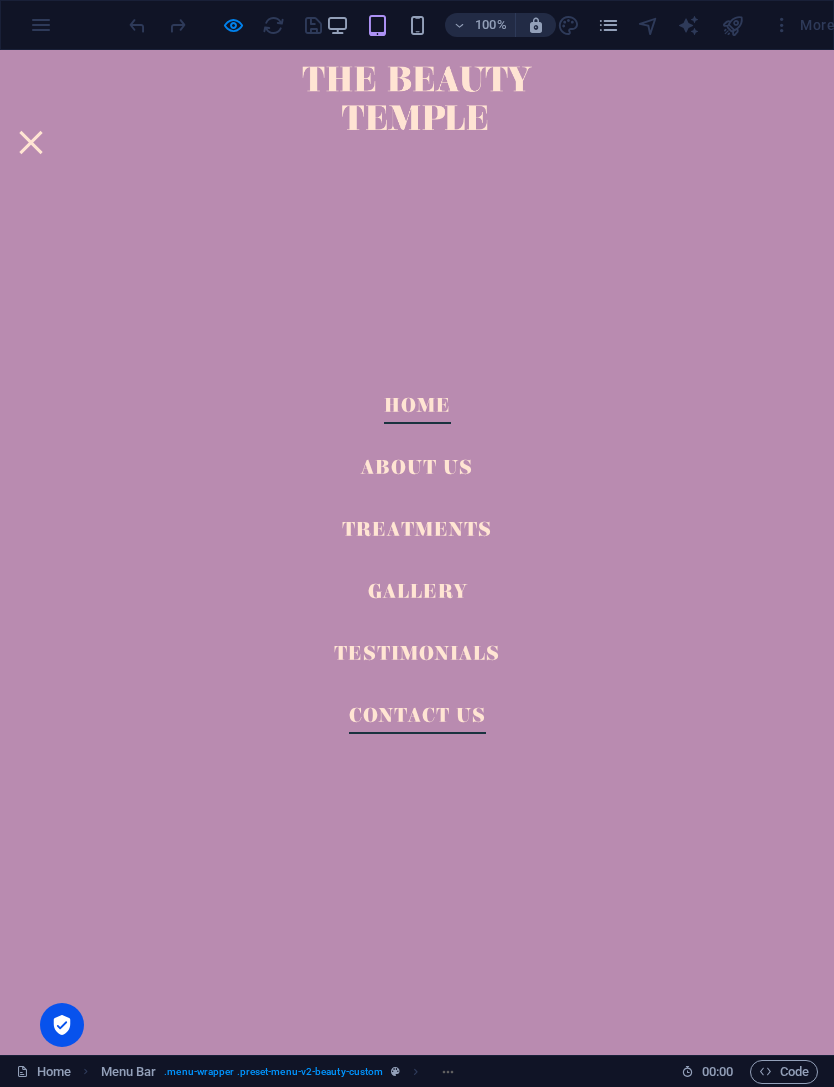 click on "Contact Us" at bounding box center (417, 708) 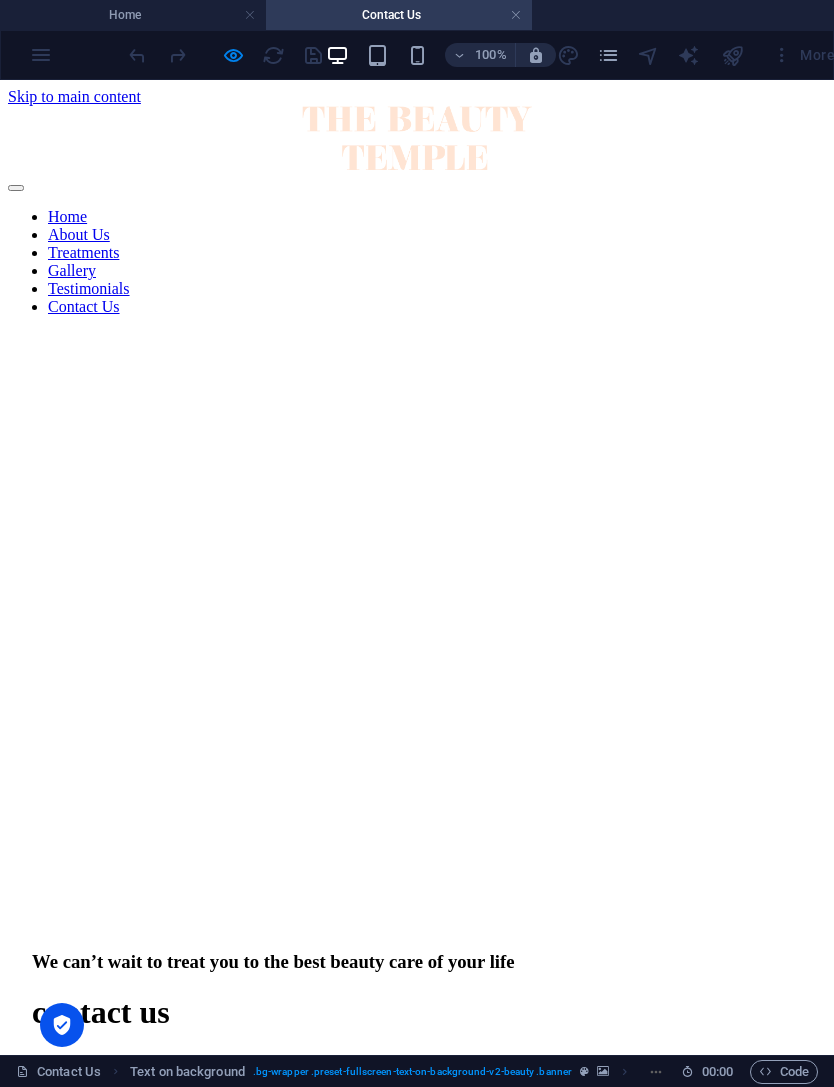 scroll, scrollTop: 0, scrollLeft: 0, axis: both 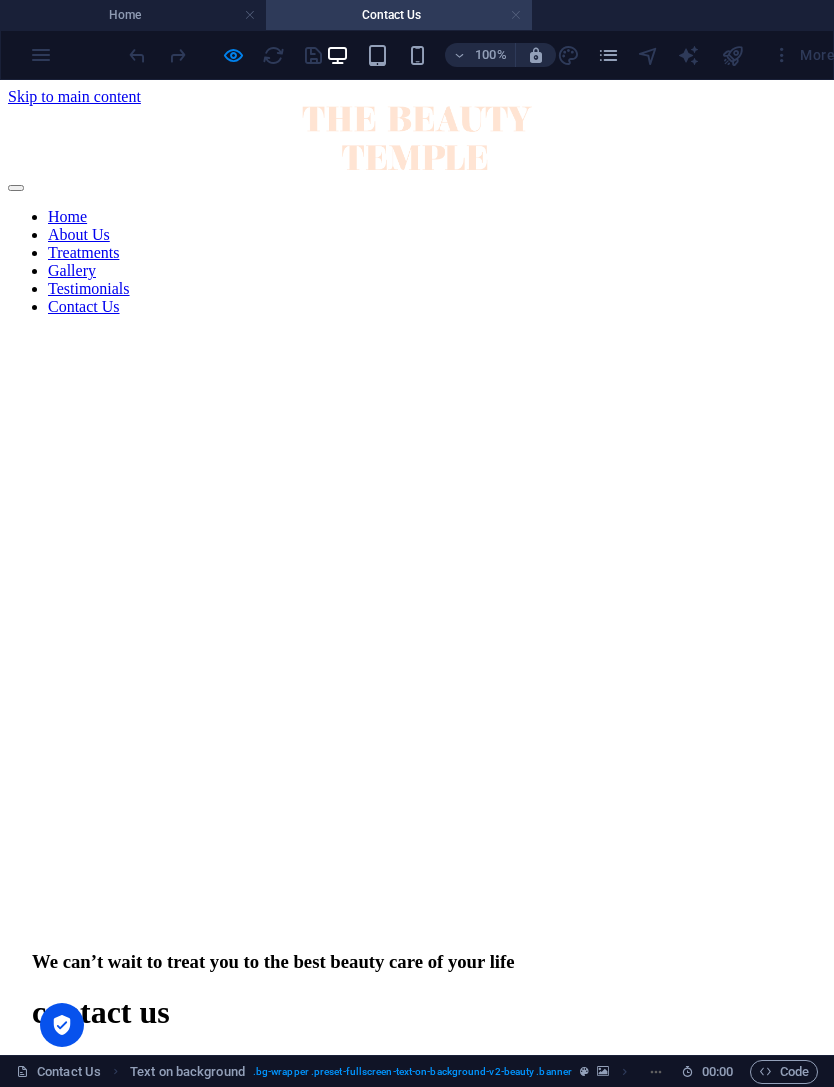 click at bounding box center [516, 15] 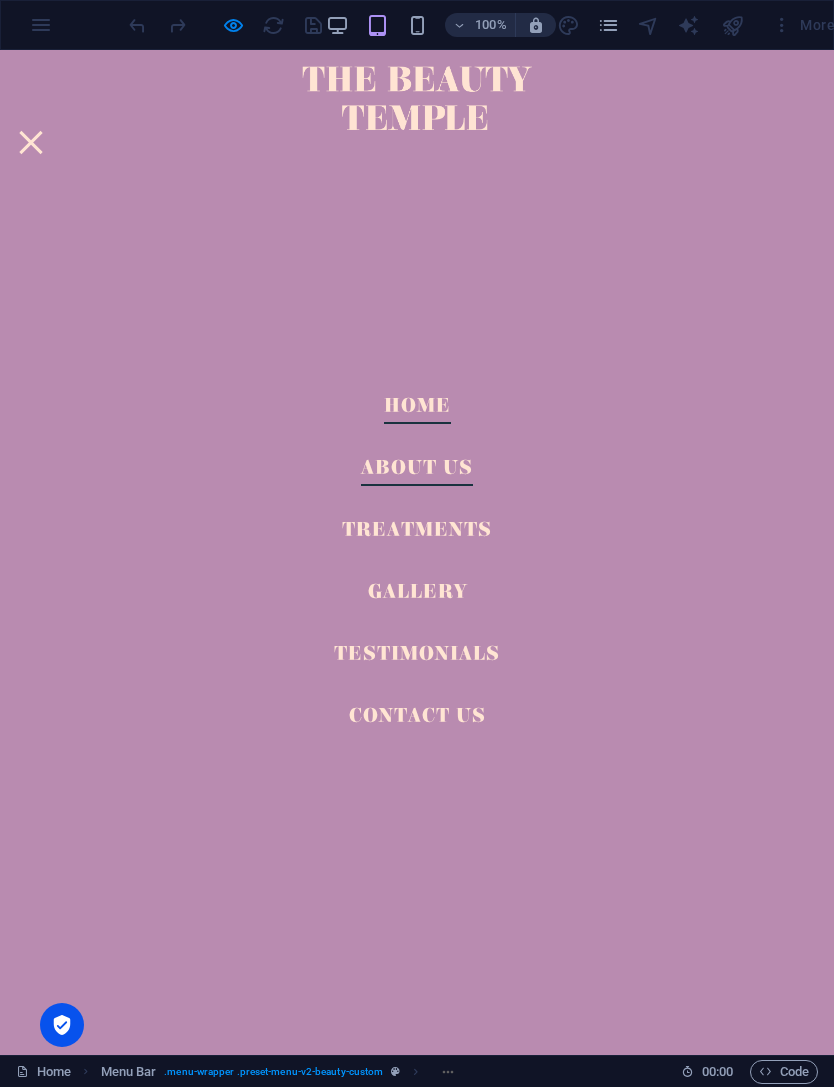 click on "About Us" at bounding box center (417, 460) 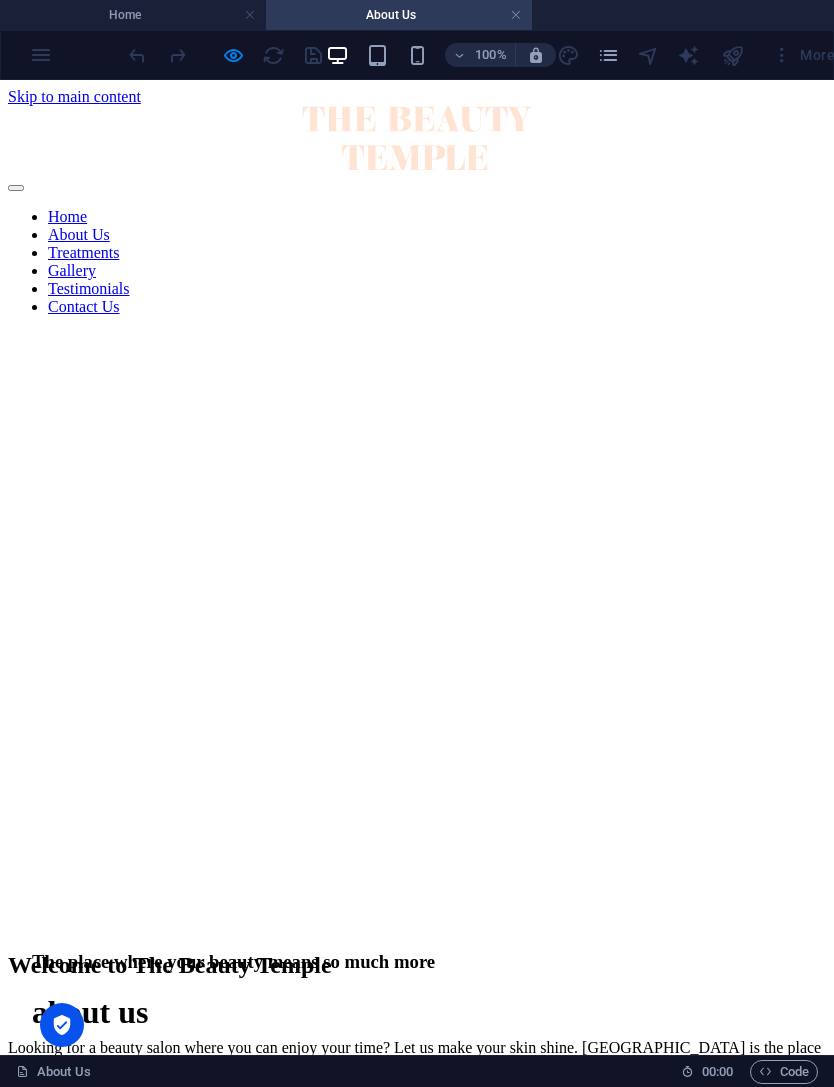 scroll, scrollTop: 0, scrollLeft: 0, axis: both 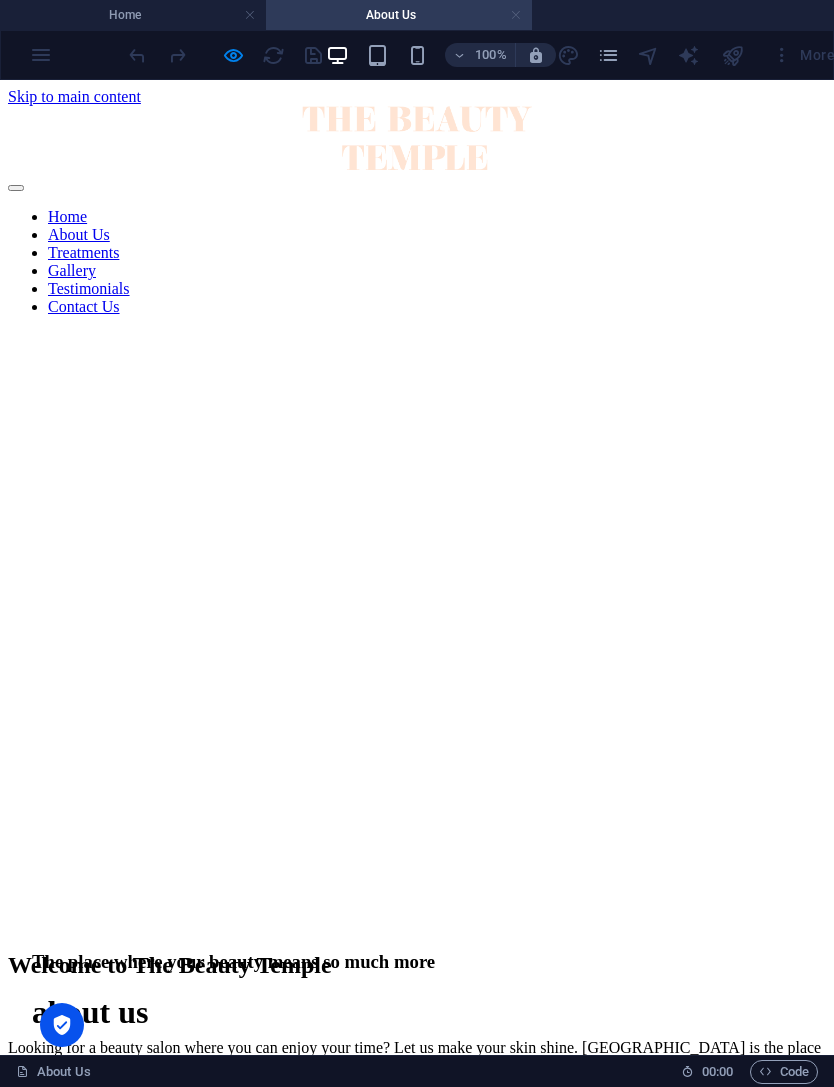 click at bounding box center [516, 15] 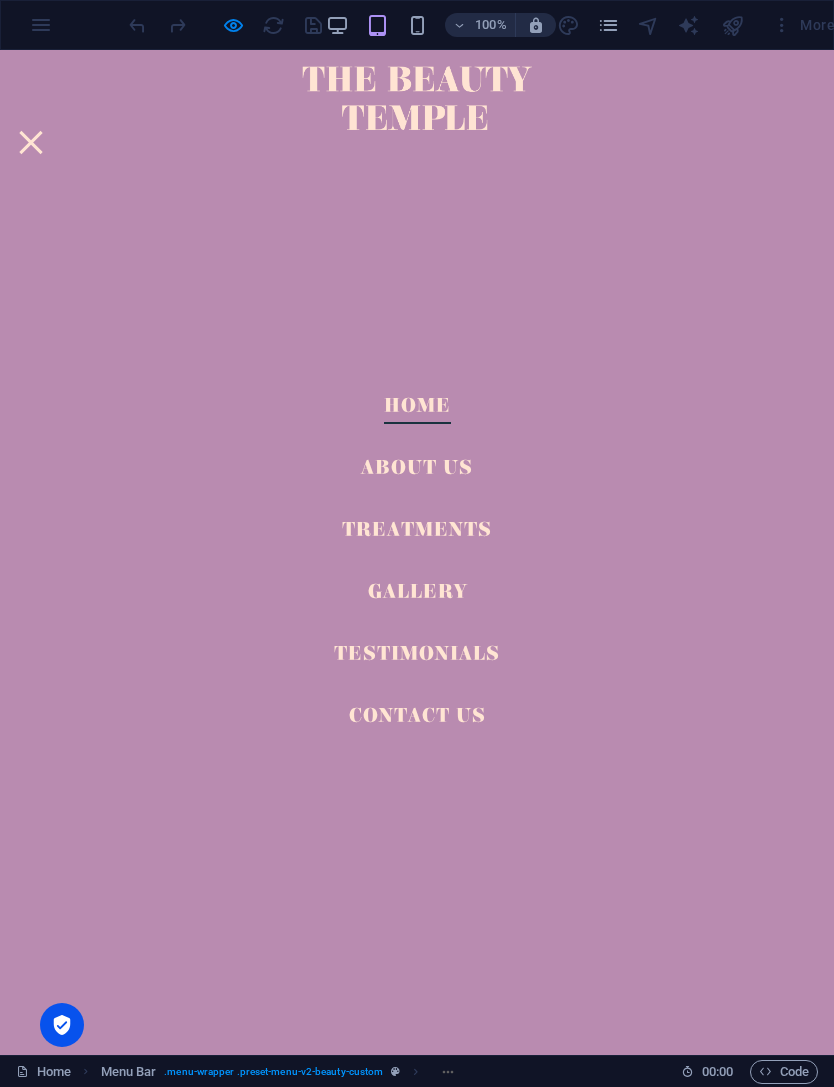 click at bounding box center [31, 142] 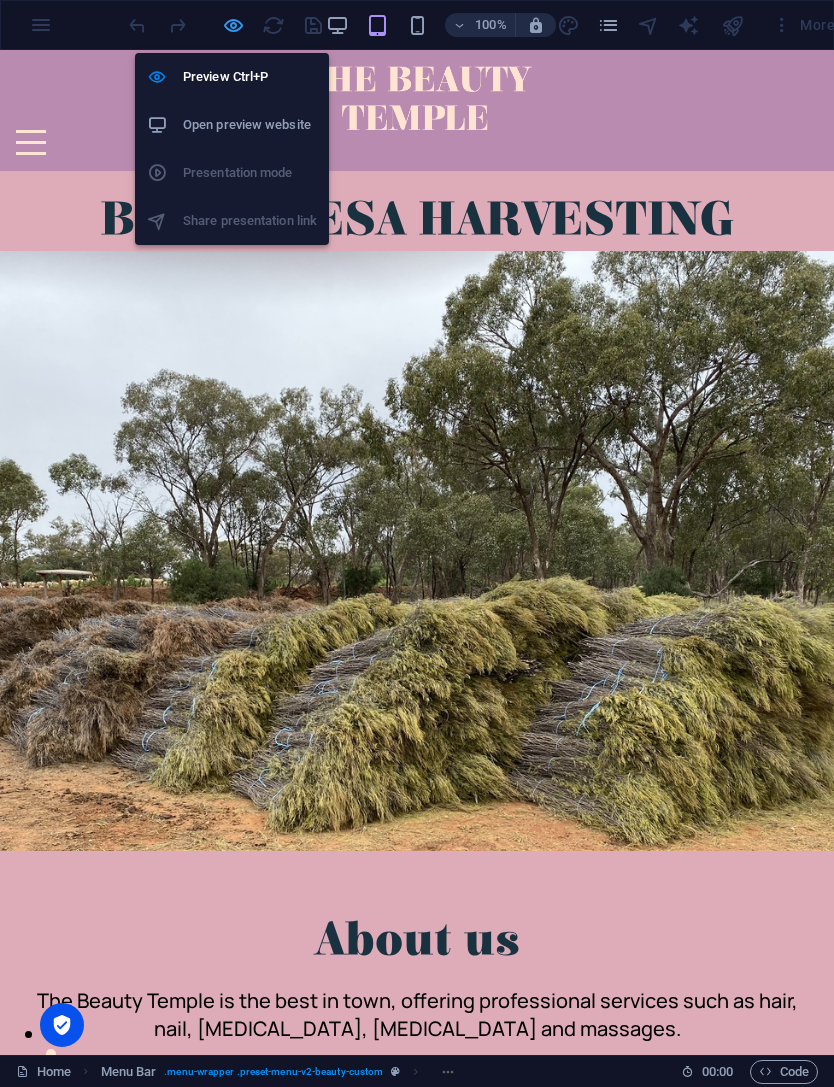 click at bounding box center (233, 25) 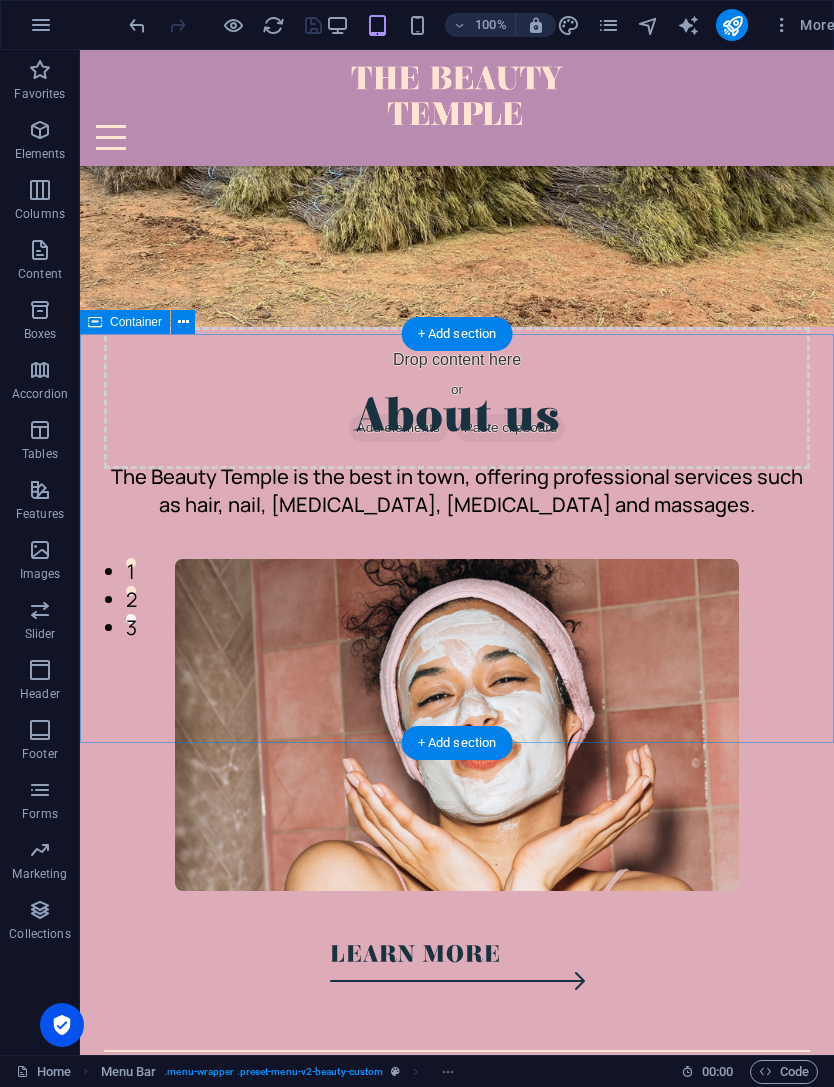 scroll, scrollTop: 465, scrollLeft: 0, axis: vertical 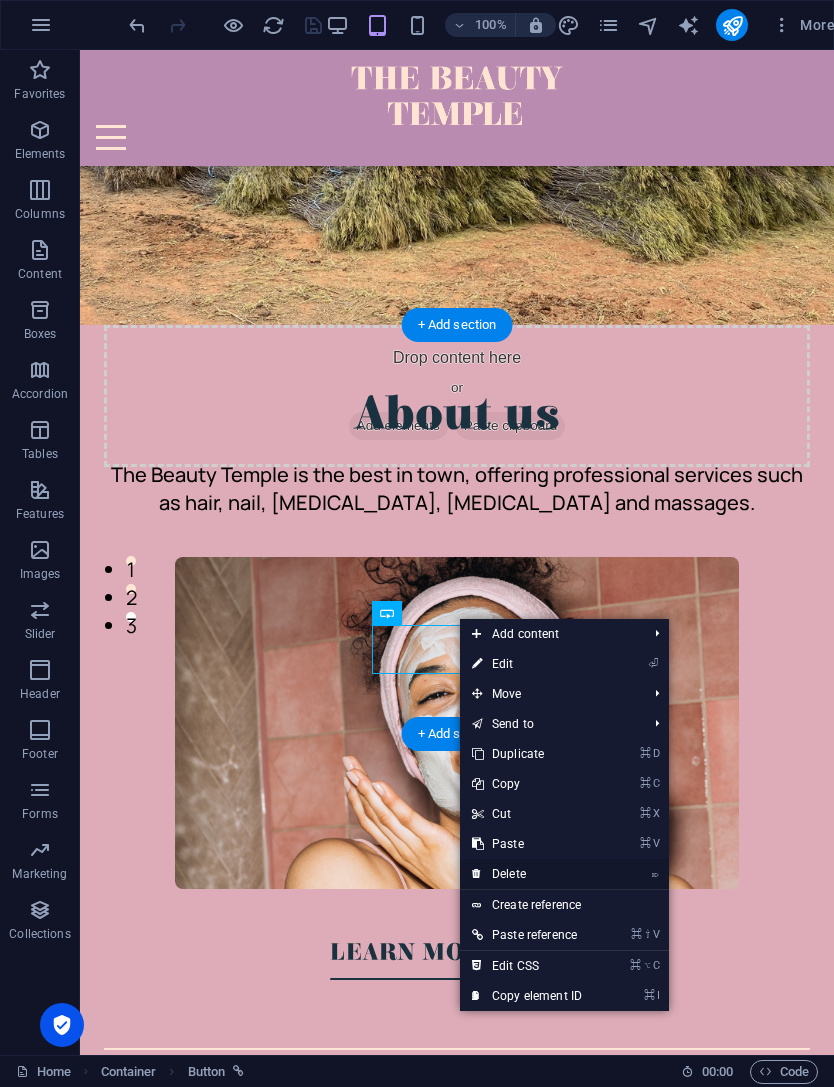 click on "⌦  Delete" at bounding box center [527, 874] 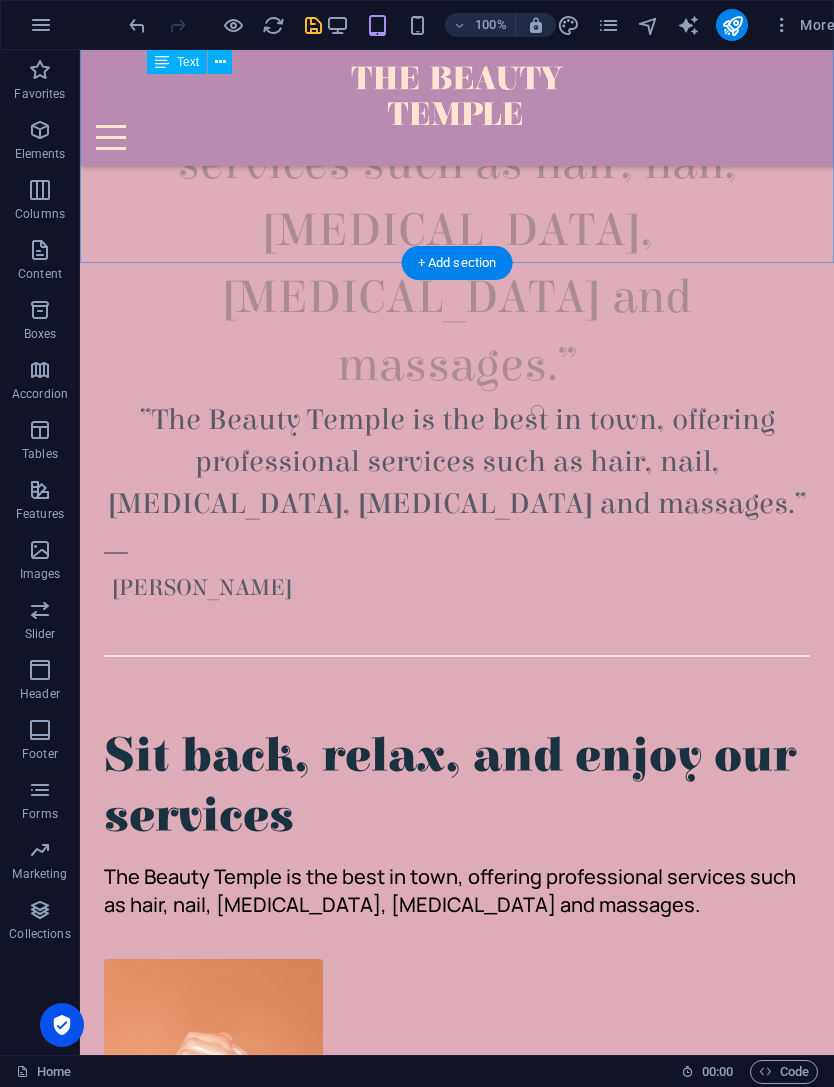 scroll, scrollTop: 1621, scrollLeft: 0, axis: vertical 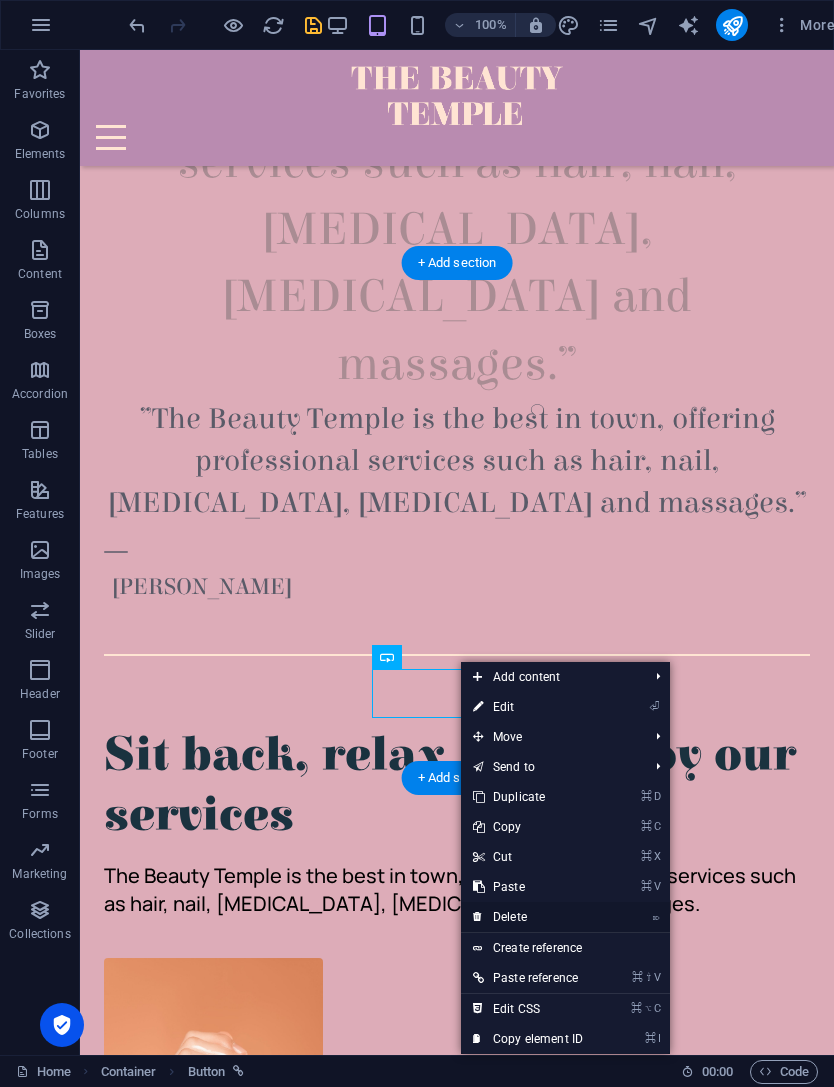 click on "⌦  Delete" at bounding box center [528, 917] 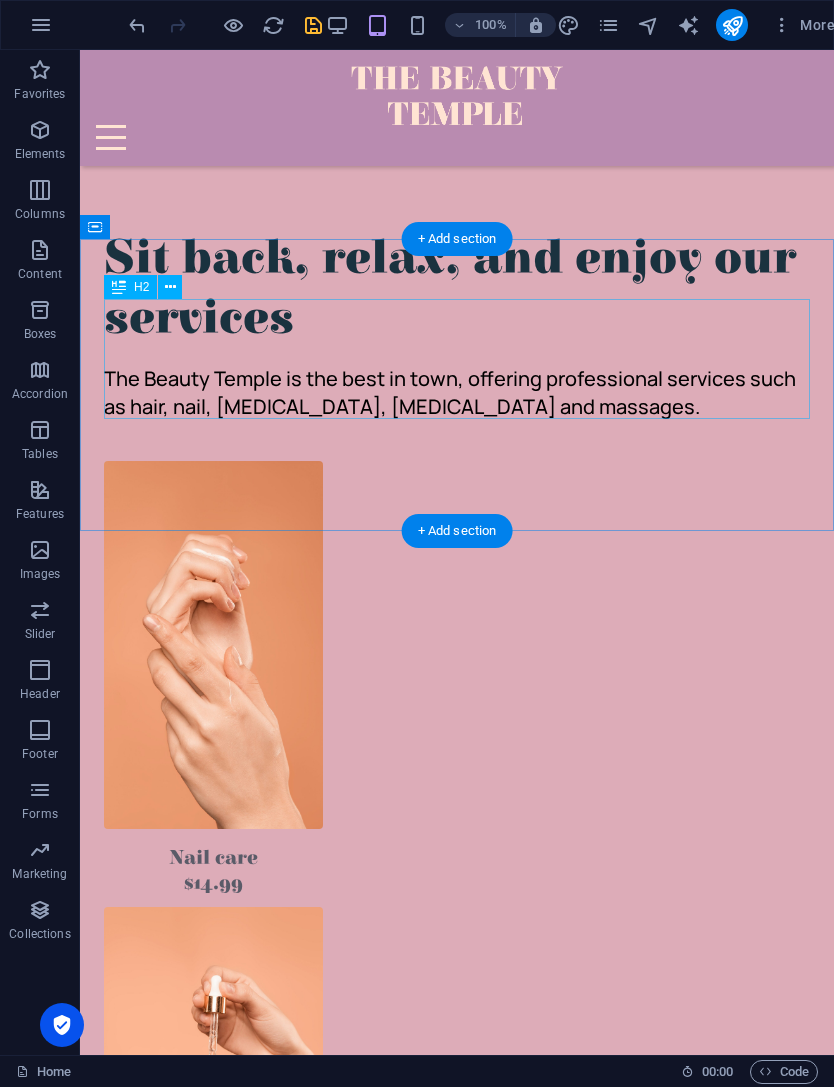 scroll, scrollTop: 2119, scrollLeft: 0, axis: vertical 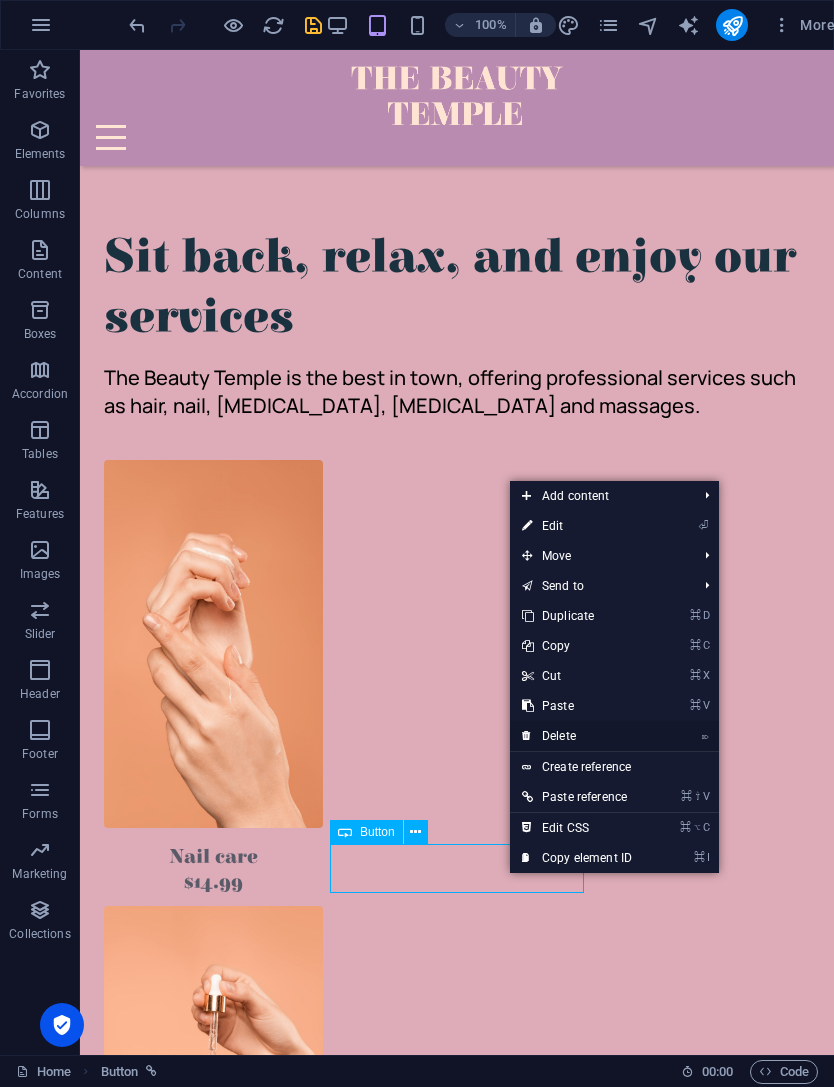 click on "⌦  Delete" at bounding box center (577, 736) 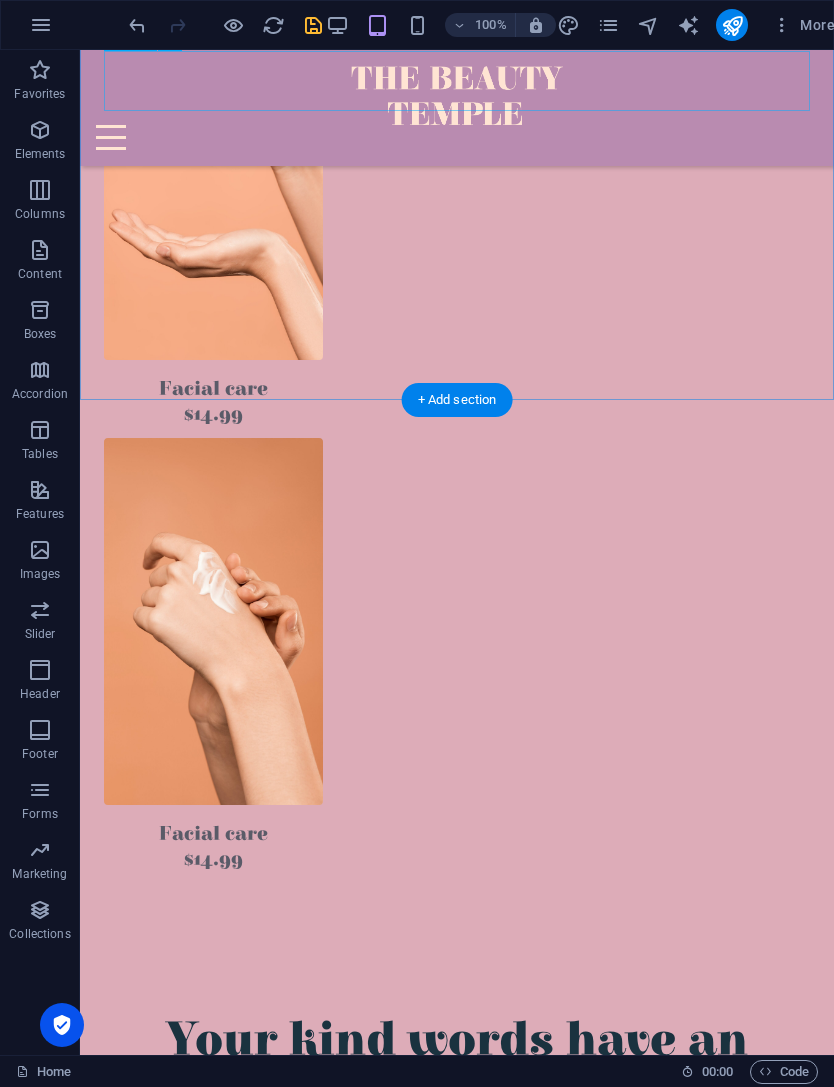 scroll, scrollTop: 3037, scrollLeft: 0, axis: vertical 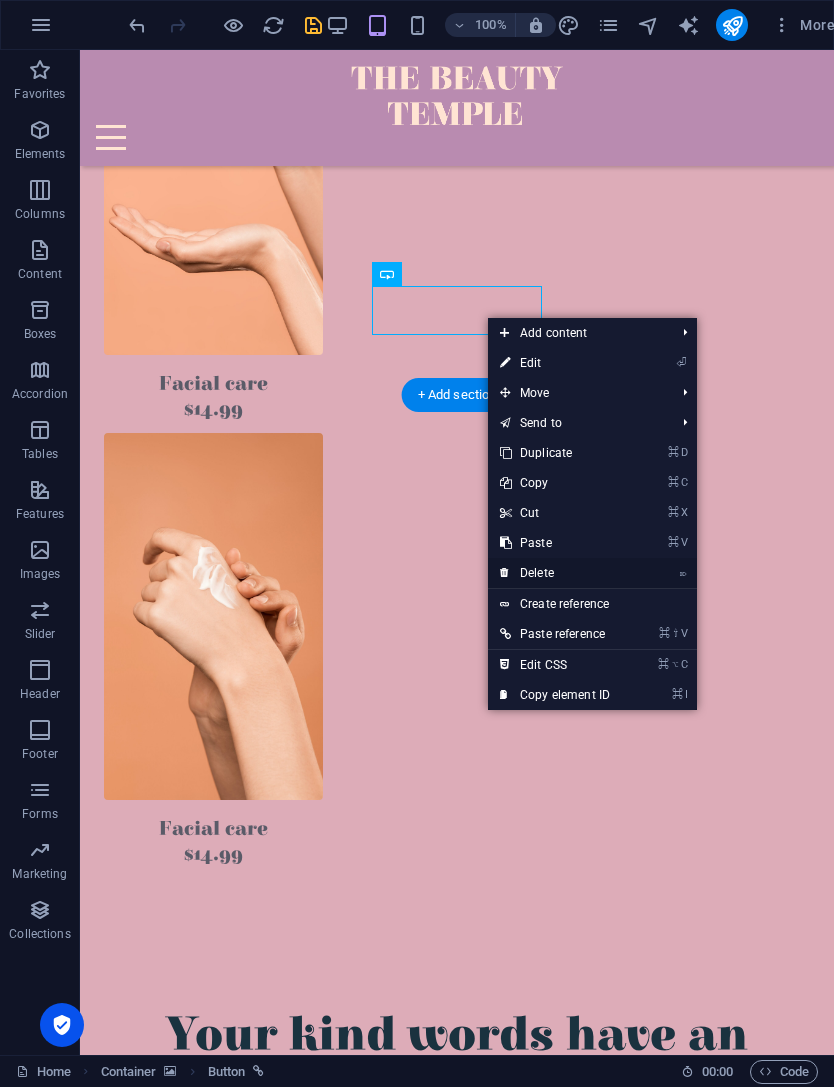 click on "⌦  Delete" at bounding box center (555, 573) 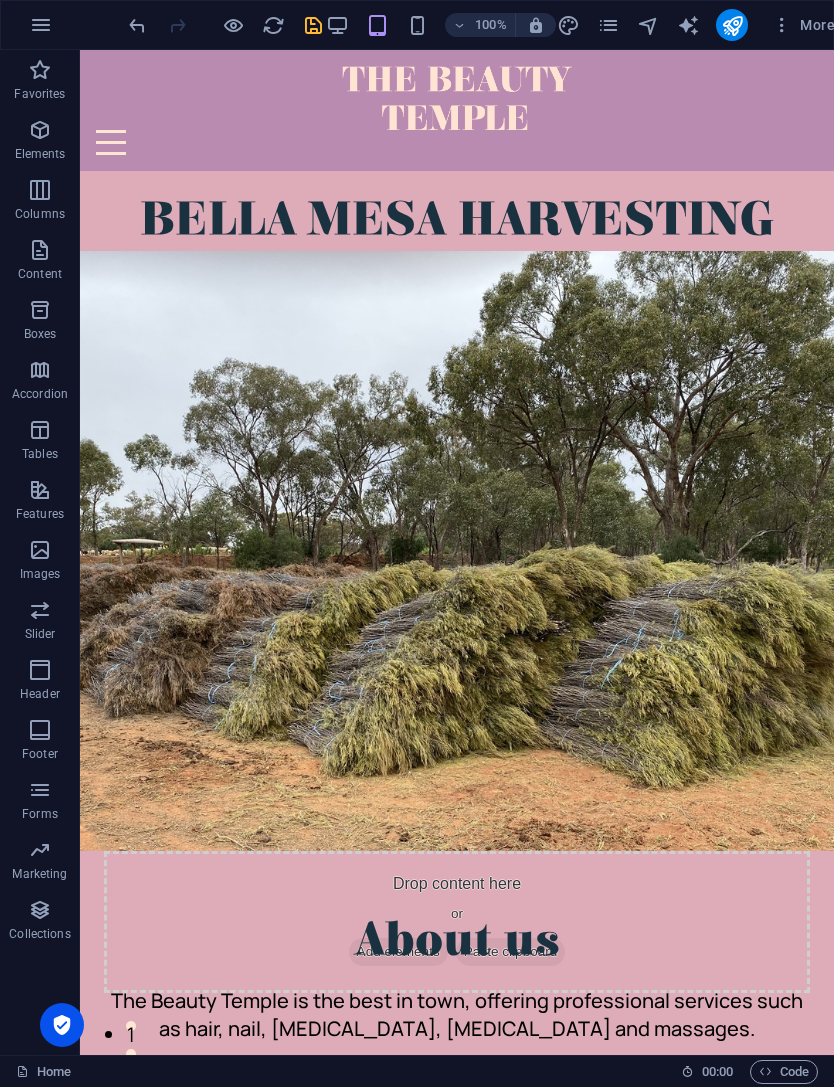 scroll, scrollTop: 0, scrollLeft: 0, axis: both 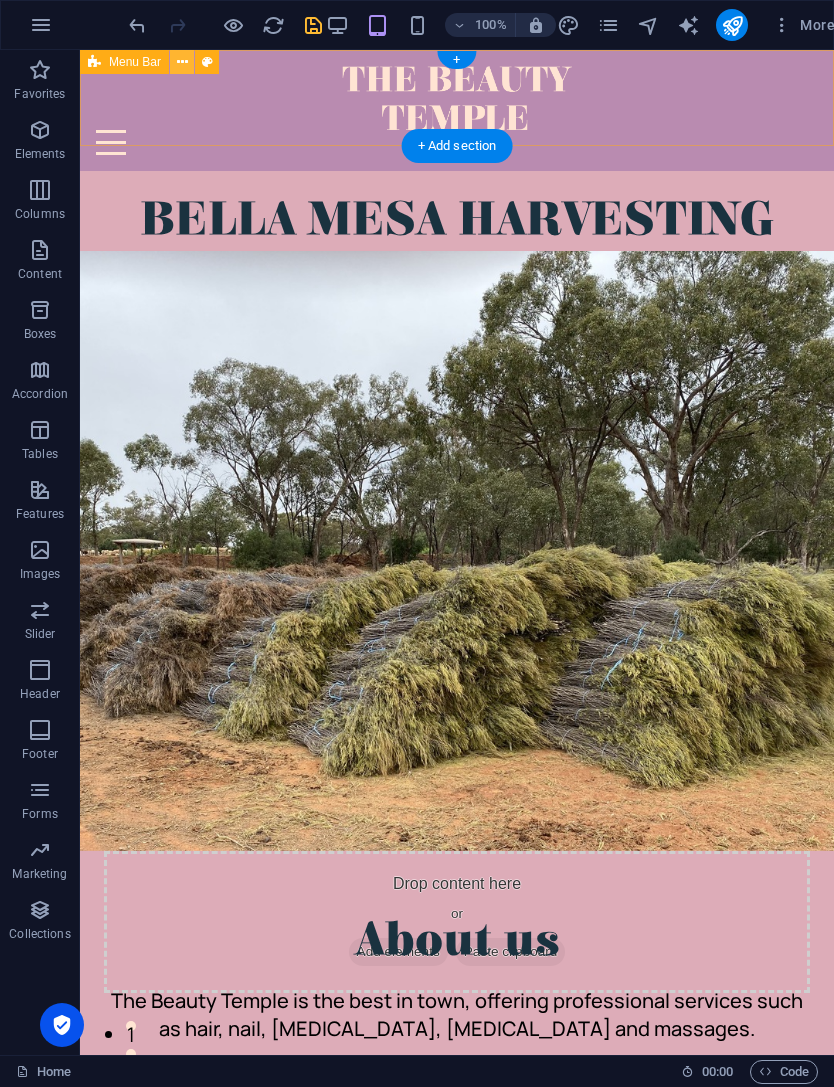 click at bounding box center (182, 62) 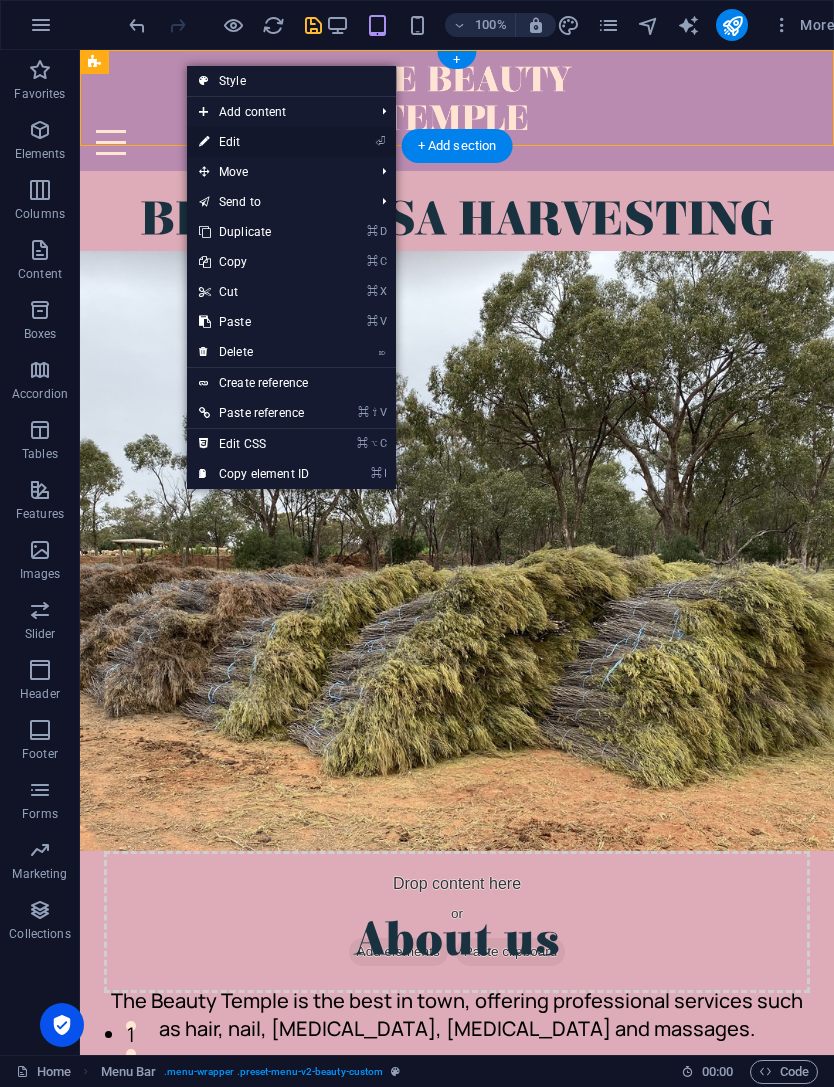 click on "⏎  Edit" at bounding box center [254, 142] 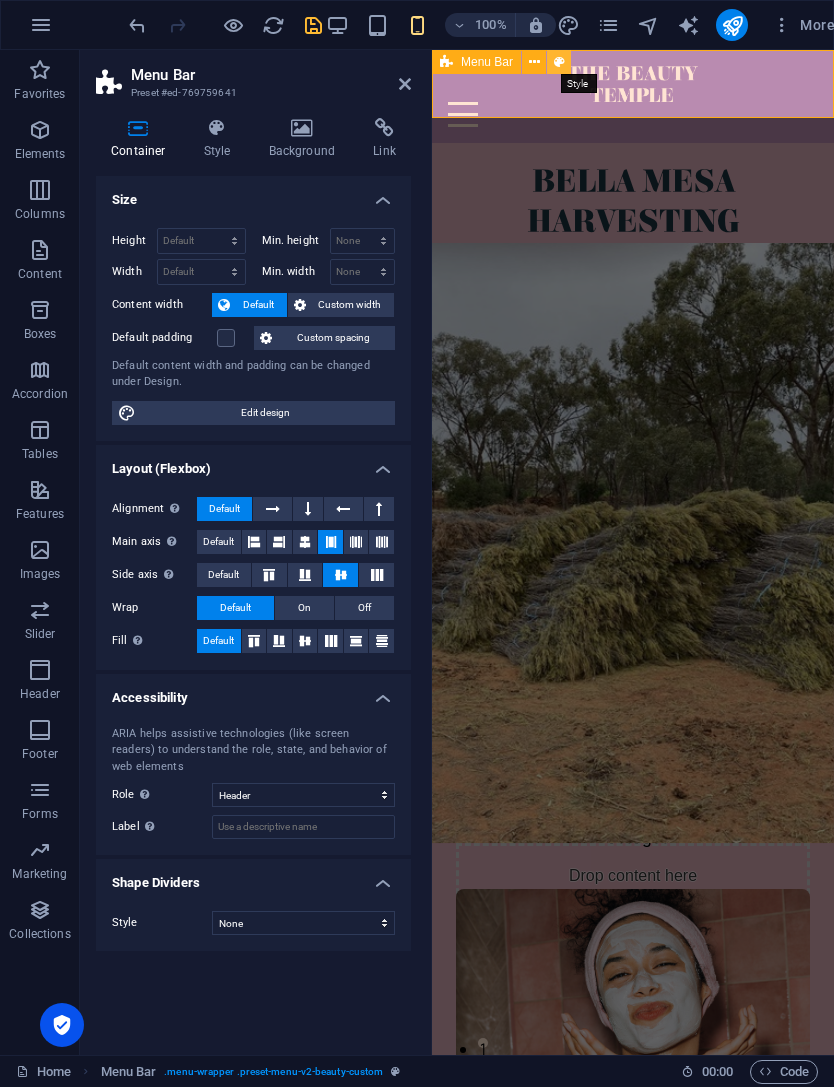 click at bounding box center [559, 62] 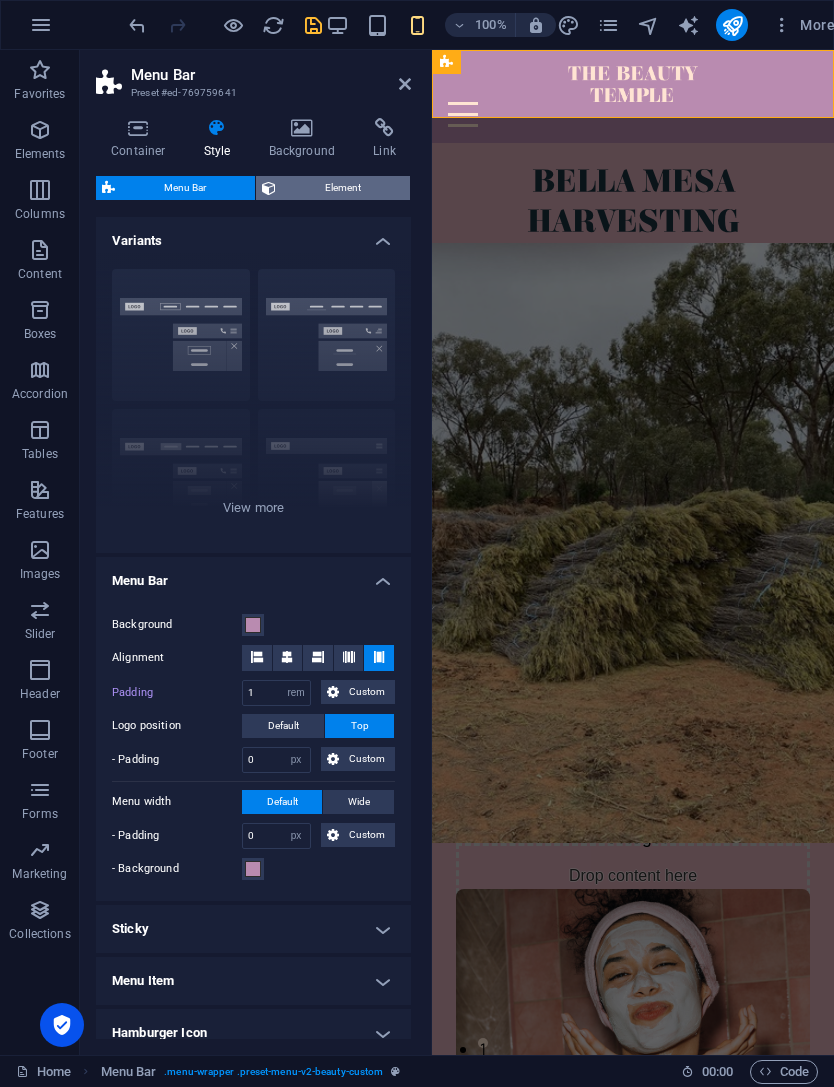 click on "Element" at bounding box center [343, 188] 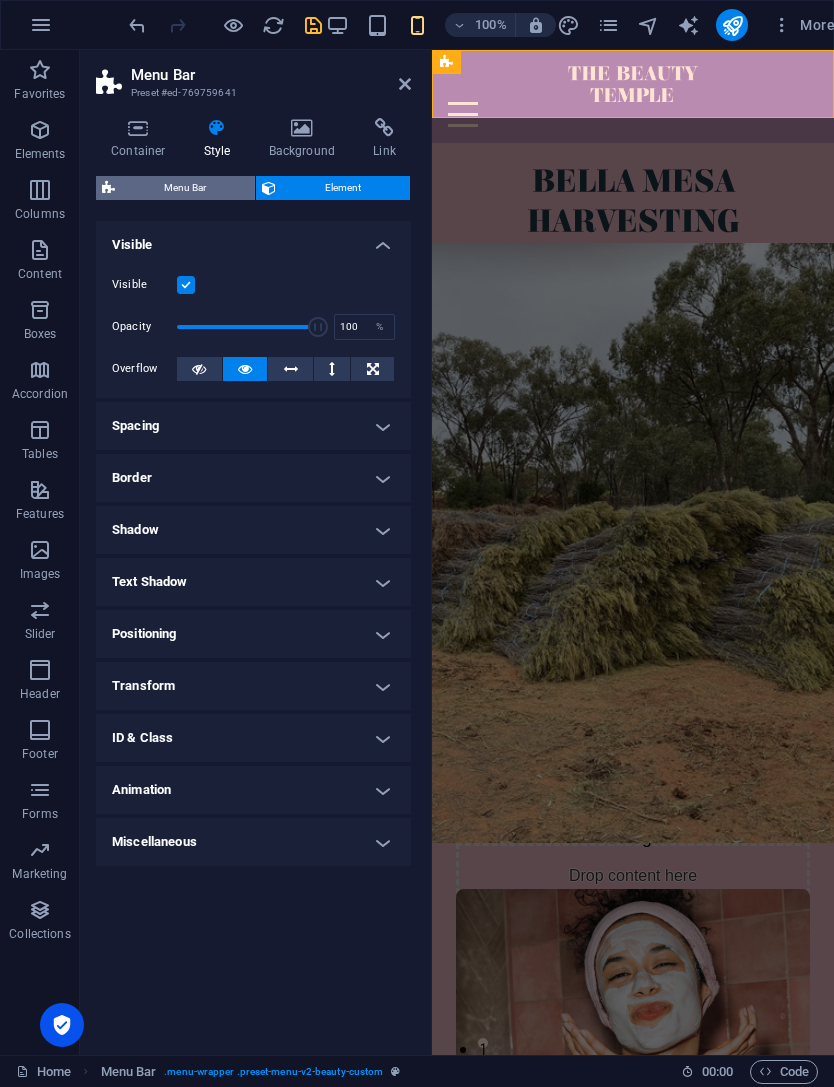 click on "Menu Bar" at bounding box center (185, 188) 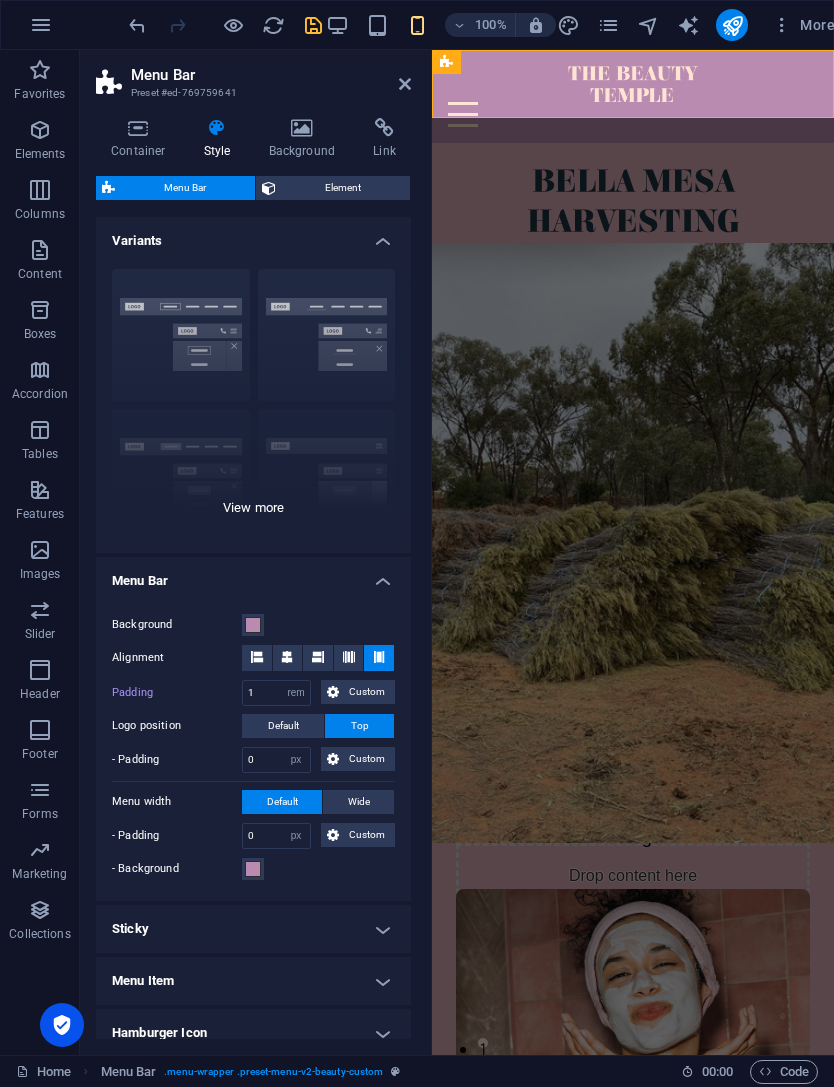 scroll, scrollTop: 0, scrollLeft: 0, axis: both 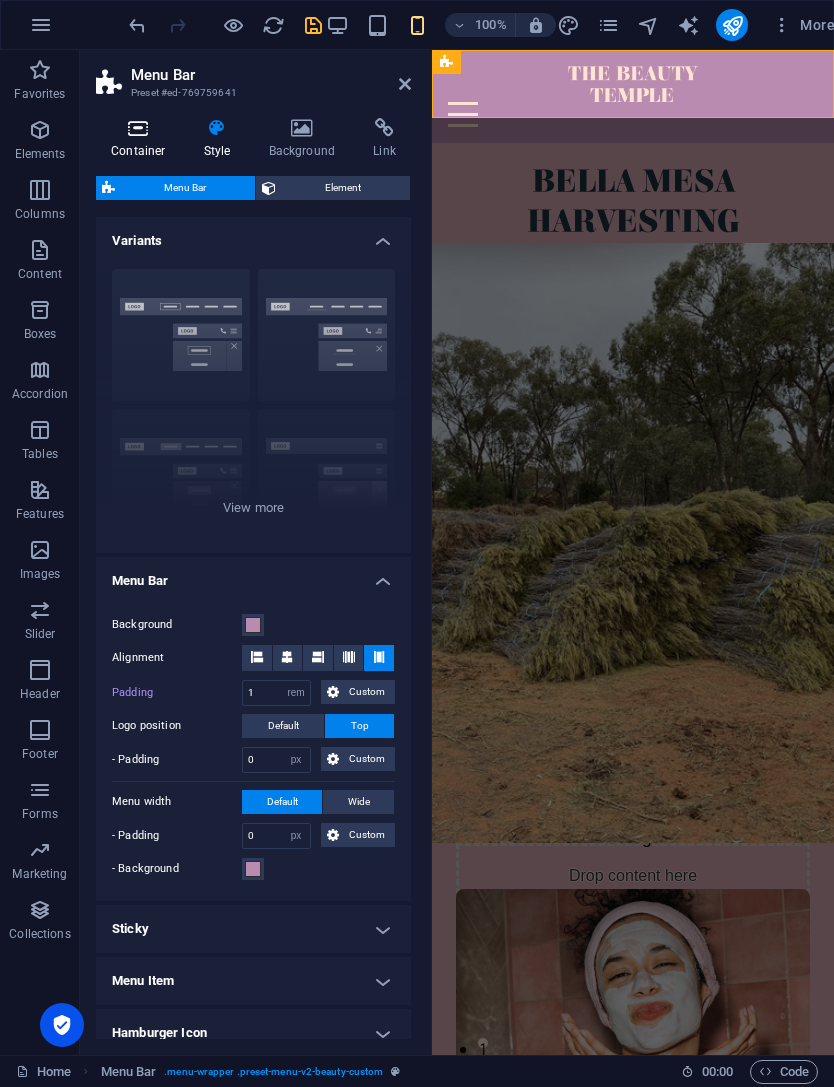 click on "Container" at bounding box center [142, 139] 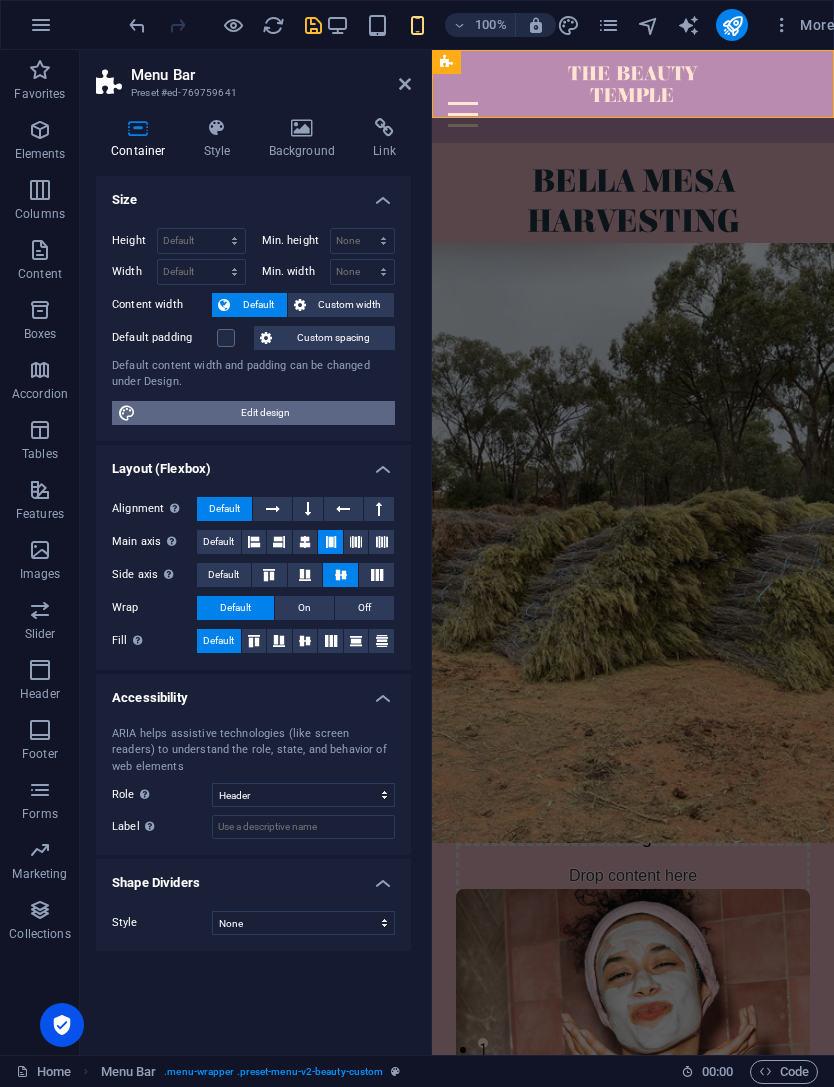 click on "Edit design" at bounding box center [265, 413] 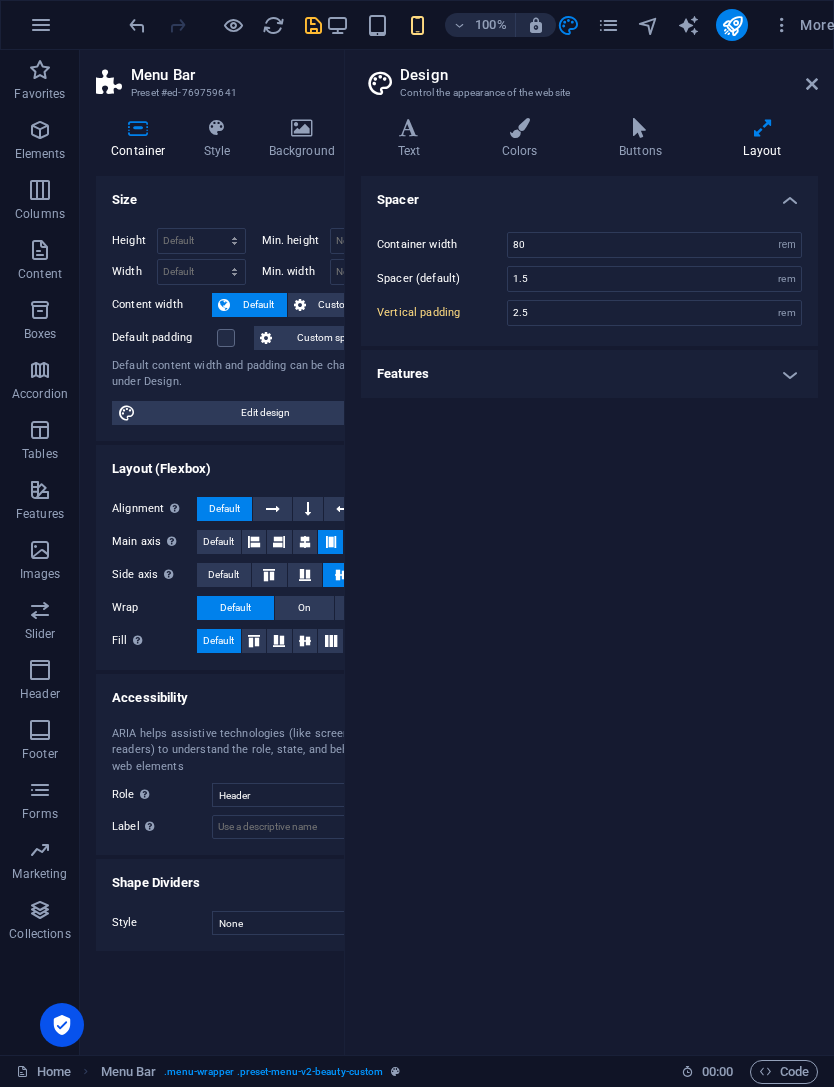 click on "Features" at bounding box center (589, 374) 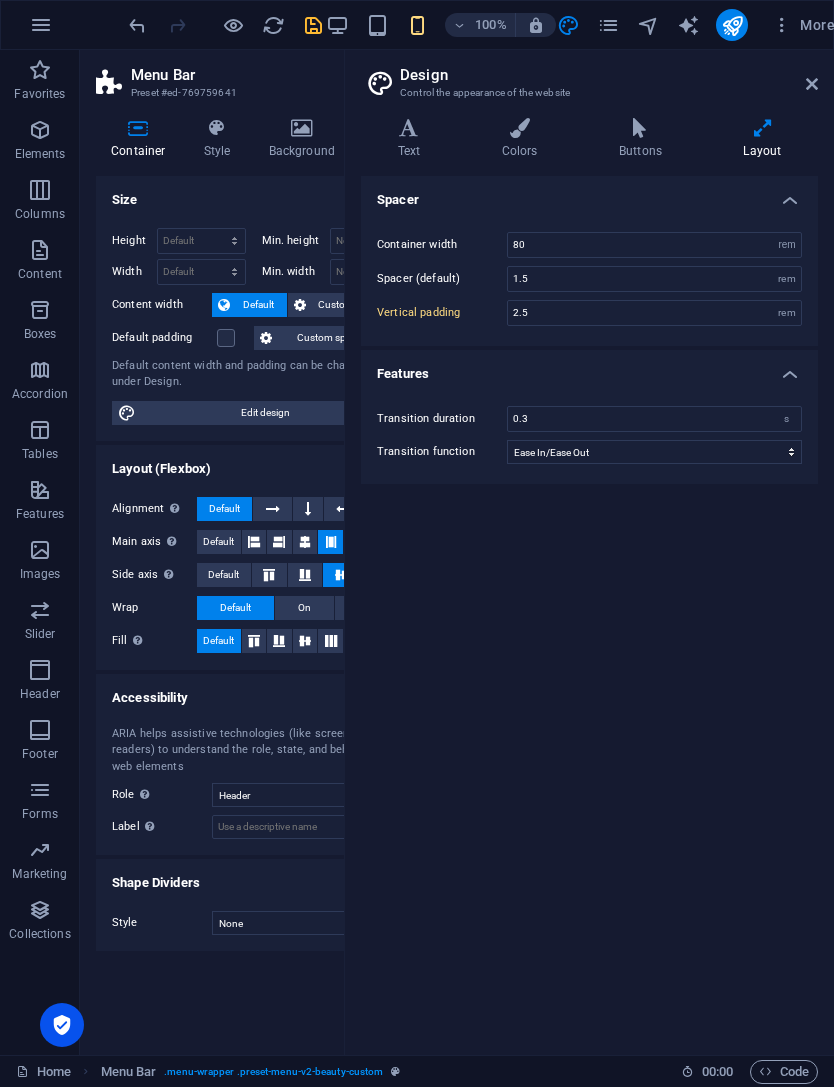 click on "Features" at bounding box center (589, 368) 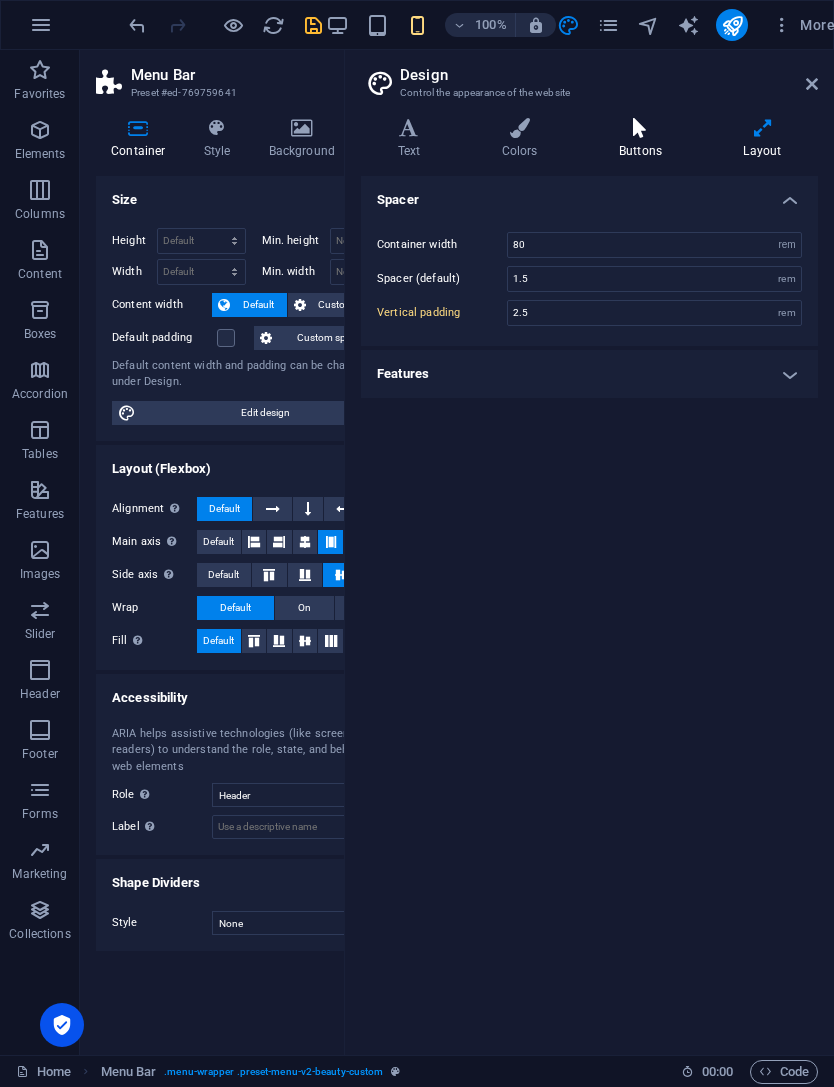 click on "Buttons" at bounding box center (644, 139) 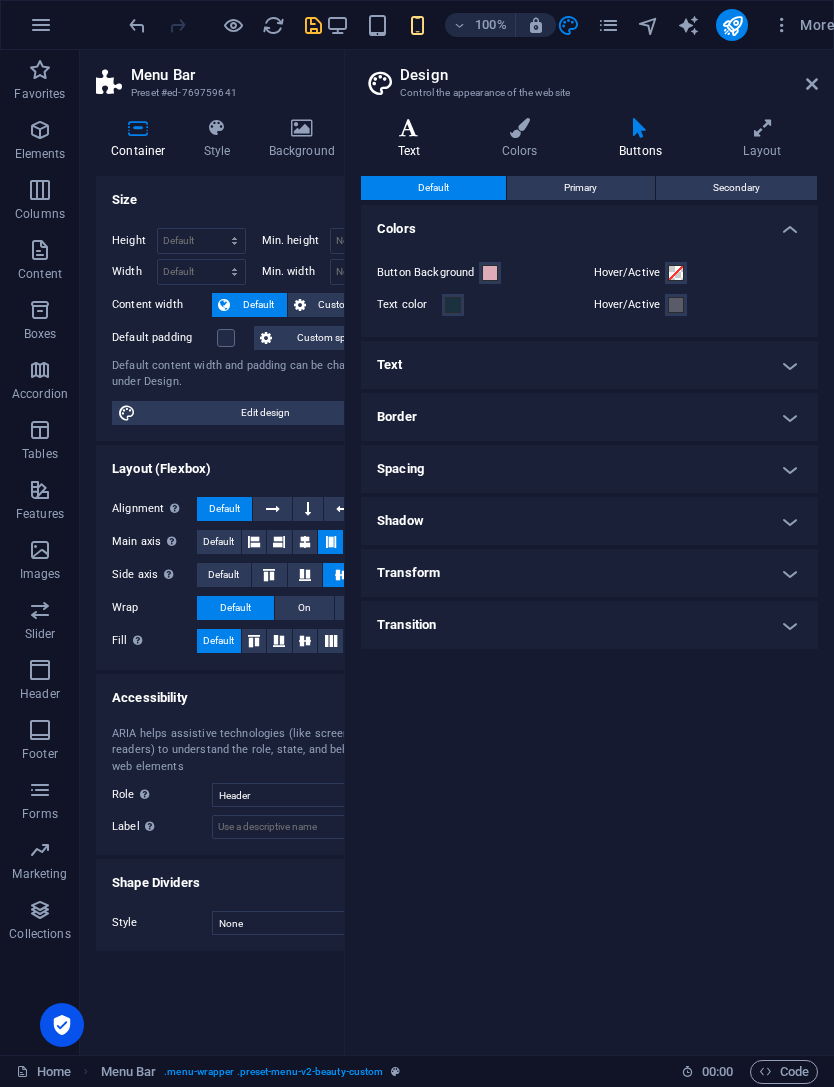 click on "Text" at bounding box center (413, 139) 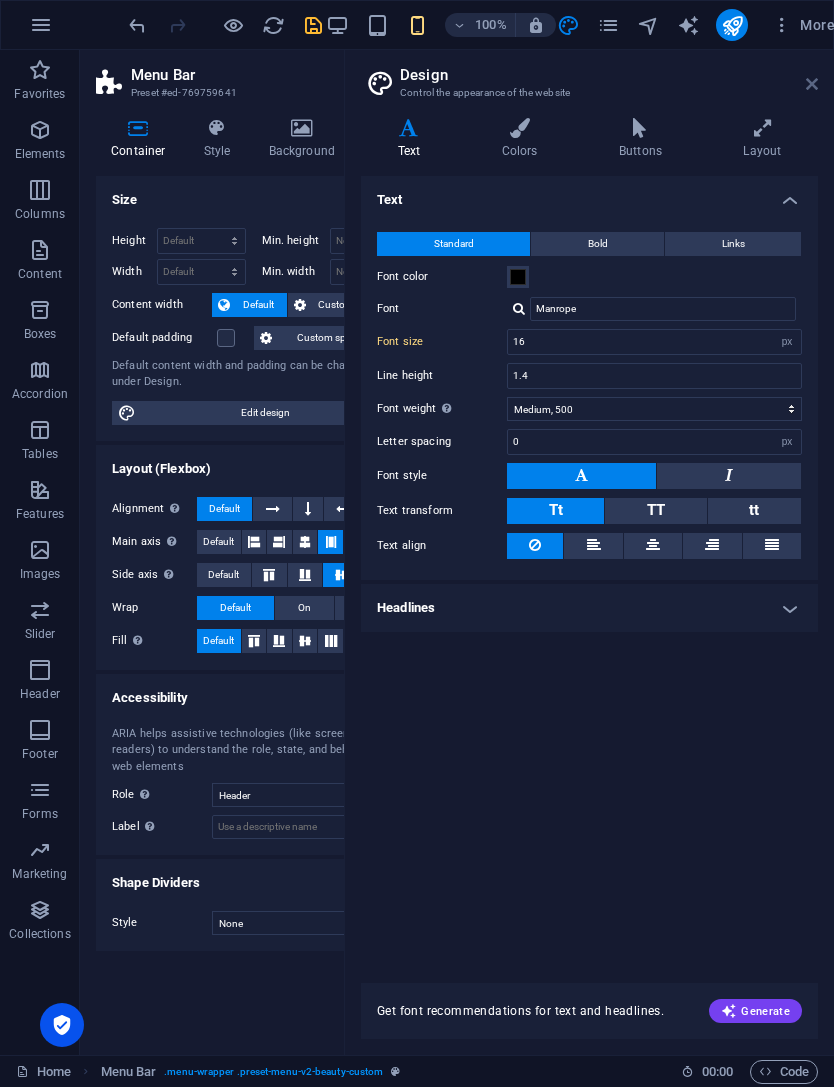 click at bounding box center (812, 84) 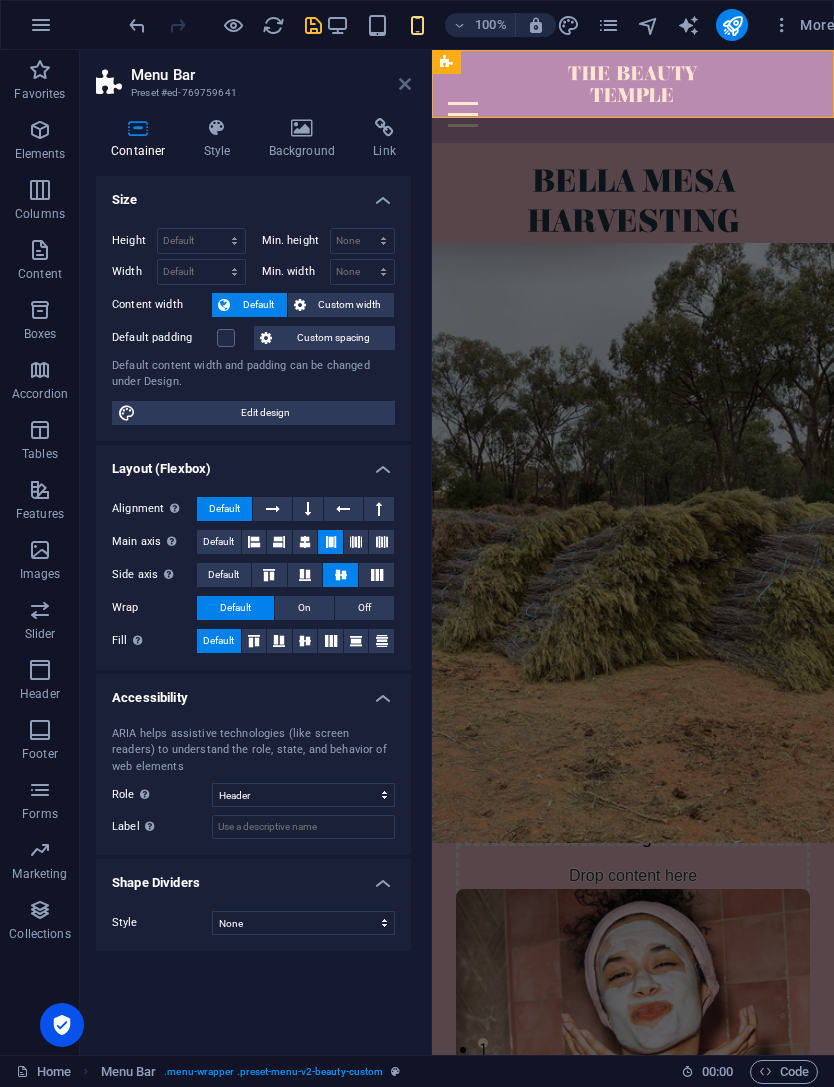 click at bounding box center (405, 84) 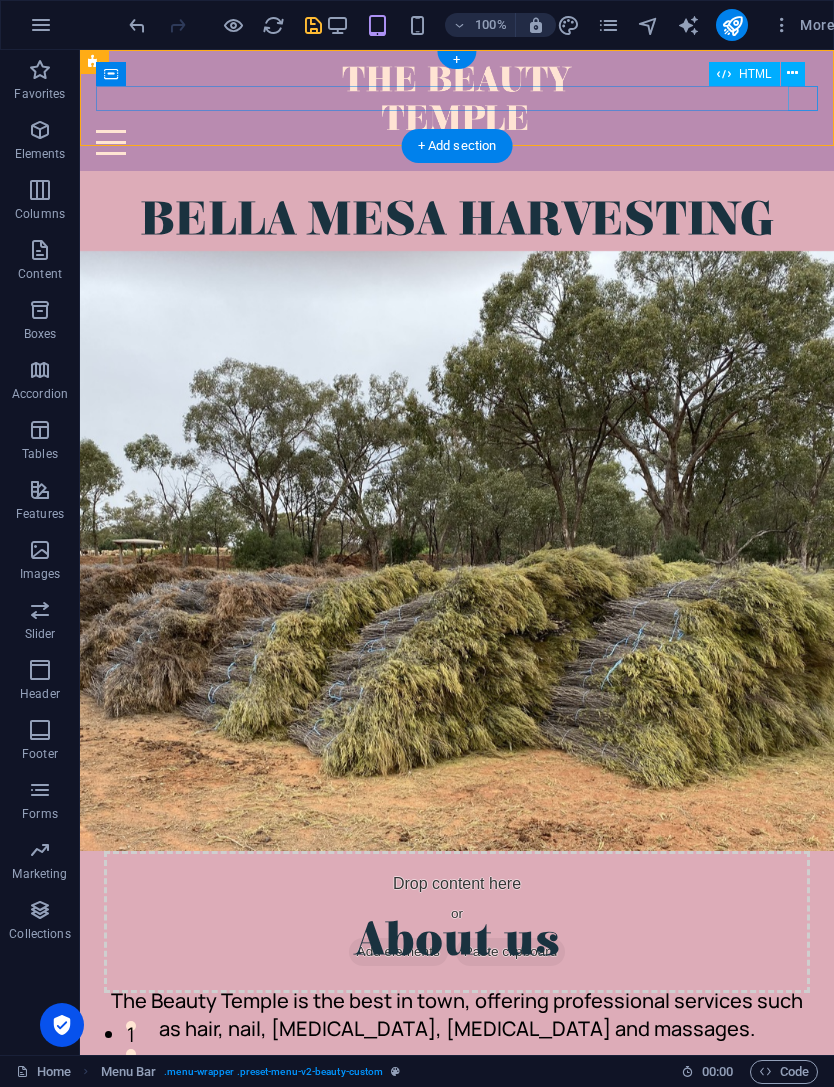 click at bounding box center (457, 142) 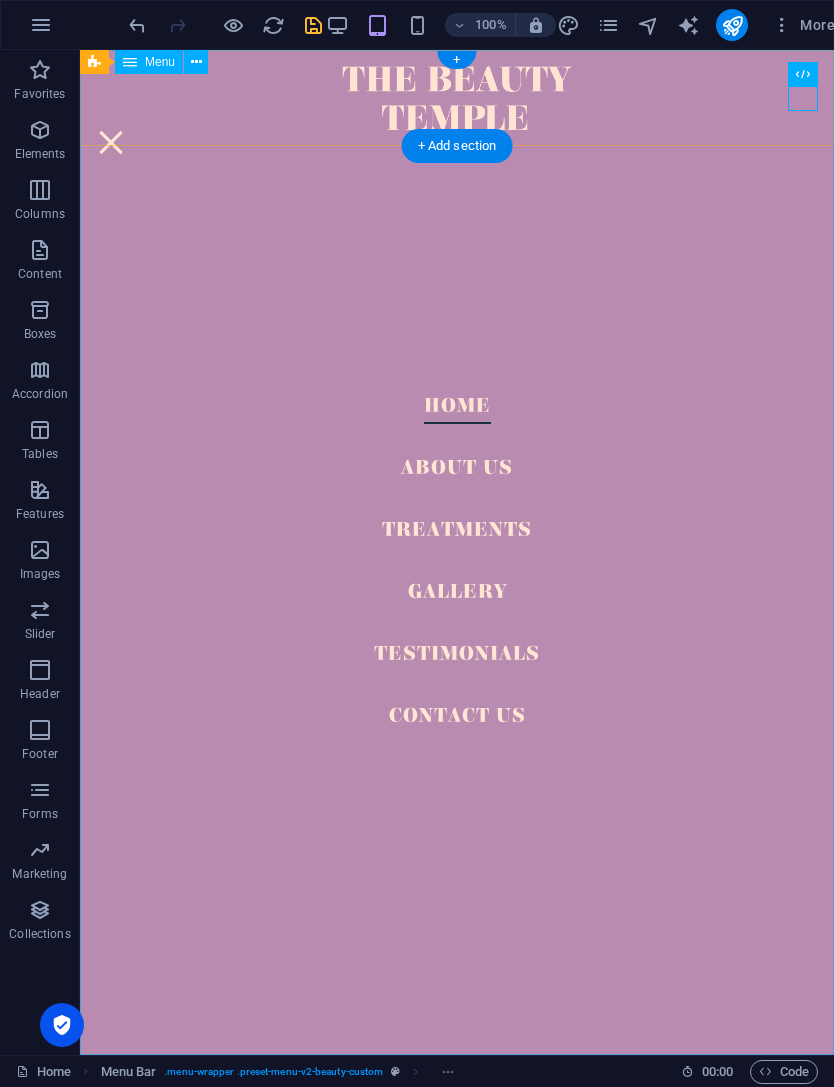 click on "Home About Us Treatments Gallery Testimonials Contact Us" at bounding box center (457, 552) 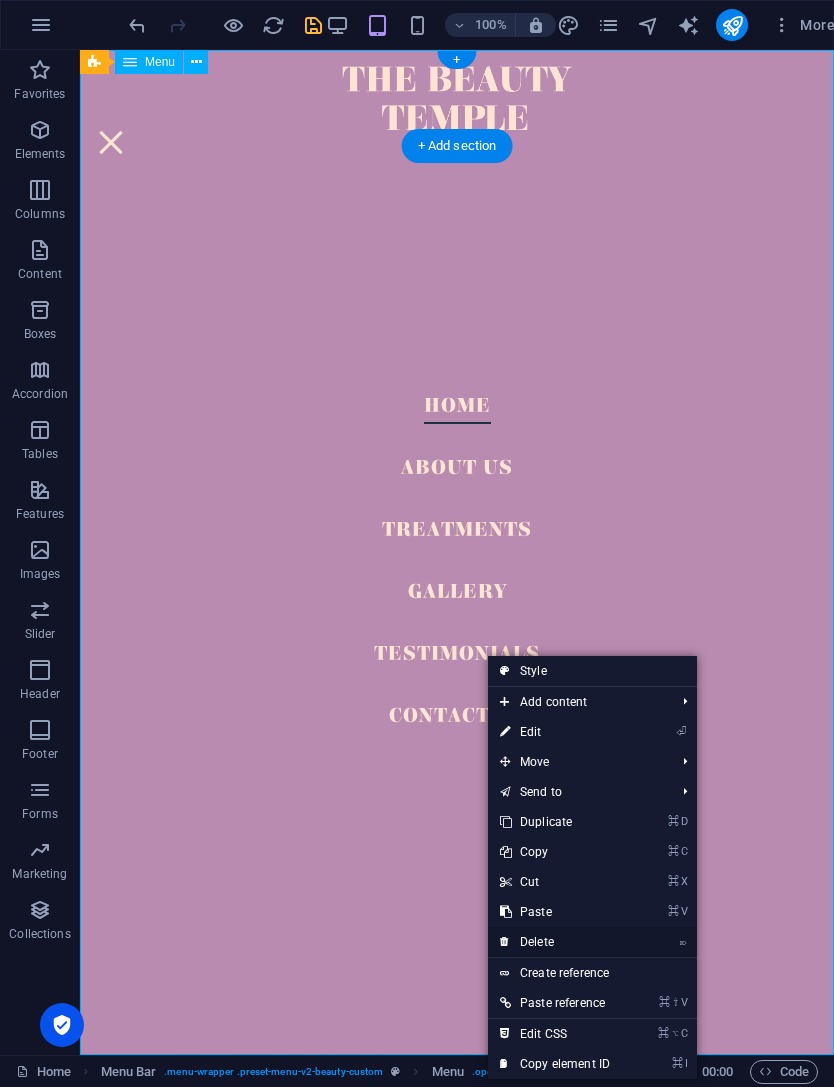 click on "⌦  Delete" at bounding box center (555, 942) 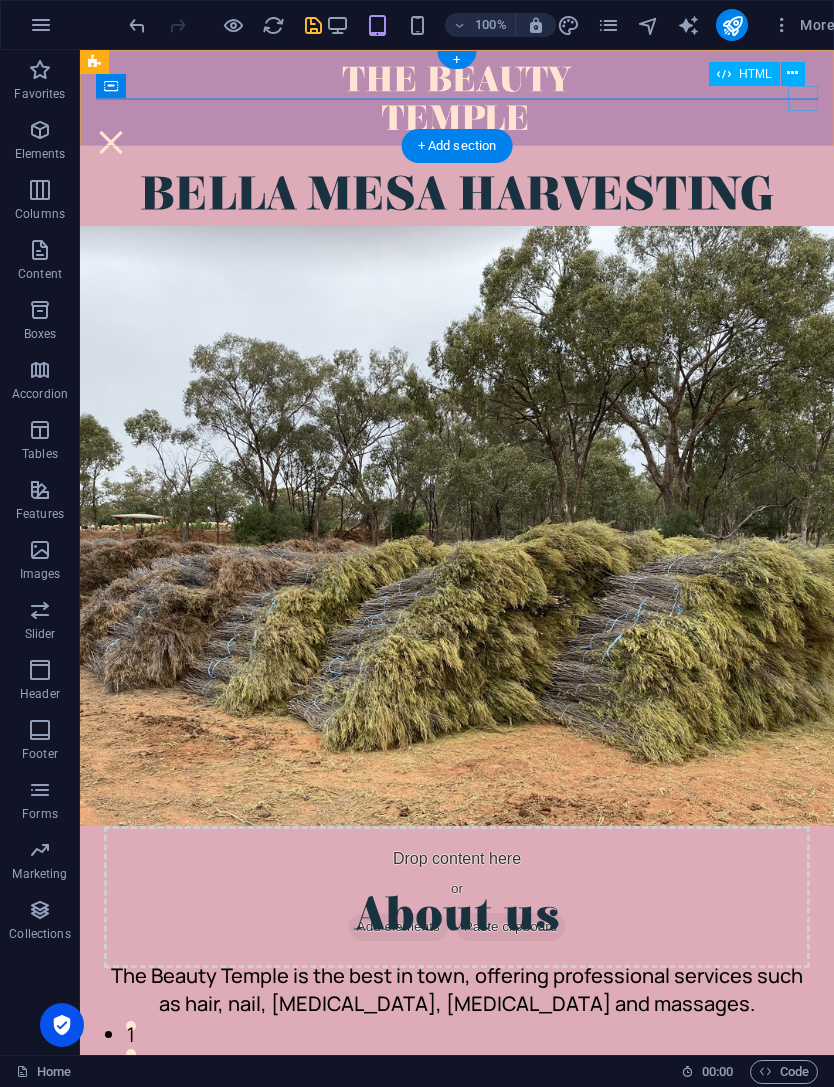 click at bounding box center (111, 142) 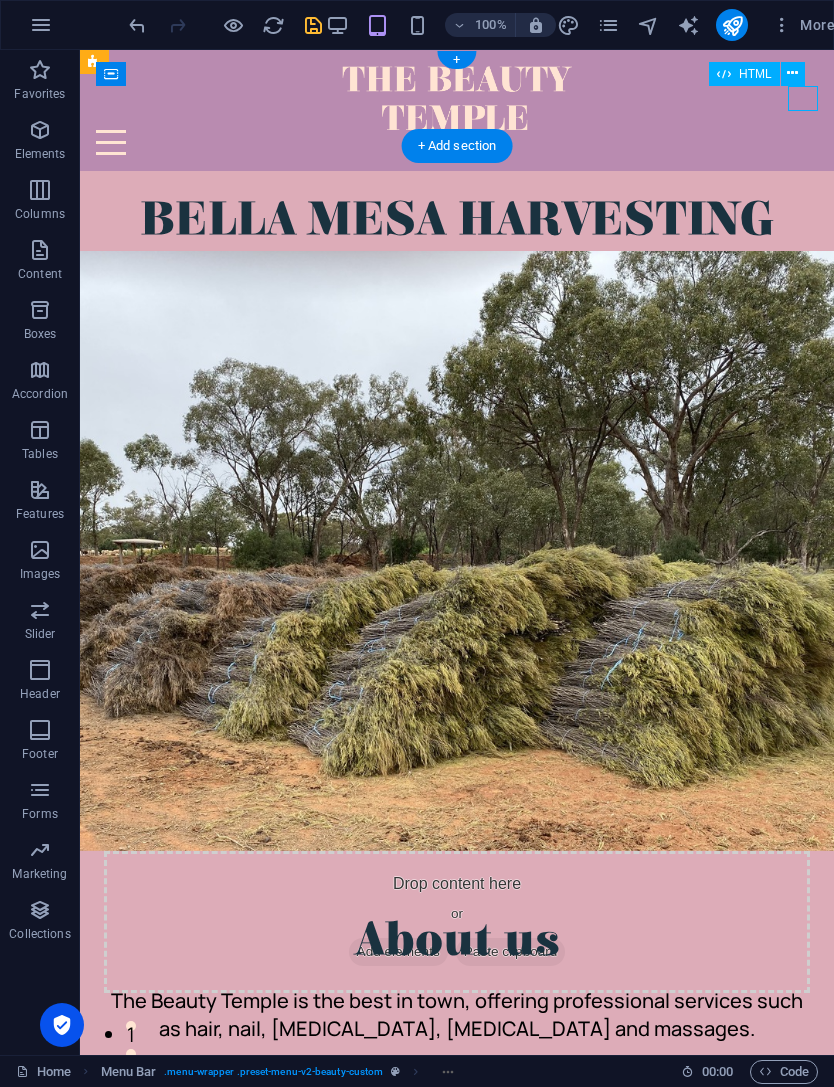 click at bounding box center (457, 142) 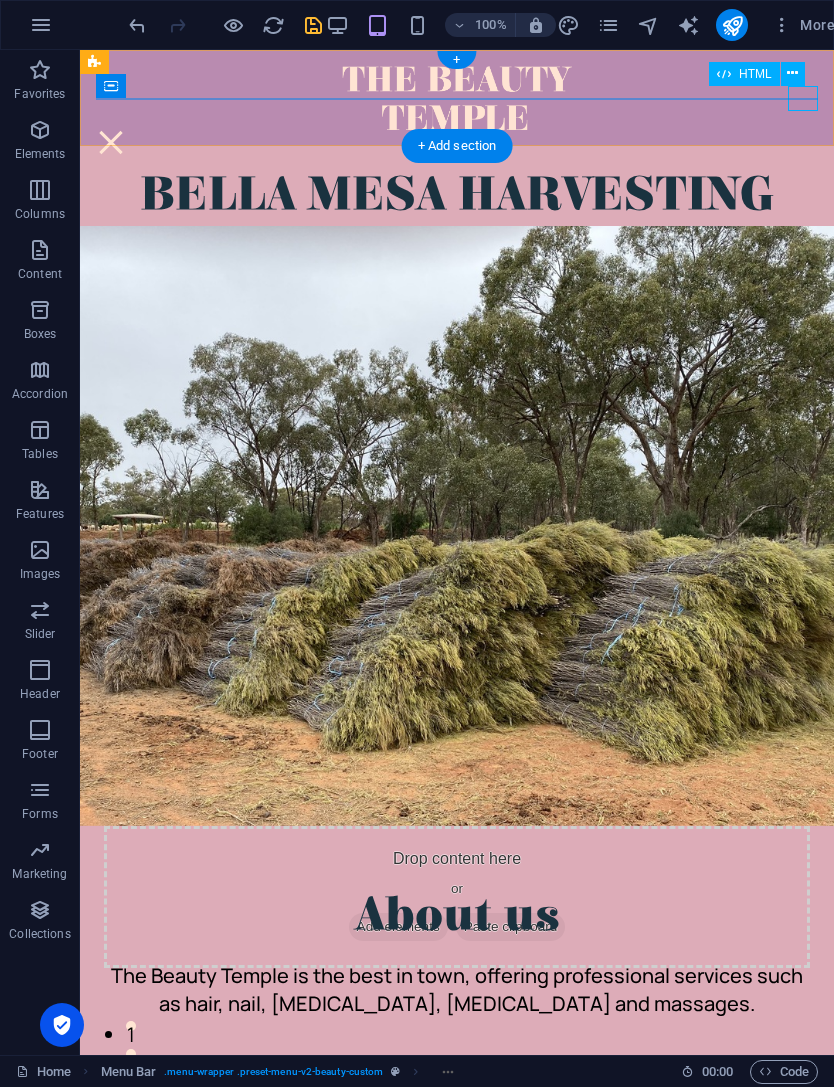 click at bounding box center [111, 142] 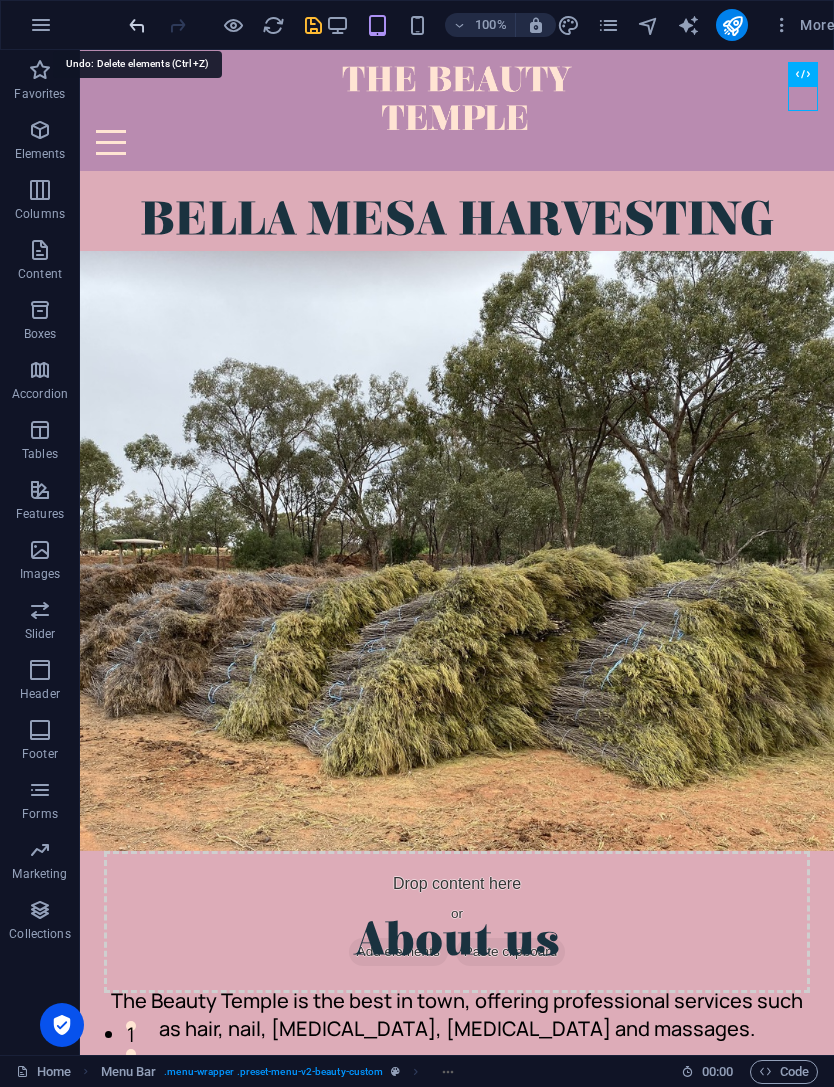 click at bounding box center (137, 25) 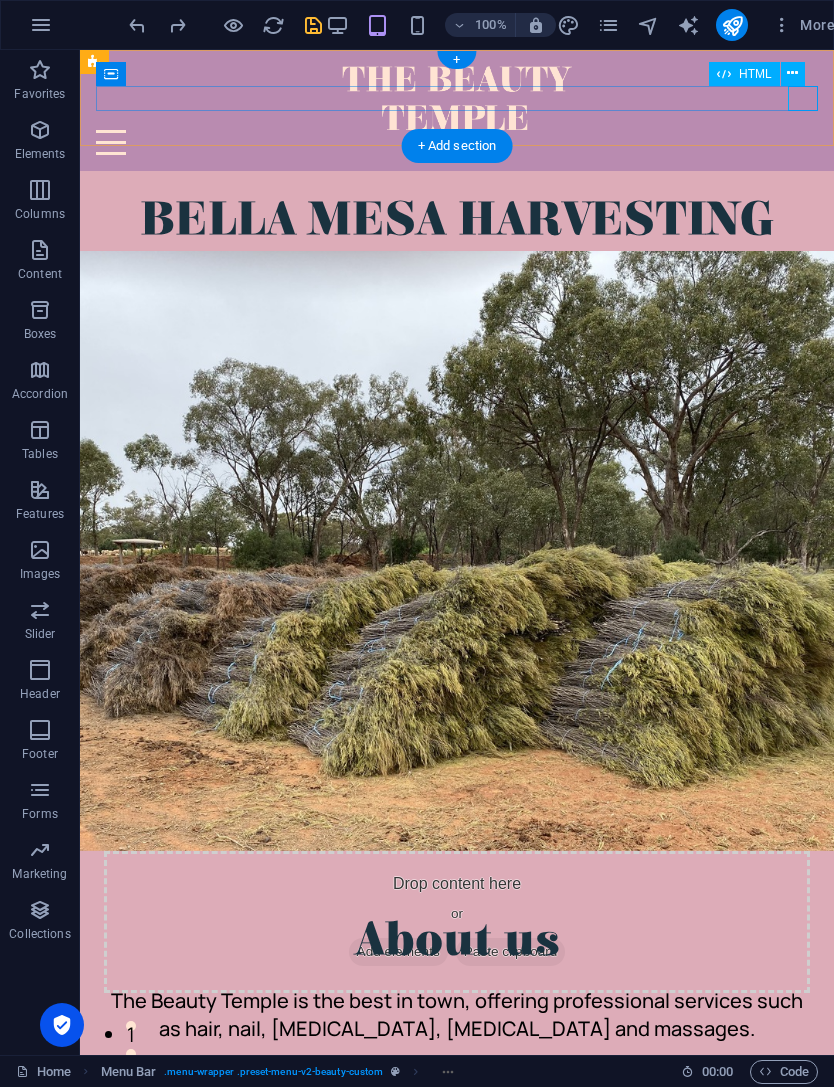 click at bounding box center [457, 142] 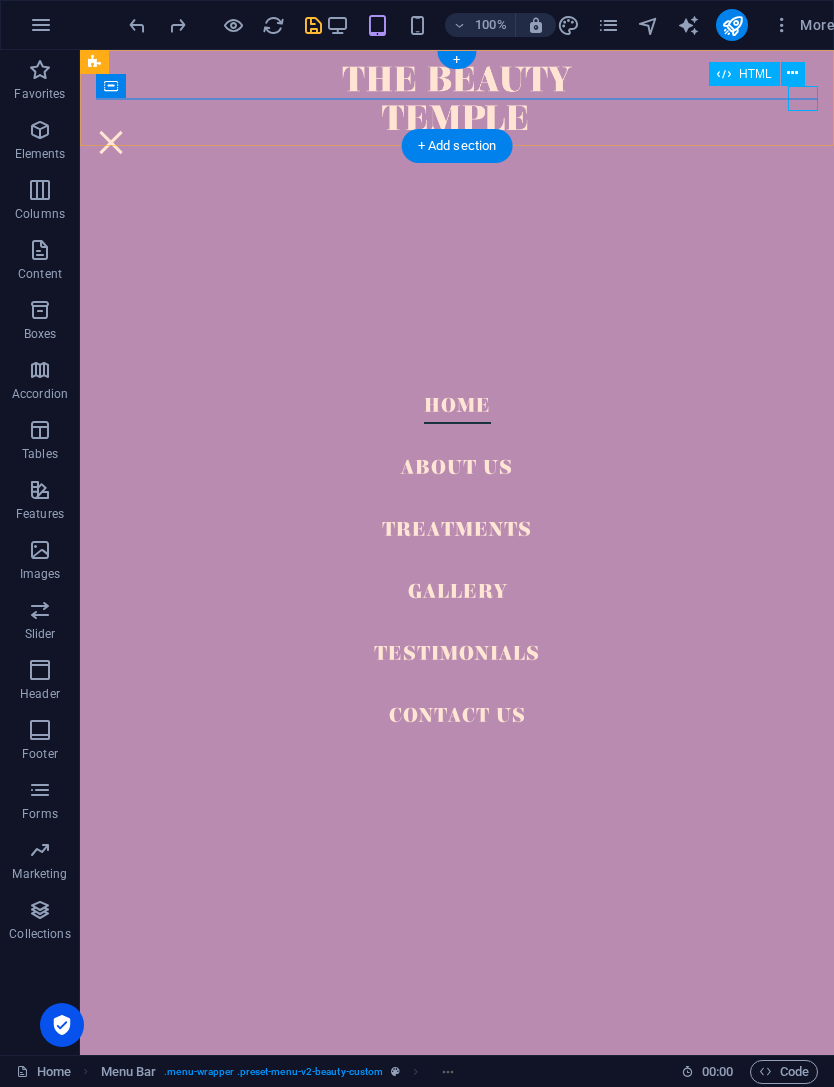 click at bounding box center [111, 142] 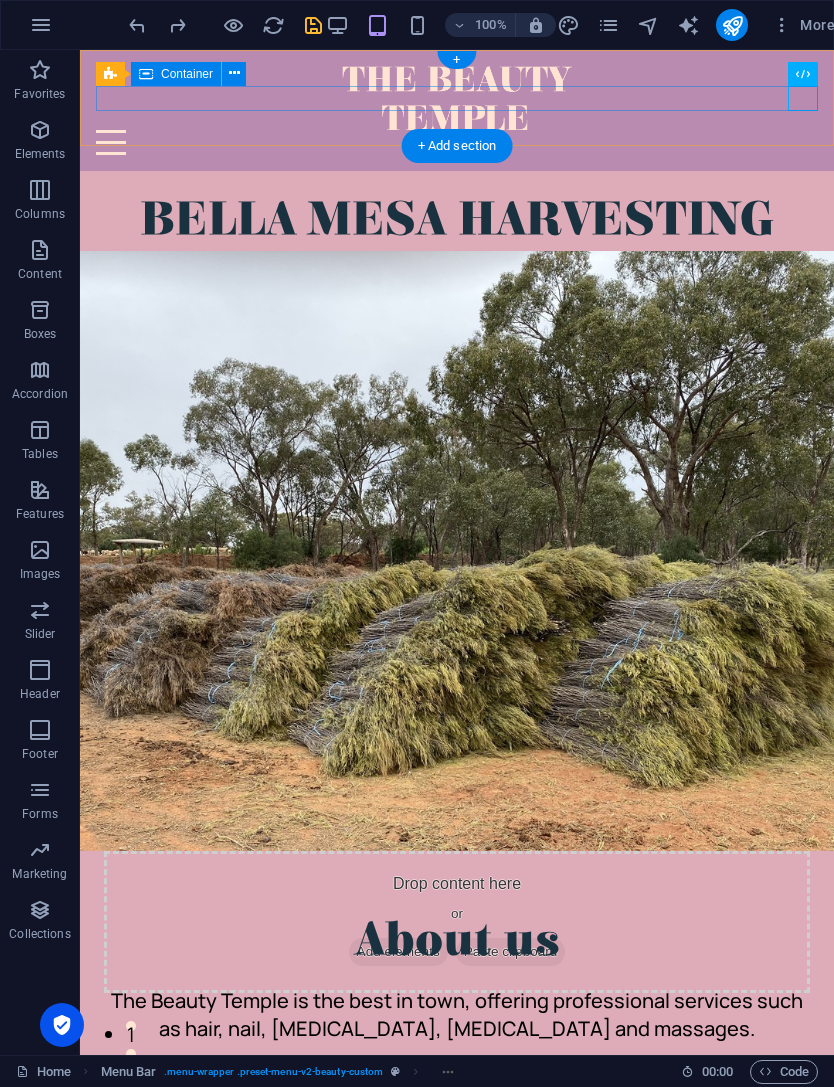 click at bounding box center (457, 142) 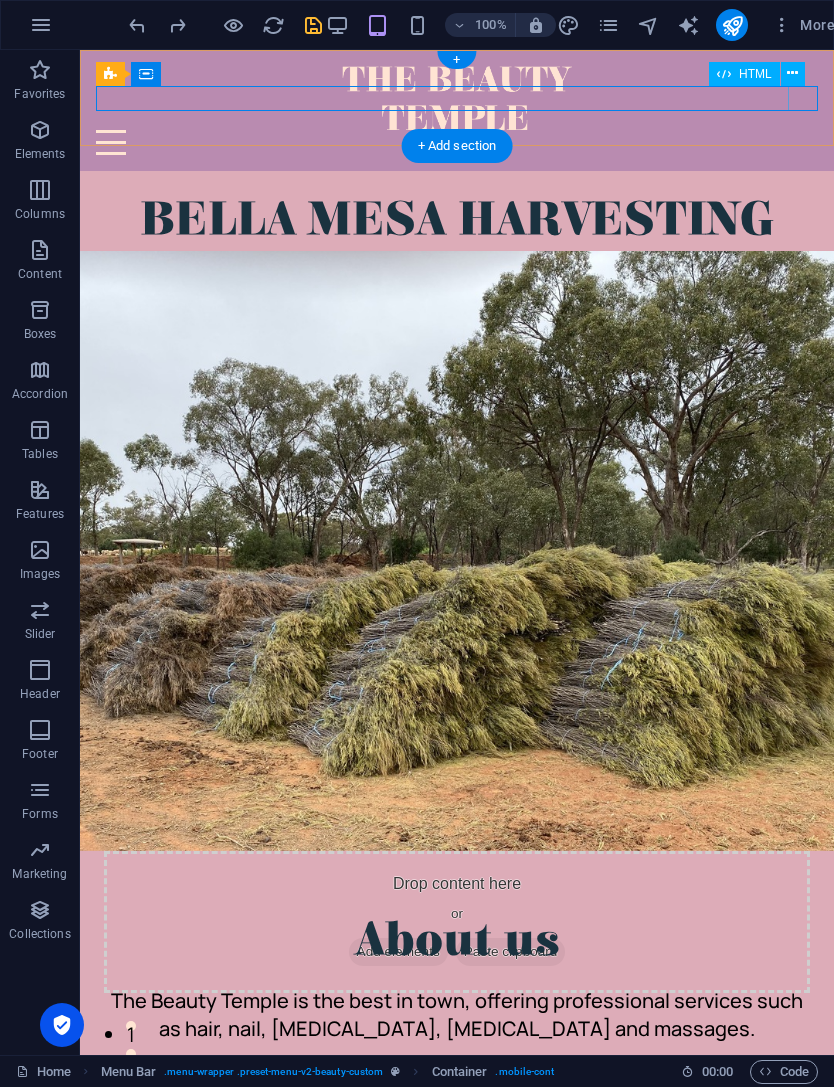 click at bounding box center [457, 142] 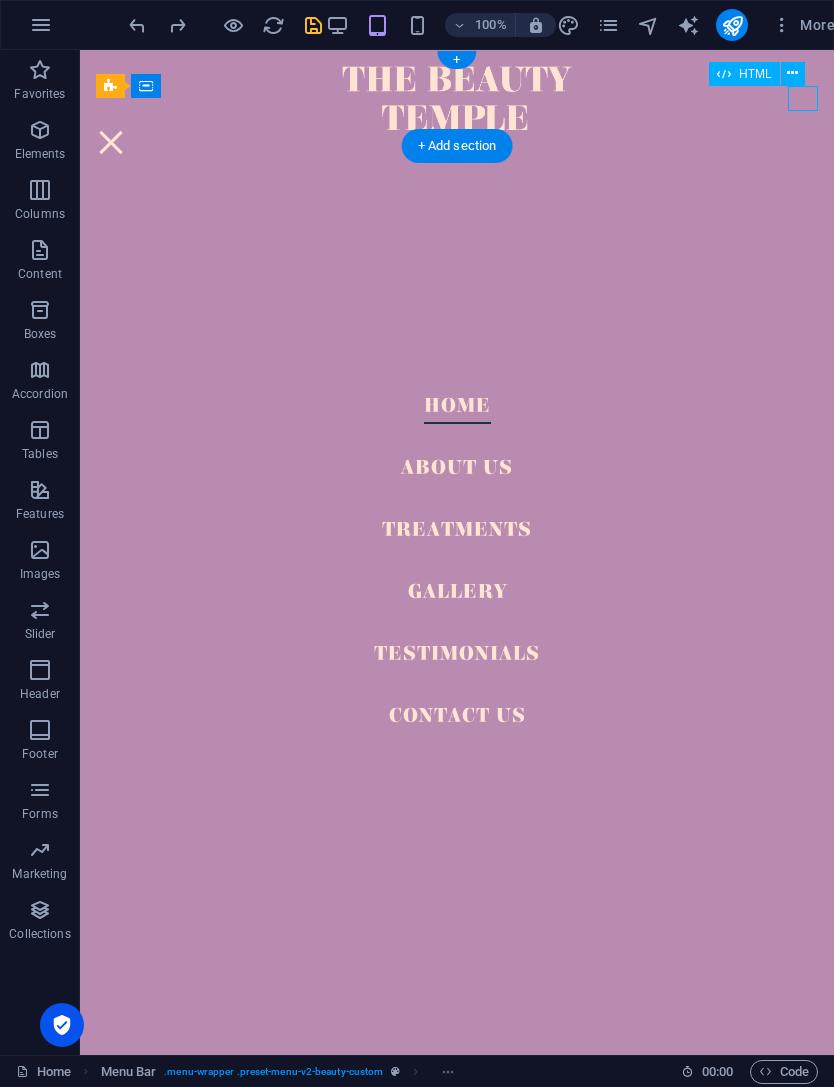 click at bounding box center (111, 142) 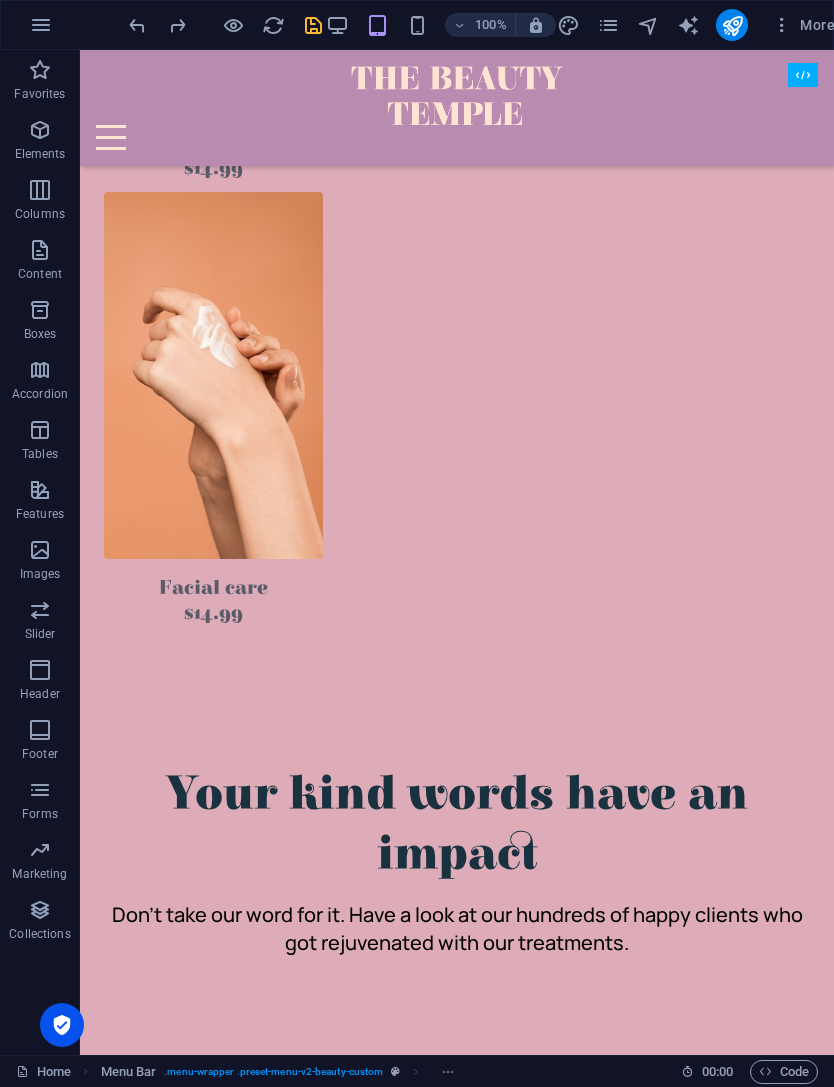 scroll, scrollTop: 3220, scrollLeft: 0, axis: vertical 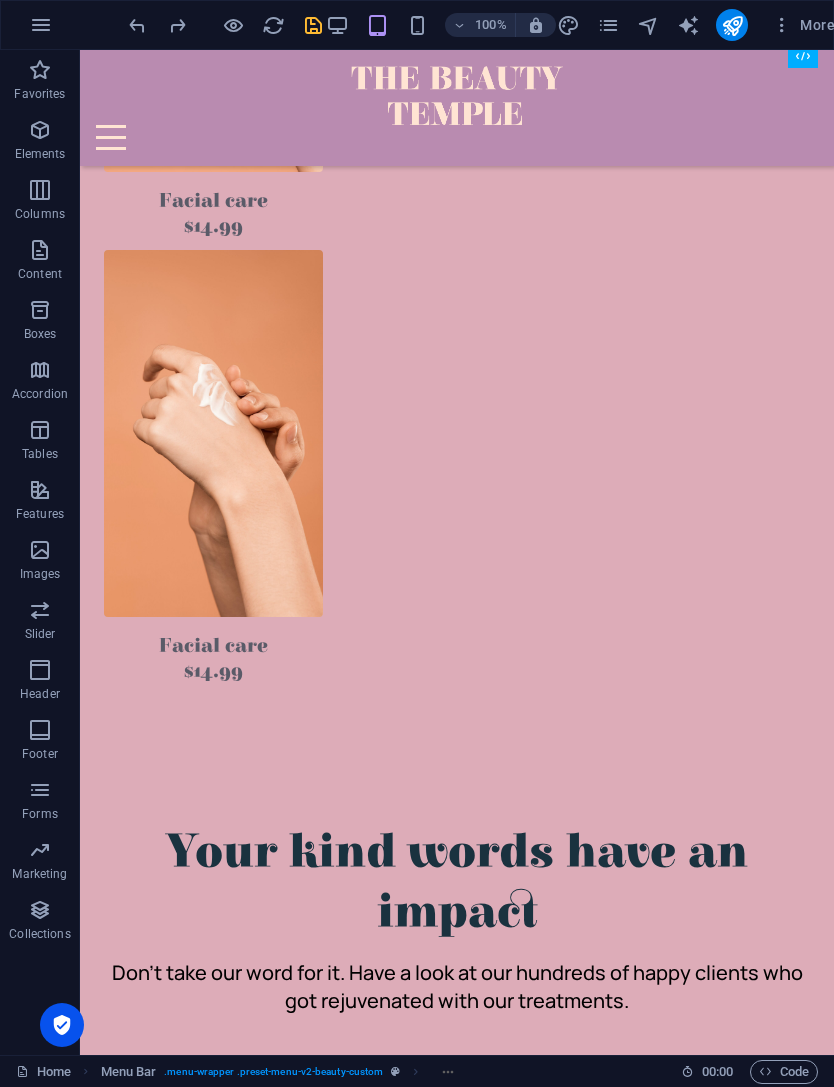 click at bounding box center (457, 7191) 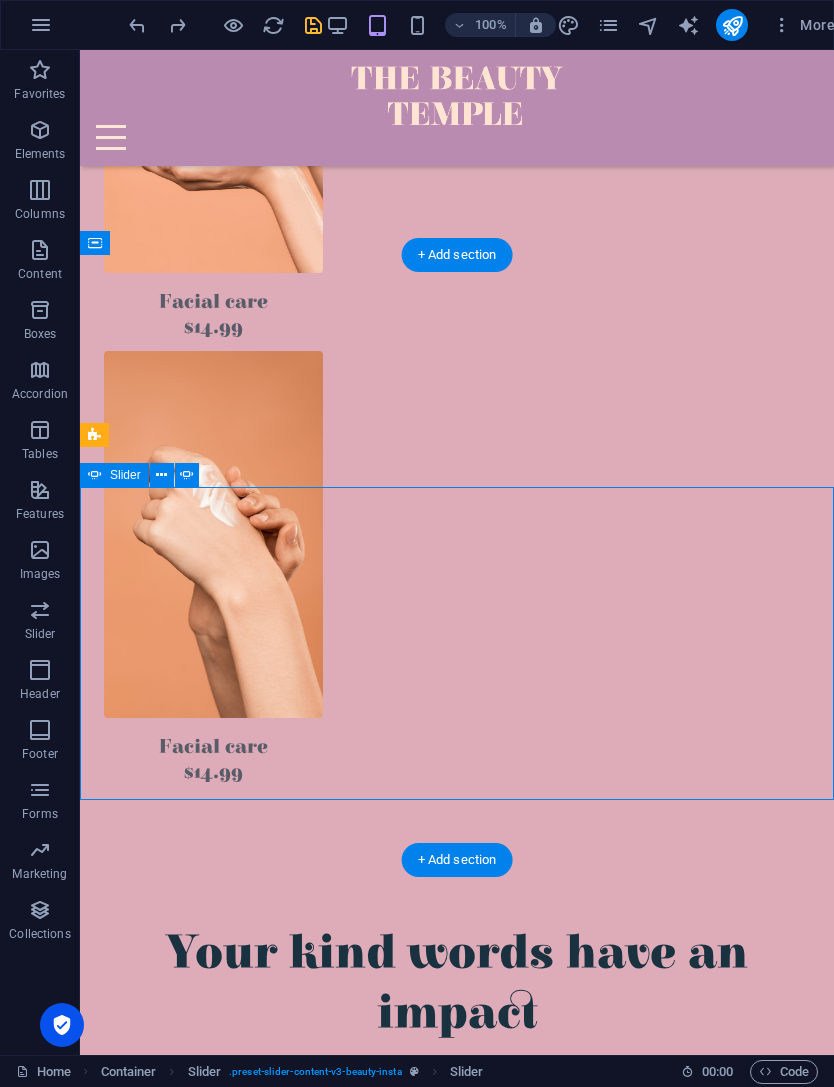 scroll, scrollTop: 3138, scrollLeft: 0, axis: vertical 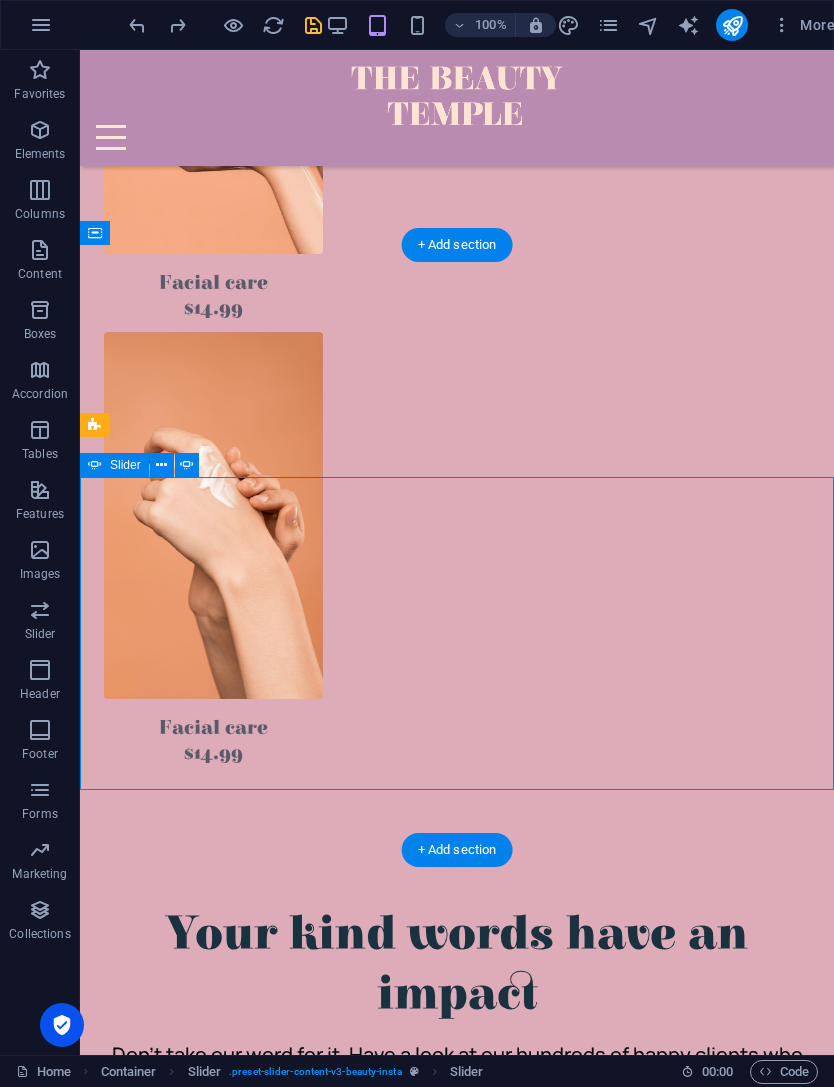 click at bounding box center [-486, 5231] 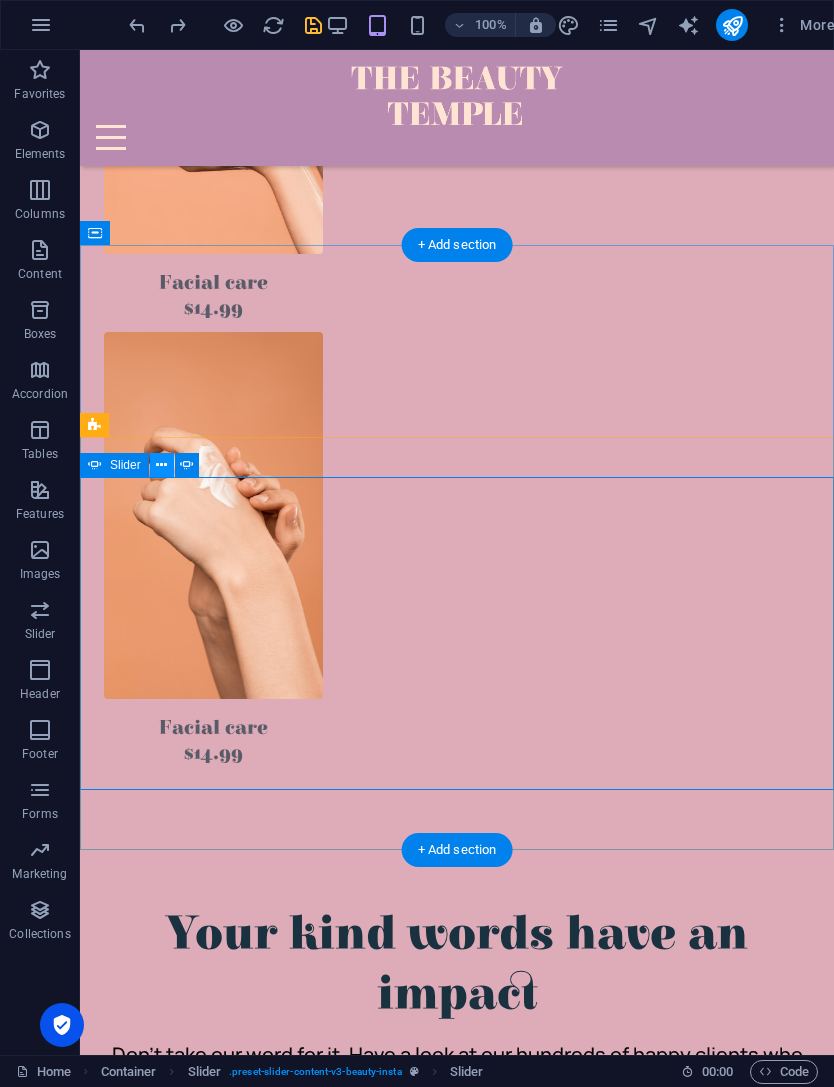 click at bounding box center [161, 465] 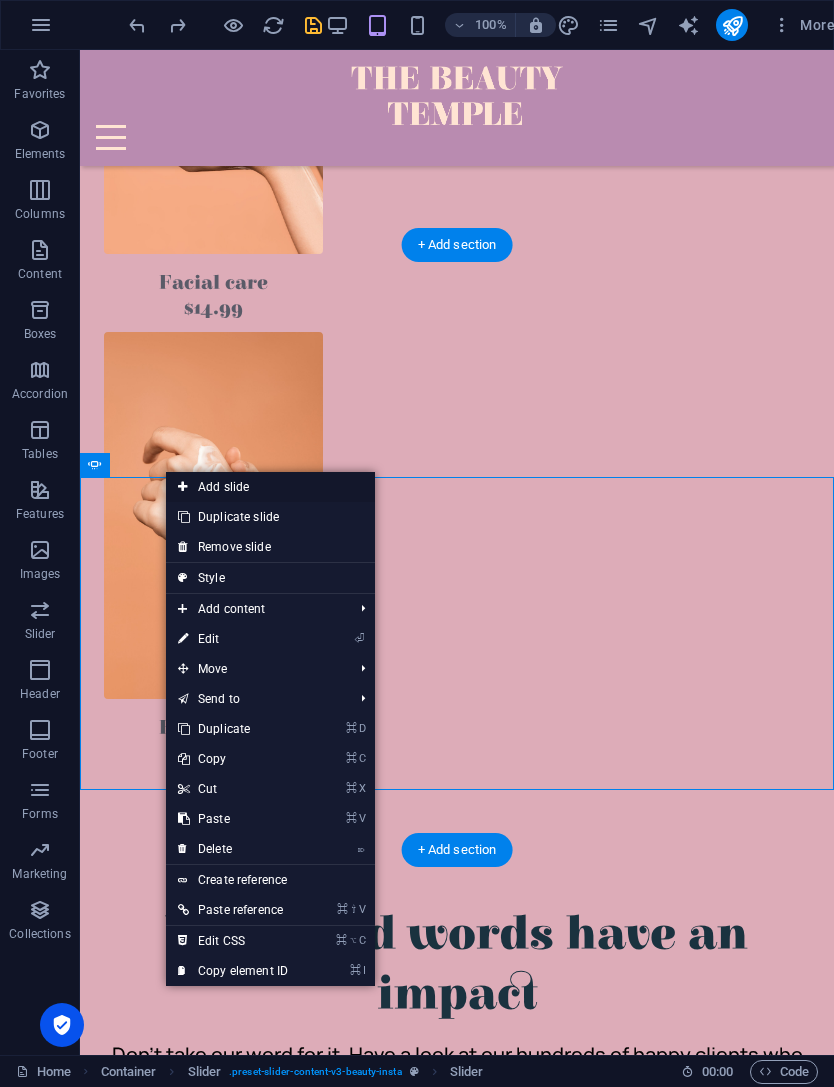 click on "Add slide" at bounding box center (270, 487) 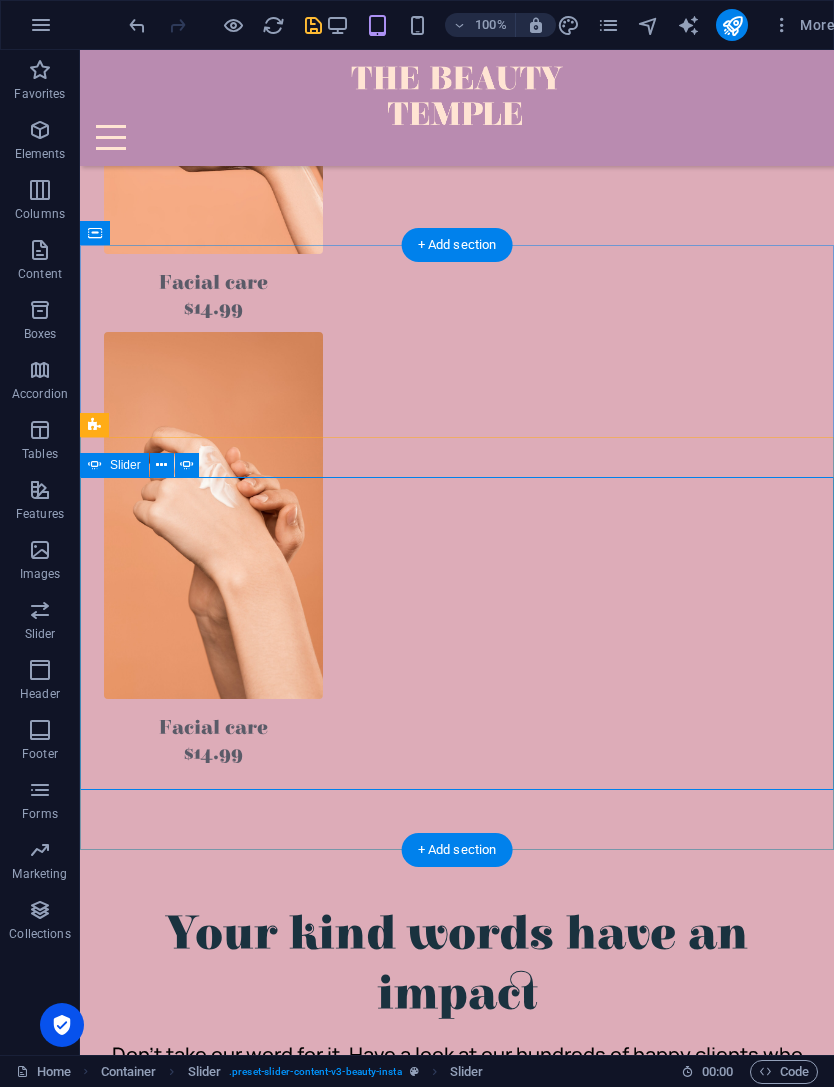 click on "Paste clipboard" at bounding box center [-809, 6243] 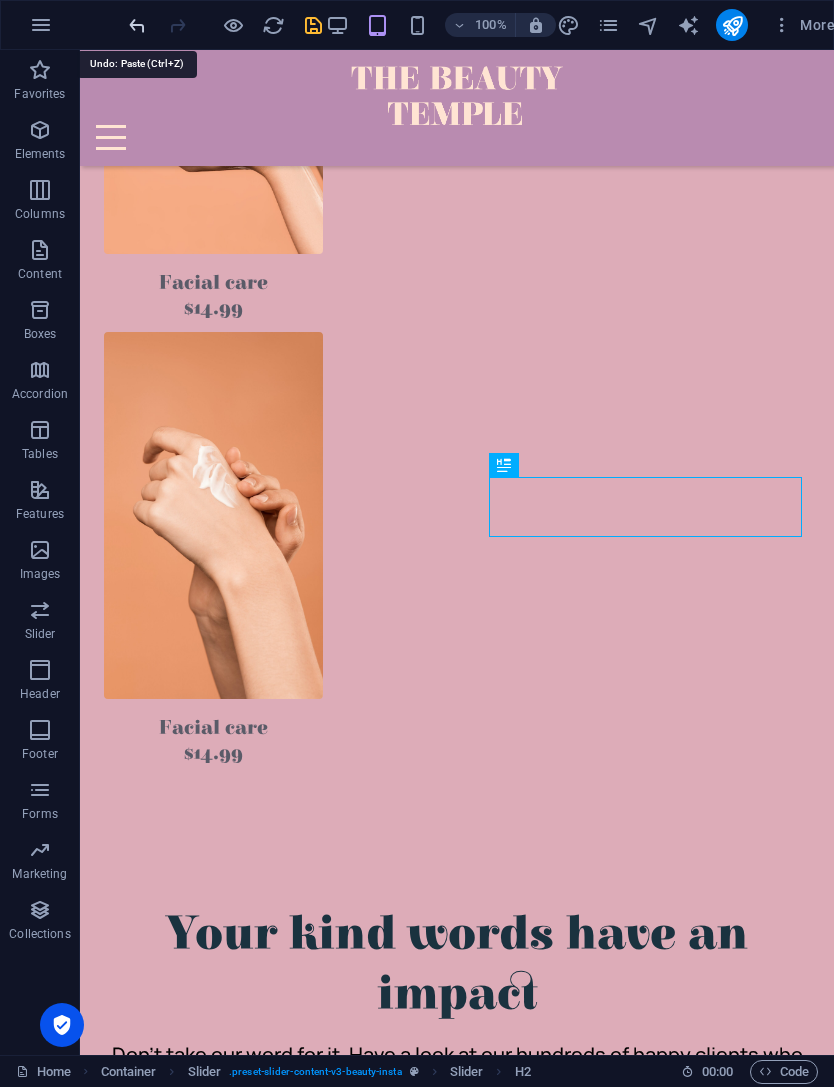 click at bounding box center [137, 25] 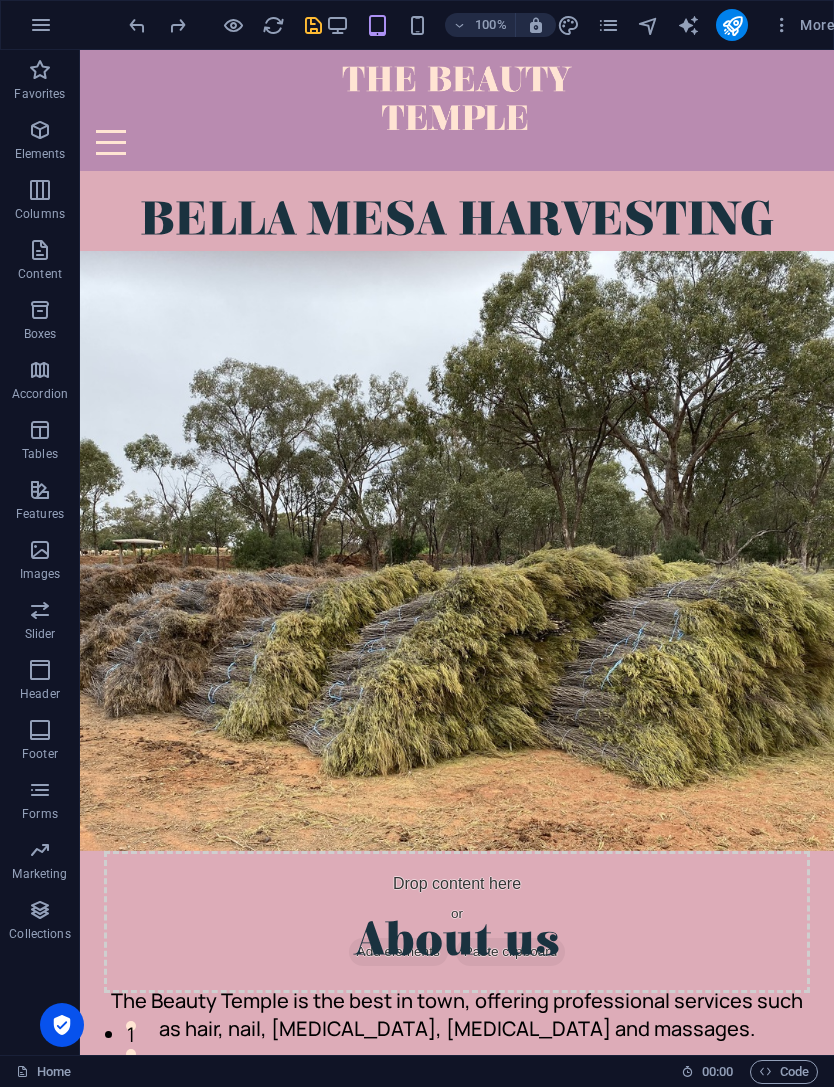 scroll, scrollTop: 0, scrollLeft: 0, axis: both 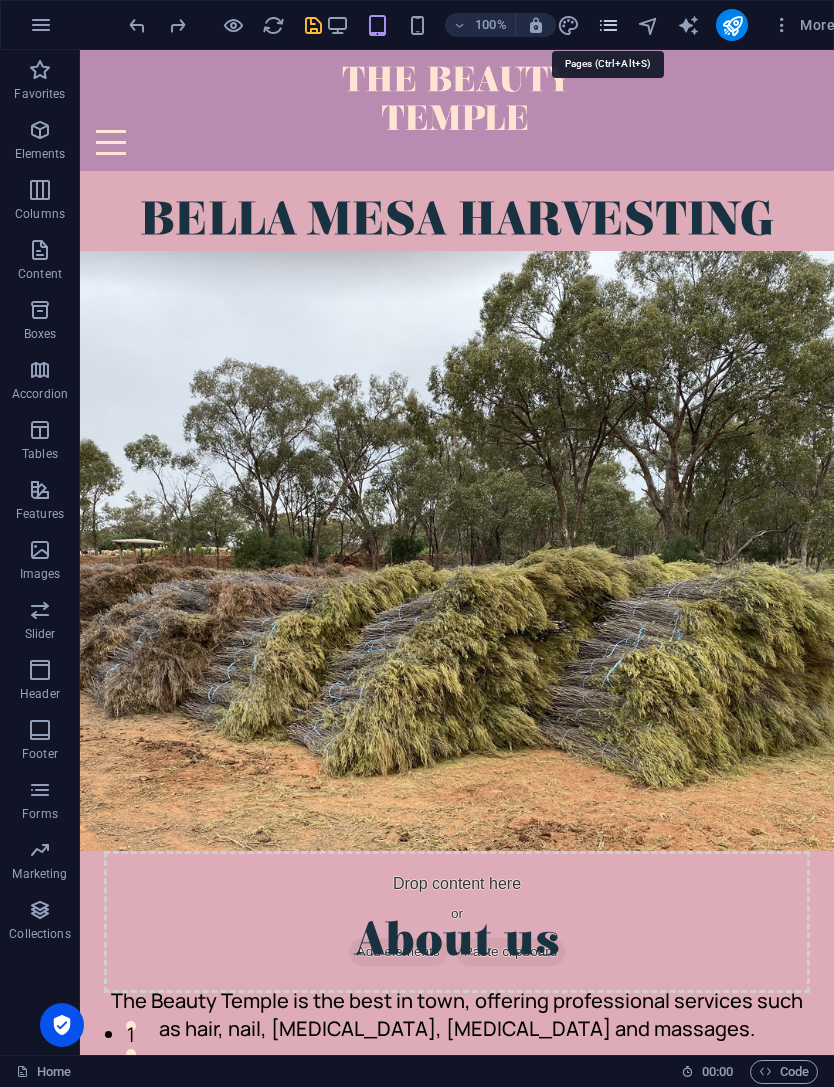 click at bounding box center (608, 25) 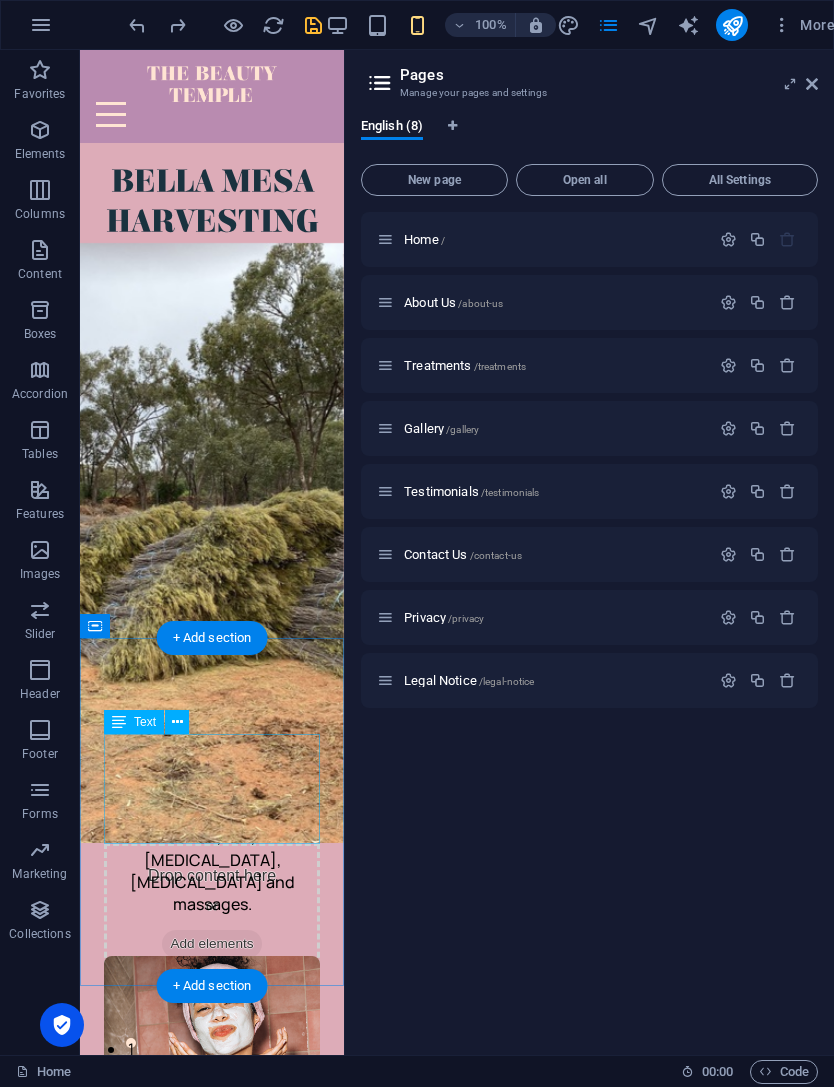 click on "The Beauty Temple is the best in town, offering professional services such as hair, nail, [MEDICAL_DATA], [MEDICAL_DATA] and massages." at bounding box center [212, 837] 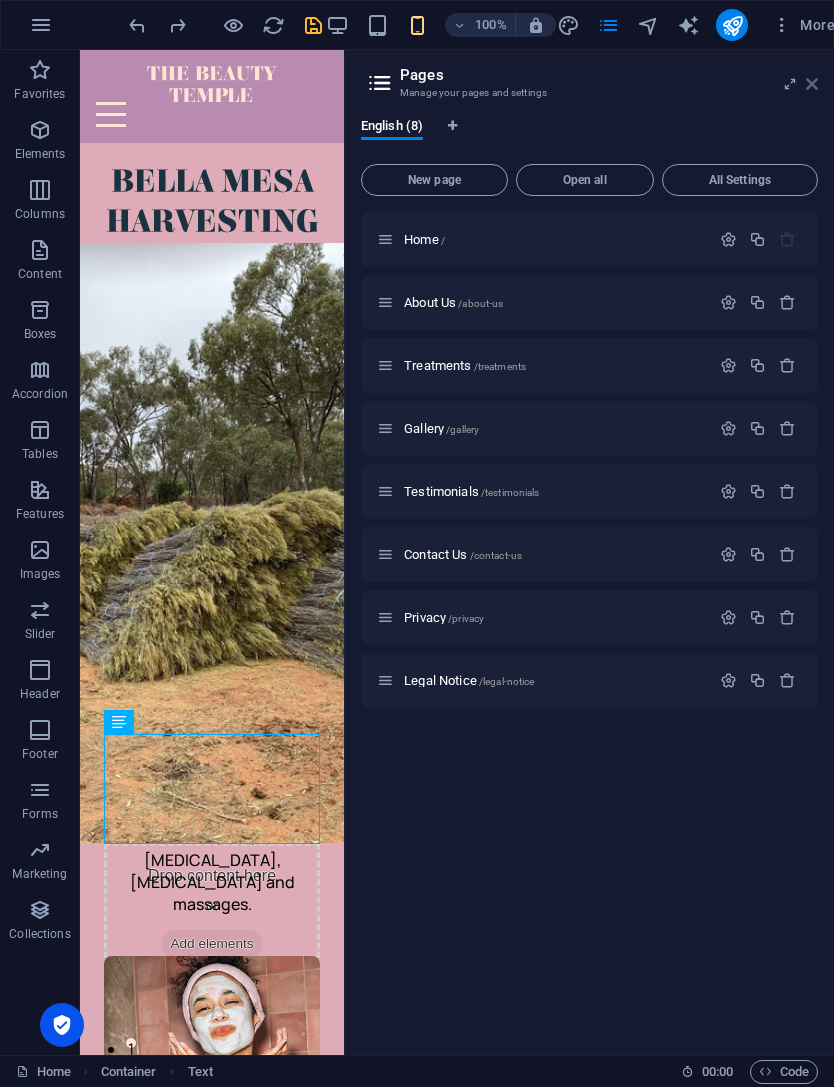 click at bounding box center (812, 84) 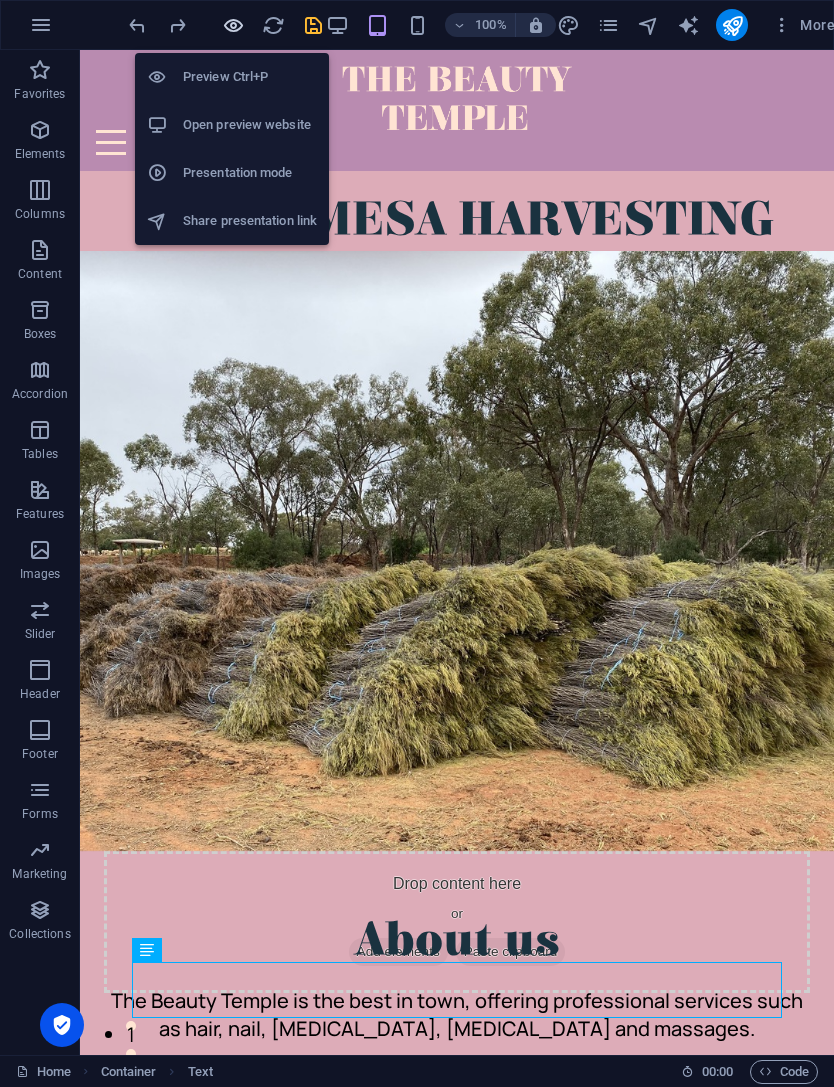 click at bounding box center [233, 25] 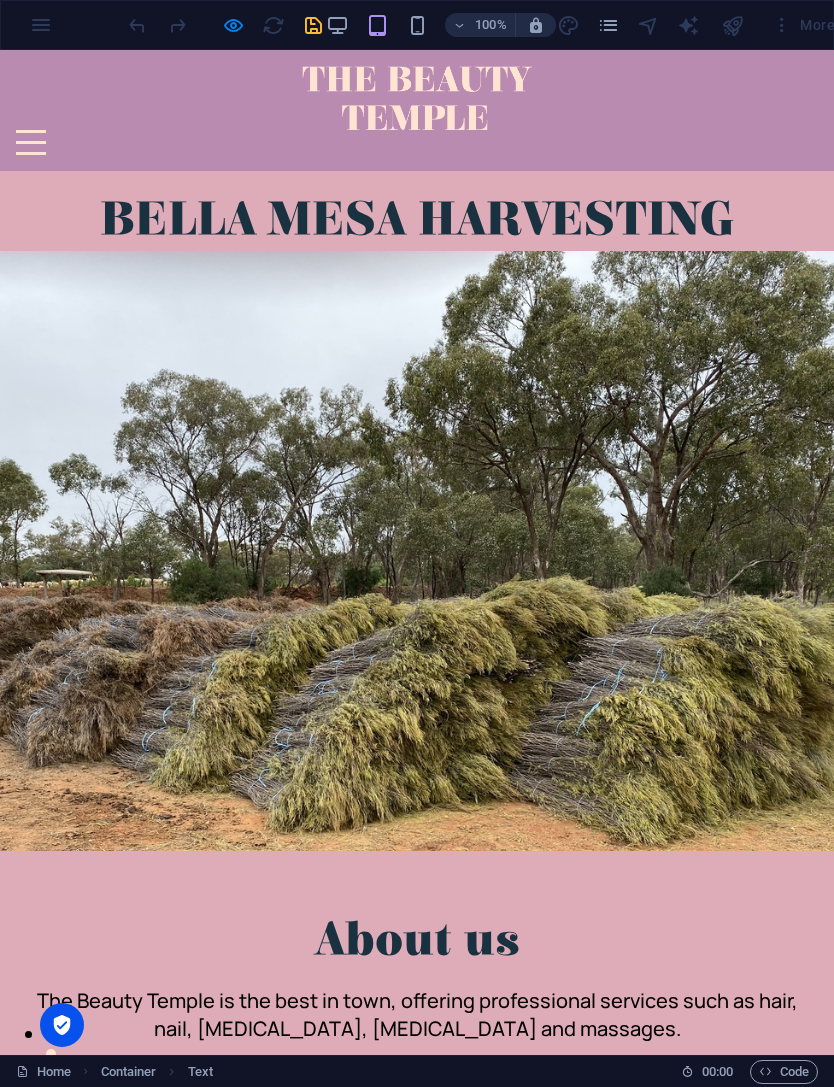click at bounding box center [31, 142] 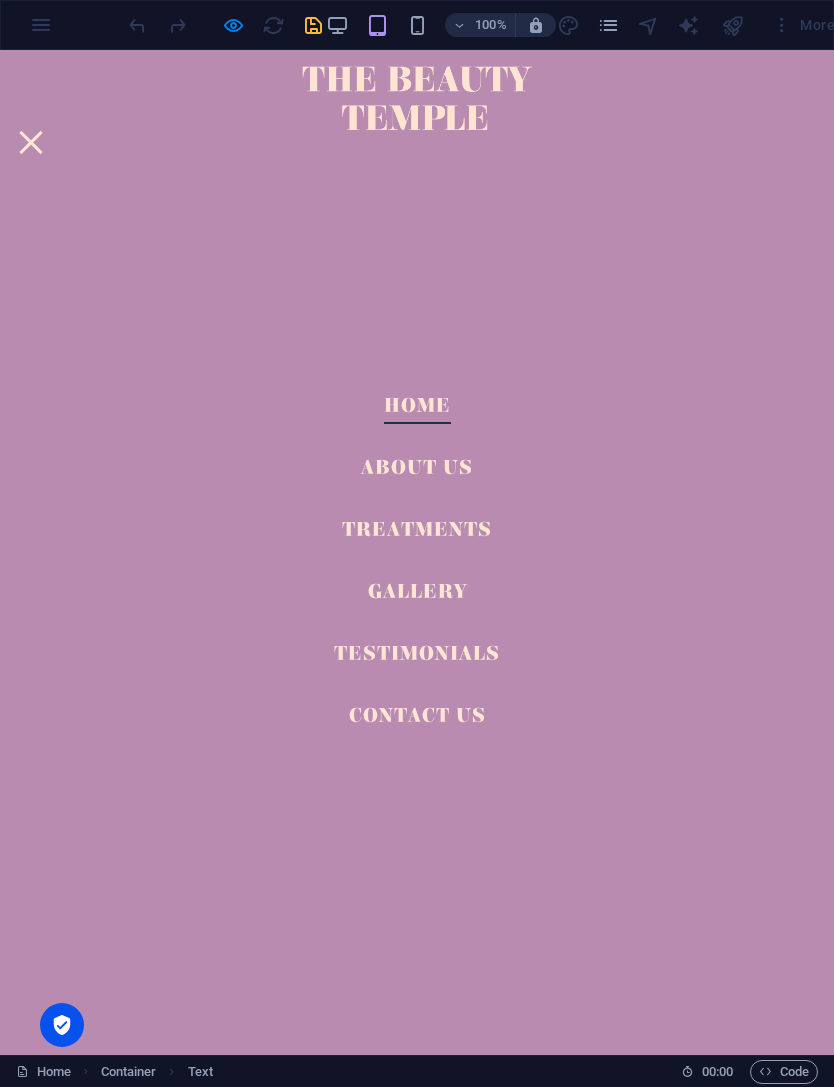 click at bounding box center (30, 142) 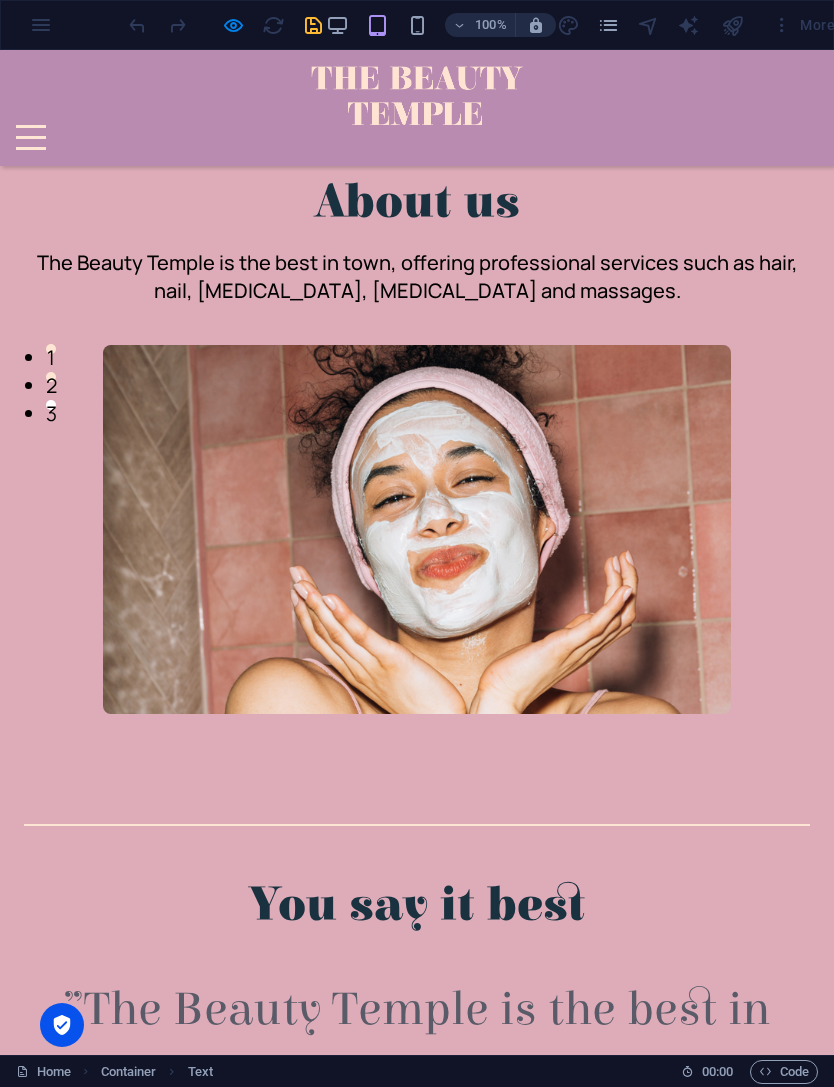 scroll, scrollTop: 693, scrollLeft: 0, axis: vertical 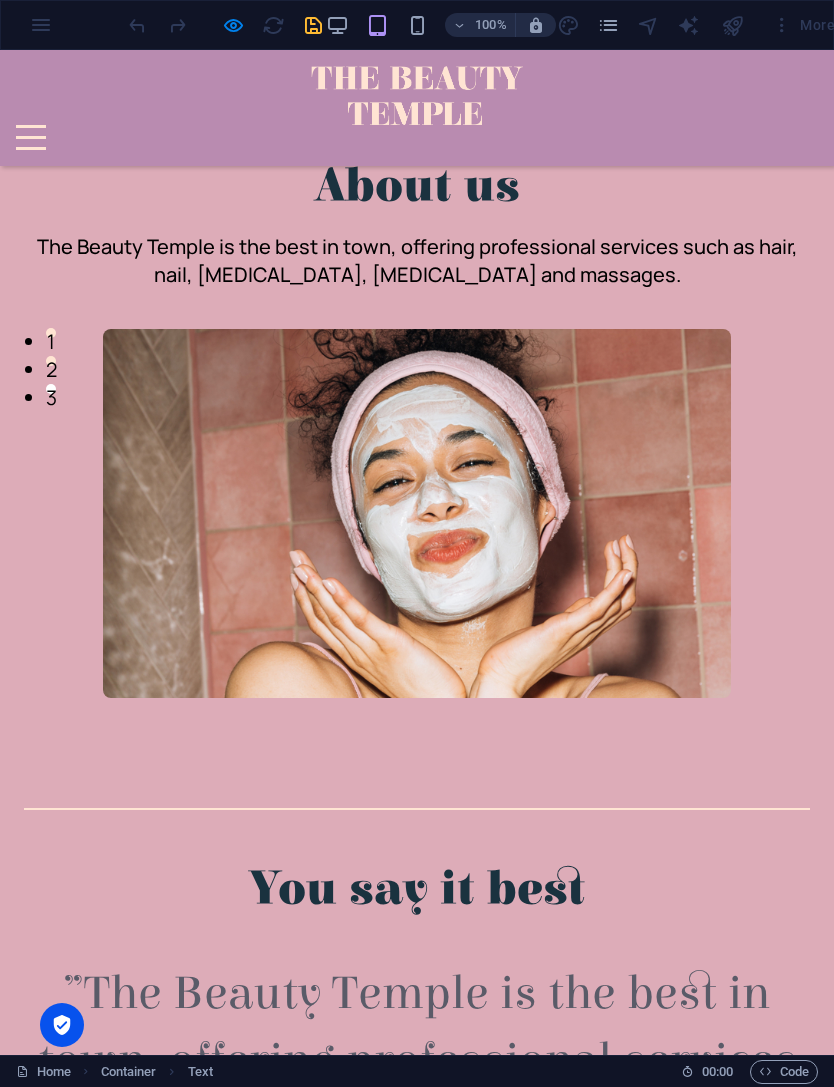 click on "You say it best" at bounding box center [417, 890] 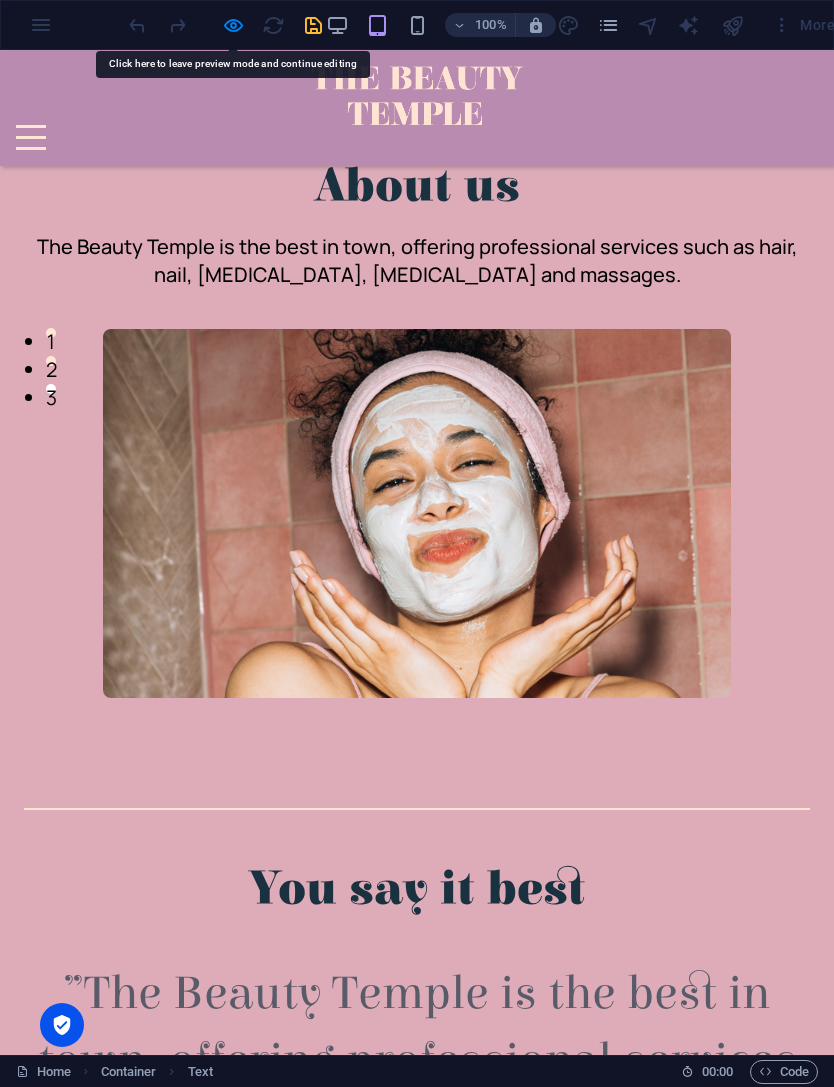 click on "You say it best" at bounding box center (417, 890) 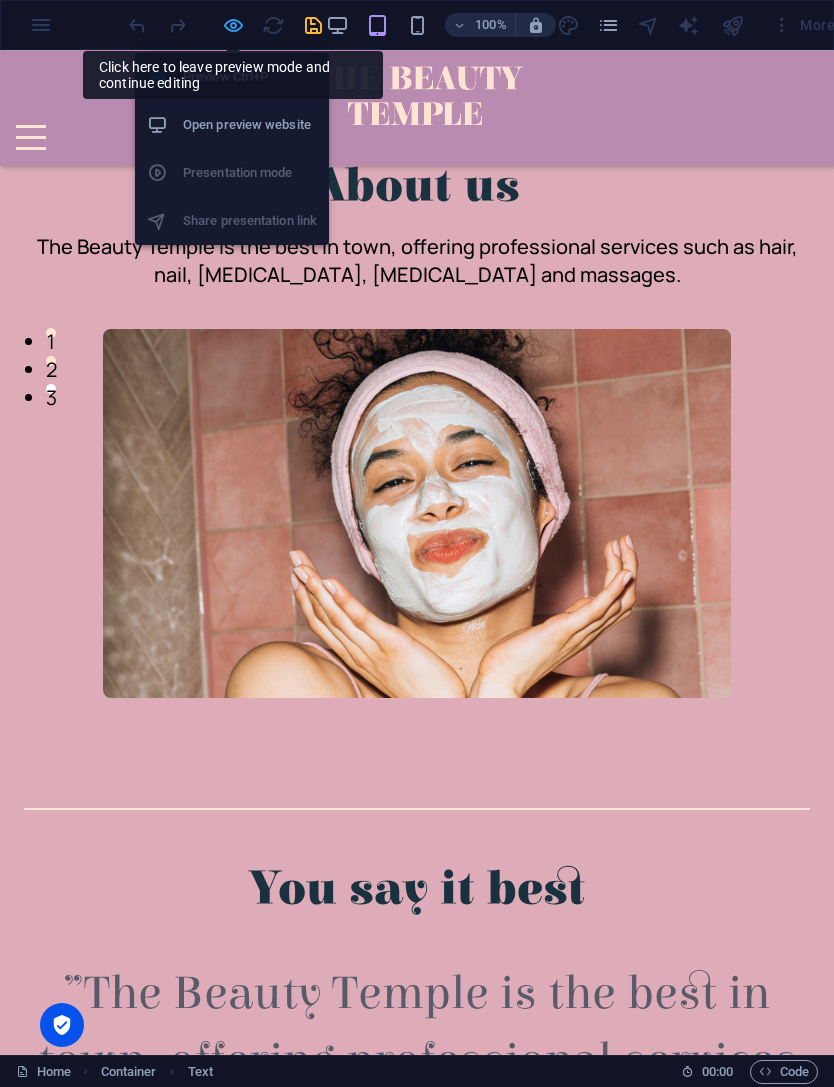 click at bounding box center (233, 25) 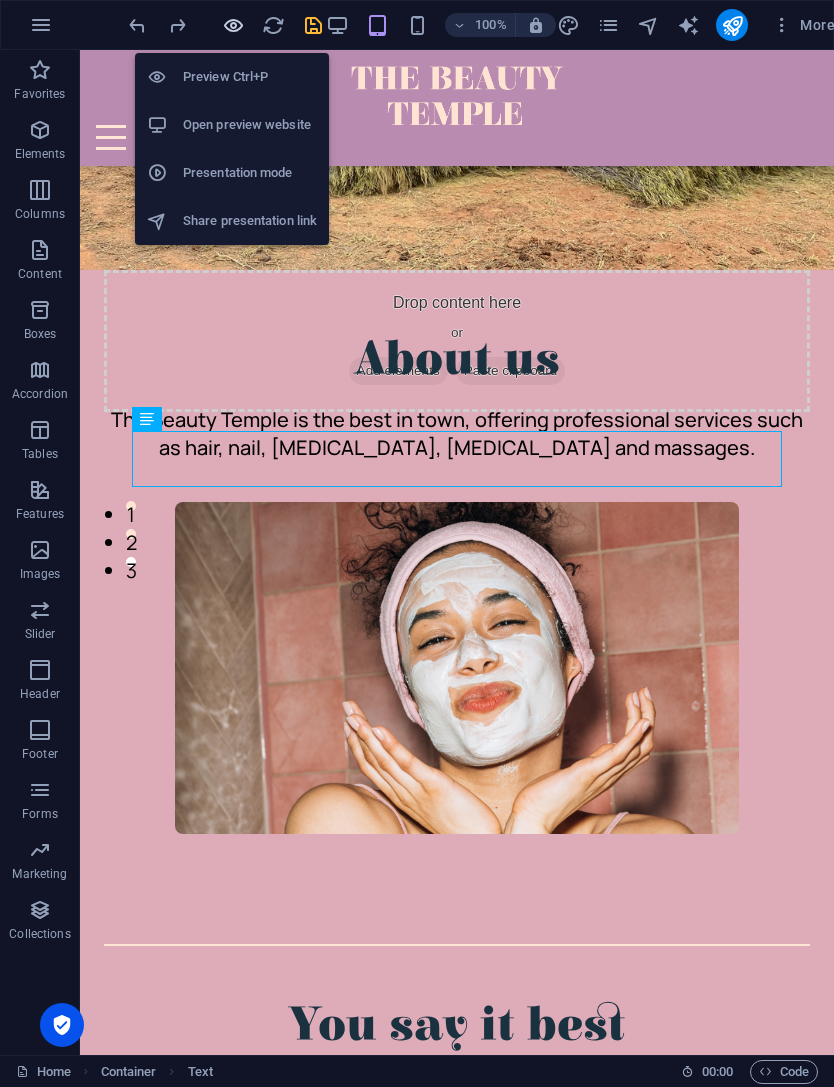 scroll, scrollTop: 524, scrollLeft: 0, axis: vertical 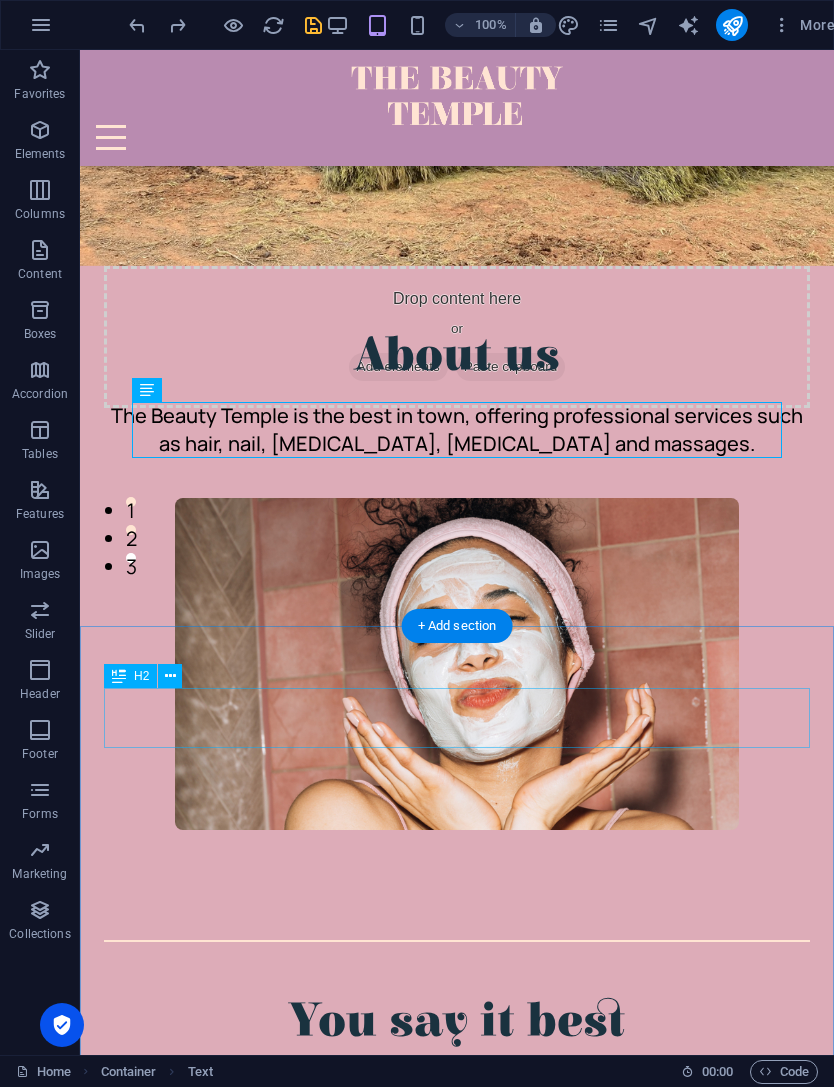 click on "You say it best" at bounding box center [457, 1022] 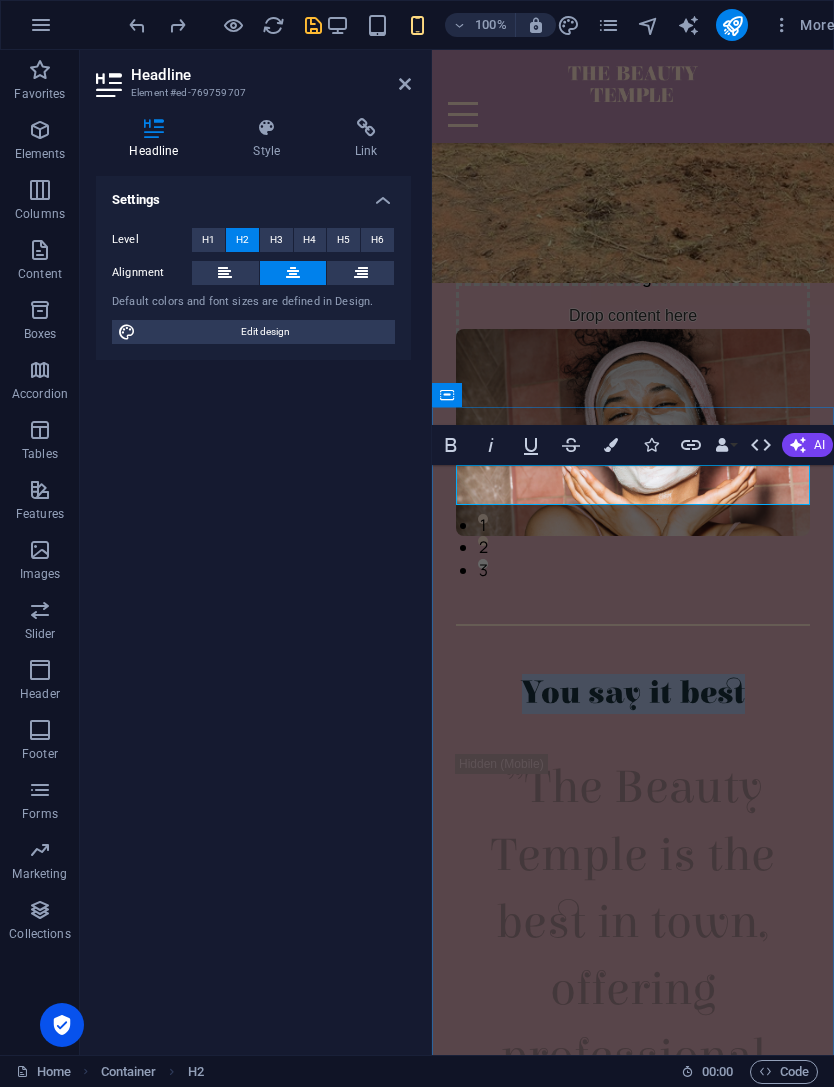 click on "You say it best" at bounding box center [633, 694] 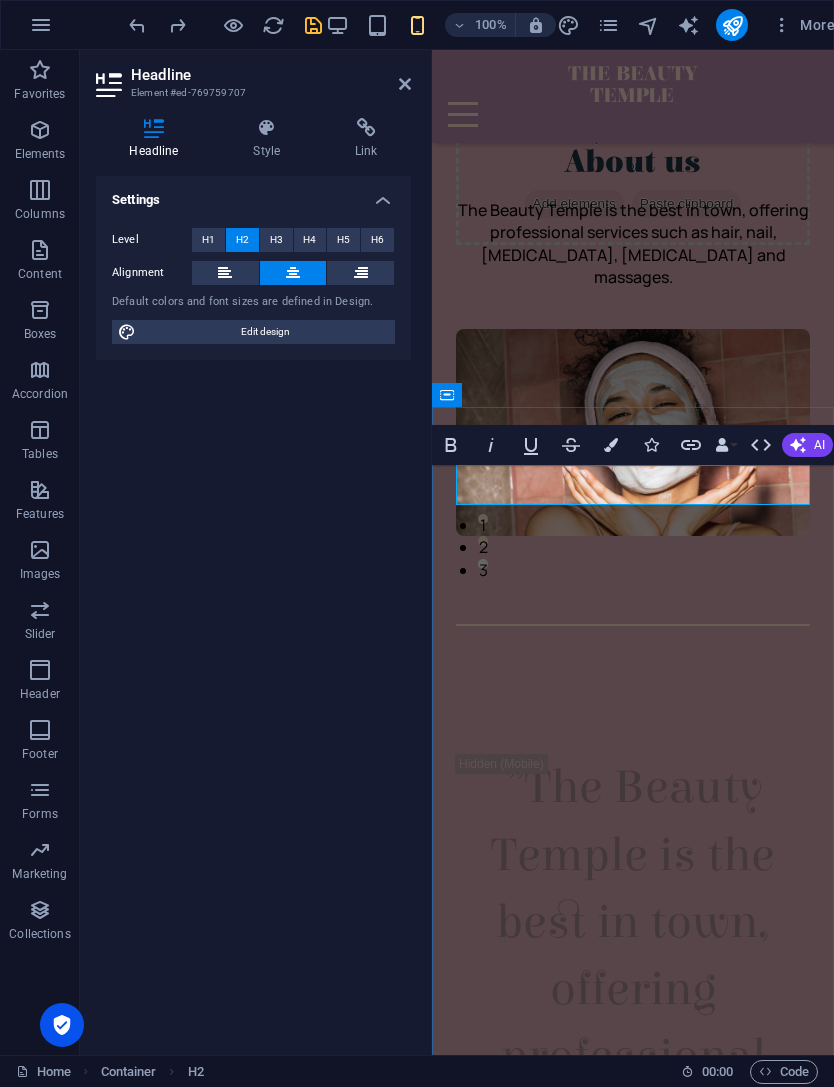 type 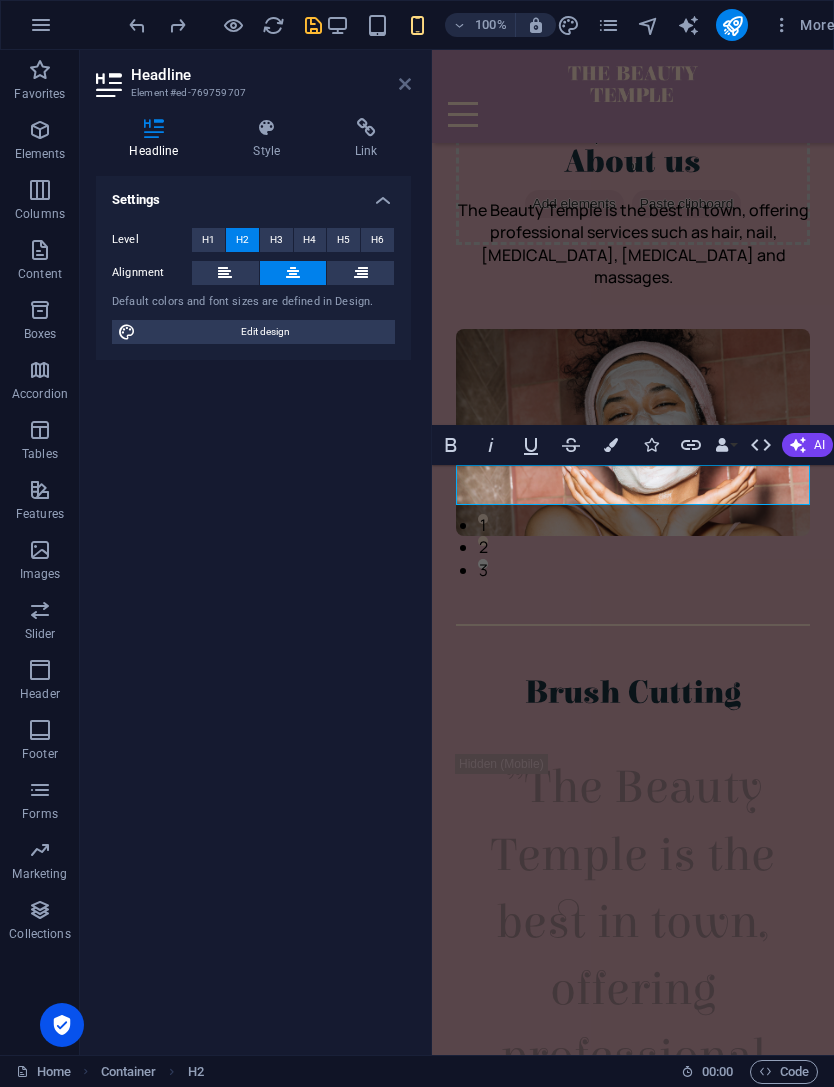 click at bounding box center (405, 84) 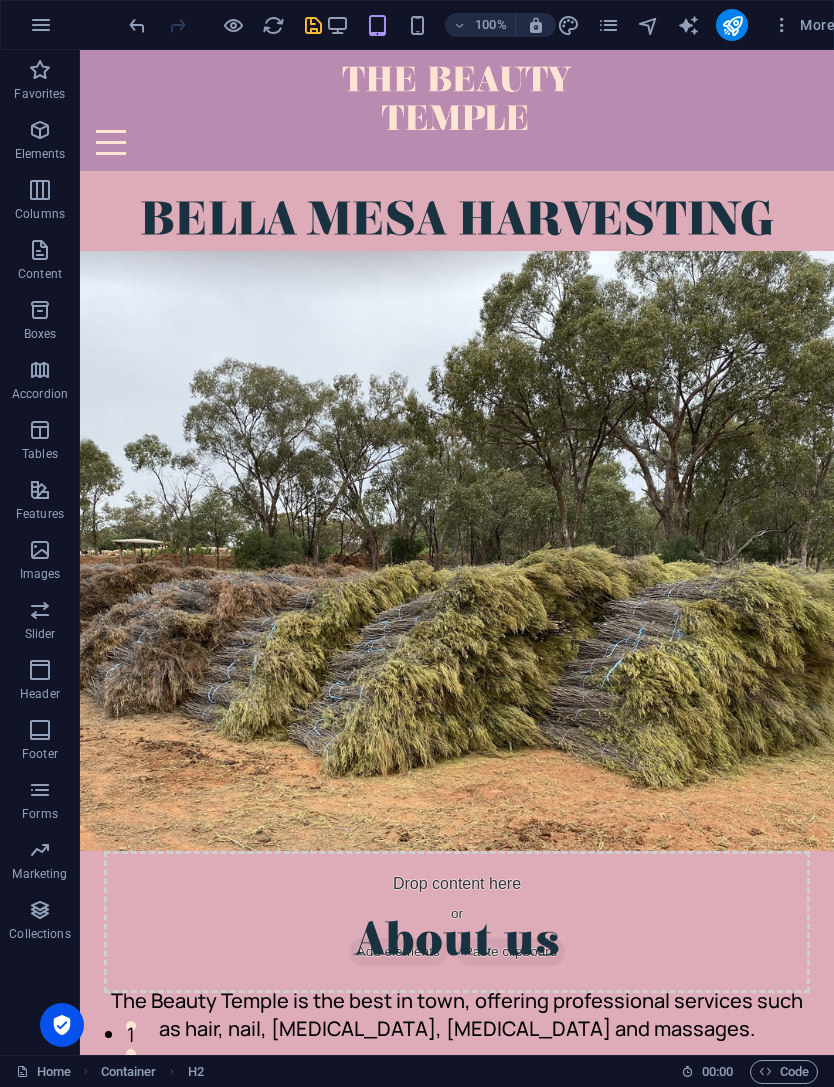 scroll, scrollTop: 0, scrollLeft: 0, axis: both 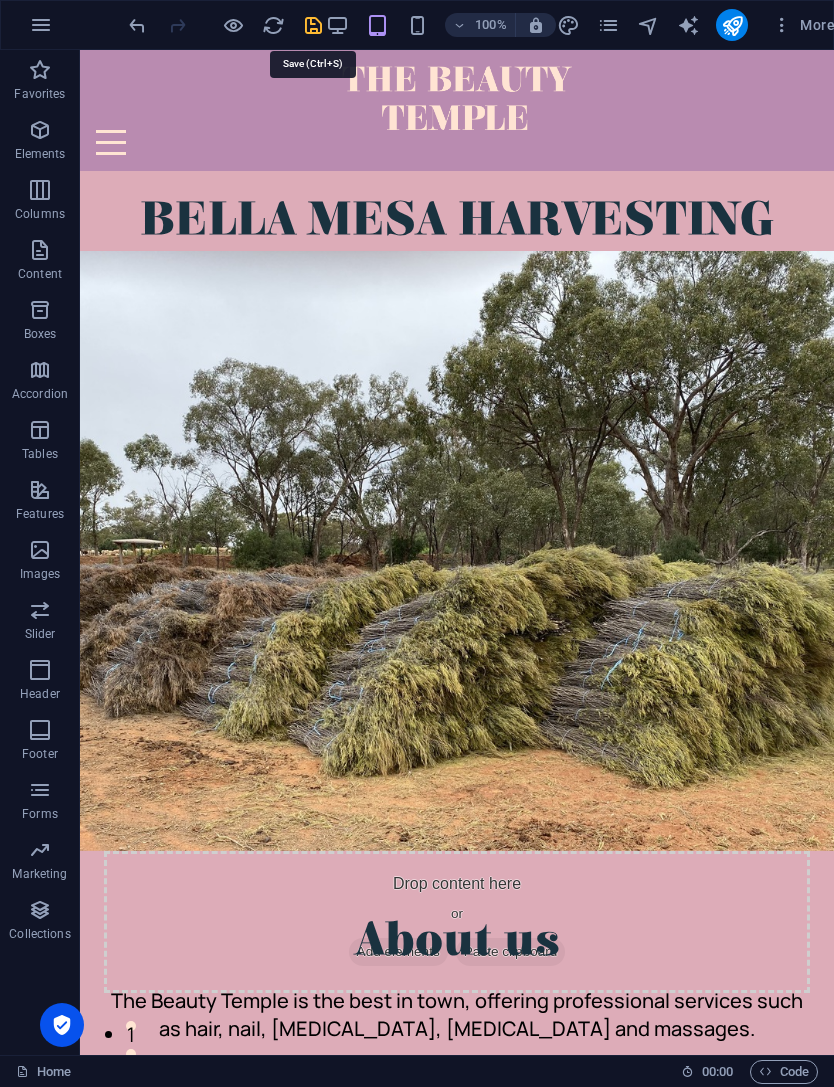 click at bounding box center (313, 25) 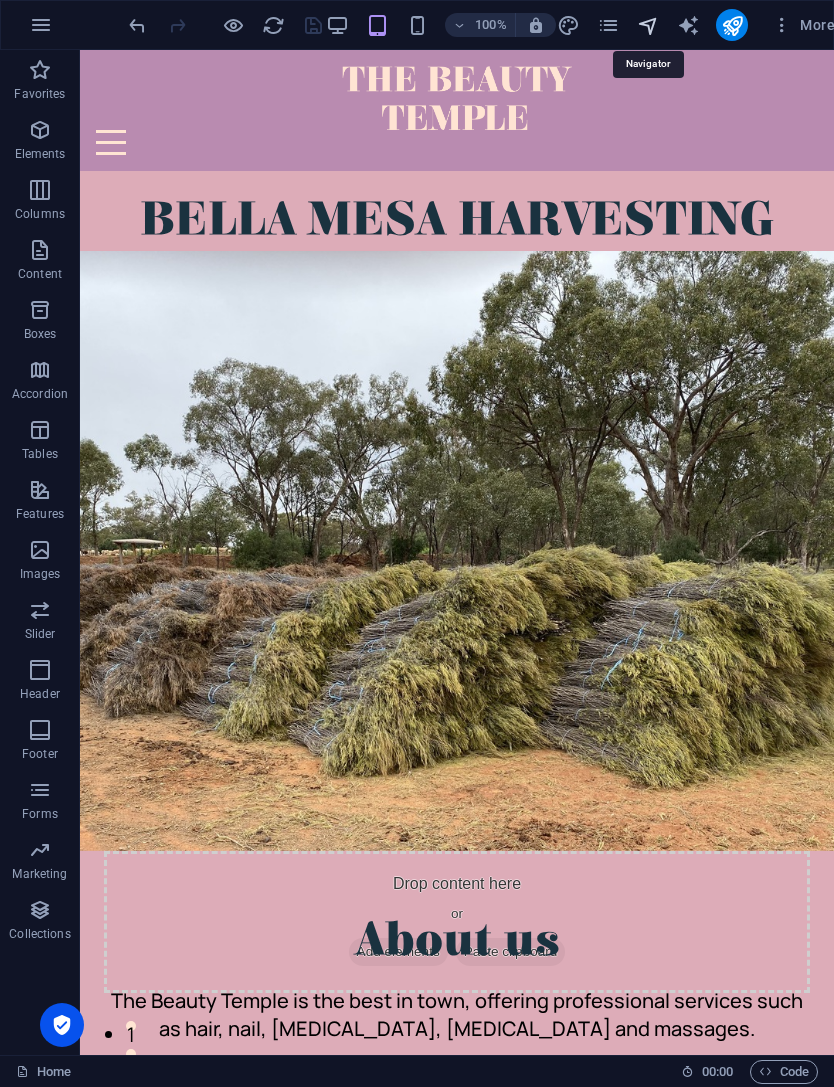 click at bounding box center [648, 25] 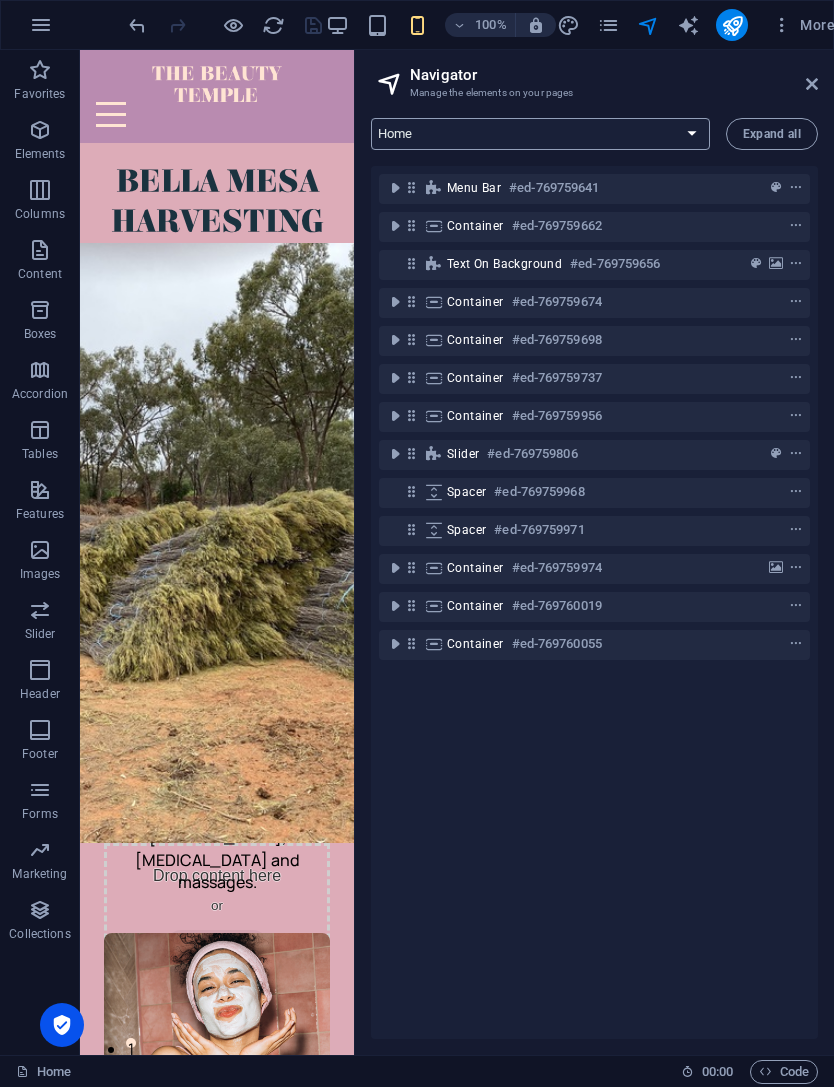 click on "Home  About Us  Treatments  Gallery  Testimonials  Contact Us  Privacy  Legal Notice" at bounding box center [540, 134] 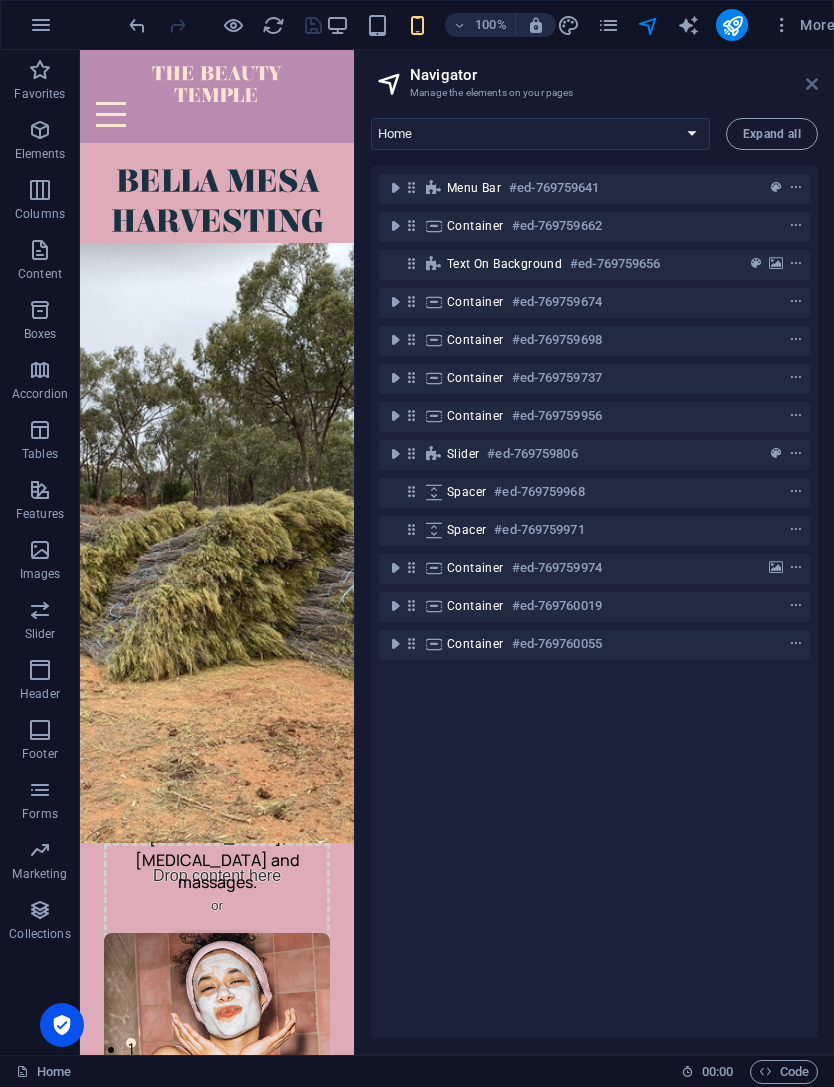 click at bounding box center [812, 84] 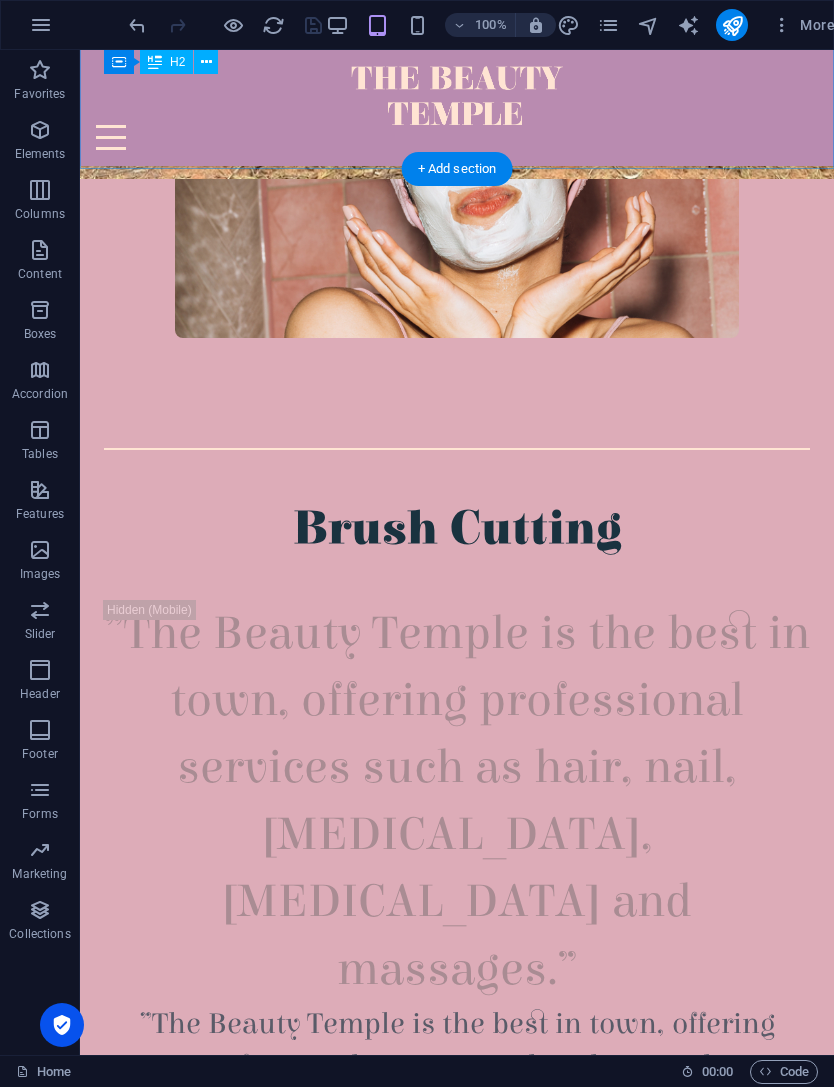 scroll, scrollTop: 971, scrollLeft: 0, axis: vertical 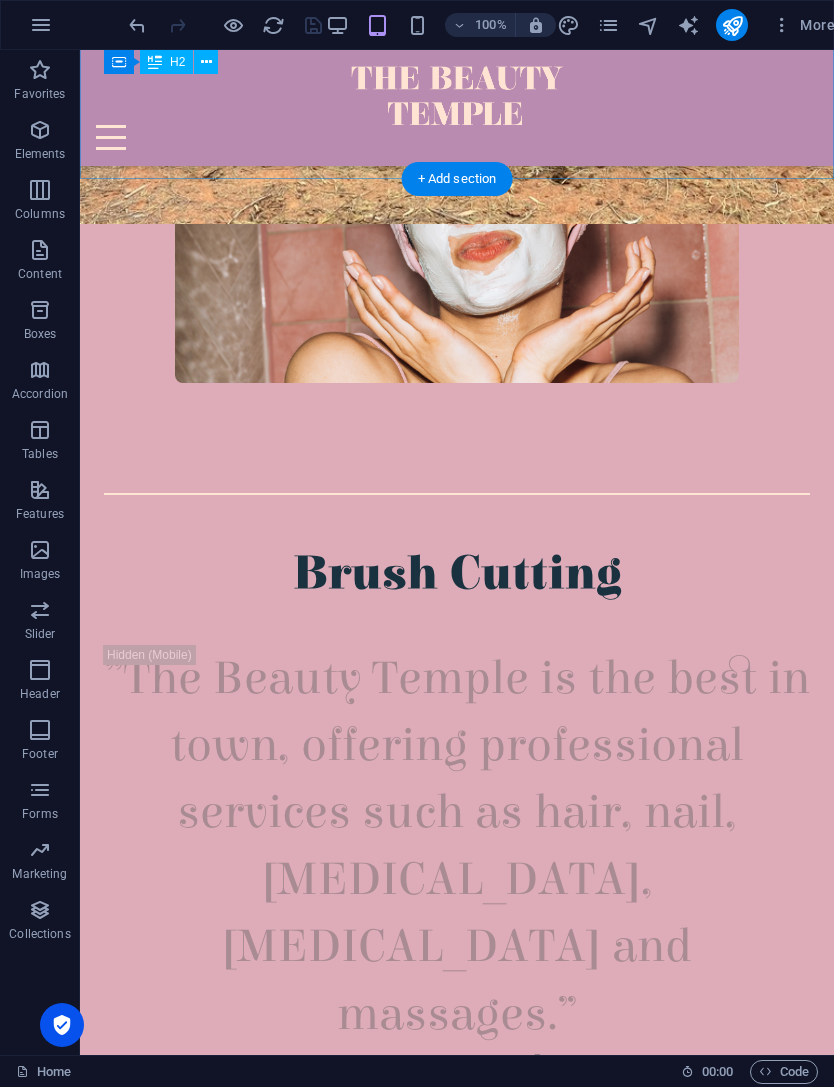 click on "”The Beauty Temple is the best in town, offering professional services such as hair, nail, [MEDICAL_DATA], [MEDICAL_DATA] and massages.”" at bounding box center [457, 1111] 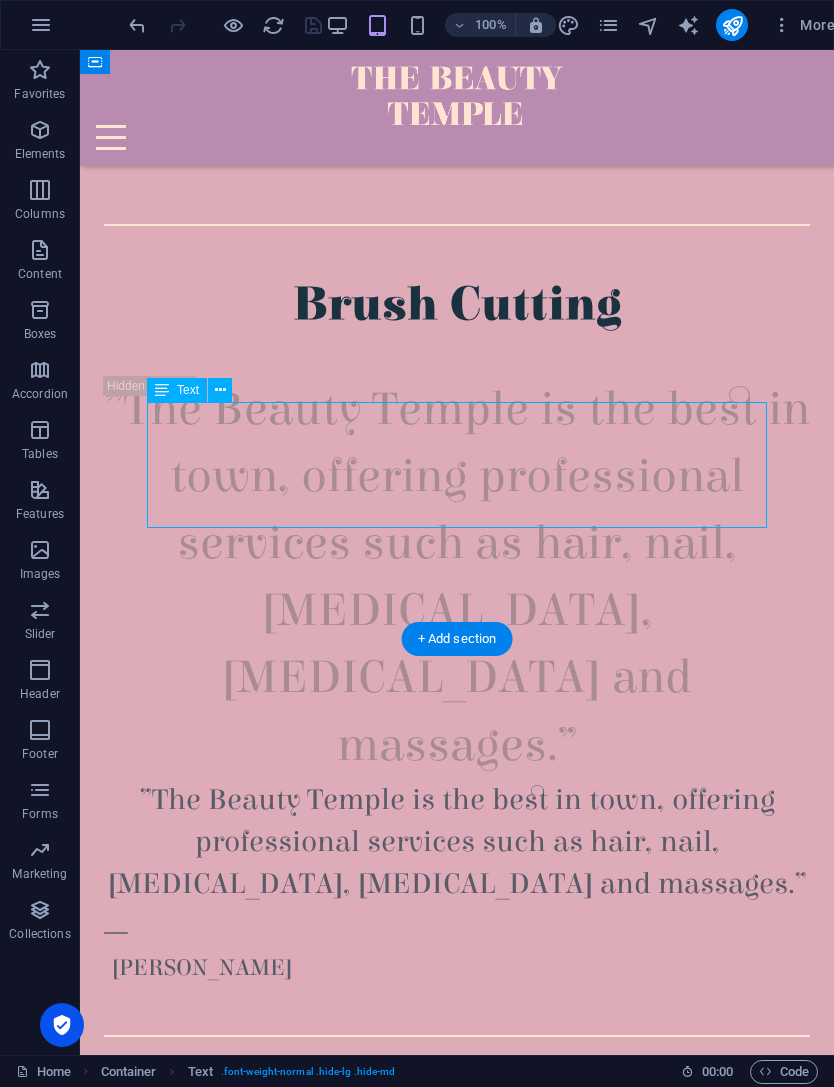 scroll, scrollTop: 1228, scrollLeft: 0, axis: vertical 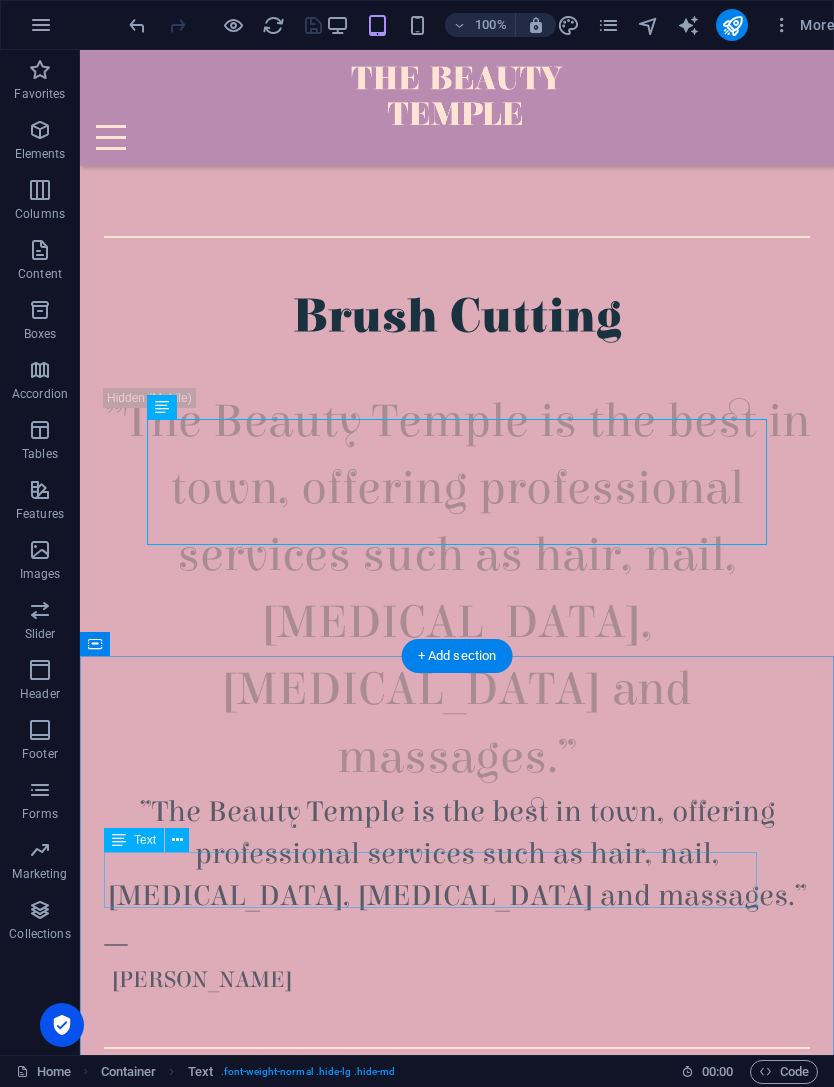 click on "The Beauty Temple is the best in town, offering professional services such as hair, nail, [MEDICAL_DATA], [MEDICAL_DATA] and massages." at bounding box center (457, 1283) 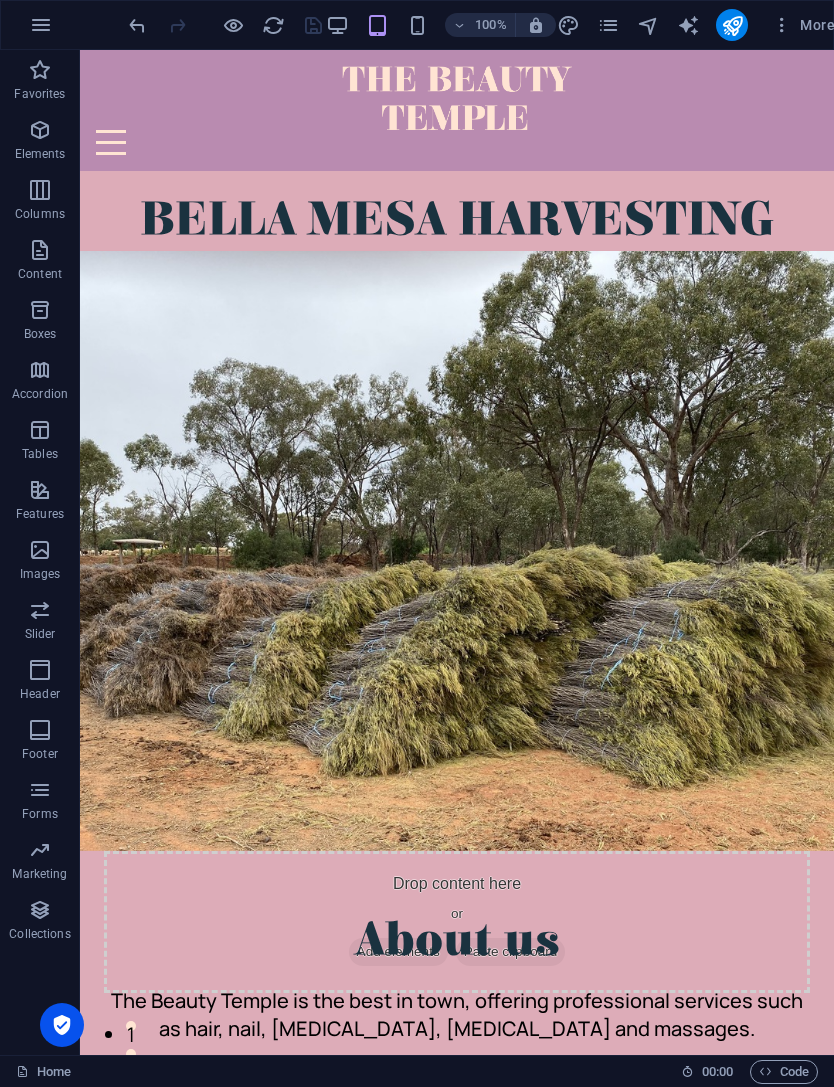 scroll, scrollTop: 0, scrollLeft: 0, axis: both 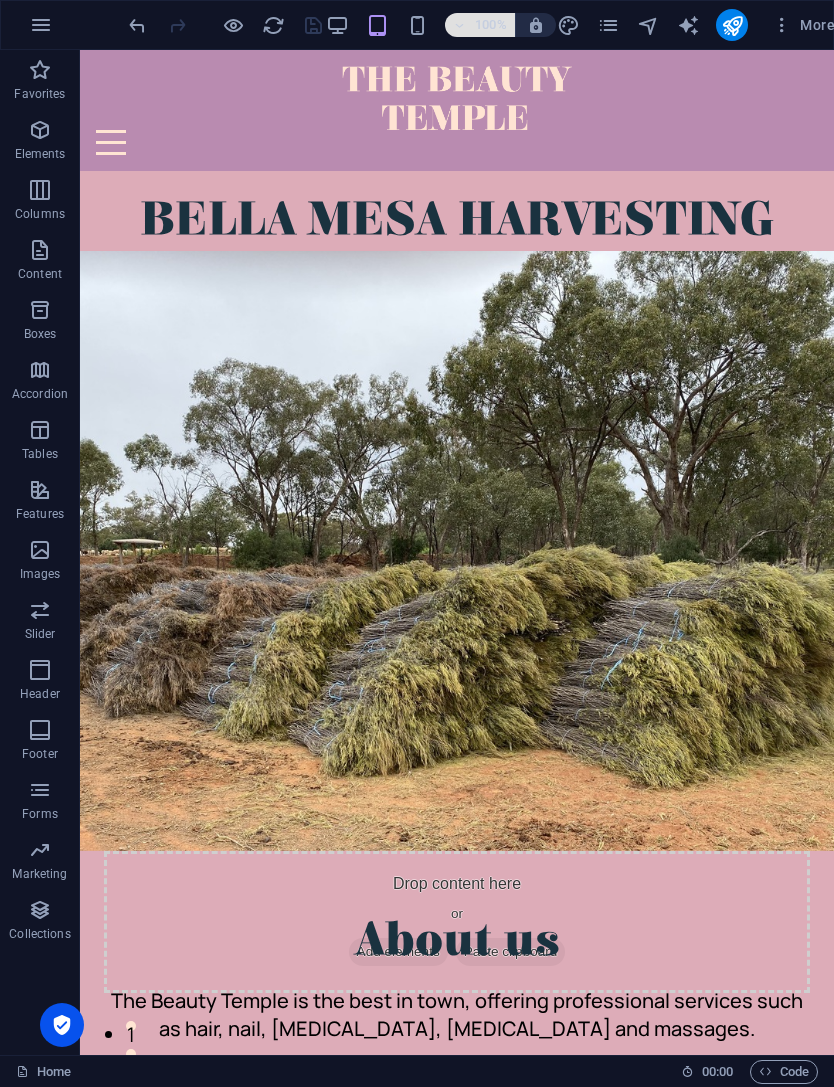 click on "100%" at bounding box center [491, 25] 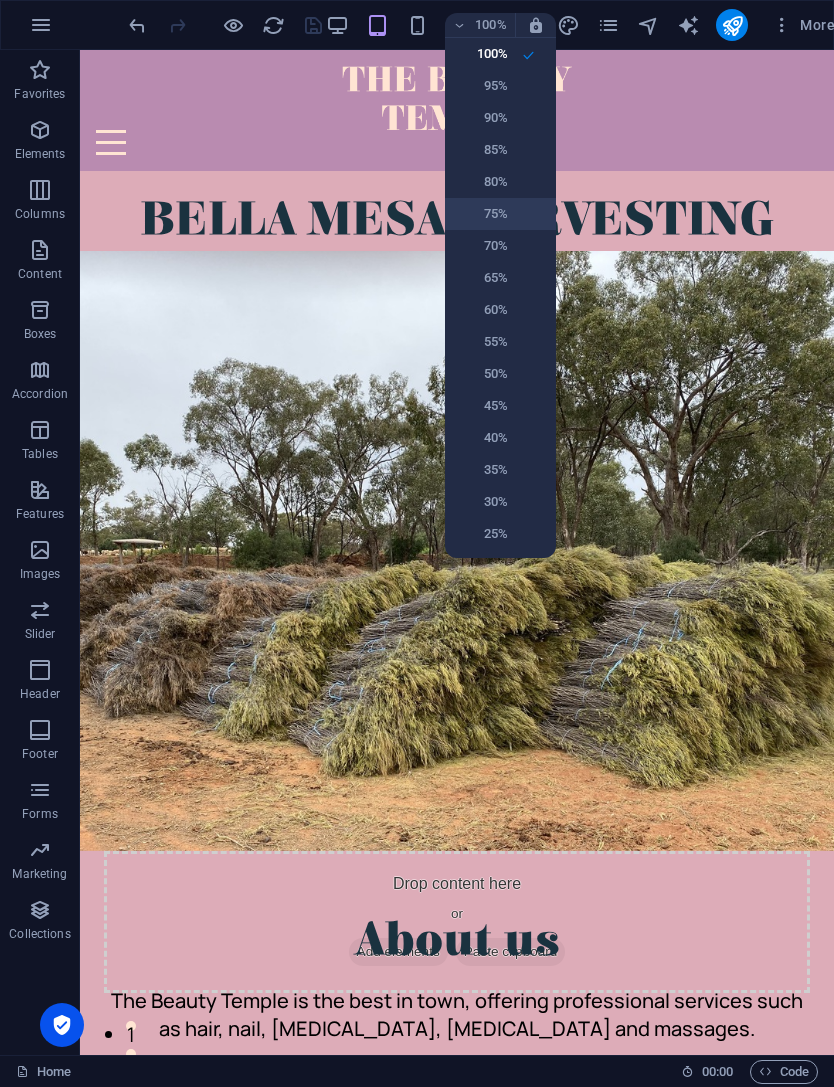 click on "75%" at bounding box center [500, 214] 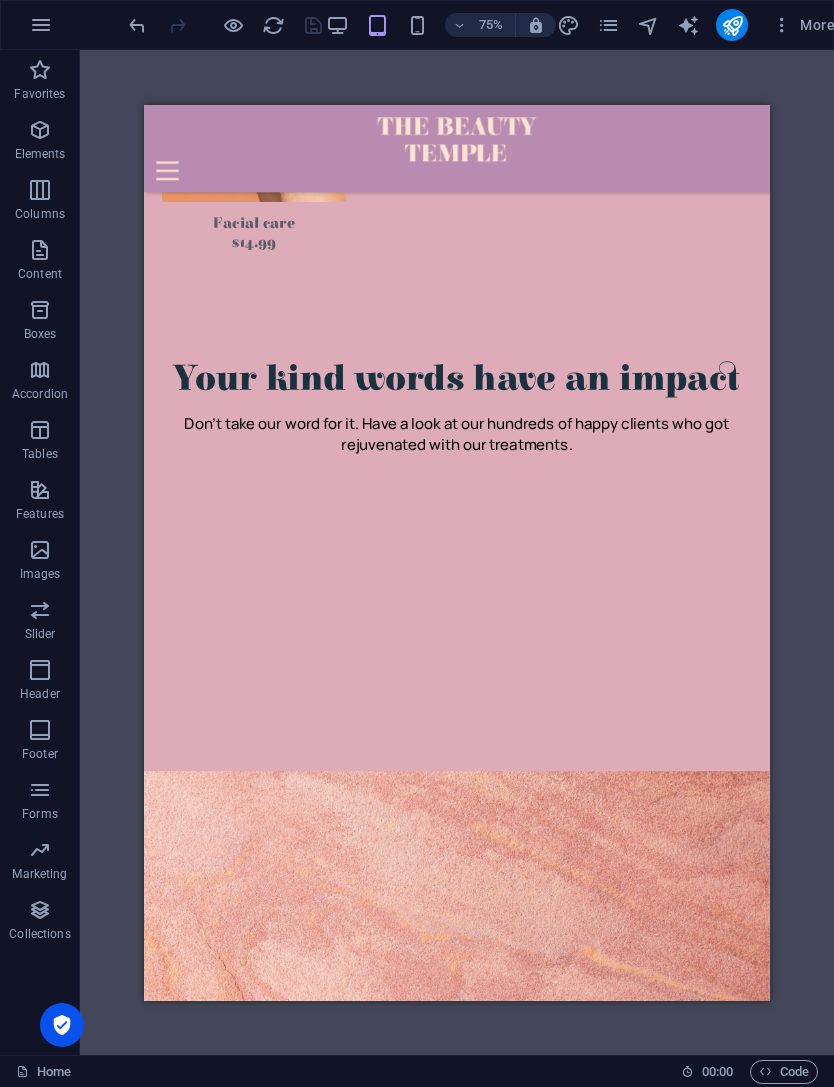 scroll, scrollTop: 3694, scrollLeft: 0, axis: vertical 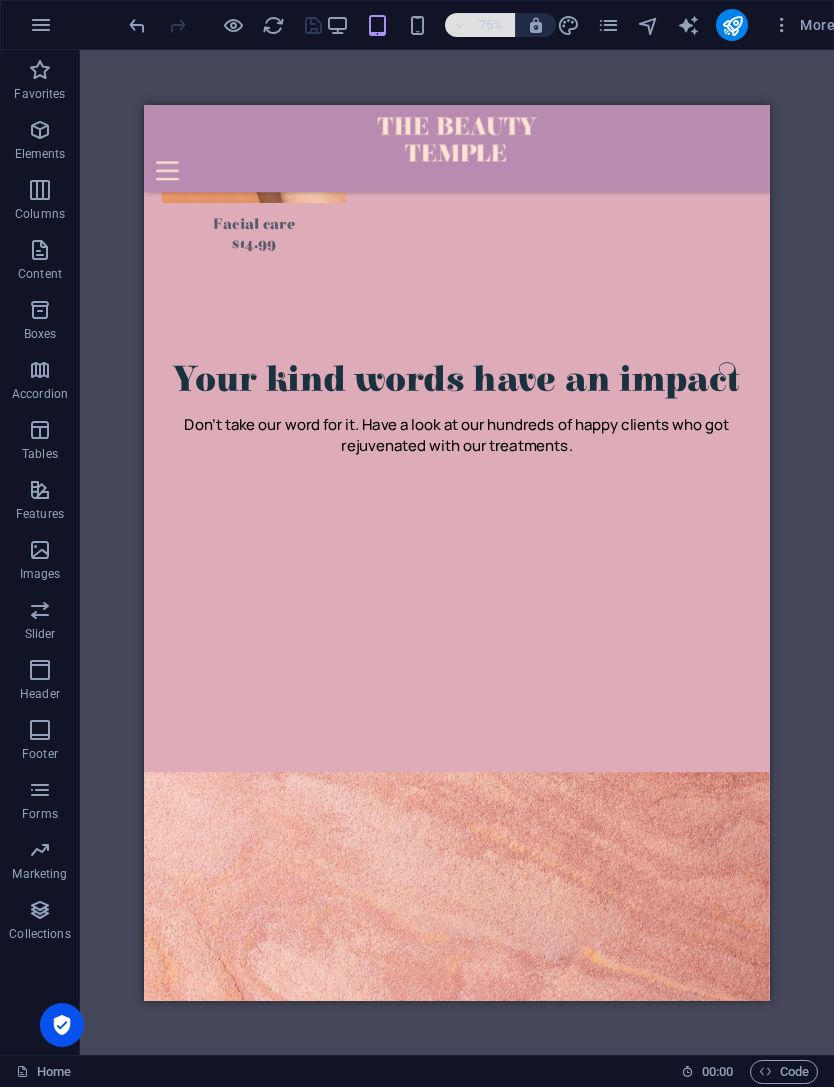 click on "75%" at bounding box center (491, 25) 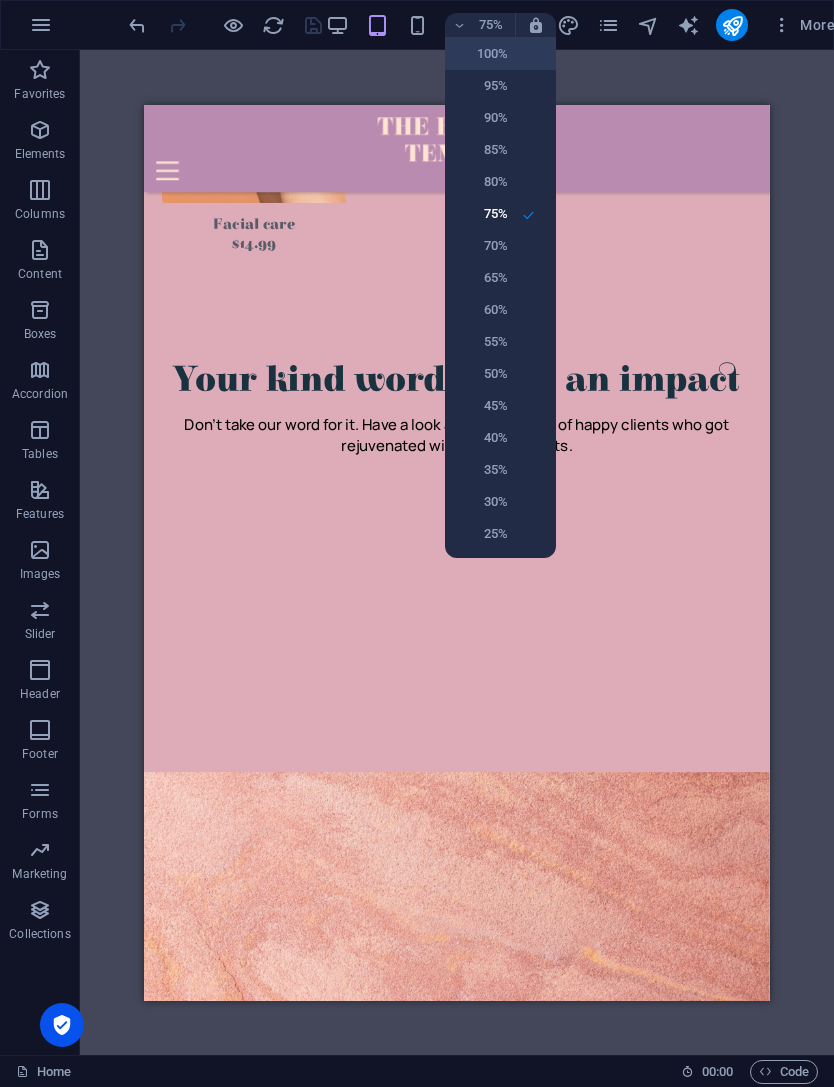 click on "100%" at bounding box center (482, 54) 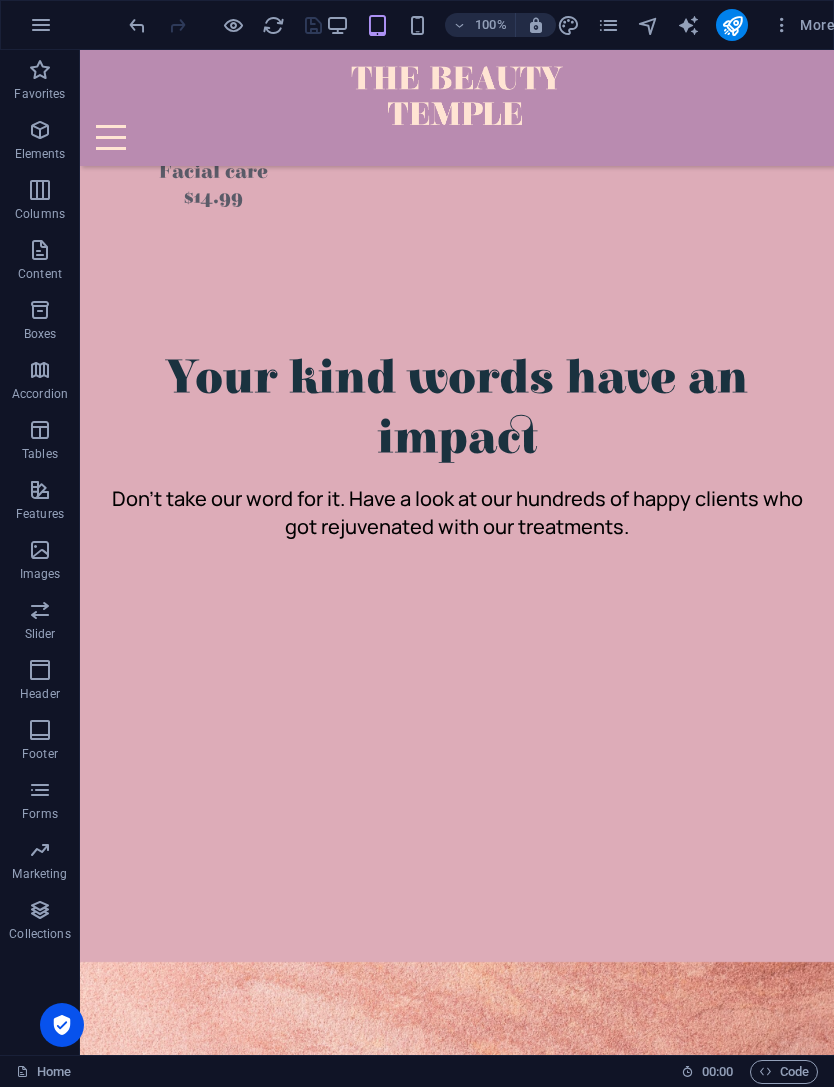 click at bounding box center (225, 25) 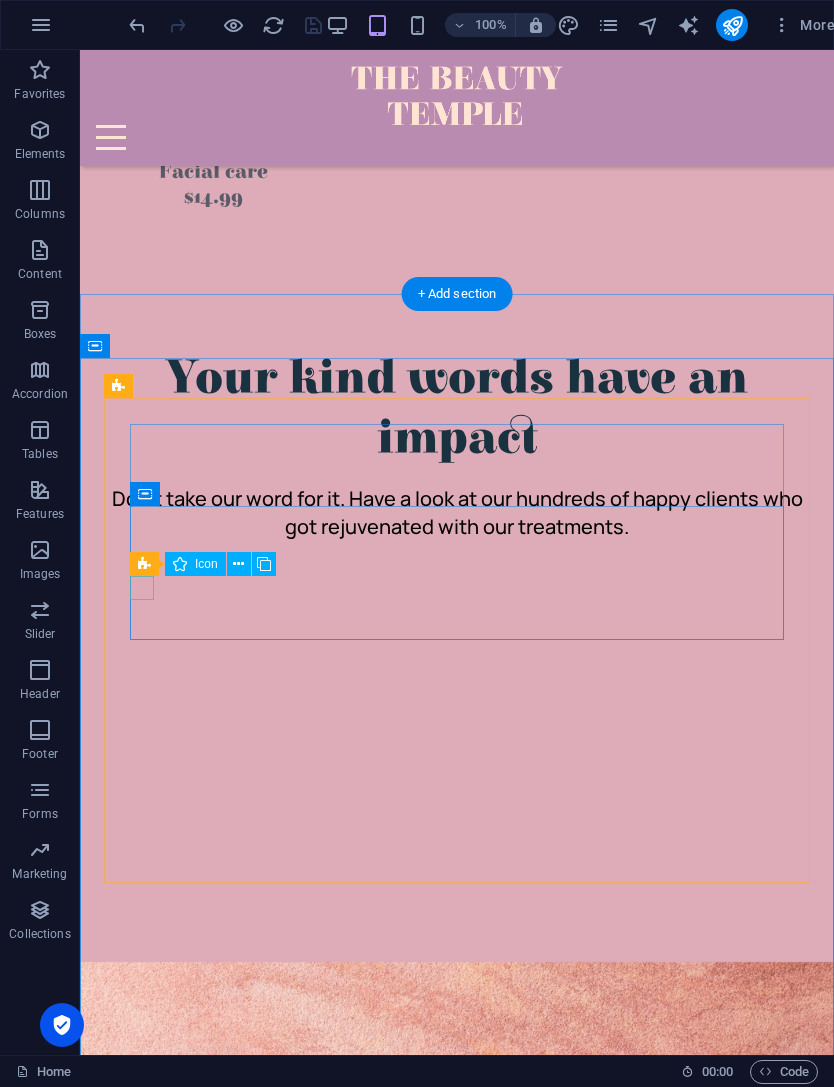 click at bounding box center (457, 10309) 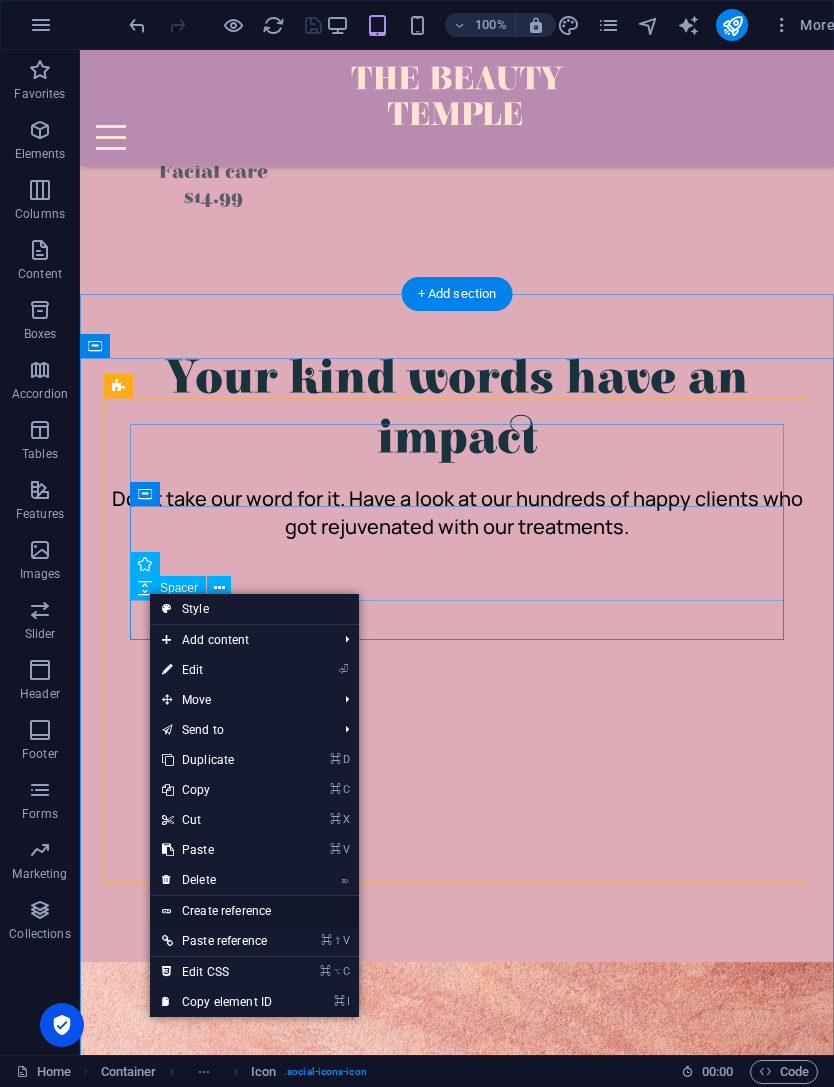 click on "Create reference" at bounding box center [254, 911] 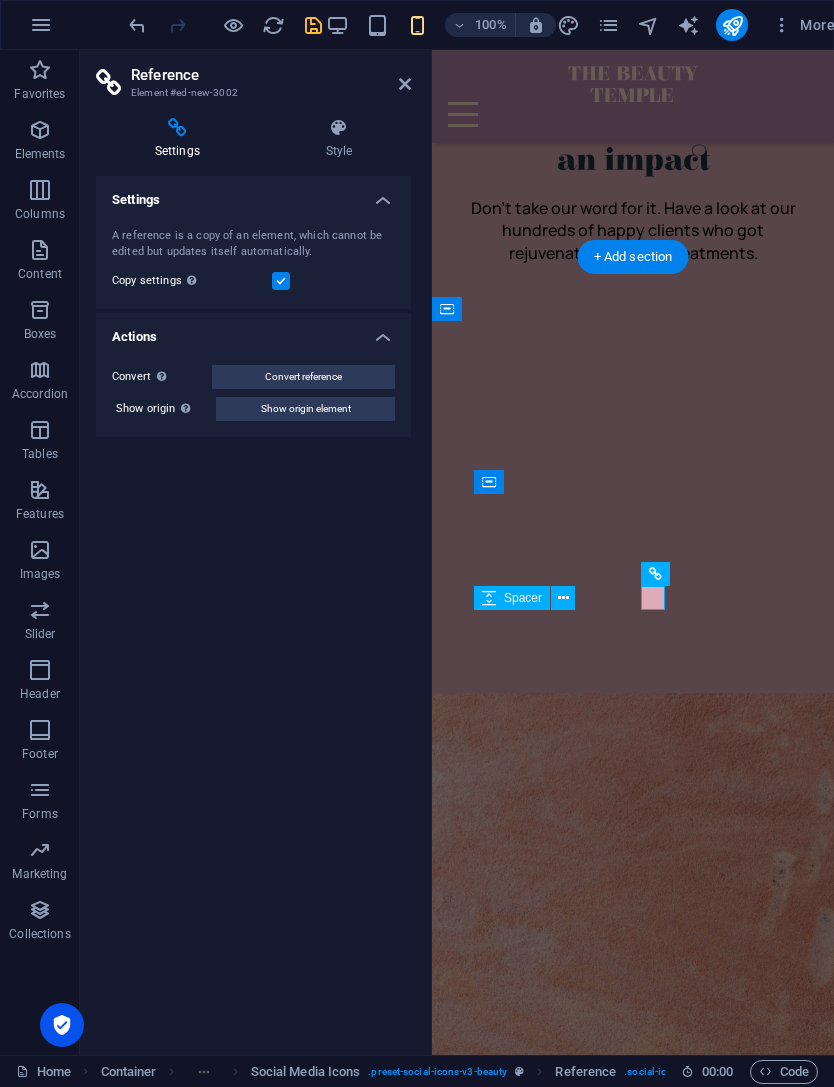 scroll, scrollTop: 5566, scrollLeft: 0, axis: vertical 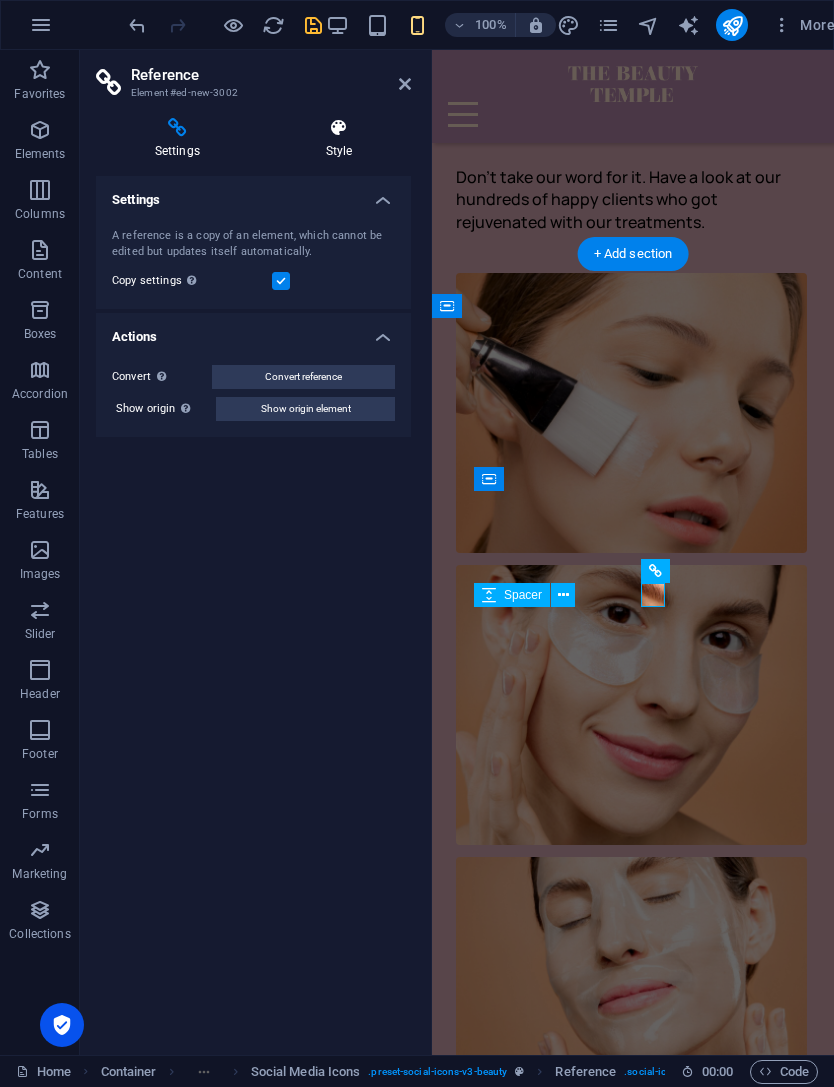 click on "Style" at bounding box center (339, 139) 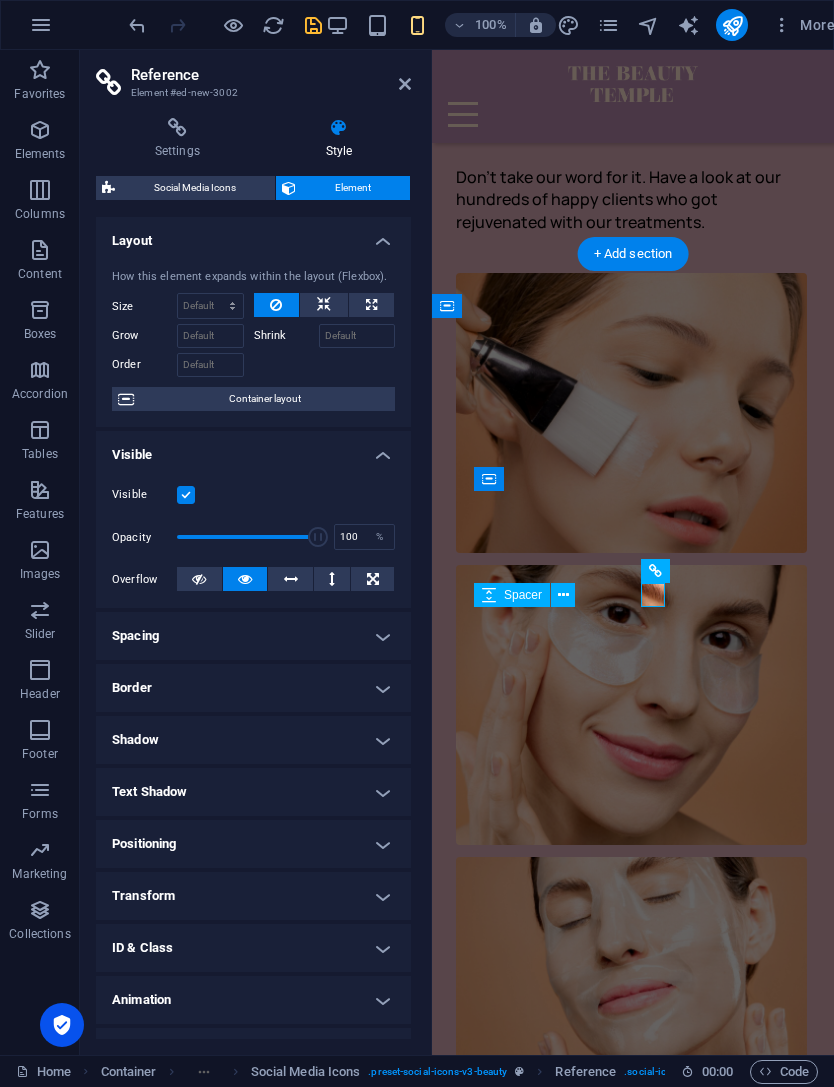 click on "Reference Element #ed-new-3002 Settings Style Settings A reference is a copy of an element, which cannot be edited but updates itself automatically.  Copy settings Use the same settings (flex, animation, position, style) as for the reference target element Actions Convert Convert the reference into a separate element. All subsequent changes made won't affect the initially referenced element. Convert reference Show origin Jump to the referenced element. If the referenced element is on another page, it will be opened in a new tab. Show origin element Social Media Icons Element Layout How this element expands within the layout (Flexbox). Size Default auto px % 1/1 1/2 1/3 1/4 1/5 1/6 1/7 1/8 1/9 1/10 Grow Shrink Order Container layout Visible Visible Opacity 100 % Overflow Spacing Margin Default auto px % rem vw vh Custom Custom auto px % rem vw vh auto px % rem vw vh auto px % rem vw vh auto px % rem vw vh Padding Default px rem % vh vw Custom Custom px rem % vh vw px rem % vh vw px rem % vh vw px rem % vh vw 1" at bounding box center (256, 552) 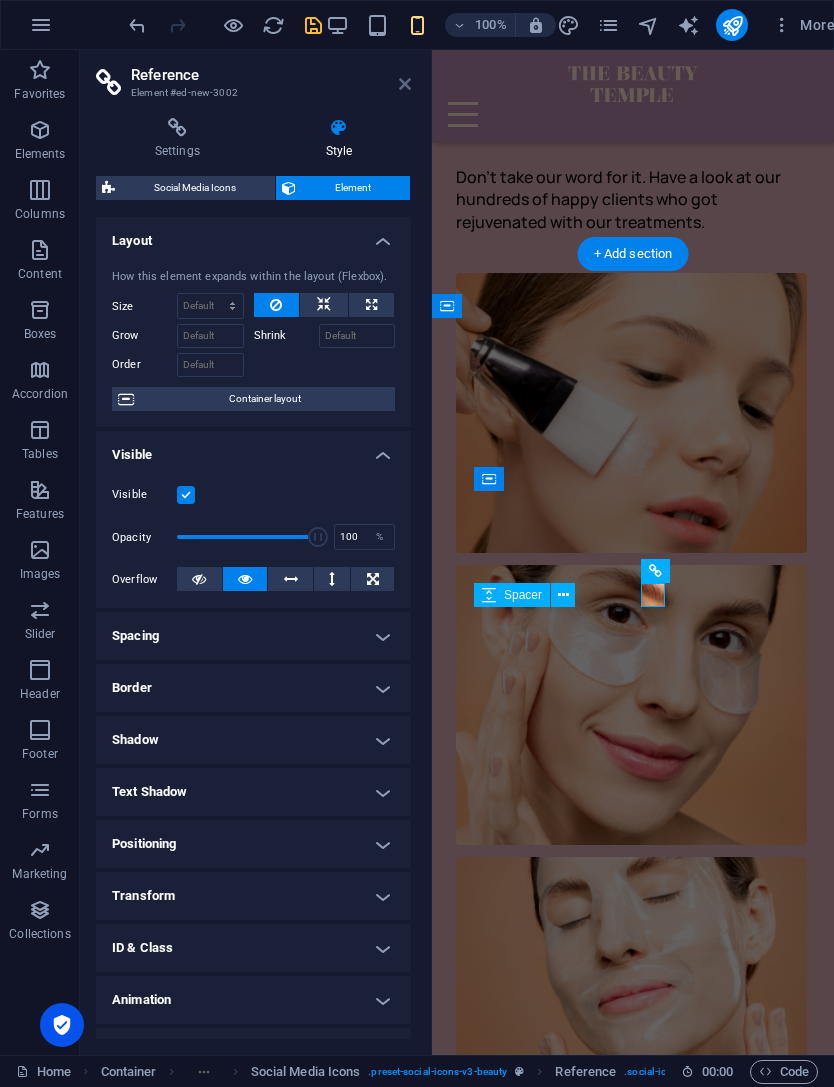 click at bounding box center (405, 84) 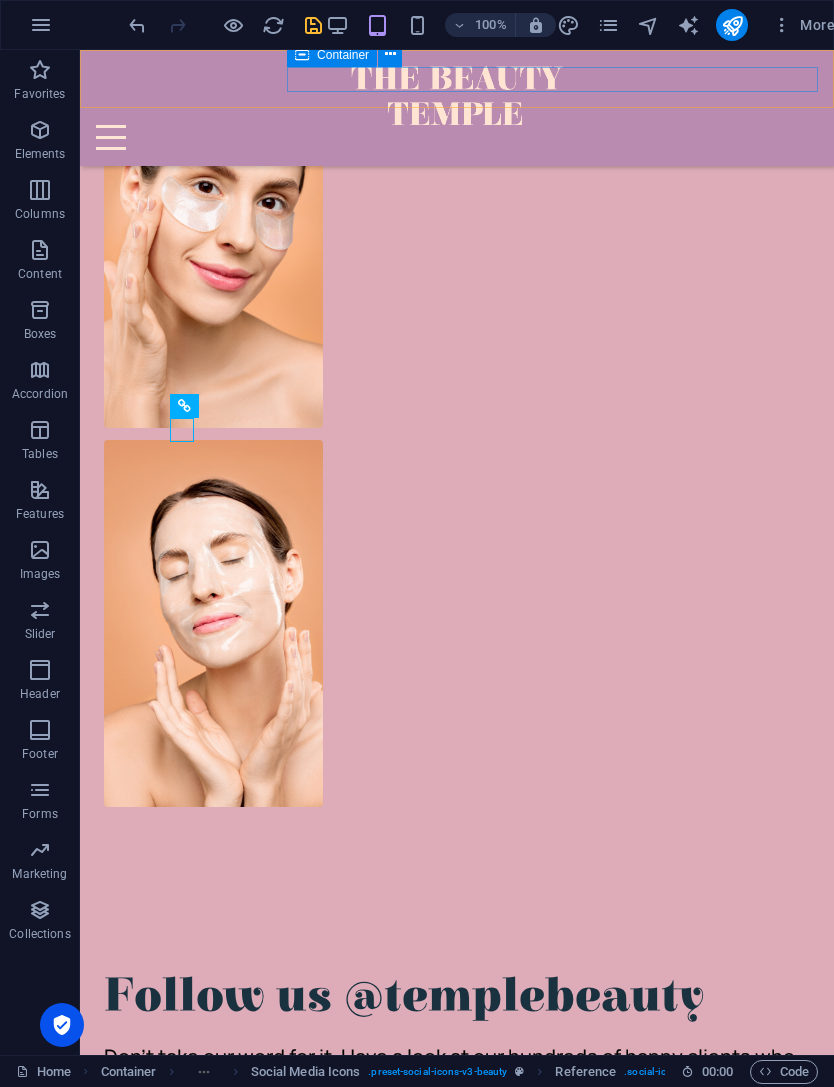 scroll, scrollTop: 3850, scrollLeft: 0, axis: vertical 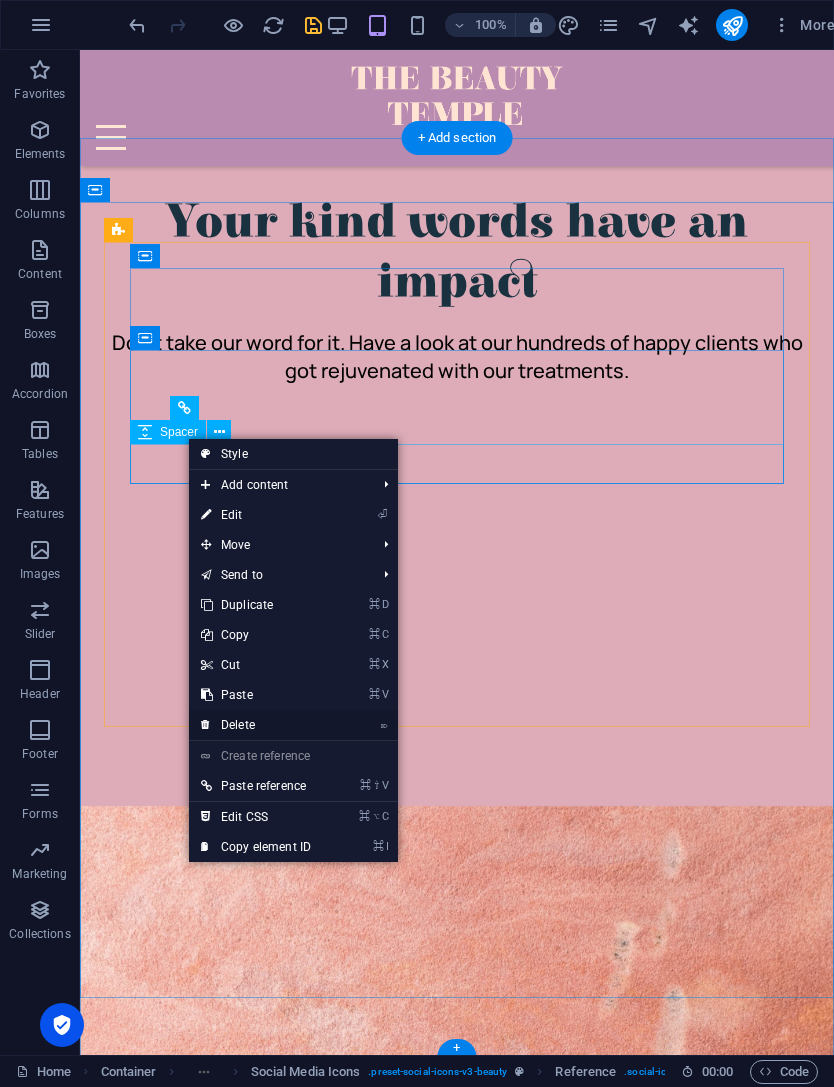 click on "⌦  Delete" at bounding box center (256, 725) 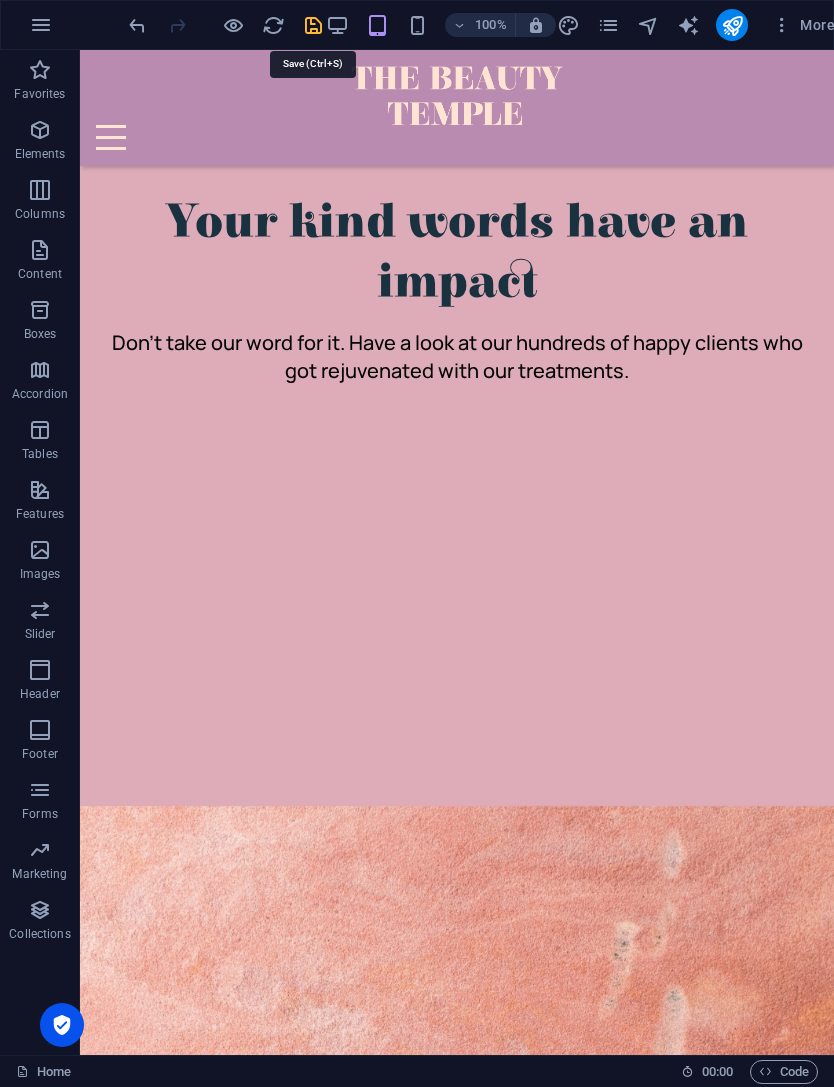 click at bounding box center (313, 25) 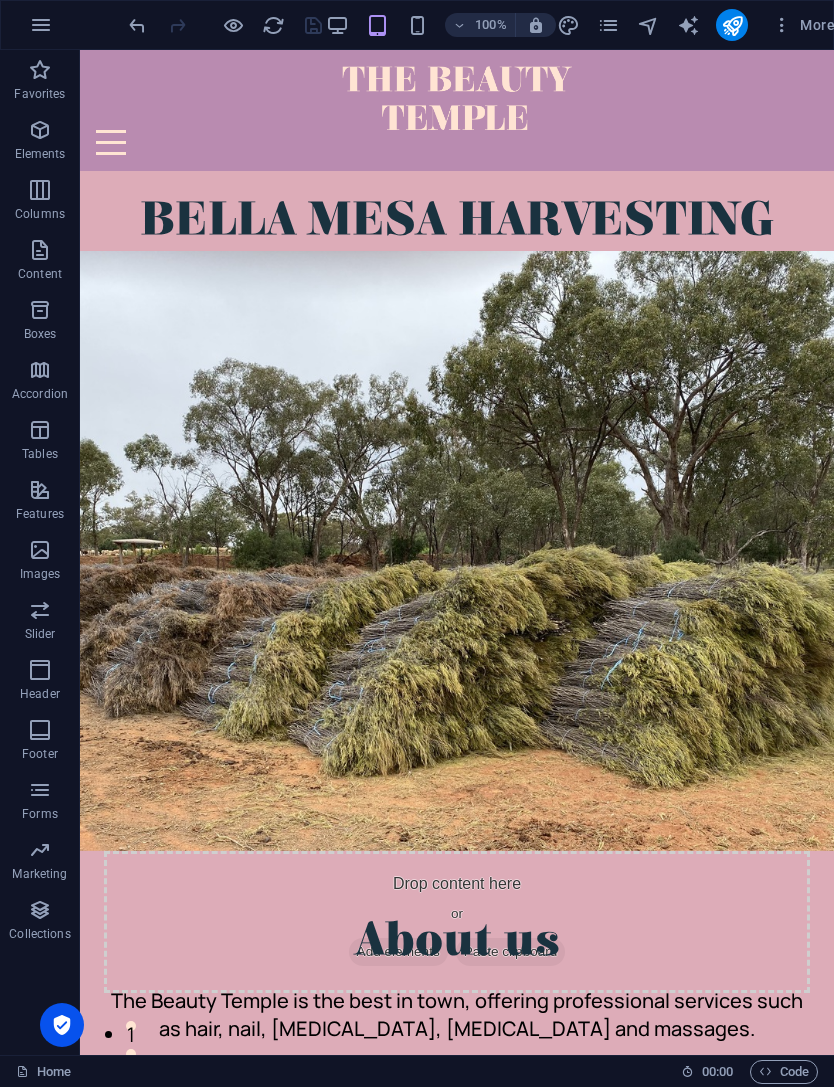 scroll, scrollTop: 0, scrollLeft: 0, axis: both 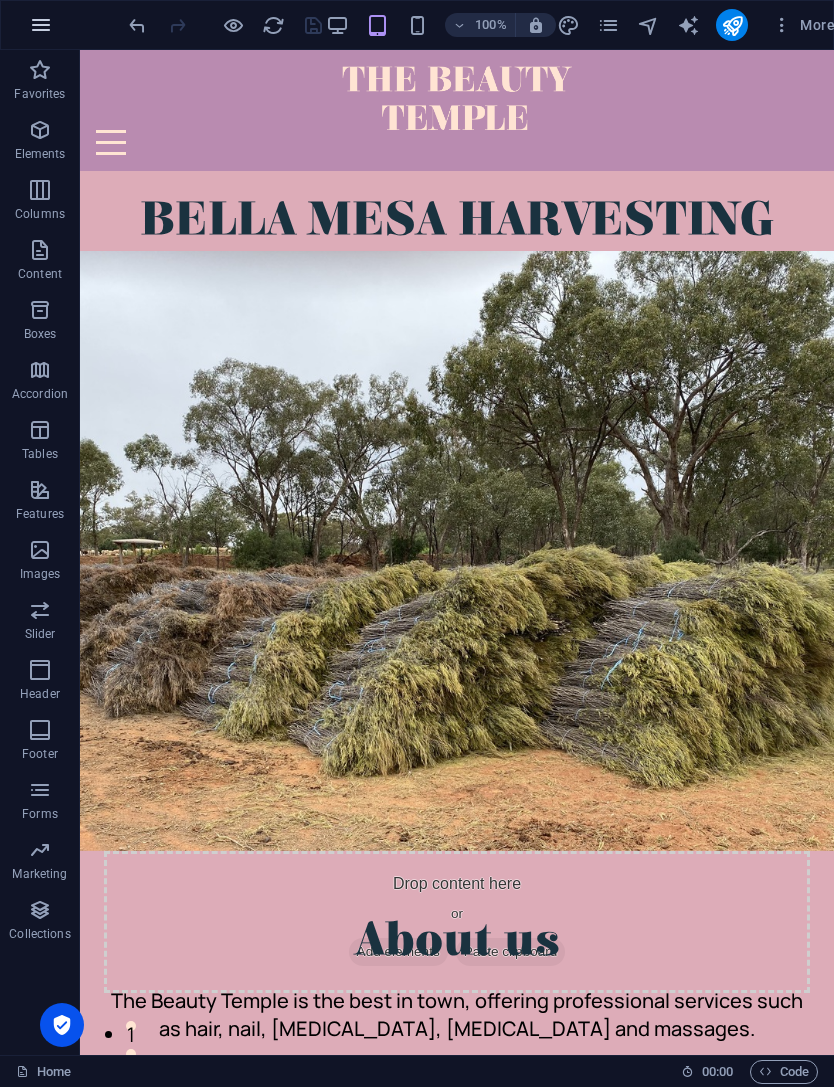 click at bounding box center (41, 25) 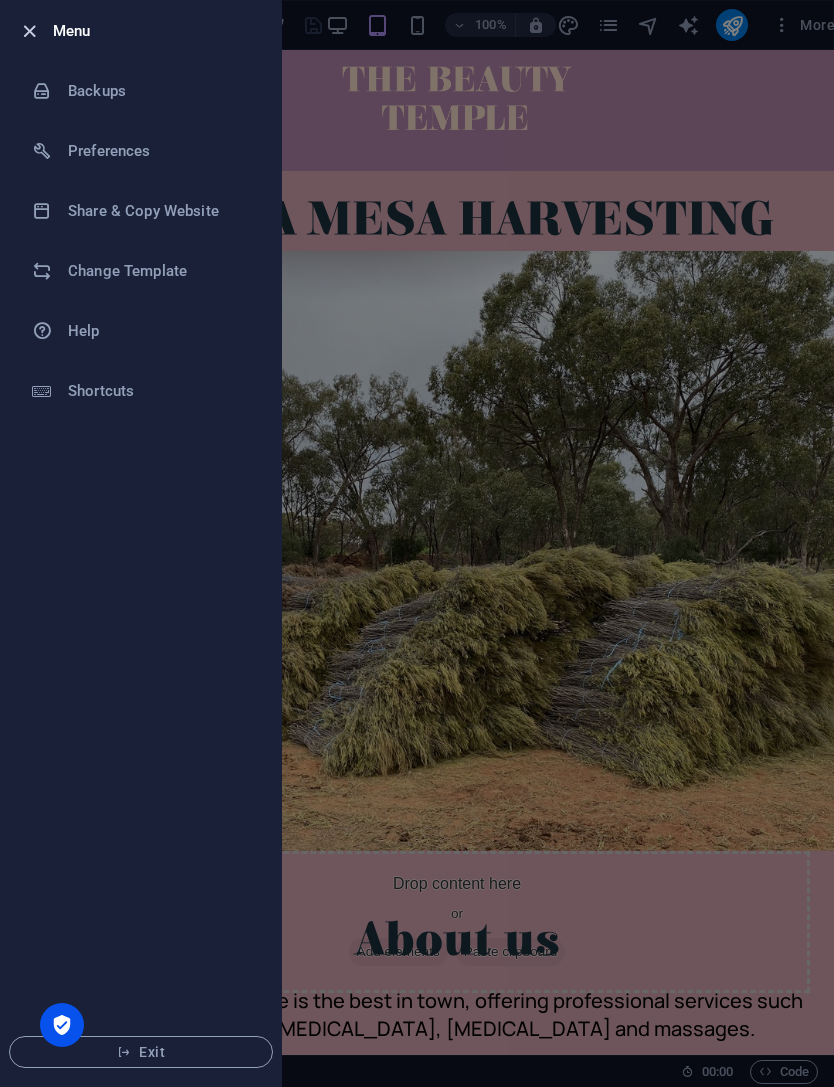 click at bounding box center (29, 31) 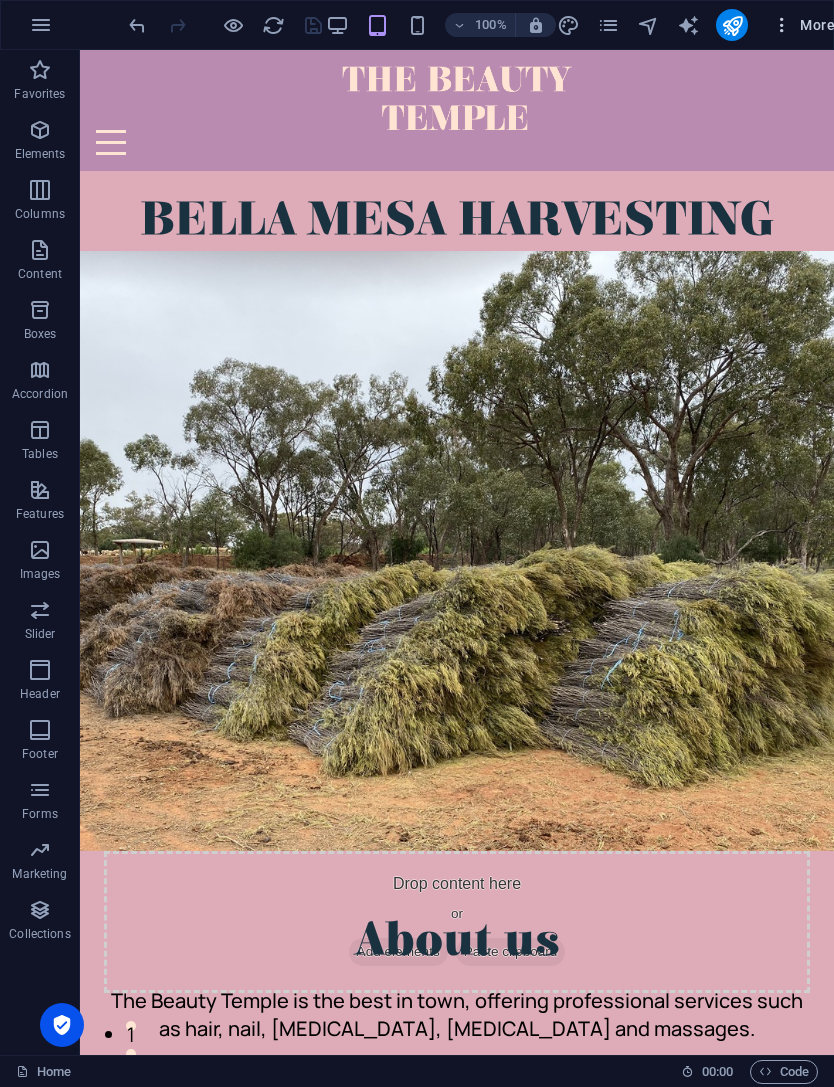 click on "More" at bounding box center (803, 25) 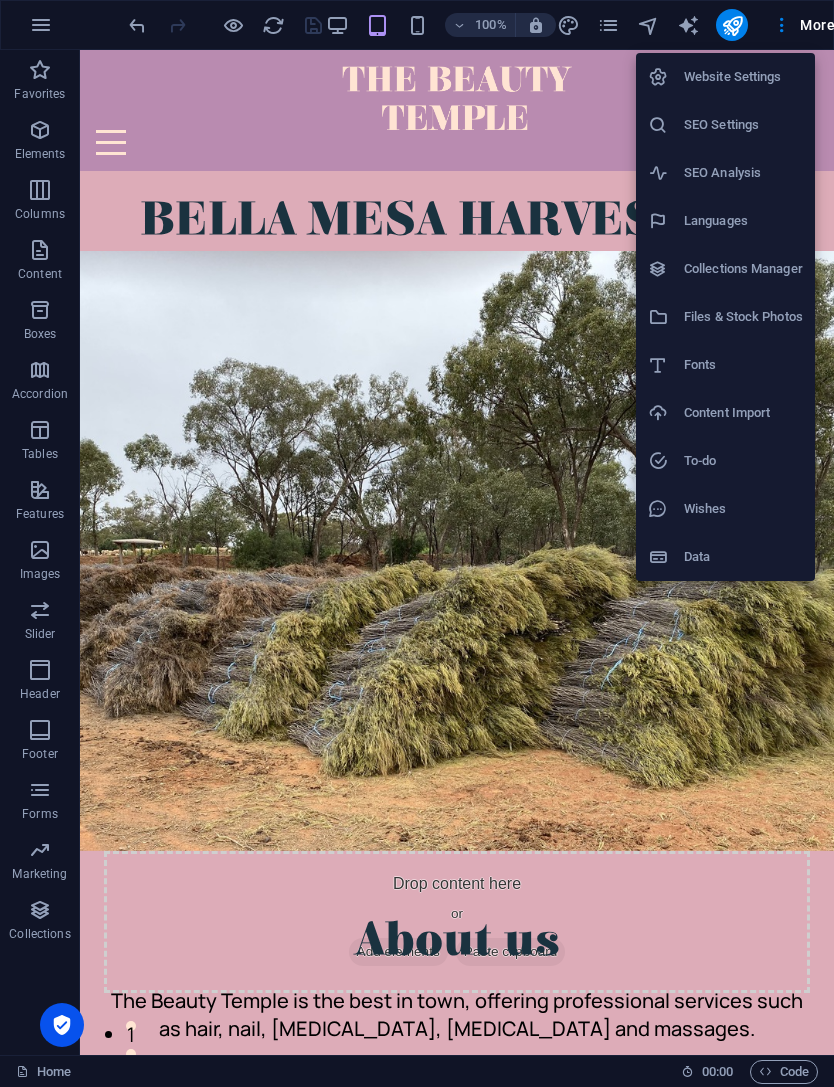 click at bounding box center [417, 543] 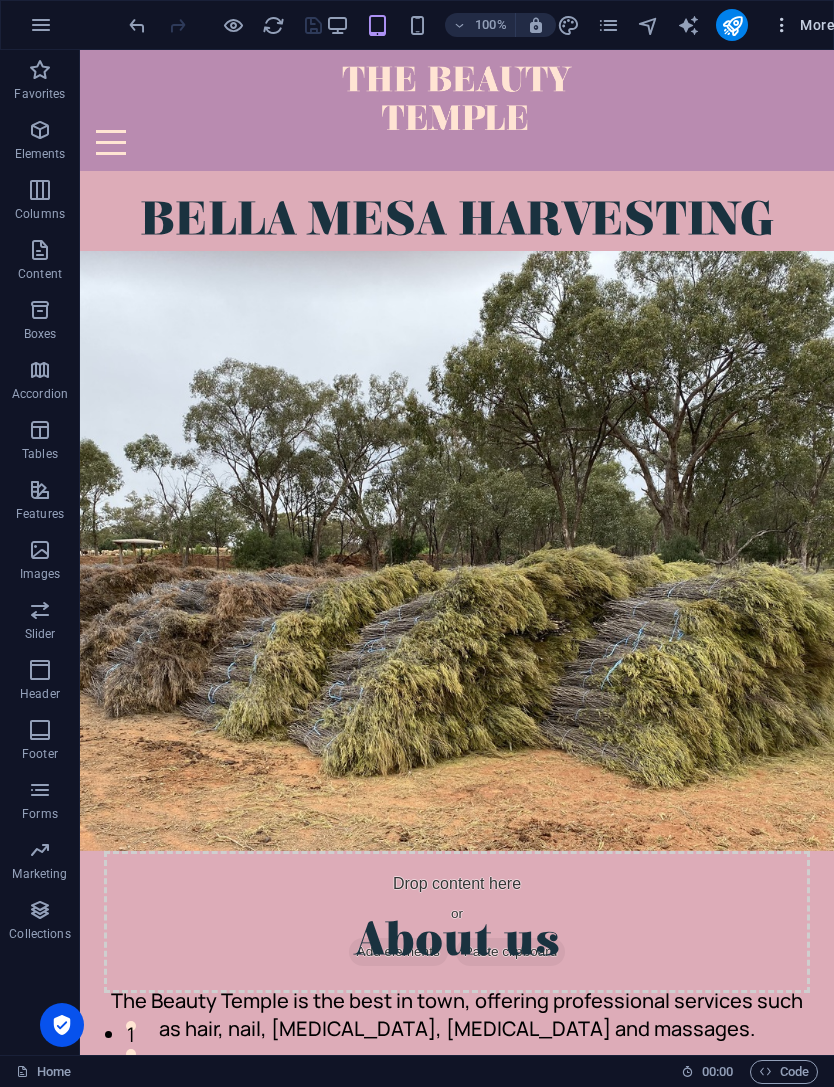 click at bounding box center (782, 25) 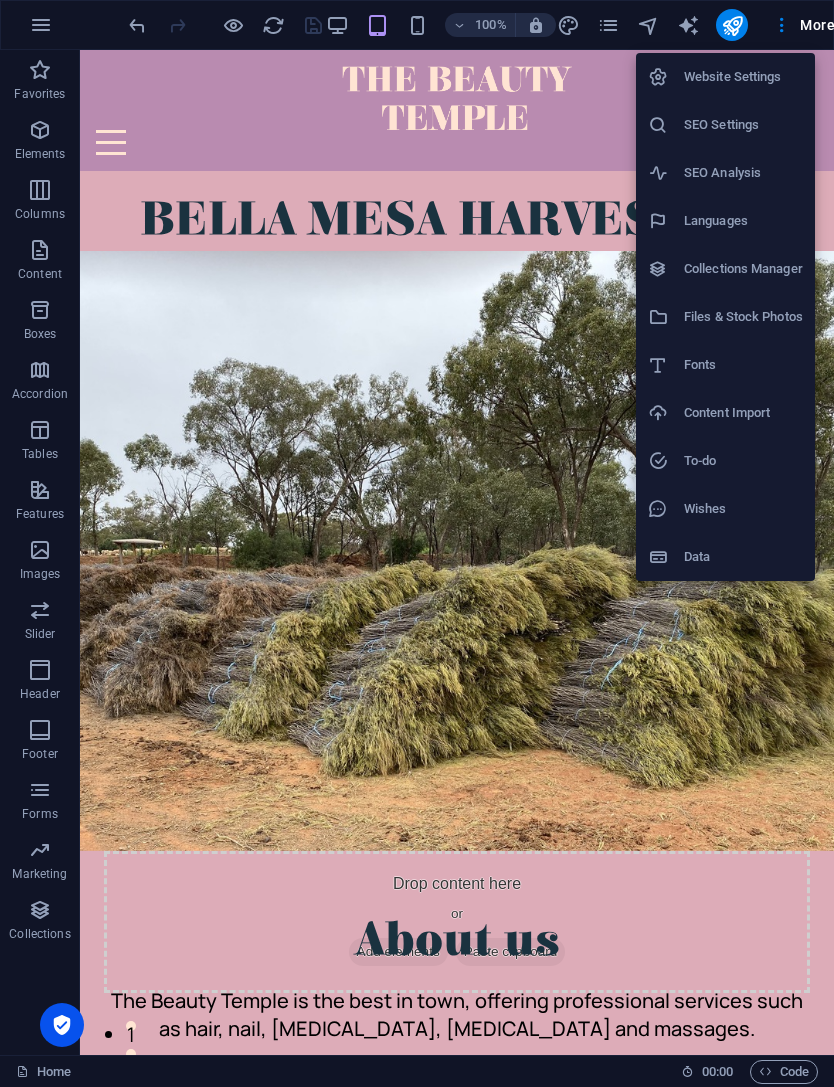 click at bounding box center (417, 543) 